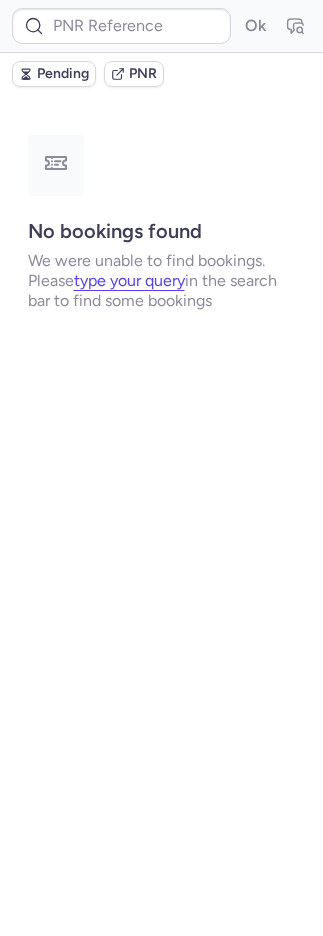 scroll, scrollTop: 0, scrollLeft: 0, axis: both 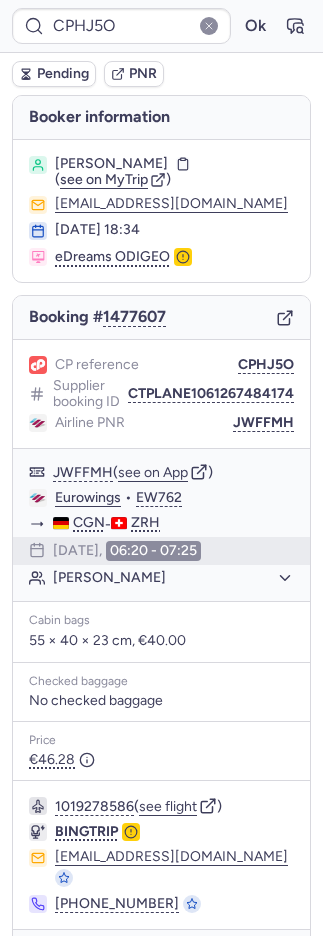 type on "CPZDSE" 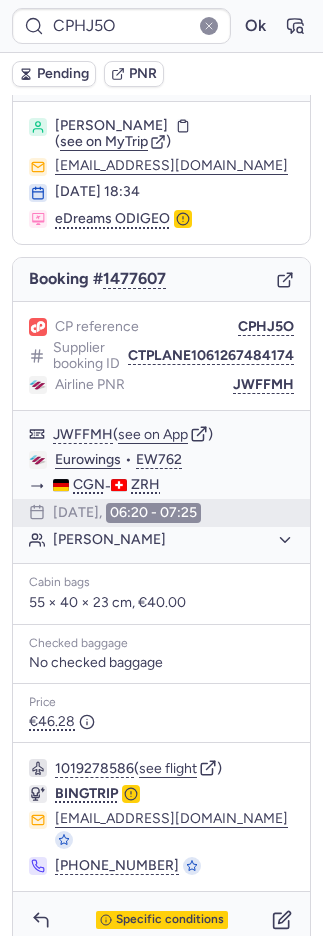 type on "CP2VOK" 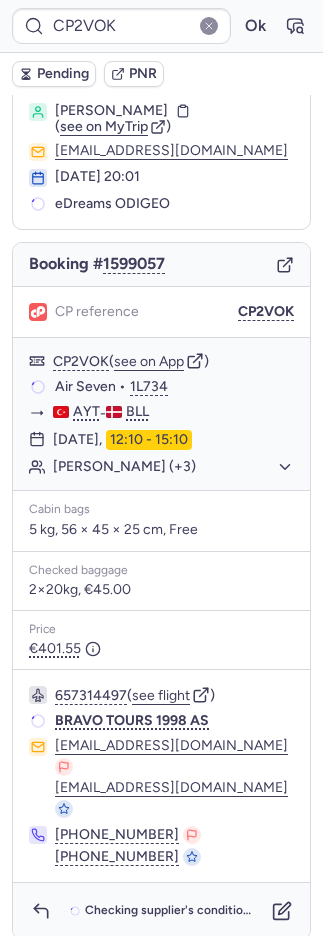 scroll, scrollTop: 24, scrollLeft: 0, axis: vertical 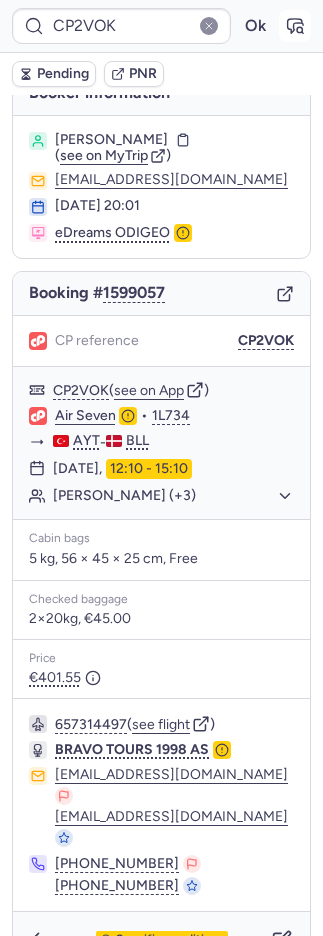 click 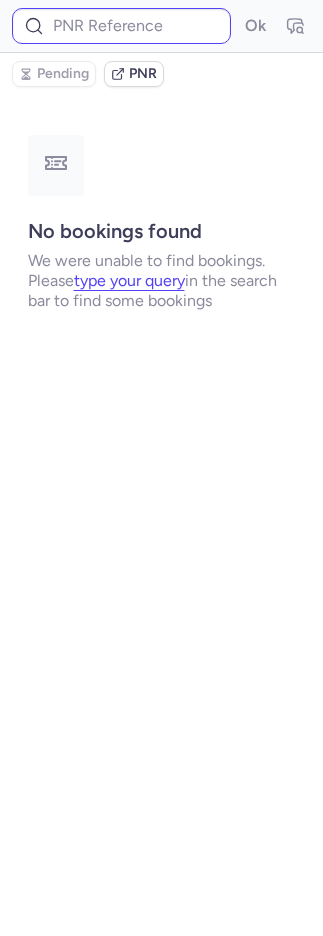 scroll, scrollTop: 0, scrollLeft: 0, axis: both 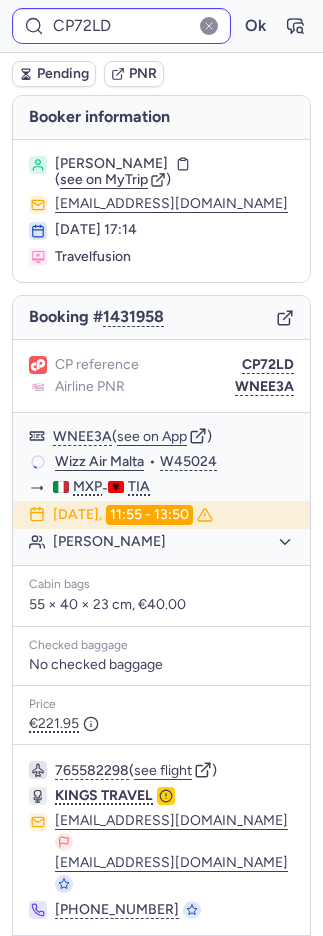 type on "CP2VOK" 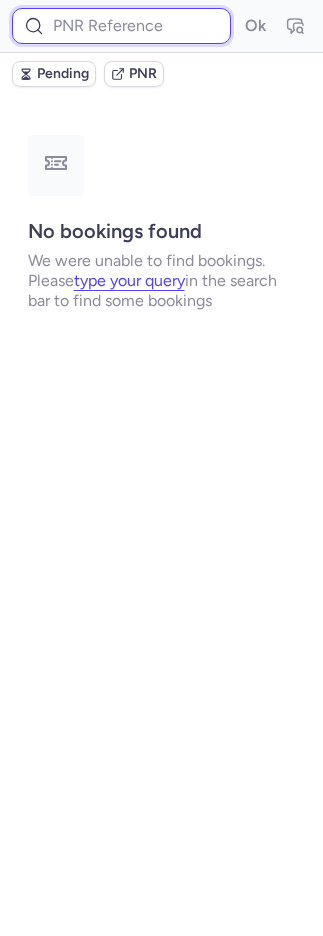 click at bounding box center [121, 26] 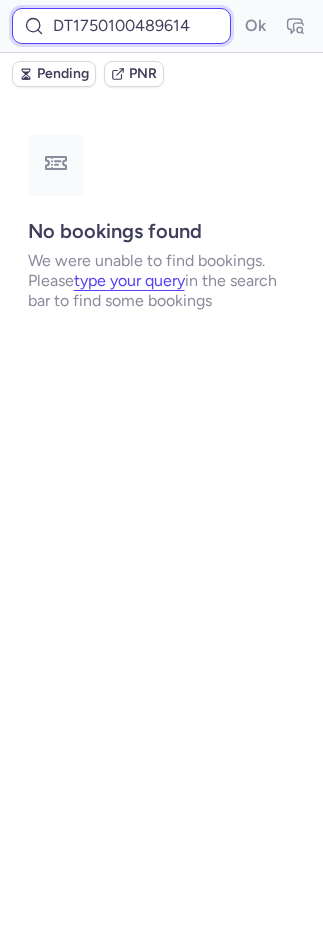scroll, scrollTop: 0, scrollLeft: 26, axis: horizontal 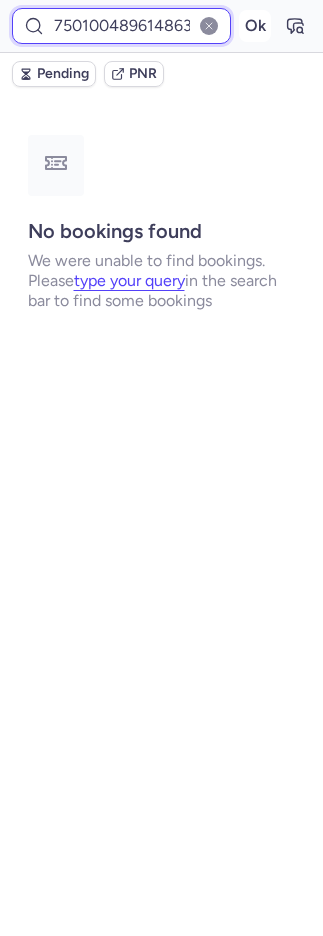 type on "DT1750100489614863" 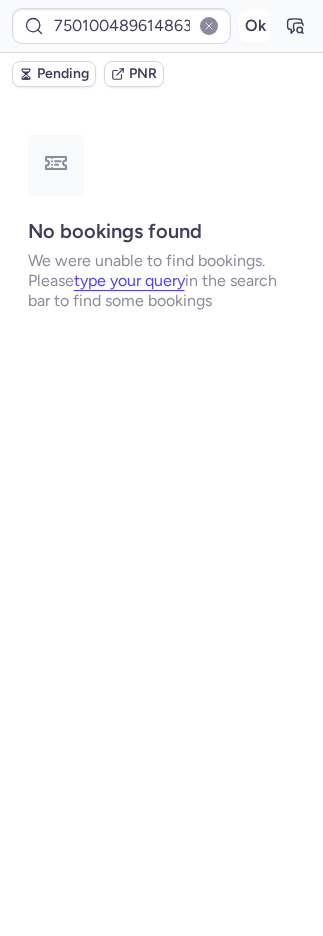 click on "Ok" at bounding box center (255, 26) 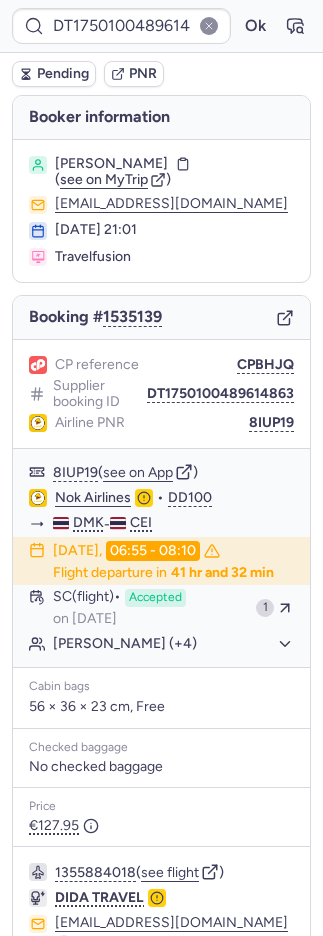 scroll, scrollTop: 104, scrollLeft: 0, axis: vertical 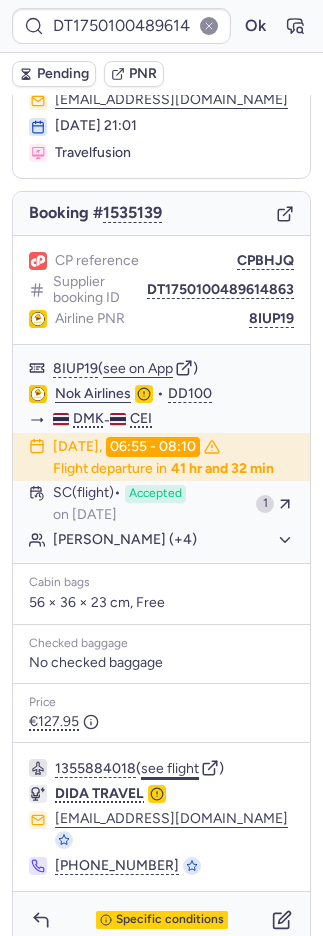 click on "see flight" 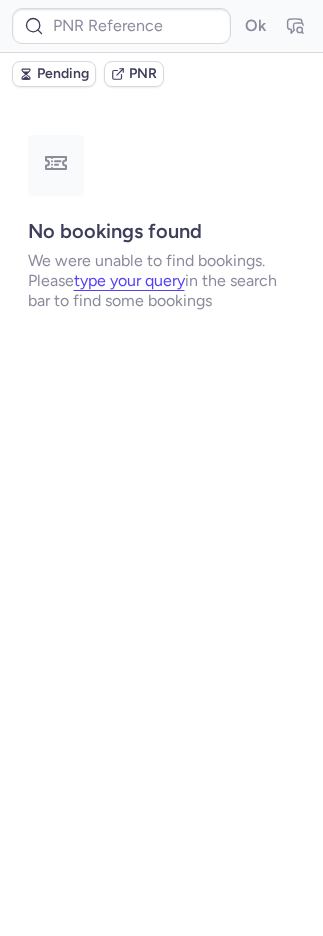 scroll, scrollTop: 0, scrollLeft: 0, axis: both 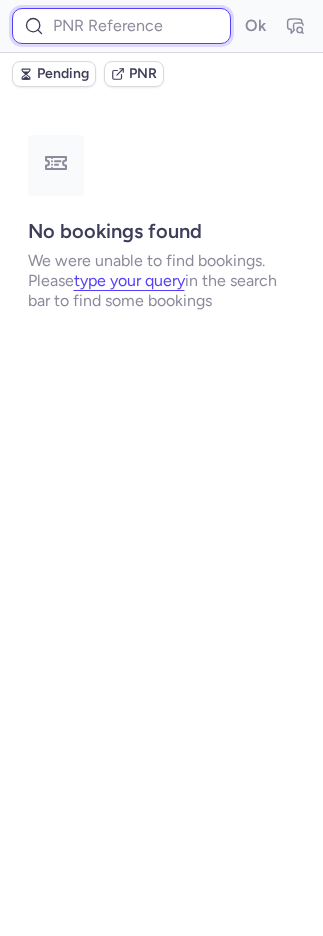 click at bounding box center (121, 26) 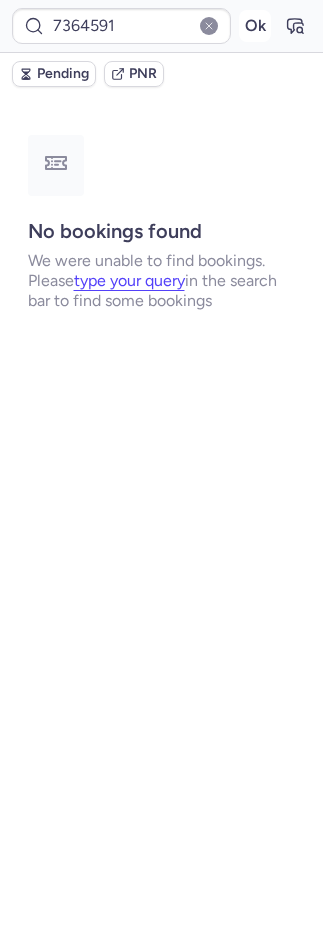 click on "Ok" at bounding box center (255, 26) 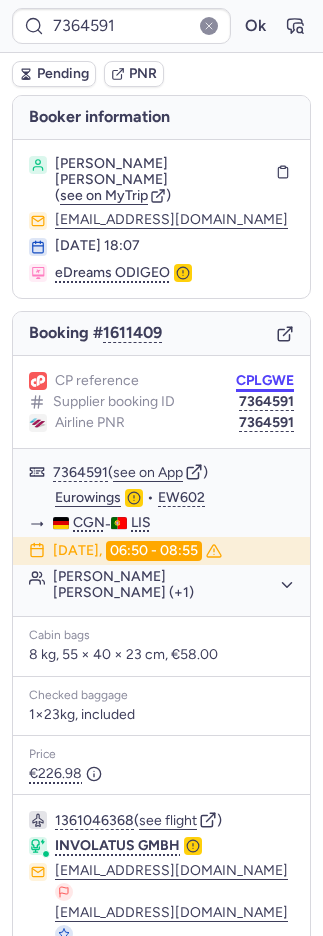 click on "CPLGWE" at bounding box center [265, 381] 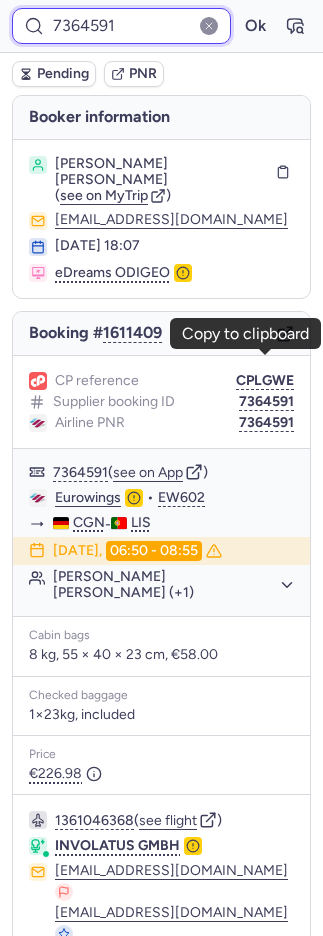 click on "7364591" at bounding box center (121, 26) 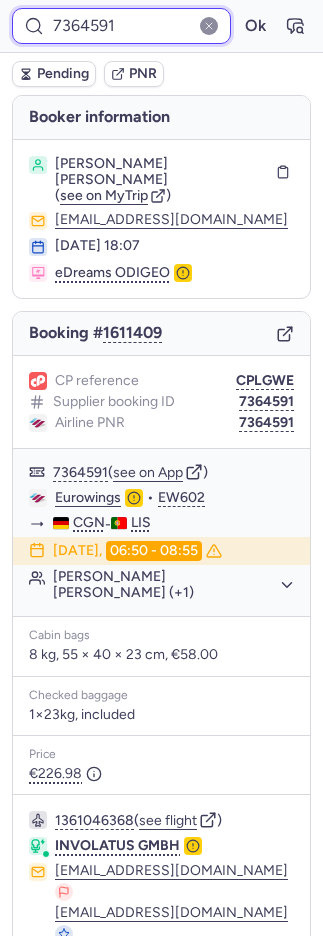 click on "7364591" at bounding box center [121, 26] 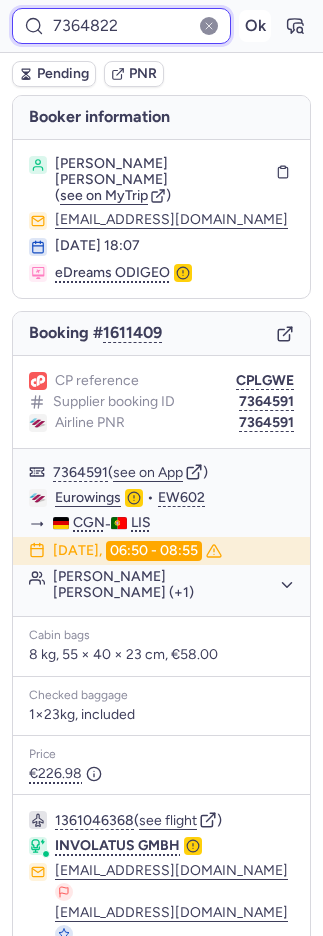 type on "7364822" 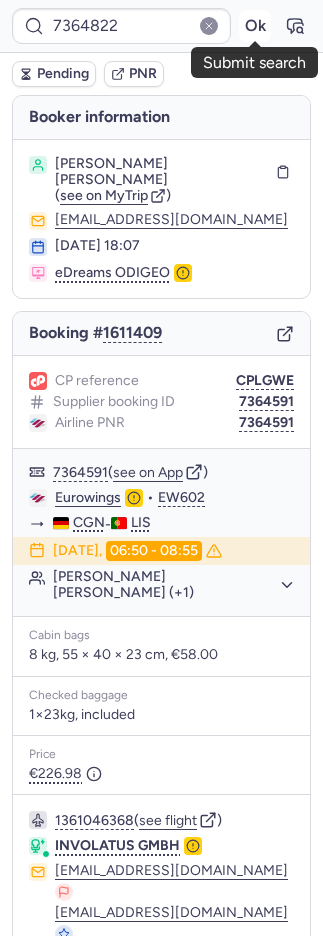 click on "Ok" at bounding box center (255, 26) 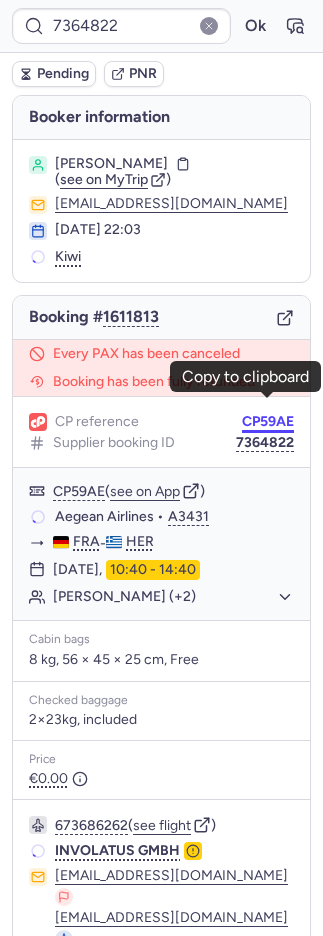 click on "CP59AE" at bounding box center [268, 422] 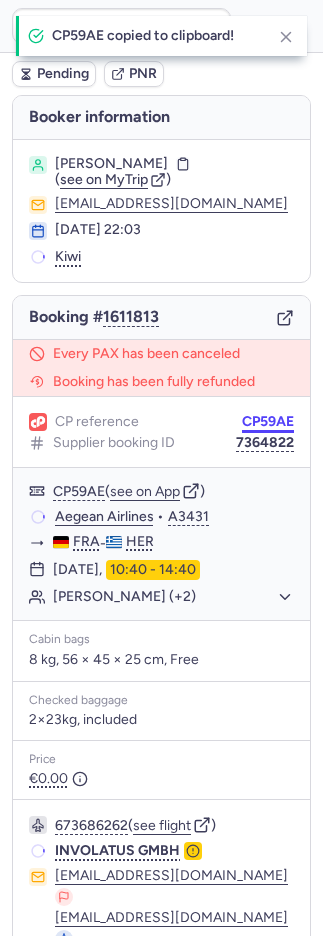 type 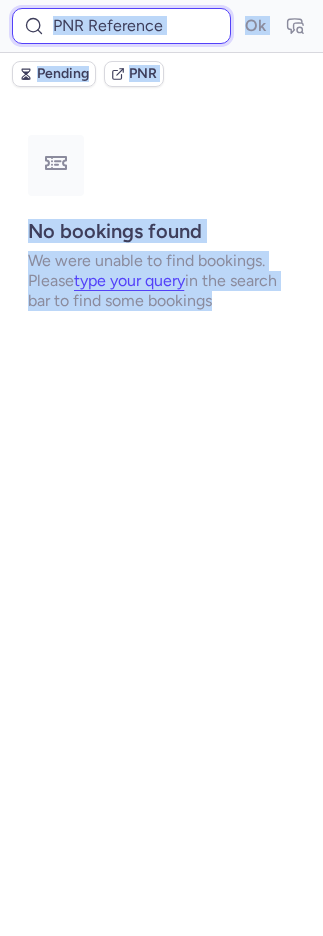 click at bounding box center [121, 26] 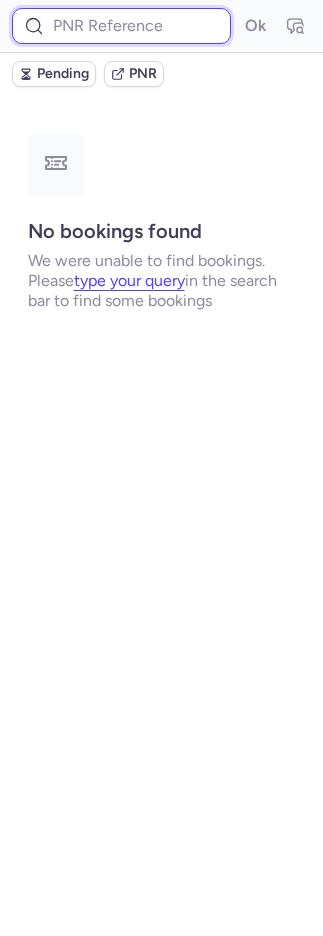paste on "DT1753316413318392" 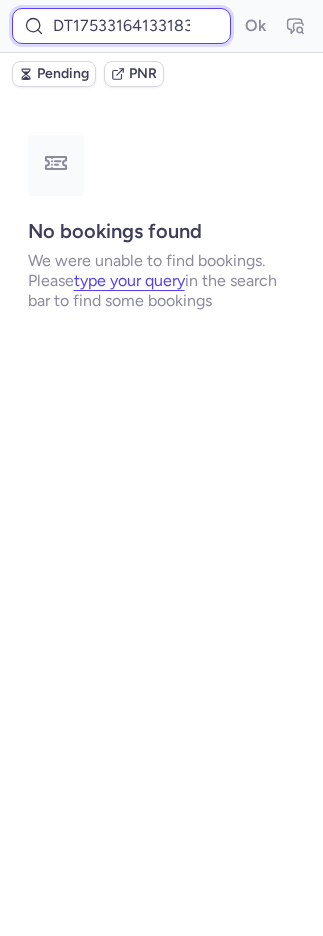 scroll, scrollTop: 0, scrollLeft: 16, axis: horizontal 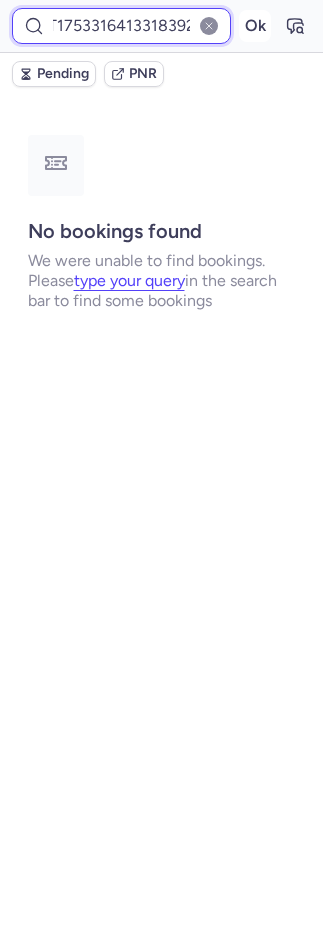 type on "DT1753316413318392" 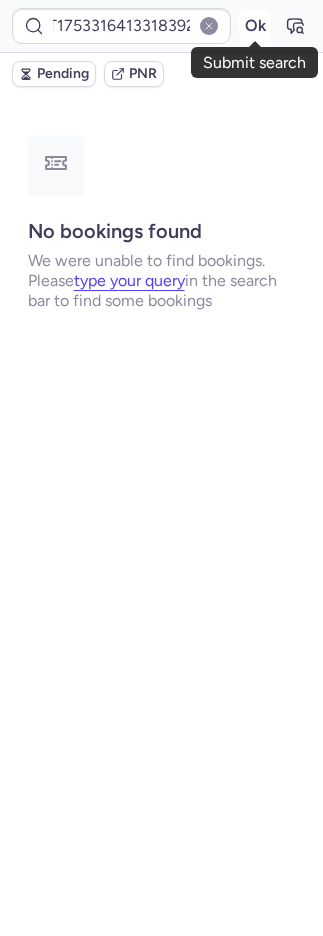 click on "Ok" at bounding box center [255, 26] 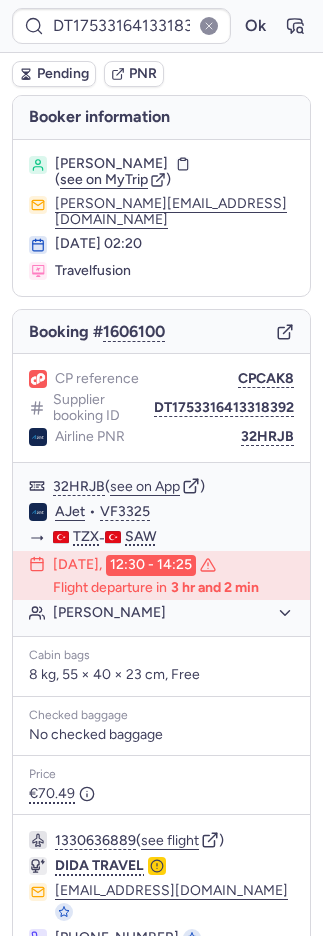 scroll, scrollTop: 9, scrollLeft: 0, axis: vertical 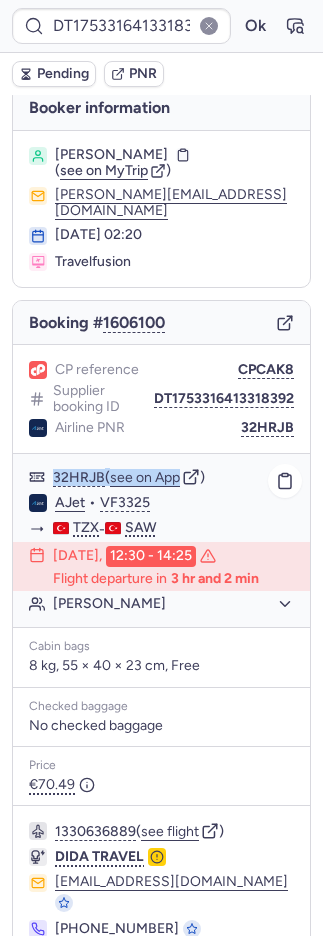 drag, startPoint x: 205, startPoint y: 459, endPoint x: 194, endPoint y: 475, distance: 19.416489 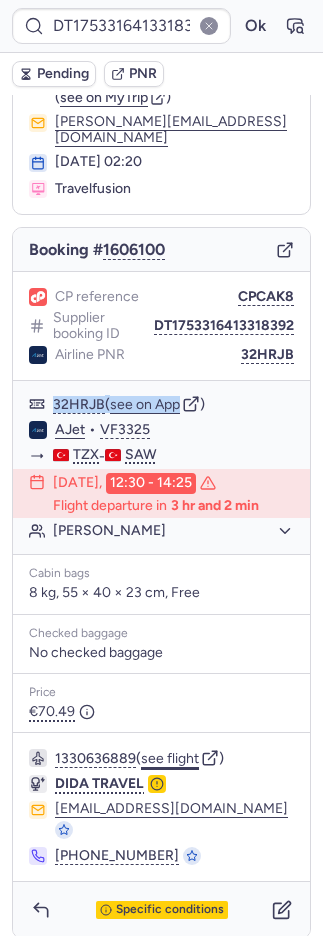 click on "see flight" 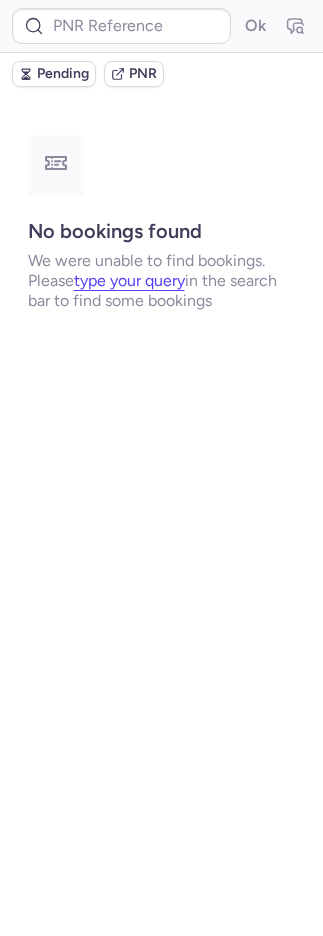 scroll, scrollTop: 0, scrollLeft: 0, axis: both 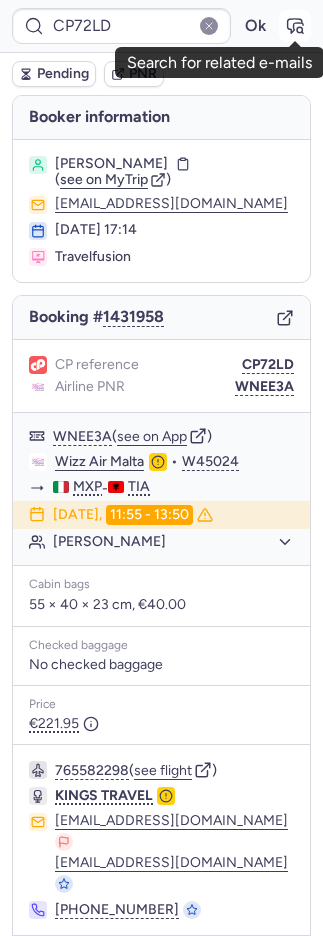 click 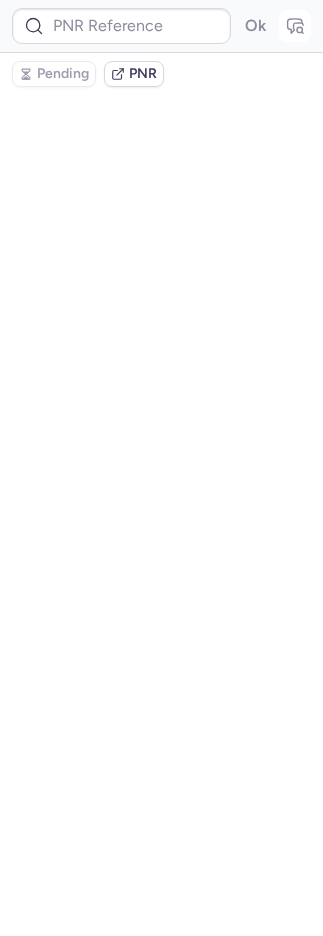 type on "CP72LD" 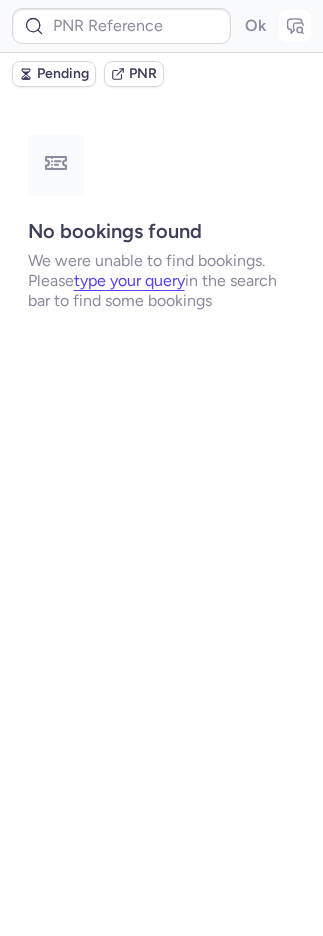 type on "CP72LD" 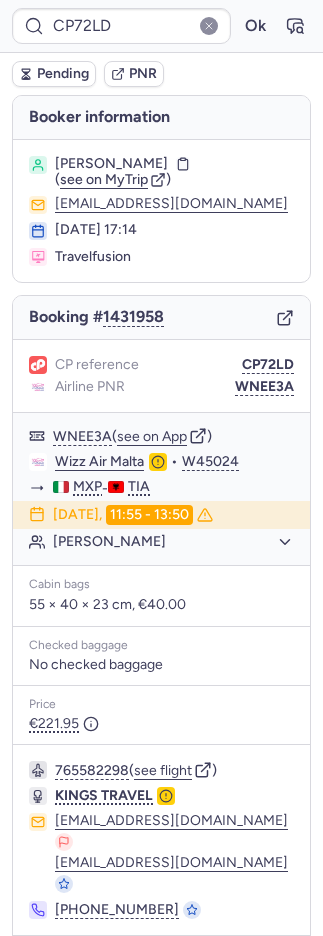 click 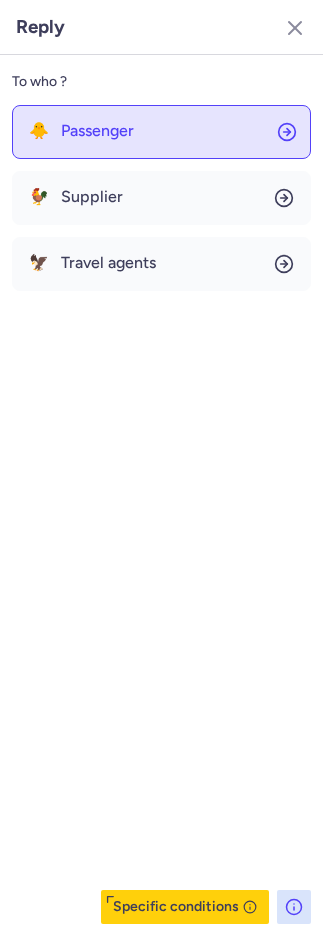 click on "Passenger" at bounding box center (97, 131) 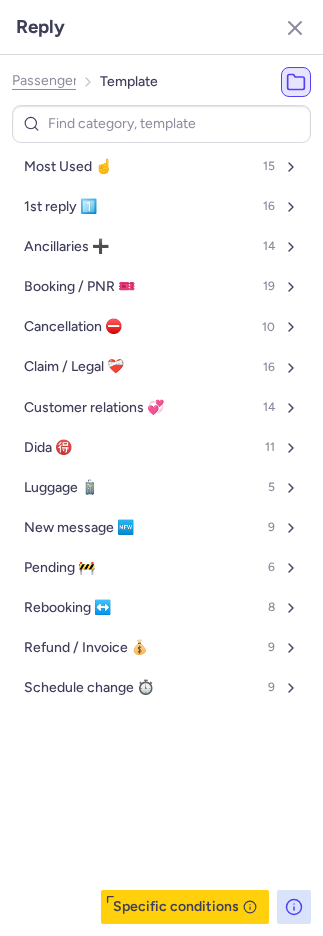 click on "Most Used ☝️ 15" at bounding box center [161, 167] 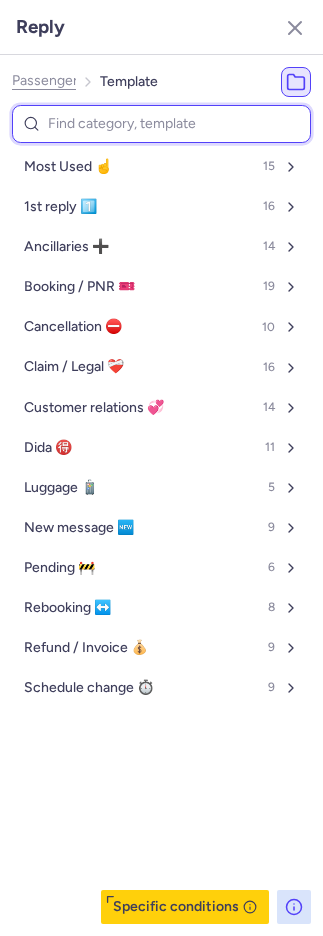 select on "en" 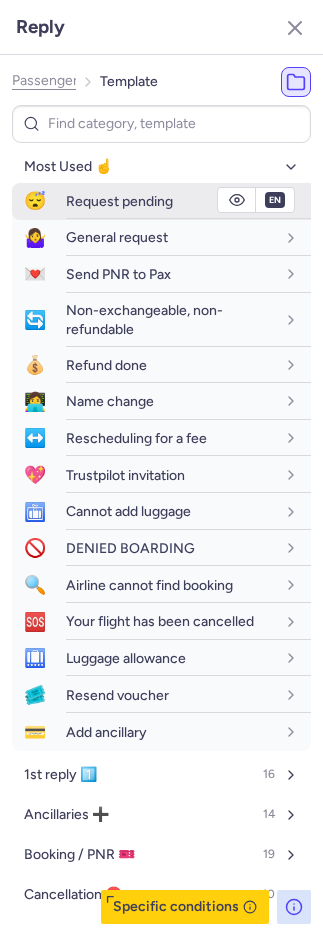 click on "Request pending" at bounding box center (119, 201) 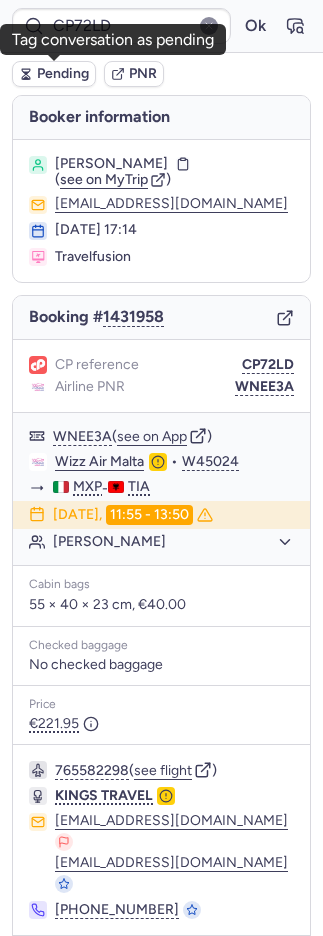 click on "Pending" at bounding box center (63, 74) 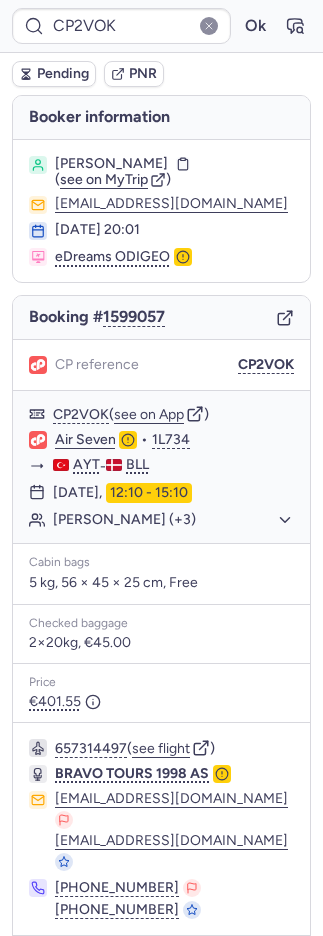 type on "CPQZHO" 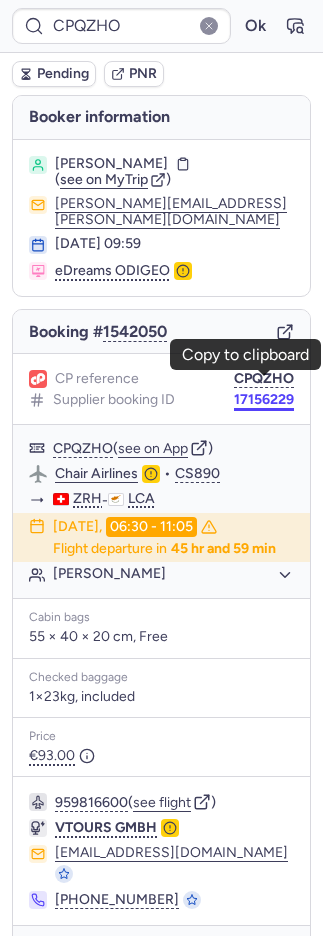 click on "17156229" at bounding box center (264, 400) 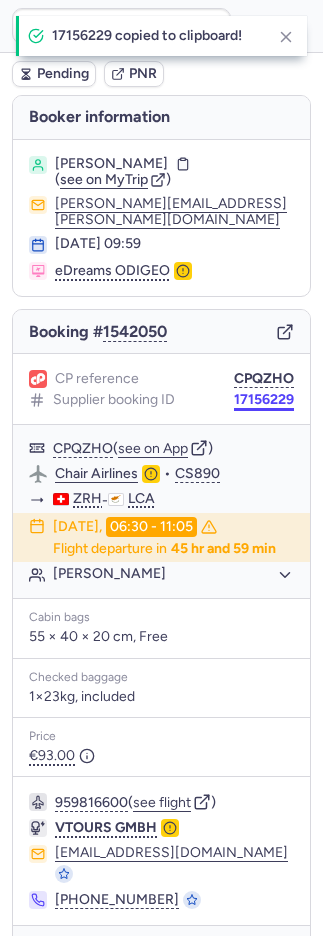 scroll, scrollTop: 20, scrollLeft: 0, axis: vertical 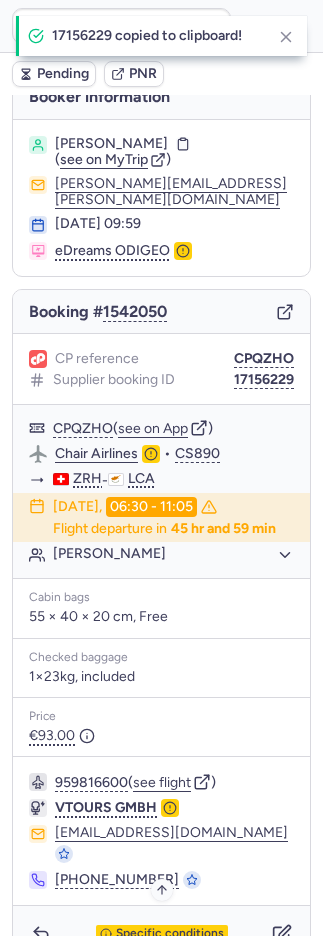 click on "Specific conditions" at bounding box center [170, 934] 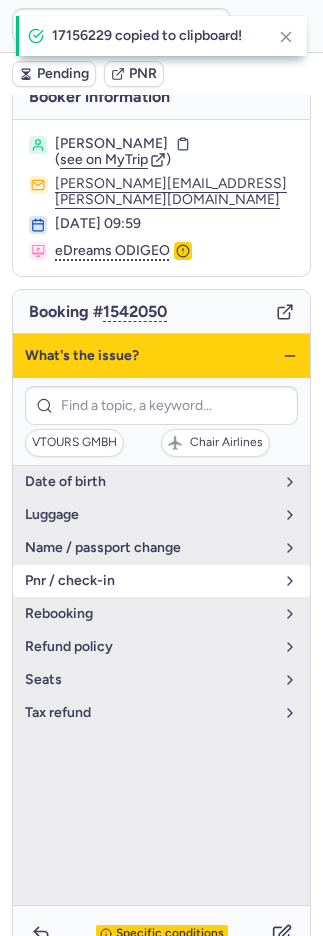 click on "pnr / check-in" at bounding box center (149, 581) 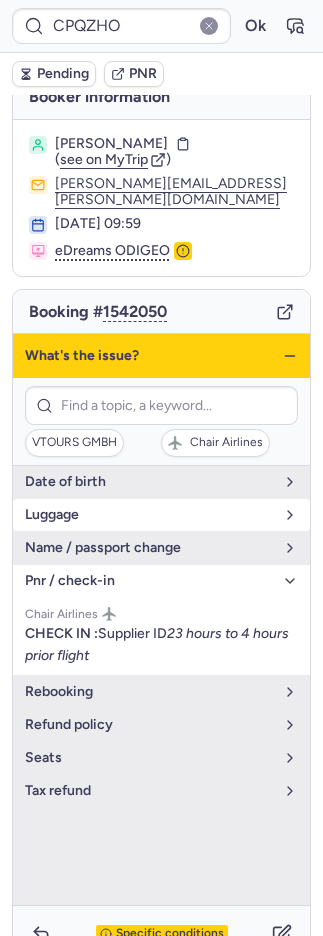 click on "luggage" at bounding box center [149, 515] 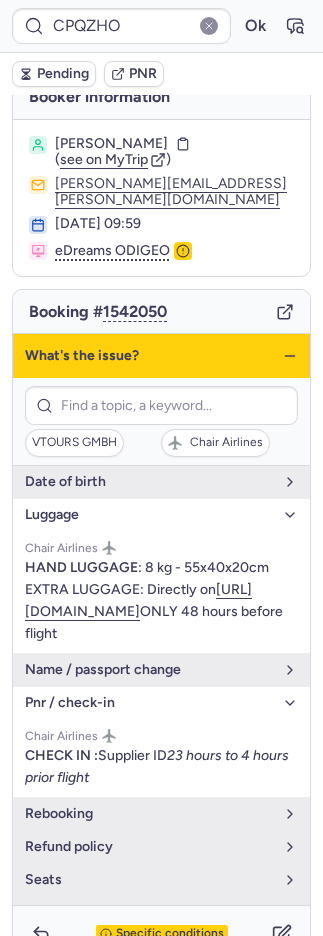 click 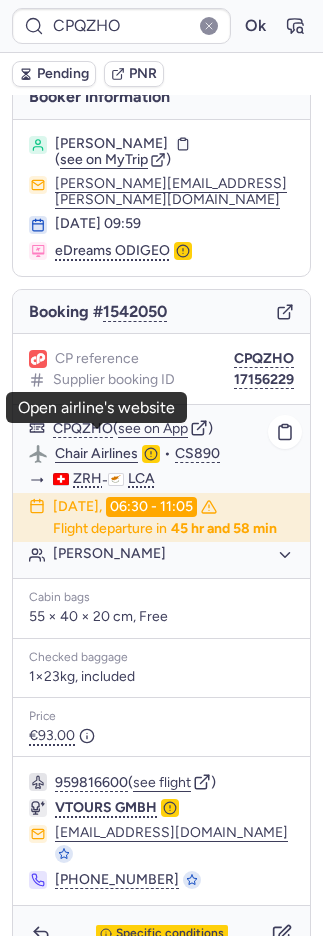 click on "Chair Airlines" 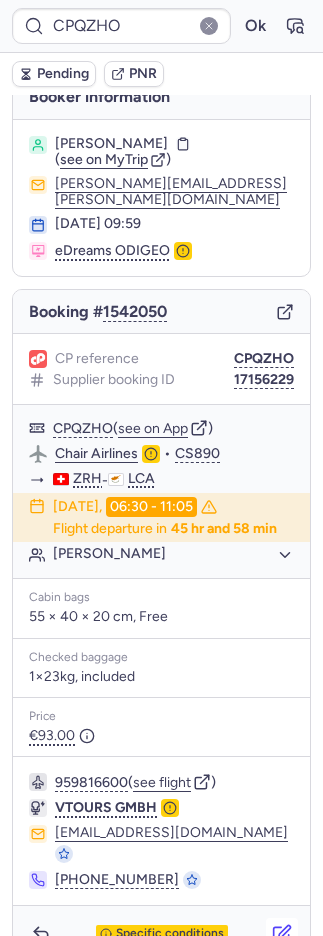 click 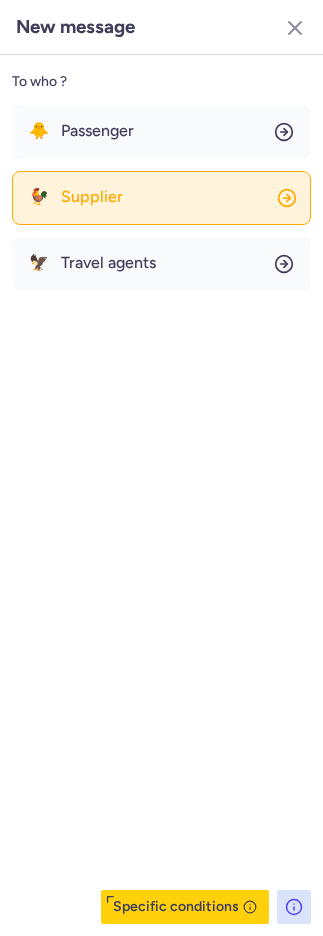 click on "🐓 Supplier" 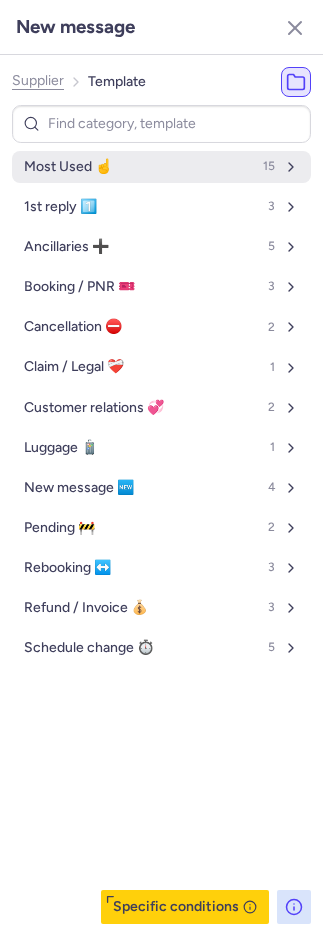 drag, startPoint x: 173, startPoint y: 185, endPoint x: 167, endPoint y: 169, distance: 17.088007 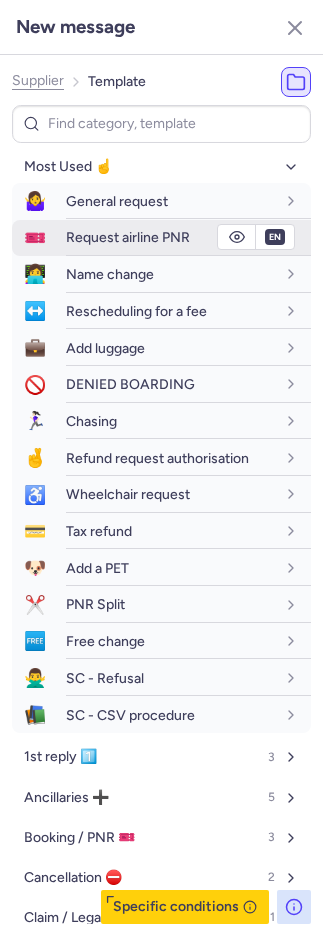 click on "Request airline PNR" at bounding box center [188, 237] 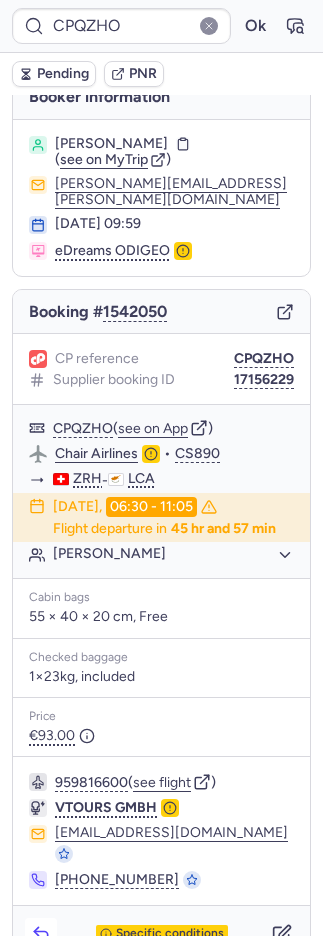 click 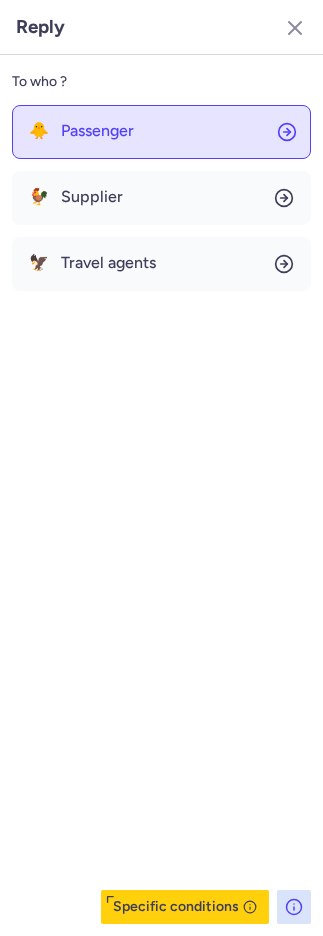 click on "🐥 Passenger" 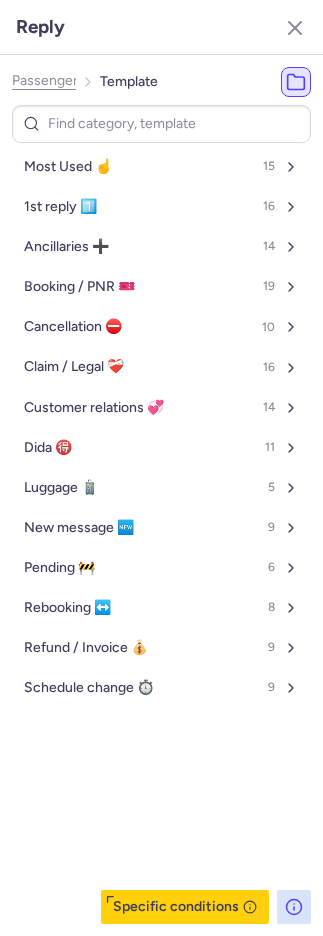 click on "Most Used ☝️ 15" at bounding box center (161, 167) 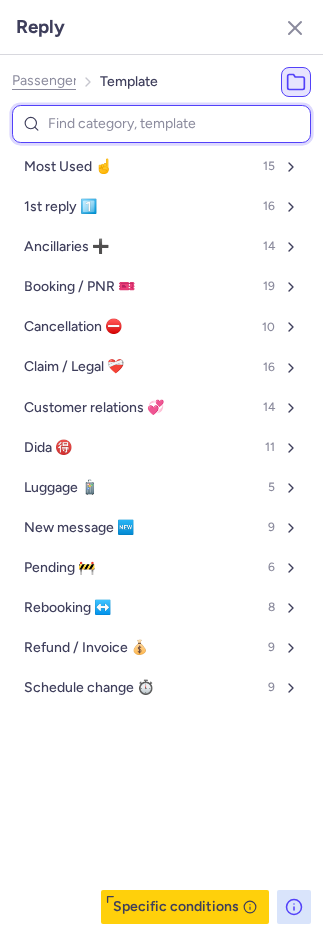 select on "en" 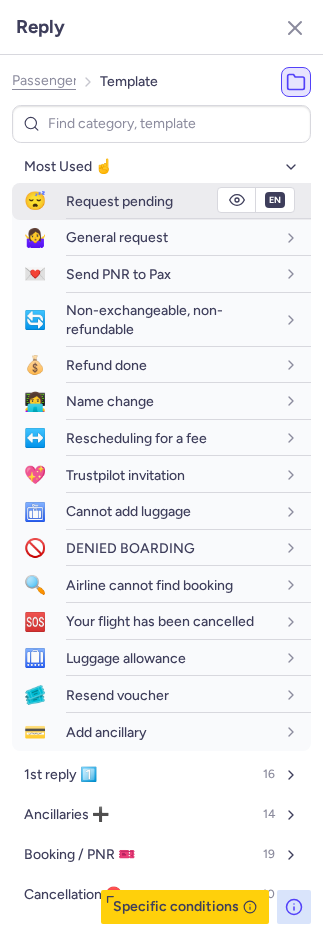 click on "Request pending" at bounding box center (119, 201) 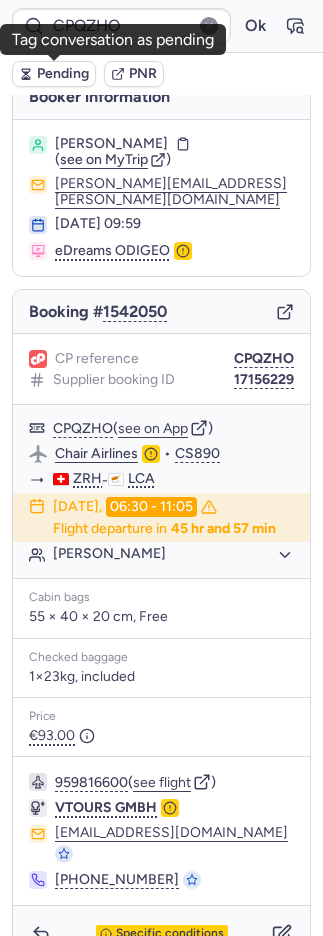 click on "Pending" at bounding box center (54, 74) 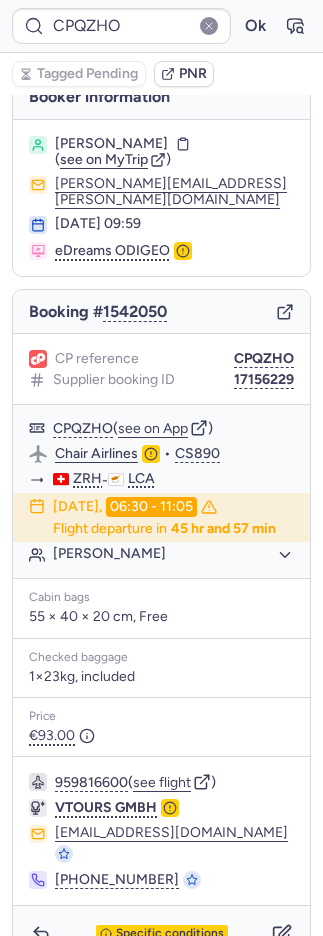 type on "CPY9ML" 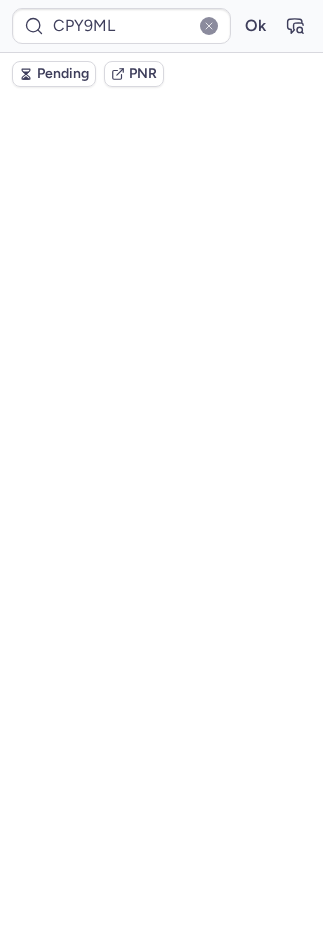 scroll, scrollTop: 60, scrollLeft: 0, axis: vertical 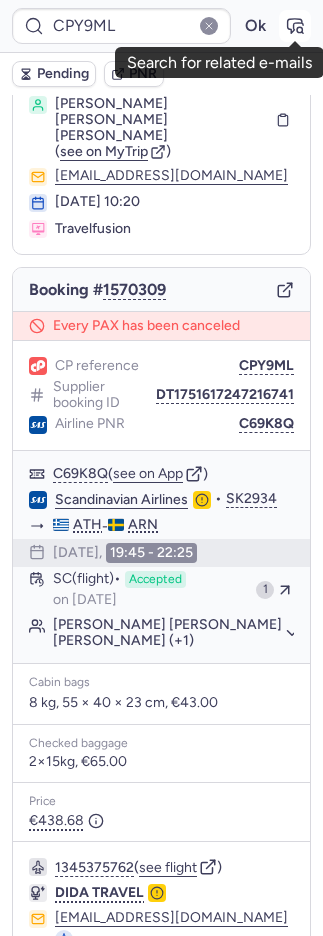 click 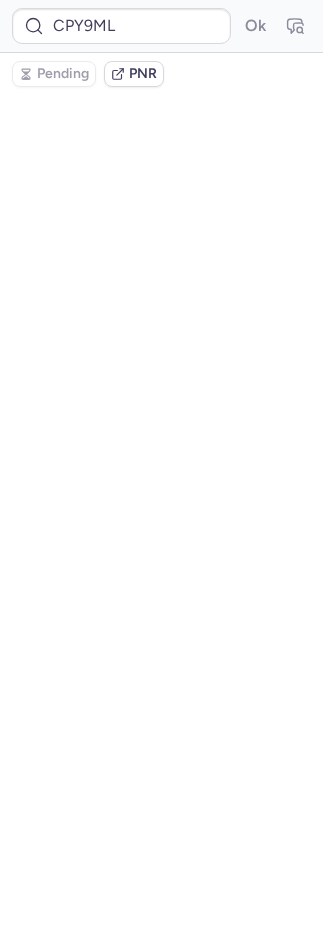 scroll, scrollTop: 0, scrollLeft: 0, axis: both 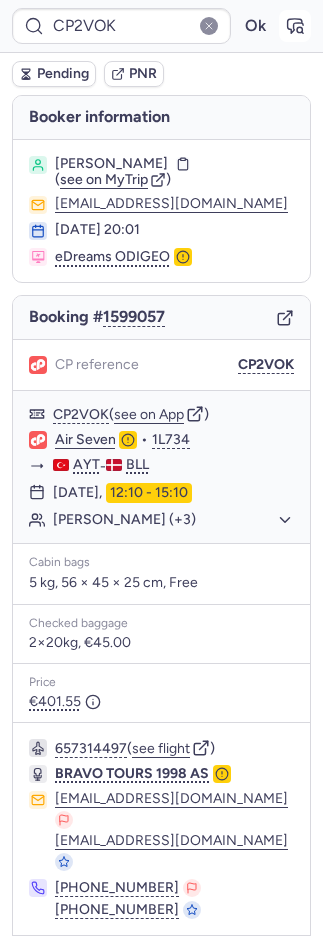 click 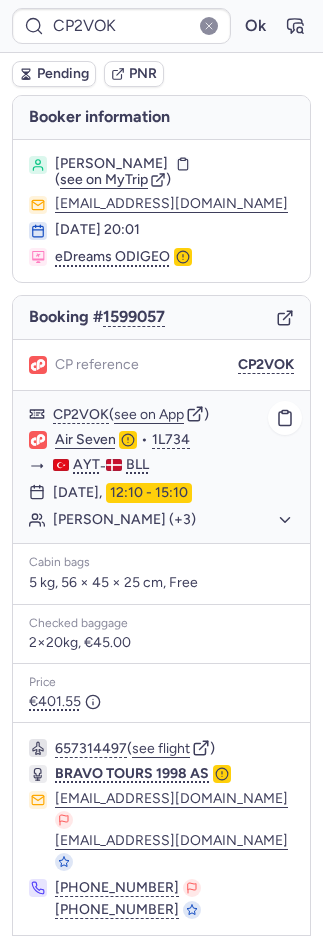 scroll, scrollTop: 24, scrollLeft: 0, axis: vertical 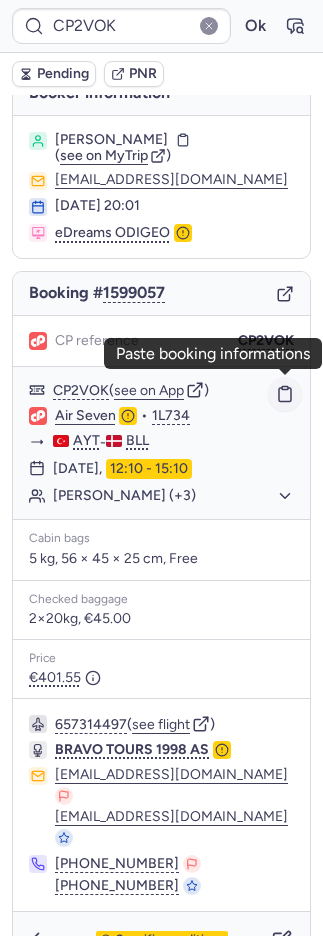 click 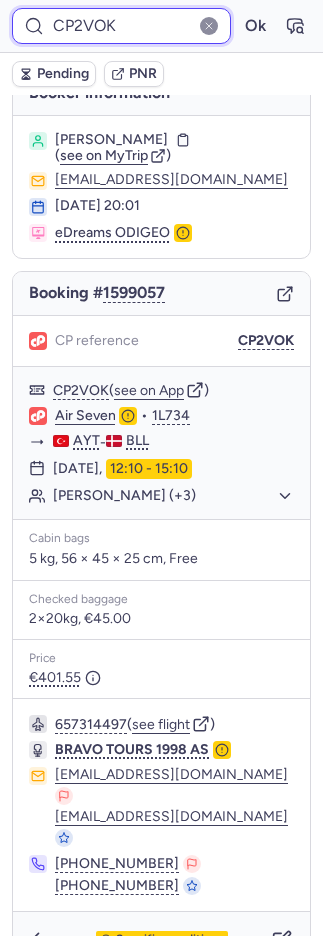 click on "CP2VOK" at bounding box center (121, 26) 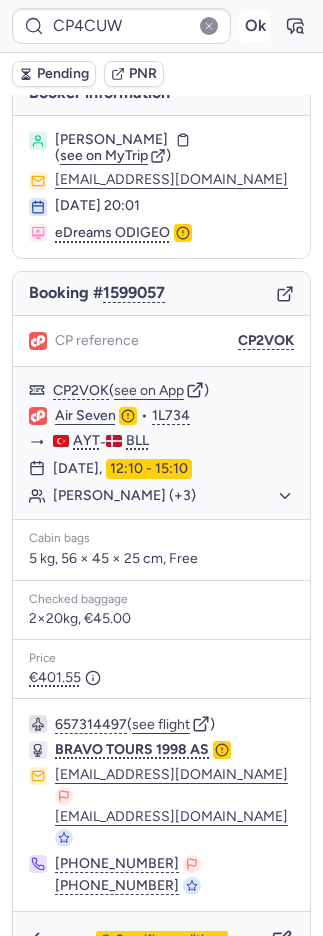 click on "Ok" at bounding box center [255, 26] 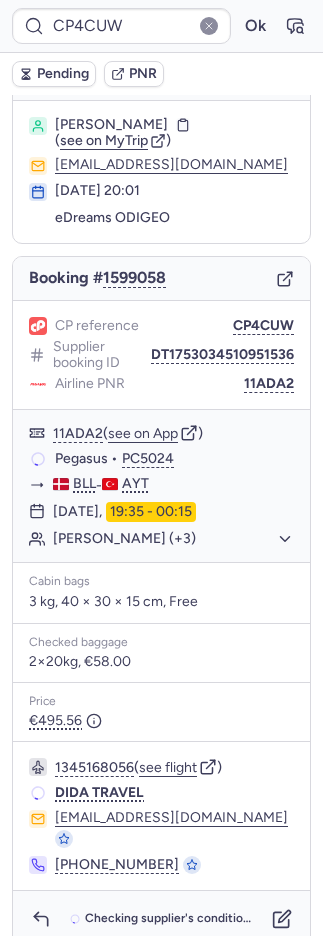 scroll, scrollTop: 38, scrollLeft: 0, axis: vertical 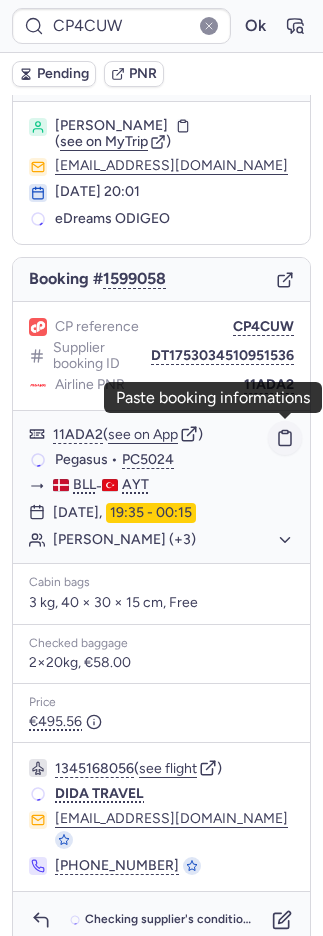 click 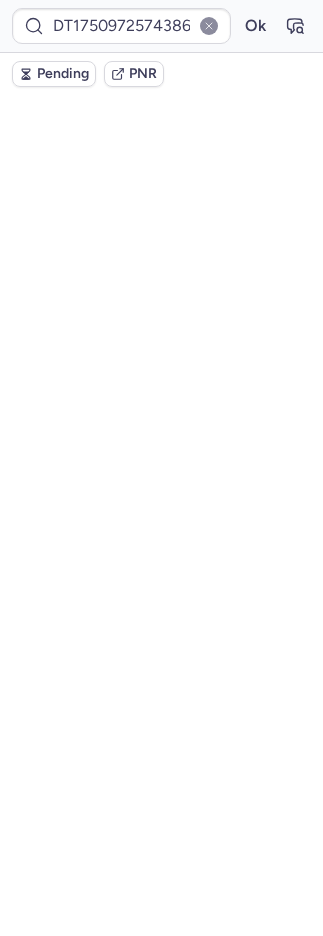 scroll, scrollTop: 64, scrollLeft: 0, axis: vertical 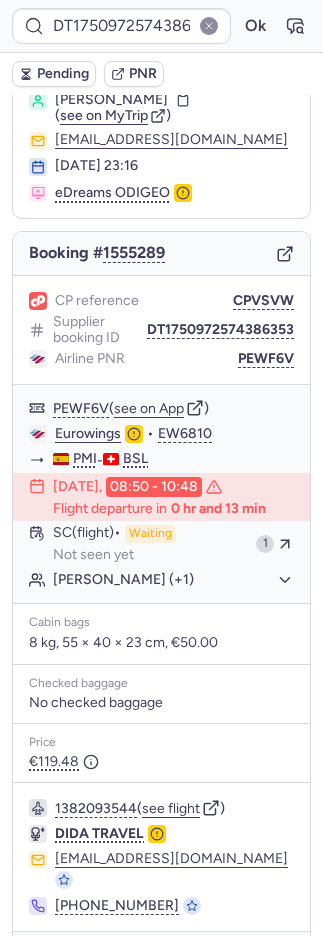 type on "CPBV9Z" 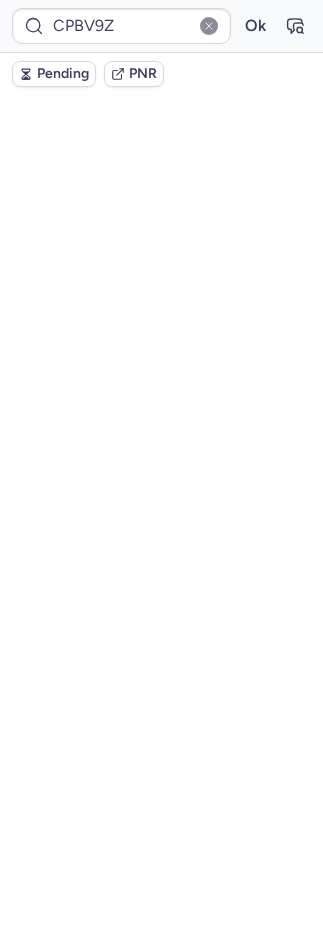 scroll, scrollTop: 44, scrollLeft: 0, axis: vertical 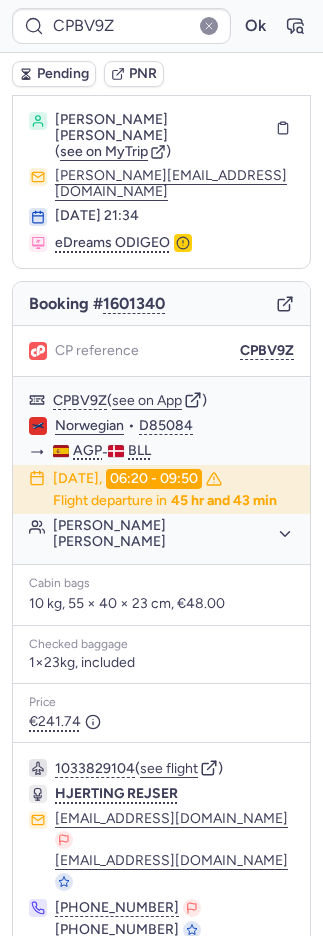 click 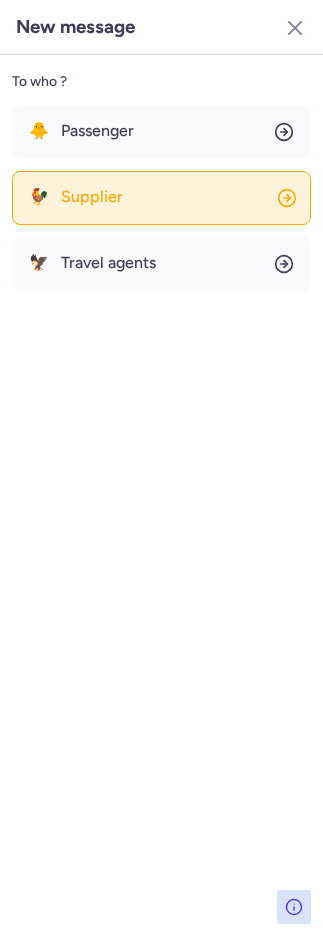 click on "Supplier" at bounding box center (92, 197) 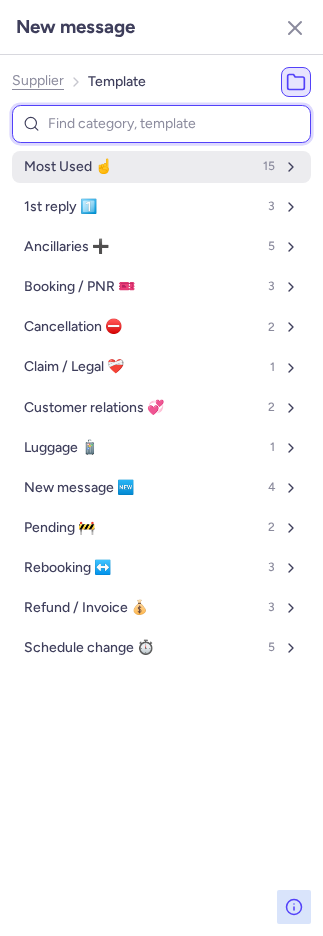 click on "Most Used ☝️ 15" at bounding box center (161, 167) 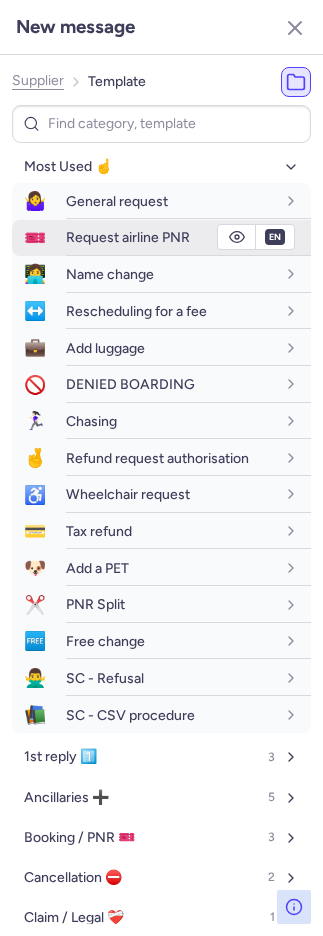 click on "Request airline PNR" at bounding box center [188, 237] 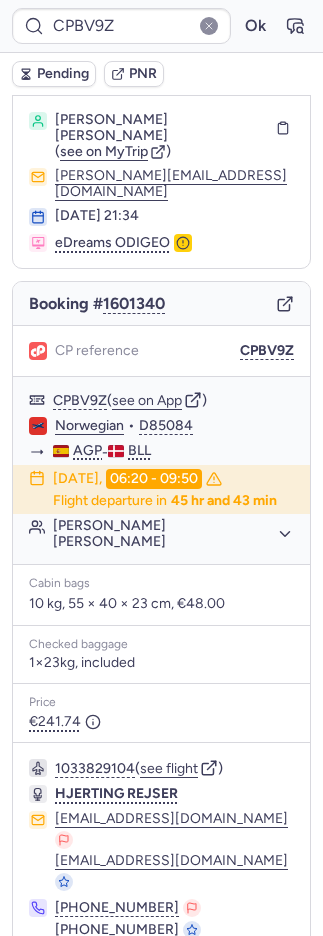 click 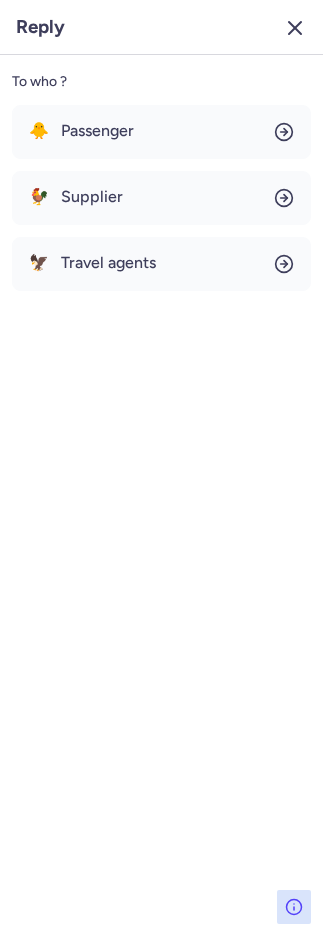 click 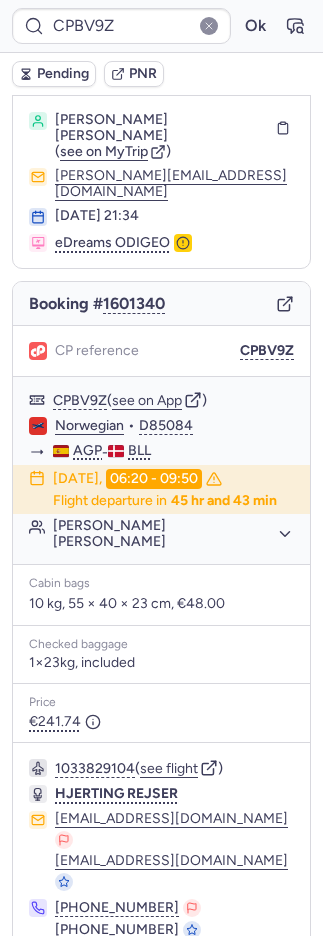 click 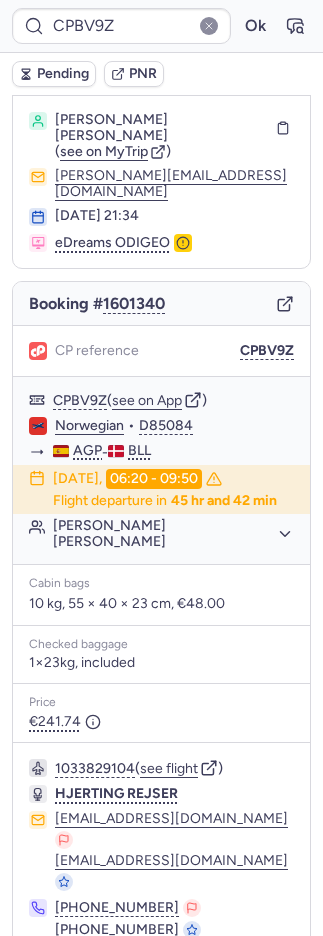 click 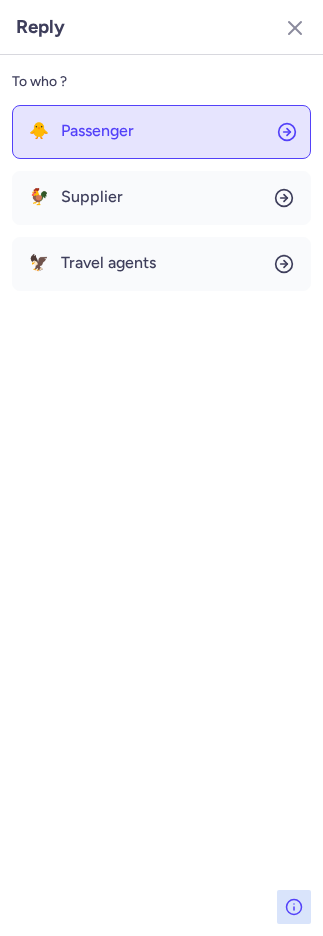 click on "🐥 Passenger" 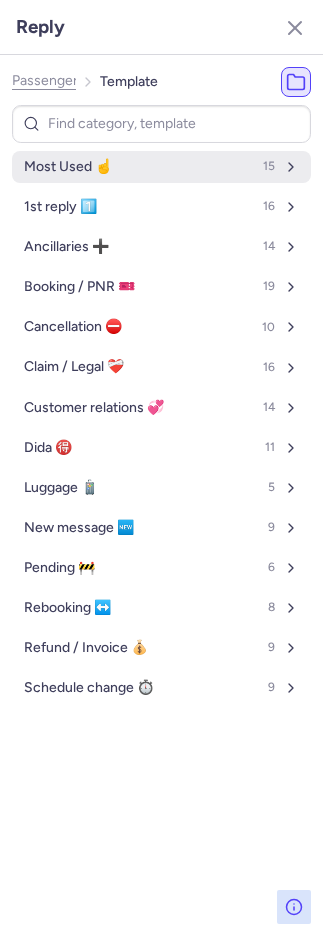 click on "Most Used ☝️" at bounding box center (68, 167) 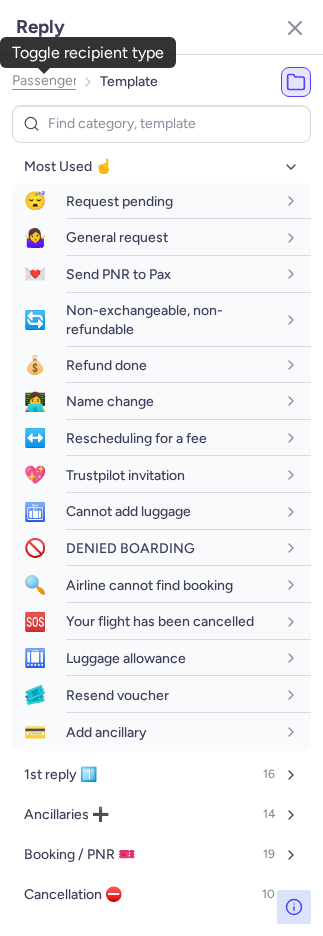 click on "Passenger" 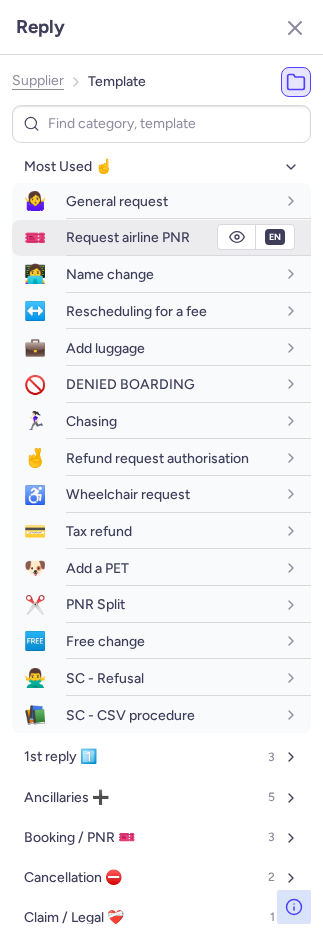 click on "Request airline PNR" at bounding box center [128, 237] 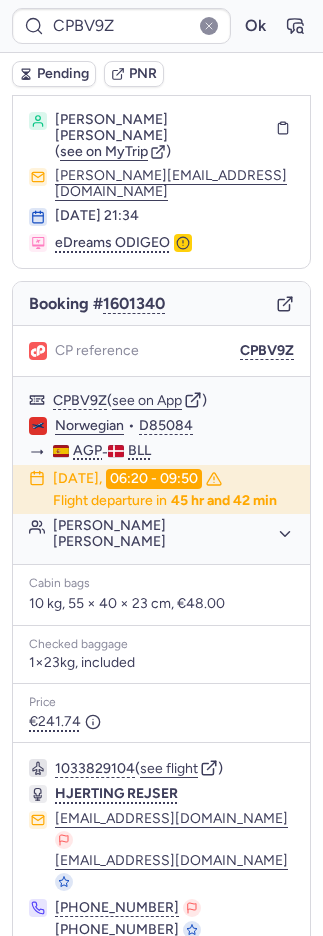 click 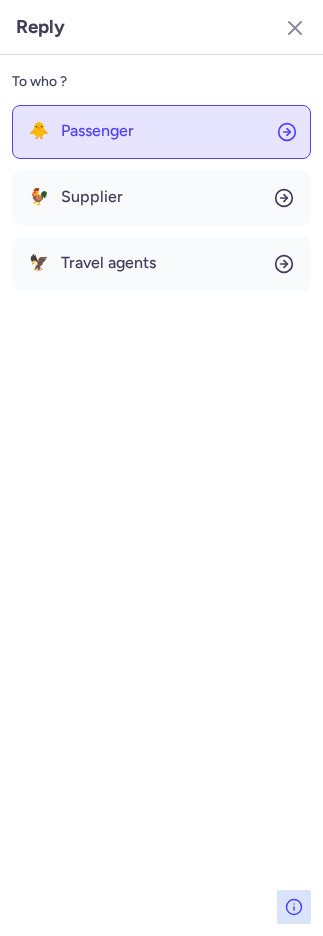 click on "🐥 Passenger" 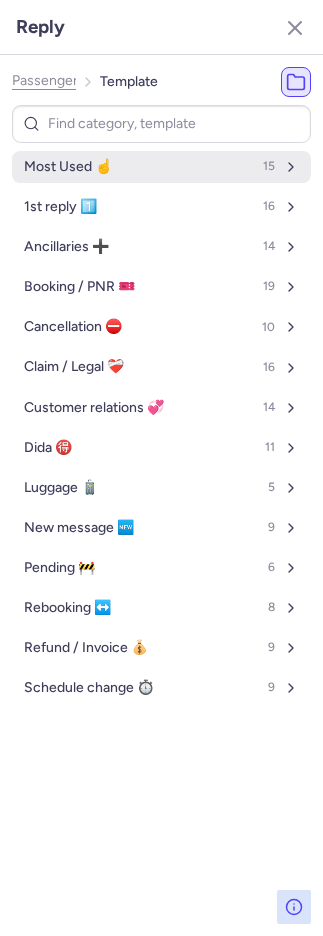 click on "Most Used ☝️" at bounding box center [68, 167] 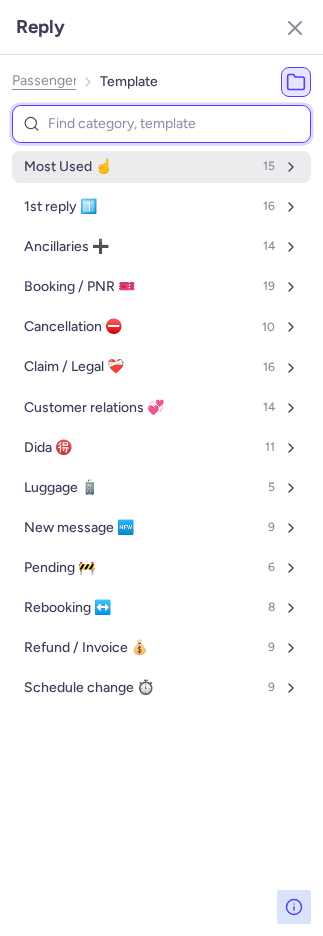 select on "en" 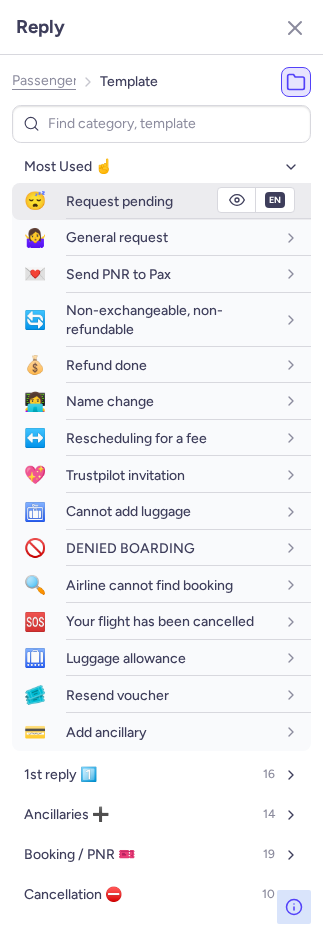 click on "Request pending" at bounding box center (119, 201) 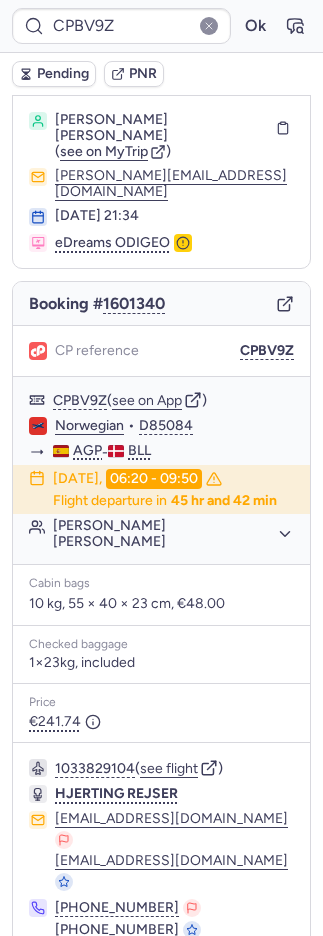 click on "Pending" at bounding box center (63, 74) 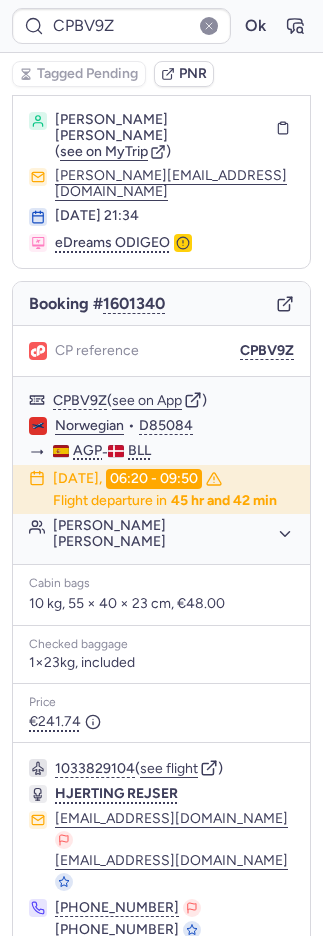 type on "CPQZHO" 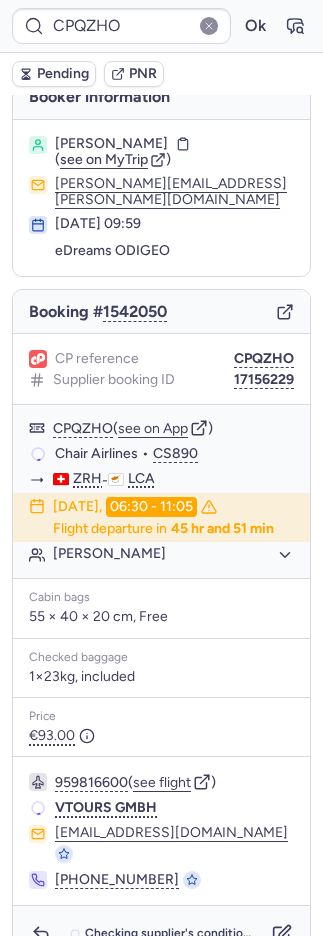 scroll, scrollTop: 20, scrollLeft: 0, axis: vertical 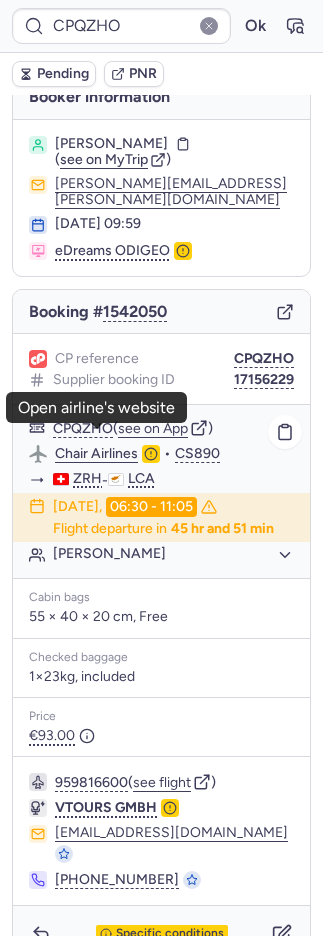click on "Chair Airlines" 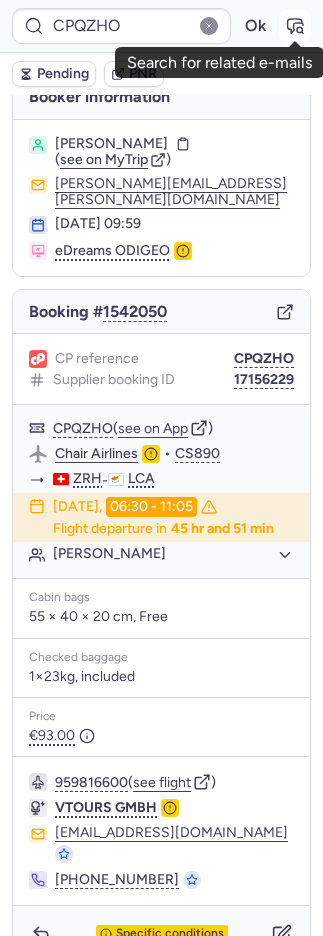 click 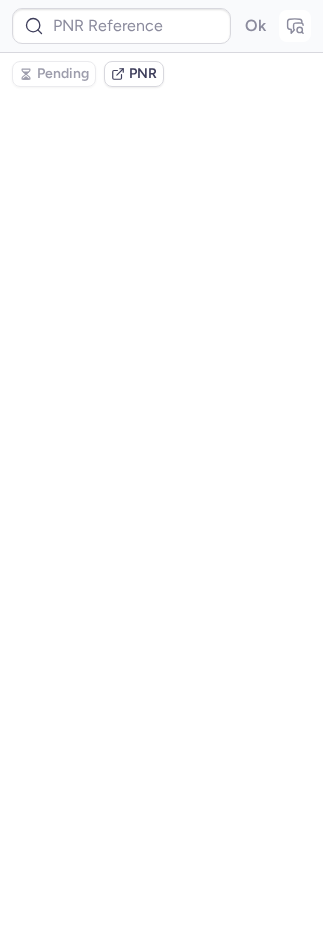 type on "CPQZHO" 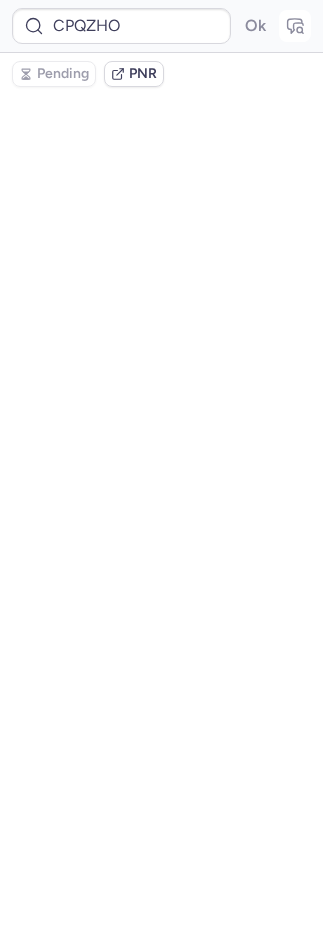 scroll, scrollTop: 0, scrollLeft: 0, axis: both 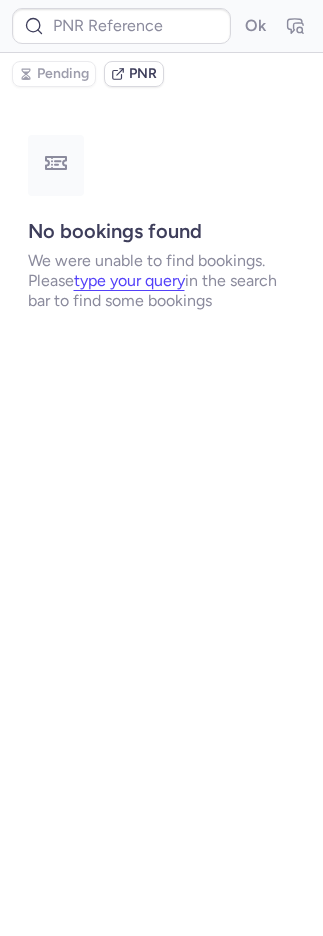 type on "CP743H" 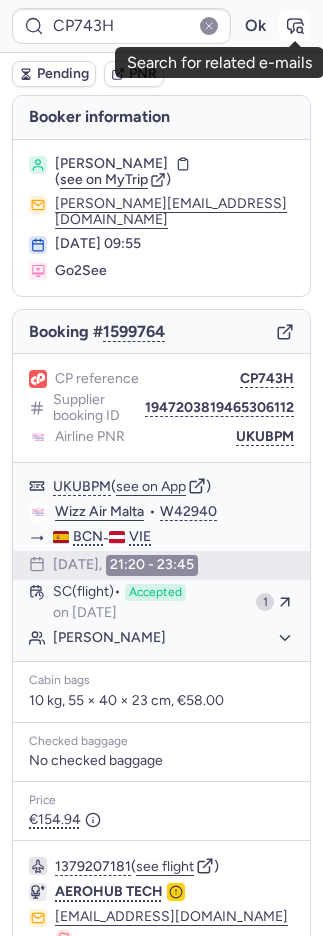 click 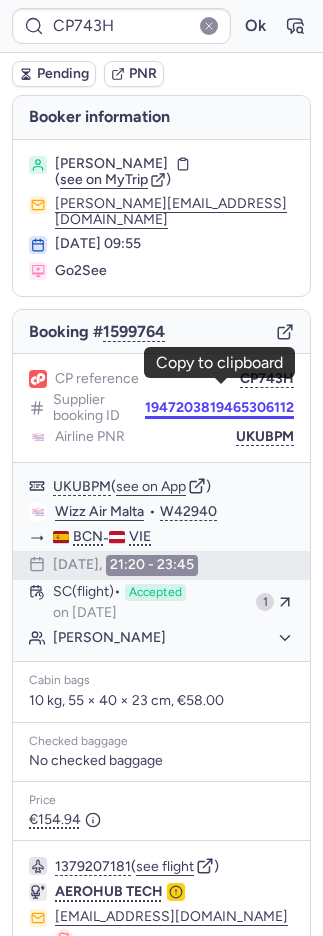click on "1947203819465306112" at bounding box center (219, 408) 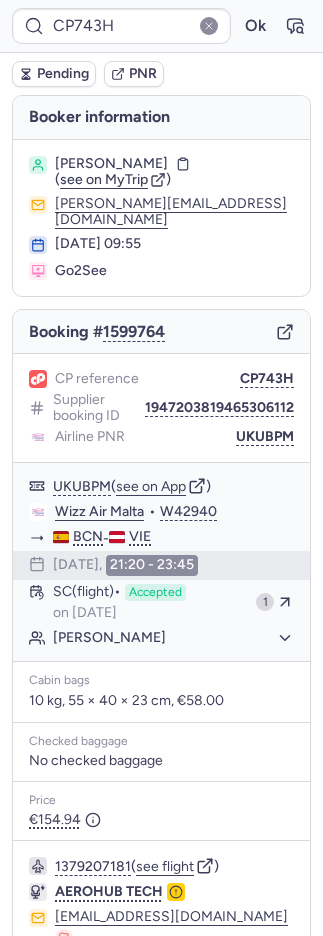 type on "CPE3ZO" 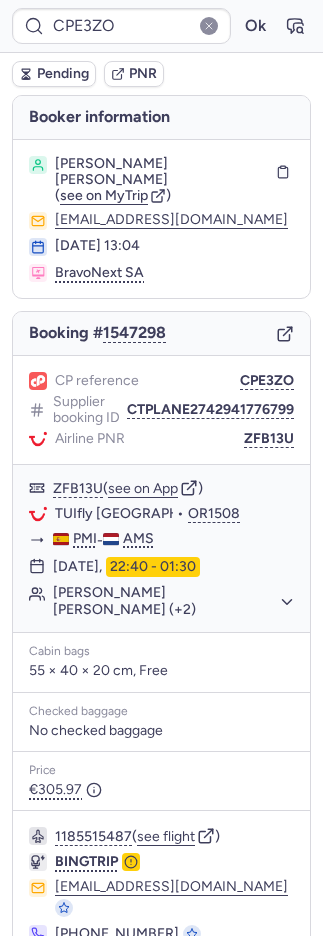 scroll, scrollTop: 38, scrollLeft: 0, axis: vertical 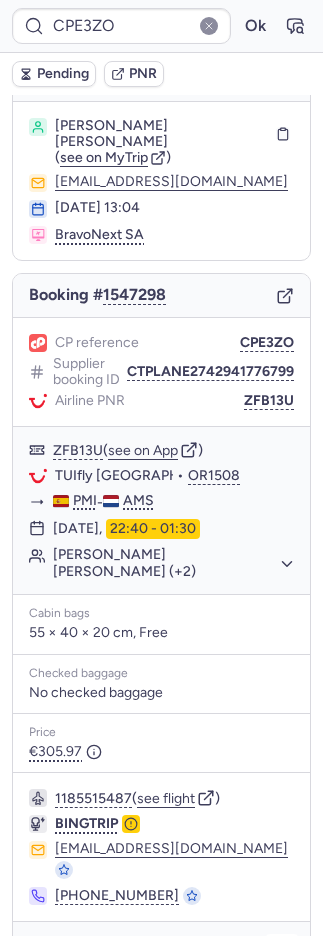 click 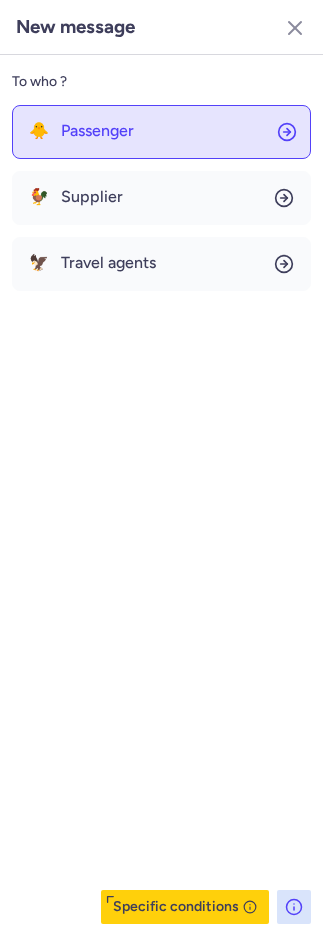 click on "🐥 Passenger" 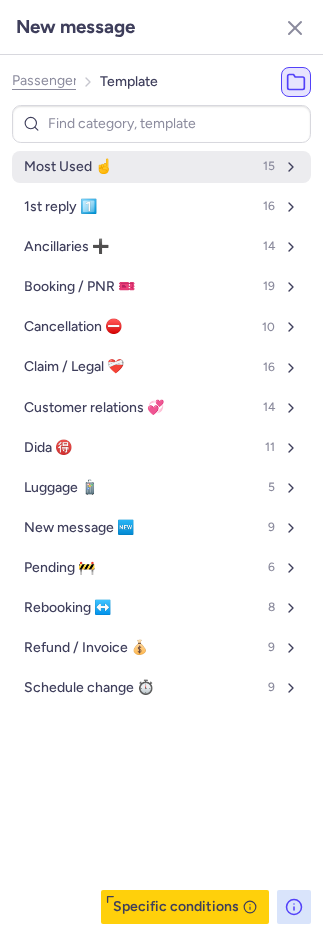 click on "Most Used ☝️ 15" at bounding box center (161, 167) 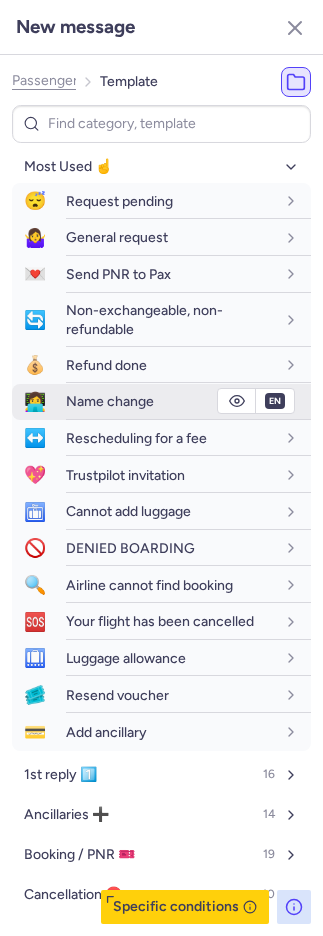 click on "Name change" at bounding box center [110, 401] 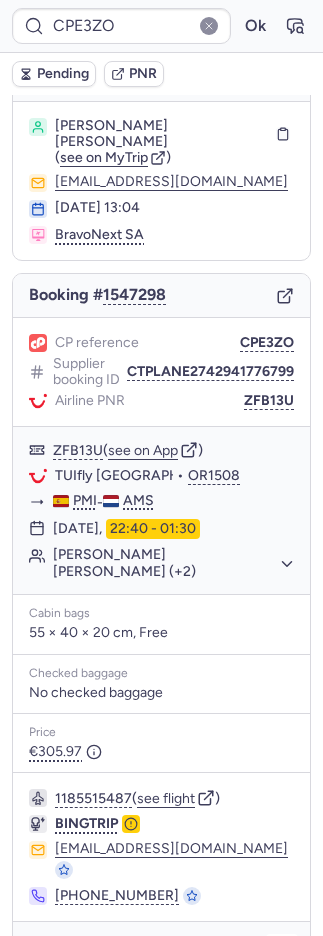 click 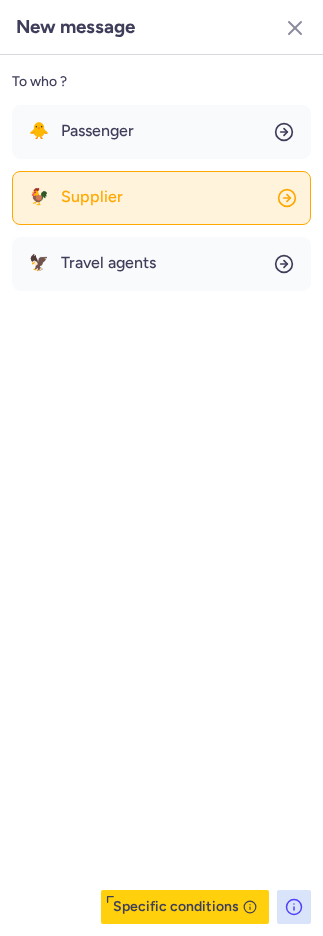 click on "🐓 Supplier" 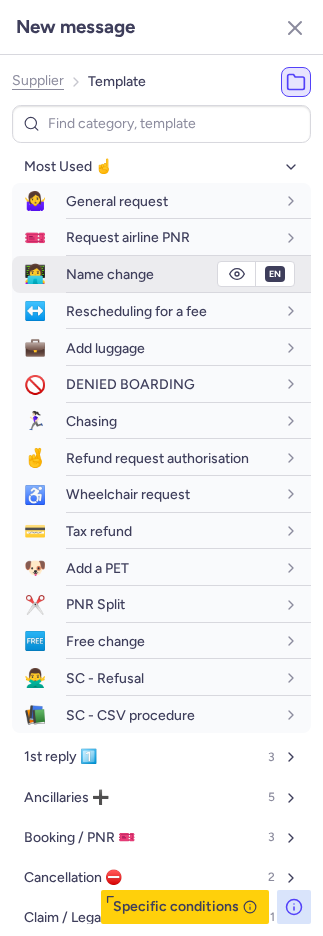 click on "Name change" at bounding box center (110, 274) 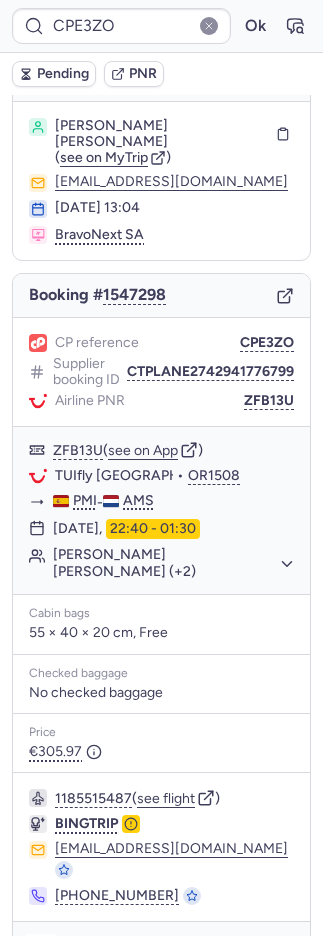 click 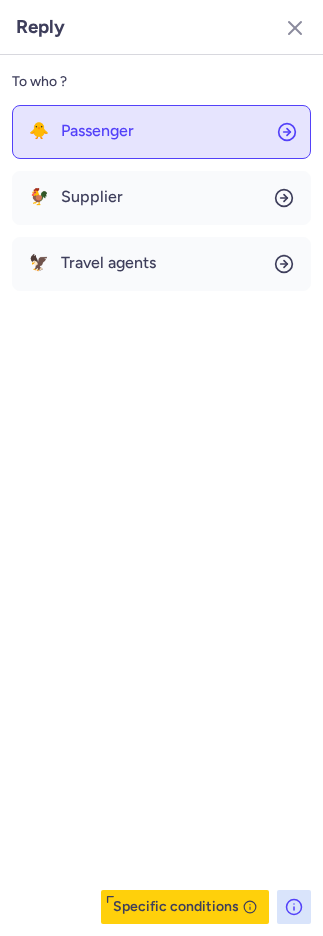 click on "Passenger" at bounding box center [97, 131] 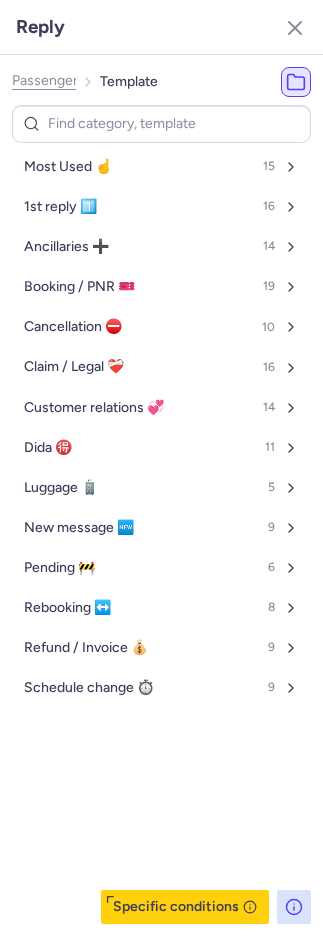 click on "Most Used ☝️" at bounding box center [68, 167] 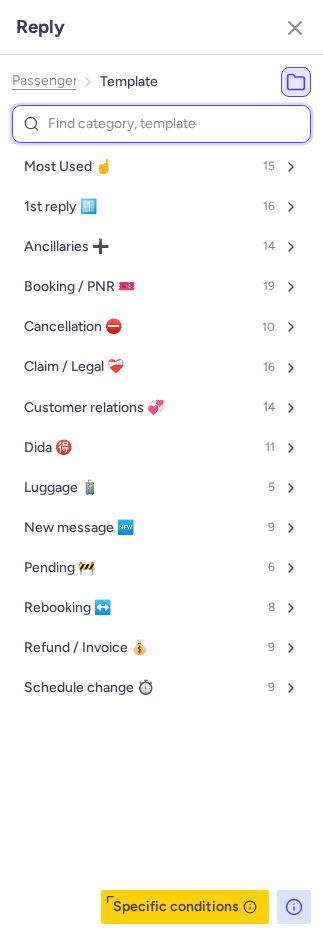 select on "en" 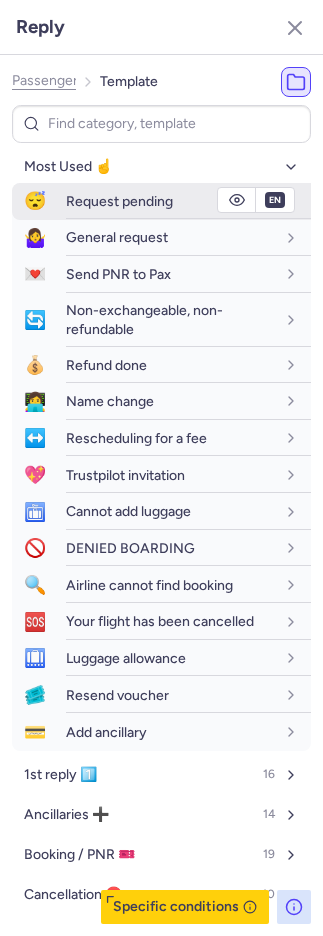 click on "Request pending" at bounding box center [119, 201] 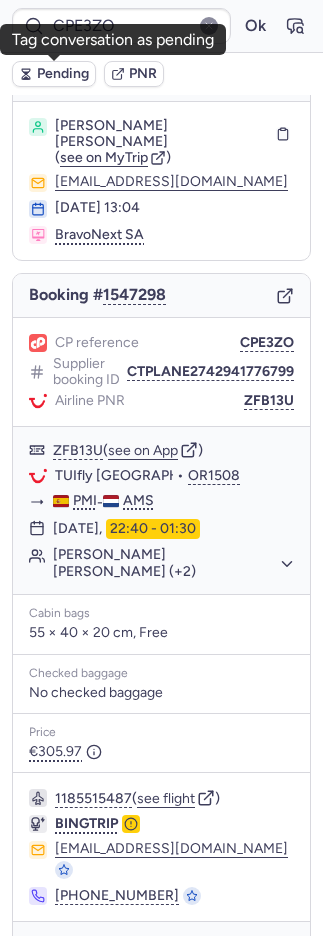 click on "Pending" at bounding box center [63, 74] 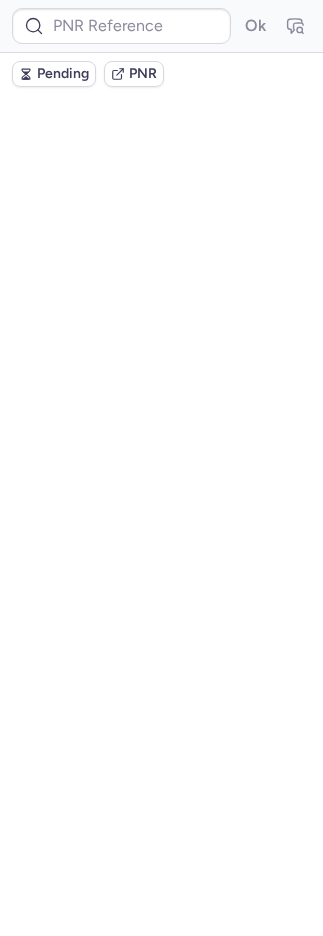 scroll, scrollTop: 0, scrollLeft: 0, axis: both 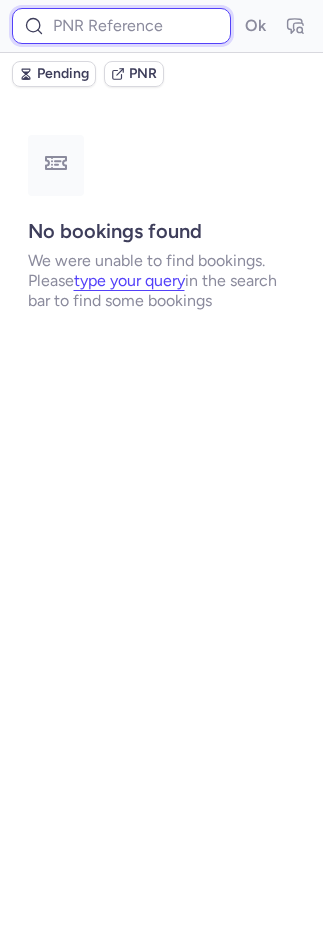 click at bounding box center [121, 26] 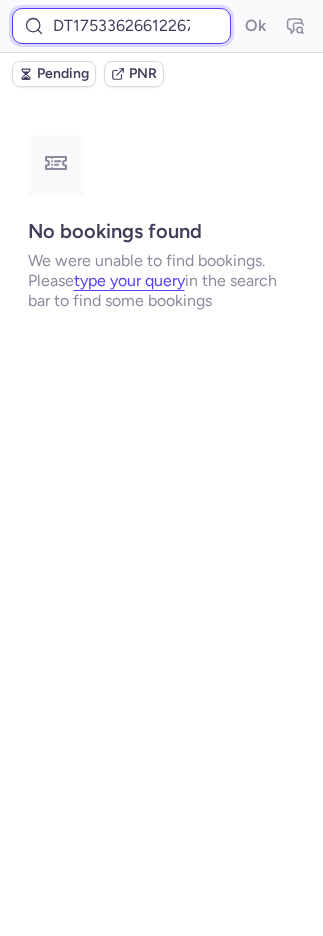 scroll, scrollTop: 0, scrollLeft: 20, axis: horizontal 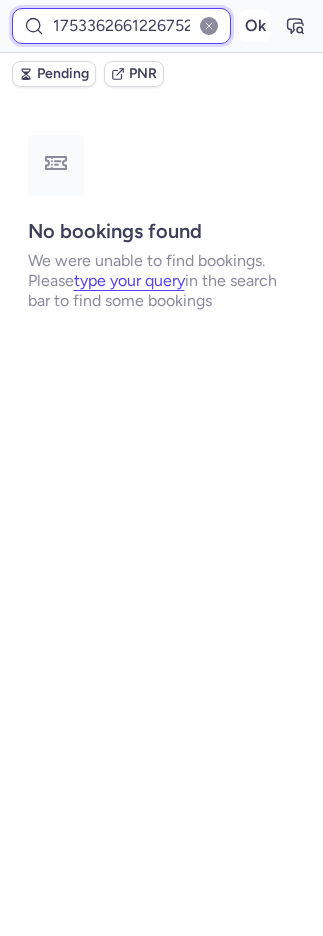 type on "DT1753362661226752" 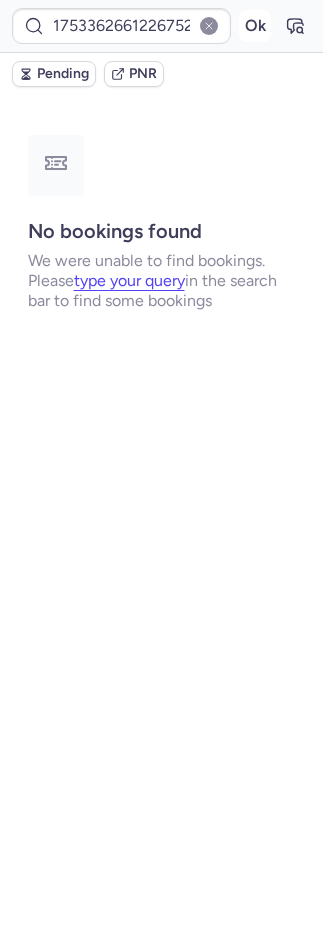 click on "Ok" at bounding box center [255, 26] 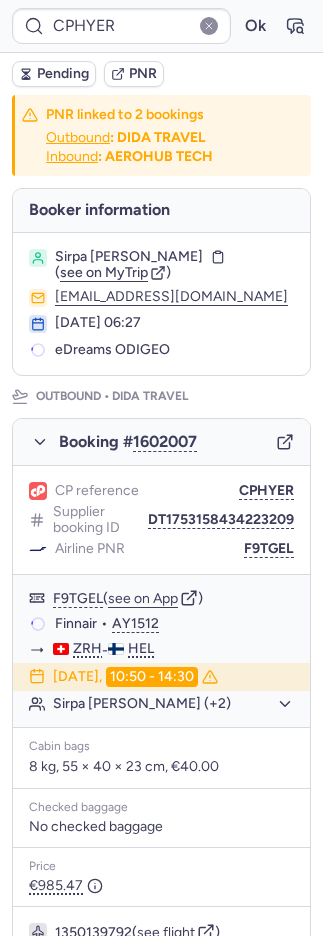 type on "CPUJIC" 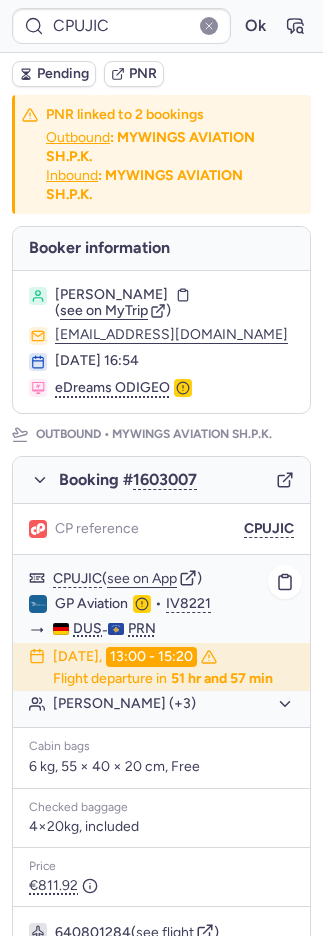 scroll, scrollTop: 946, scrollLeft: 0, axis: vertical 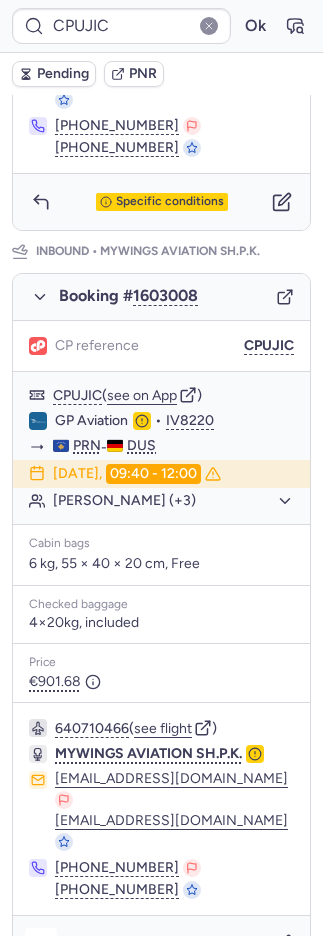 click at bounding box center (41, 944) 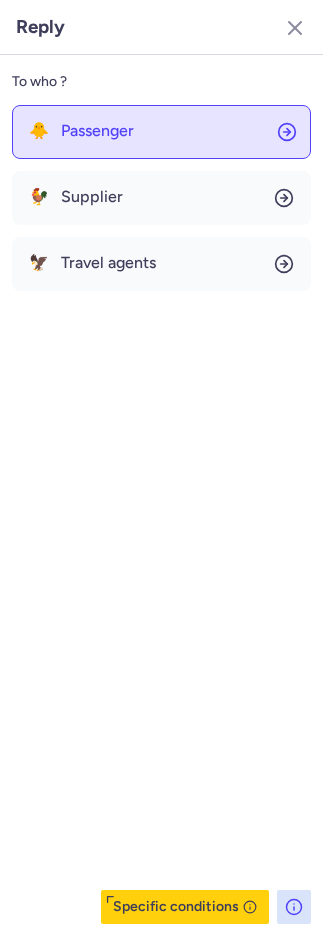click on "Passenger" at bounding box center [97, 131] 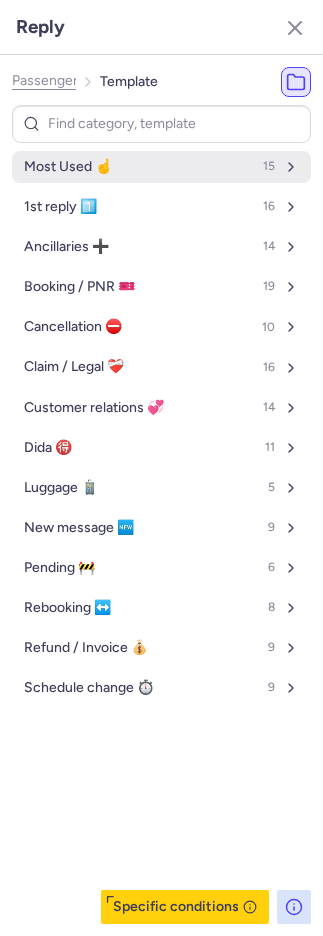 click on "Most Used ☝️ 15" at bounding box center (161, 167) 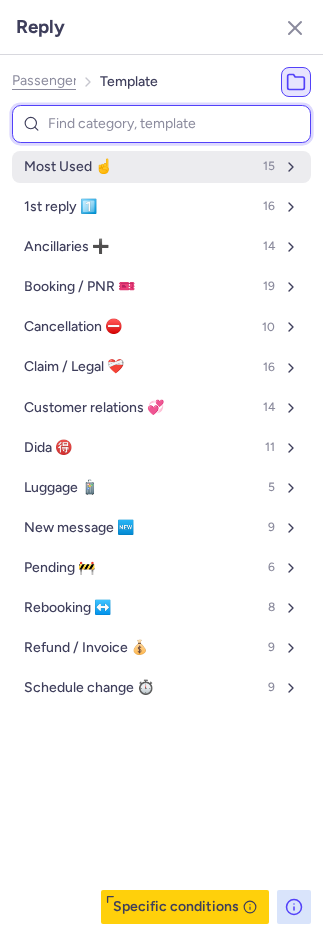 select on "en" 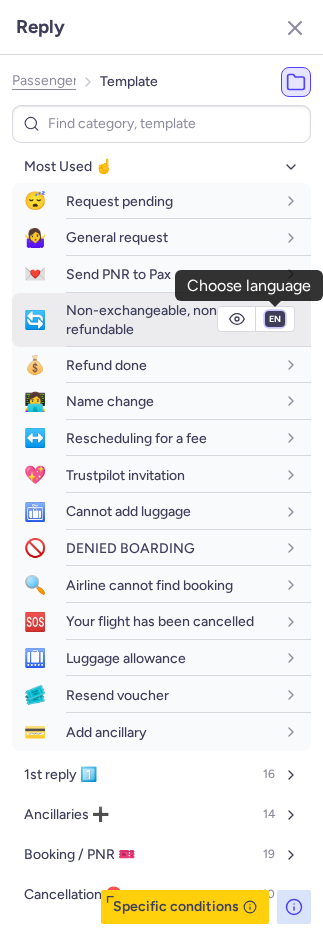 click on "fr en de nl pt es it ru" at bounding box center (275, 319) 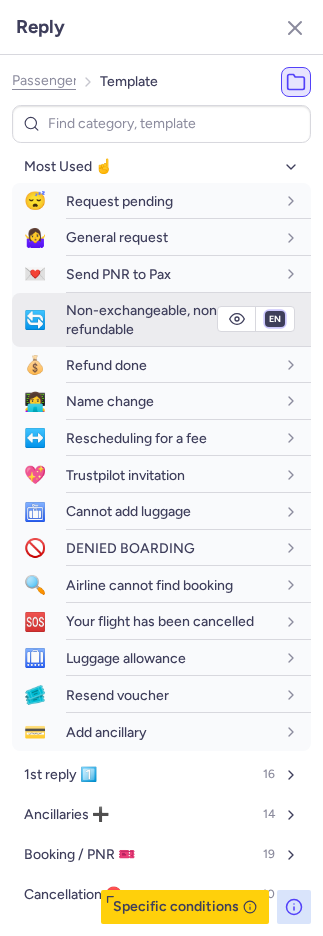 select on "de" 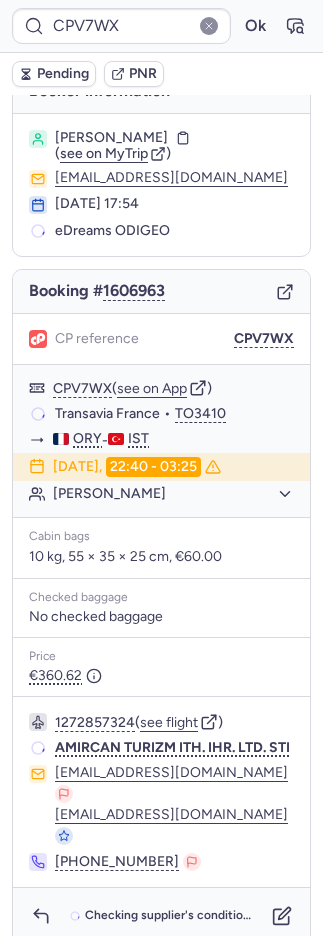 scroll, scrollTop: 2, scrollLeft: 0, axis: vertical 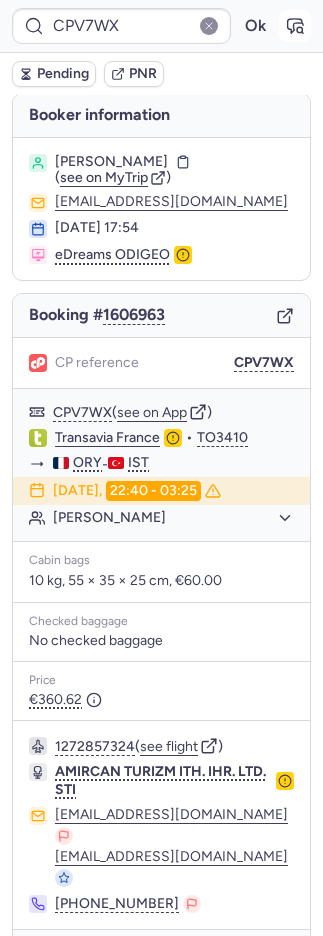 click at bounding box center (295, 26) 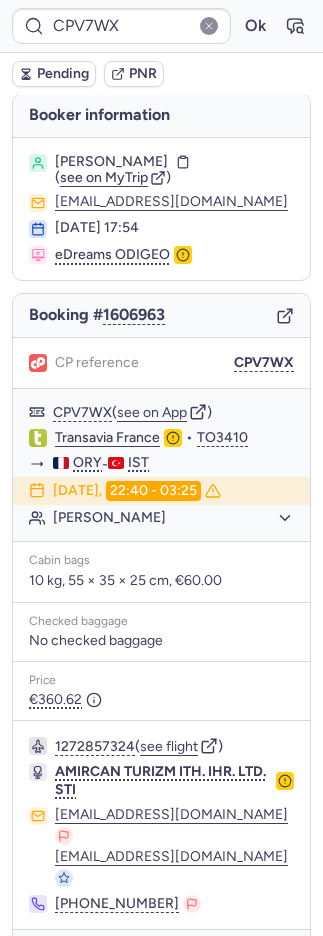 click on "Pending" at bounding box center (63, 74) 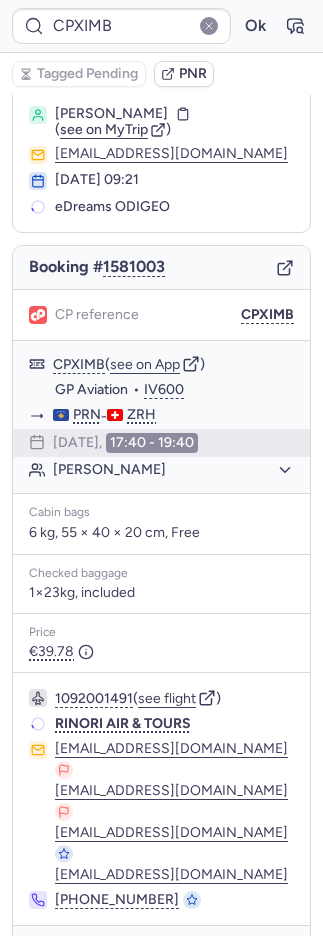 scroll, scrollTop: 44, scrollLeft: 0, axis: vertical 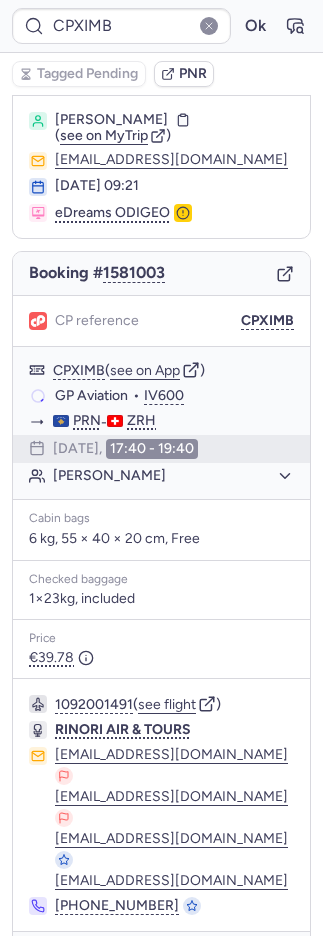 type on "CZ041241" 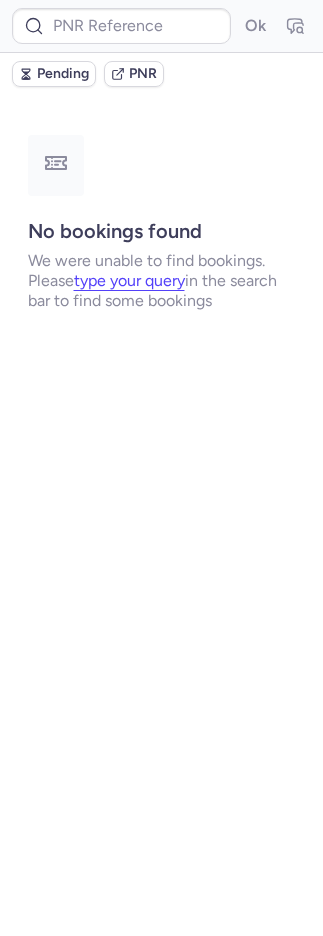 scroll, scrollTop: 0, scrollLeft: 0, axis: both 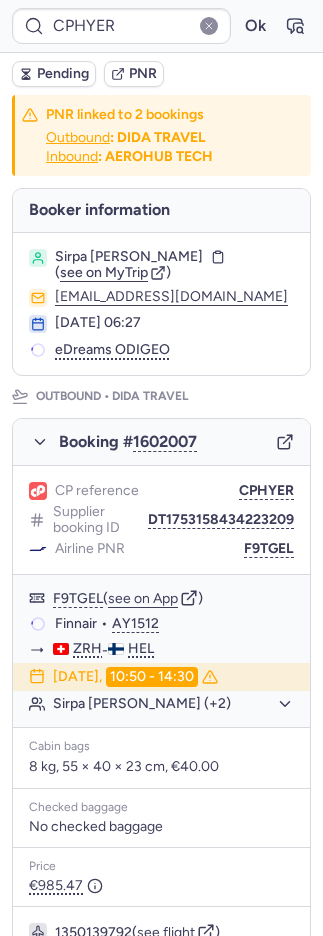 type on "CPXIMB" 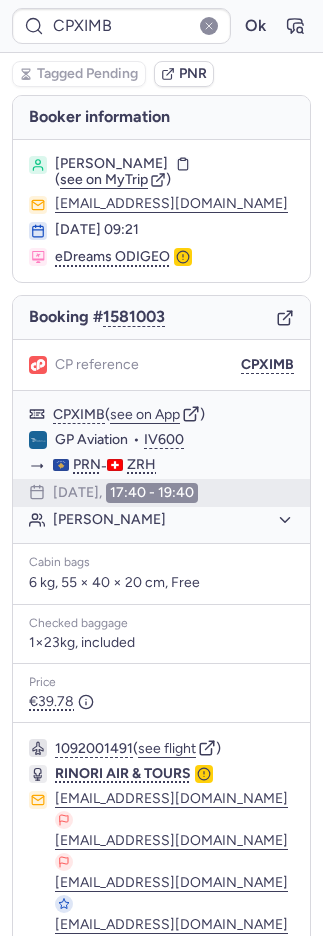 scroll, scrollTop: 44, scrollLeft: 0, axis: vertical 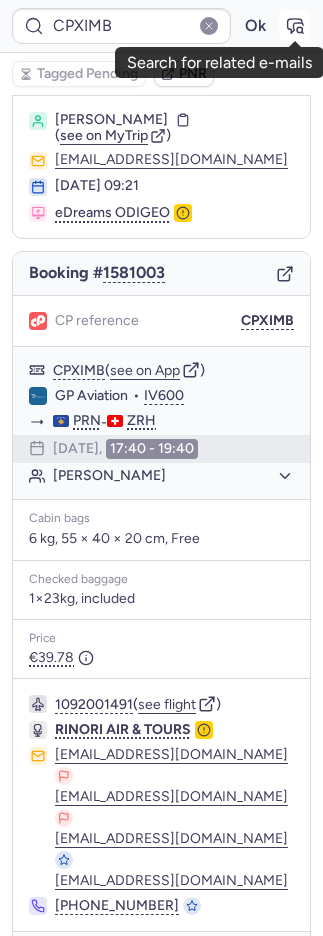 click at bounding box center [295, 26] 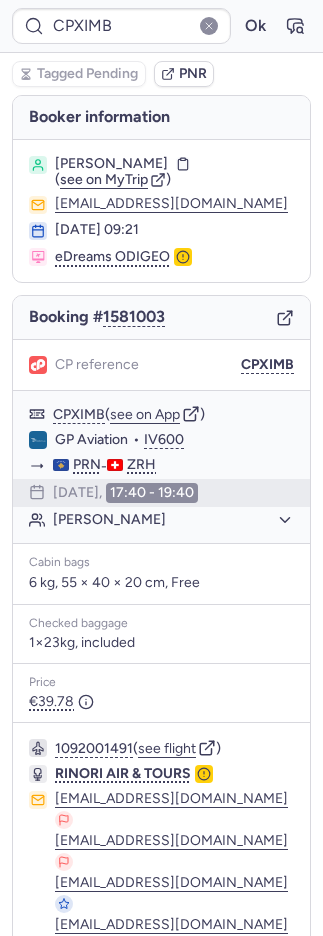 scroll, scrollTop: 44, scrollLeft: 0, axis: vertical 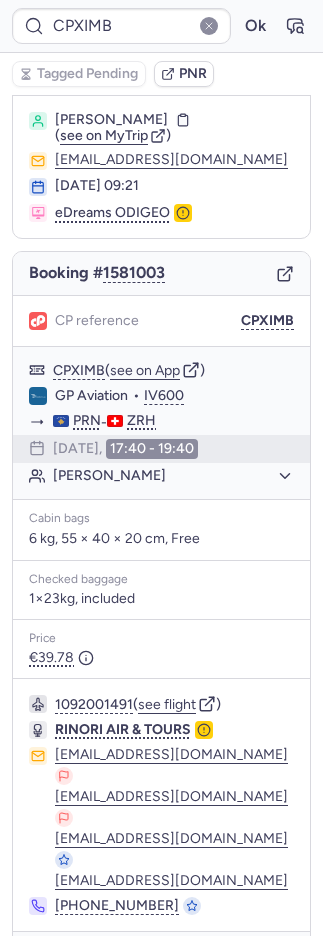 click 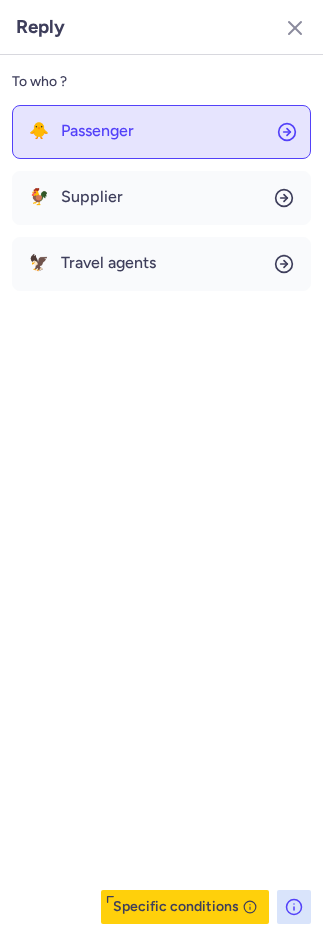 click on "🐥 Passenger" 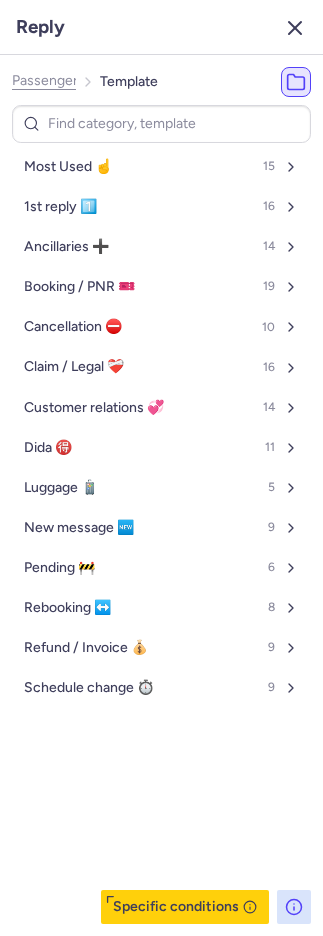 click 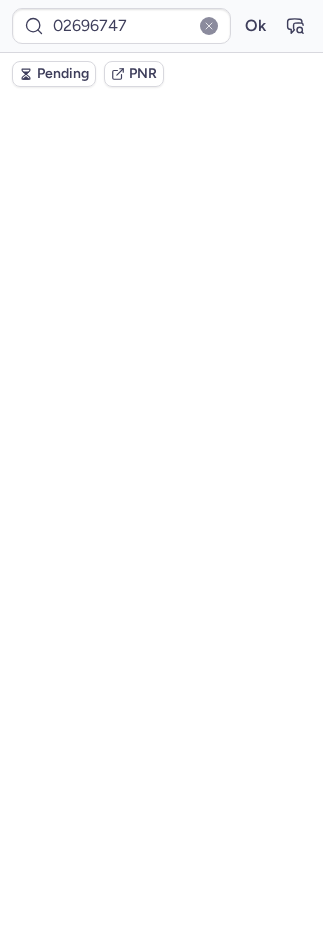 scroll, scrollTop: 0, scrollLeft: 0, axis: both 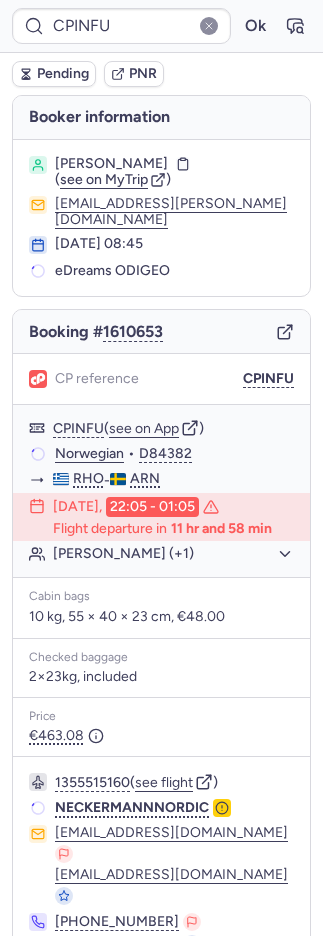 type on "CPHYER" 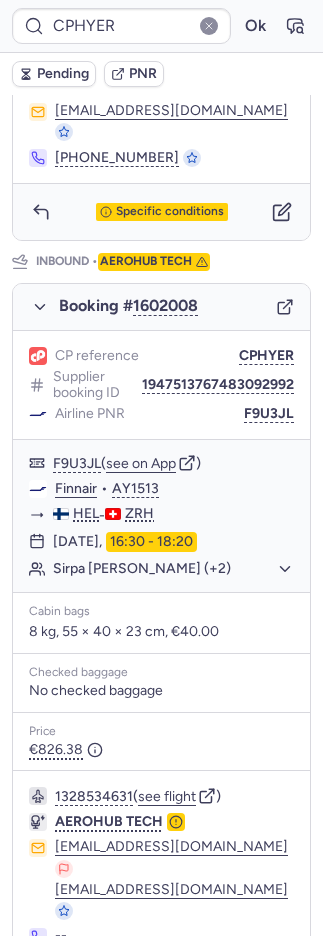 scroll, scrollTop: 927, scrollLeft: 0, axis: vertical 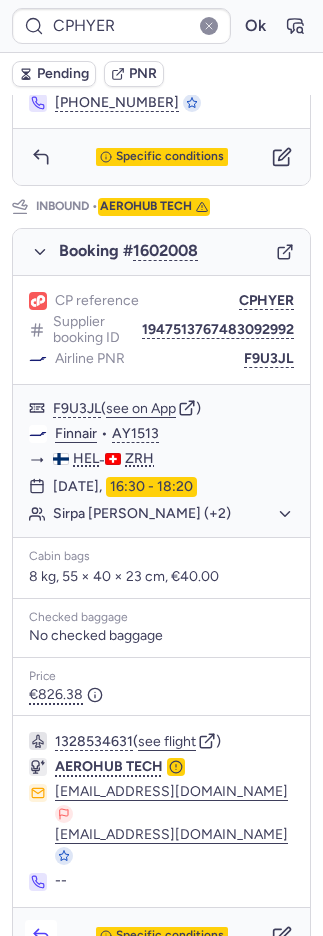 click 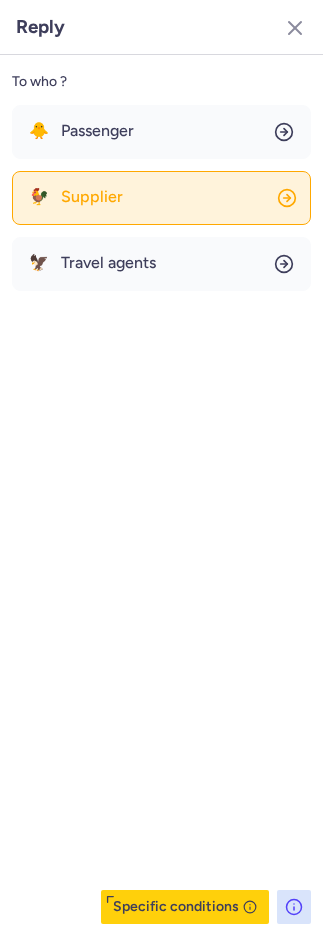click on "Supplier" at bounding box center [92, 197] 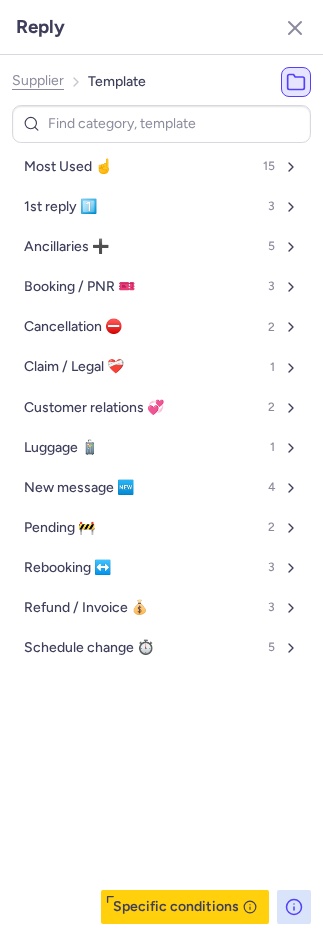 click on "Most Used ☝️" at bounding box center (68, 167) 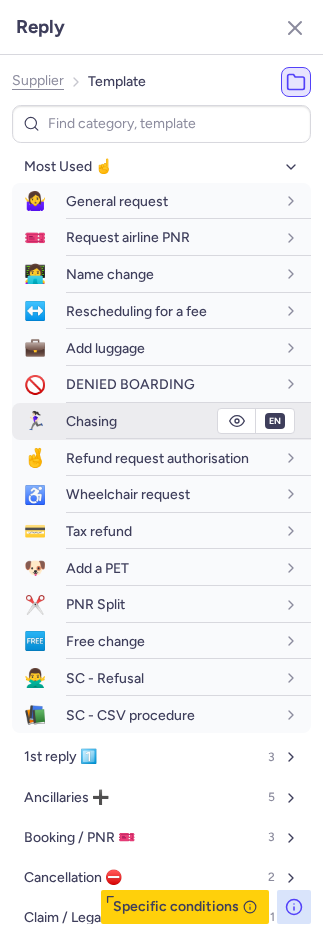 click on "Chasing" at bounding box center [91, 421] 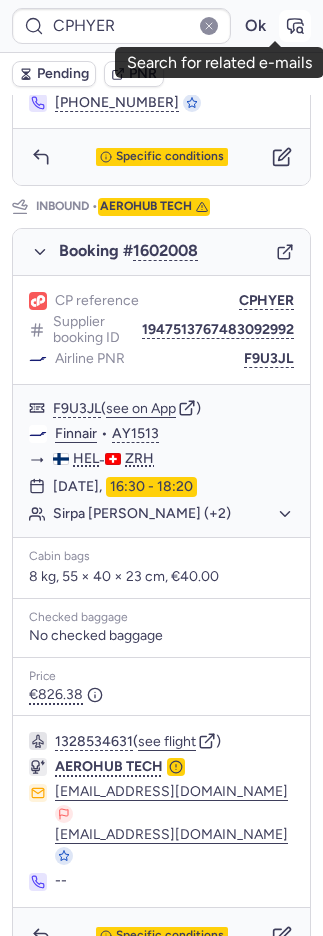 click 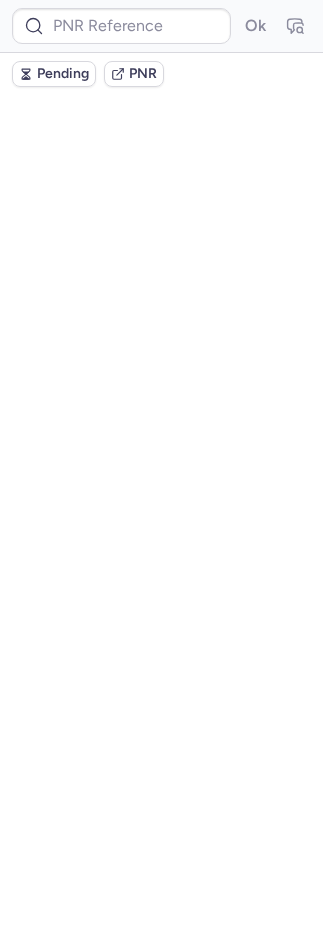 scroll, scrollTop: 0, scrollLeft: 0, axis: both 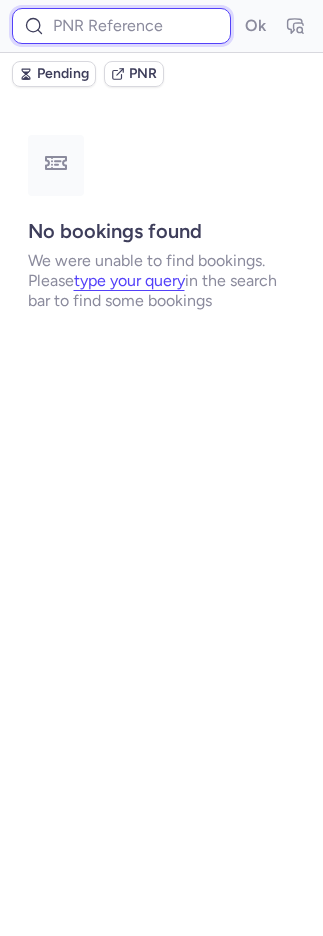 click at bounding box center [121, 26] 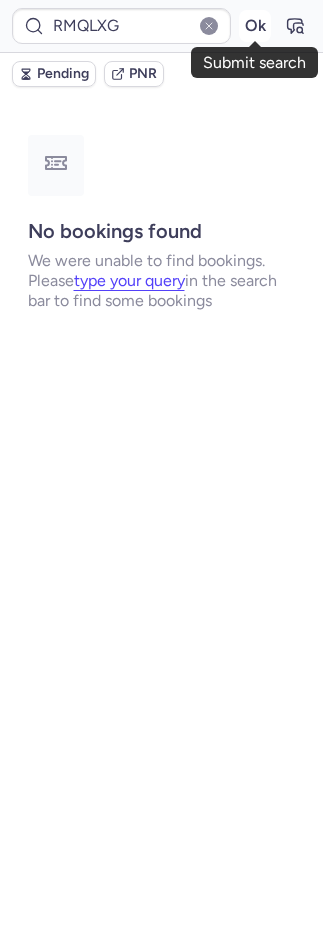 click on "Ok" at bounding box center [255, 26] 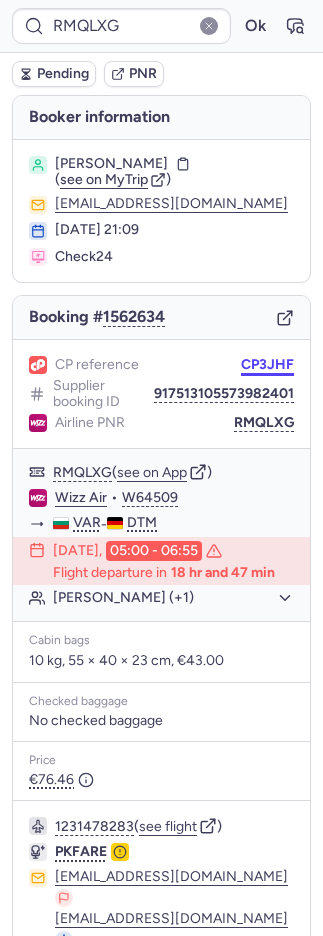 click on "CP3JHF" at bounding box center (267, 365) 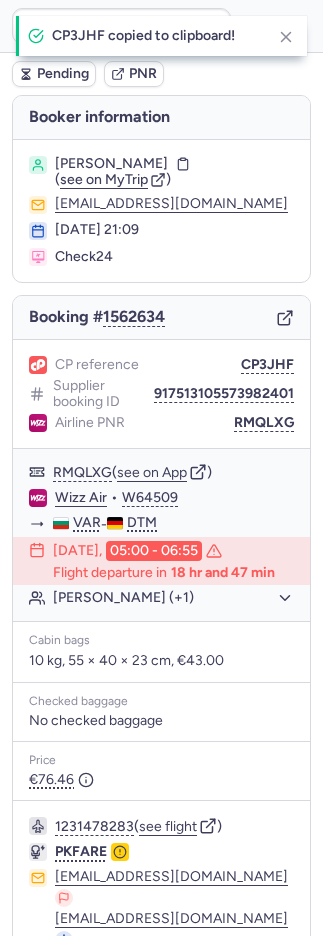 type on "CP3JHF" 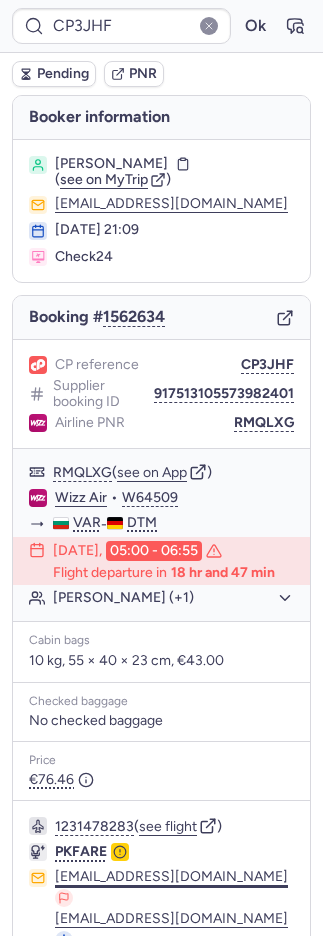 scroll, scrollTop: 120, scrollLeft: 0, axis: vertical 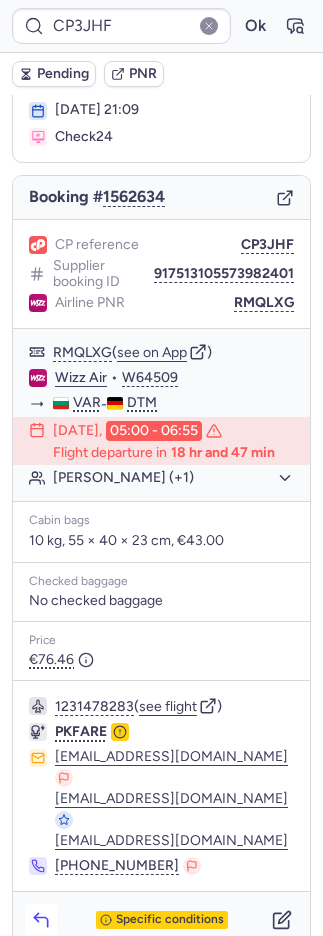 click at bounding box center [41, 920] 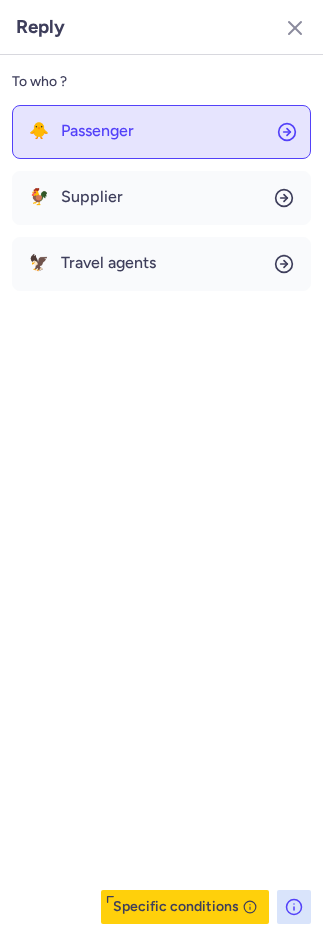 click on "🐥 Passenger" 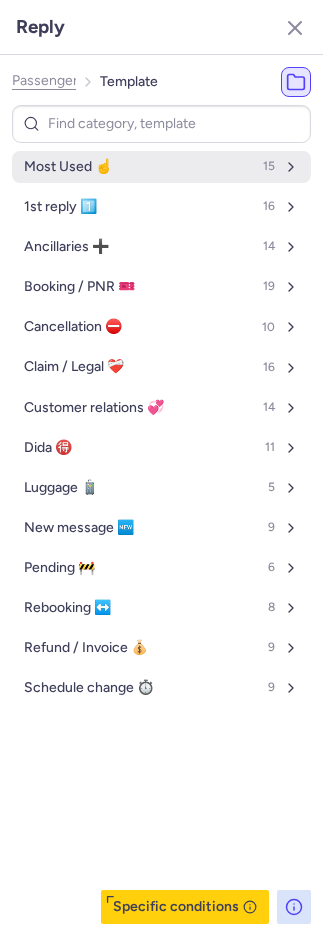 click on "Most Used ☝️" at bounding box center [68, 167] 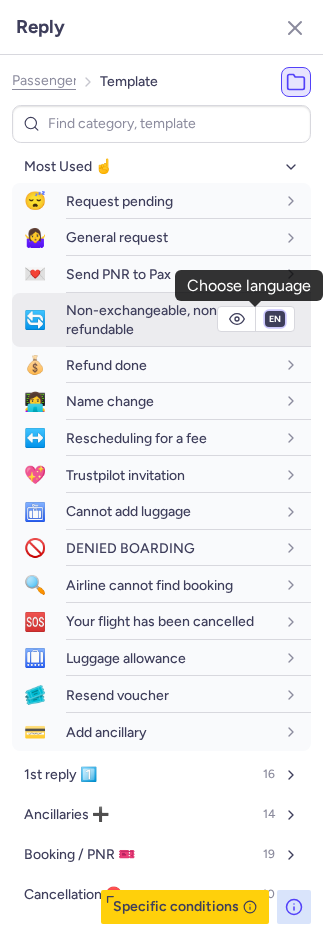 click on "fr en de nl pt es it ru" at bounding box center (275, 319) 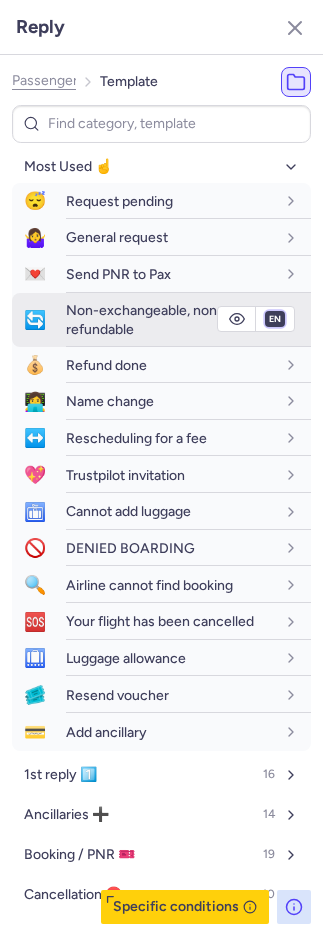 select on "de" 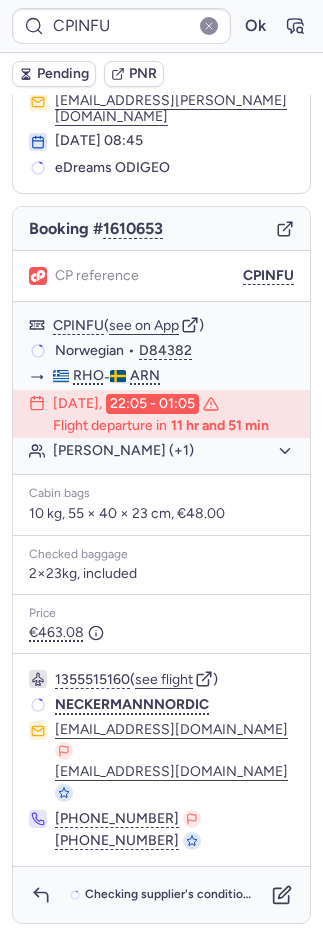 scroll, scrollTop: 100, scrollLeft: 0, axis: vertical 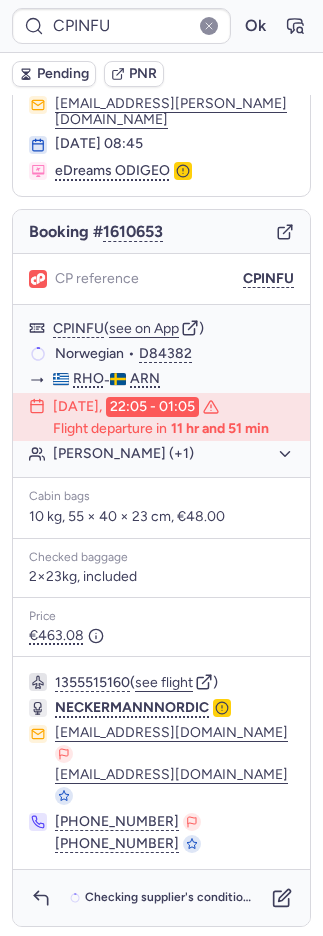 type on "CZ041241" 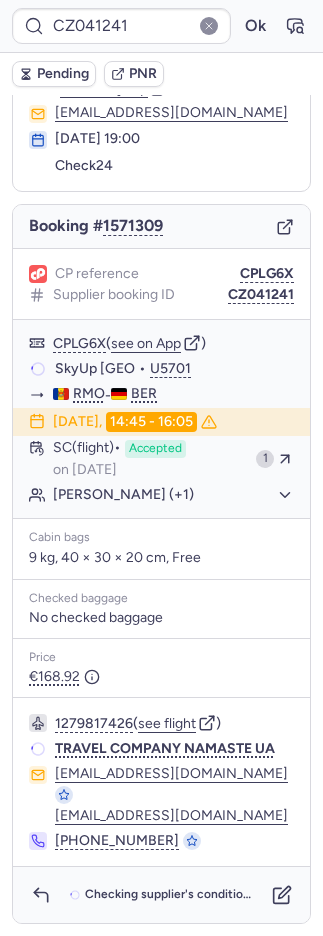 scroll, scrollTop: 84, scrollLeft: 0, axis: vertical 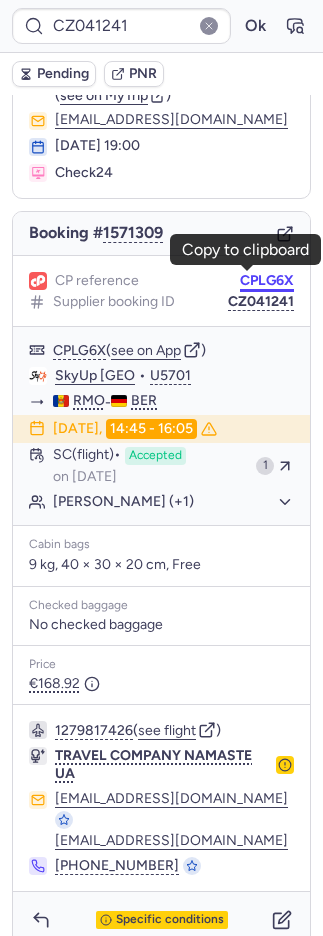 click on "CPLG6X" at bounding box center (267, 281) 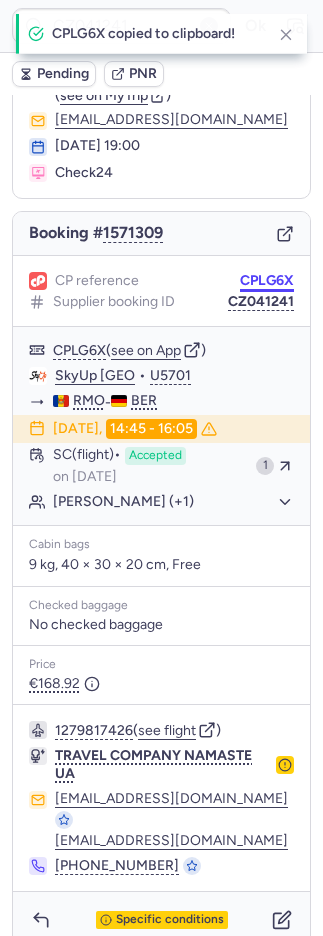 click on "CPLG6X" at bounding box center [267, 281] 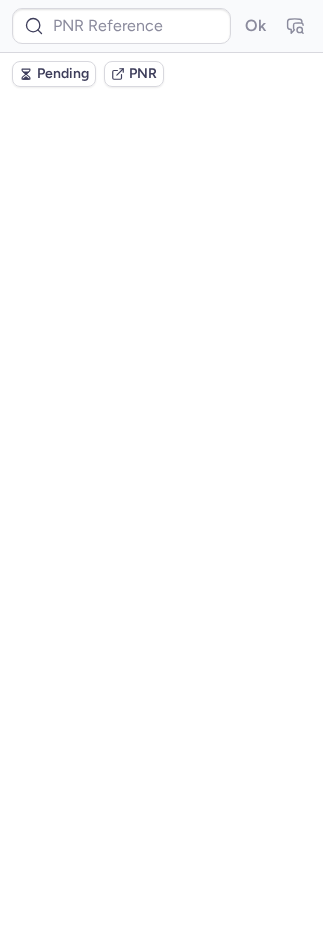 scroll, scrollTop: 0, scrollLeft: 0, axis: both 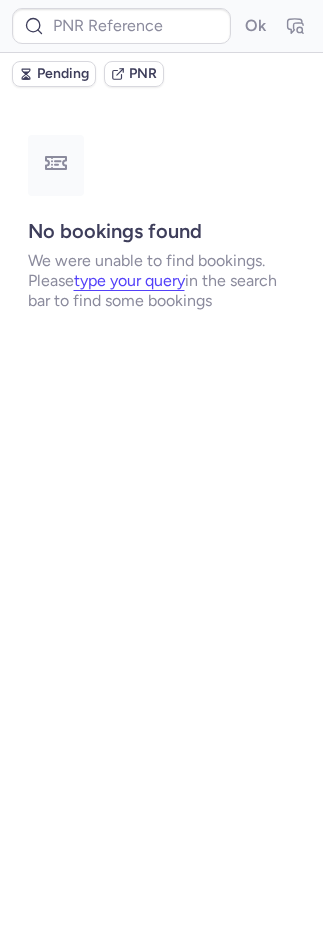 type on "CPINFU" 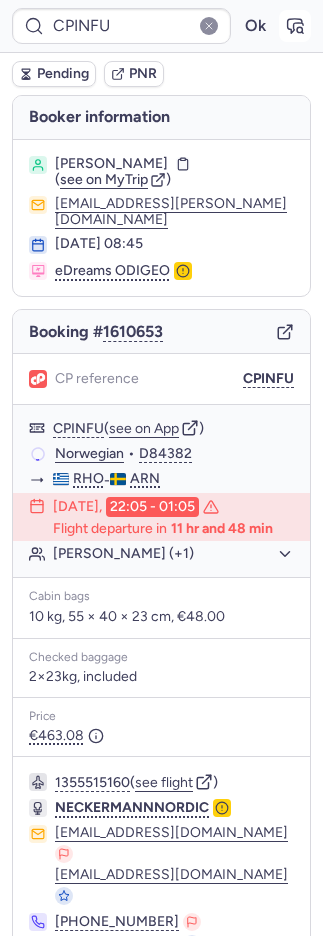 click 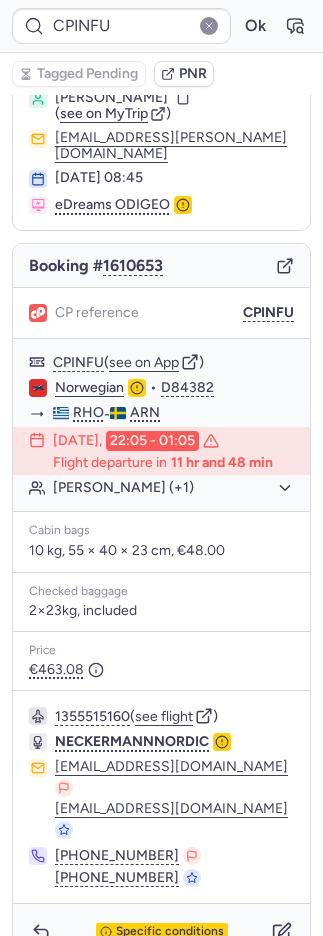scroll, scrollTop: 120, scrollLeft: 0, axis: vertical 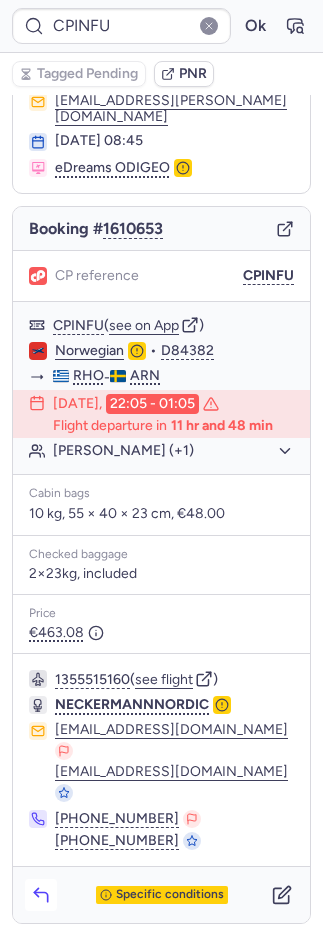 click 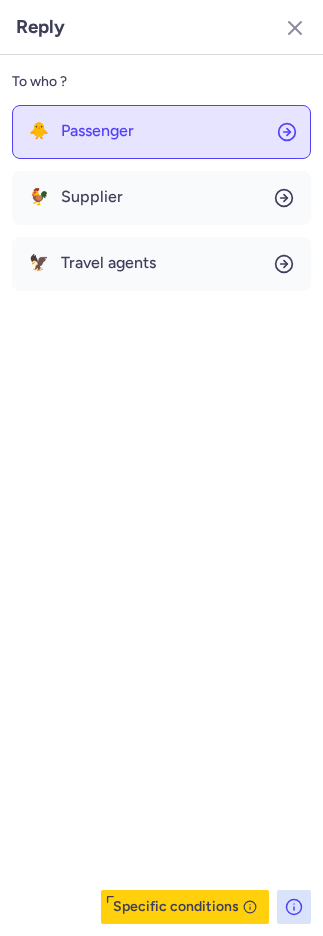 click on "🐥 Passenger" 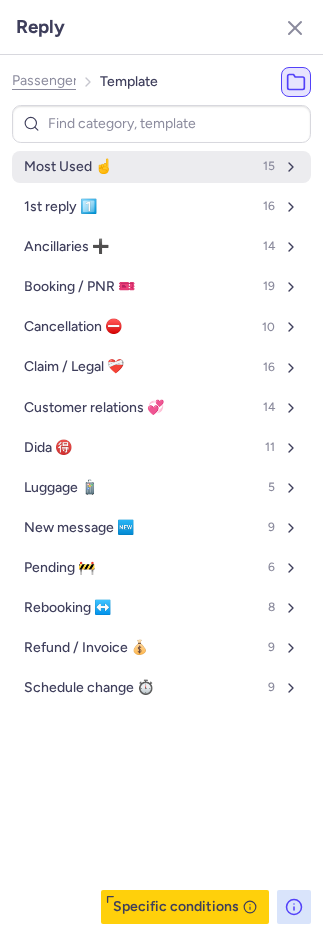 click on "Most Used ☝️ 15" at bounding box center (161, 167) 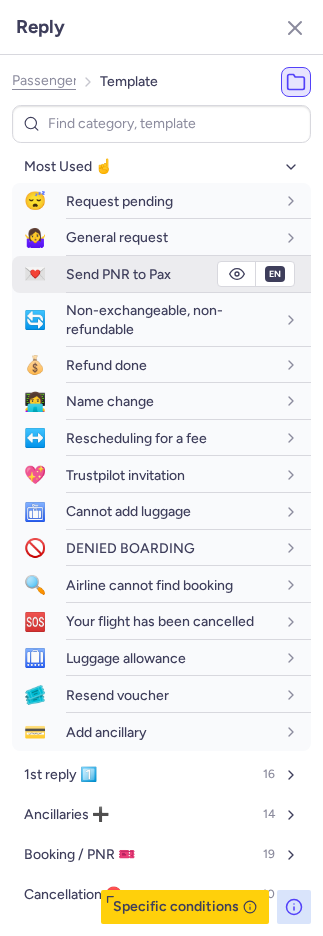 click on "Send PNR to Pax" at bounding box center (118, 274) 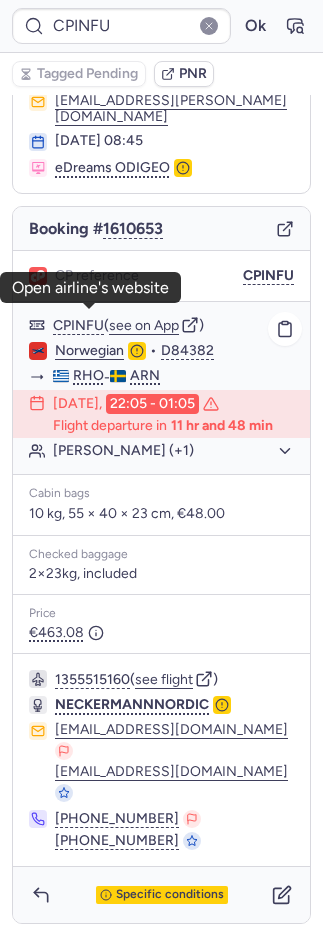 click on "Norwegian" 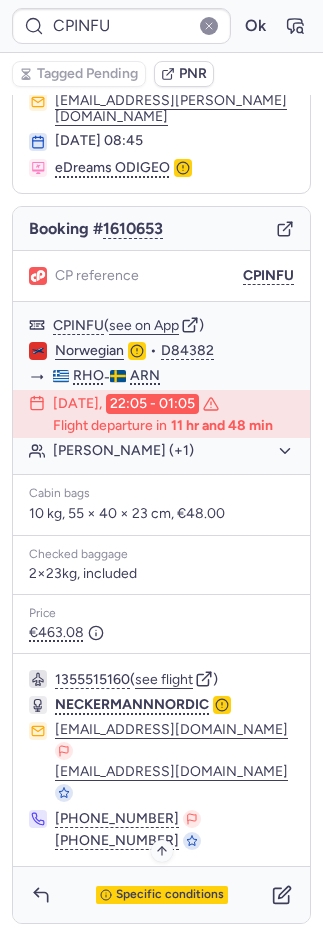 click on "Specific conditions" at bounding box center [170, 895] 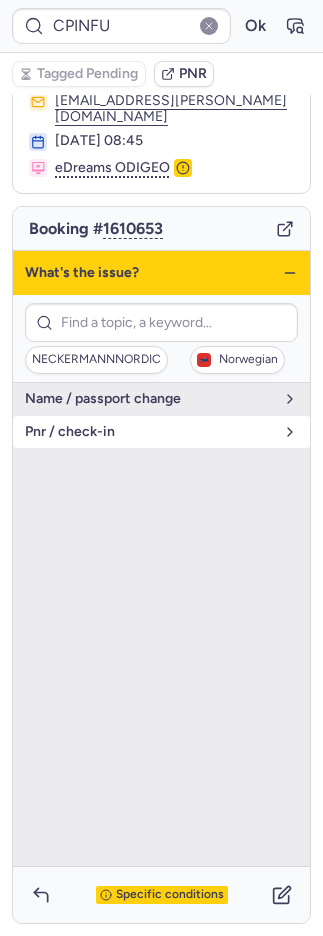 click on "pnr / check-in" at bounding box center (149, 432) 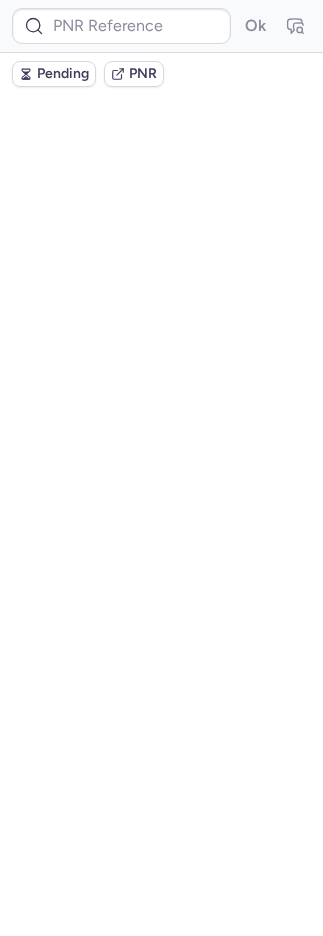 scroll, scrollTop: 0, scrollLeft: 0, axis: both 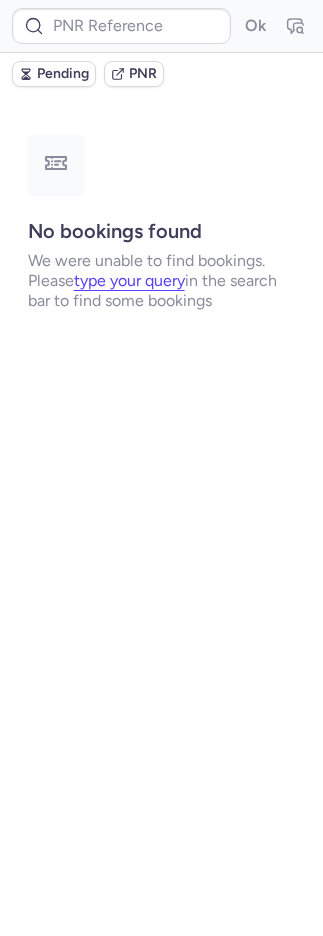 type on "CPB3X9" 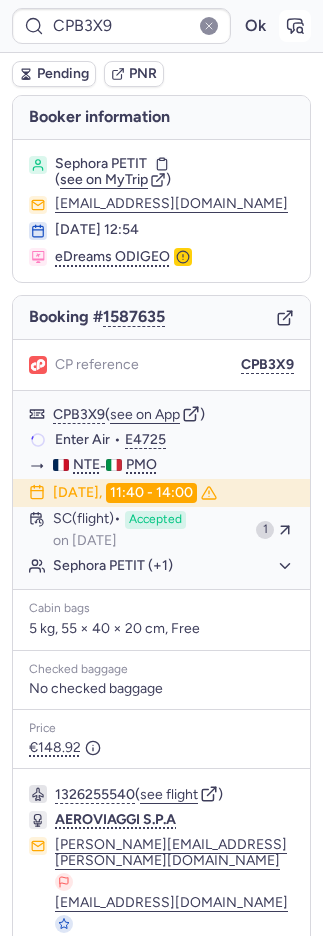 click 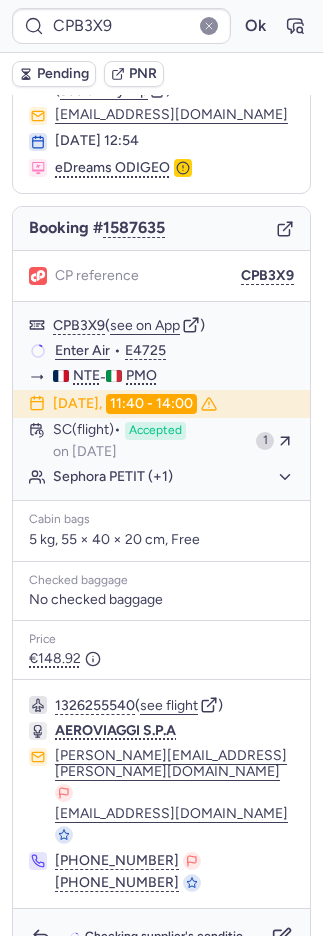 scroll, scrollTop: 90, scrollLeft: 0, axis: vertical 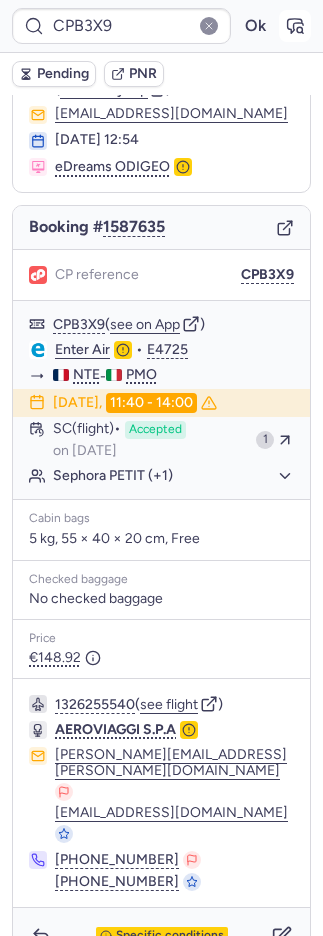 click at bounding box center [295, 26] 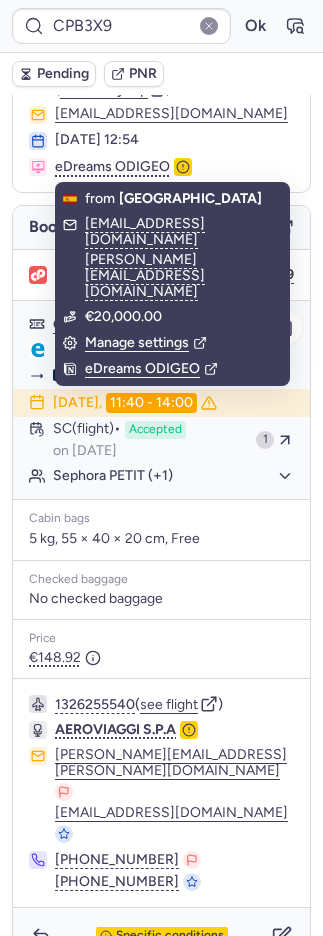 click on "Sephora PETIT (+1)" 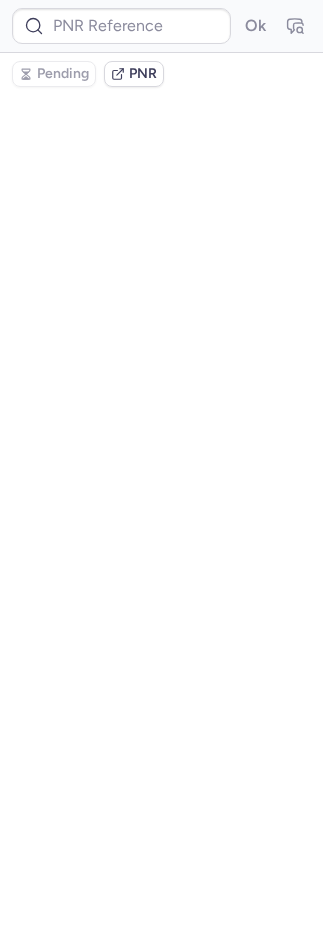 scroll, scrollTop: 0, scrollLeft: 0, axis: both 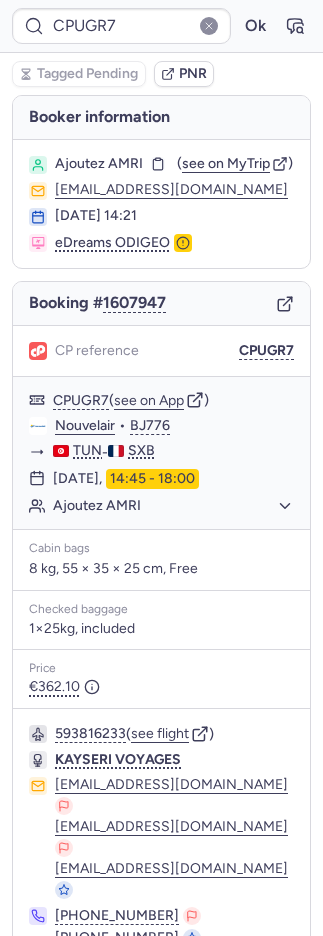 type on "CPZDSE" 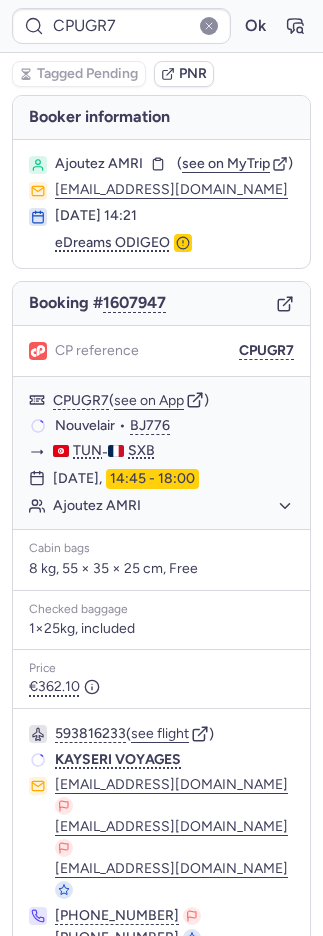type on "CPOQGW" 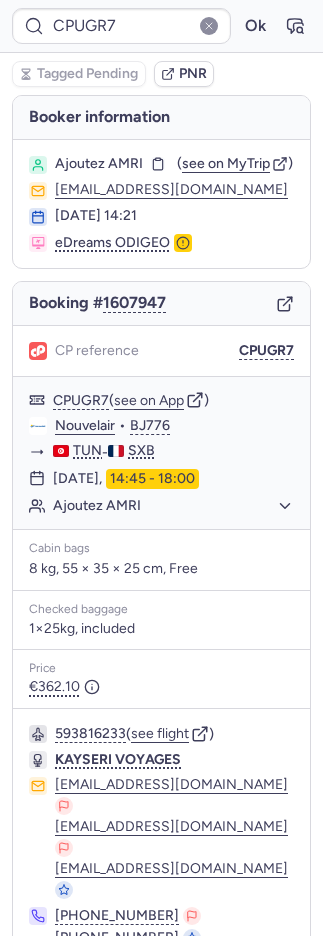 type on "CPOQGW" 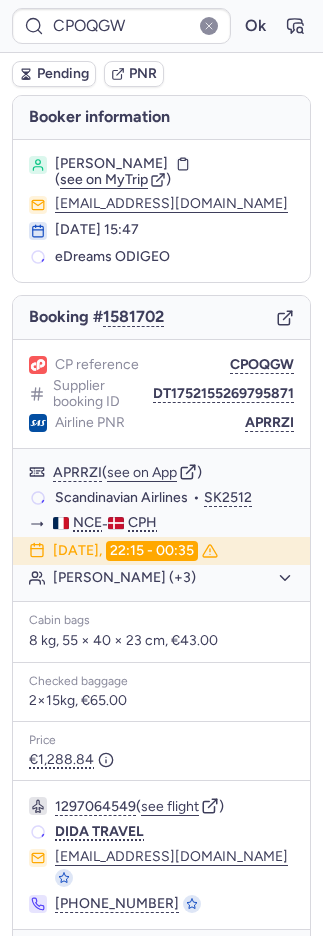click on "Pending" at bounding box center (63, 74) 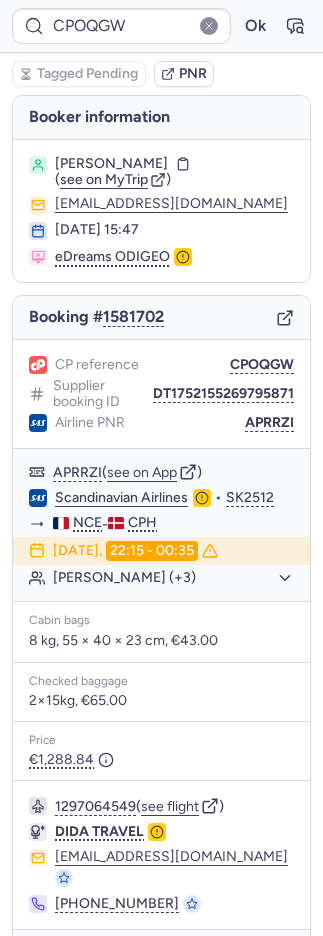 type on "CPW2TD" 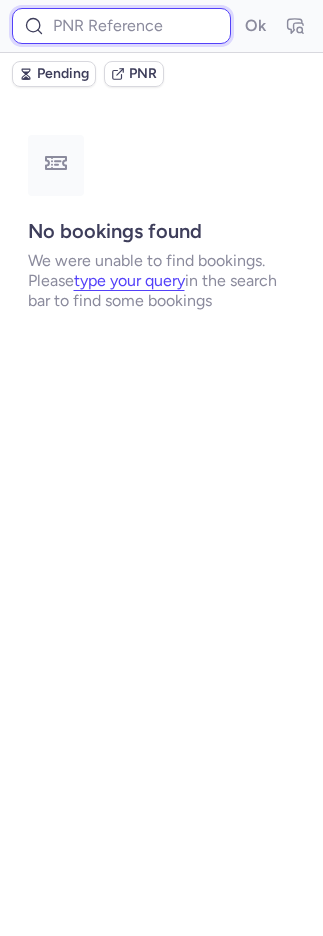 click at bounding box center (121, 26) 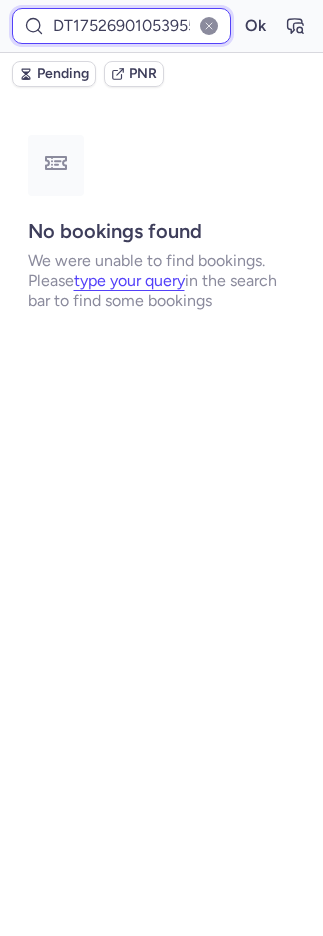 scroll, scrollTop: 0, scrollLeft: 24, axis: horizontal 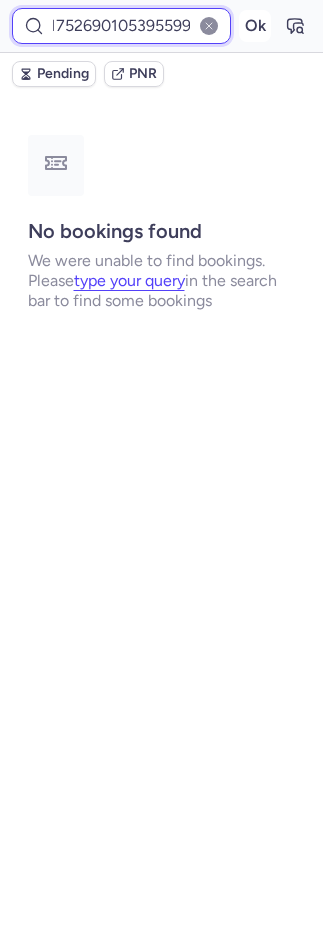type on "DT1752690105395599" 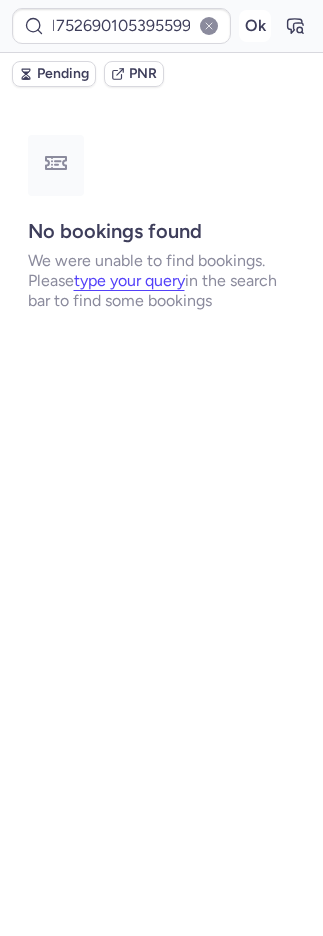 scroll, scrollTop: 0, scrollLeft: 0, axis: both 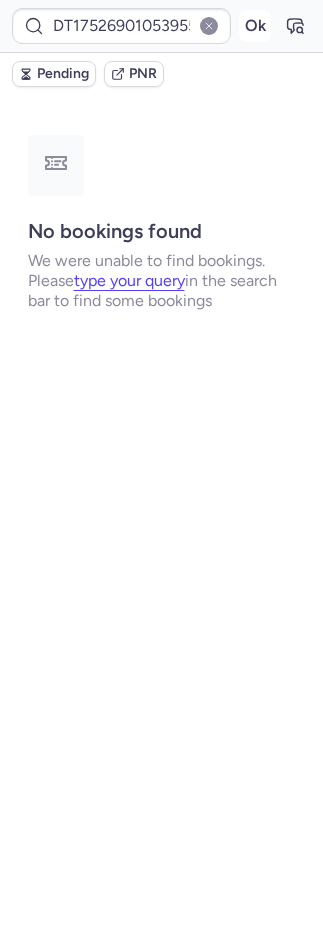click on "Ok" at bounding box center (255, 26) 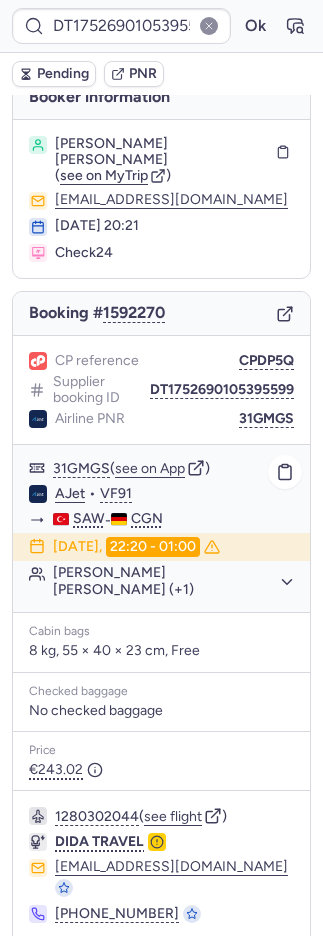 scroll, scrollTop: 38, scrollLeft: 0, axis: vertical 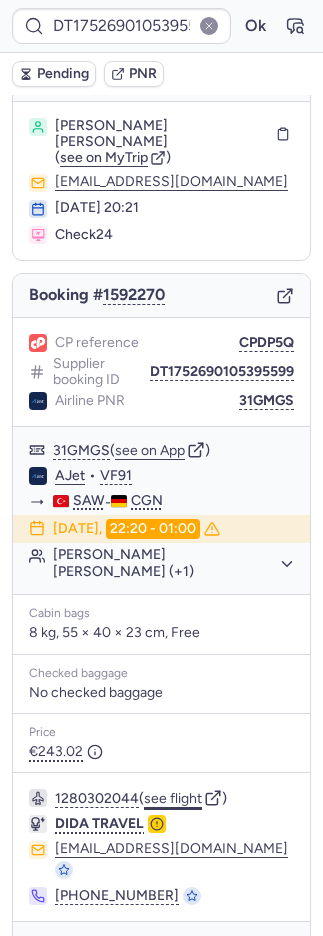 click on "see flight" 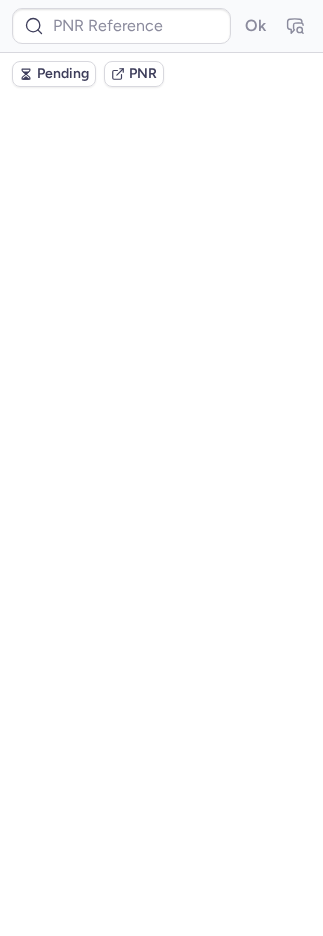scroll, scrollTop: 0, scrollLeft: 0, axis: both 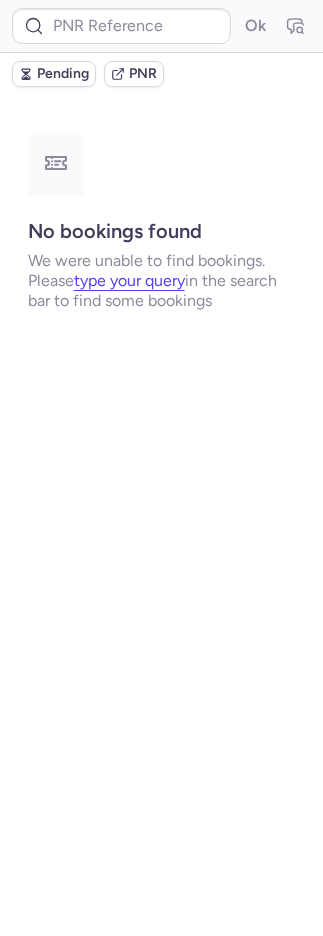 type on "CPKART" 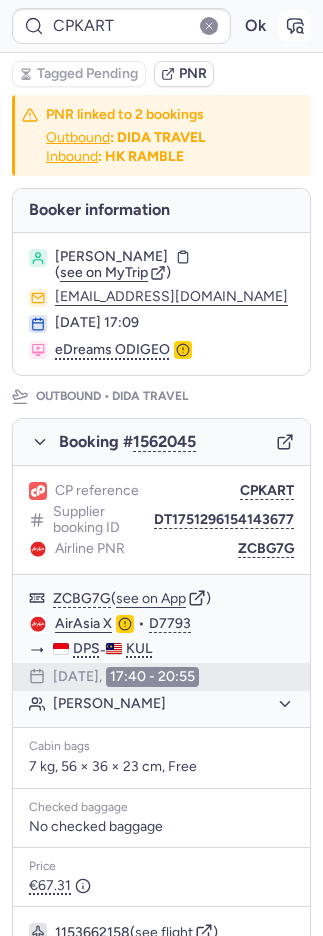 click at bounding box center (295, 26) 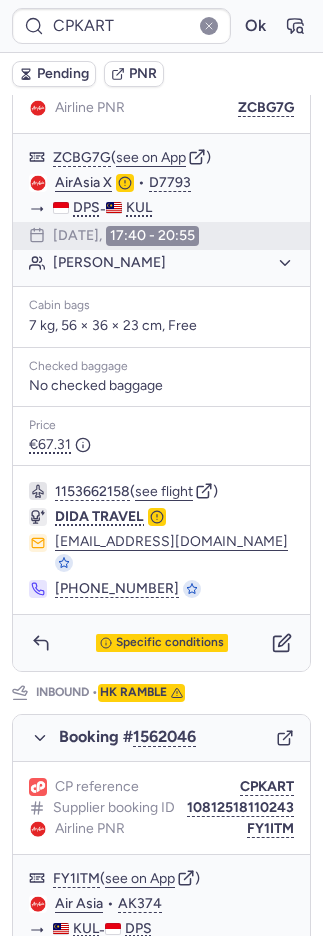 scroll, scrollTop: 1026, scrollLeft: 0, axis: vertical 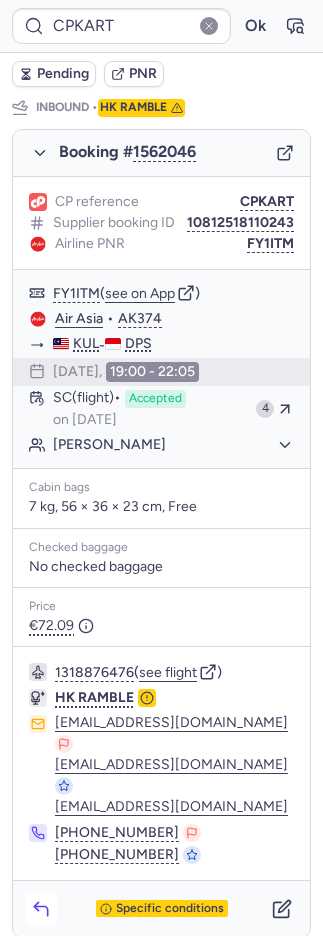 click 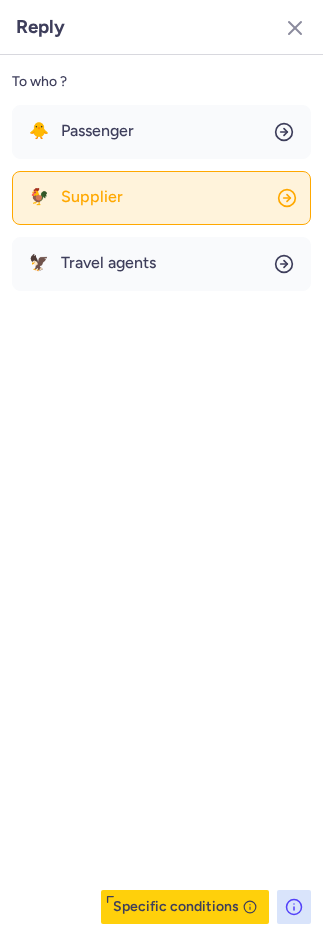 click on "🐓 Supplier" 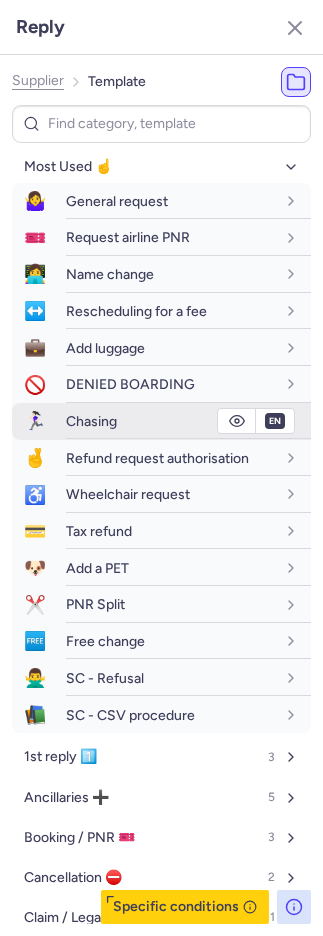 click on "Chasing" at bounding box center [91, 421] 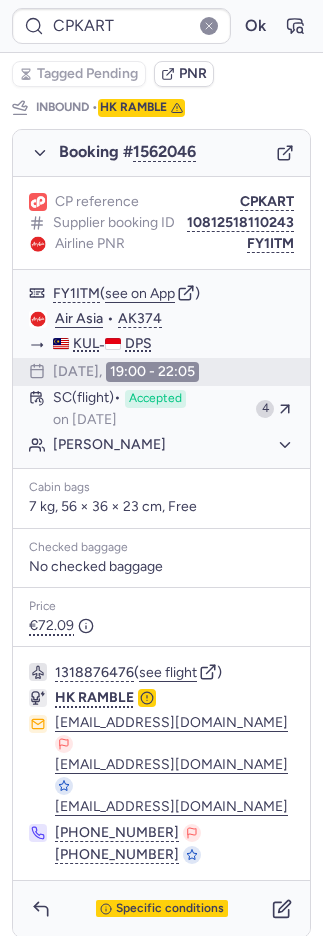 type on "CPW2TD" 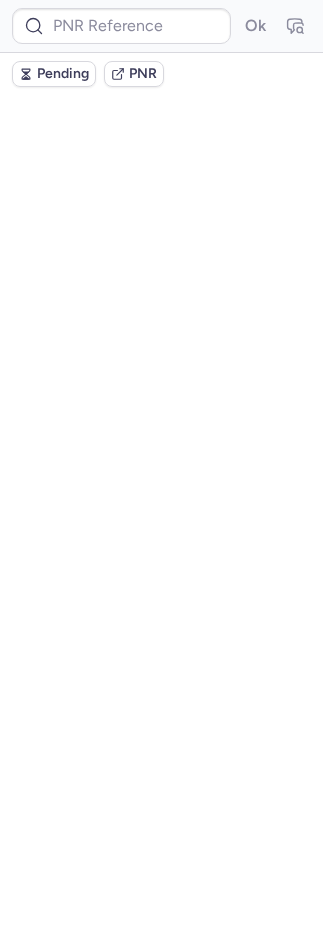 scroll, scrollTop: 0, scrollLeft: 0, axis: both 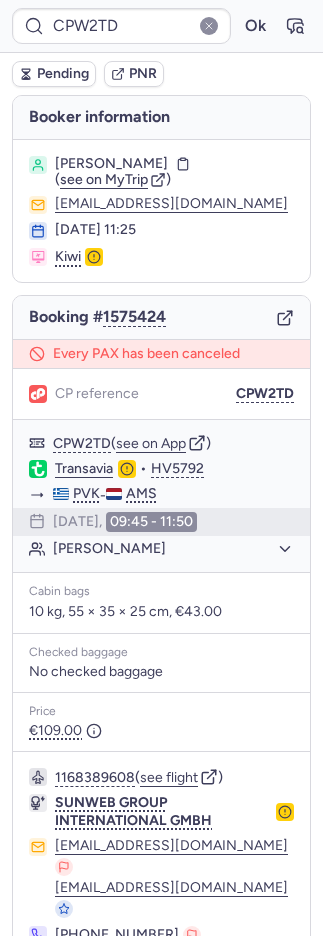 click on "Pending" at bounding box center (63, 74) 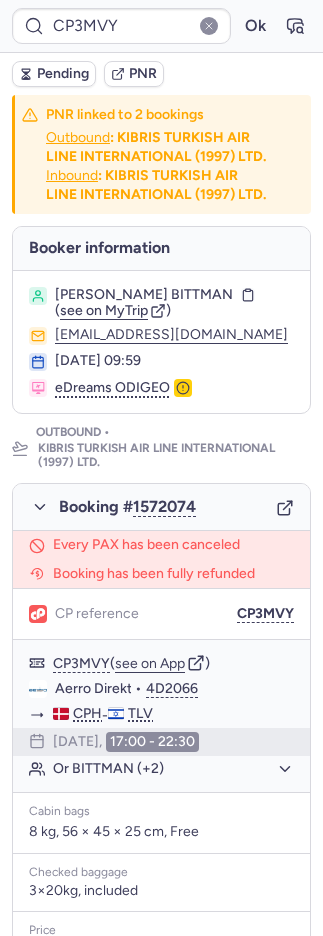 type on "CPGV67" 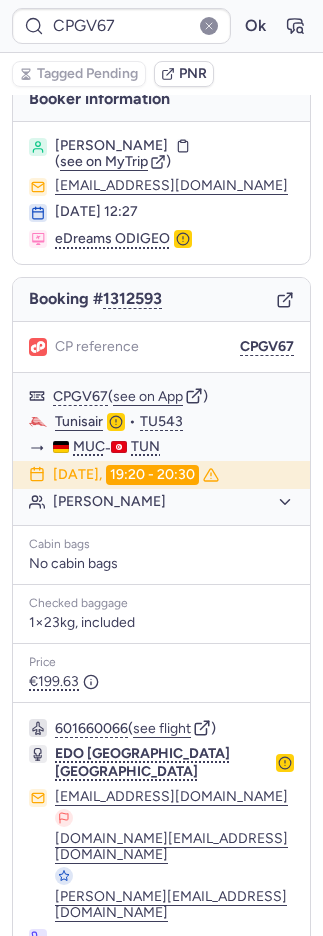 scroll, scrollTop: 20, scrollLeft: 0, axis: vertical 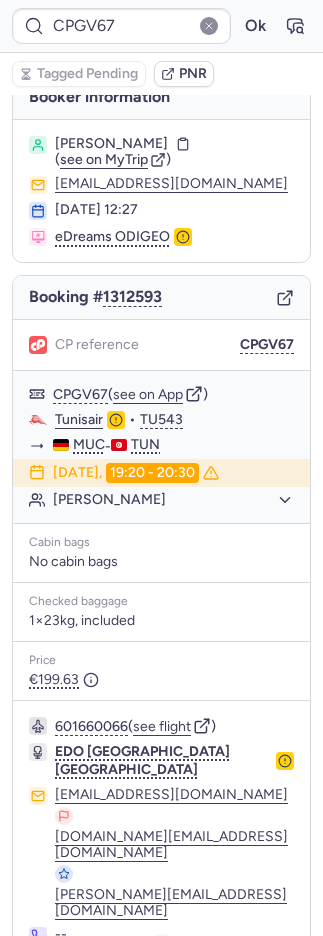 click on "Specific conditions" at bounding box center [170, 990] 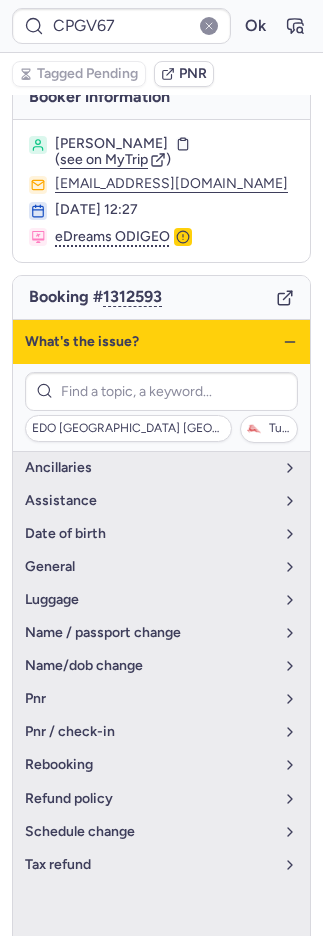 click on "Specific conditions" at bounding box center [170, 990] 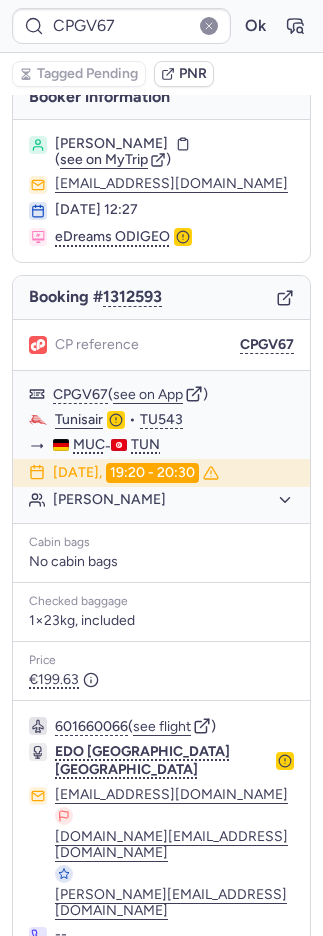 click 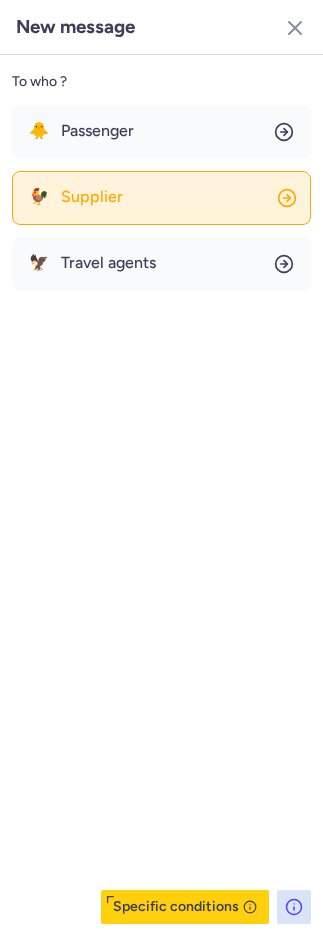 click on "Supplier" at bounding box center [92, 197] 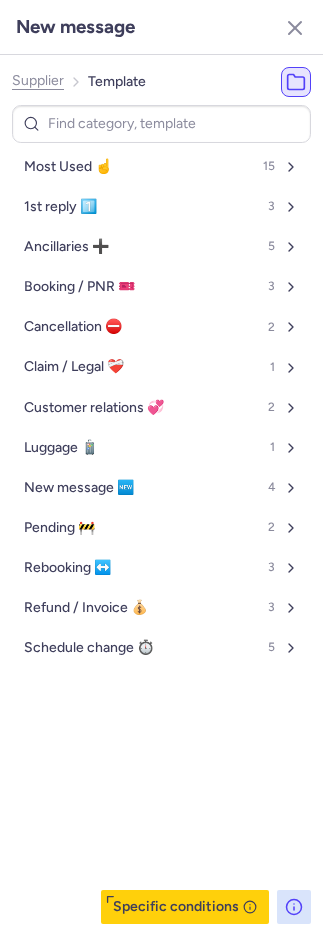 click on "Most Used ☝️" at bounding box center [68, 167] 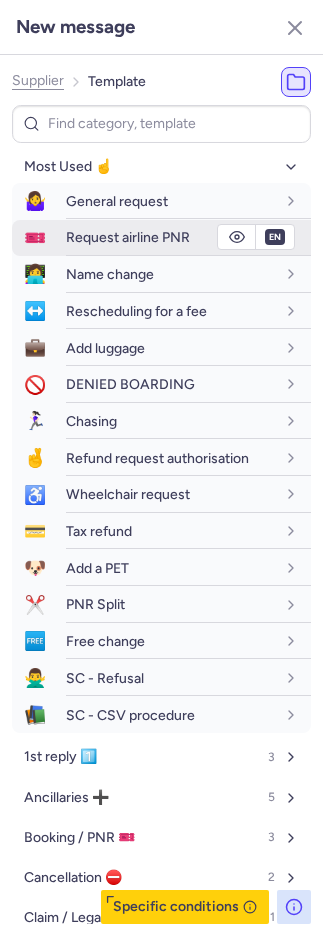 click on "Request airline PNR" at bounding box center [128, 237] 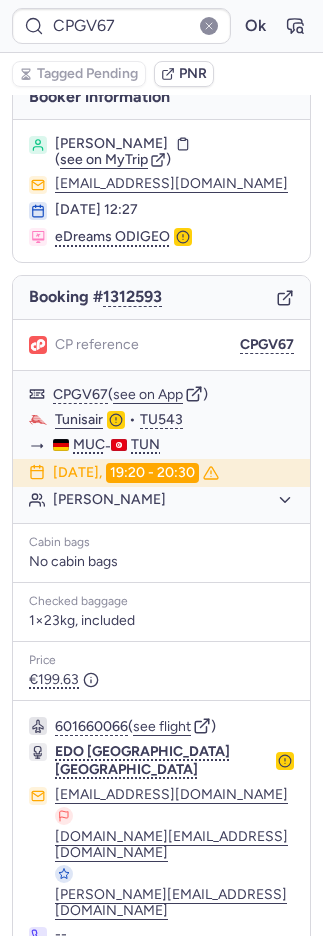 click 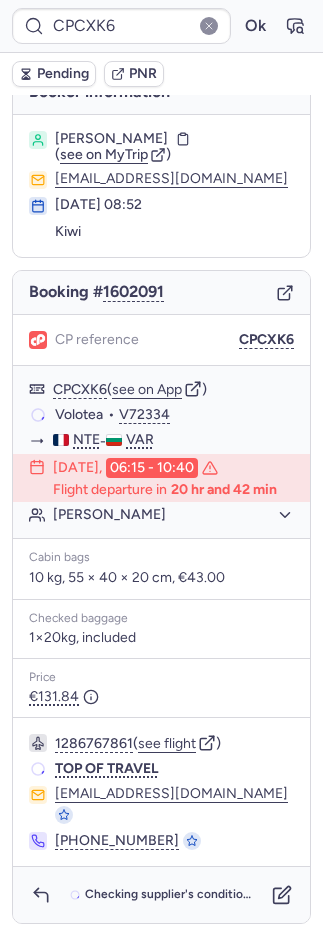 scroll, scrollTop: 20, scrollLeft: 0, axis: vertical 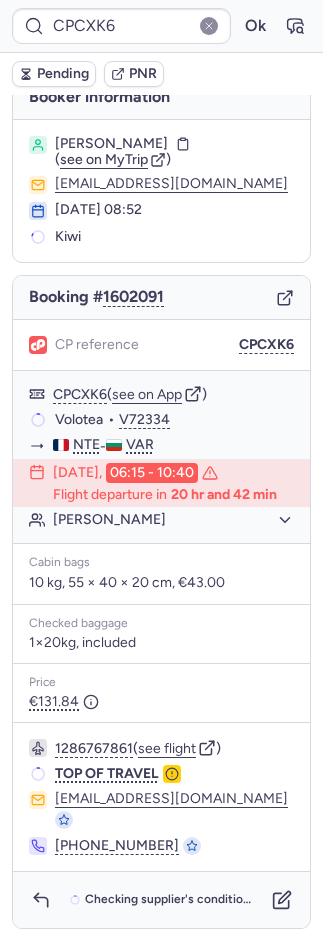 type on "CPVU2K" 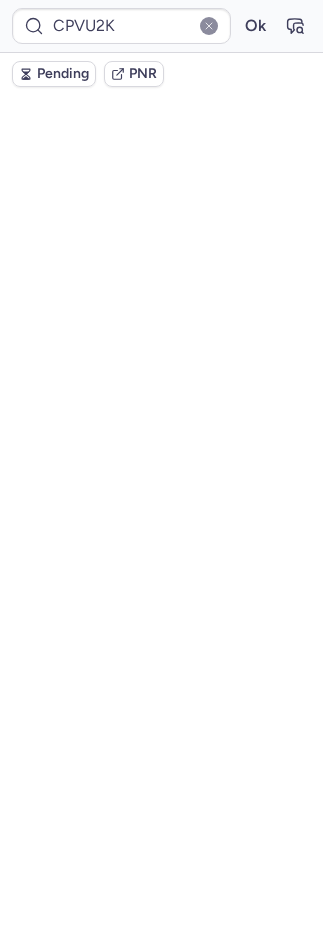 scroll, scrollTop: 17, scrollLeft: 0, axis: vertical 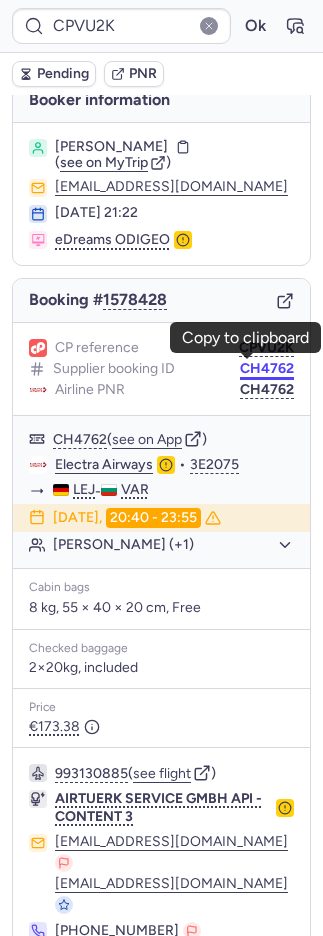 click on "CH4762" at bounding box center [267, 369] 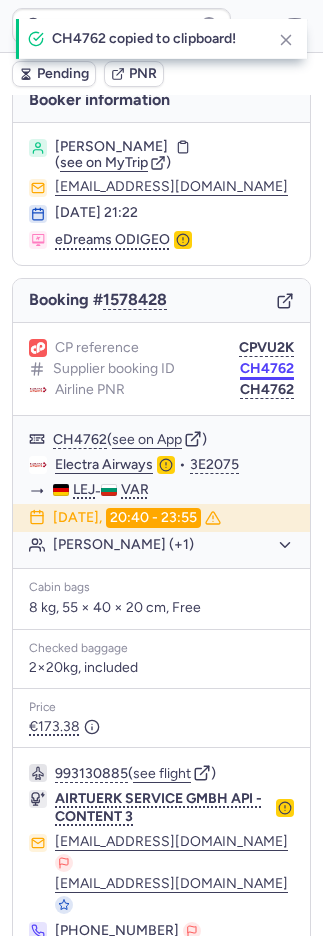 click on "CH4762" at bounding box center [267, 369] 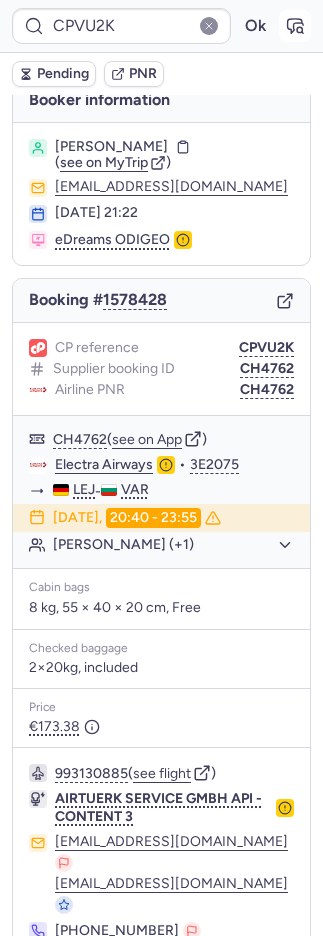 click 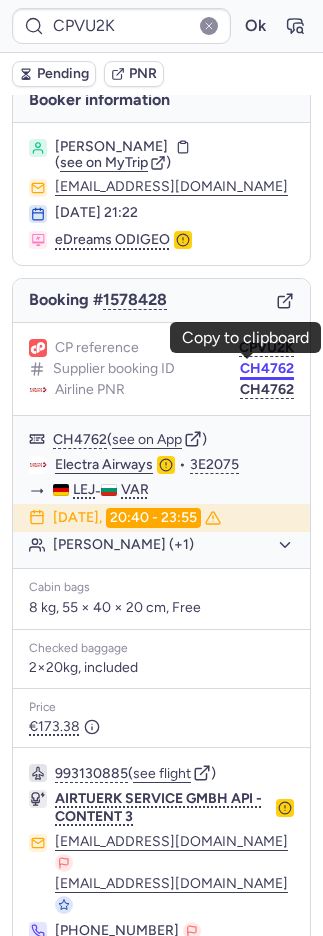 click on "CH4762" at bounding box center [267, 369] 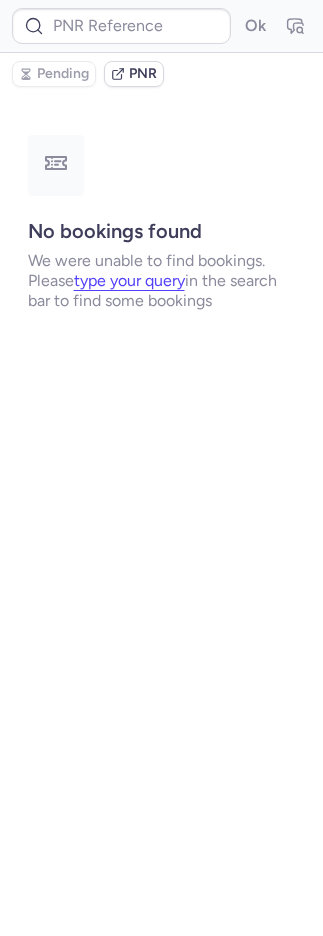 scroll, scrollTop: 0, scrollLeft: 0, axis: both 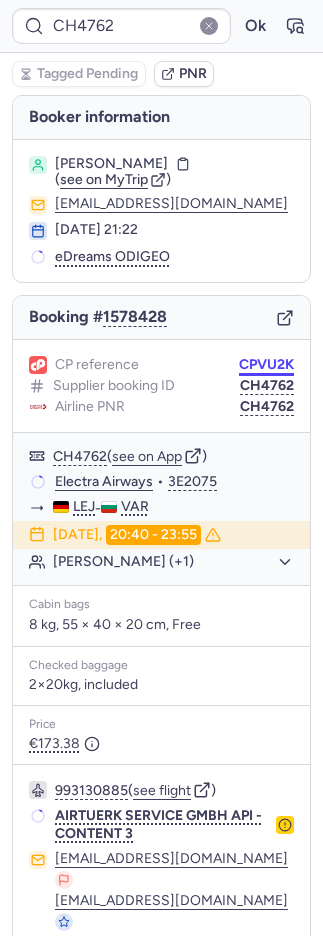 click on "CPVU2K" at bounding box center [266, 365] 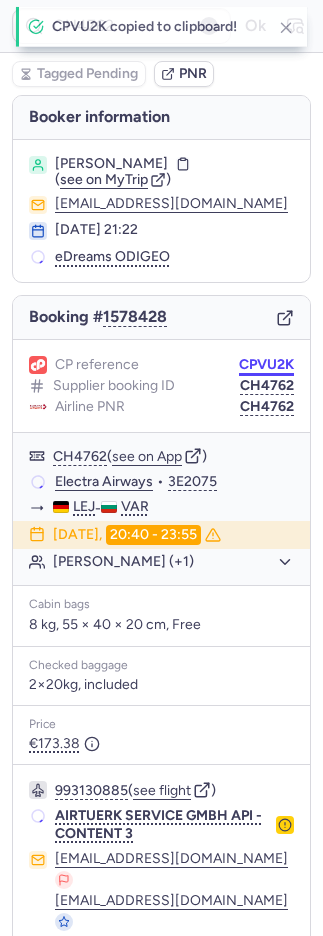 click on "CPVU2K" at bounding box center (266, 365) 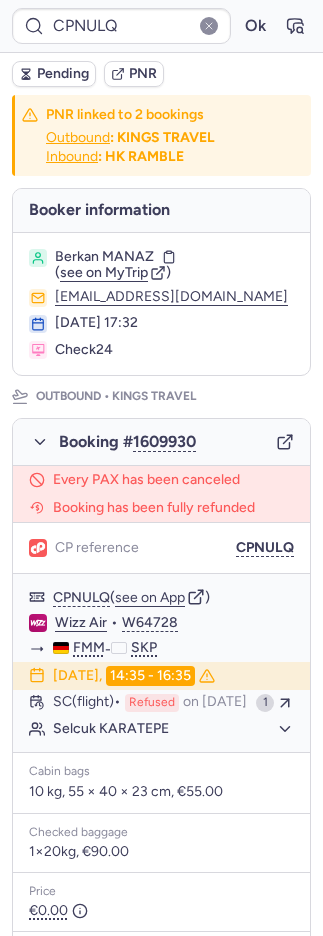 type on "CPCXK6" 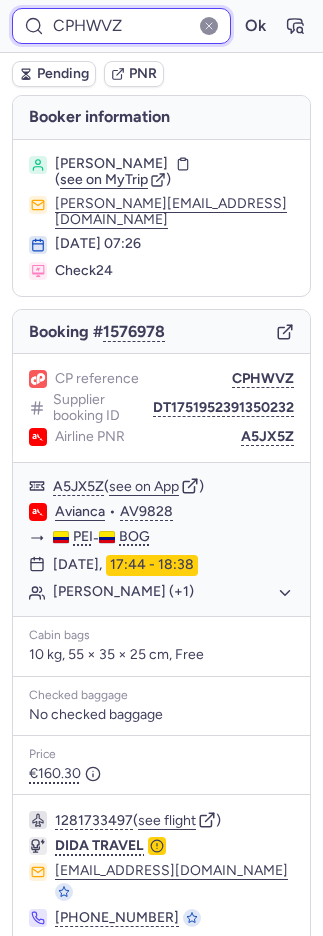 click on "CPHWVZ" at bounding box center (121, 26) 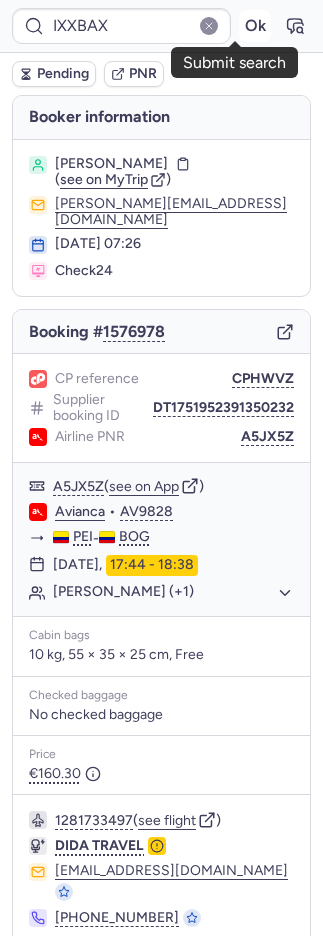 click on "Ok" at bounding box center [255, 26] 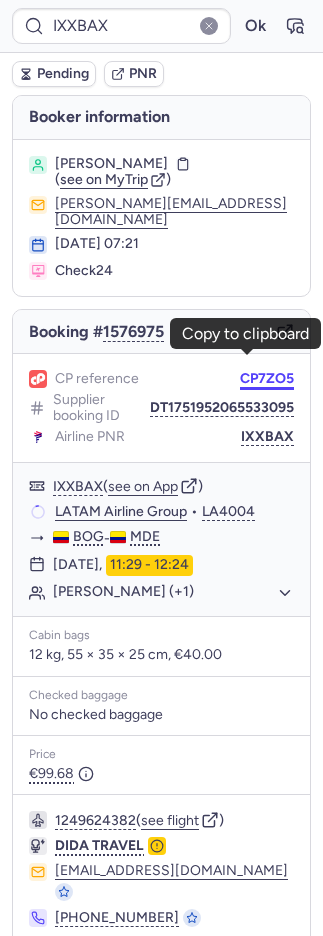 click on "CP7ZO5" at bounding box center (267, 379) 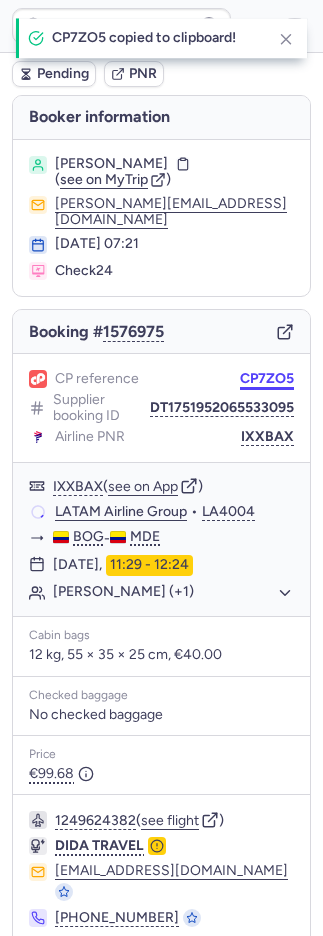 click on "CP7ZO5" at bounding box center [267, 379] 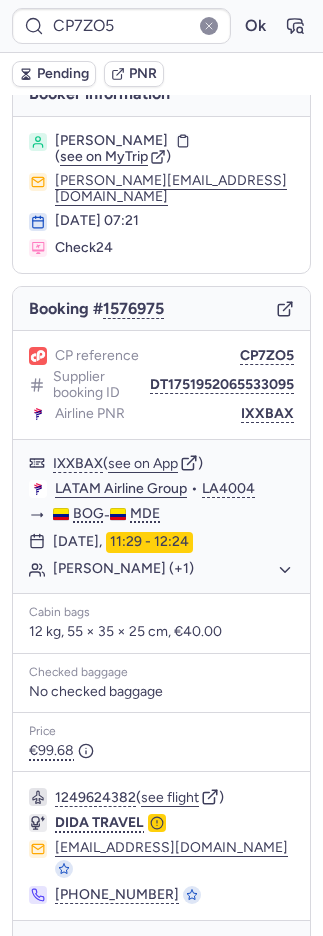 scroll, scrollTop: 0, scrollLeft: 0, axis: both 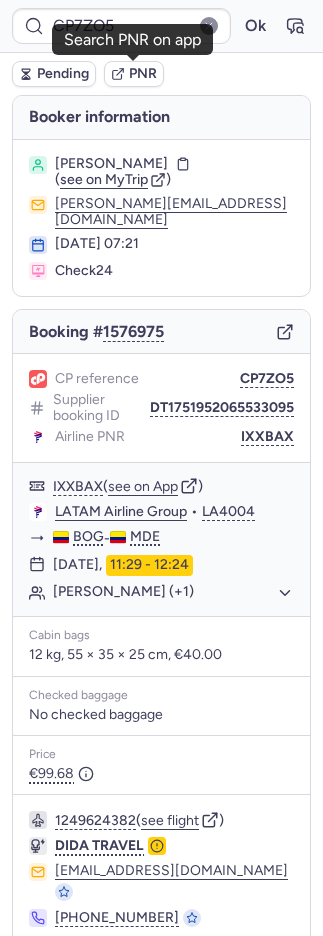 click 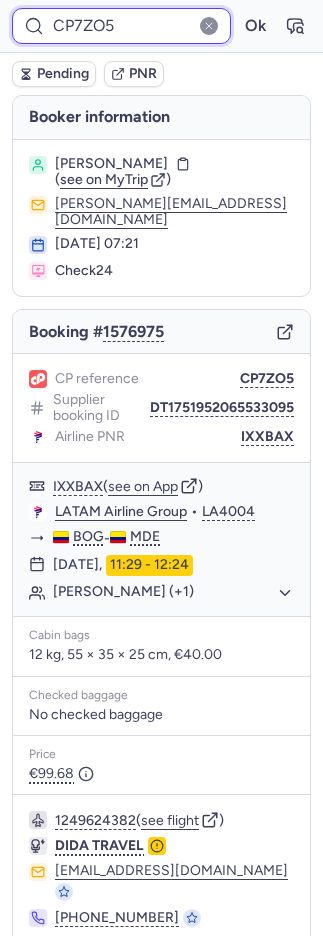 click on "CP7ZO5" at bounding box center [121, 26] 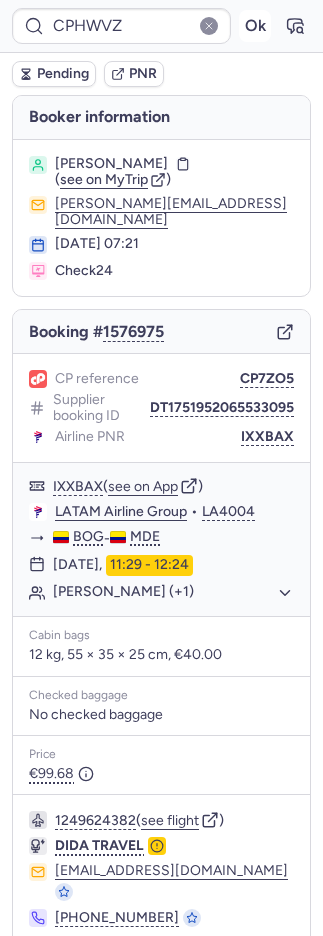 click on "Ok" at bounding box center (255, 26) 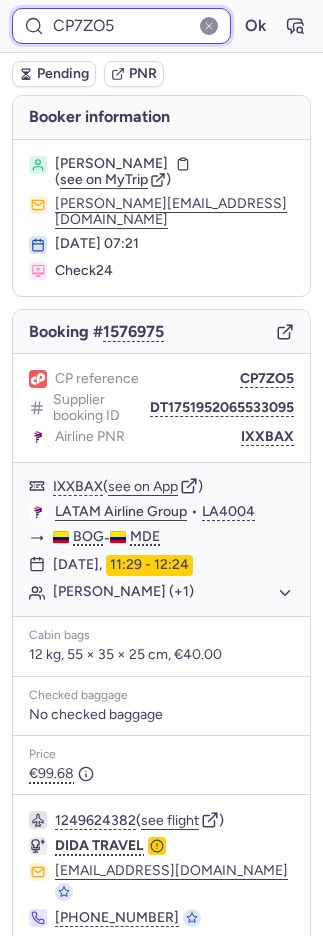 click on "CP7ZO5" at bounding box center [121, 26] 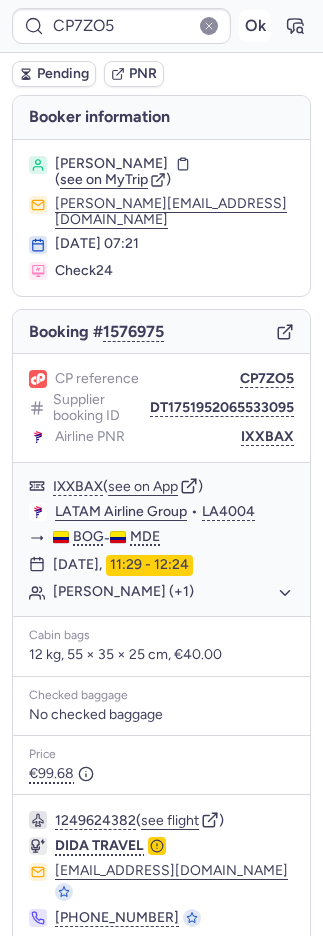 click on "Ok" at bounding box center [255, 26] 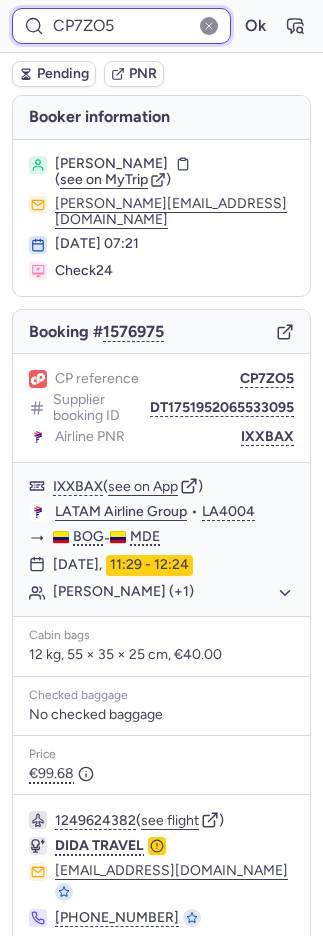 click on "CP7ZO5" at bounding box center (121, 26) 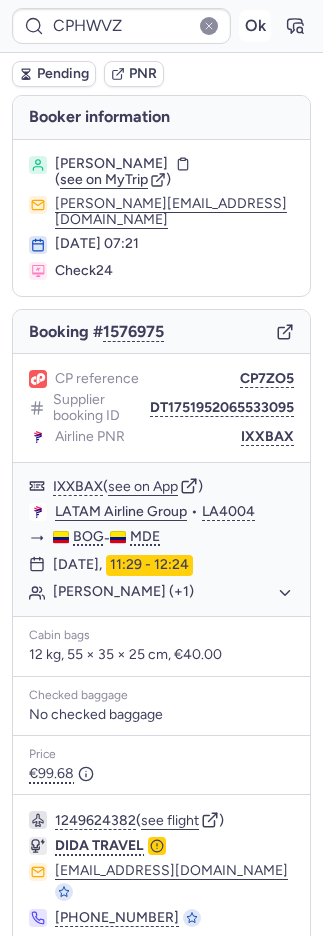 click on "Ok" at bounding box center [255, 26] 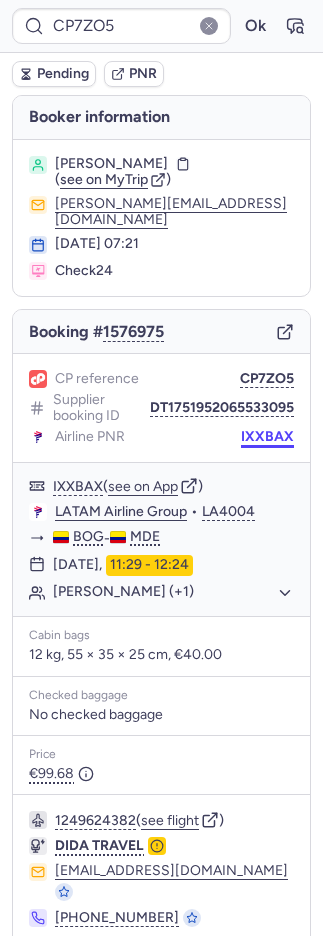 click on "IXXBAX" at bounding box center [267, 437] 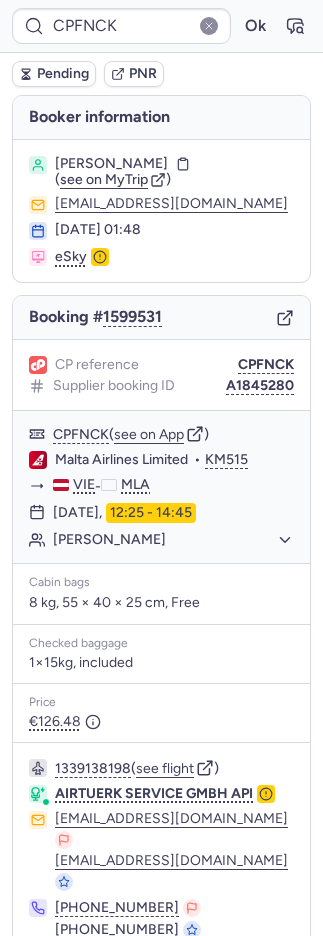 type on "CPW2TD" 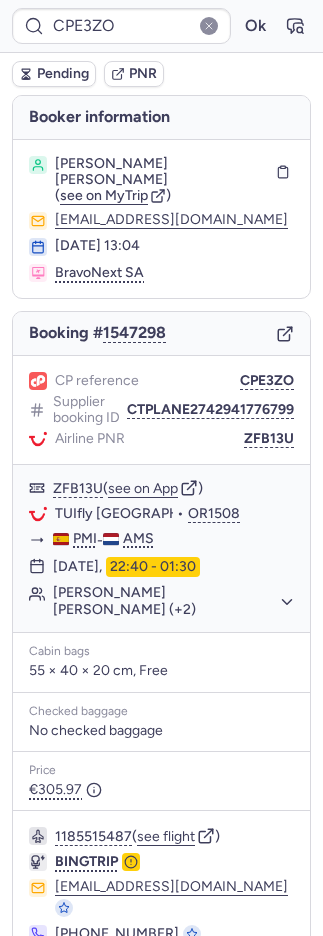 type on "CPV7WX" 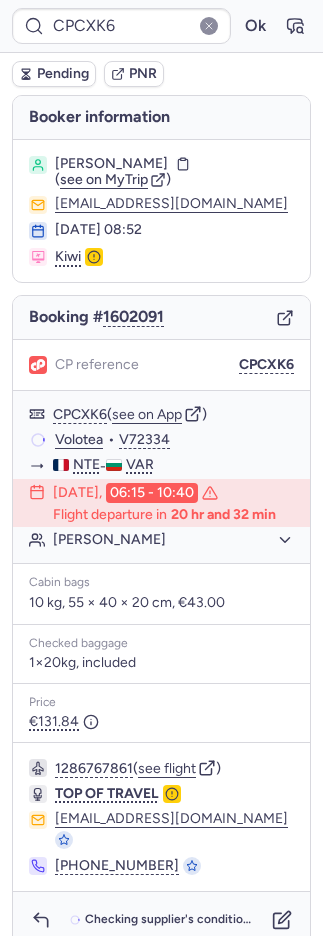 type on "CPFNCK" 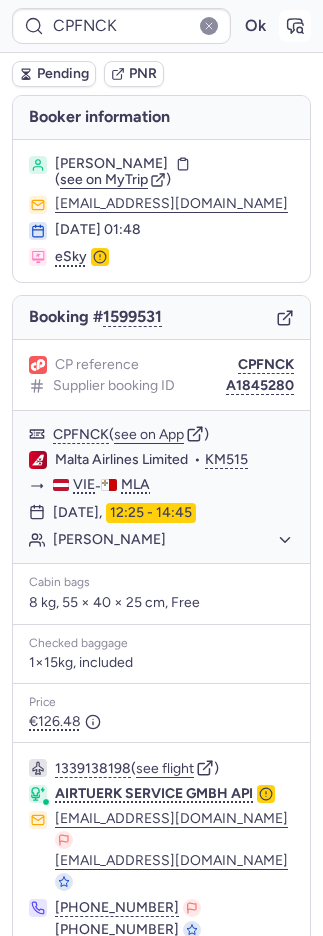 click 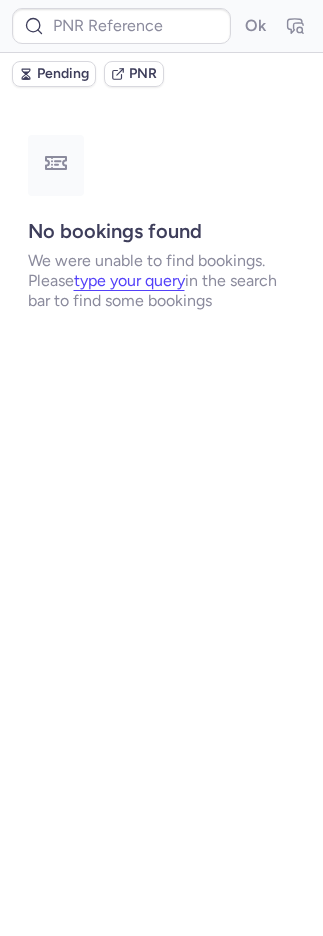 type on "CPPZH8" 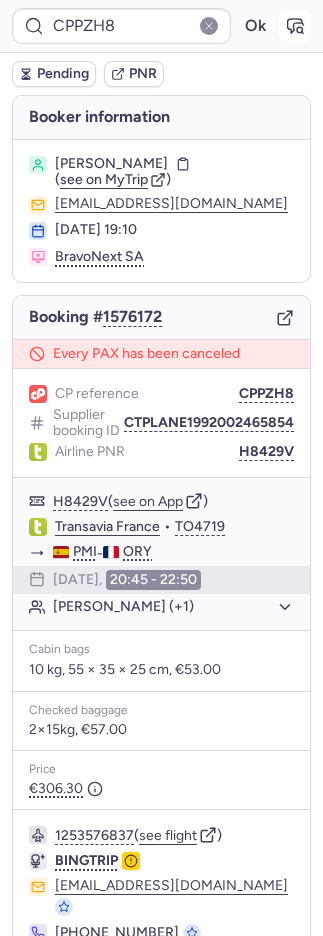 click 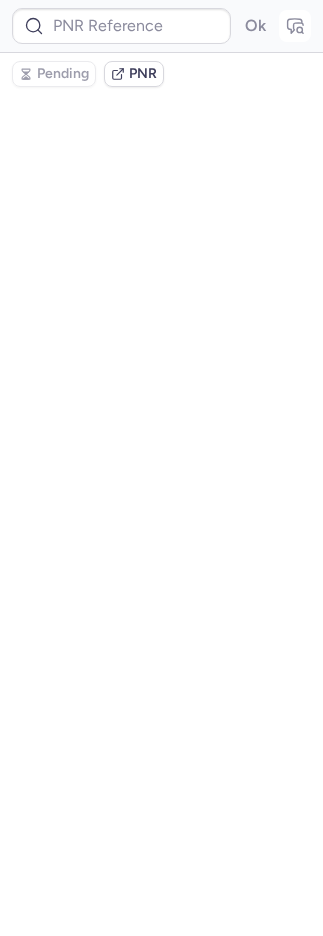type on "CPPZH8" 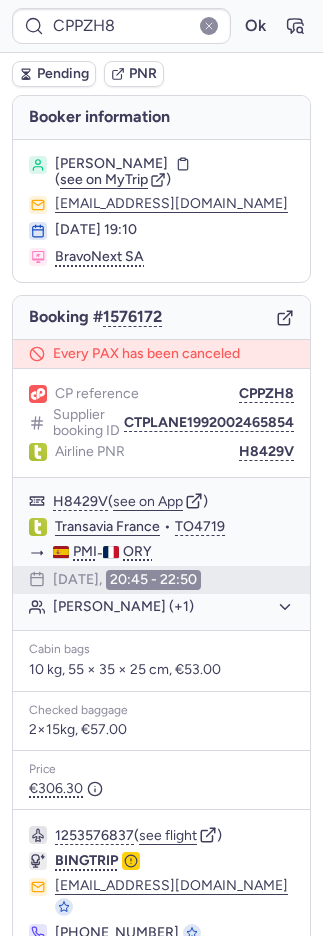 click on "Pending" at bounding box center [63, 74] 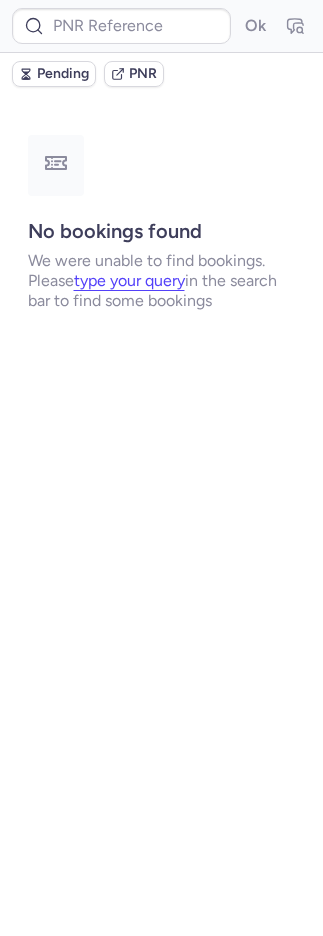 type on "CPCXK6" 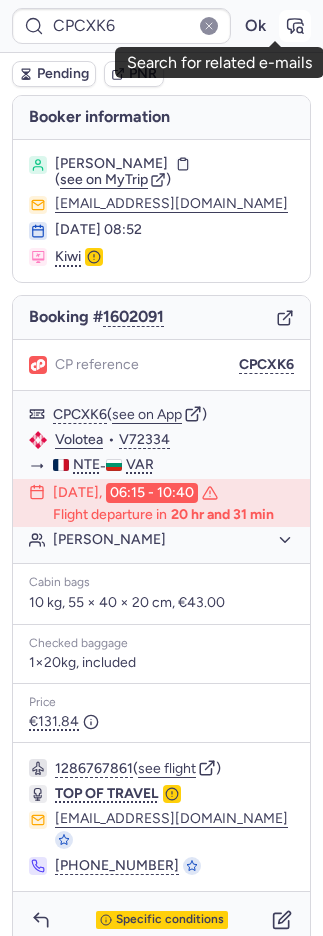 click 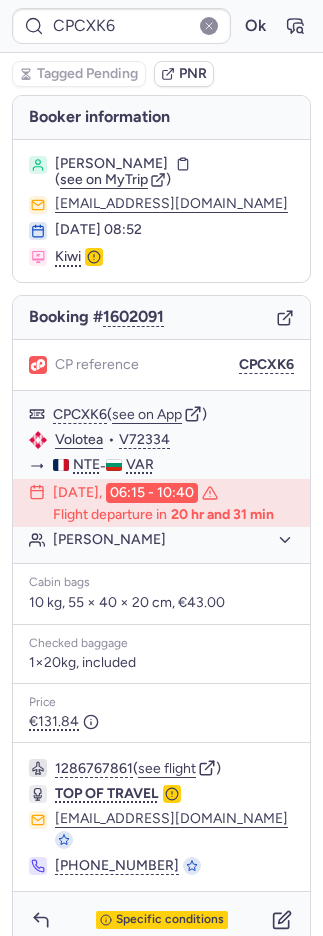 click on "Tagged Pending PNR" at bounding box center (161, 74) 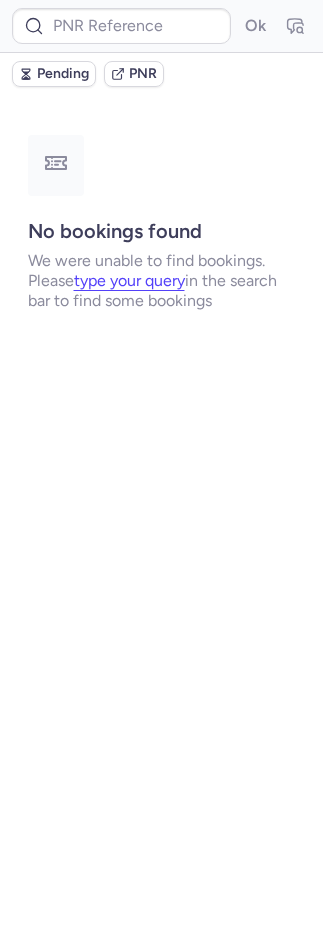 type on "CPTO84" 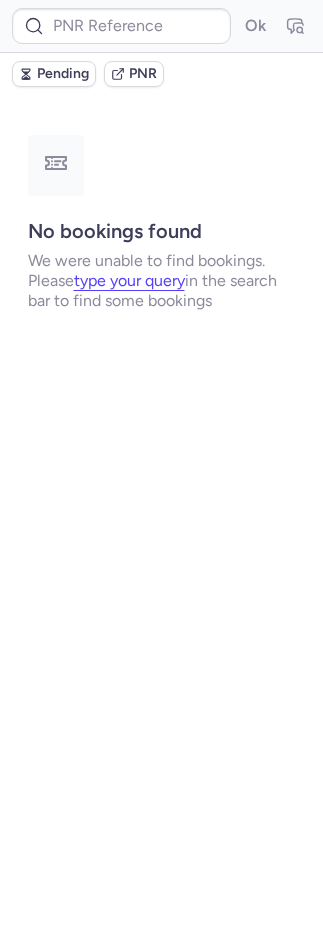 type on "CPE3ZO" 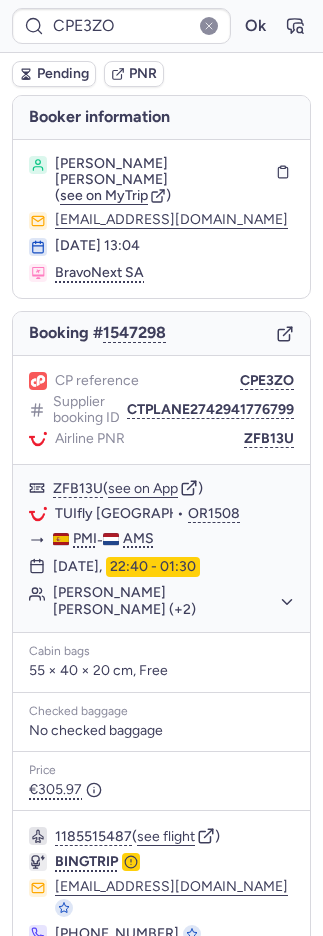 click on "PNR" at bounding box center [143, 74] 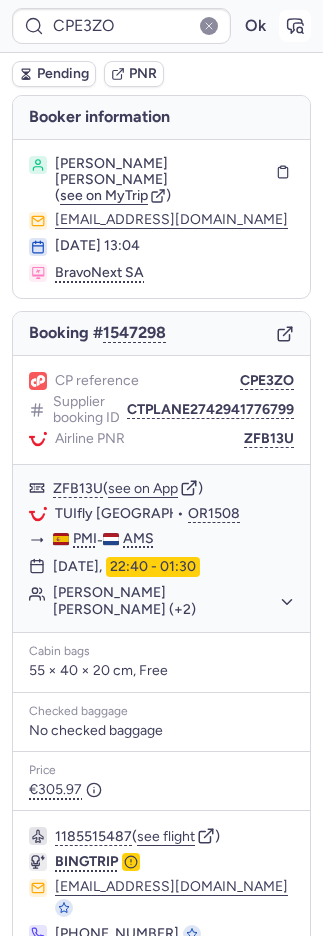 click at bounding box center (295, 26) 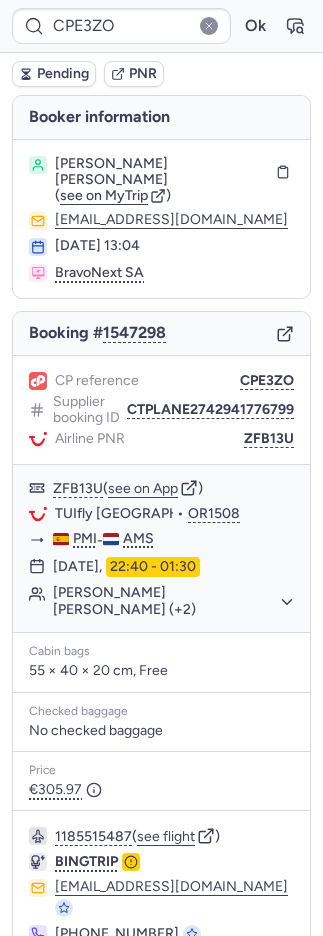 click 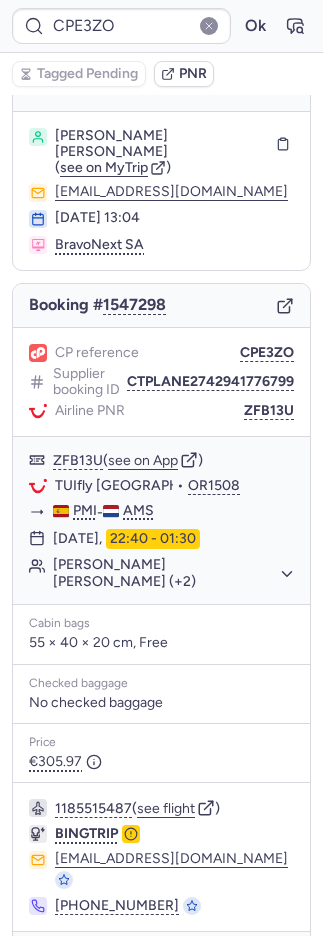 scroll, scrollTop: 54, scrollLeft: 0, axis: vertical 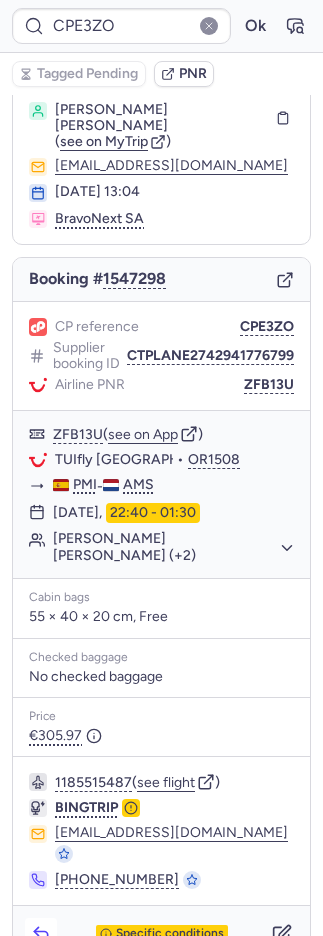 click at bounding box center [41, 934] 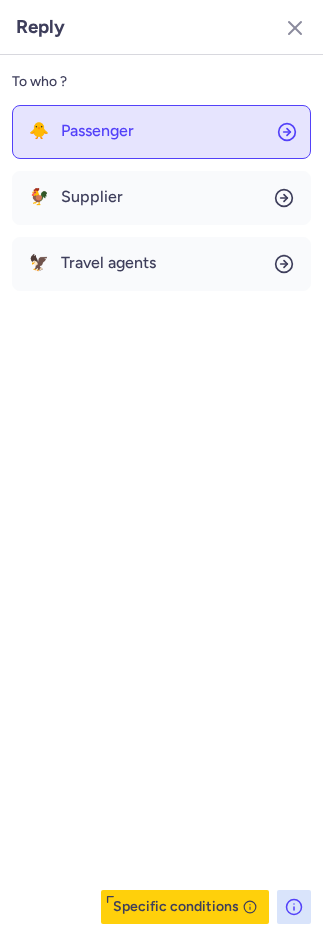 click on "🐥 Passenger" 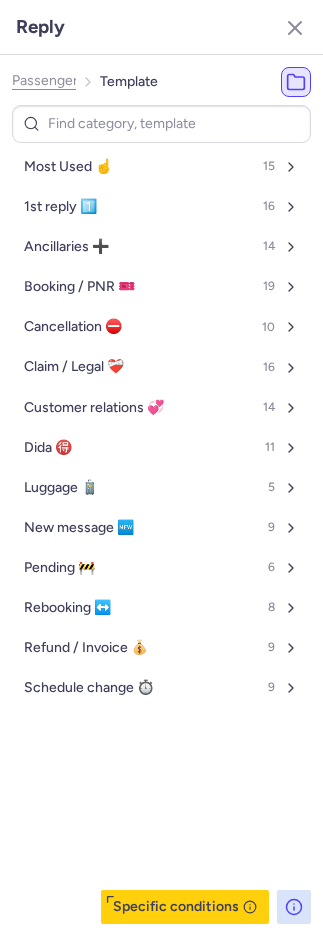 click on "Most Used ☝️ 15" at bounding box center (161, 167) 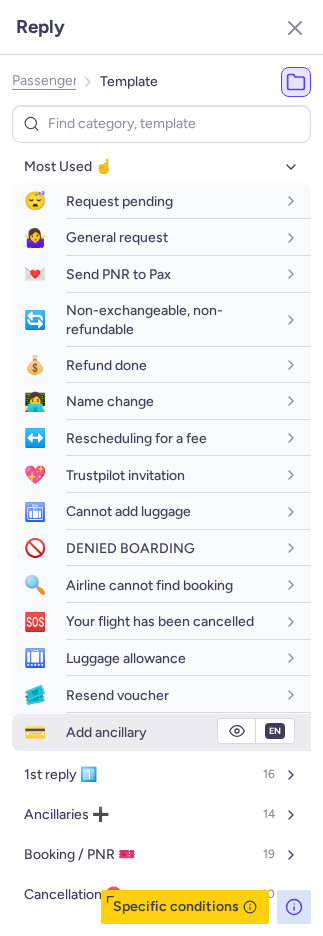 click on "Add ancillary" at bounding box center (106, 732) 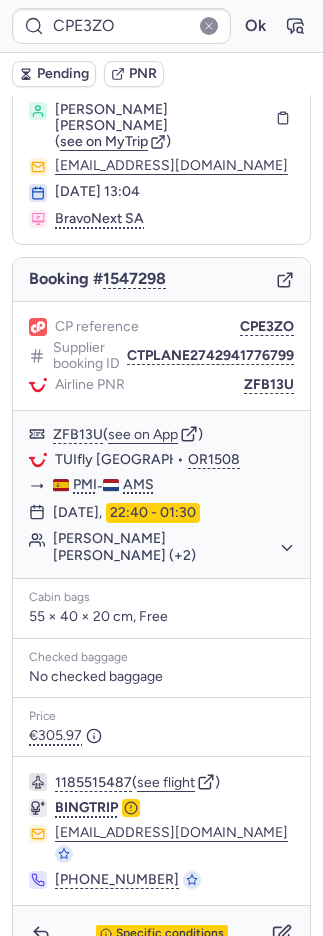 type on "CPEHT8" 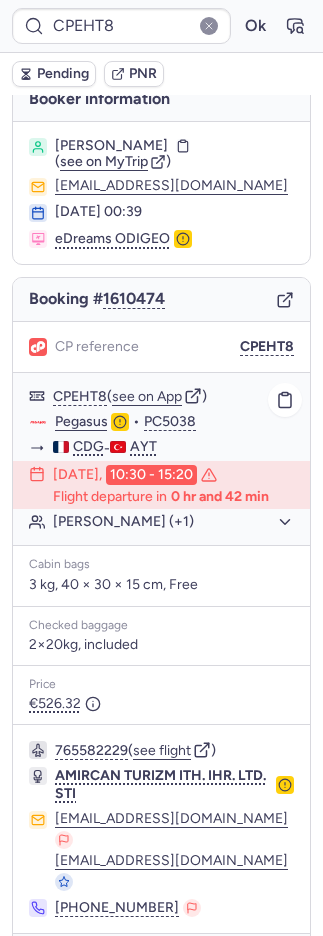 scroll, scrollTop: 0, scrollLeft: 0, axis: both 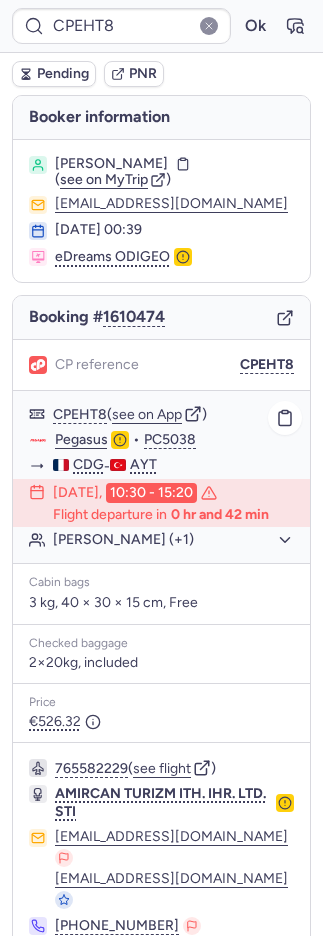 click on "Amadou OUMAROU GOGE (+1)" 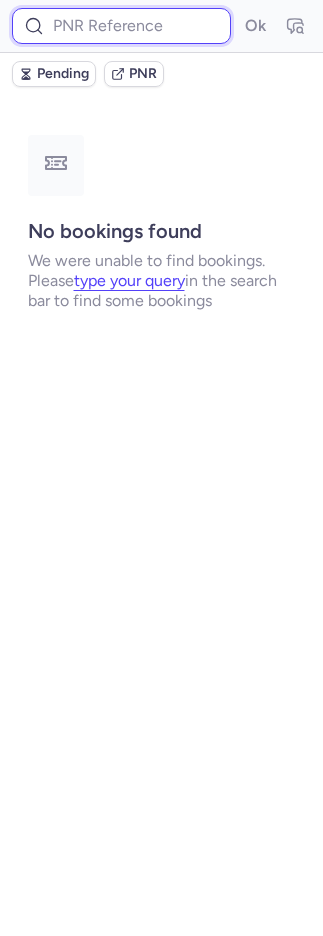 click at bounding box center [121, 26] 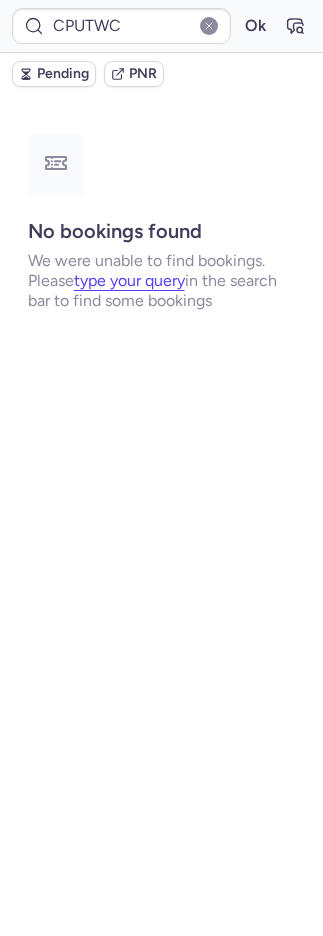 drag, startPoint x: 263, startPoint y: 25, endPoint x: 235, endPoint y: 26, distance: 28.01785 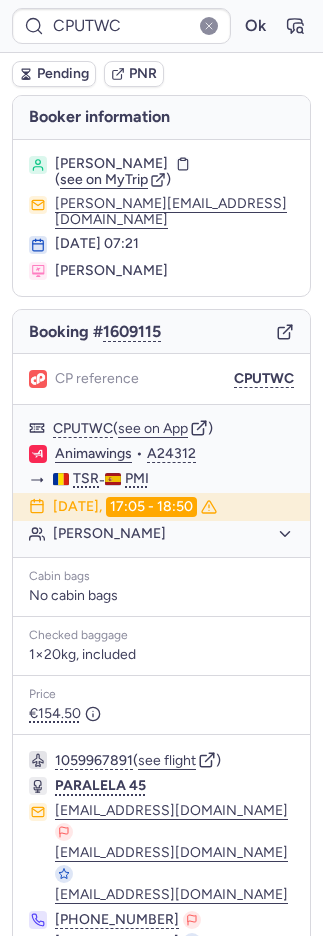click on "PNR" at bounding box center (134, 74) 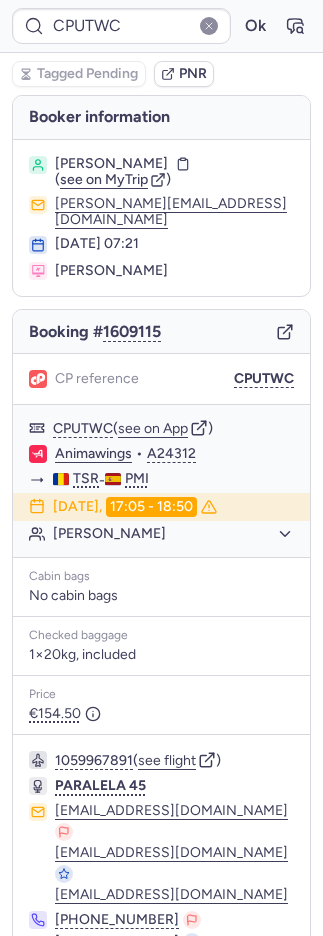 type on "CPKART" 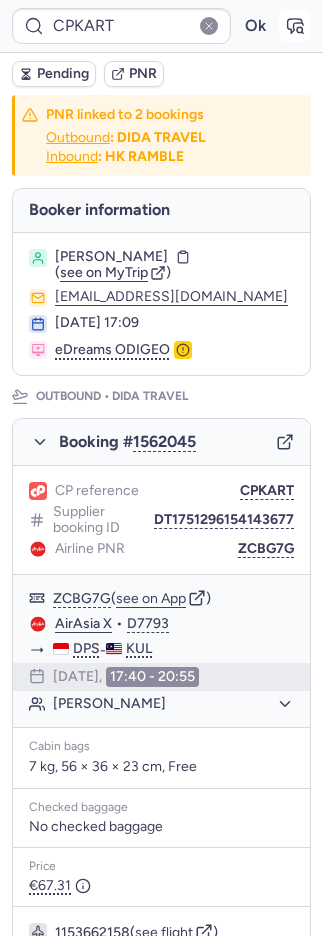 click 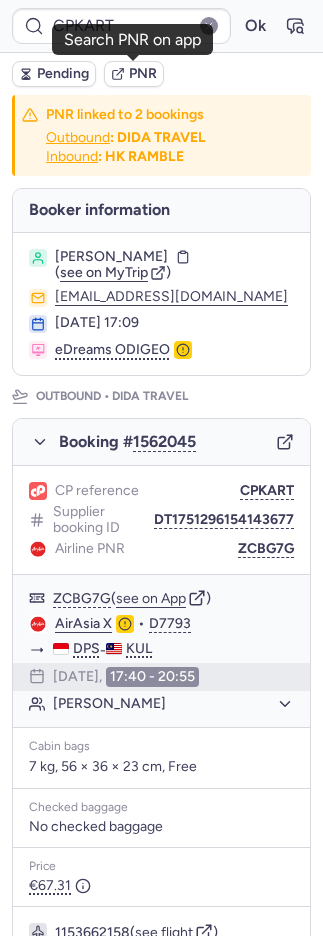 click on "PNR" at bounding box center [143, 74] 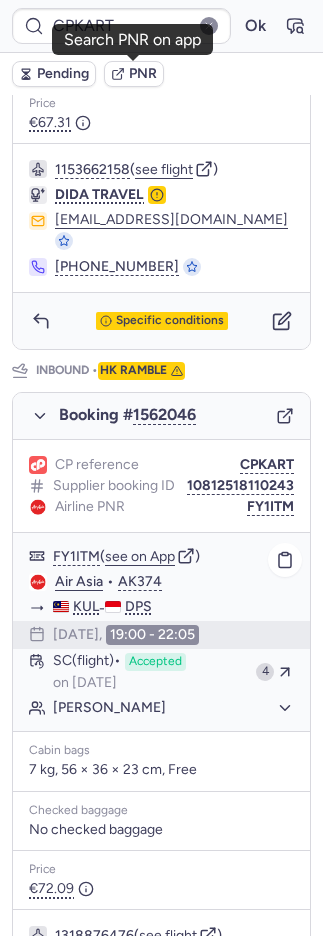 scroll, scrollTop: 1026, scrollLeft: 0, axis: vertical 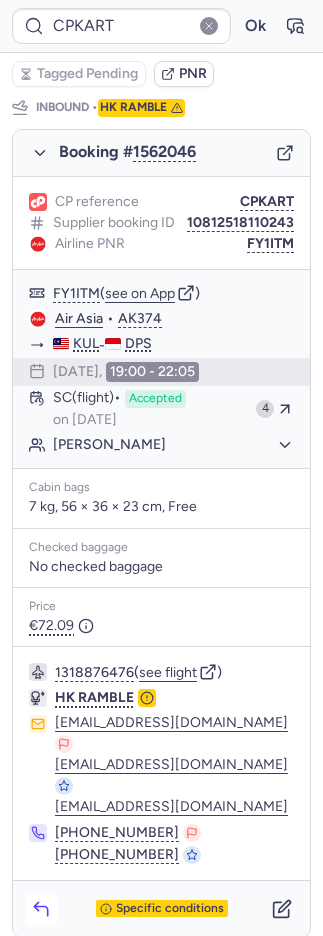 click 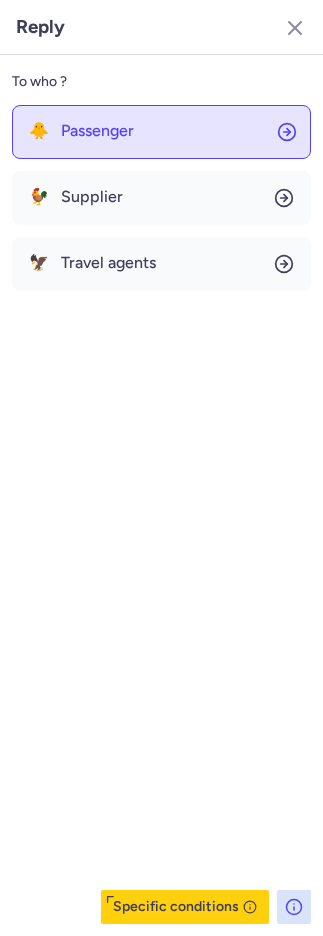 click on "Passenger" at bounding box center (97, 131) 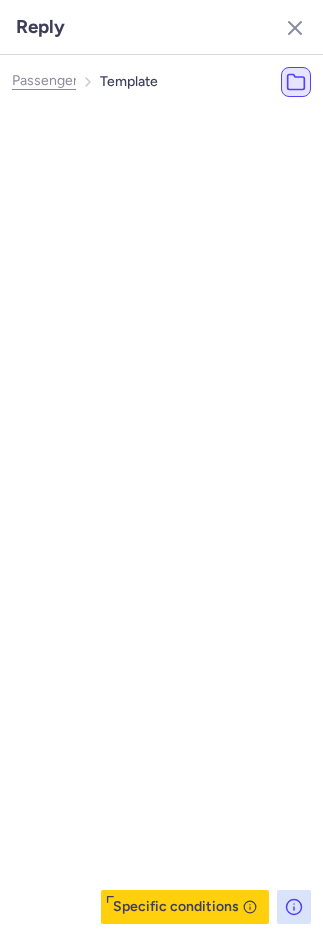 type 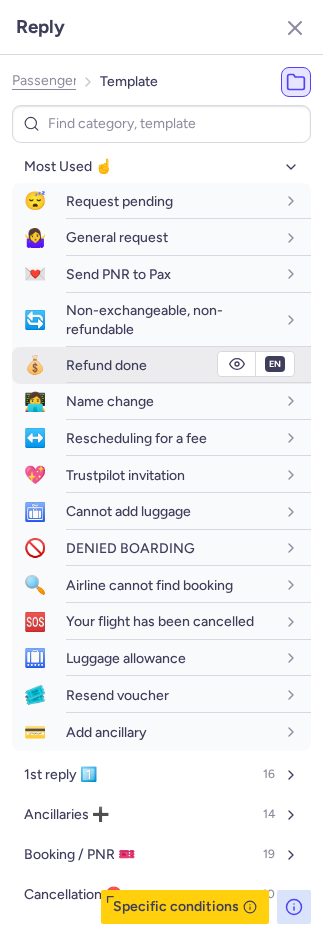 click on "Refund done" at bounding box center (106, 365) 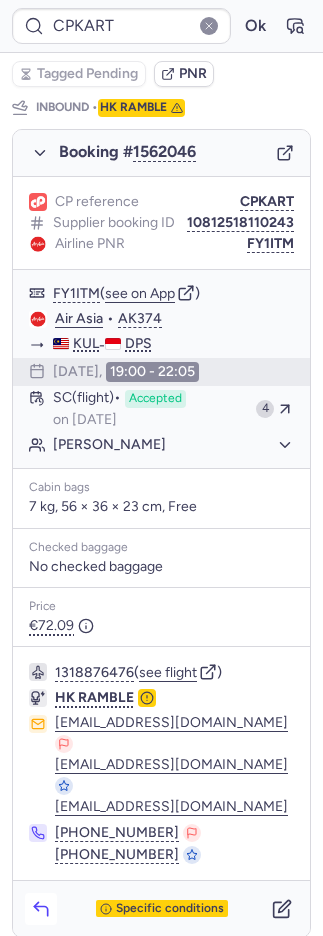 click 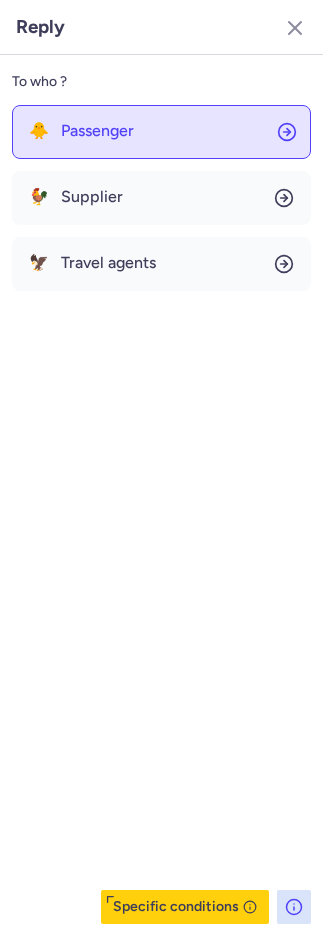 drag, startPoint x: 76, startPoint y: 119, endPoint x: 79, endPoint y: 132, distance: 13.341664 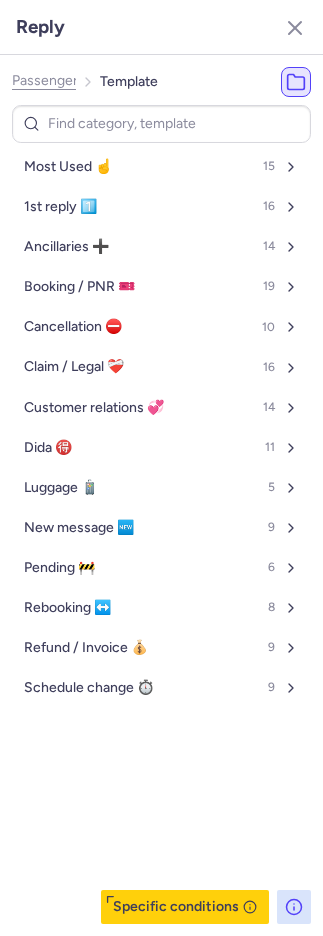 click on "Most Used ☝️ 15 1st reply 1️⃣ 16 Ancillaries ➕ 14 Booking / PNR 🎫 19 Cancellation ⛔️ 10 Claim / Legal ❤️‍🩹 16 Customer relations 💞 14 Dida 🉐 11 Luggage 🧳 5 New message 🆕 9 Pending 🚧 6 Rebooking ↔️ 8 Refund / Invoice 💰 9 Schedule change ⏱️ 9" at bounding box center [161, 514] 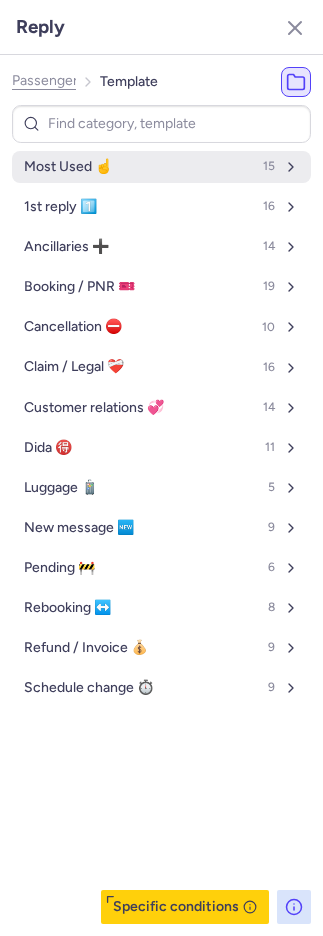 click on "Most Used ☝️" at bounding box center [68, 167] 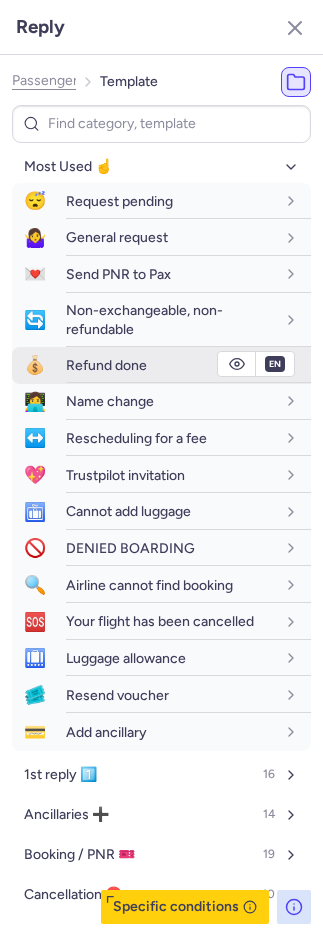 click on "Refund done" at bounding box center (106, 365) 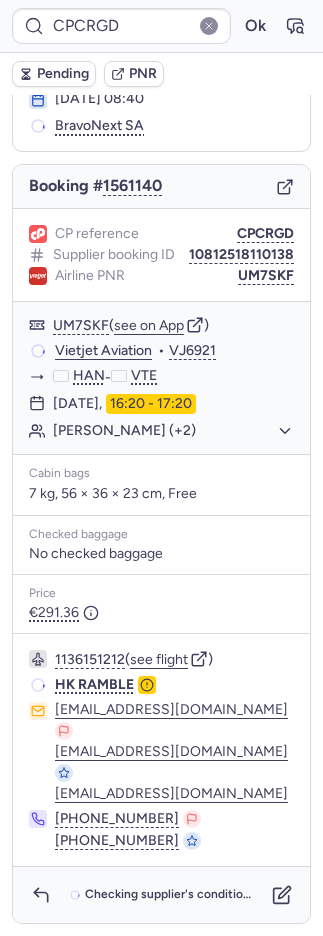 scroll, scrollTop: 142, scrollLeft: 0, axis: vertical 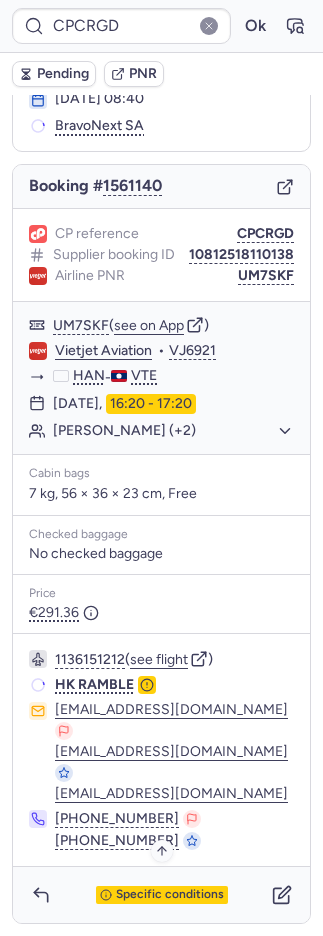 click on "Specific conditions" at bounding box center (170, 895) 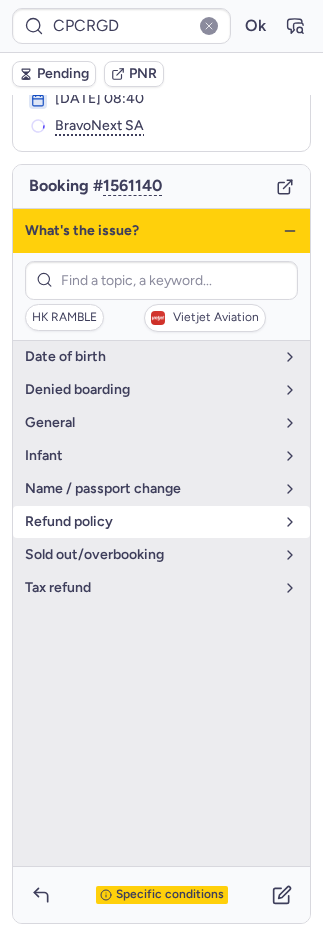 click on "refund policy" at bounding box center (149, 522) 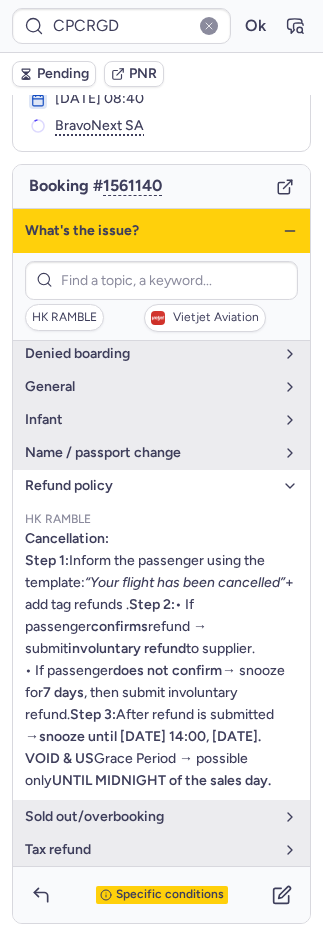 scroll, scrollTop: 159, scrollLeft: 0, axis: vertical 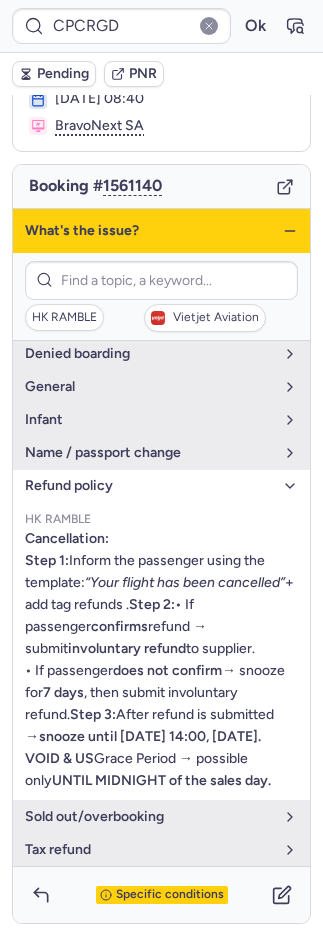 click on "Specific conditions" at bounding box center (162, 895) 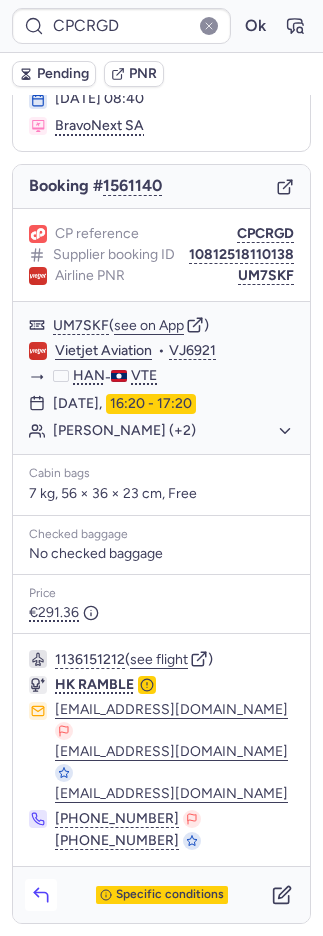click 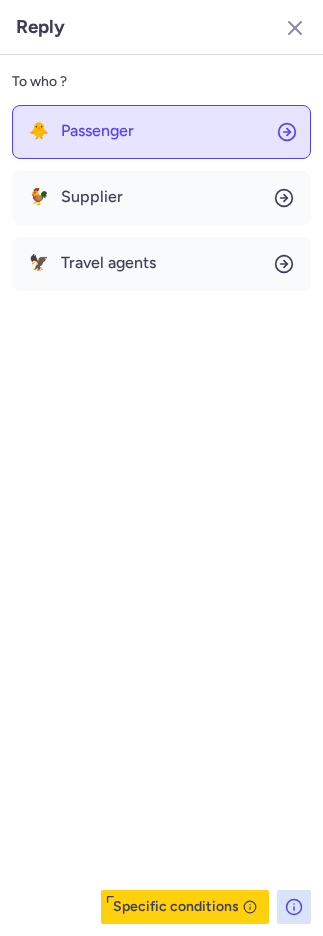 click on "🐥 Passenger" 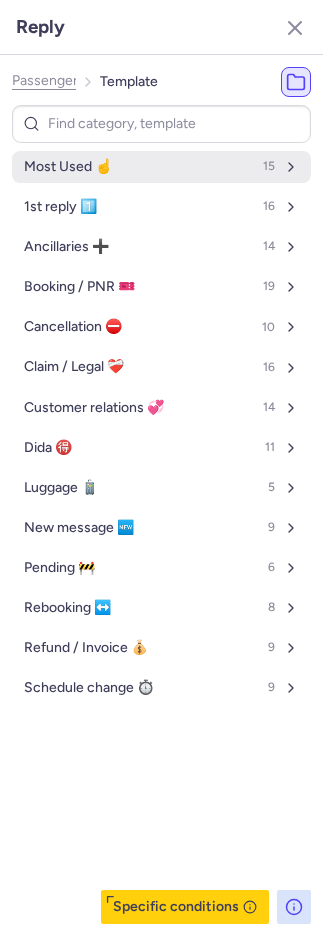 click on "Most Used ☝️ 15" at bounding box center (161, 167) 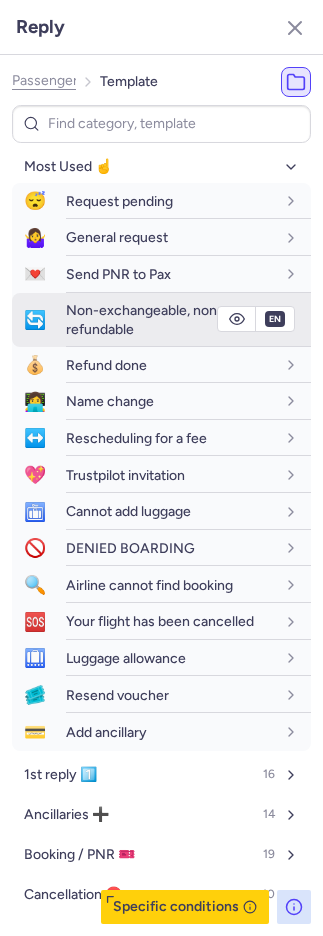 click on "Non-exchangeable, non-refundable" at bounding box center [144, 319] 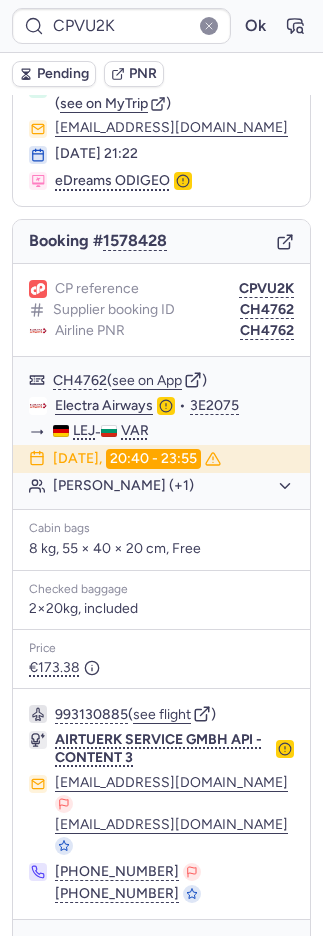 scroll, scrollTop: 84, scrollLeft: 0, axis: vertical 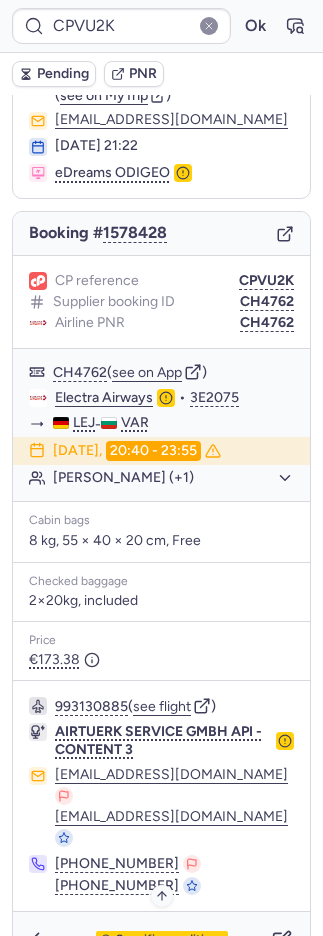 click on "Specific conditions" at bounding box center (170, 940) 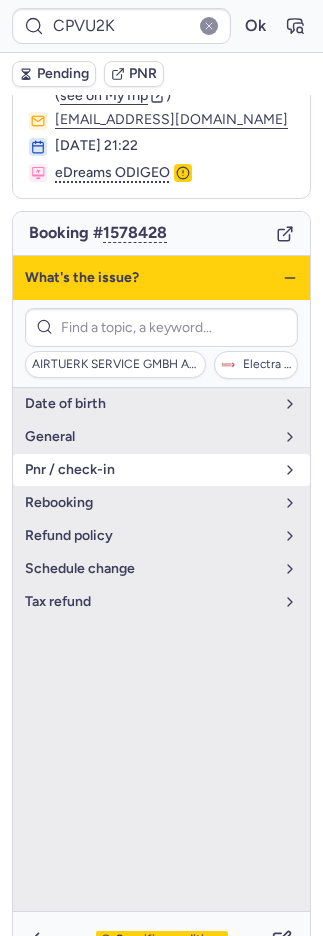 click on "pnr / check-in" at bounding box center [149, 470] 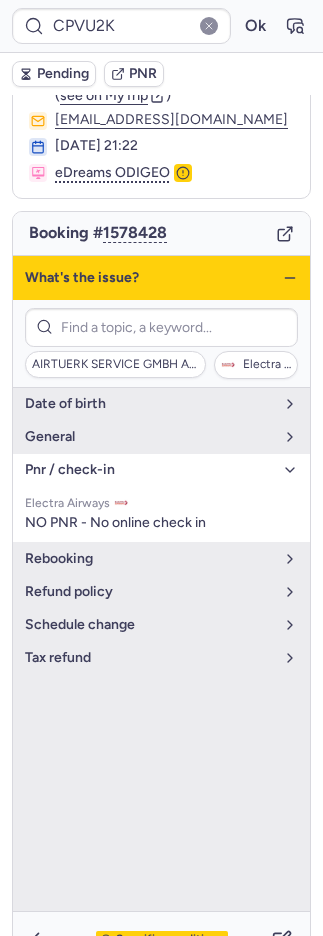 click on "pnr / check-in" at bounding box center (149, 470) 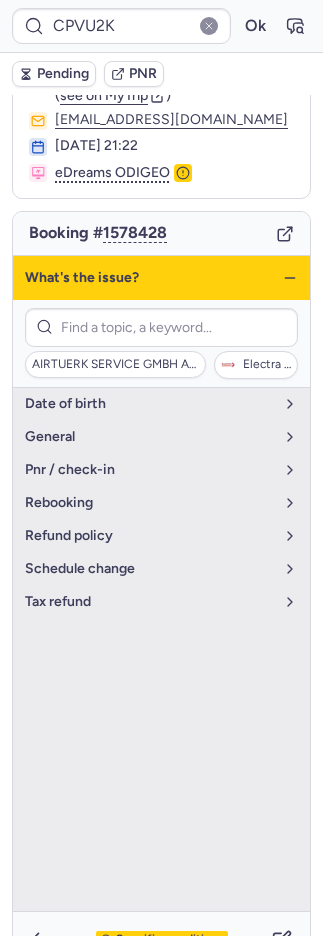 click on "Specific conditions" at bounding box center [170, 940] 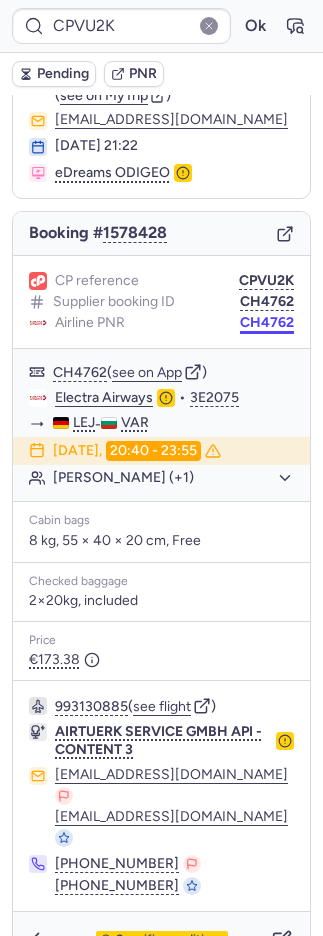 click on "CH4762" at bounding box center (267, 323) 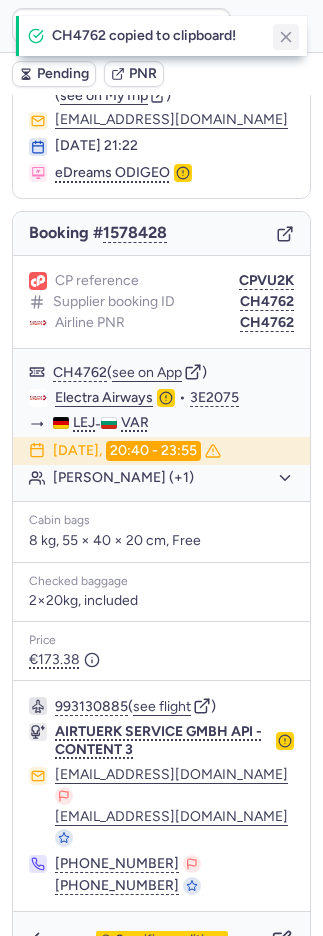 click 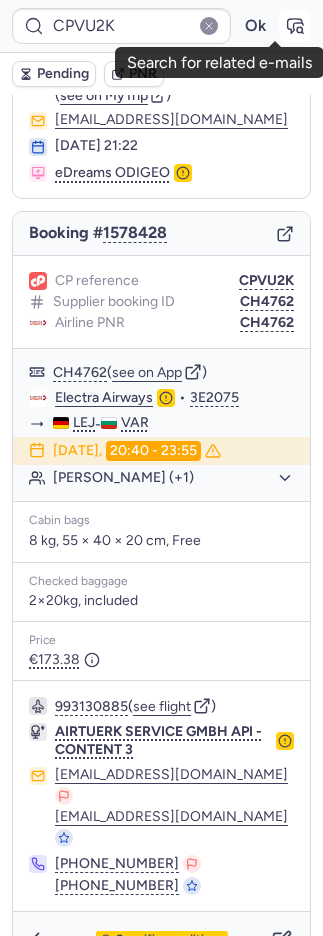 click 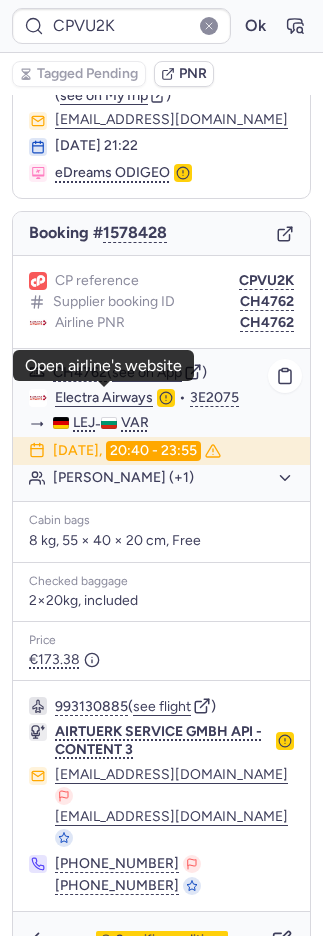 click on "Electra Airways" 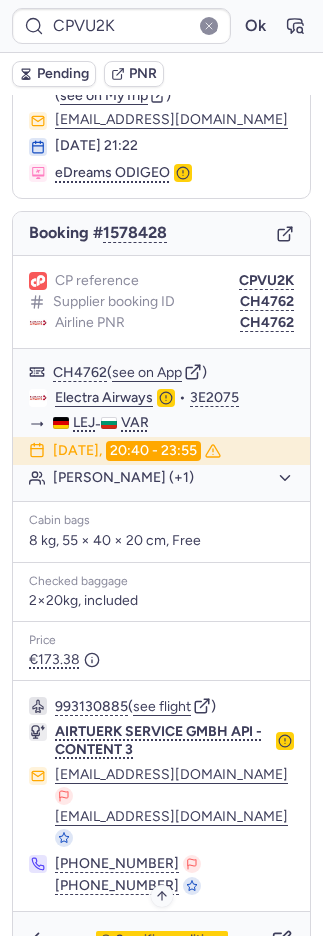 click on "Specific conditions" at bounding box center (170, 940) 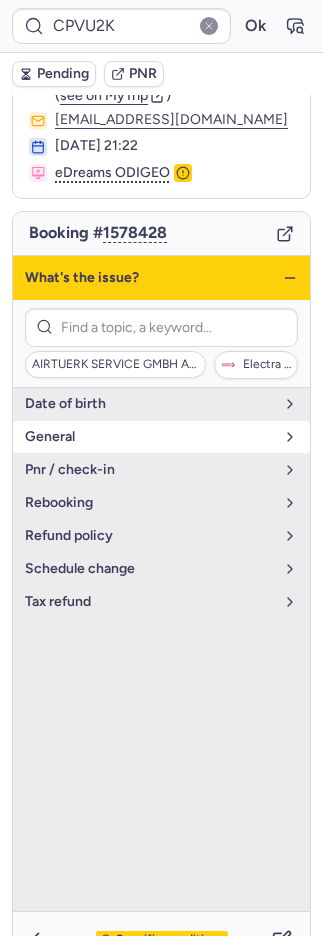 click on "general" at bounding box center [149, 437] 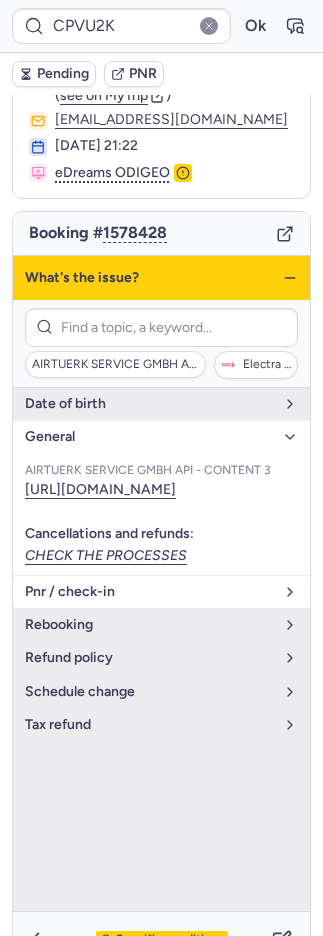 click on "pnr / check-in" at bounding box center [161, 592] 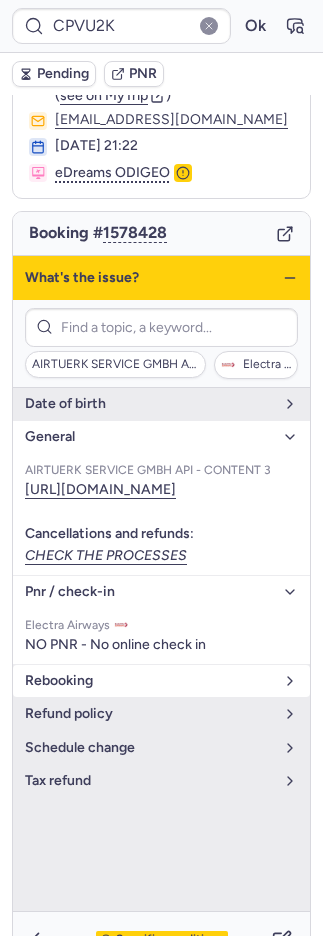 click on "rebooking" at bounding box center (149, 681) 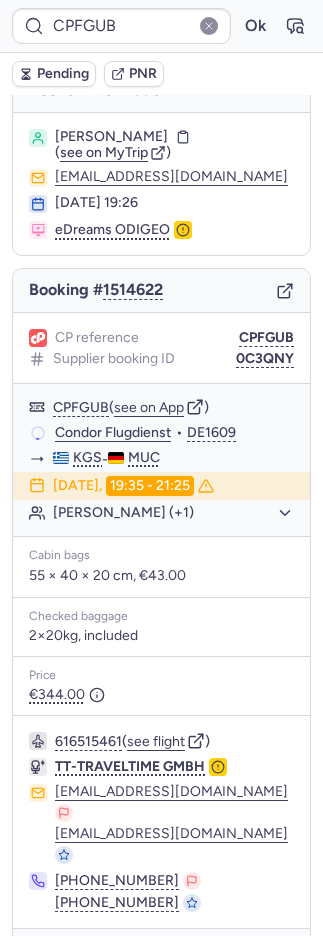 scroll, scrollTop: 44, scrollLeft: 0, axis: vertical 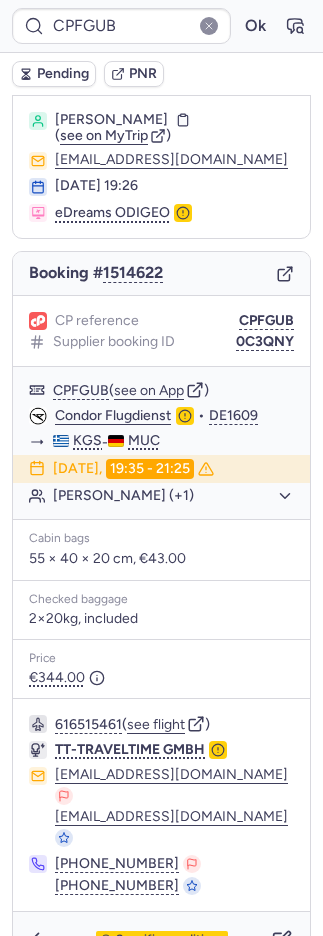click on "Specific conditions" at bounding box center [170, 940] 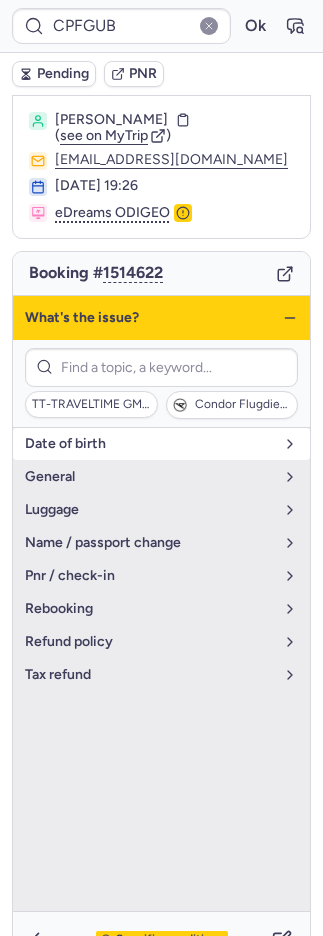 click on "date of birth" at bounding box center (149, 444) 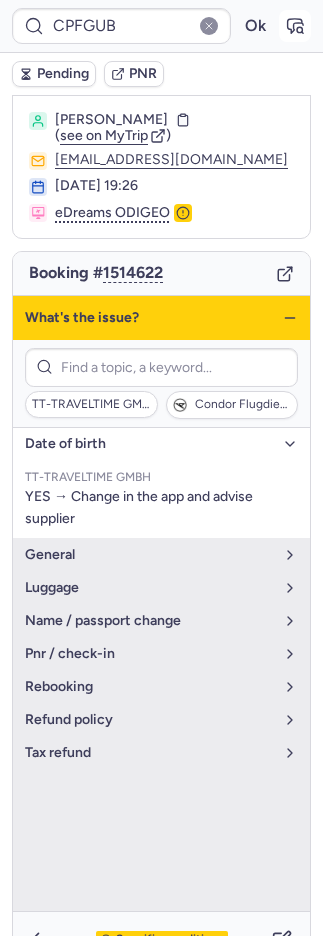 click 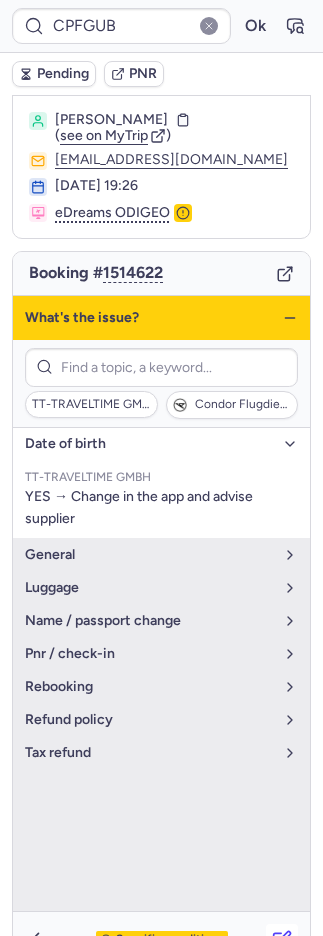 click 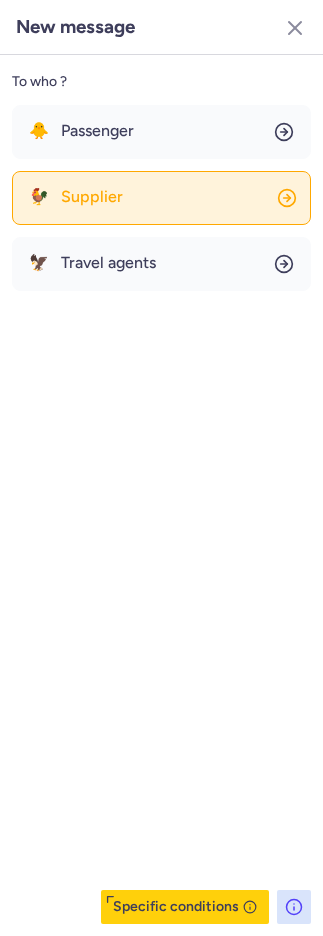 click on "🐓 Supplier" 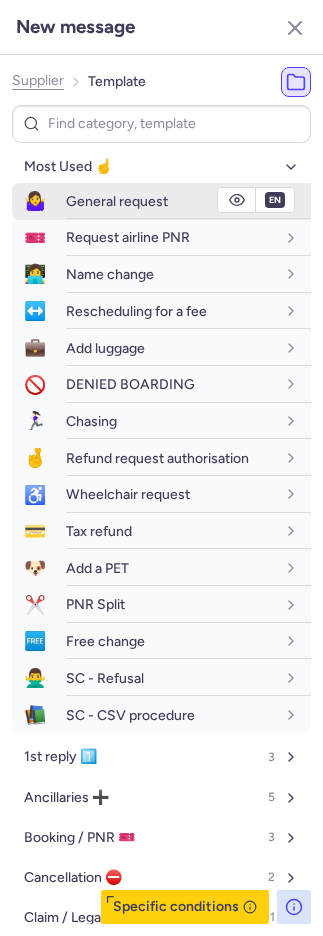 click on "General request" at bounding box center [117, 201] 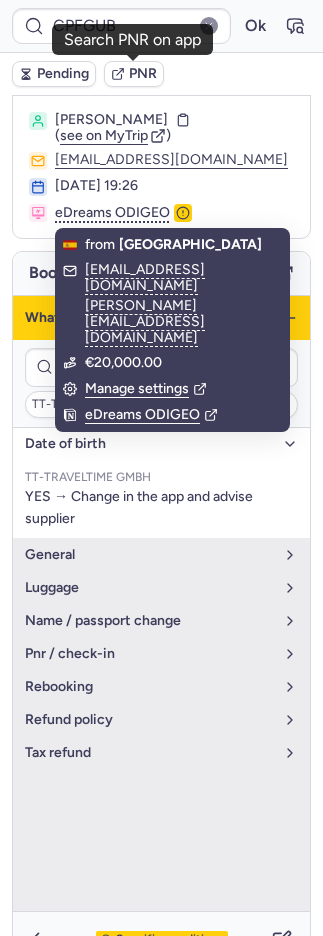click on "PNR" at bounding box center (143, 74) 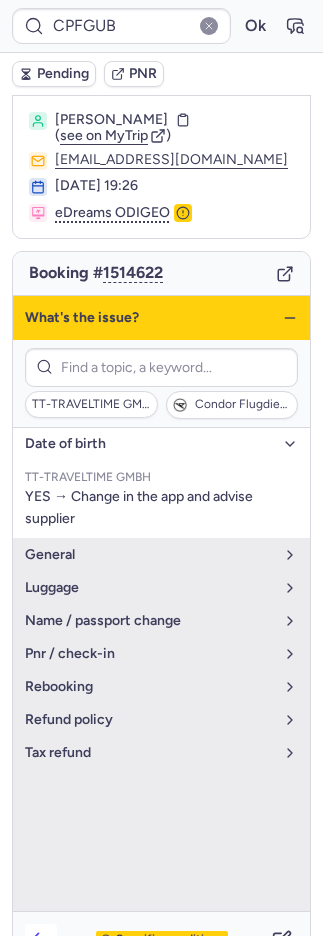 click 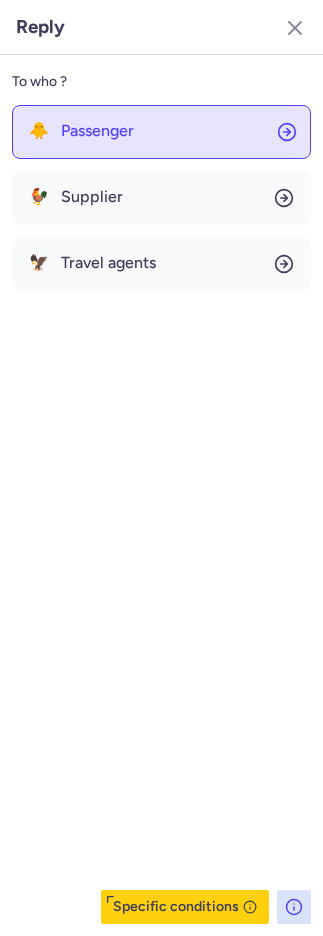 click on "🐥 Passenger" 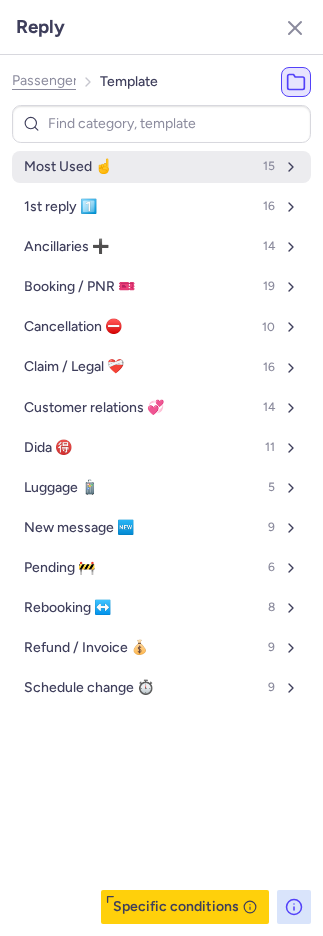 click on "Most Used ☝️ 15" at bounding box center [161, 167] 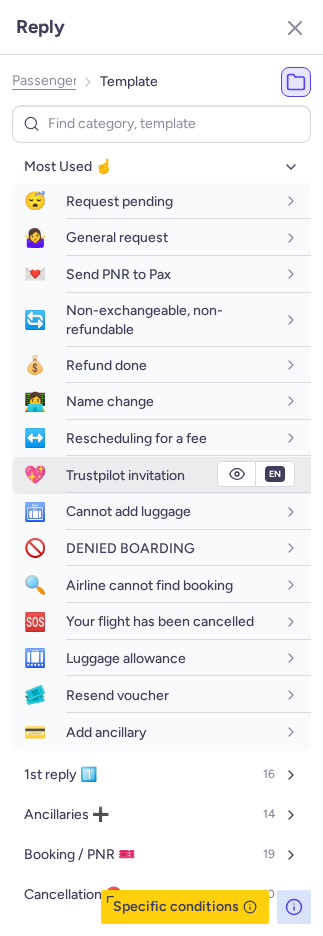 click on "Trustpilot invitation" at bounding box center (125, 475) 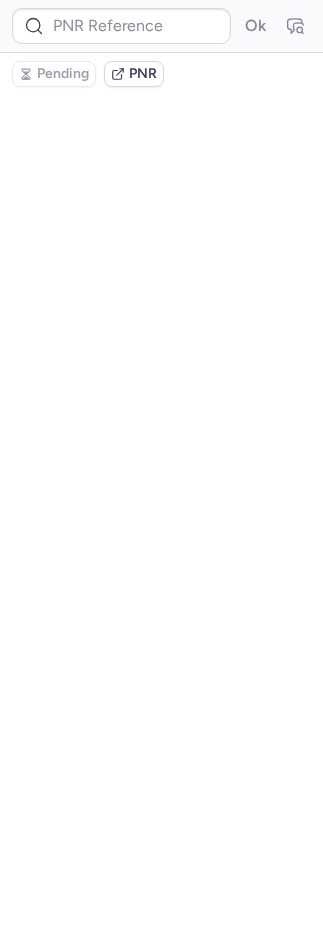 scroll, scrollTop: 0, scrollLeft: 0, axis: both 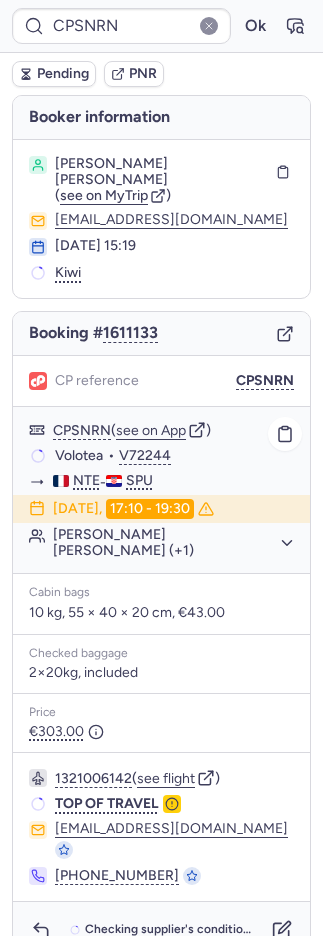 click on "Yoann Sebastien Alexis DENIS (+1)" 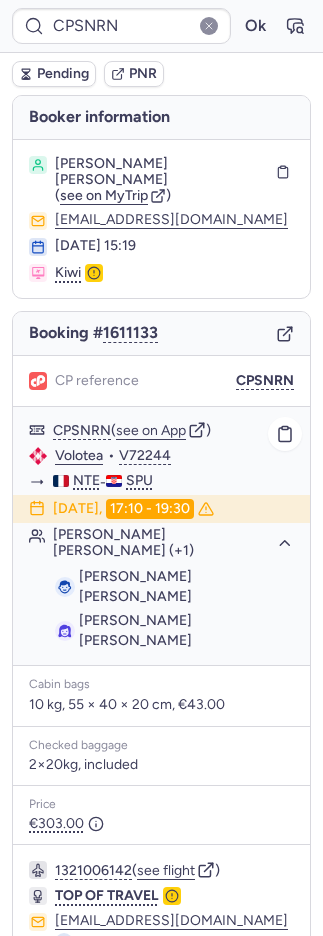 drag, startPoint x: 172, startPoint y: 593, endPoint x: 78, endPoint y: 562, distance: 98.9798 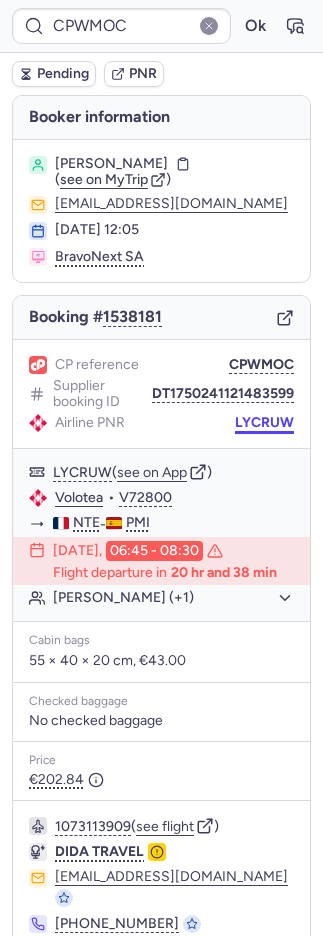 click on "LYCRUW" at bounding box center (264, 423) 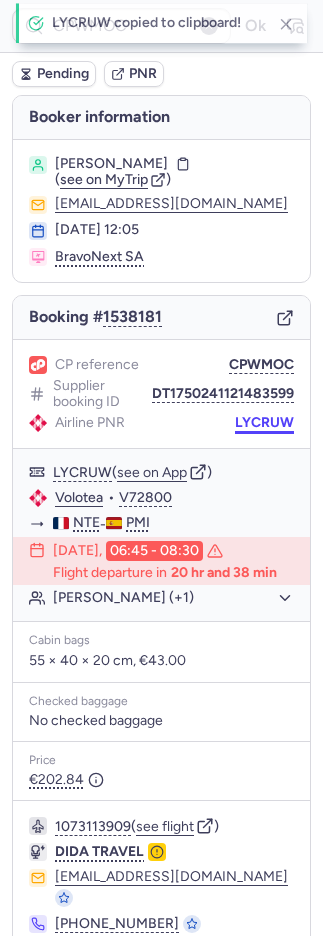 click on "LYCRUW" at bounding box center [264, 423] 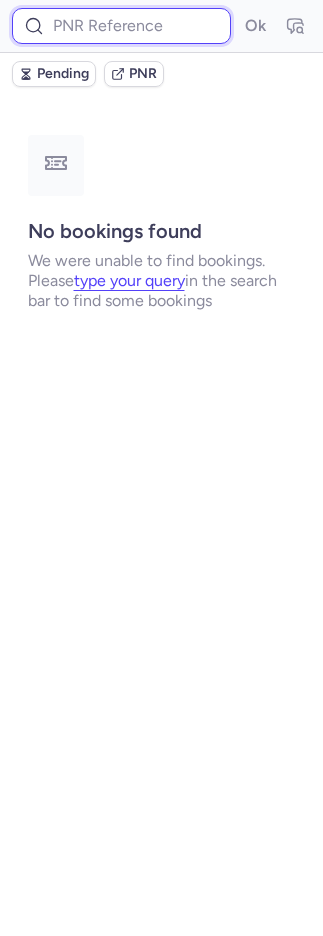 click at bounding box center [121, 26] 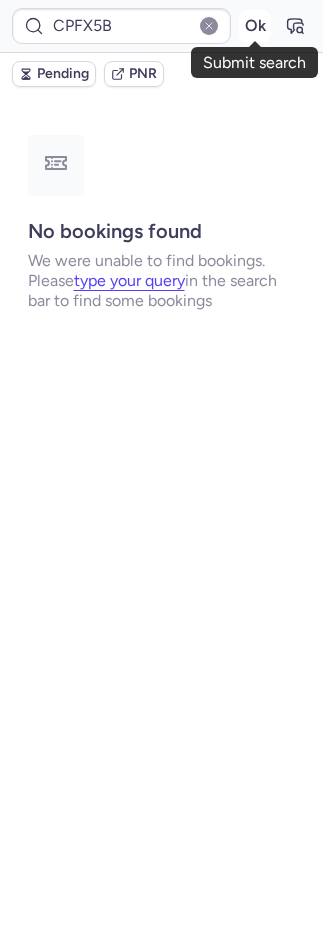 click on "Ok" at bounding box center (255, 26) 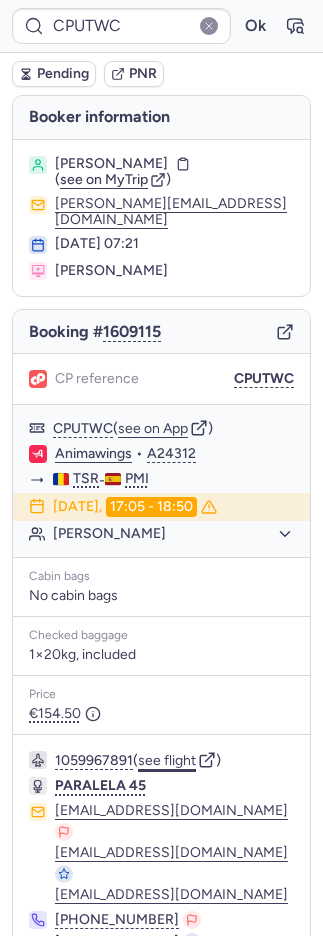 click on "see flight" 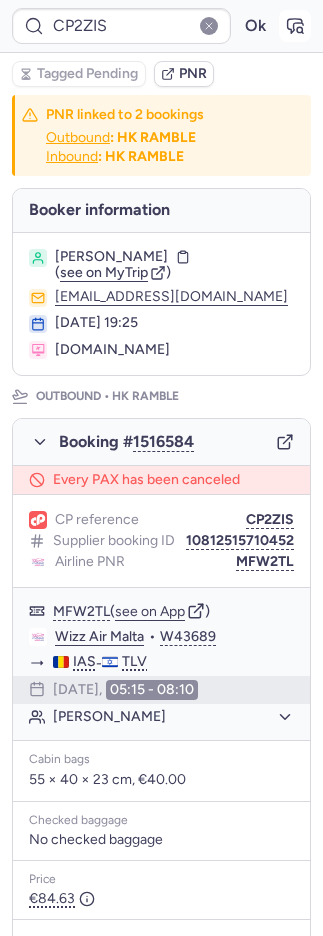click at bounding box center (295, 26) 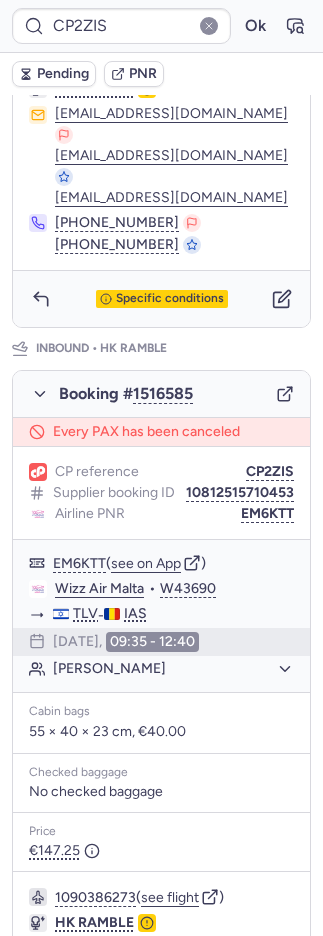 scroll, scrollTop: 1142, scrollLeft: 0, axis: vertical 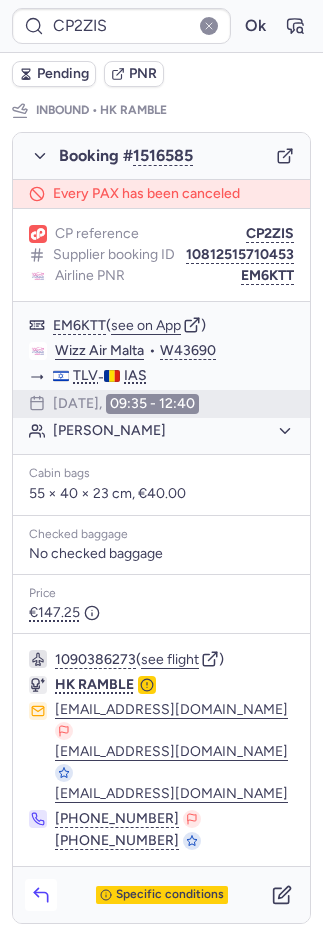 click 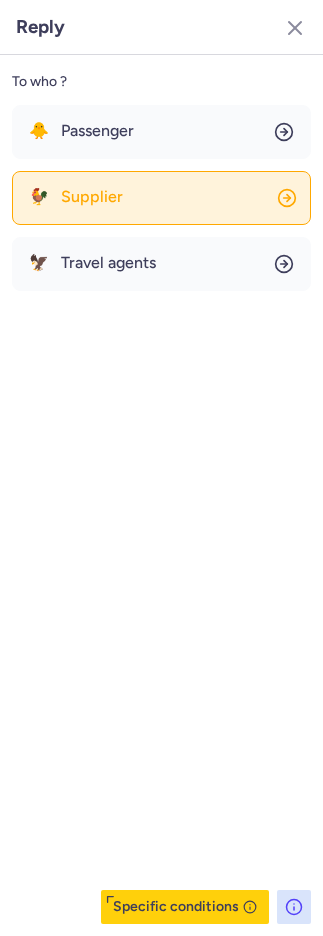 click on "🐓 Supplier" 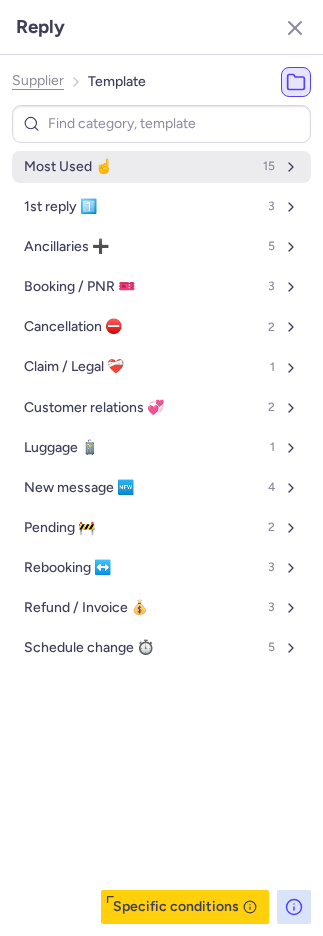 click on "Most Used ☝️ 15" at bounding box center [161, 167] 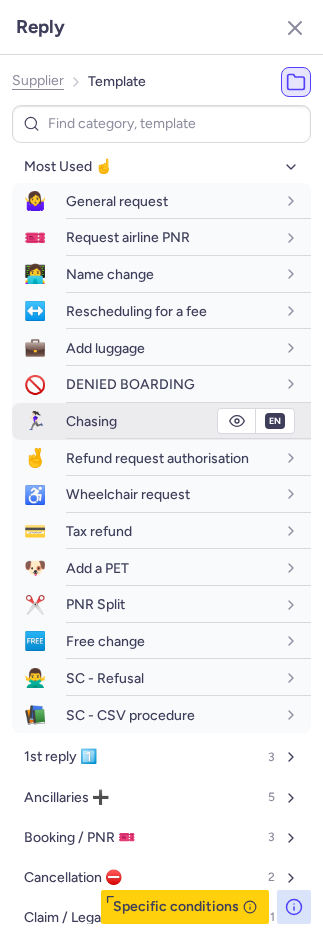 click on "Chasing" at bounding box center [91, 421] 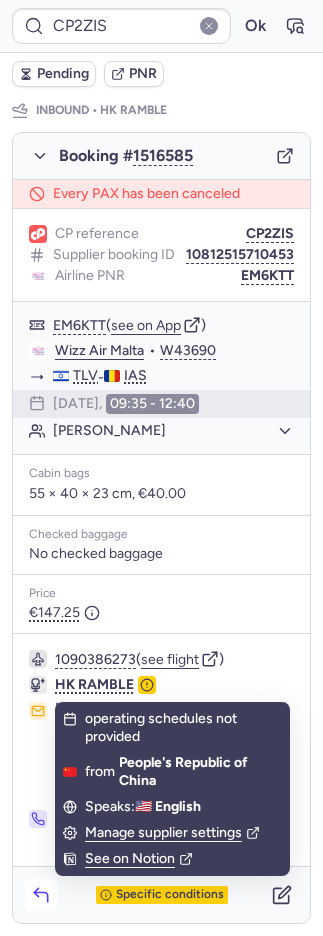 click 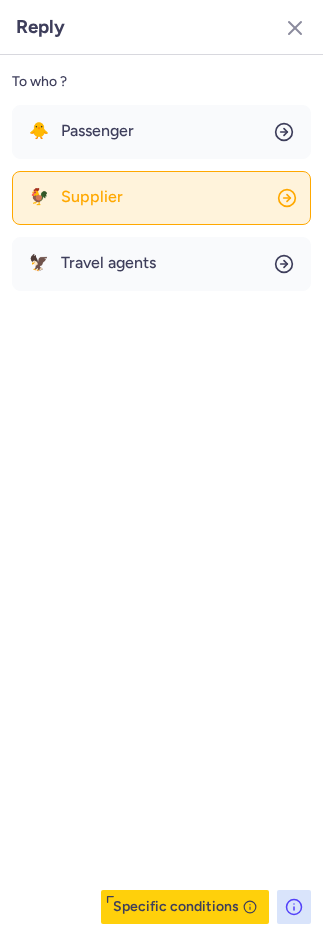 click on "Supplier" at bounding box center (92, 197) 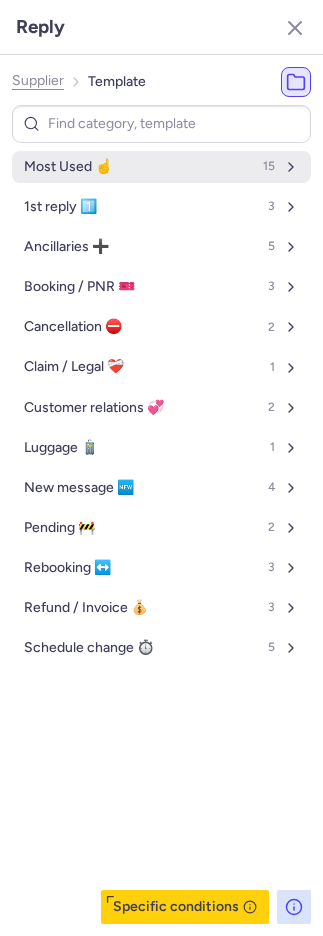 click on "Most Used ☝️" at bounding box center [68, 167] 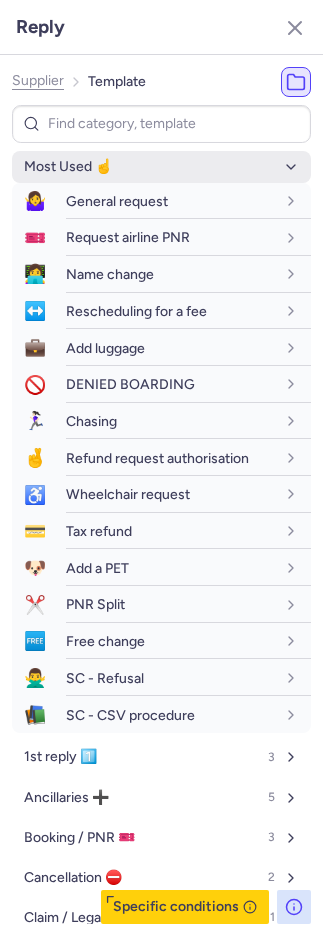 click on "Most Used ☝️" at bounding box center [68, 167] 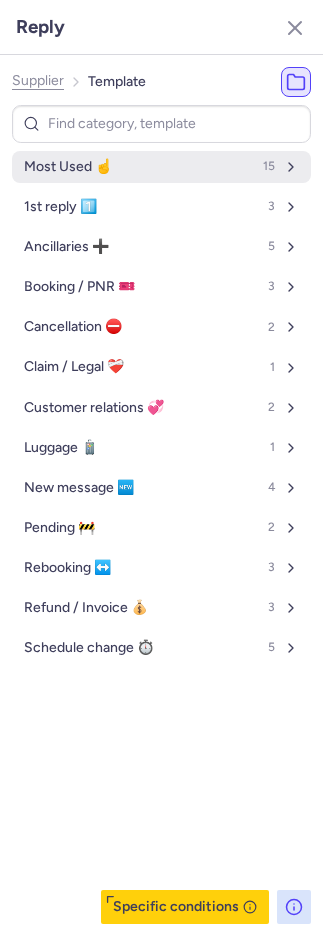click on "Most Used ☝️" at bounding box center [68, 167] 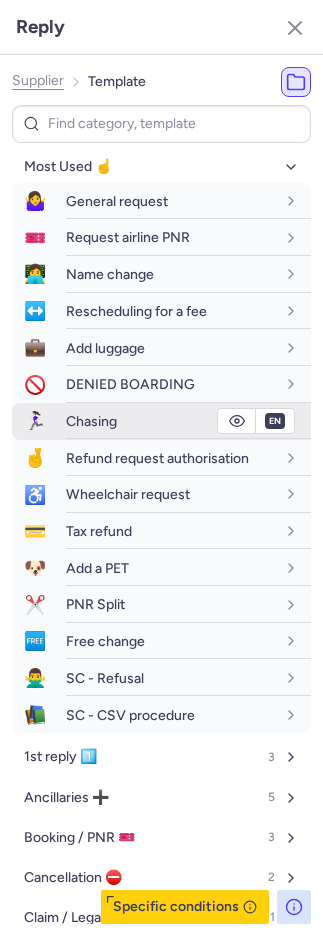 click on "Chasing" at bounding box center [91, 421] 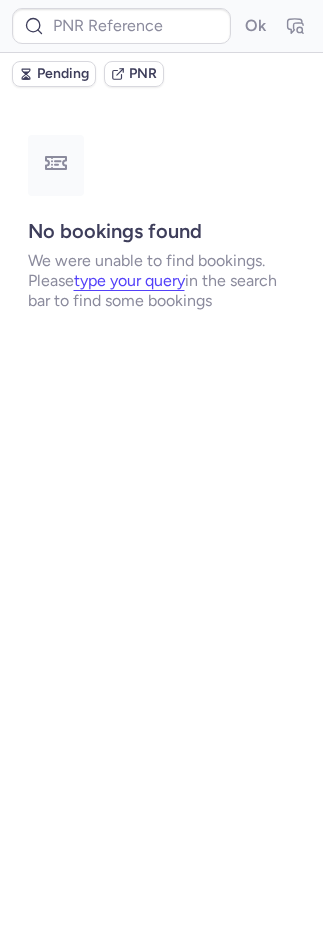 scroll, scrollTop: 0, scrollLeft: 0, axis: both 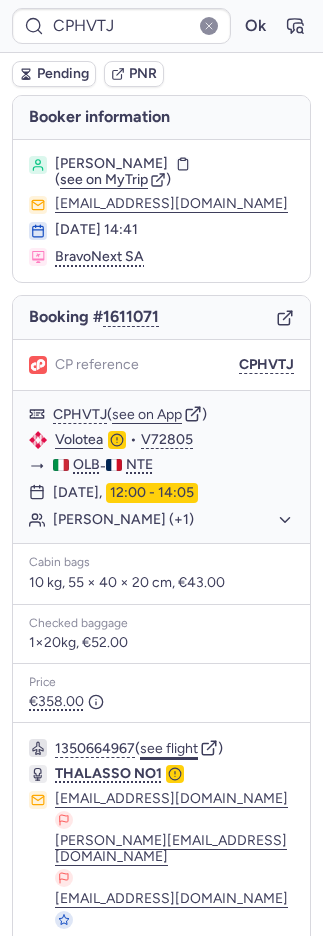 click on "see flight" 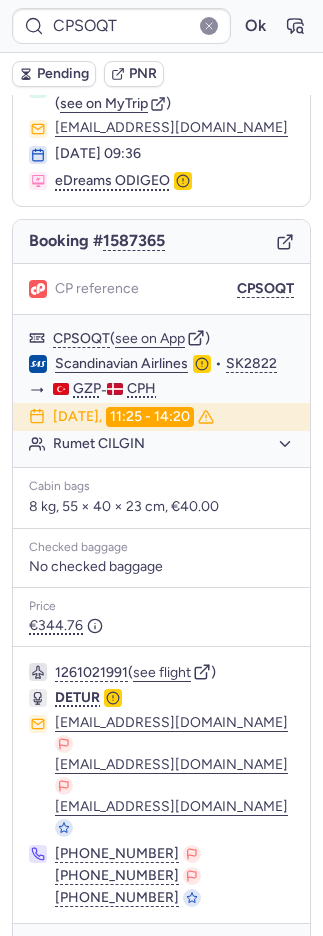 scroll, scrollTop: 88, scrollLeft: 0, axis: vertical 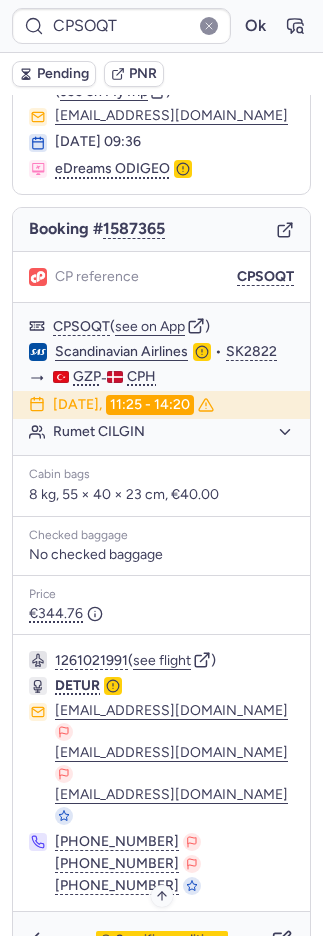 click on "Specific conditions" at bounding box center (170, 940) 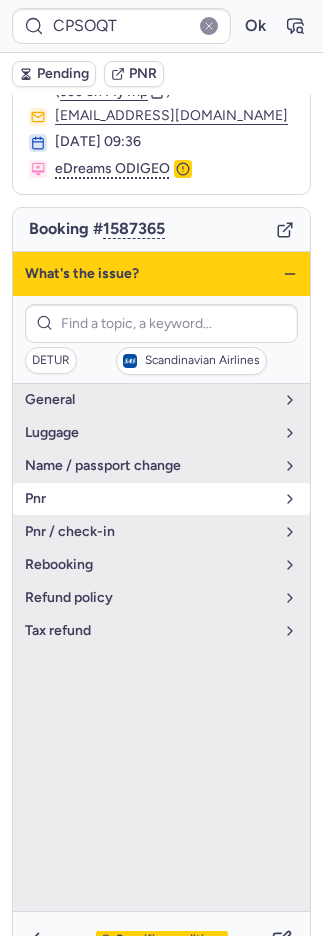 click on "pnr" at bounding box center (149, 499) 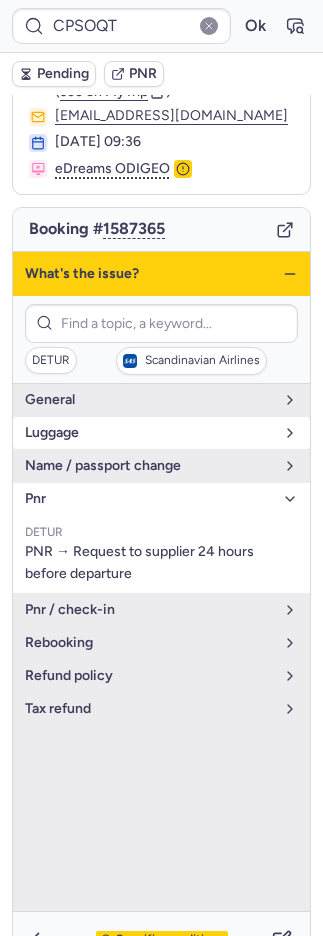 click on "luggage" at bounding box center (149, 433) 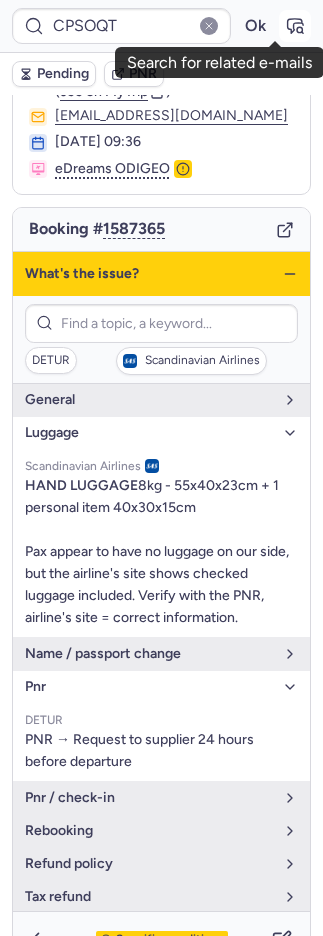 click 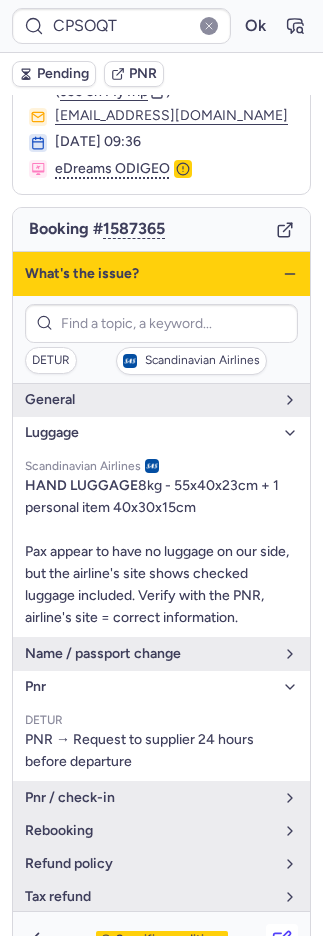 click 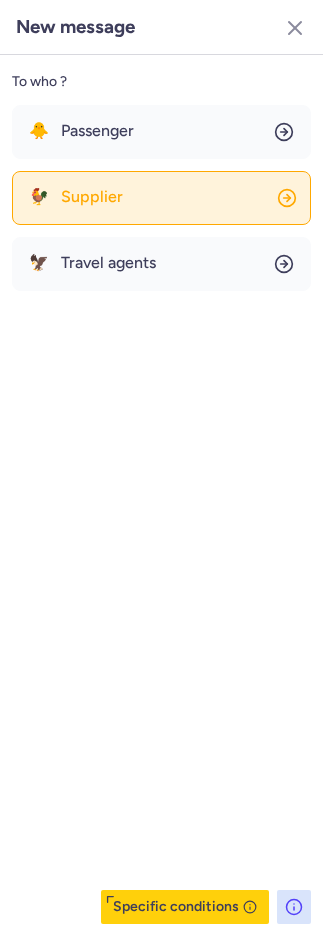 click on "🐓 Supplier" 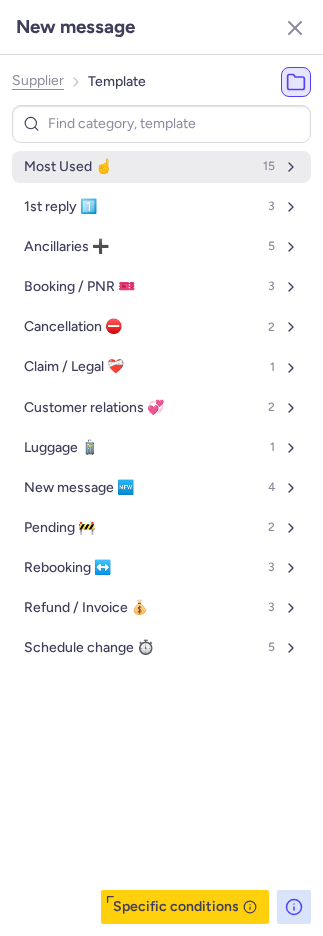 click on "Most Used ☝️ 15 1st reply 1️⃣ 3 Ancillaries ➕ 5 Booking / PNR 🎫 3 Cancellation ⛔️ 2 Claim / Legal ❤️‍🩹 1 Customer relations 💞 2 Luggage 🧳 1 New message 🆕 4 Pending 🚧 2 Rebooking ↔️ 3 Refund / Invoice 💰 3 Schedule change ⏱️ 5" at bounding box center (161, 514) 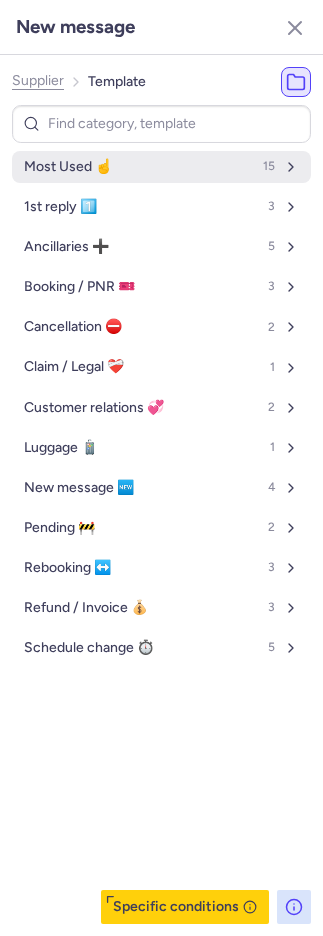 click on "Most Used ☝️ 15" at bounding box center (161, 167) 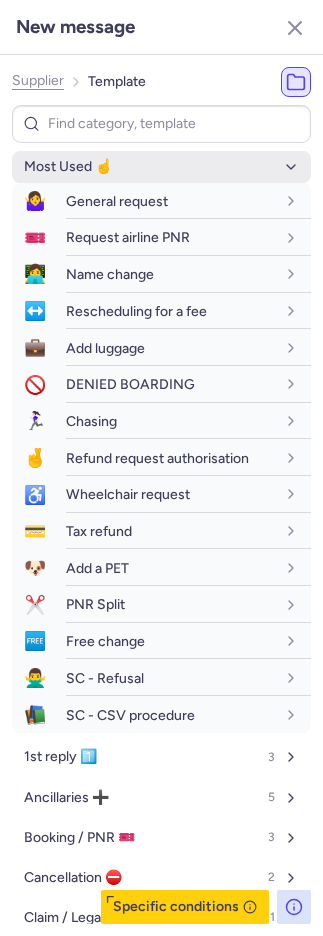 click on "Most Used ☝️" at bounding box center (161, 167) 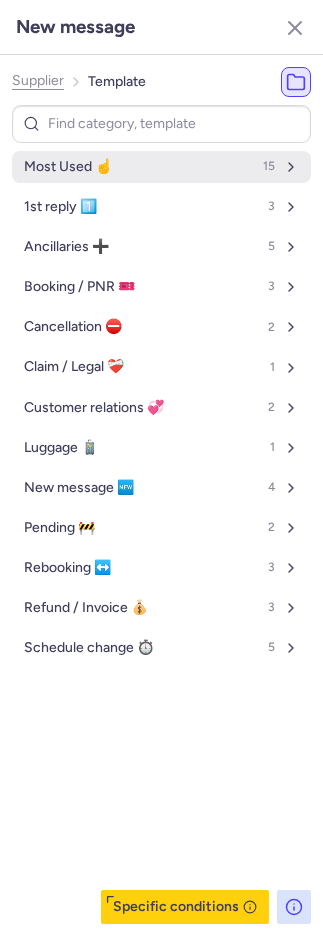 click on "Most Used ☝️ 15" at bounding box center [161, 167] 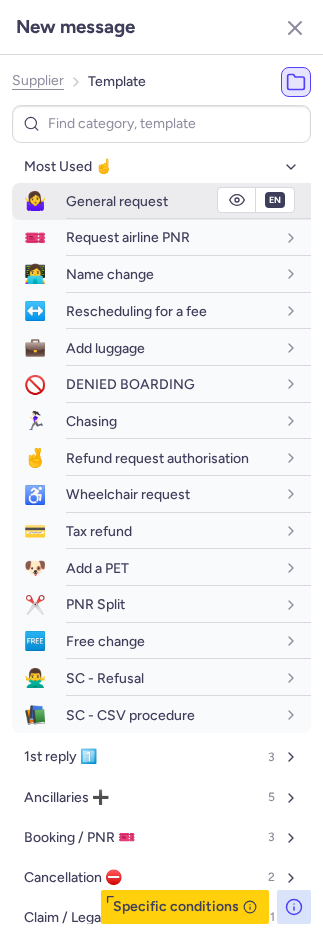 click on "General request" at bounding box center [117, 201] 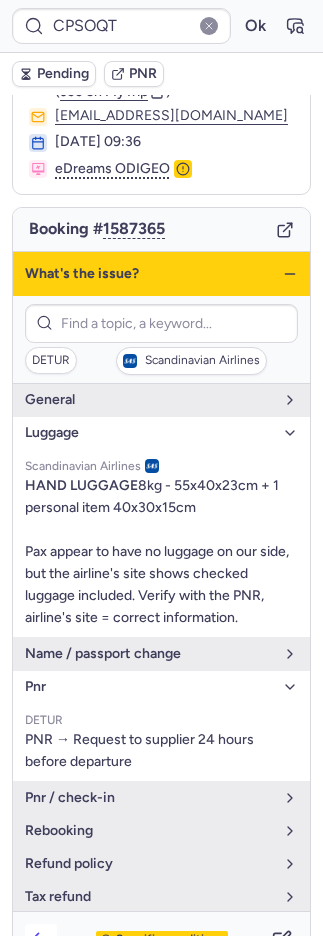 click 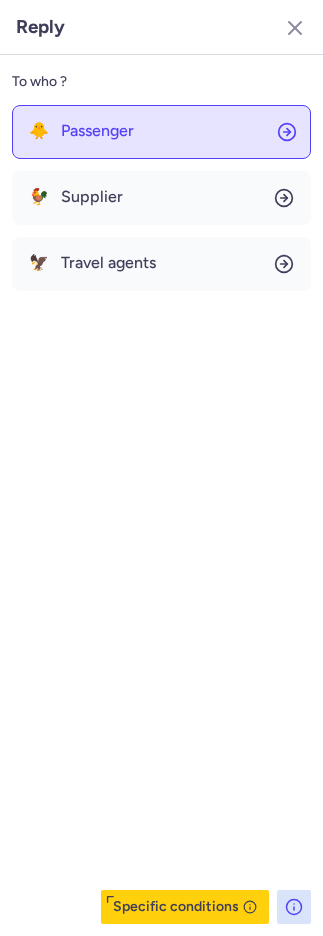 click on "Passenger" at bounding box center (97, 131) 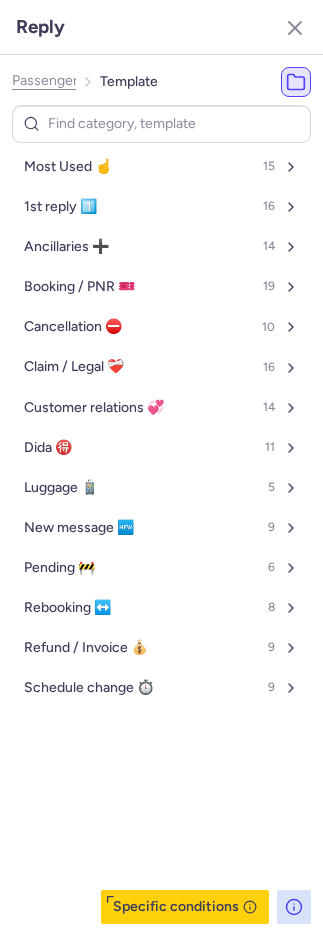 click on "Most Used ☝️" at bounding box center [68, 167] 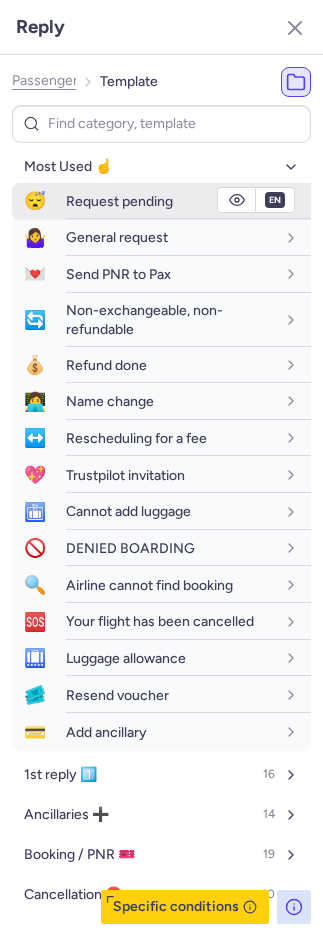 click on "Request pending" at bounding box center [119, 201] 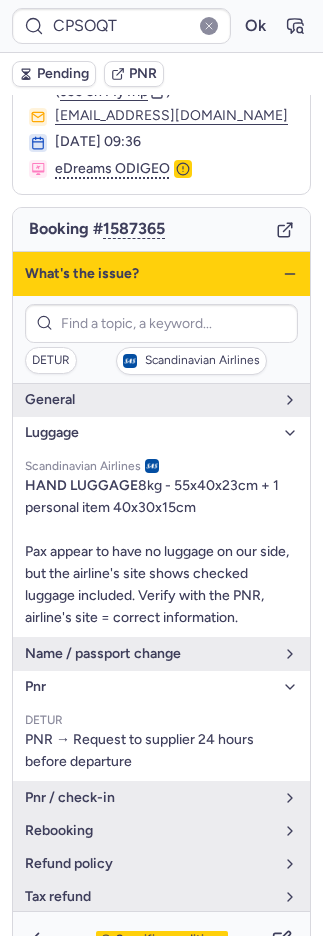 drag, startPoint x: 24, startPoint y: 70, endPoint x: 34, endPoint y: 69, distance: 10.049875 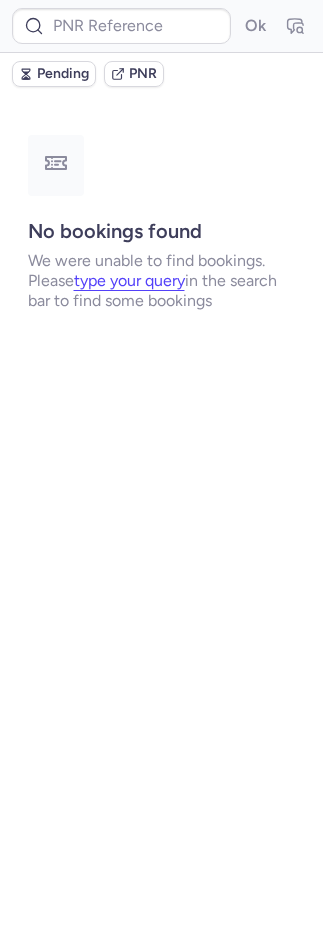 scroll, scrollTop: 0, scrollLeft: 0, axis: both 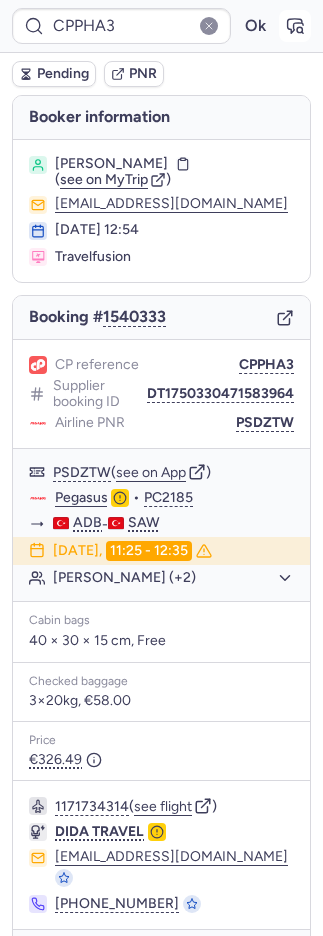 click 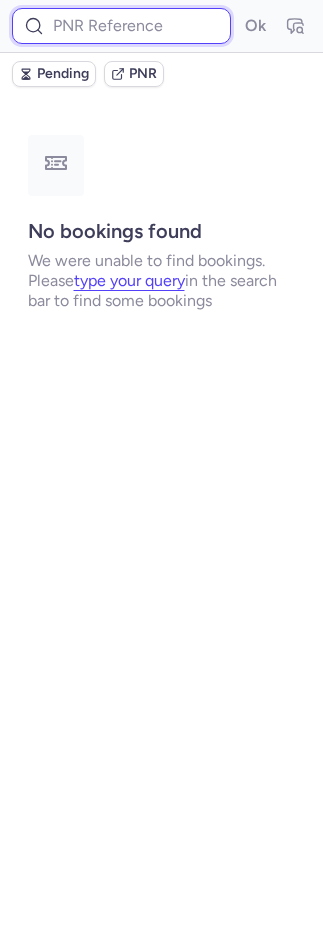 click at bounding box center [121, 26] 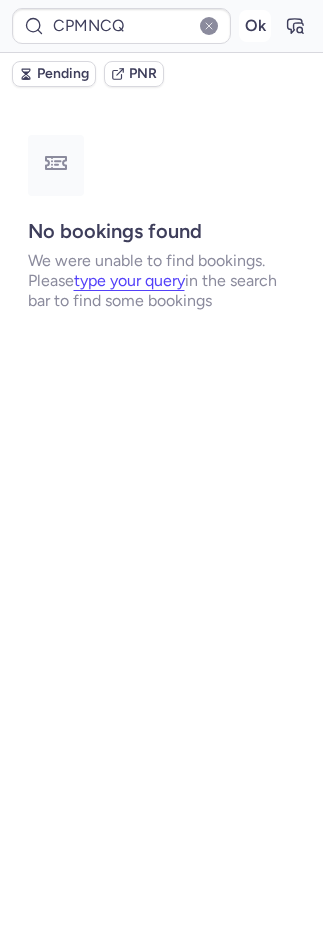 click on "Ok" at bounding box center (255, 26) 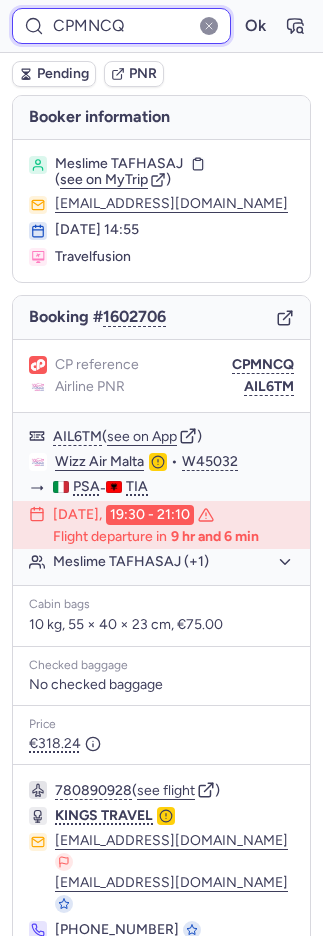 click on "CPMNCQ" at bounding box center (121, 26) 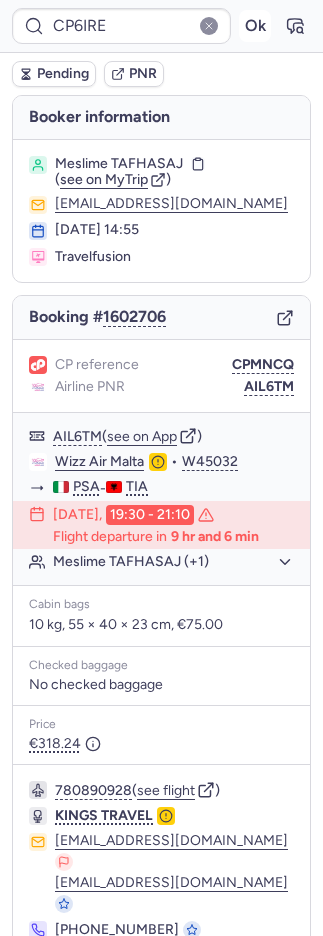 click on "Ok" at bounding box center [255, 26] 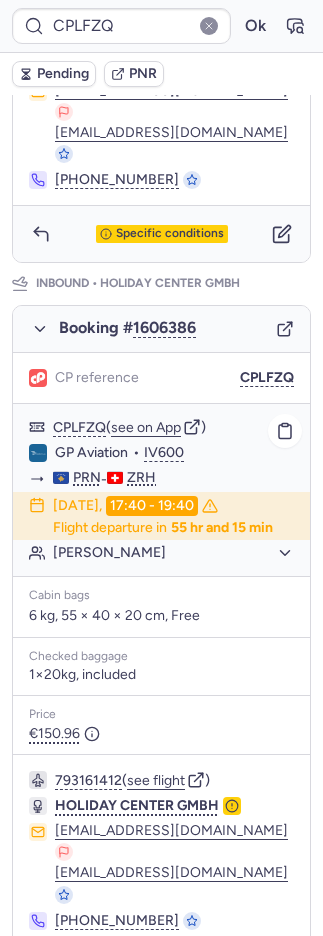 scroll, scrollTop: 902, scrollLeft: 0, axis: vertical 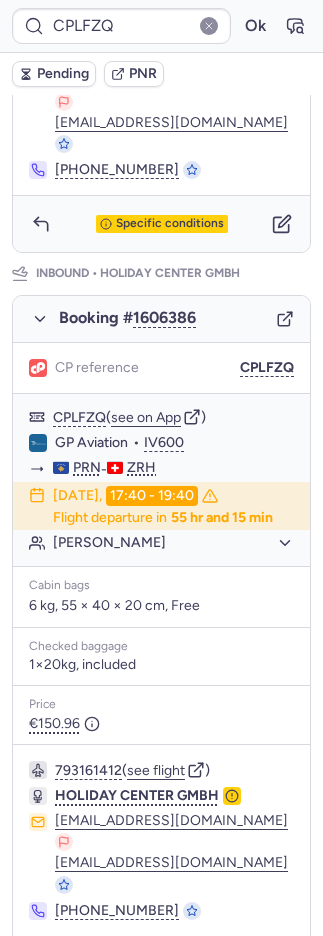 click 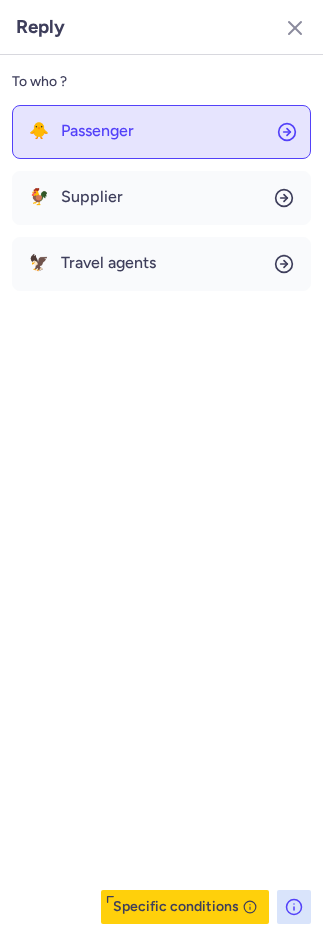 click on "Passenger" at bounding box center [97, 131] 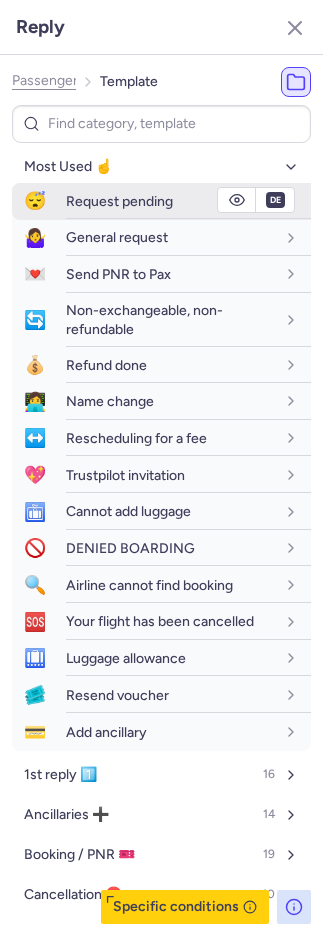 click on "Request pending" at bounding box center [119, 201] 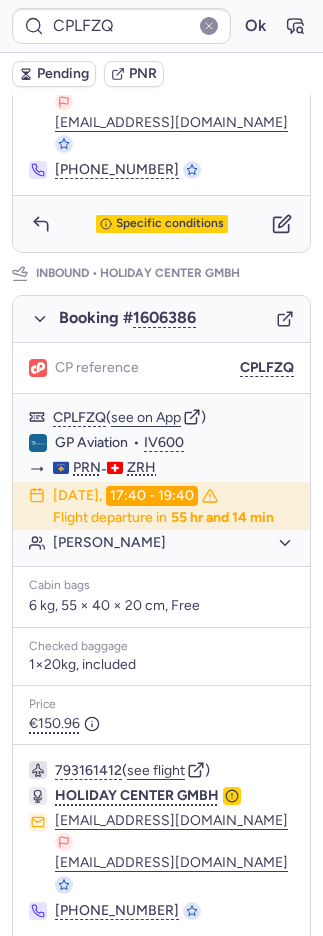 click on "Pending" at bounding box center (63, 74) 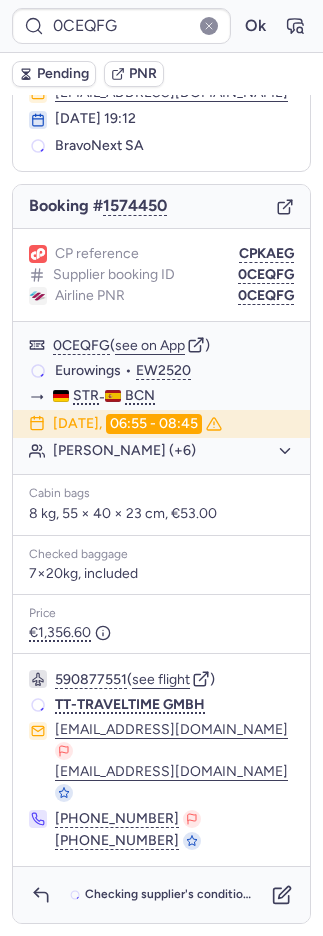 scroll, scrollTop: 66, scrollLeft: 0, axis: vertical 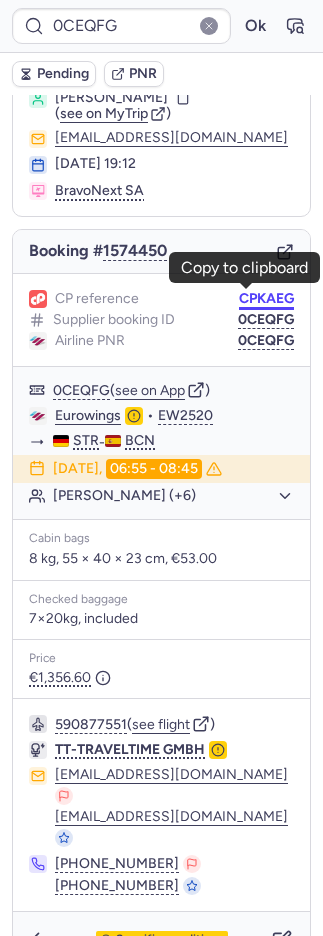 click on "CPKAEG" at bounding box center (266, 299) 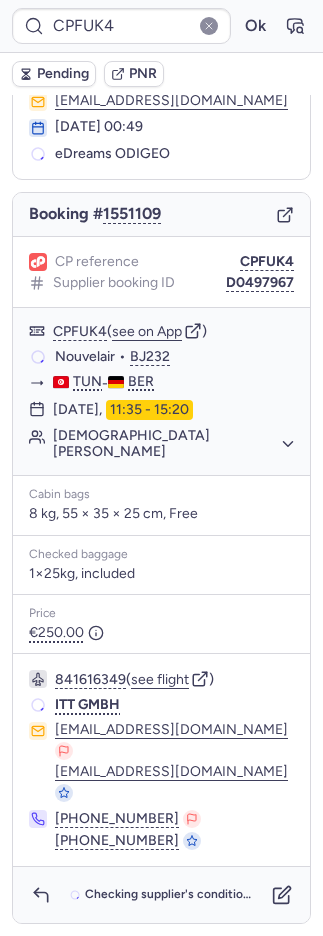 scroll, scrollTop: 44, scrollLeft: 0, axis: vertical 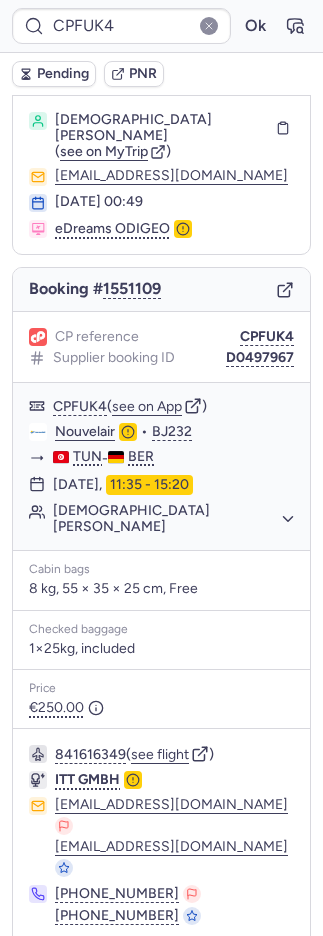 click 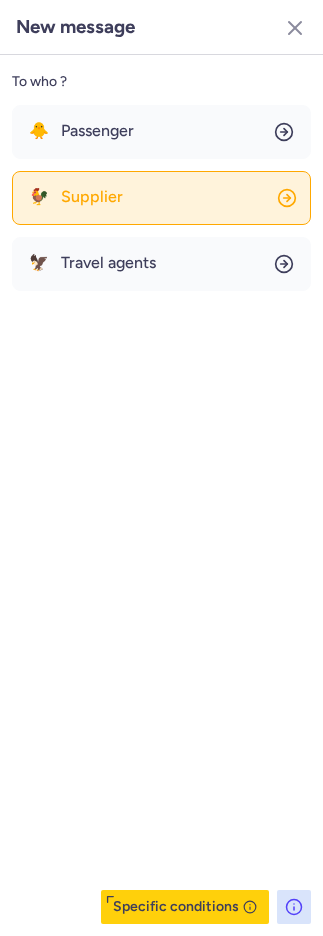 click on "🐓 Supplier" 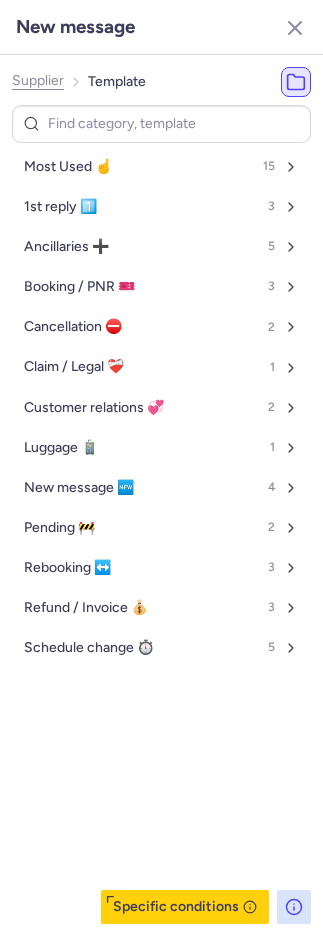 click on "Most Used ☝️ 15" at bounding box center [161, 167] 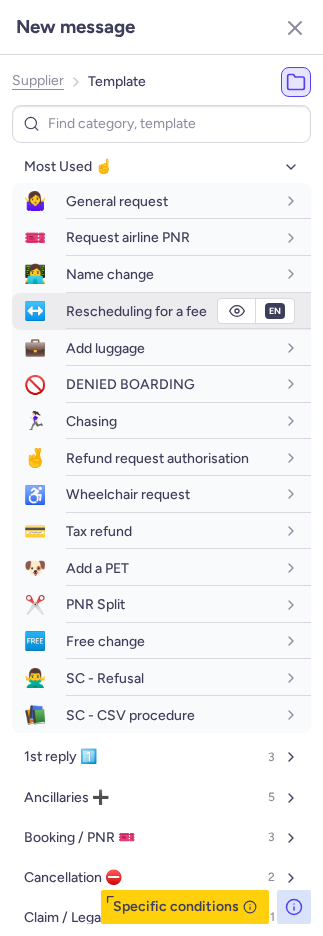 click on "Rescheduling for a fee" at bounding box center [170, 311] 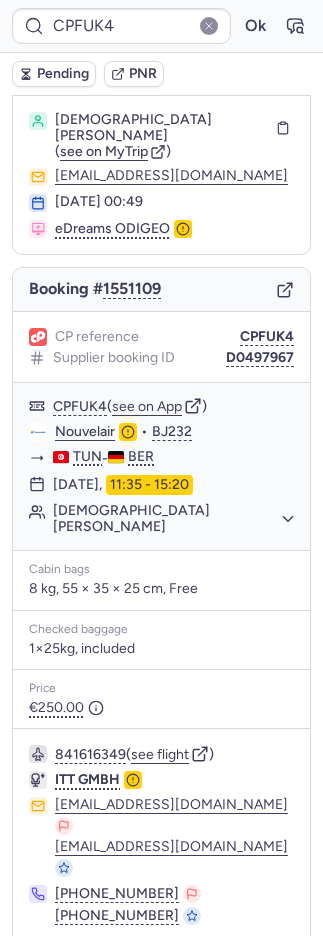 click 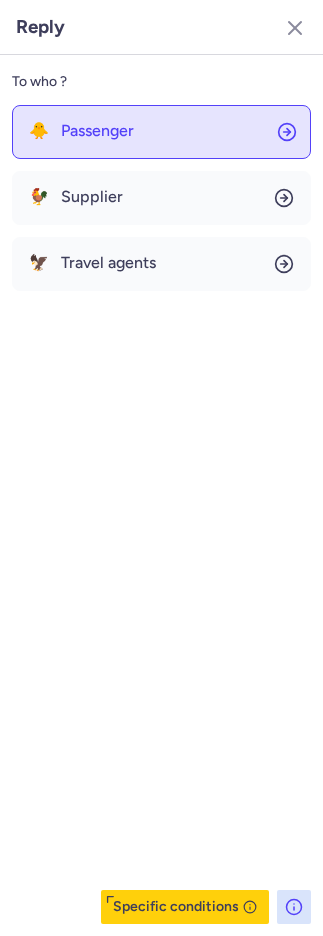 click on "Passenger" at bounding box center [97, 131] 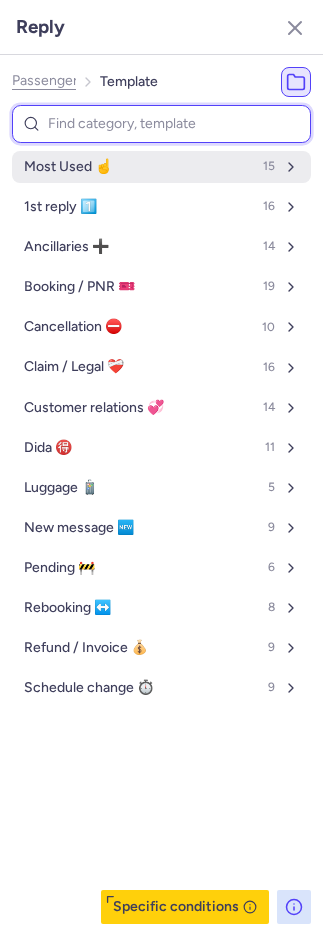 click on "Most Used ☝️ 15" at bounding box center [161, 167] 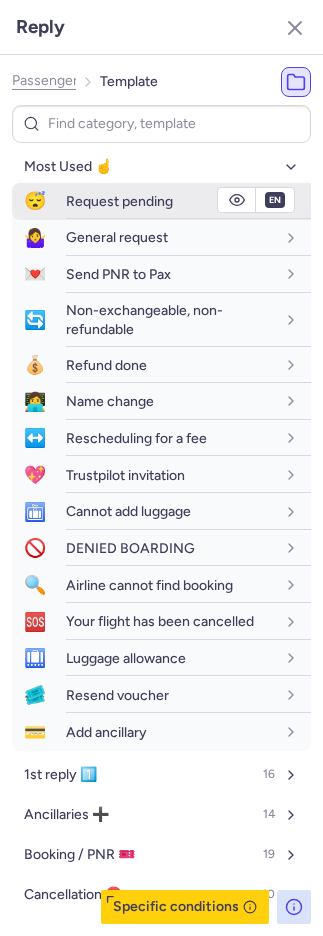 click on "Request pending" at bounding box center [119, 201] 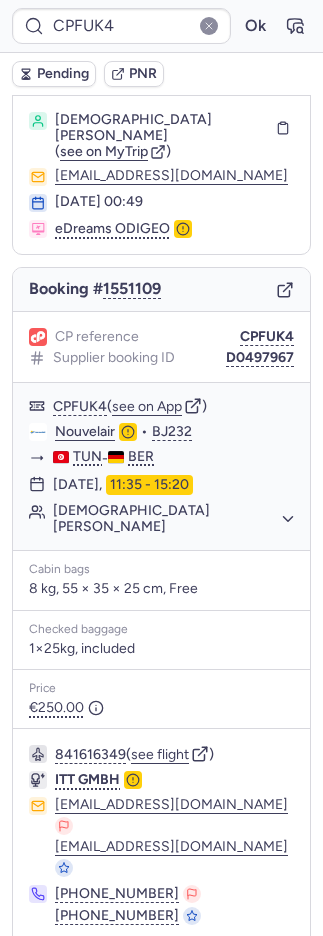 click on "Pending" at bounding box center [54, 74] 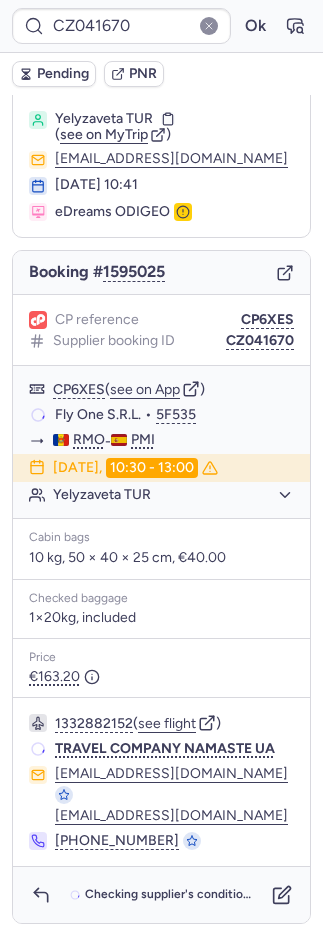 scroll, scrollTop: 38, scrollLeft: 0, axis: vertical 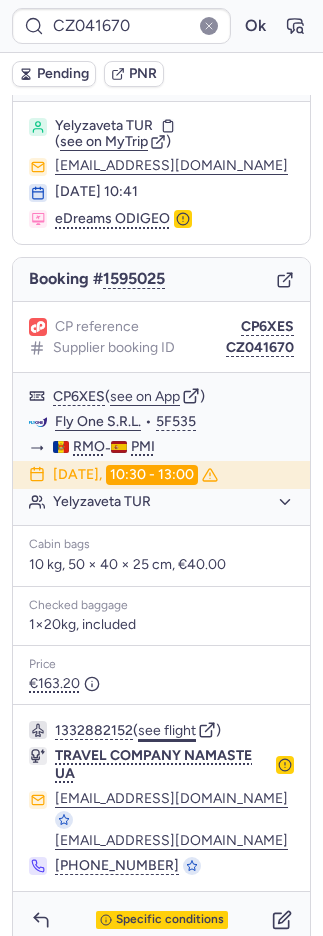 click on "see flight" 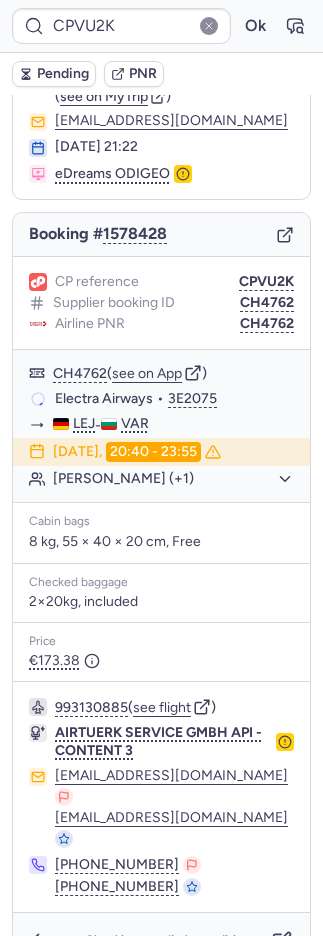 scroll, scrollTop: 84, scrollLeft: 0, axis: vertical 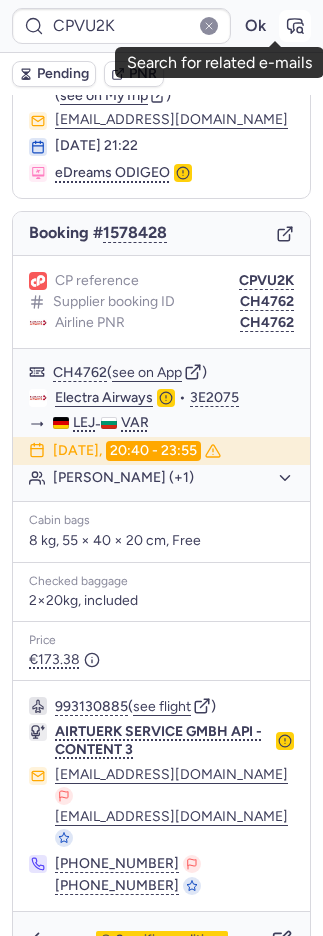 click 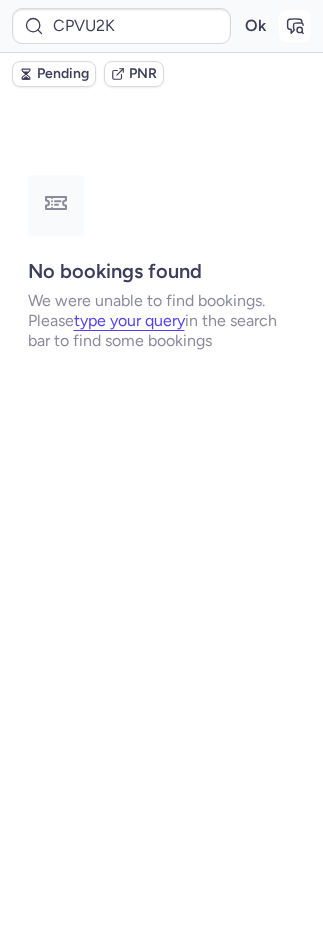 scroll, scrollTop: 0, scrollLeft: 0, axis: both 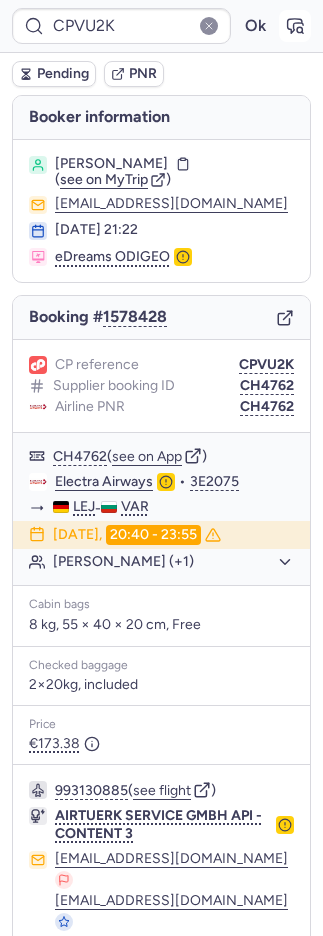 click 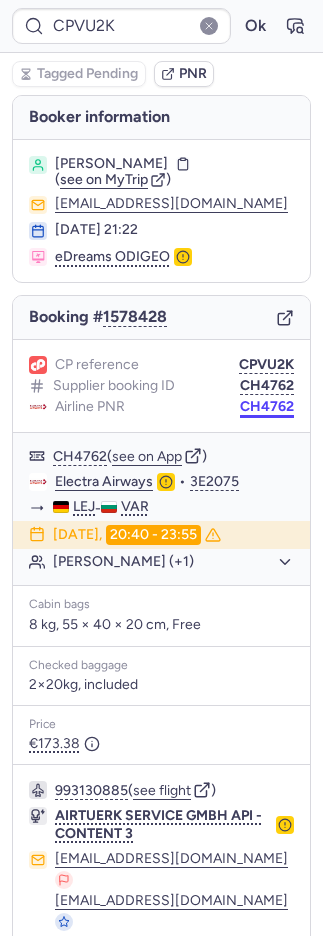 click on "CH4762" at bounding box center (267, 407) 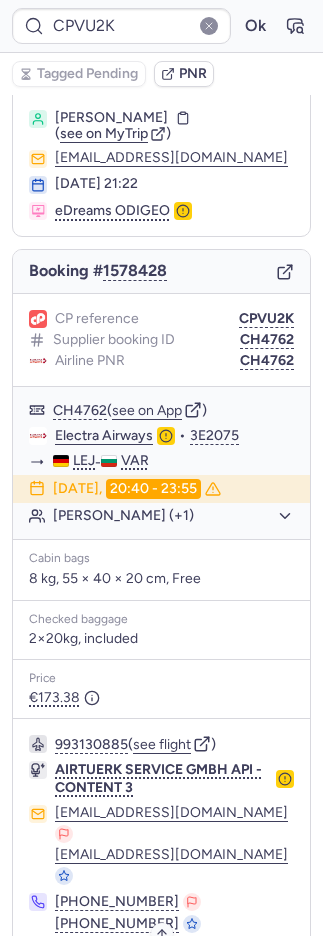 scroll, scrollTop: 84, scrollLeft: 0, axis: vertical 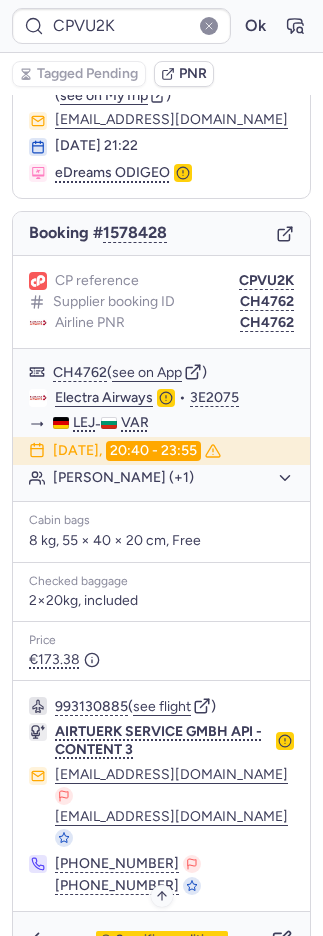 click on "Specific conditions" at bounding box center (162, 940) 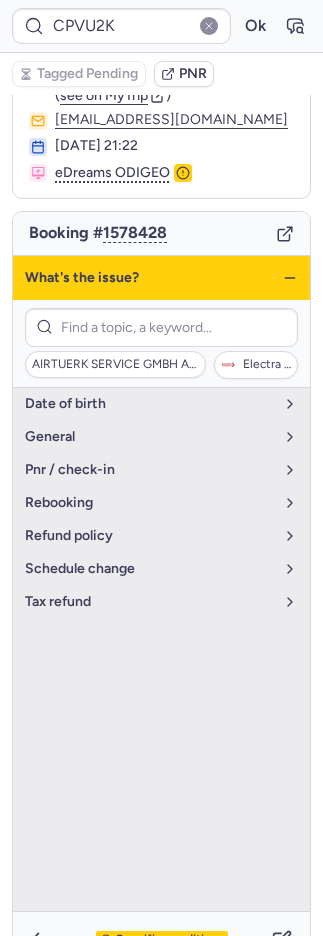 click on "Specific conditions" at bounding box center [170, 940] 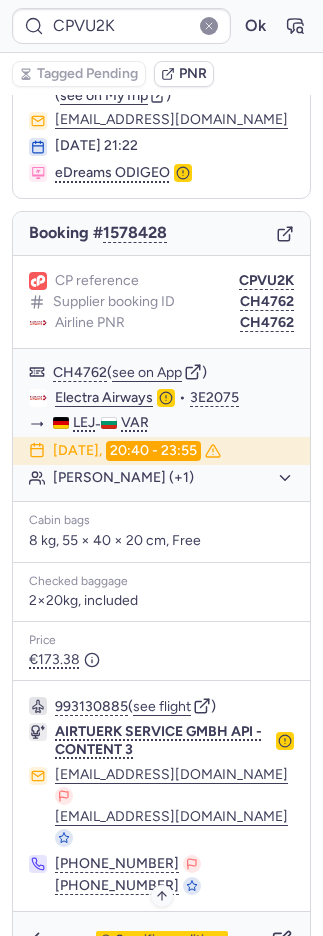 click on "Specific conditions" at bounding box center (170, 940) 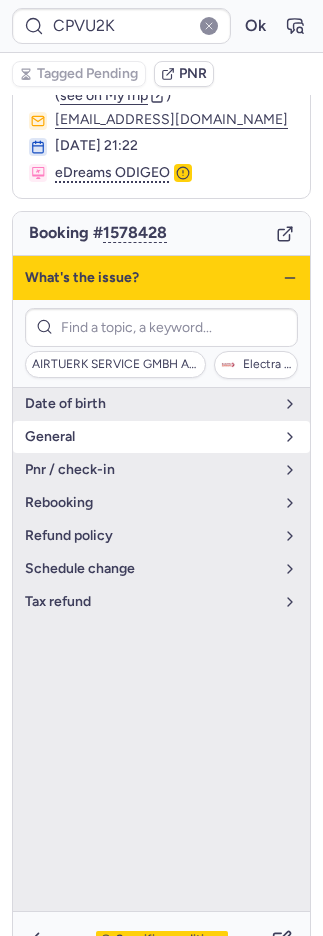 click on "general" at bounding box center (149, 437) 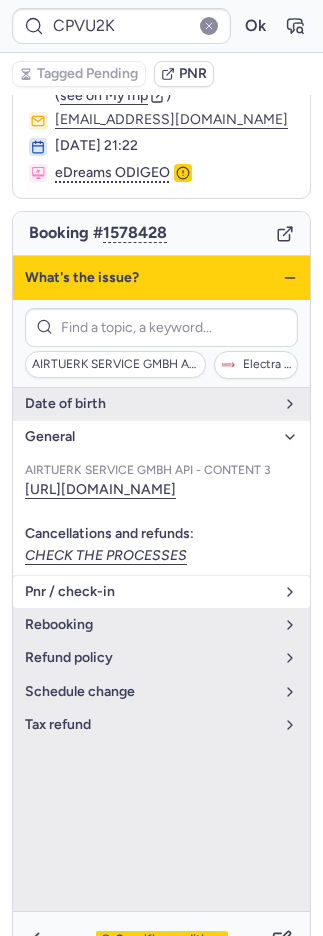 click on "pnr / check-in" at bounding box center [149, 592] 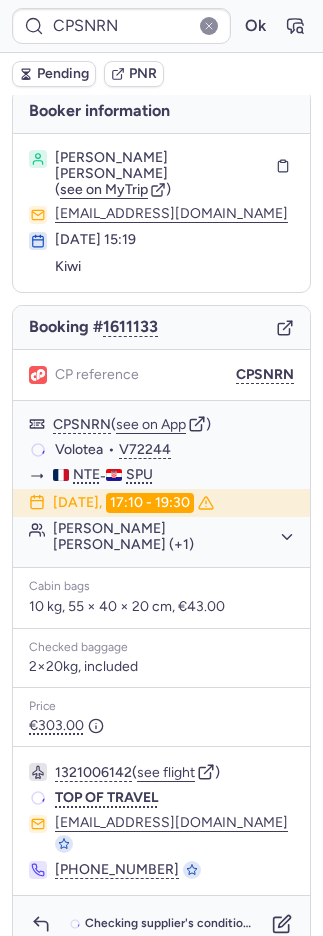 scroll, scrollTop: 0, scrollLeft: 0, axis: both 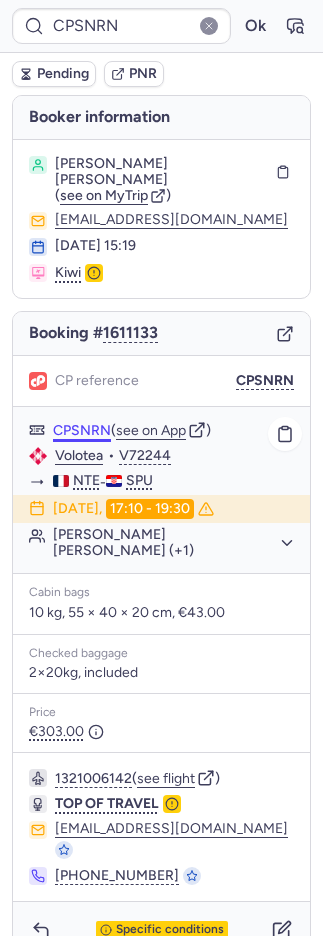 click on "CPSNRN" 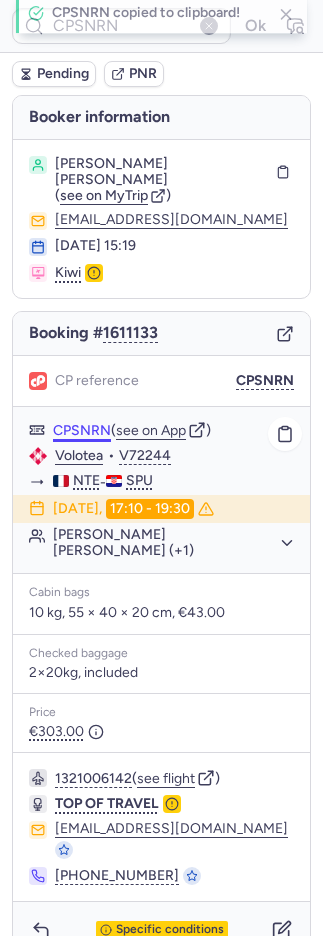 click on "CPSNRN" 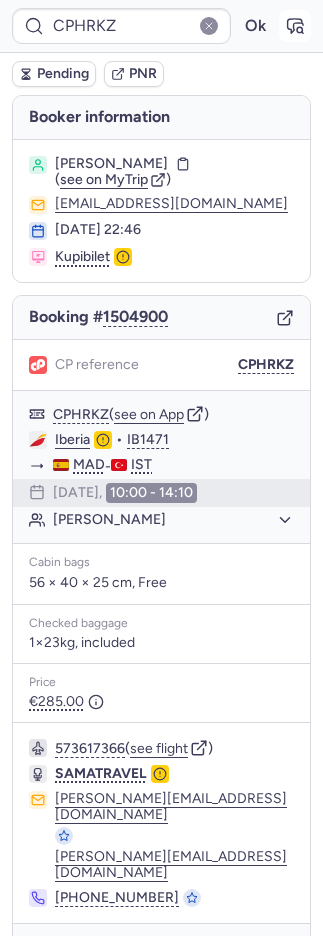 click 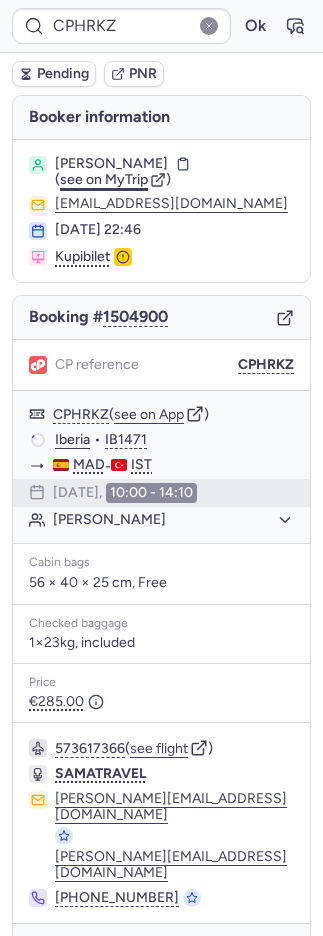 click on "see on MyTrip" at bounding box center [104, 179] 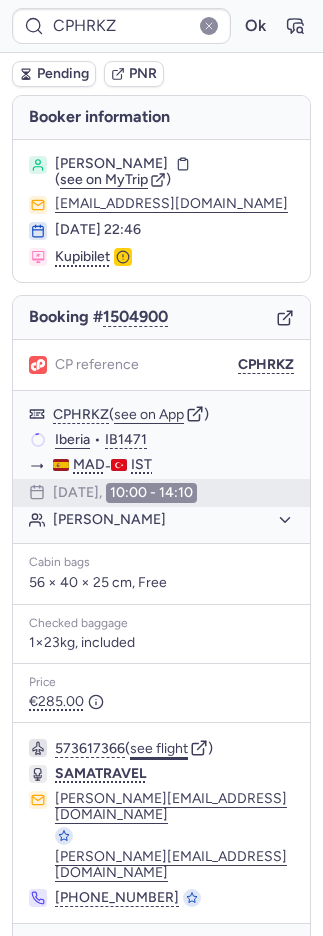click on "see flight" 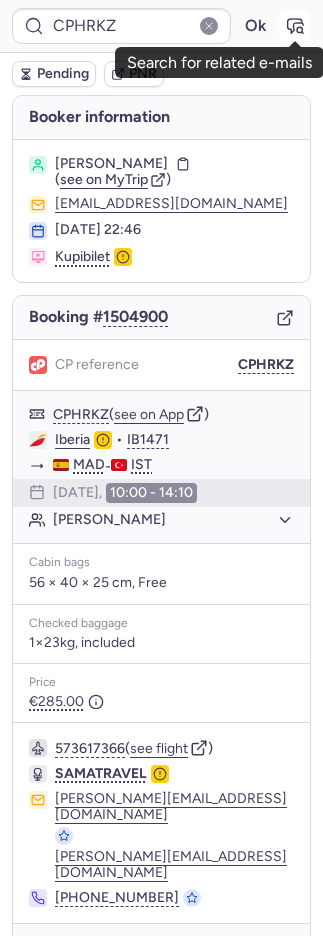 click 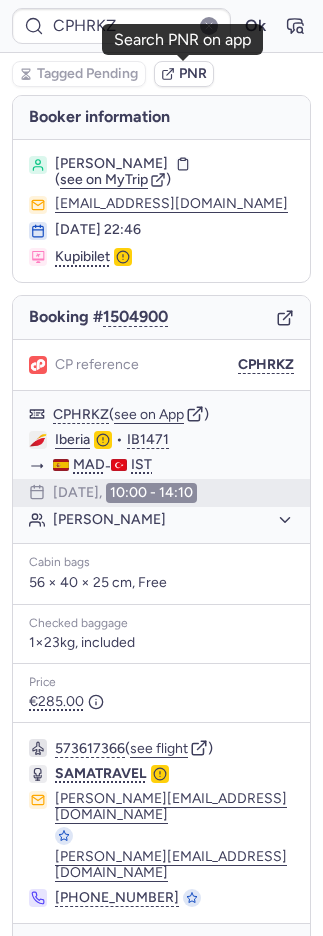 click on "PNR" at bounding box center [184, 74] 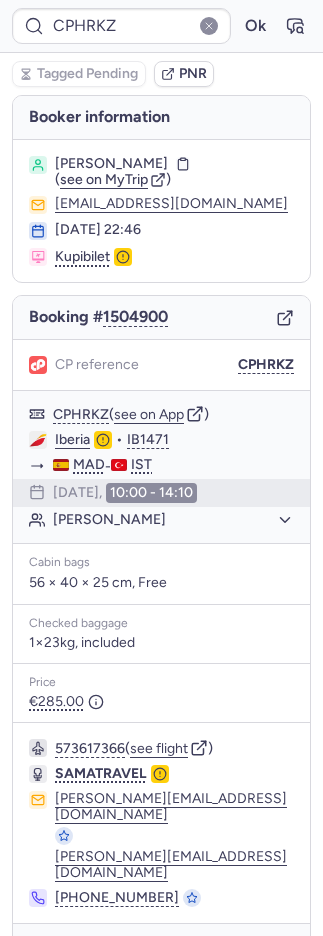 click 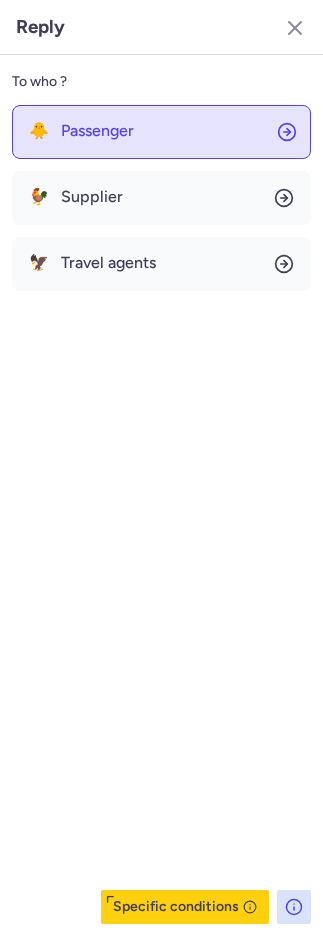 click on "🐥 Passenger" 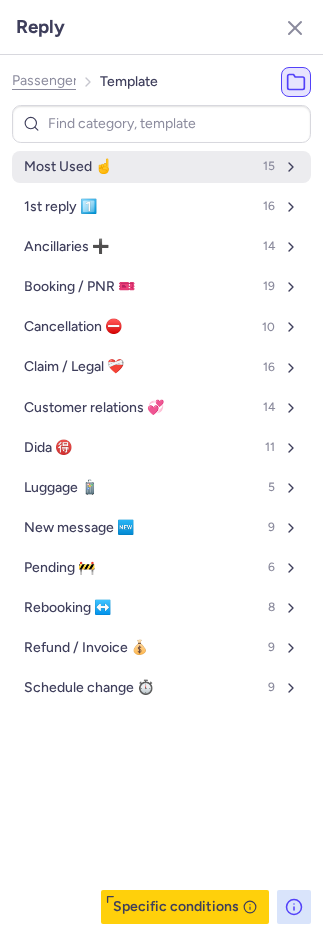 click on "Most Used ☝️ 15" at bounding box center (161, 167) 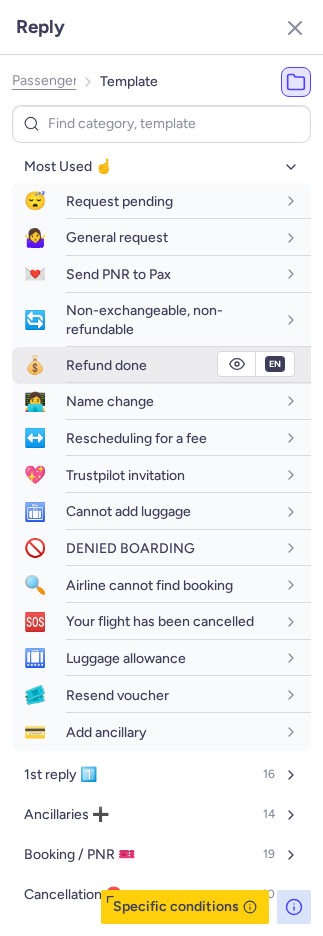 click on "Refund done" at bounding box center (188, 365) 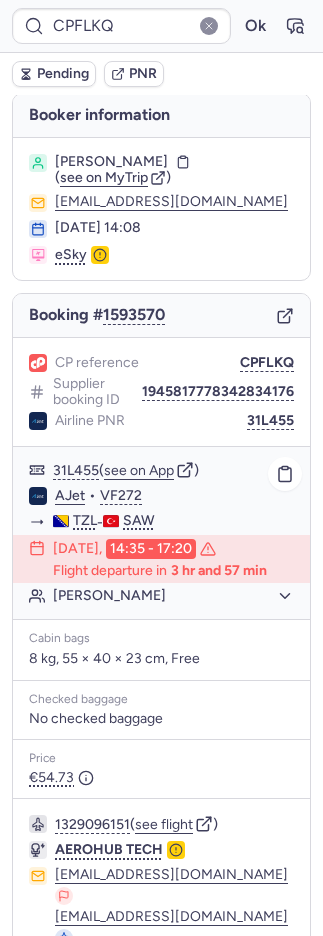 scroll, scrollTop: 0, scrollLeft: 0, axis: both 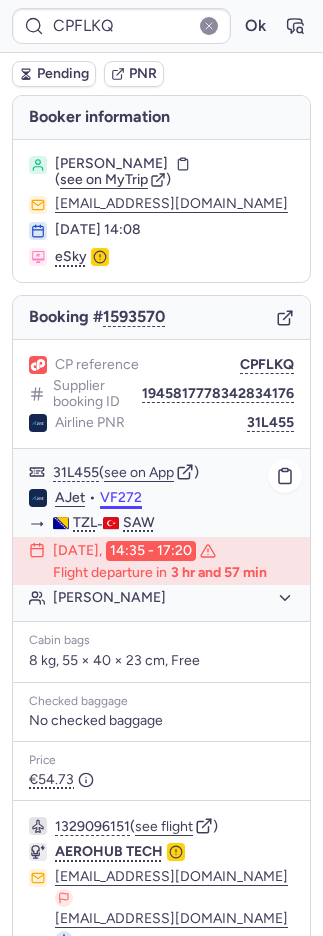 click on "VF272" at bounding box center (121, 498) 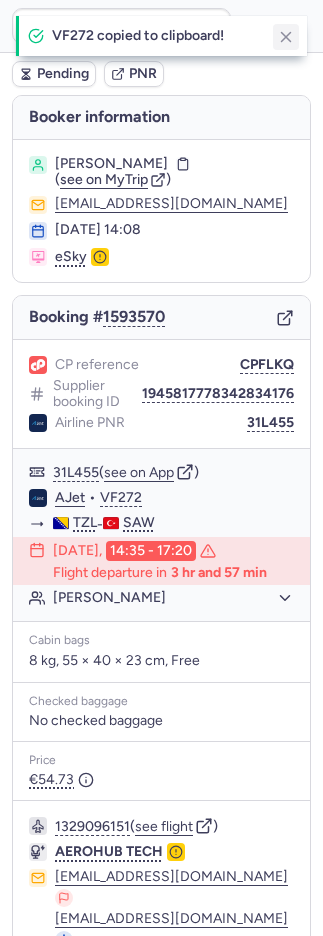 click 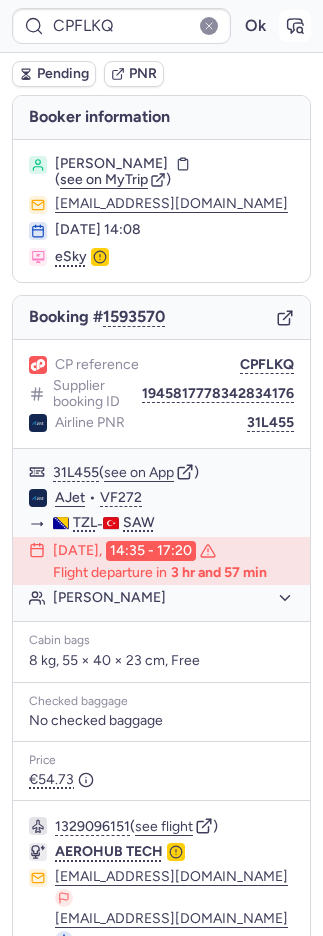 click at bounding box center (295, 26) 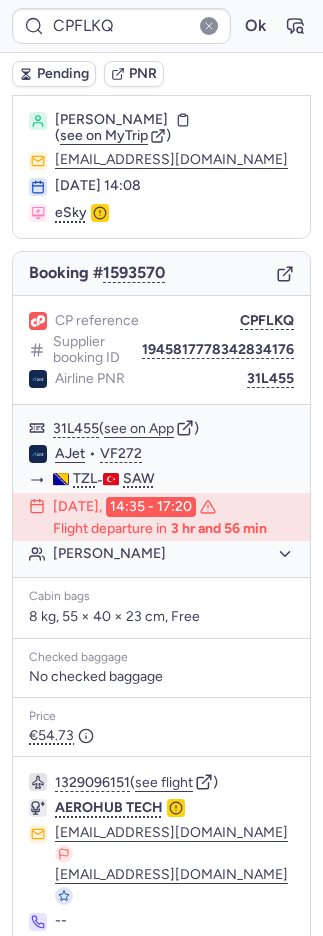 scroll, scrollTop: 80, scrollLeft: 0, axis: vertical 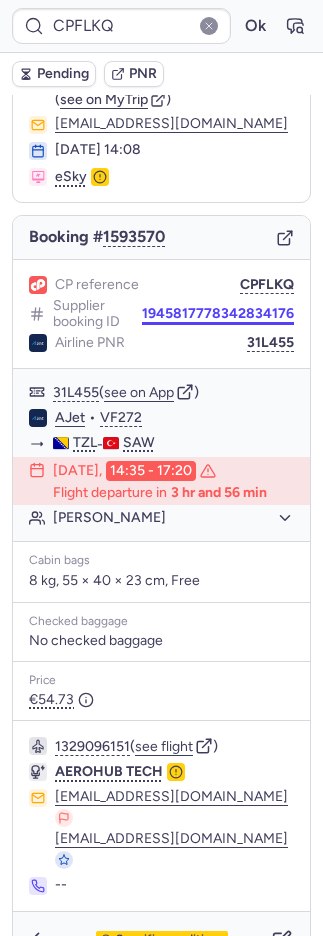 click on "1945817778342834176" at bounding box center (218, 314) 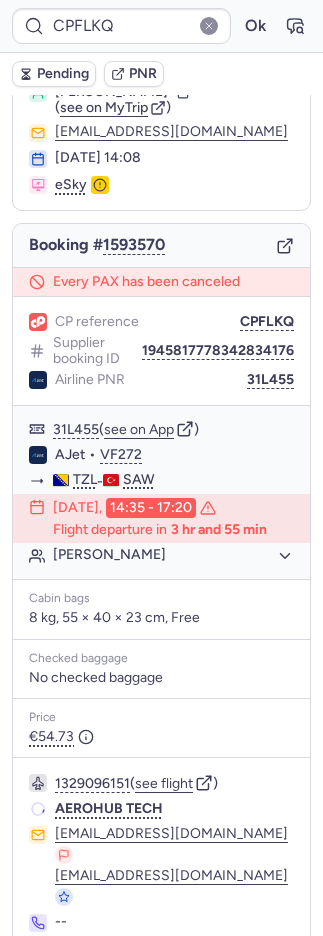 scroll, scrollTop: 108, scrollLeft: 0, axis: vertical 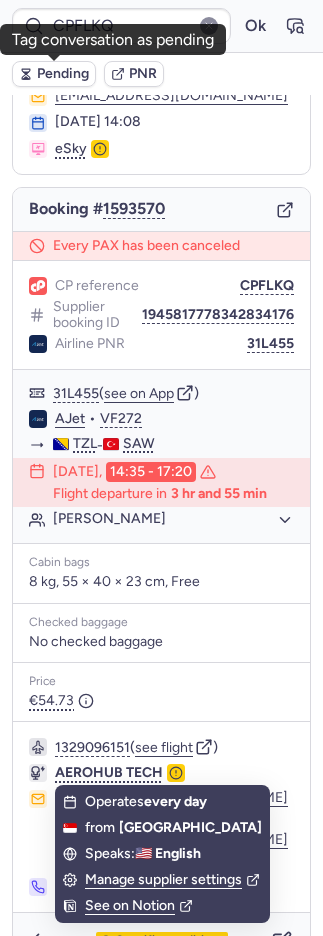 click on "Pending" at bounding box center (63, 74) 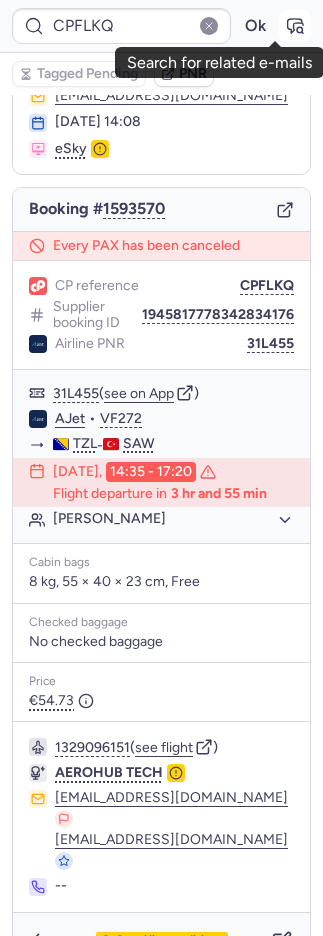 click 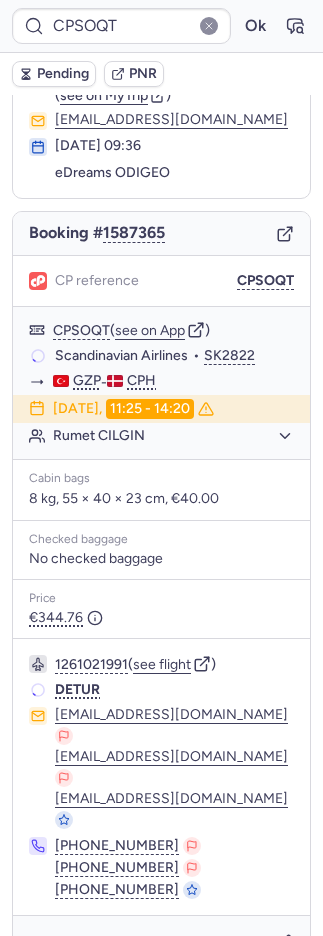 scroll, scrollTop: 68, scrollLeft: 0, axis: vertical 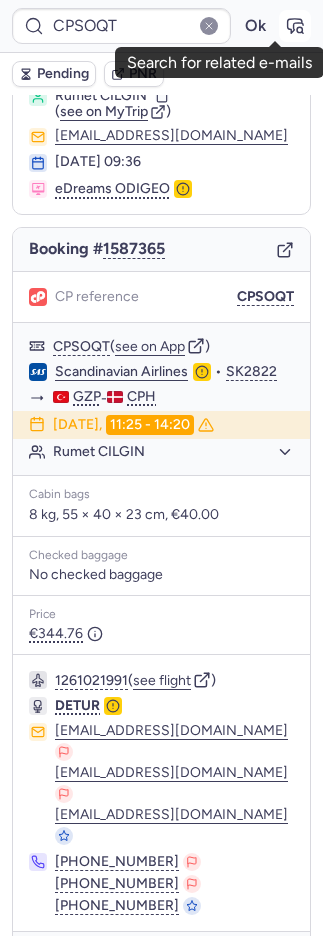 click 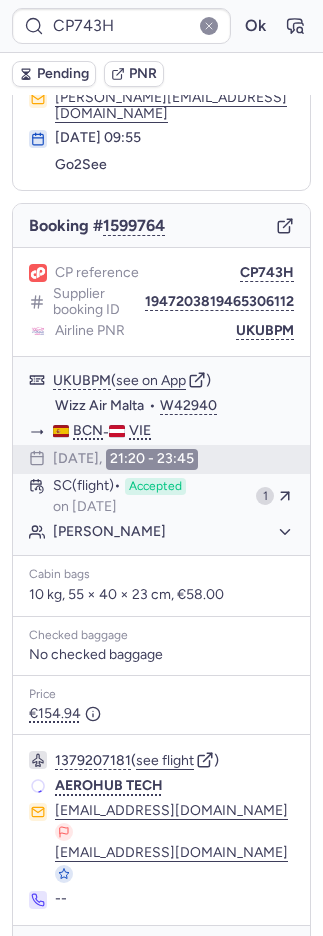 scroll, scrollTop: 106, scrollLeft: 0, axis: vertical 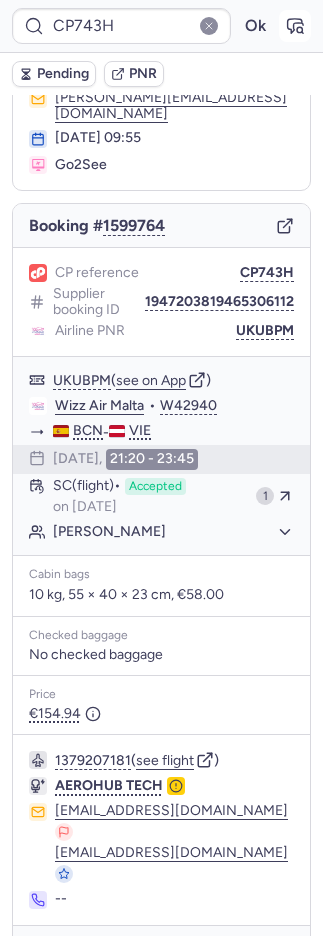 click at bounding box center (295, 26) 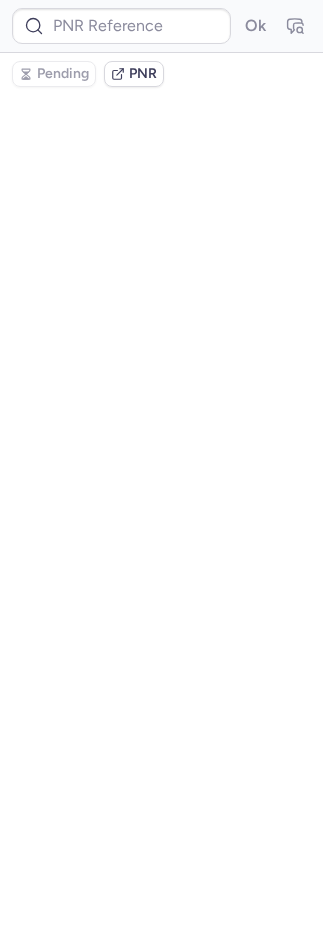 scroll, scrollTop: 0, scrollLeft: 0, axis: both 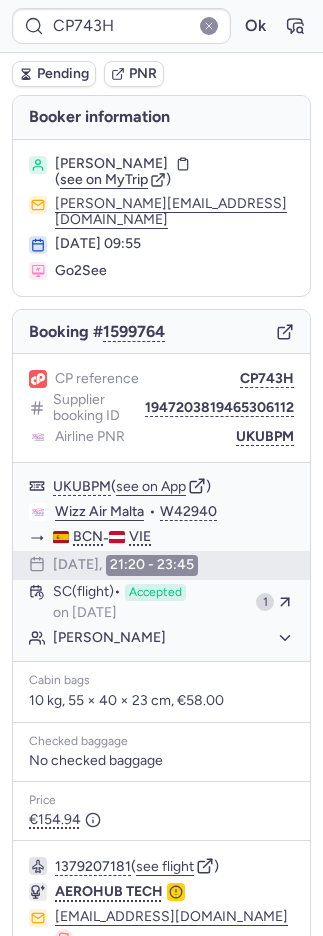 click on "Pending" at bounding box center (63, 74) 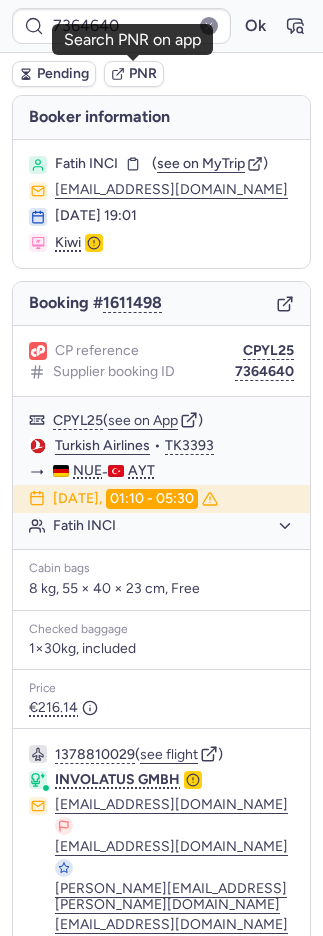 click on "PNR" at bounding box center (143, 74) 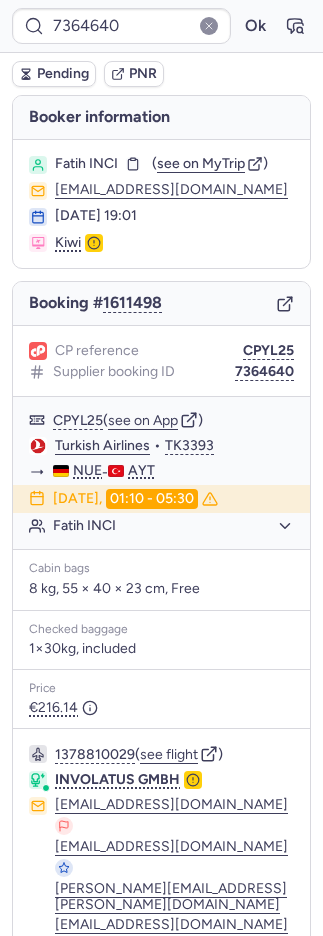 drag, startPoint x: 61, startPoint y: 73, endPoint x: 32, endPoint y: 71, distance: 29.068884 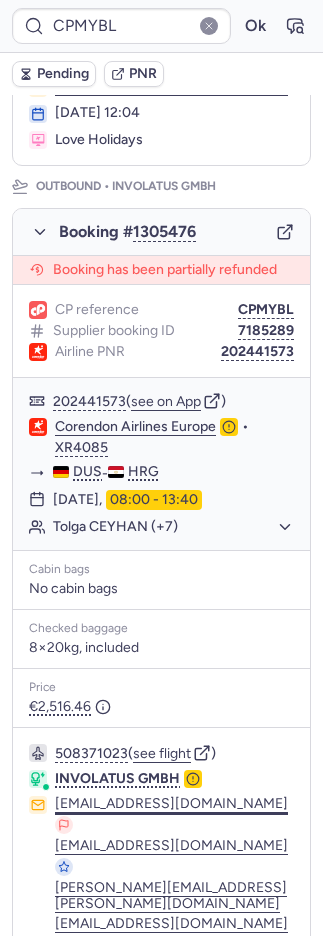scroll, scrollTop: 511, scrollLeft: 0, axis: vertical 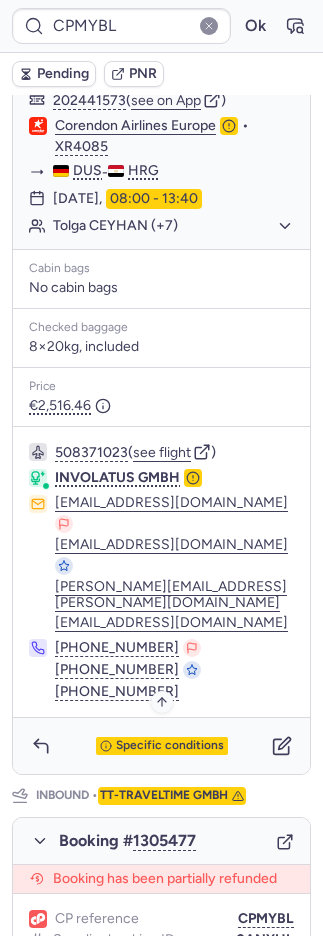 click on "Specific conditions" at bounding box center (170, 746) 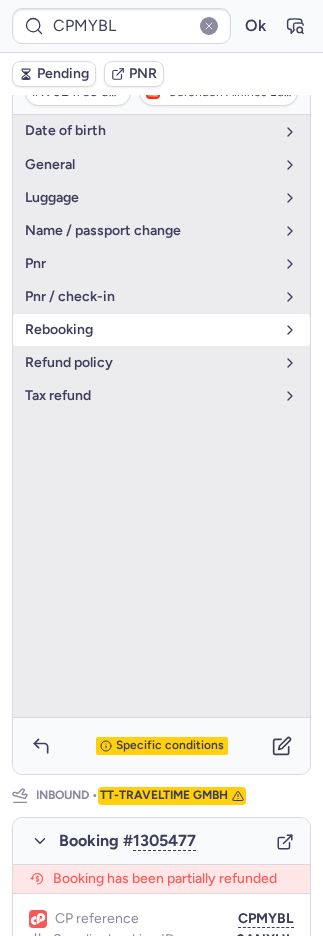 click on "rebooking" at bounding box center (161, 330) 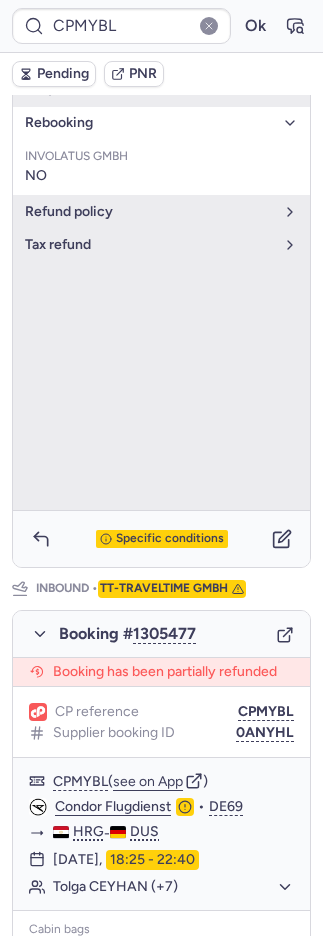 scroll, scrollTop: 720, scrollLeft: 0, axis: vertical 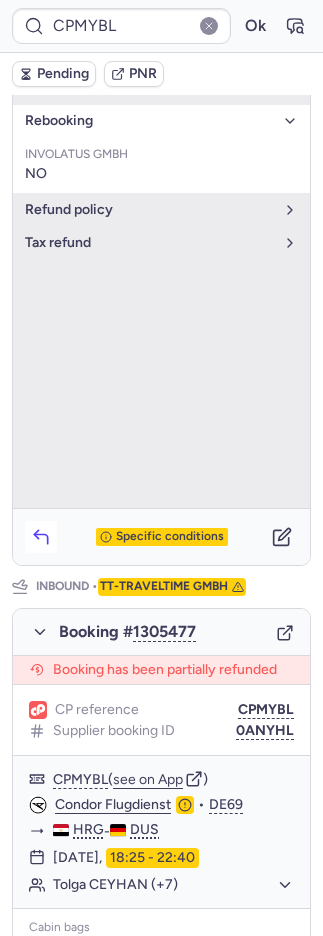 click 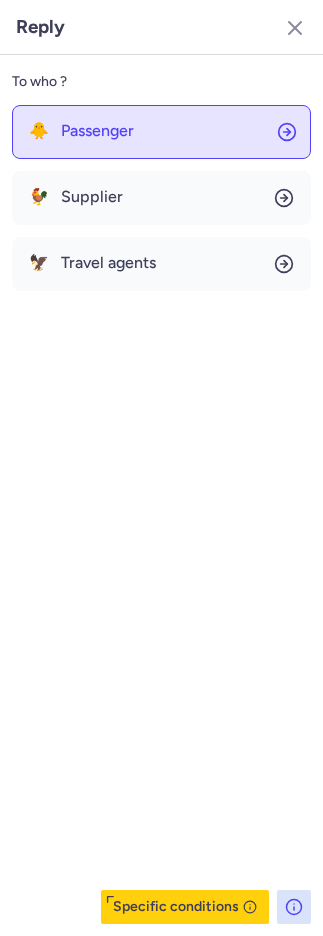 click on "Passenger" at bounding box center [97, 131] 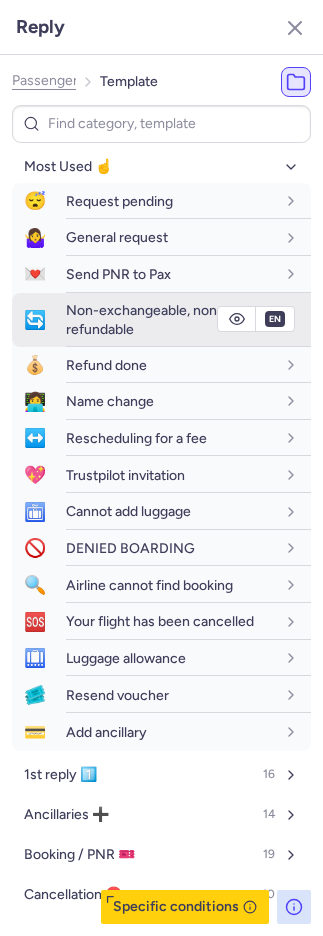 click on "Non-exchangeable, non-refundable" at bounding box center (144, 319) 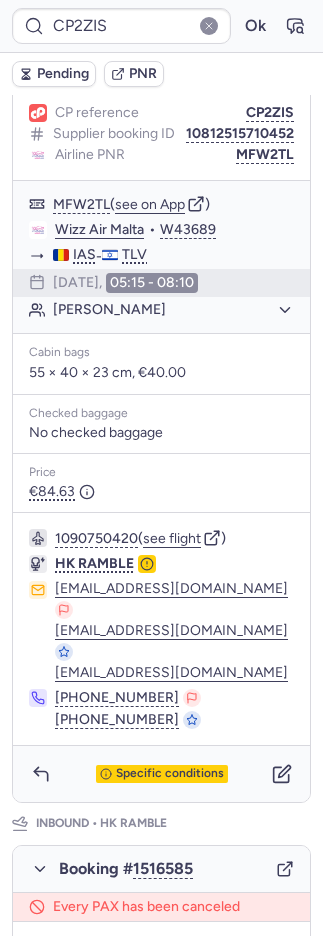 scroll, scrollTop: 0, scrollLeft: 0, axis: both 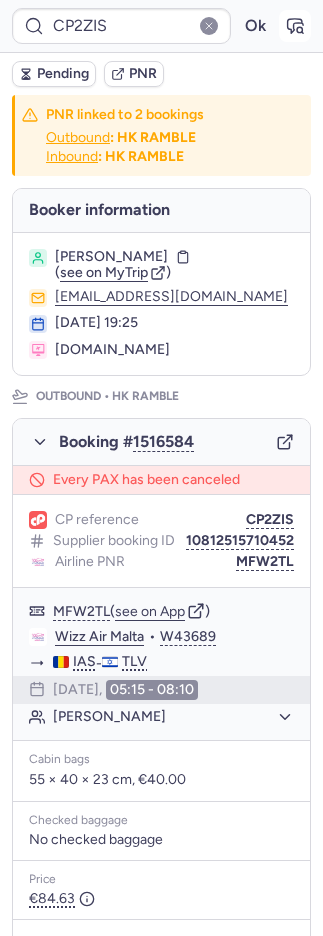 click 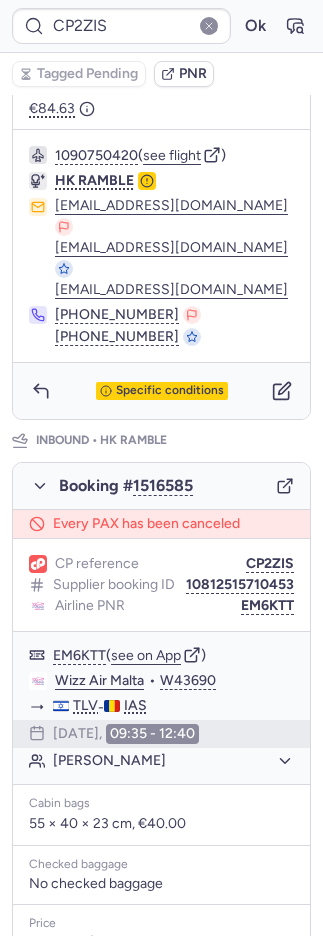 scroll, scrollTop: 1142, scrollLeft: 0, axis: vertical 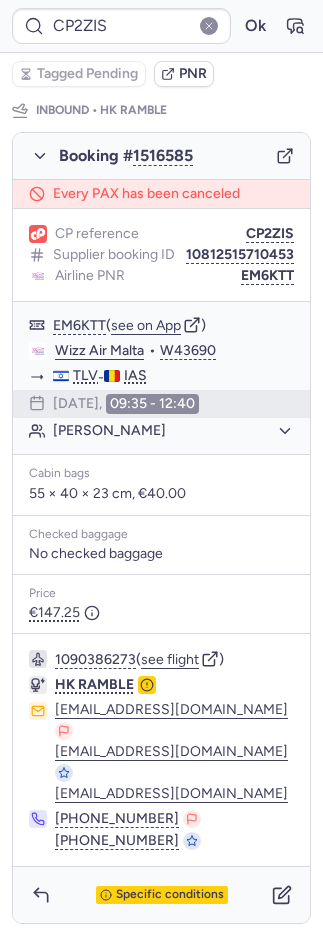 click on "PNR" at bounding box center [193, 74] 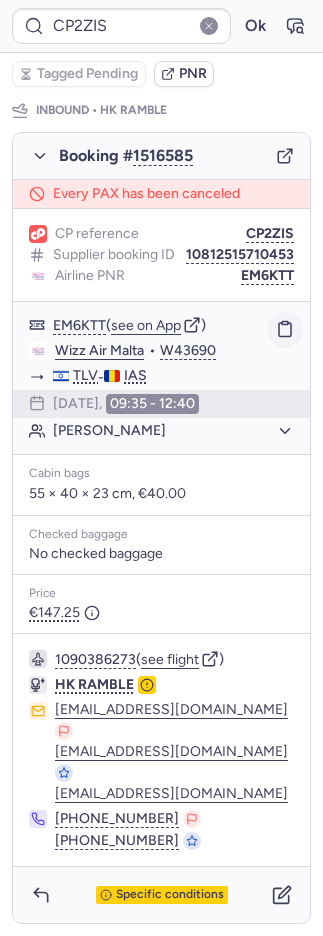 click 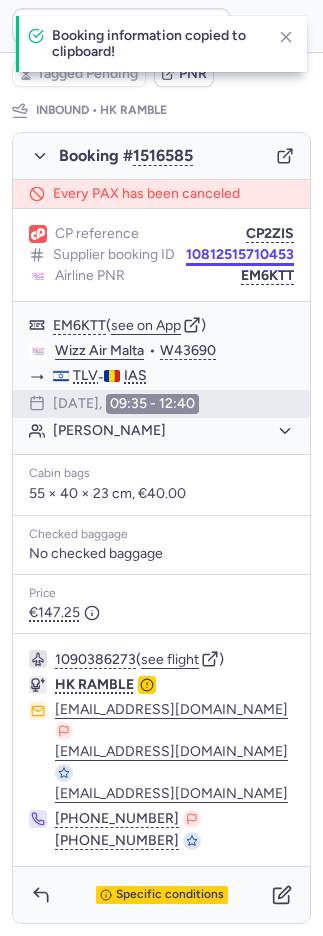 scroll, scrollTop: 905, scrollLeft: 0, axis: vertical 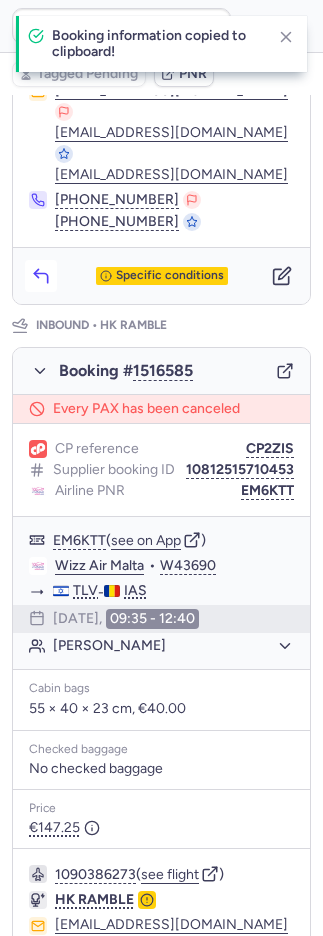 click 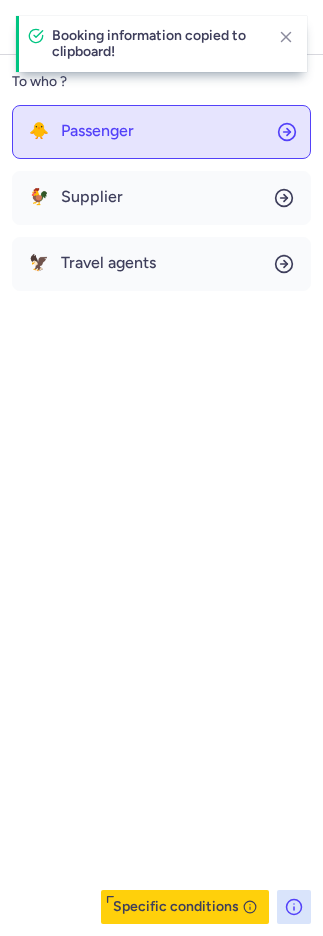 click on "🐥 Passenger" 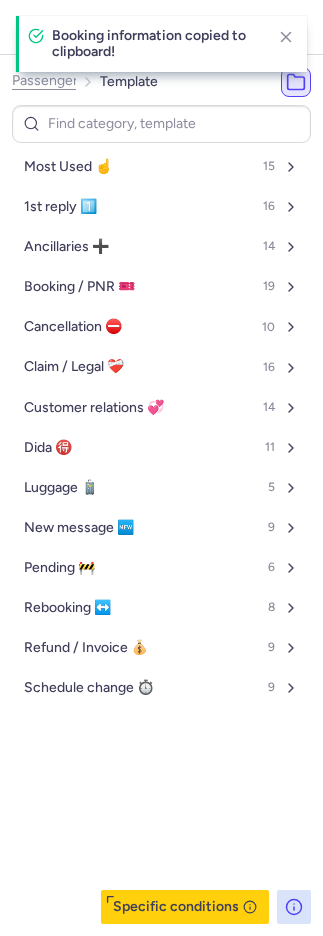 click on "Most Used ☝️" at bounding box center [68, 167] 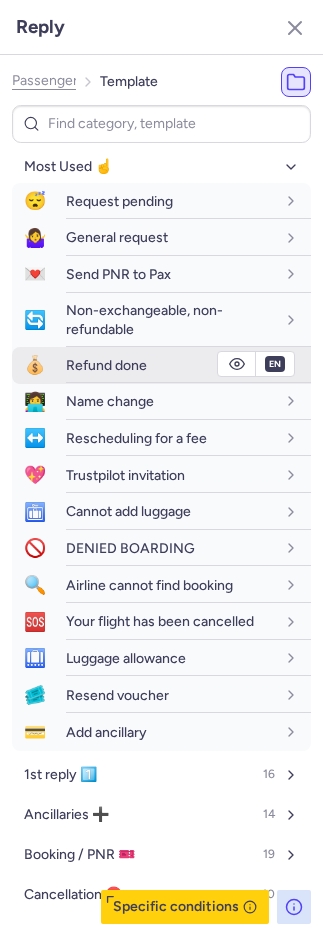 click on "Refund done" at bounding box center (106, 365) 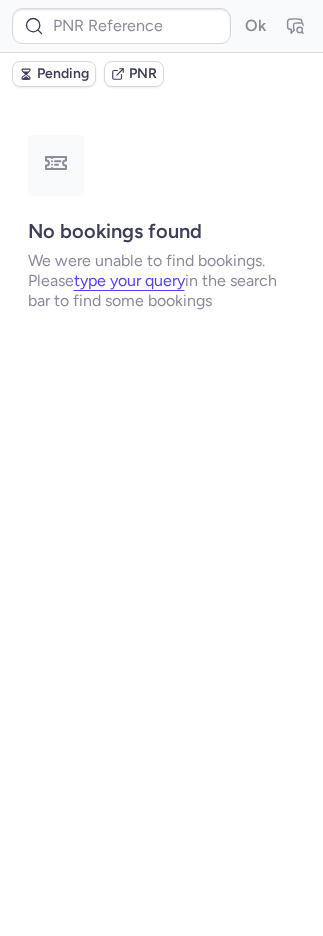scroll, scrollTop: 0, scrollLeft: 0, axis: both 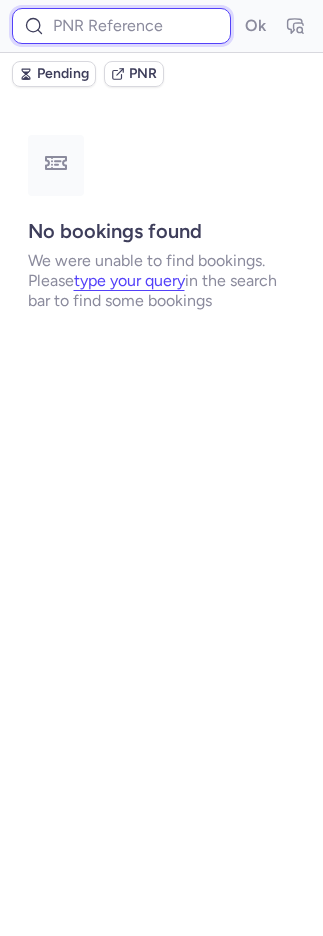 click at bounding box center [121, 26] 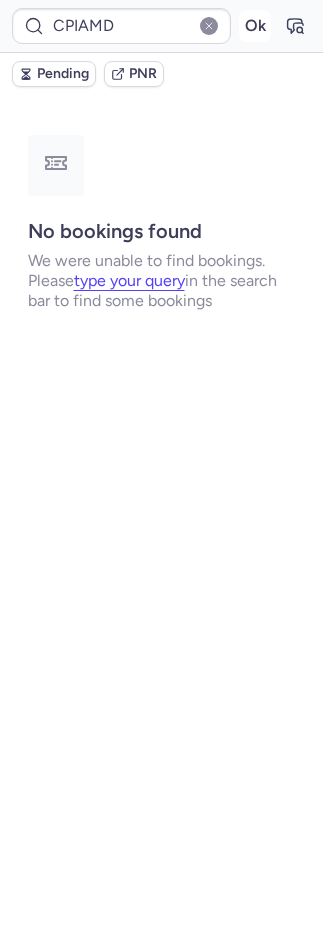 click on "Ok" at bounding box center [255, 26] 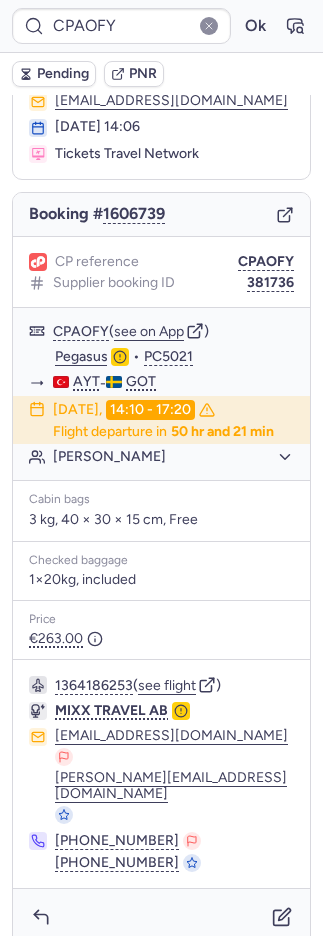 scroll, scrollTop: 108, scrollLeft: 0, axis: vertical 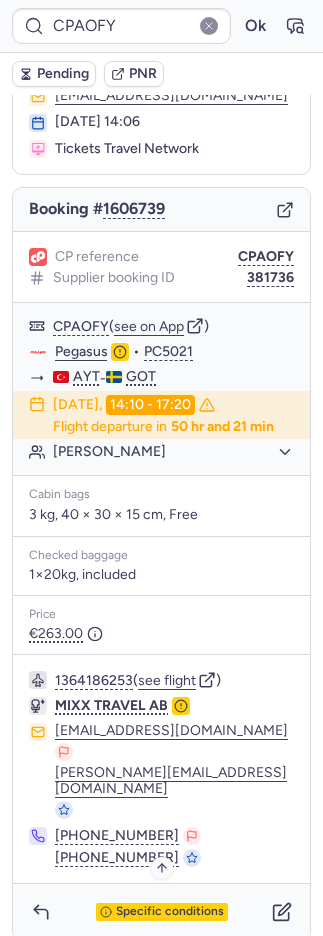 click on "Specific conditions" at bounding box center (170, 912) 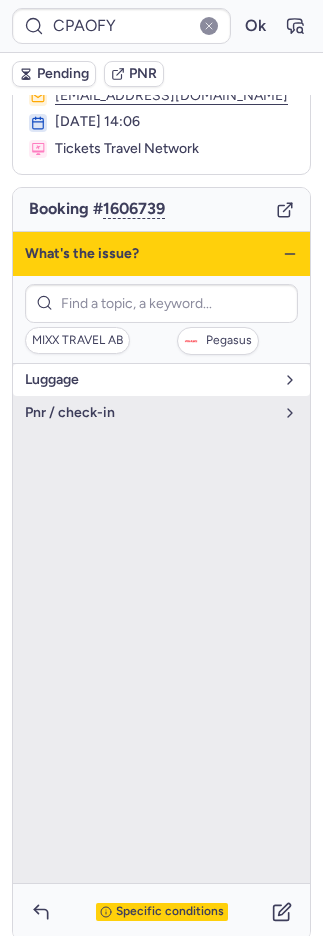 click on "luggage" at bounding box center (149, 380) 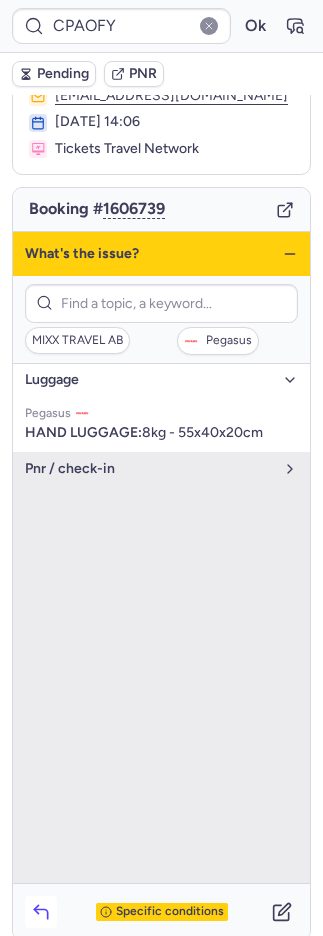 click 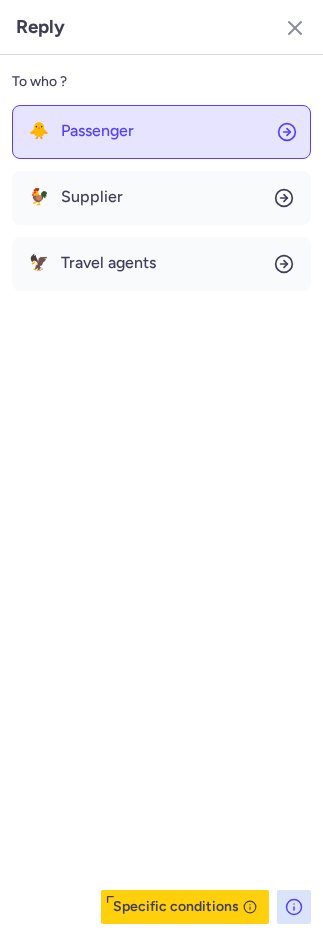 click on "Passenger" at bounding box center (97, 131) 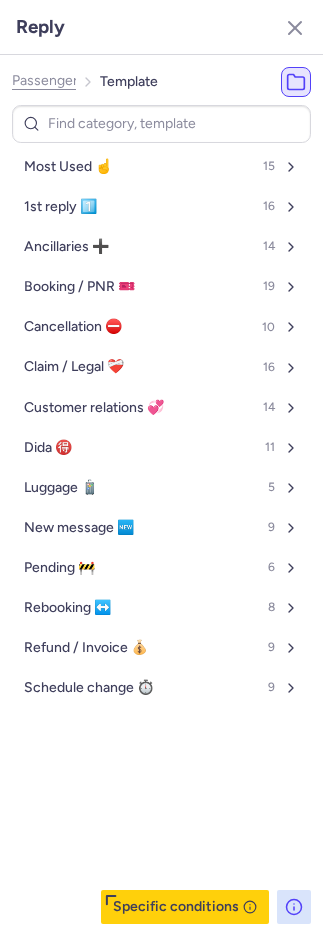 click on "Specific conditions" at bounding box center (185, 907) 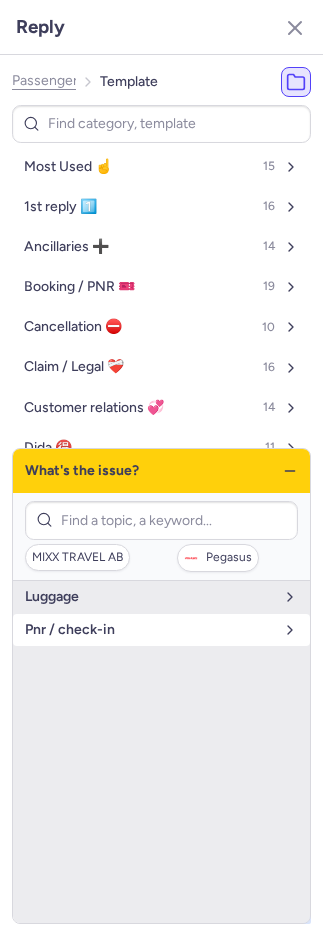 click on "pnr / check-in" at bounding box center (161, 630) 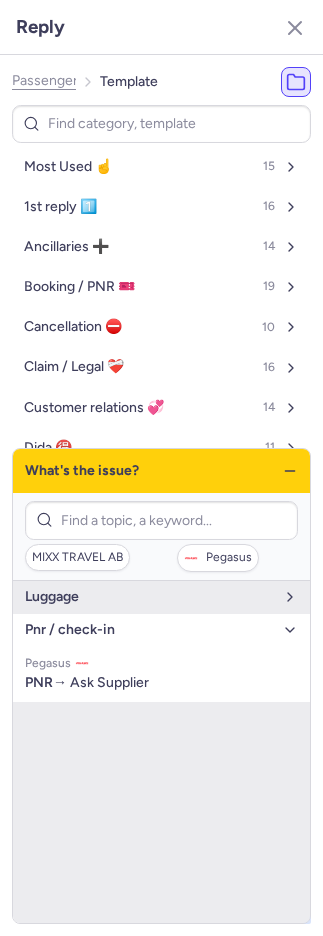 click on "pnr / check-in" at bounding box center (161, 630) 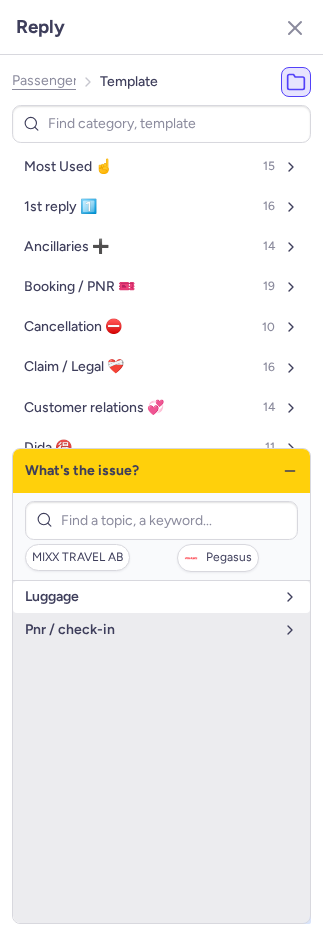 click on "luggage" at bounding box center [149, 597] 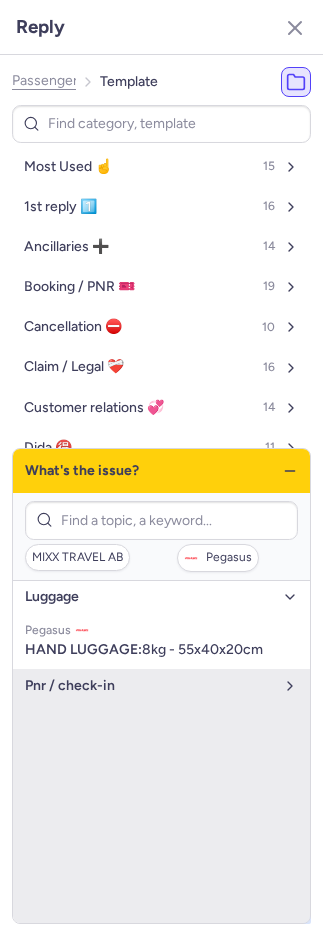 click on "What's the issue?" at bounding box center (161, 471) 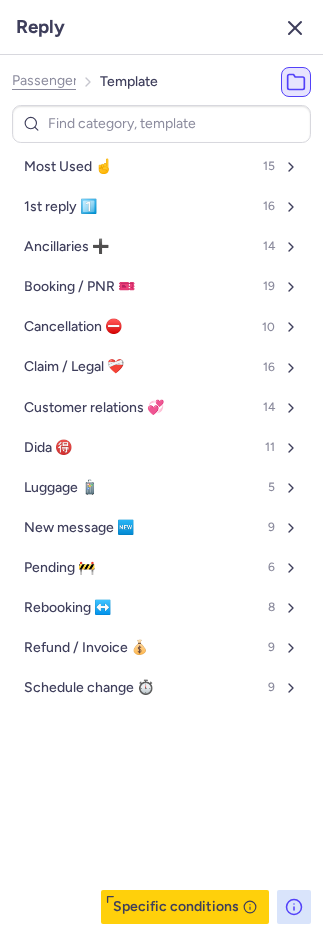 click 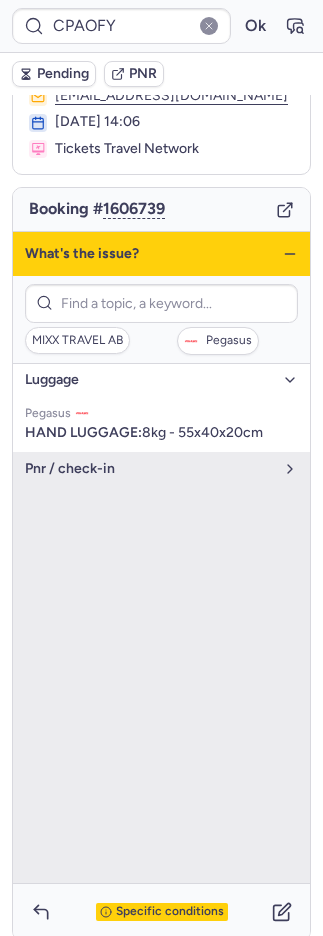 click on "luggage" at bounding box center (161, 380) 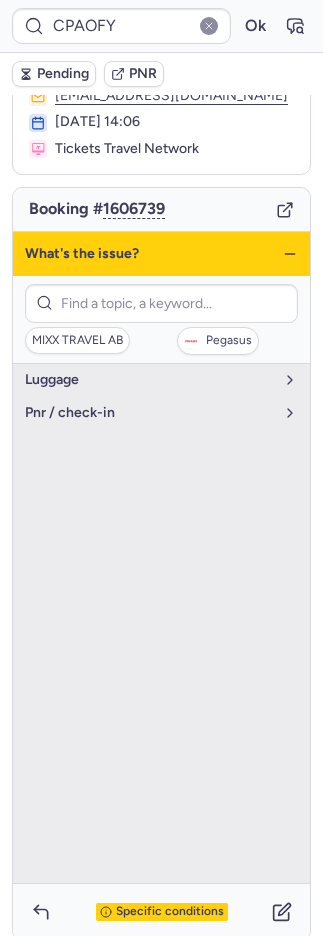 click on "Specific conditions" at bounding box center (161, 912) 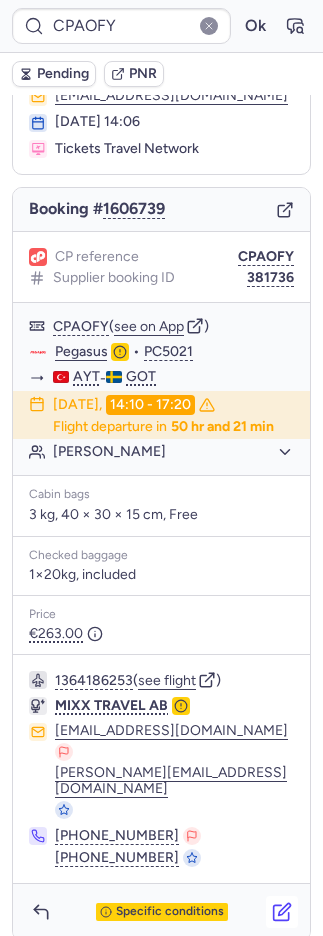 click 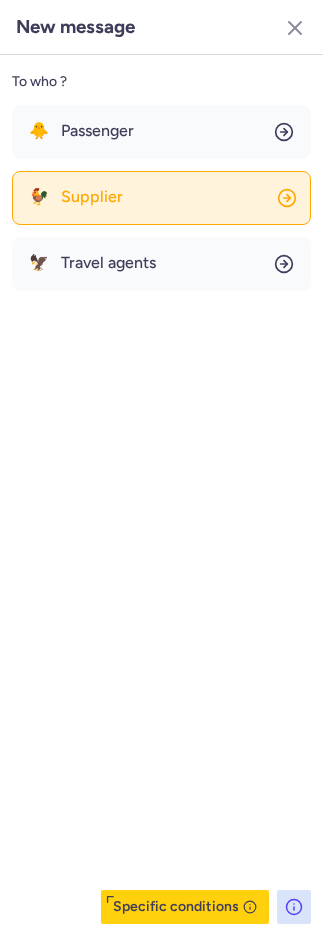 click on "Supplier" at bounding box center (92, 197) 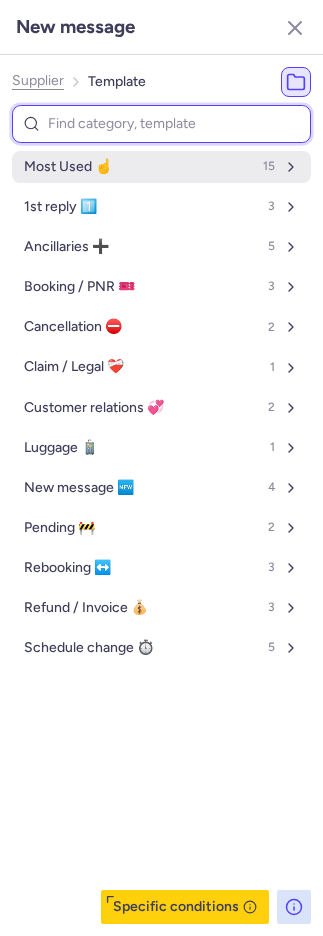 click on "Most Used ☝️" at bounding box center [68, 167] 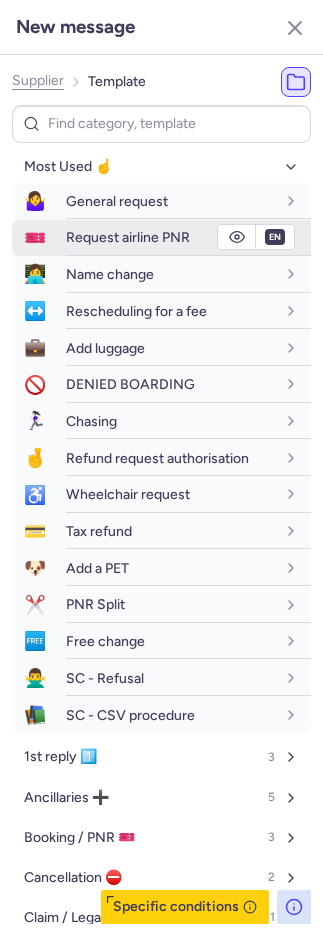 click on "Request airline PNR" at bounding box center (128, 237) 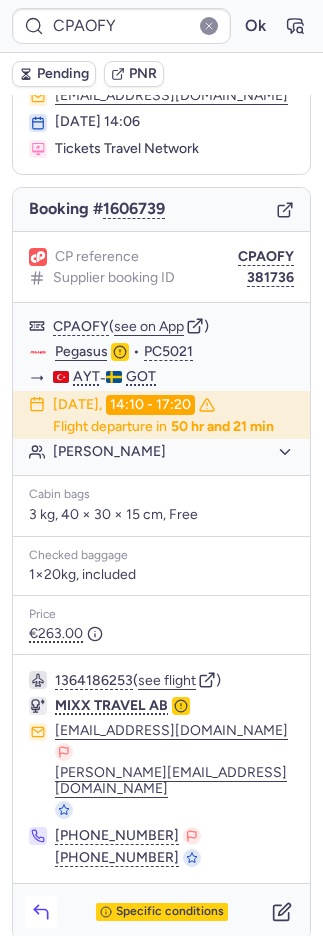 click 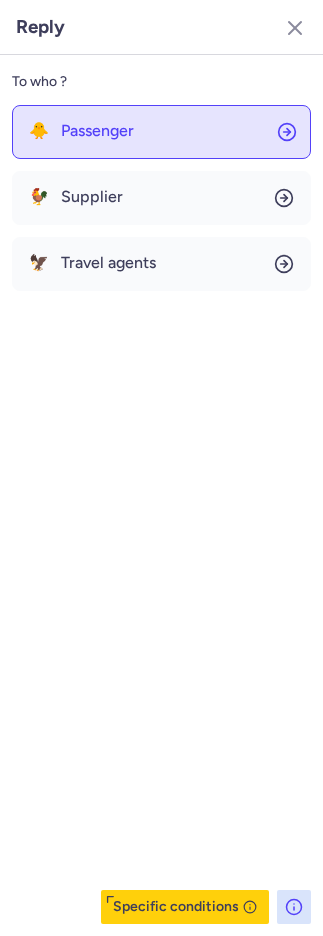 click on "Passenger" at bounding box center [97, 131] 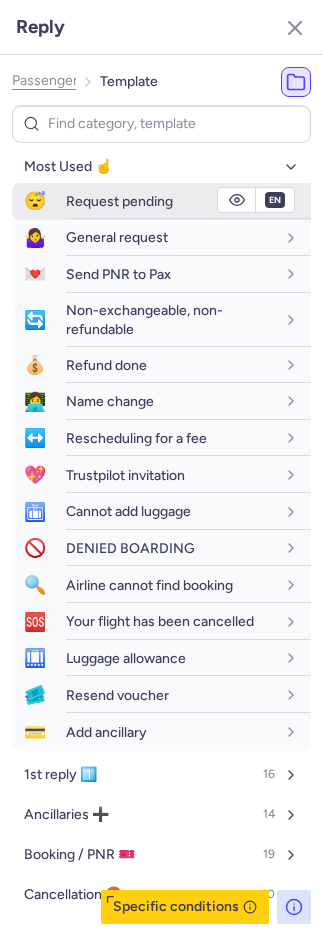 click on "Request pending" at bounding box center (170, 201) 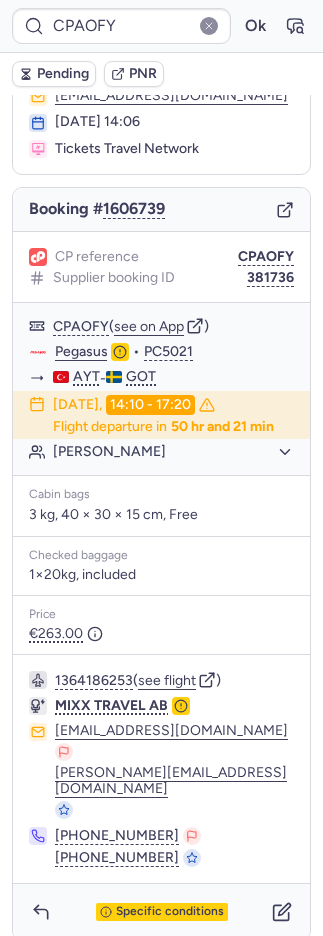 click on "Pending" at bounding box center (54, 74) 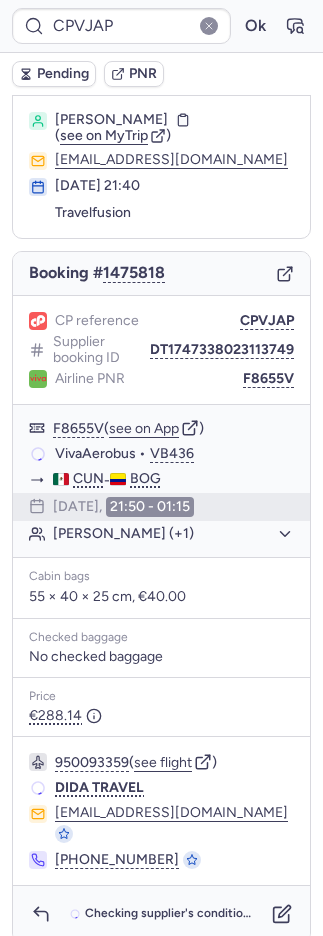 scroll, scrollTop: 38, scrollLeft: 0, axis: vertical 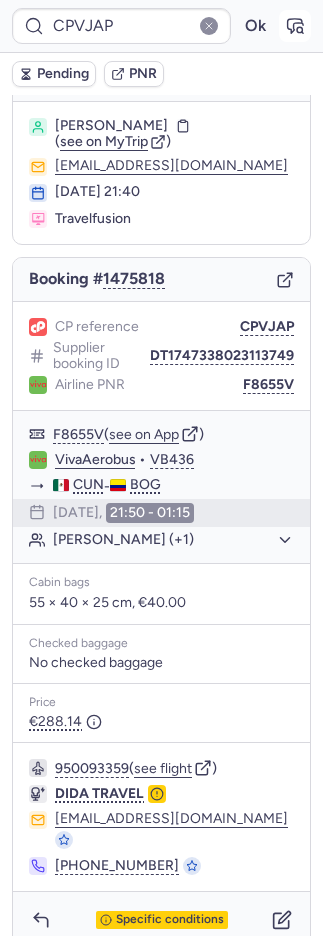 click at bounding box center [295, 26] 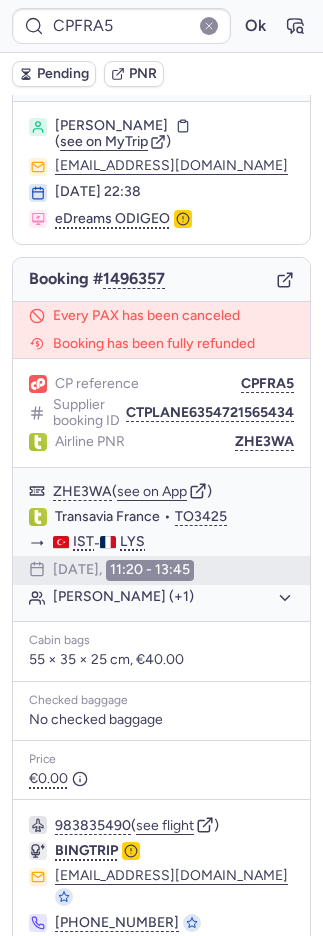 scroll, scrollTop: 110, scrollLeft: 0, axis: vertical 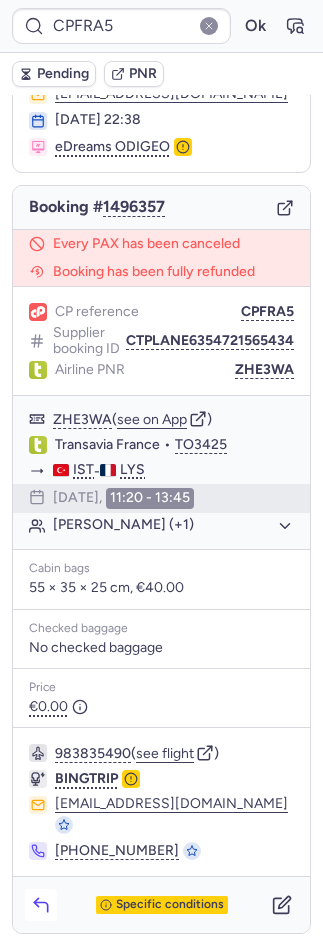 click 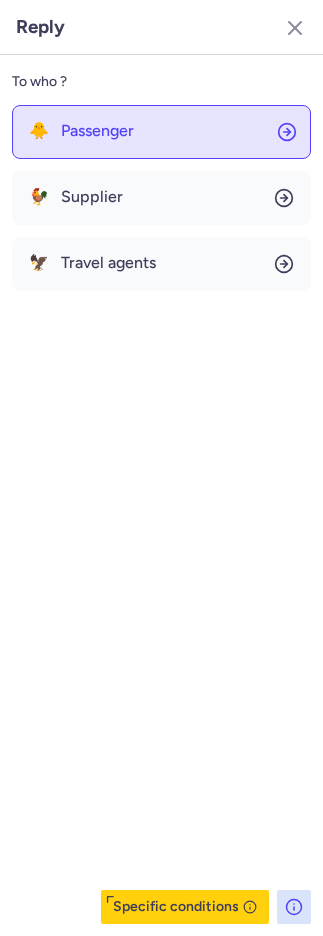 click on "Passenger" at bounding box center [97, 131] 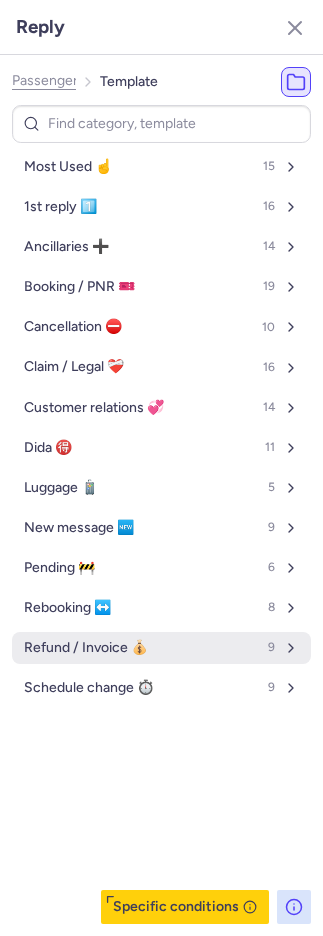 click on "Refund / Invoice 💰" at bounding box center [86, 648] 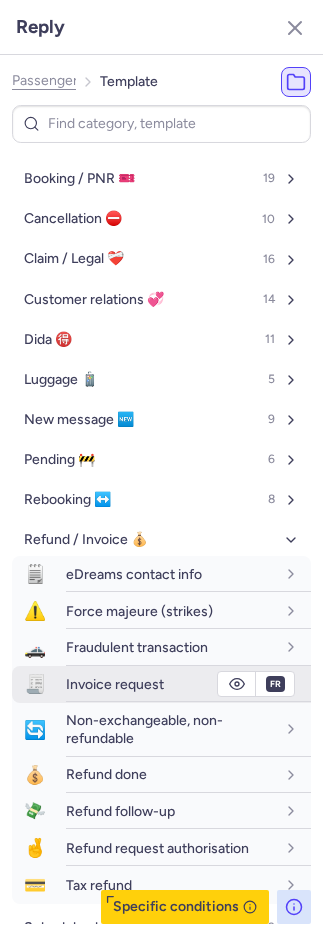 scroll, scrollTop: 169, scrollLeft: 0, axis: vertical 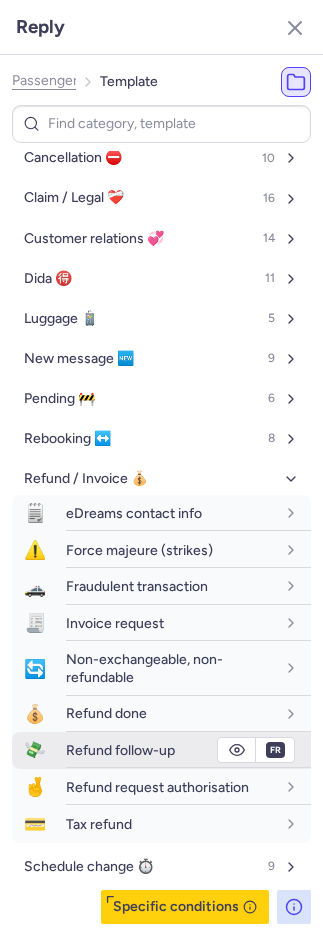click on "Refund follow-up" at bounding box center (120, 750) 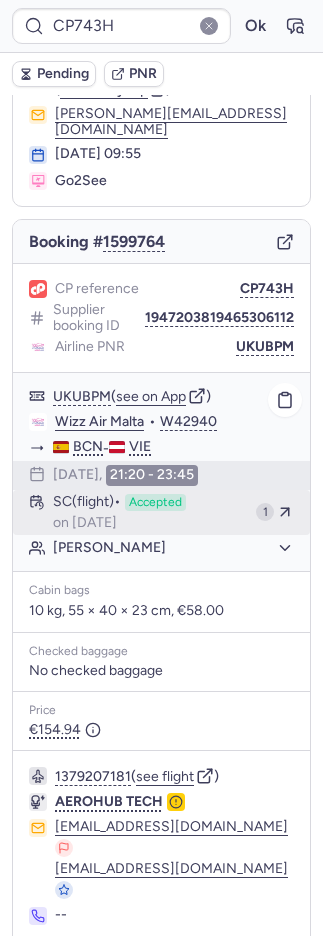 scroll, scrollTop: 106, scrollLeft: 0, axis: vertical 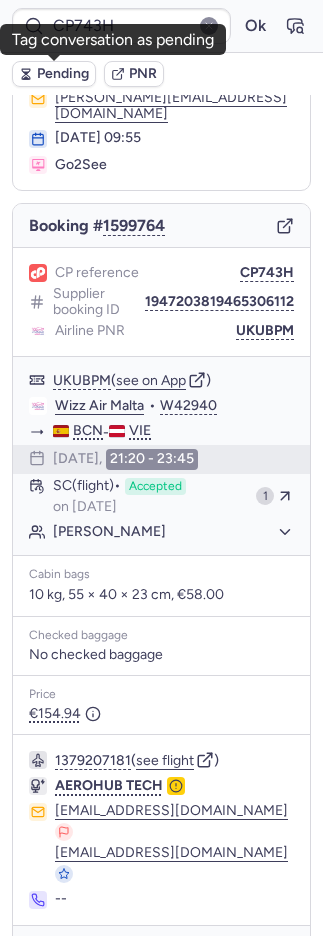 click on "Pending" at bounding box center (63, 74) 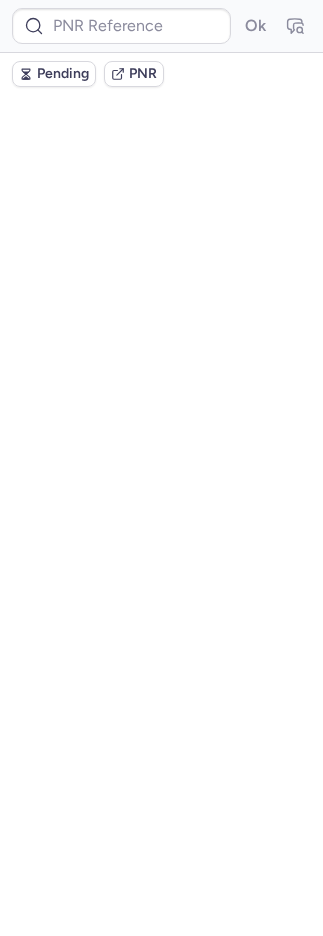 scroll, scrollTop: 0, scrollLeft: 0, axis: both 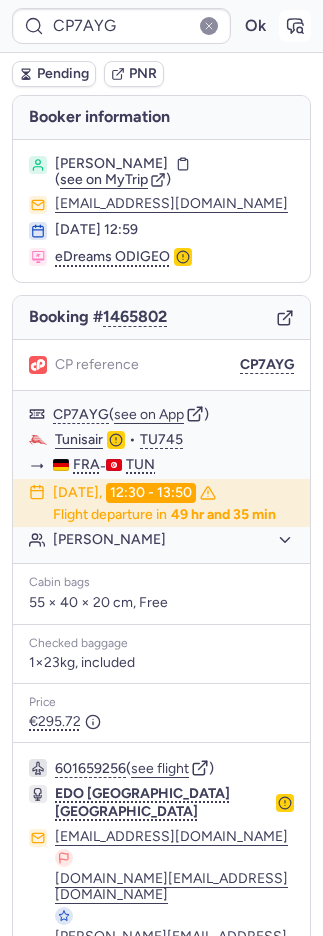 click at bounding box center (295, 26) 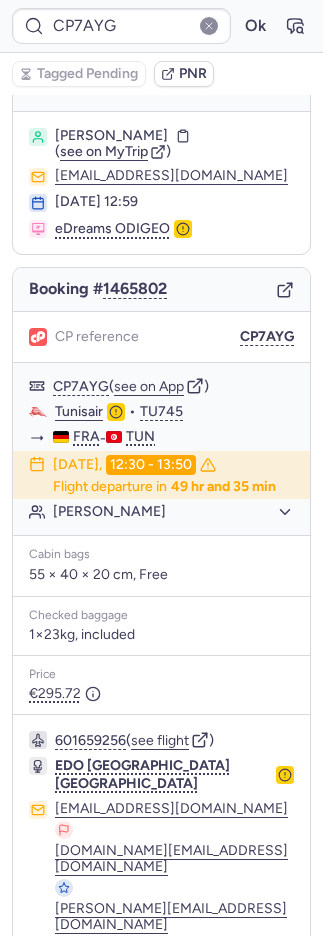 scroll, scrollTop: 62, scrollLeft: 0, axis: vertical 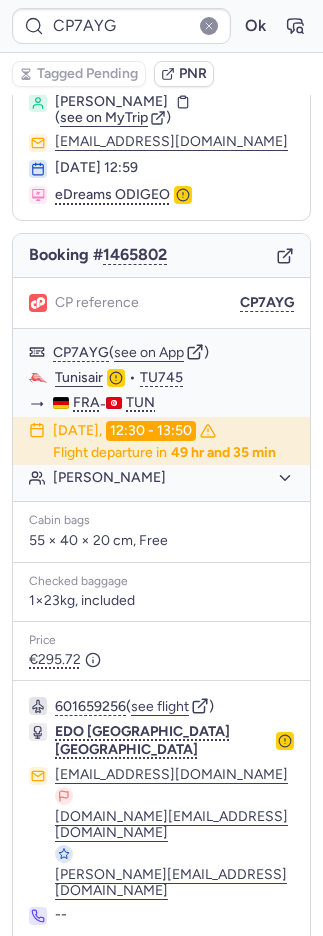 click 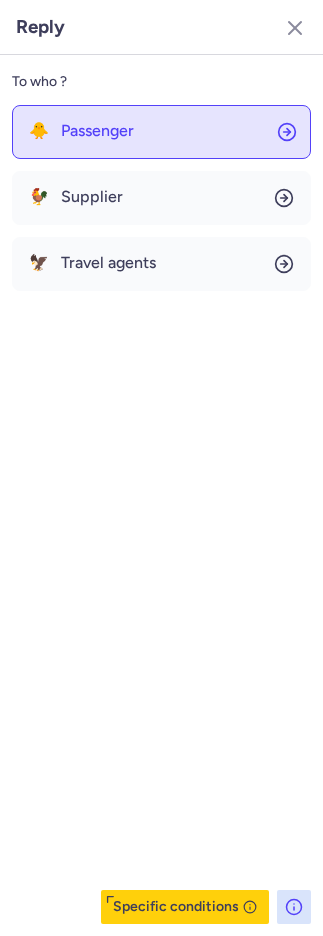 click on "Passenger" at bounding box center [97, 131] 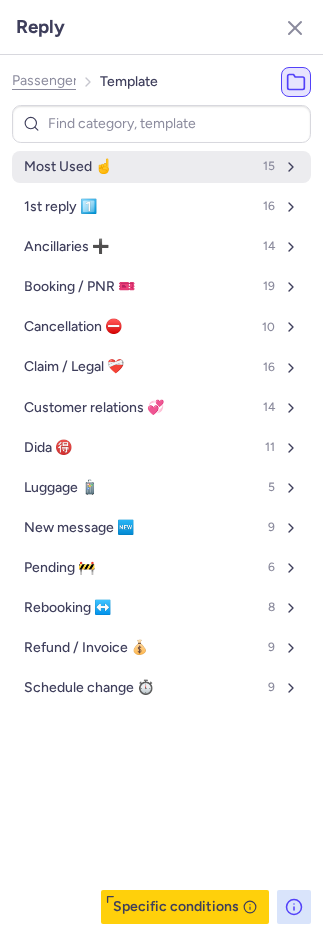 click on "Most Used ☝️ 15" at bounding box center [161, 167] 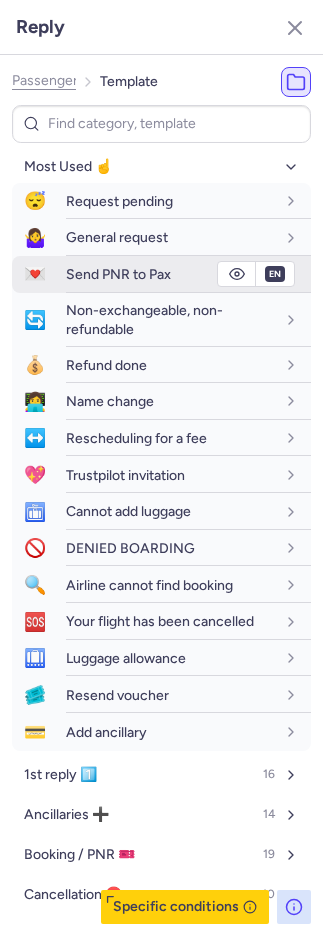 click on "Send PNR to Pax" at bounding box center (188, 274) 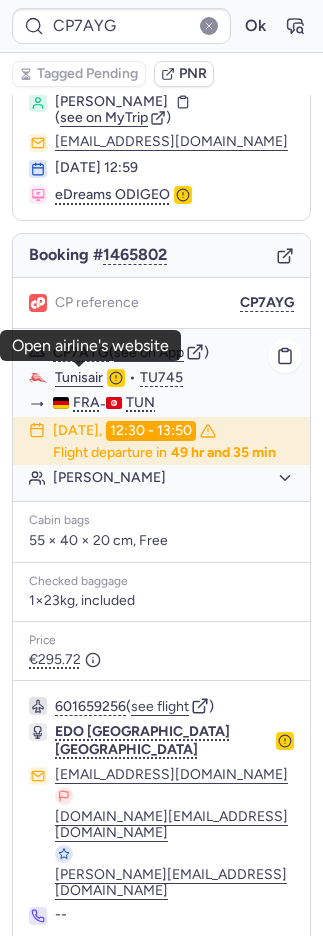 click on "Tunisair" 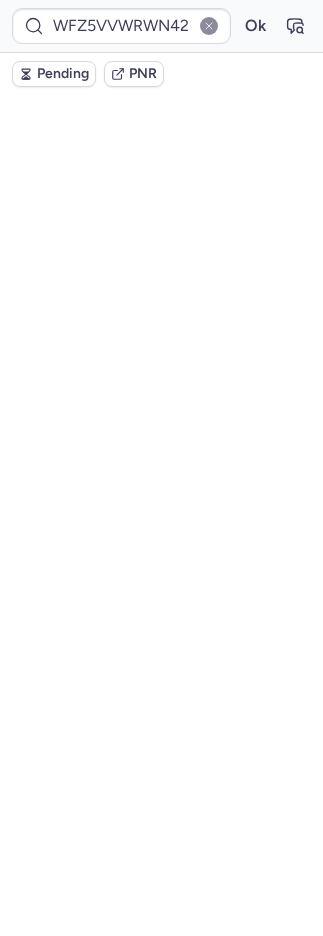 scroll, scrollTop: 0, scrollLeft: 0, axis: both 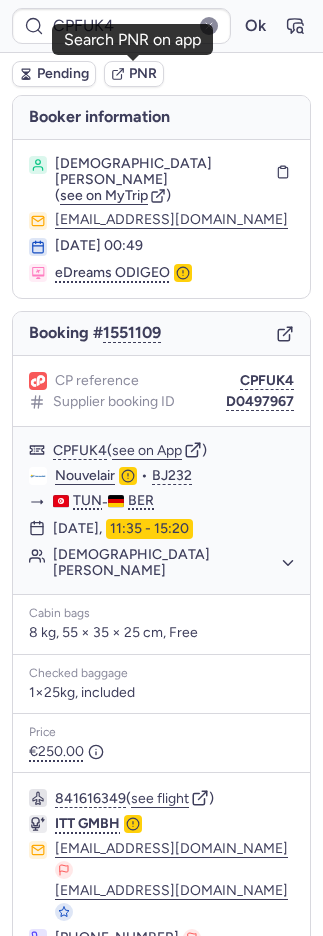 click on "PNR" at bounding box center (143, 74) 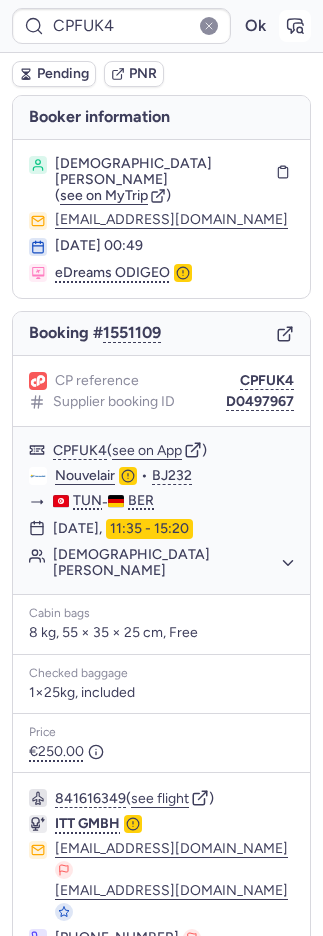 click 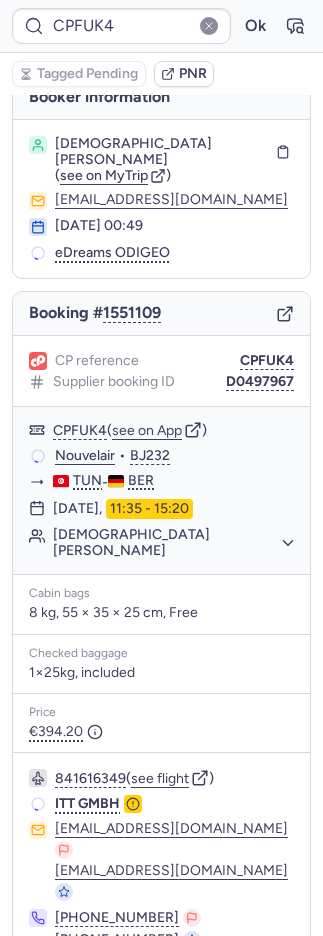 scroll, scrollTop: 44, scrollLeft: 0, axis: vertical 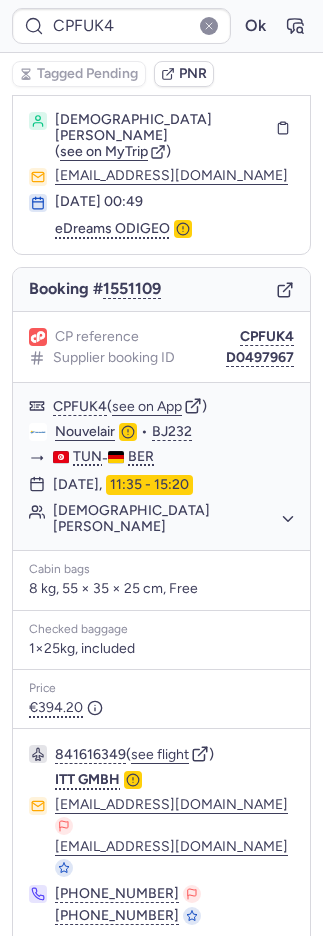 click 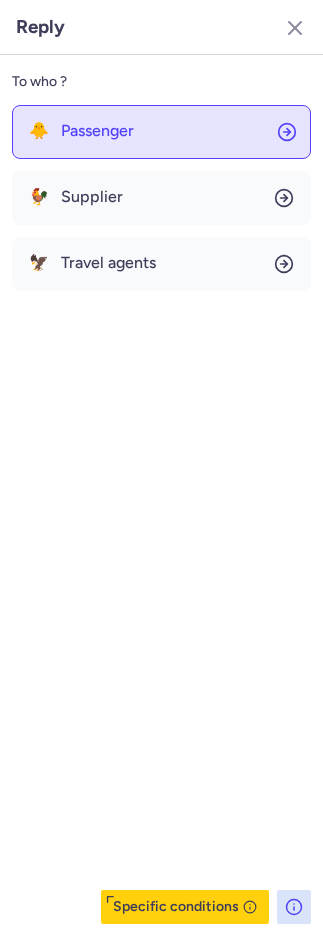 click on "Passenger" at bounding box center [97, 131] 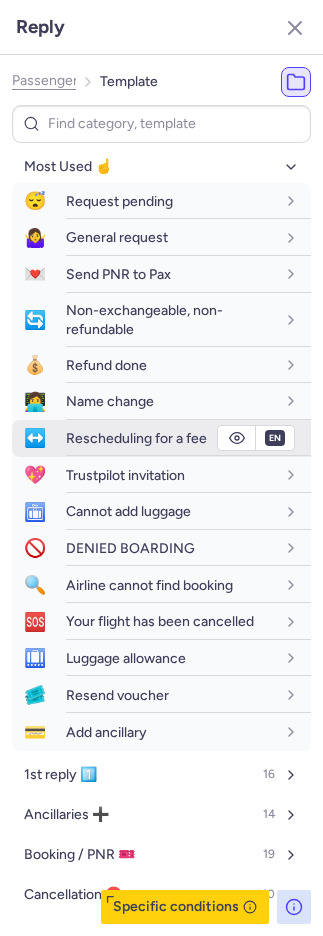 click on "Rescheduling for a fee" at bounding box center [136, 438] 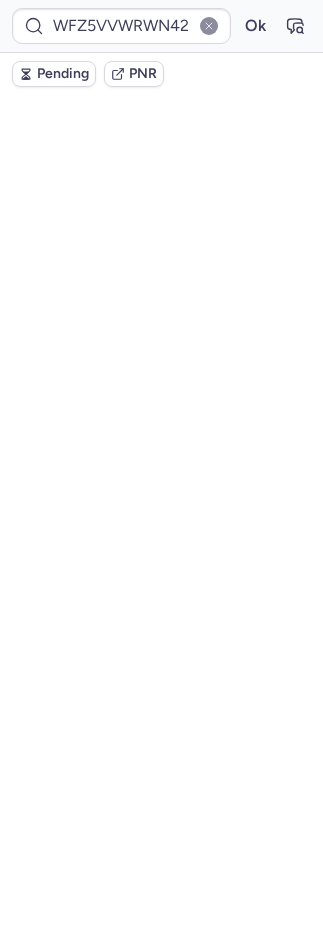 scroll, scrollTop: 0, scrollLeft: 0, axis: both 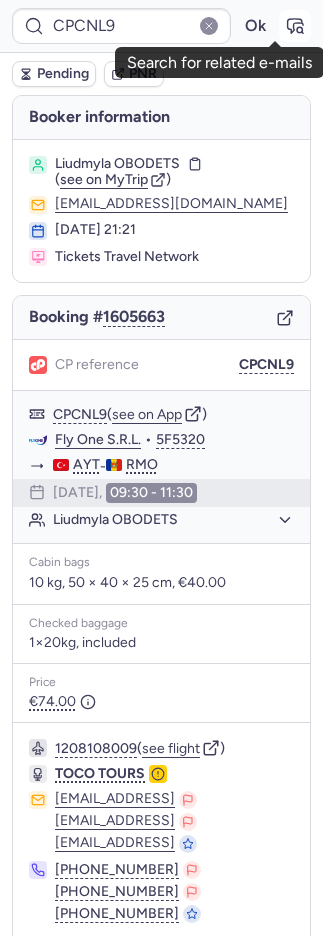 click 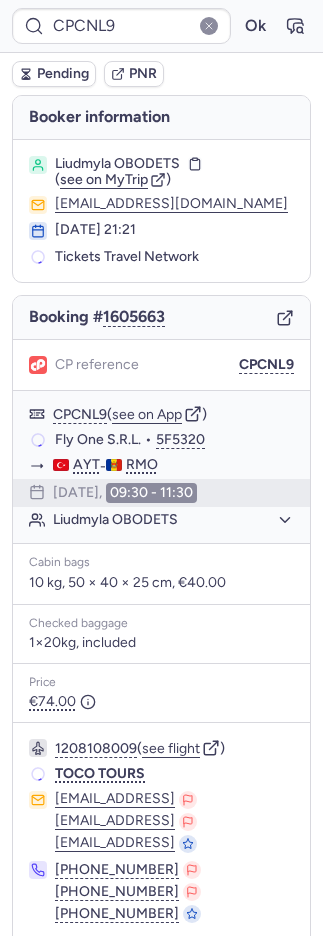 click on "PNR" at bounding box center [143, 74] 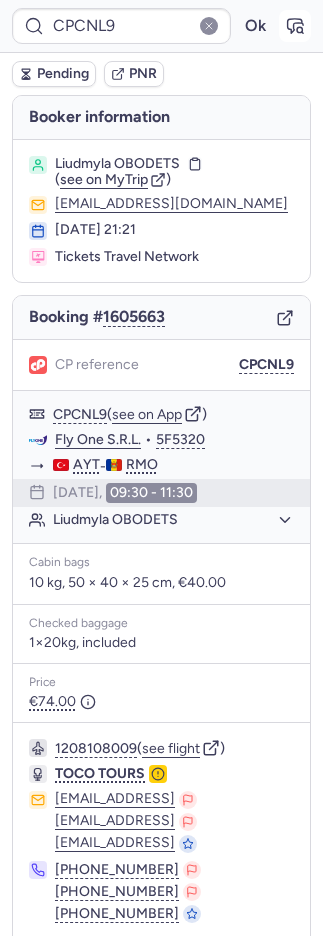 click at bounding box center (295, 26) 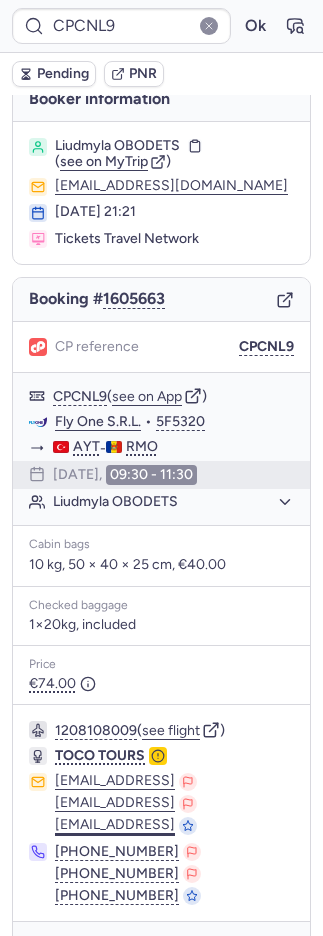 scroll, scrollTop: 92, scrollLeft: 0, axis: vertical 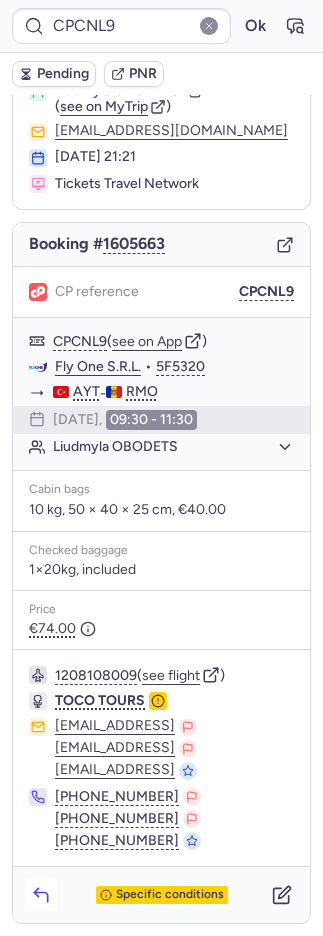 click 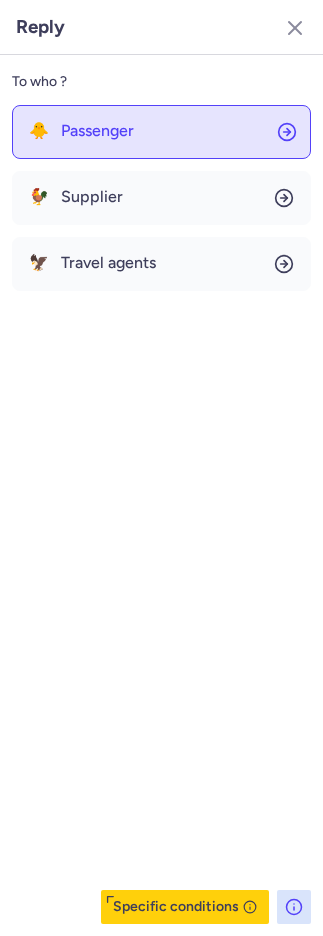 click on "Passenger" at bounding box center (97, 131) 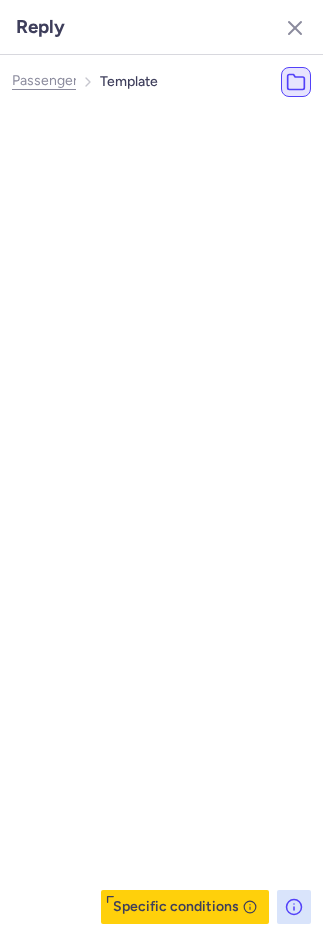 click on "Most Used ☝️" at bounding box center (100, 167) 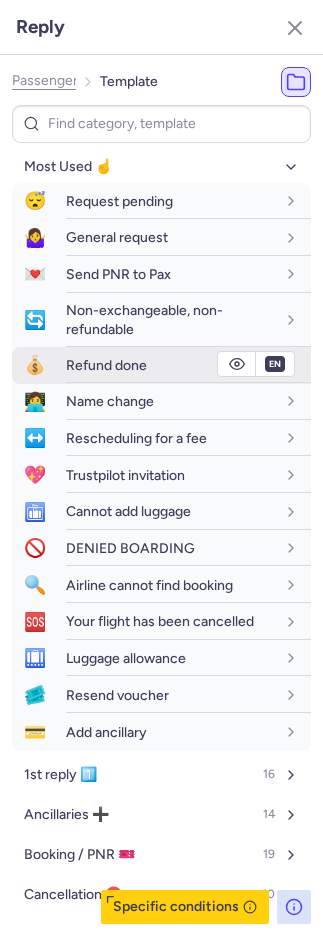 click on "Refund done" at bounding box center (106, 365) 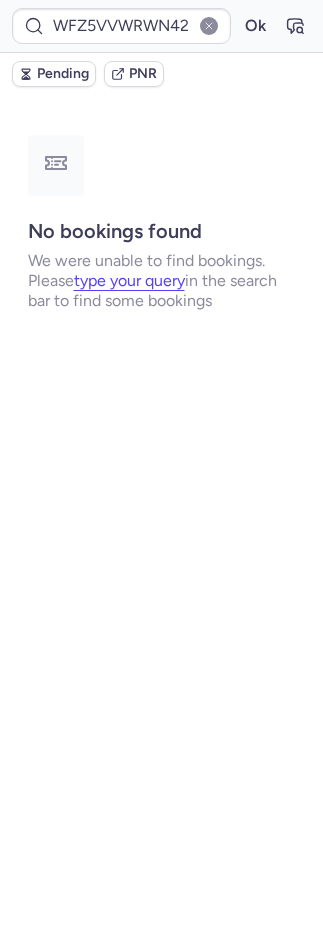 scroll, scrollTop: 0, scrollLeft: 0, axis: both 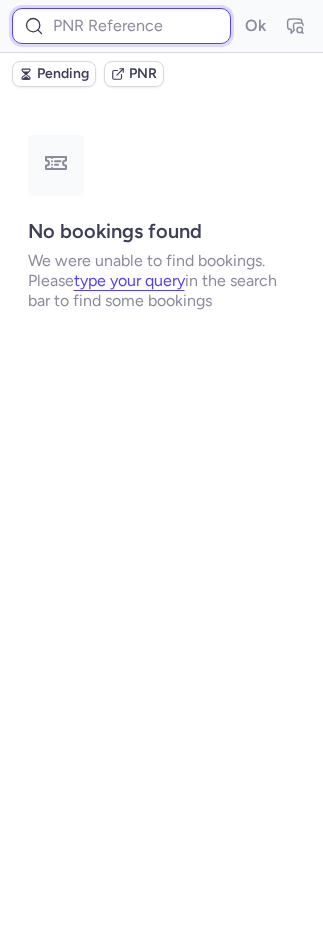 click at bounding box center (121, 26) 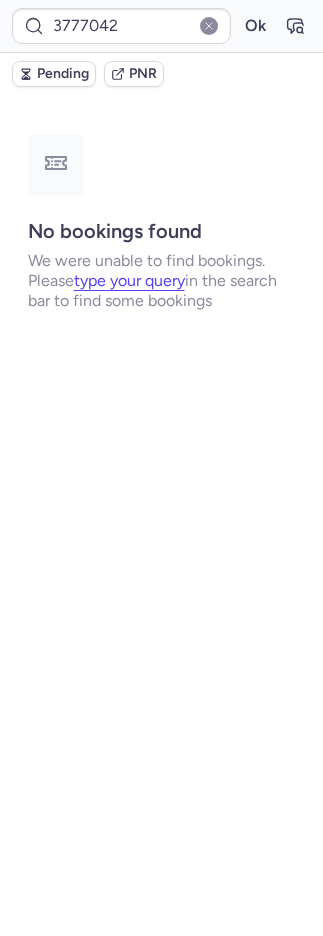 click on "3777042  Ok" at bounding box center (161, 26) 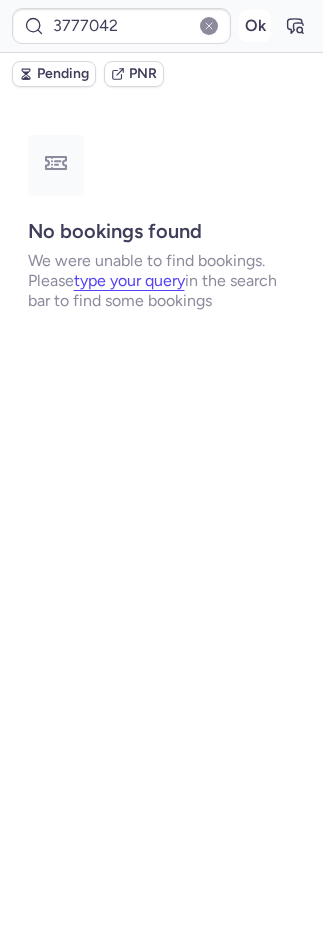 click on "Ok" at bounding box center (255, 26) 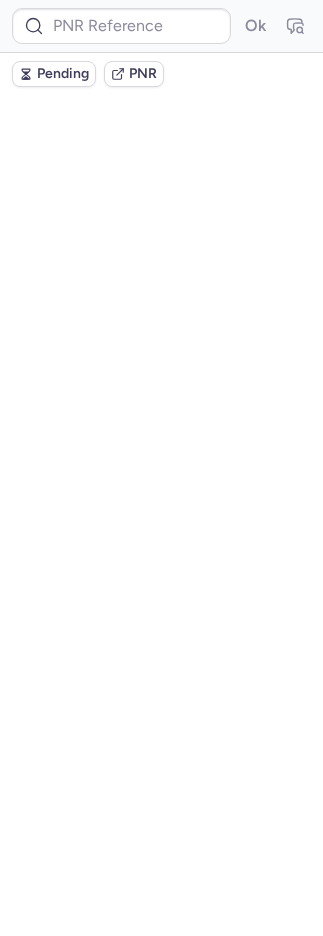 scroll, scrollTop: 0, scrollLeft: 0, axis: both 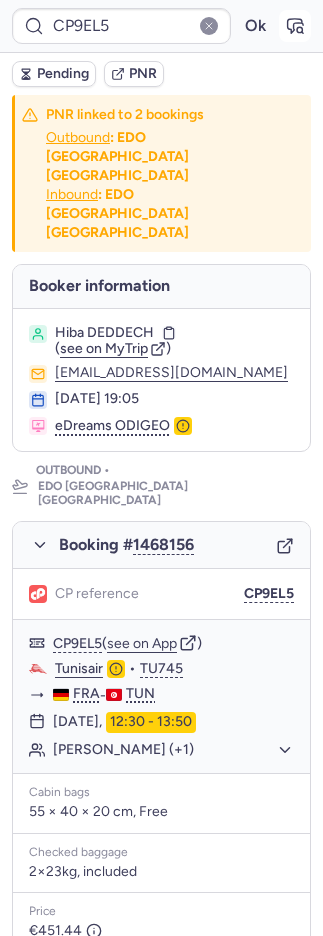 click 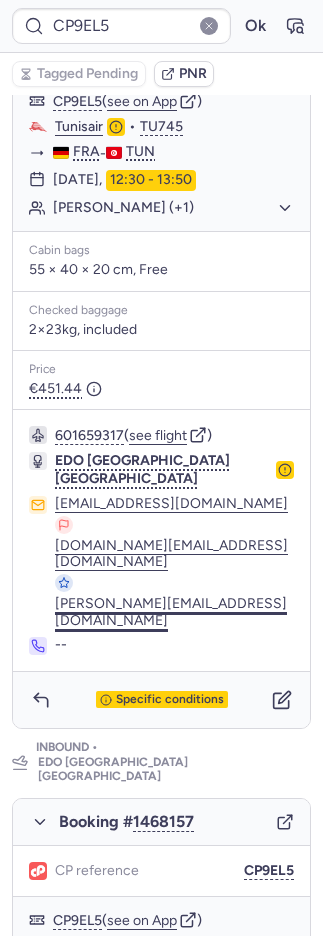 scroll, scrollTop: 484, scrollLeft: 0, axis: vertical 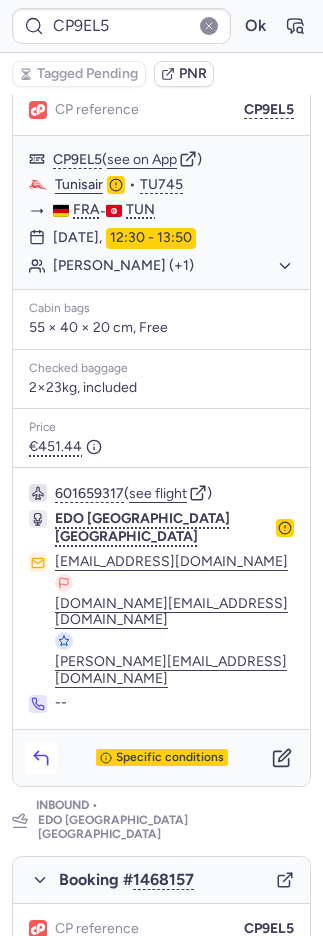 click 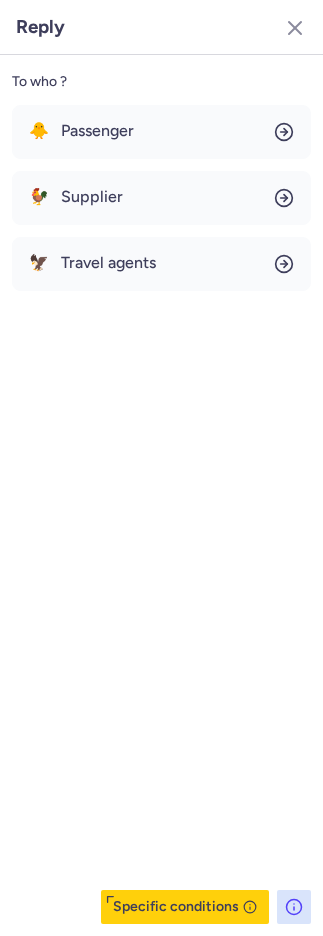 drag, startPoint x: 55, startPoint y: 137, endPoint x: 59, endPoint y: 159, distance: 22.36068 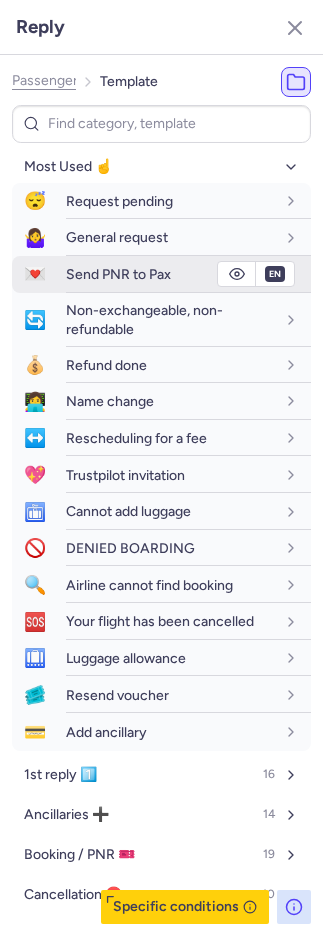 click on "Send PNR to Pax" at bounding box center [118, 274] 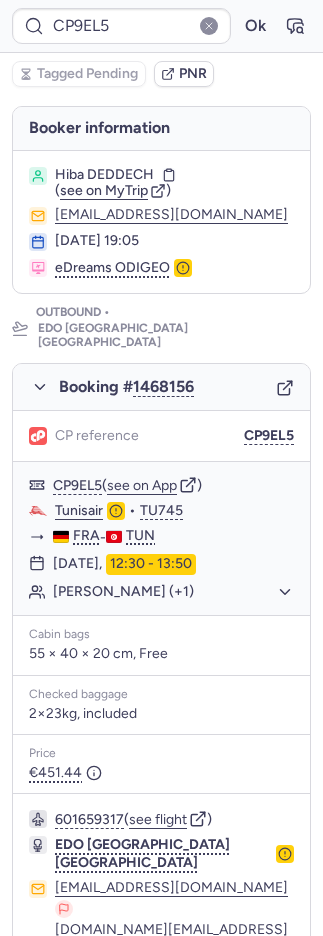 scroll, scrollTop: 0, scrollLeft: 0, axis: both 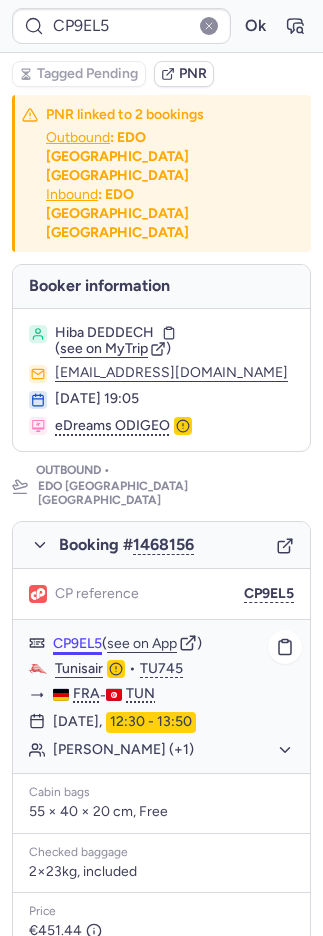click on "CP9EL5" 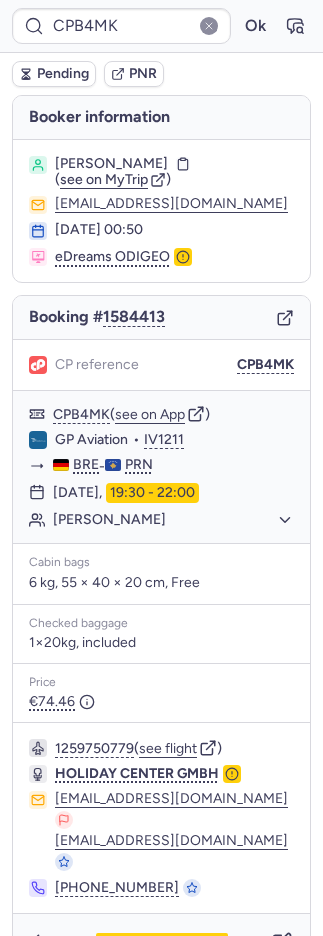 scroll, scrollTop: 2, scrollLeft: 0, axis: vertical 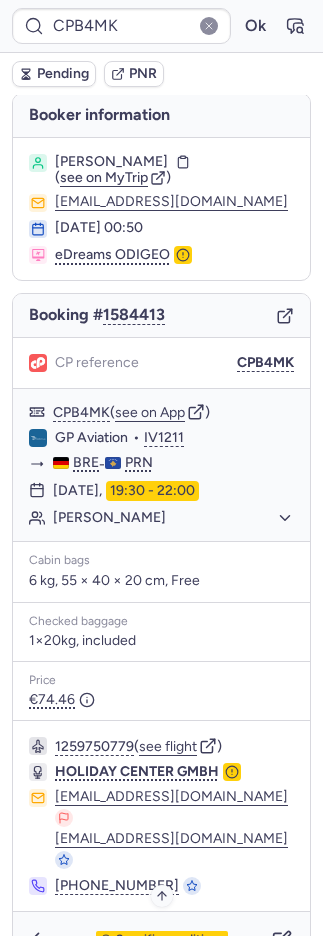 click on "Specific conditions" at bounding box center (170, 940) 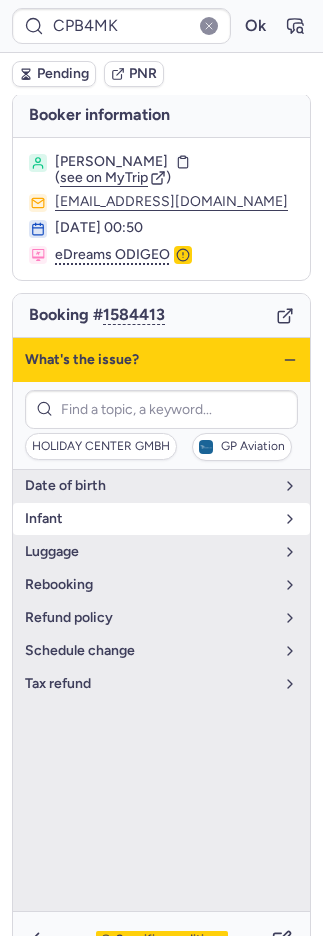 click on "Infant" at bounding box center [149, 519] 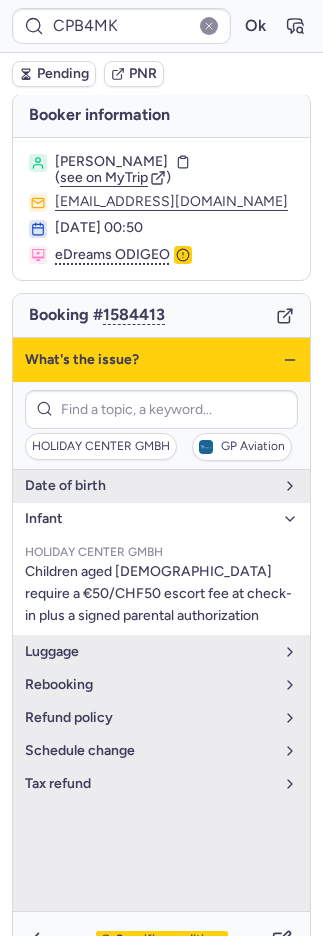 click on "Infant" at bounding box center [149, 519] 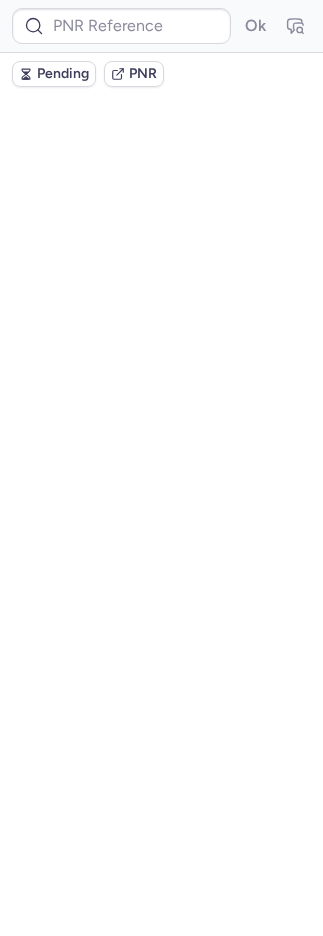 scroll, scrollTop: 0, scrollLeft: 0, axis: both 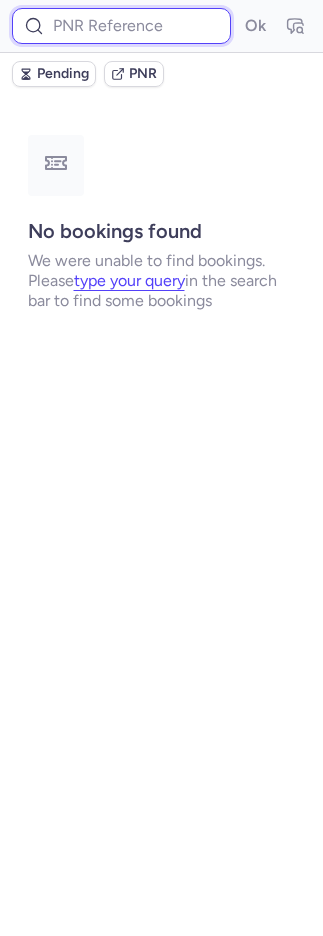 drag, startPoint x: 181, startPoint y: 18, endPoint x: 219, endPoint y: 31, distance: 40.16217 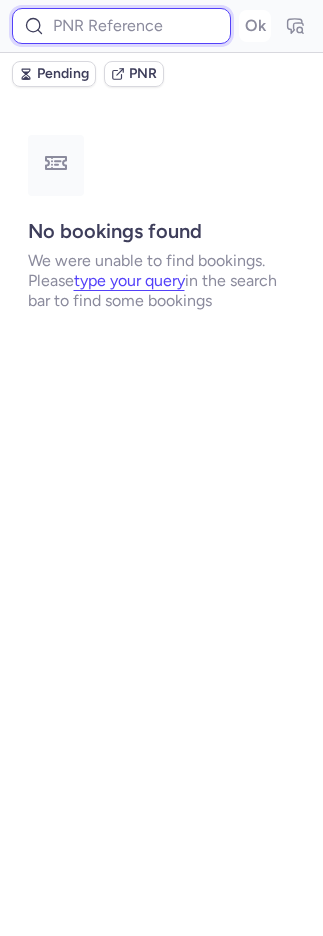 paste on "CP3G4S" 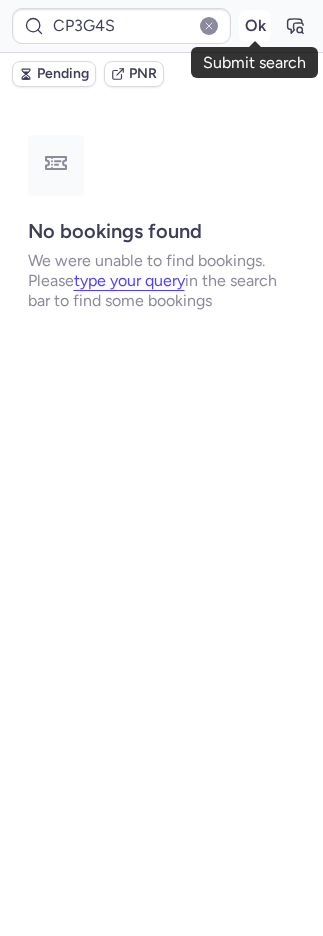click on "Ok" at bounding box center [255, 26] 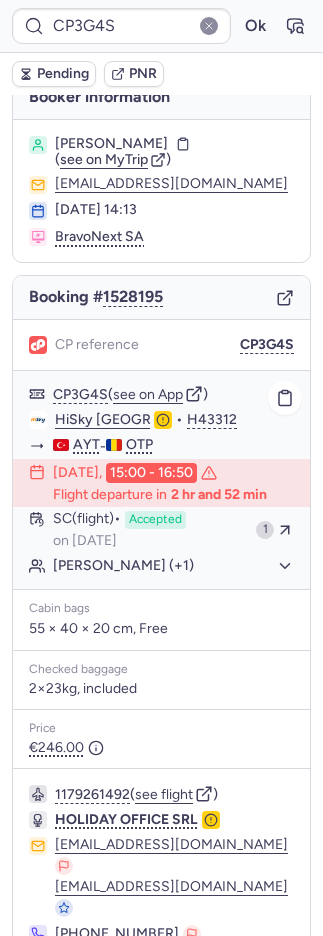scroll, scrollTop: 90, scrollLeft: 0, axis: vertical 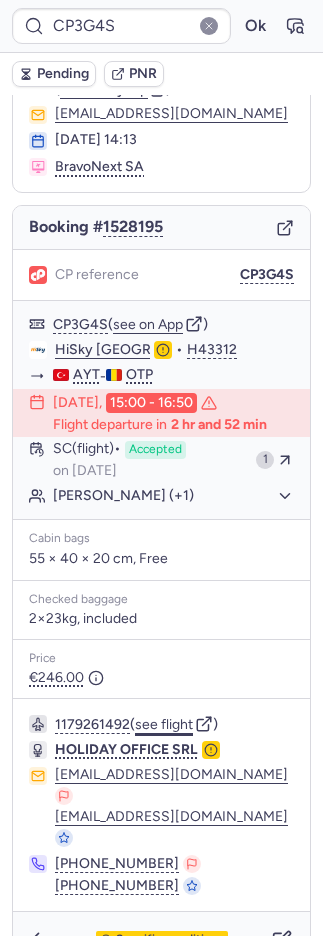 click on "see flight" 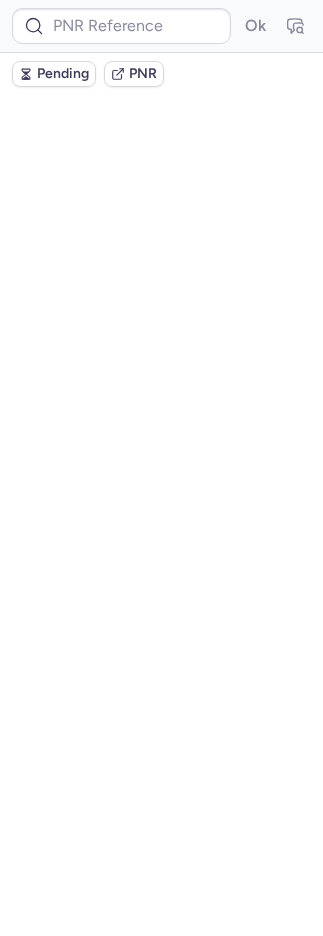 scroll, scrollTop: 0, scrollLeft: 0, axis: both 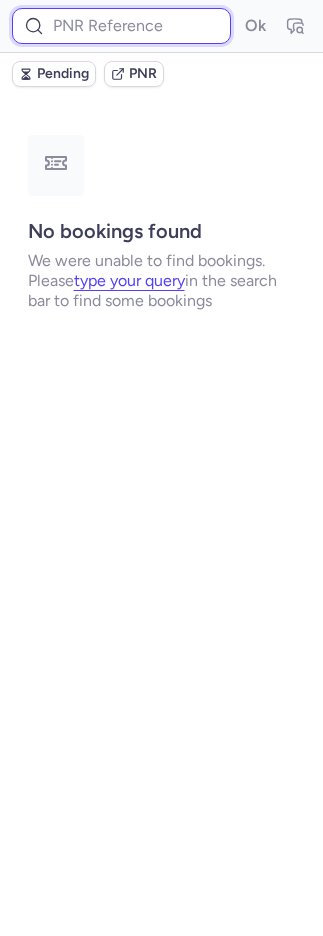 click at bounding box center [121, 26] 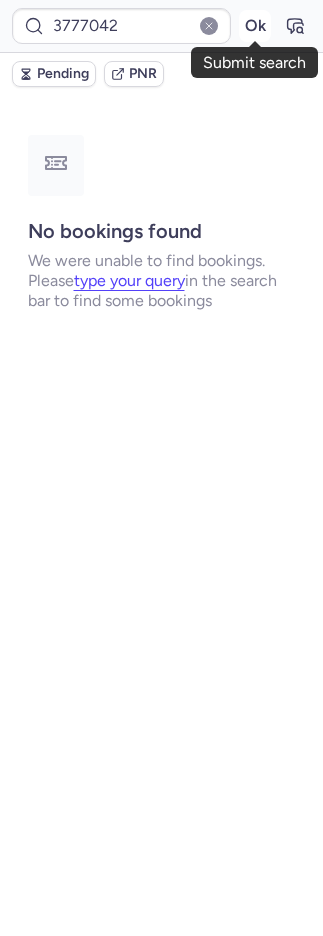 click on "Ok" at bounding box center (255, 26) 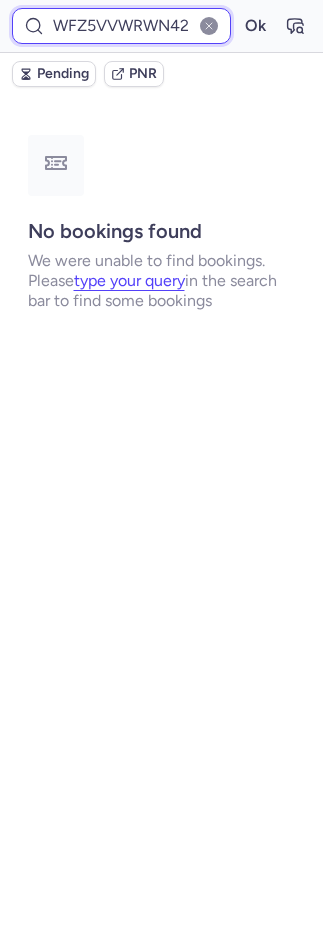 click on "WFZ5VVWRWN425" at bounding box center (121, 26) 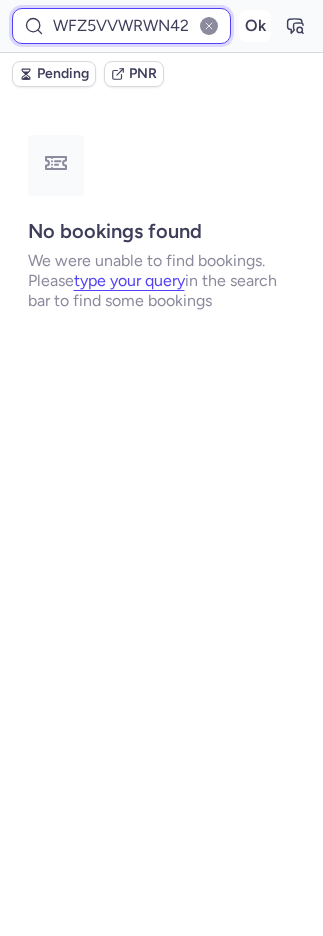 paste on "SE9RX6" 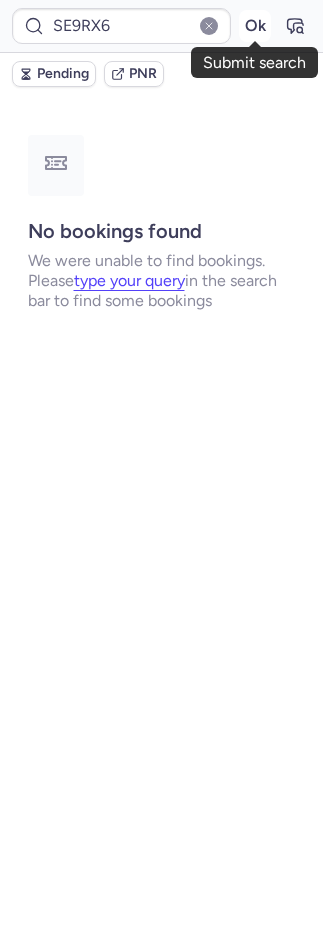 click on "Ok" at bounding box center [255, 26] 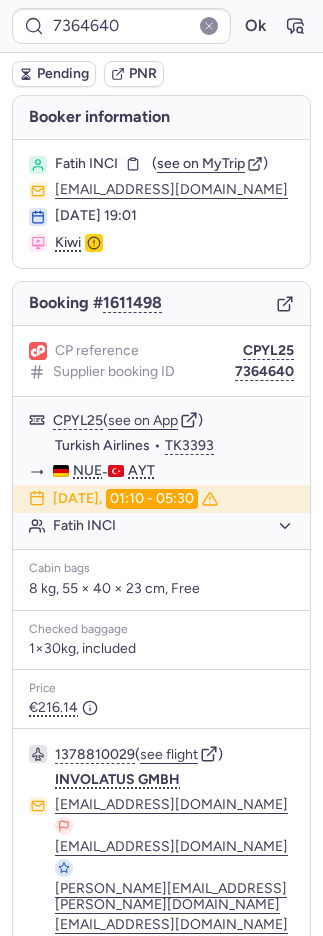 click on "PNR" at bounding box center (134, 74) 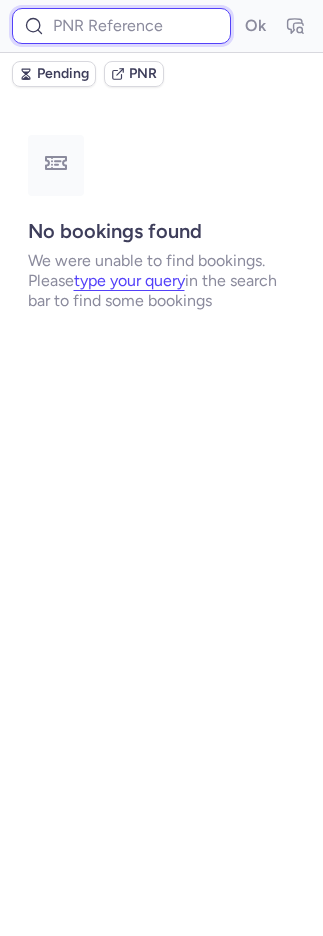 click at bounding box center [121, 26] 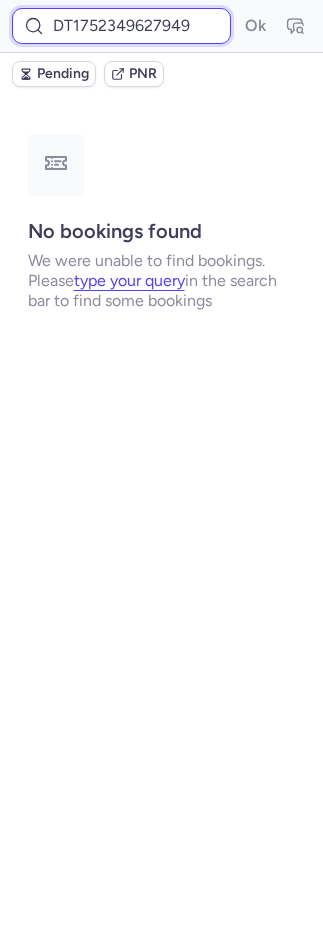 scroll, scrollTop: 0, scrollLeft: 23, axis: horizontal 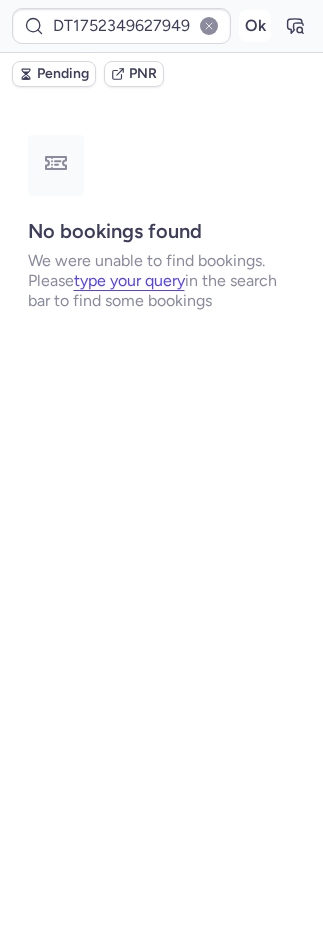 click on "Ok" at bounding box center (255, 26) 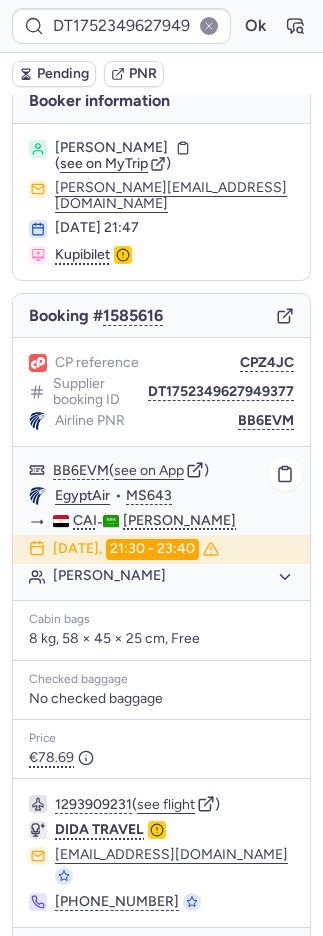 scroll, scrollTop: 38, scrollLeft: 0, axis: vertical 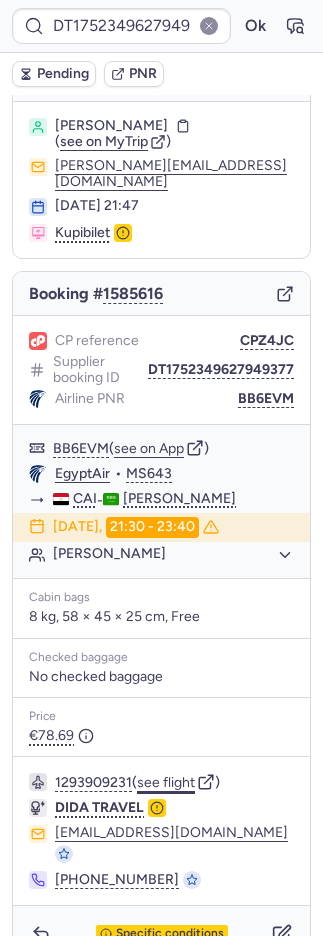 click on "see flight" 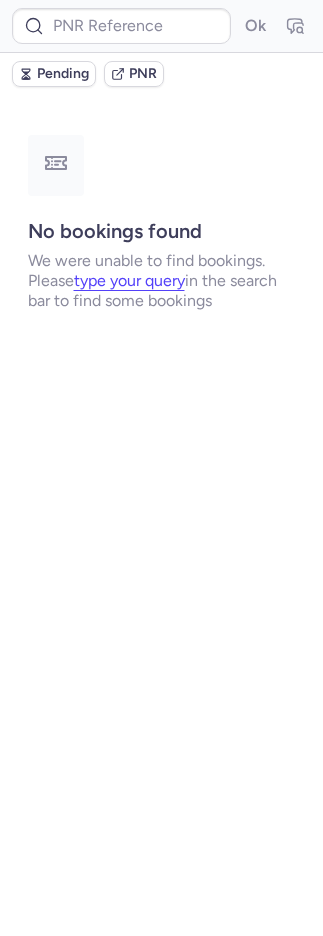 scroll, scrollTop: 0, scrollLeft: 0, axis: both 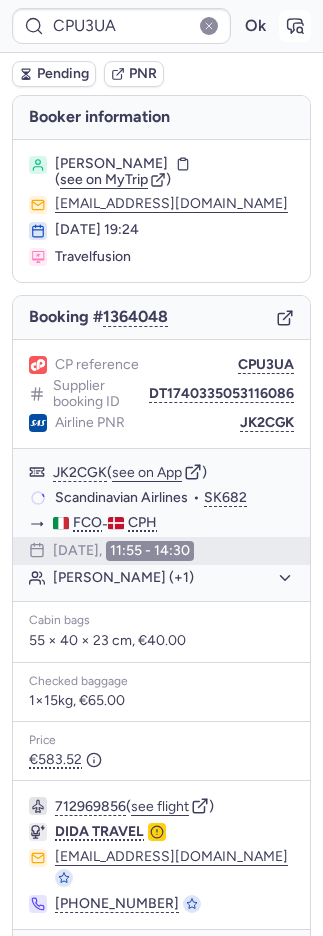 click 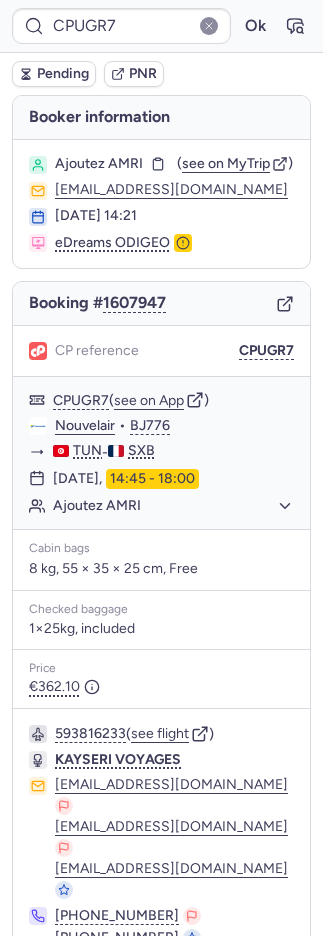 click on "PNR" at bounding box center (134, 74) 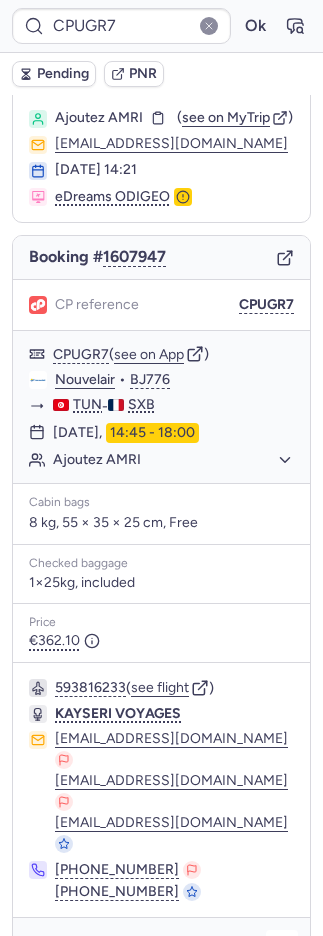 click at bounding box center [282, 946] 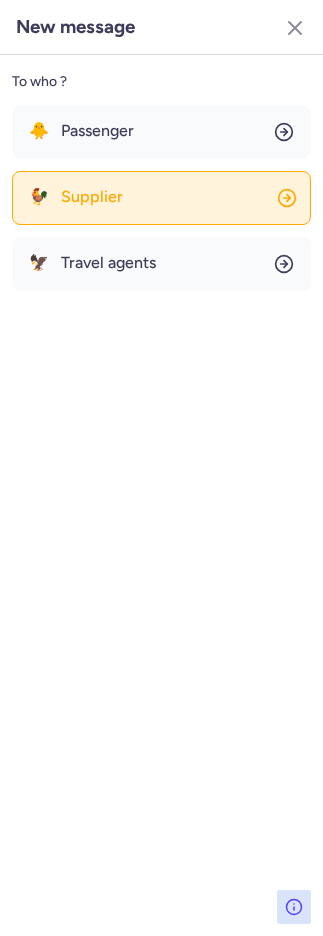 click on "Supplier" at bounding box center (92, 197) 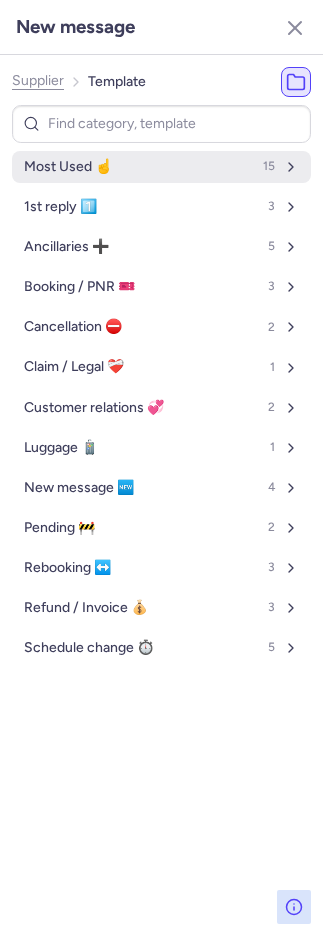 click on "Most Used ☝️ 15" at bounding box center (161, 167) 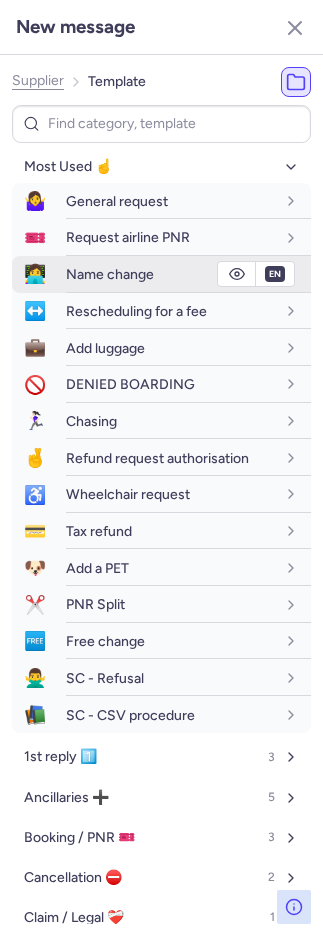click on "Name change" at bounding box center (110, 274) 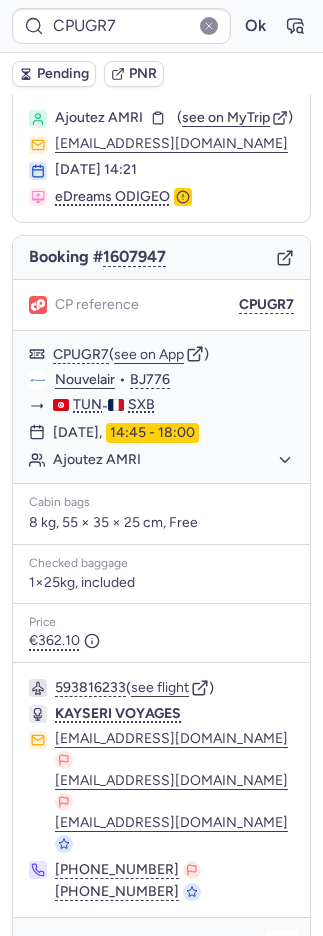 click 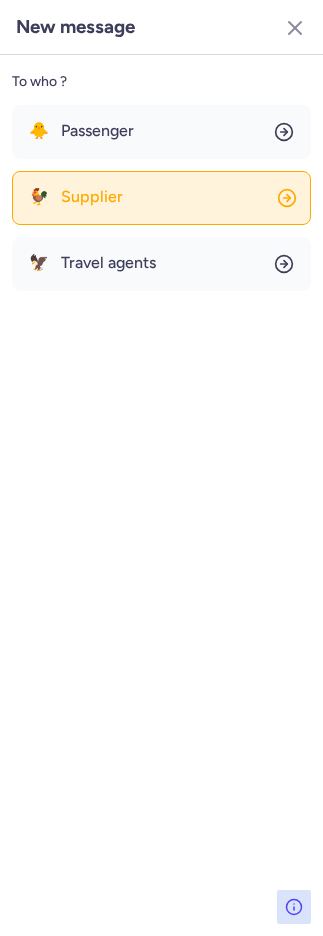 click on "🐓 Supplier" 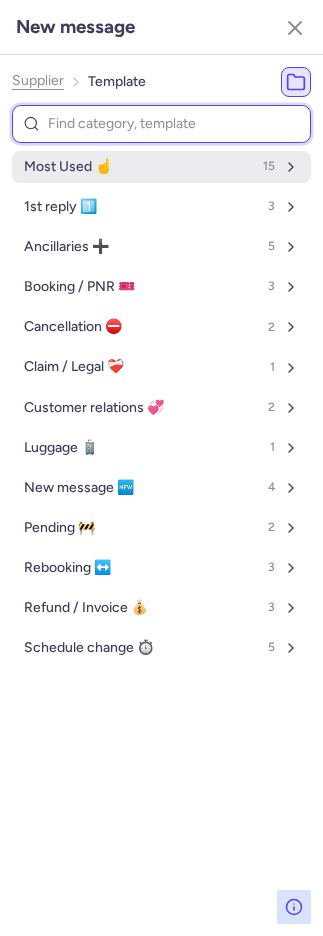 click on "Most Used ☝️ 15" at bounding box center (161, 167) 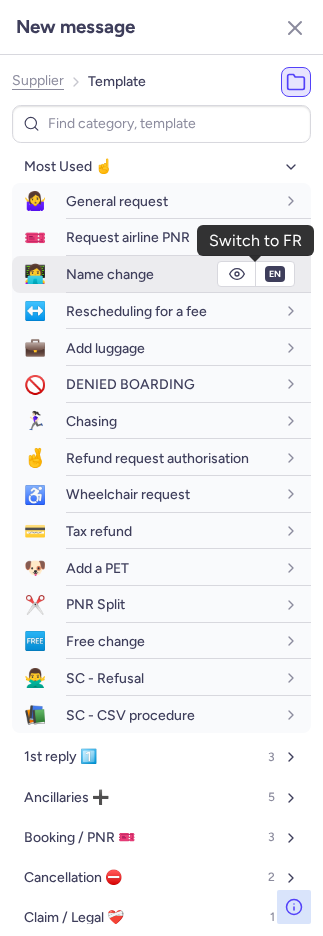 click on "en" at bounding box center (275, 274) 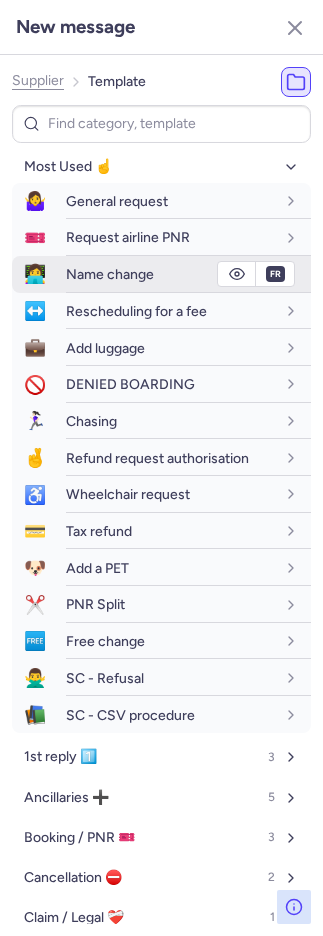 click on "Name change" at bounding box center [110, 274] 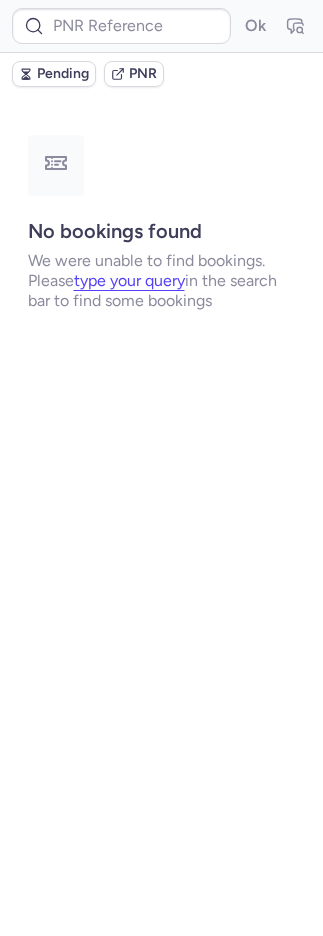 scroll, scrollTop: 0, scrollLeft: 0, axis: both 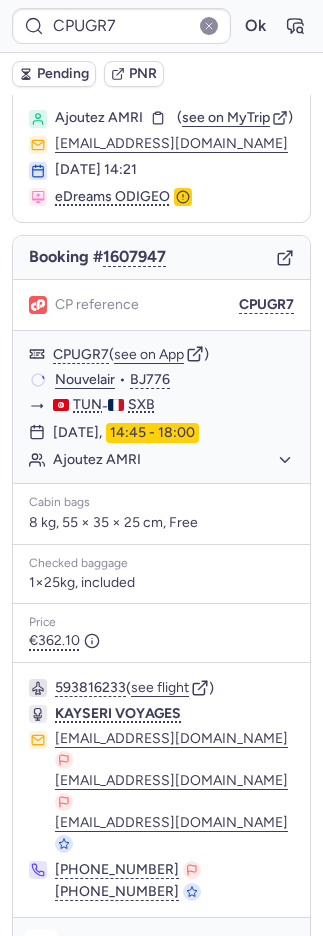 click at bounding box center (41, 946) 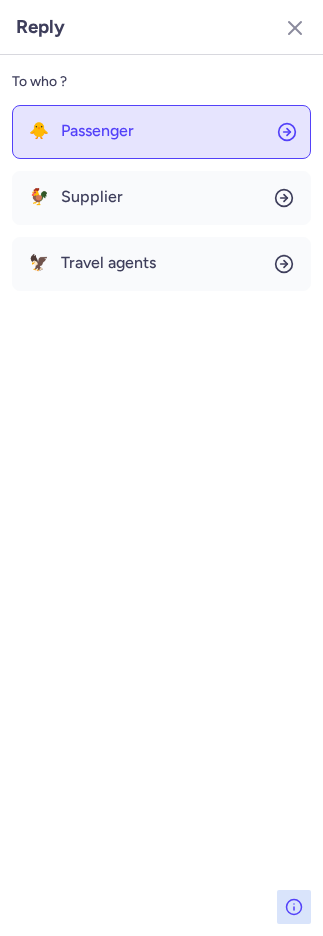 click on "Passenger" at bounding box center [97, 131] 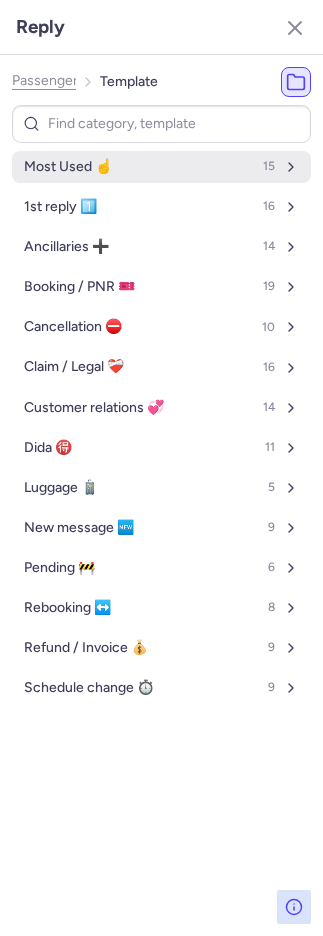 click on "Most Used ☝️ 15" at bounding box center (161, 167) 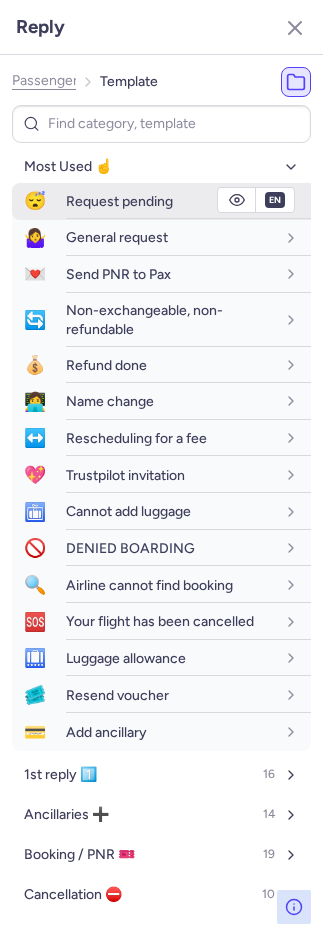 click on "Request pending" at bounding box center [119, 201] 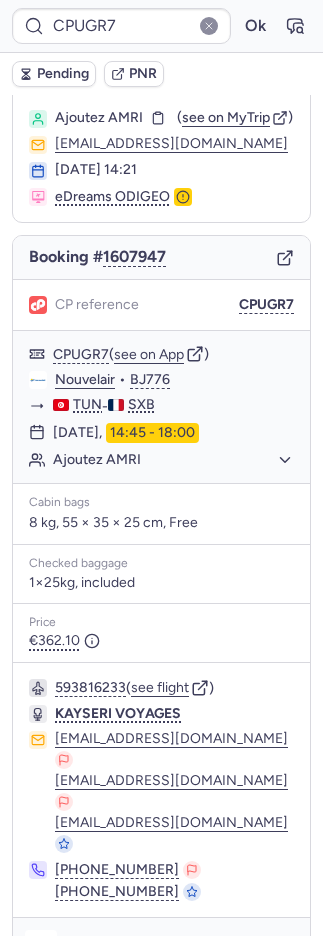 click 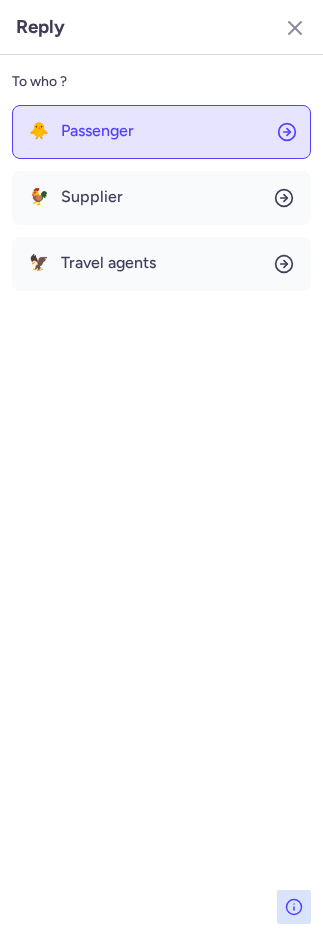 click on "Passenger" at bounding box center [97, 131] 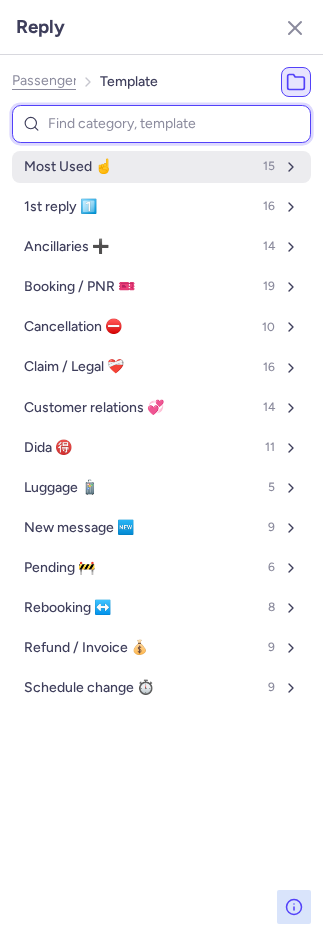 click on "Most Used ☝️ 15" at bounding box center [161, 167] 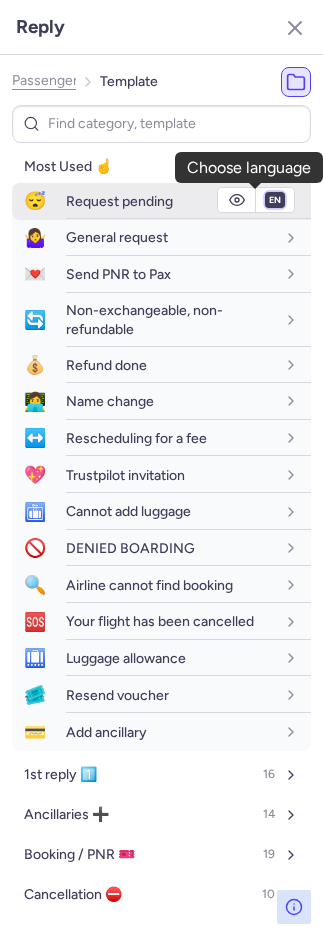 click on "fr en de nl pt es it ru" at bounding box center (275, 200) 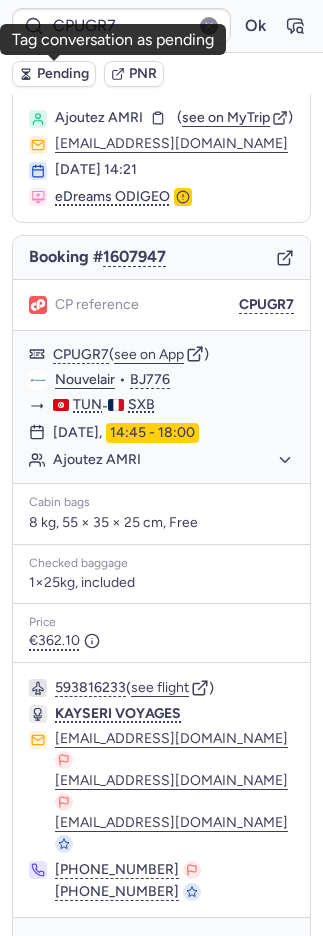 click on "Pending" at bounding box center [54, 74] 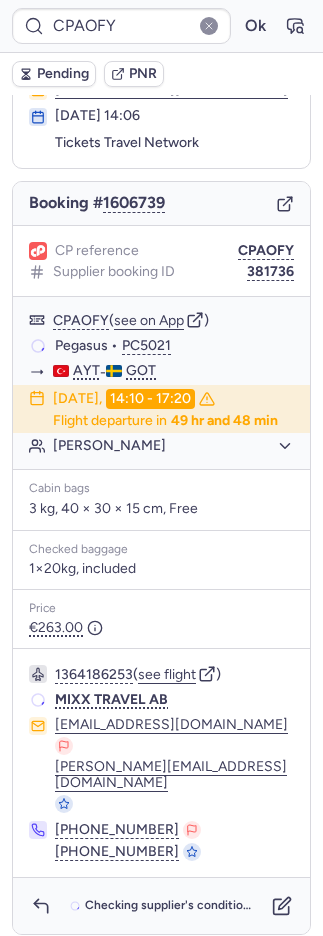 scroll, scrollTop: 108, scrollLeft: 0, axis: vertical 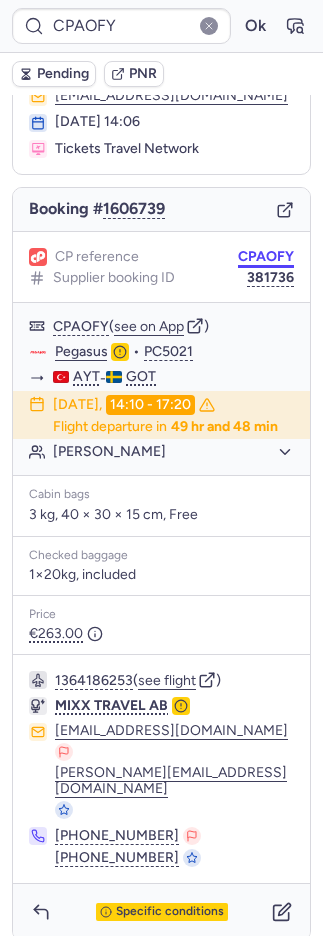 click on "CPAOFY" at bounding box center (266, 257) 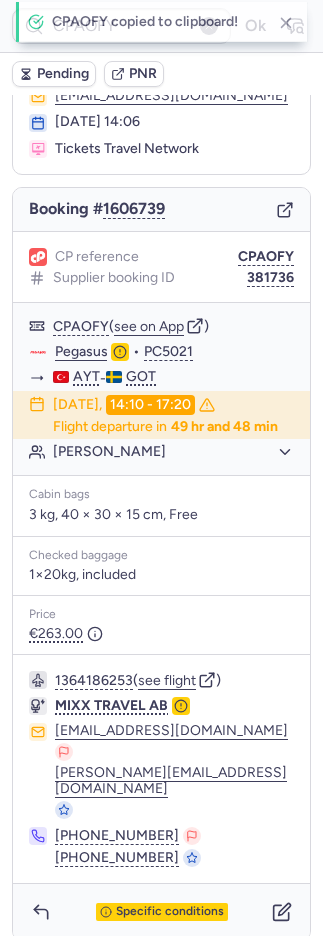 drag, startPoint x: 253, startPoint y: 274, endPoint x: 209, endPoint y: 247, distance: 51.62364 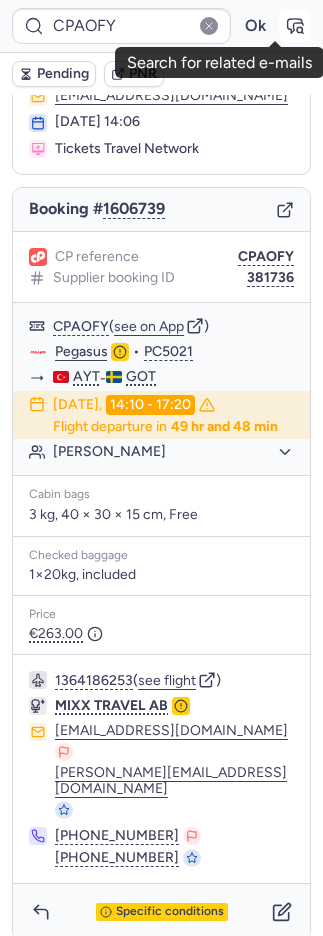 click 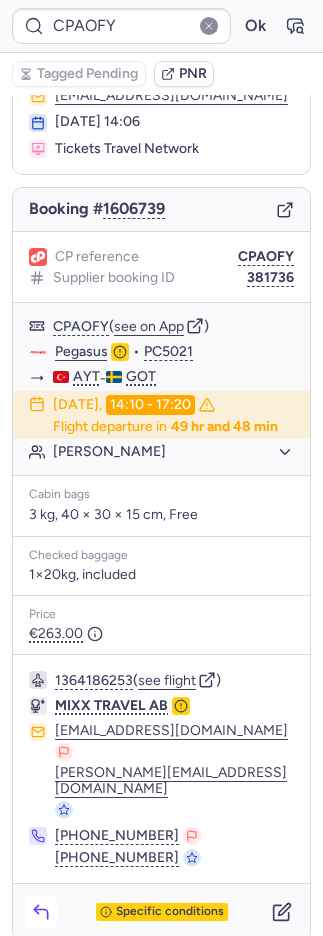 click at bounding box center [41, 912] 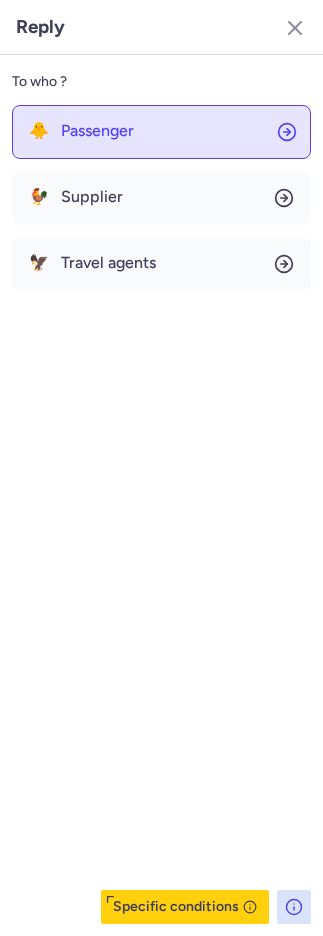 click on "🐥 Passenger" 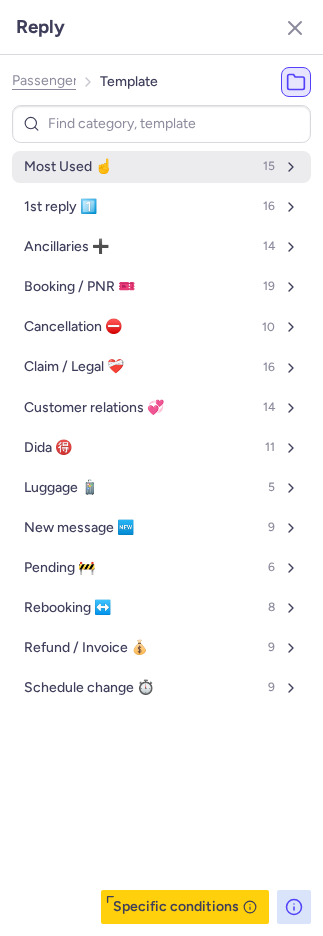 click on "Most Used ☝️" at bounding box center [68, 167] 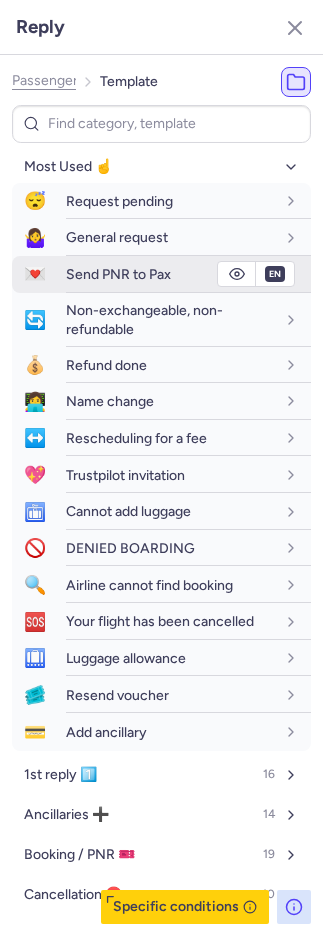 click on "Send PNR to Pax" at bounding box center [188, 274] 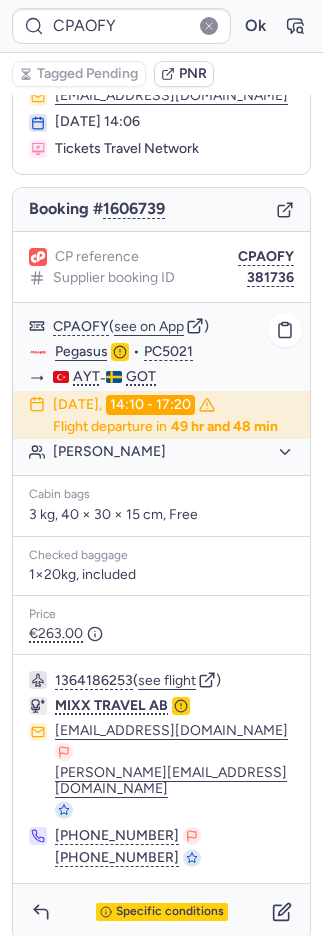 click on "Pegasus" 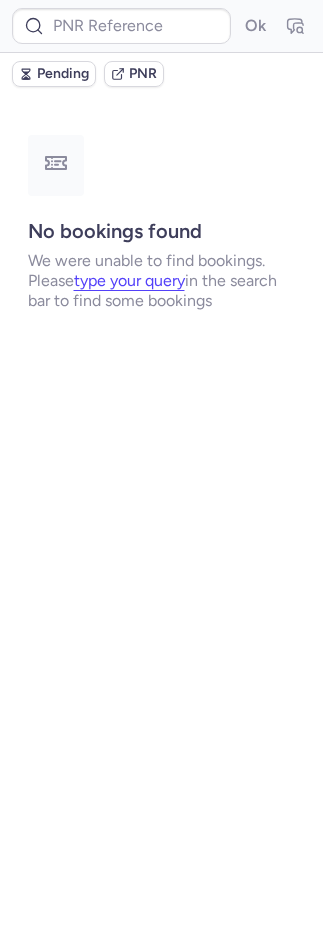 scroll, scrollTop: 0, scrollLeft: 0, axis: both 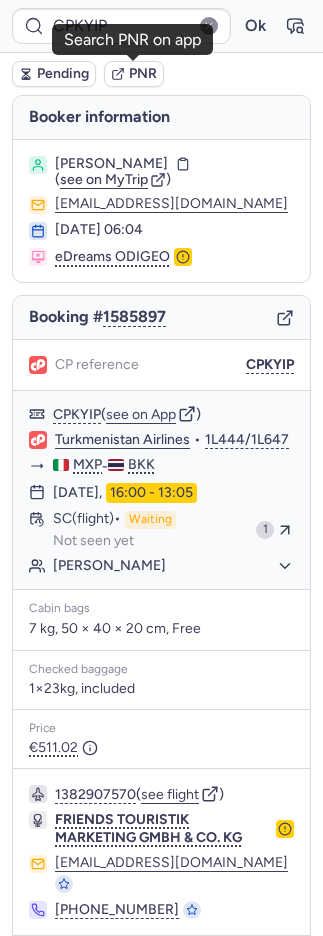 click on "PNR" at bounding box center [143, 74] 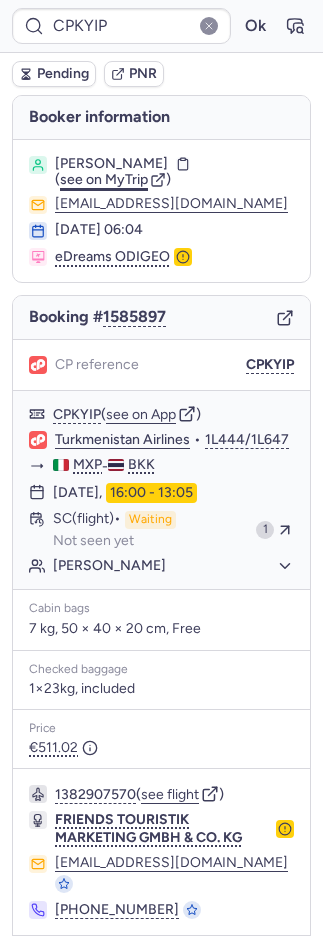 click on "see on MyTrip" at bounding box center (104, 179) 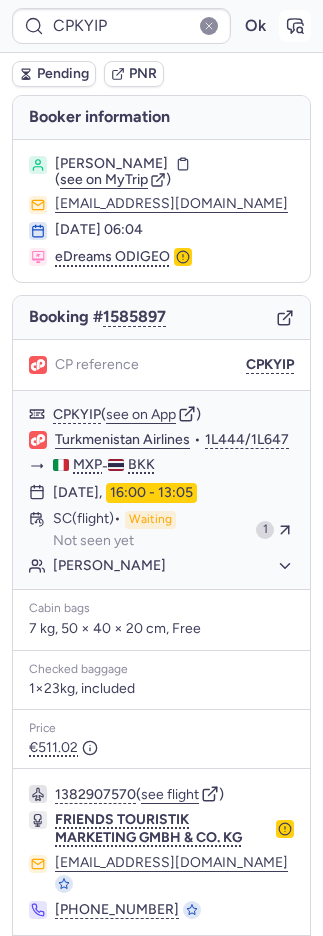 click 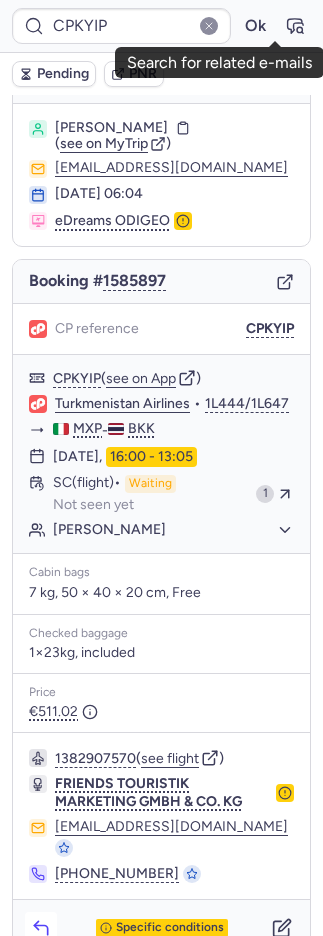 scroll, scrollTop: 100, scrollLeft: 0, axis: vertical 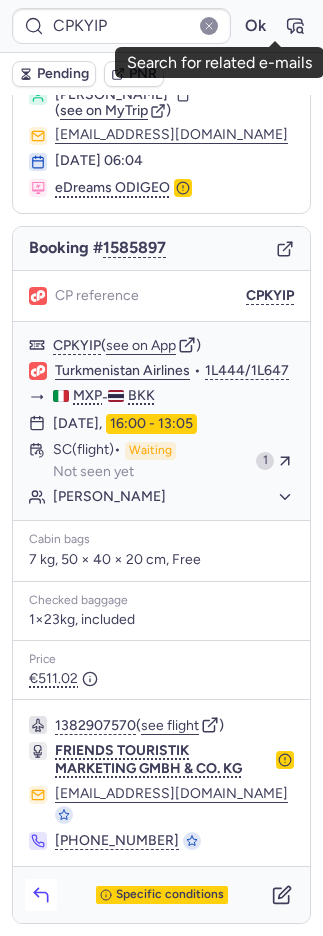 click 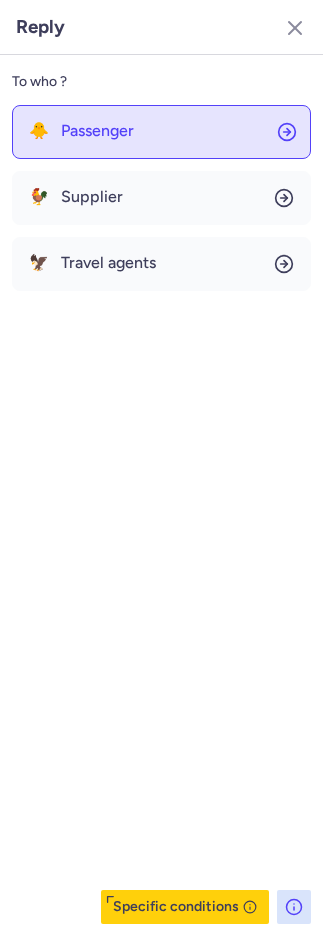 click on "🐥 Passenger" 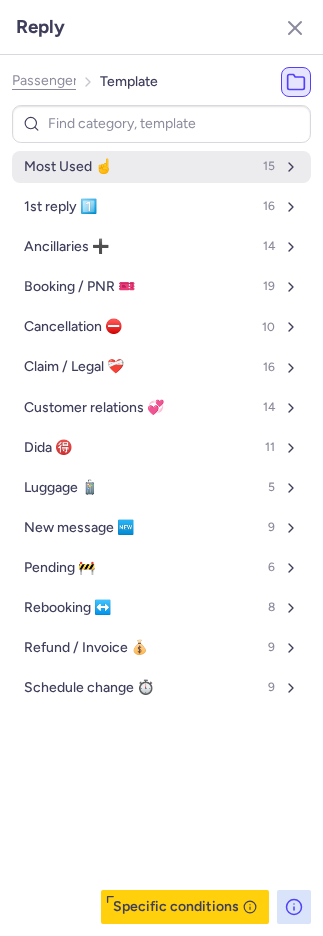 click on "Most Used ☝️ 15" at bounding box center [161, 167] 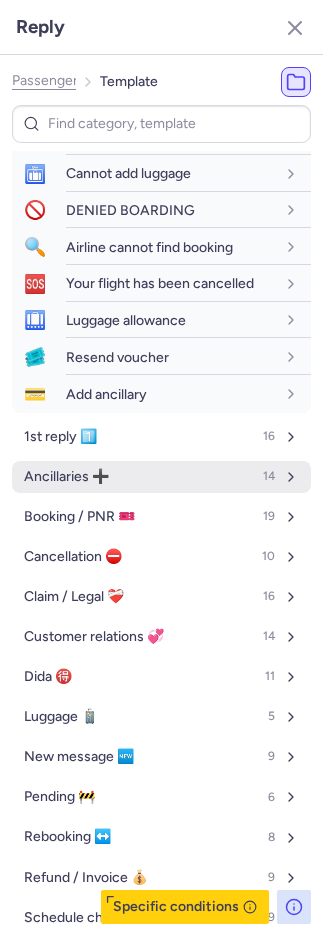 scroll, scrollTop: 389, scrollLeft: 0, axis: vertical 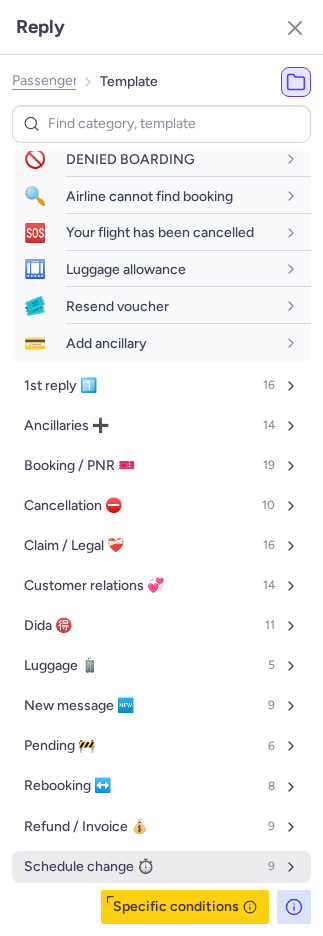 drag, startPoint x: 91, startPoint y: 864, endPoint x: 92, endPoint y: 854, distance: 10.049875 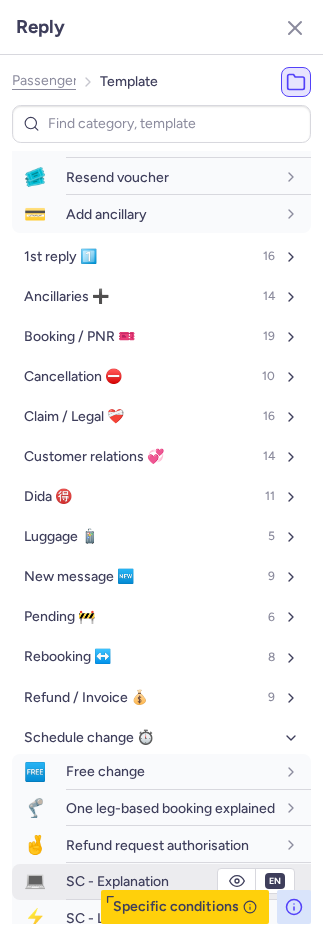 scroll, scrollTop: 736, scrollLeft: 0, axis: vertical 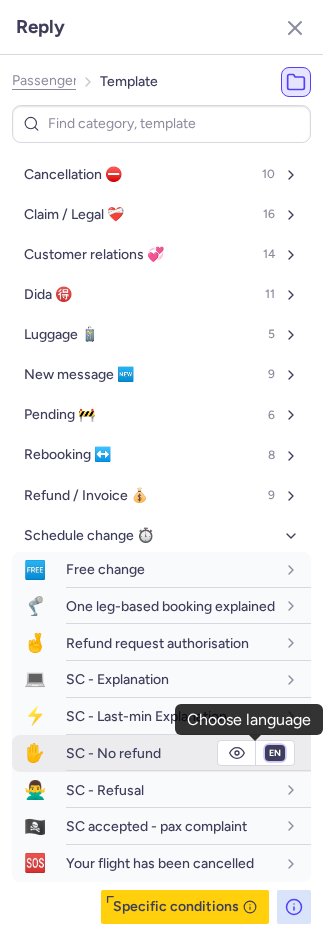 click on "fr en de nl pt es it ru" at bounding box center [275, 753] 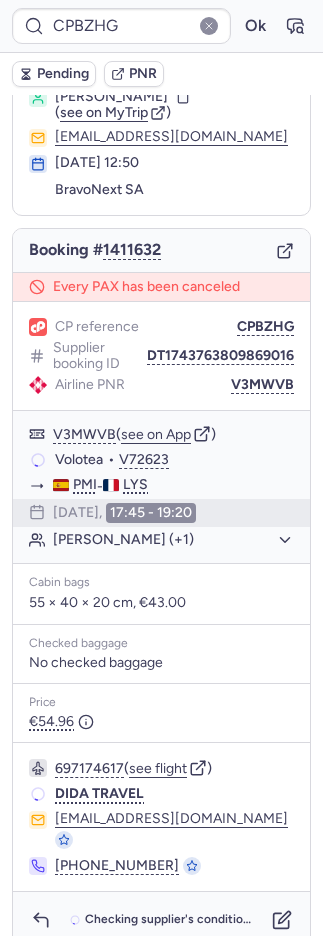 scroll, scrollTop: 66, scrollLeft: 0, axis: vertical 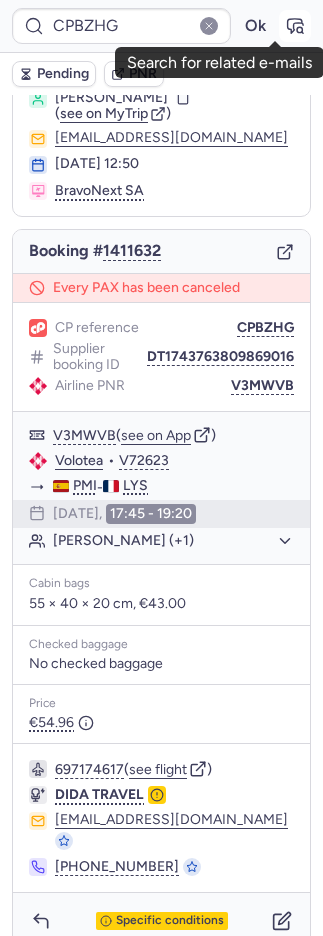 click 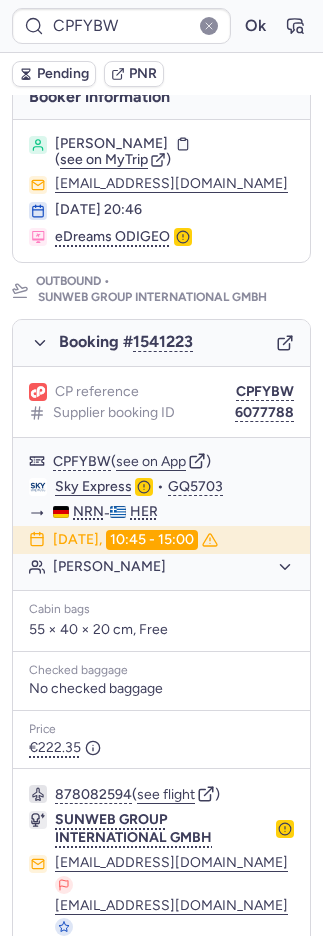scroll, scrollTop: 755, scrollLeft: 0, axis: vertical 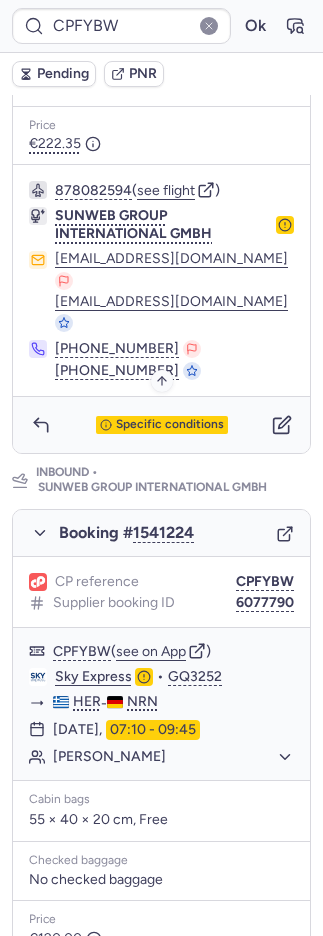 click on "Specific conditions" at bounding box center [162, 425] 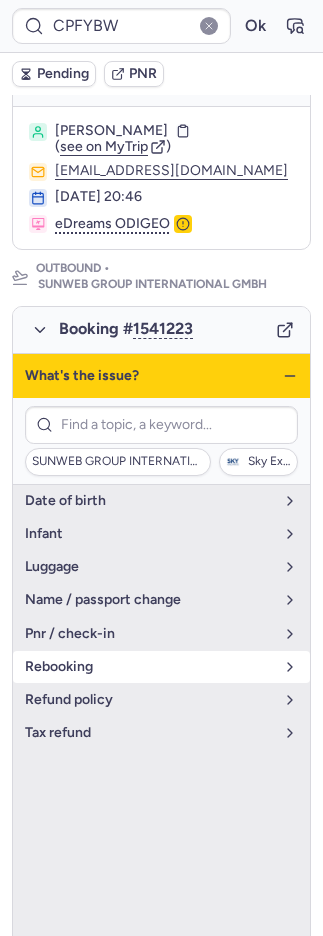 click on "rebooking" at bounding box center (161, 667) 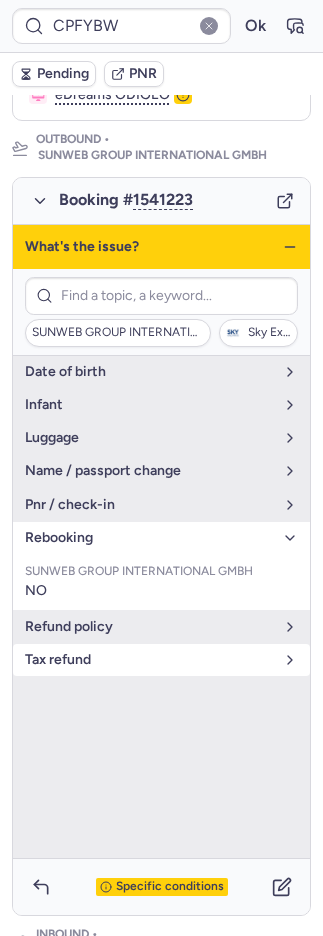 scroll, scrollTop: 638, scrollLeft: 0, axis: vertical 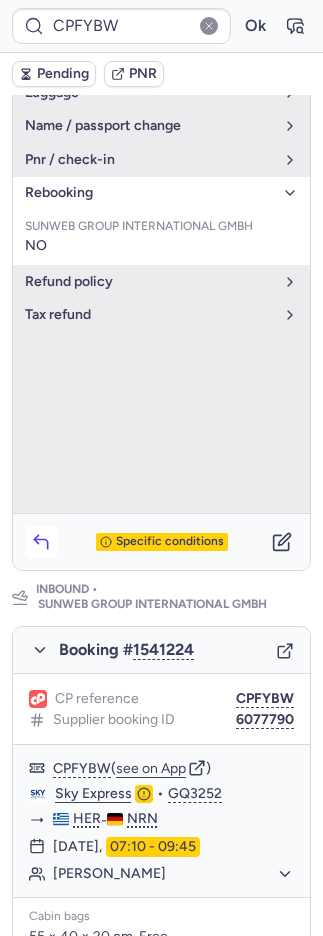 click 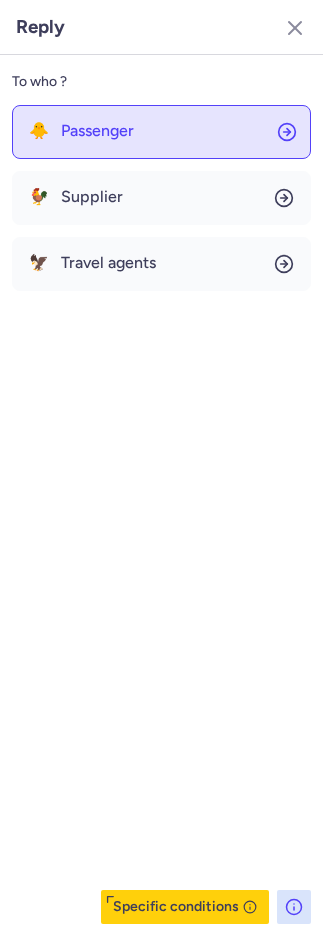 click on "Passenger" at bounding box center (97, 131) 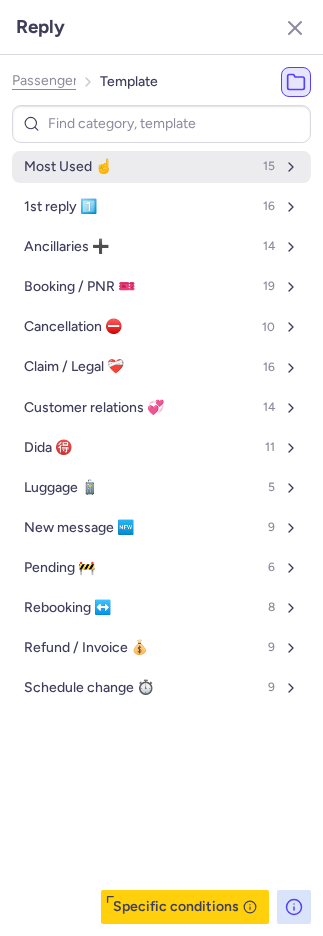 click on "Most Used ☝️" at bounding box center (68, 167) 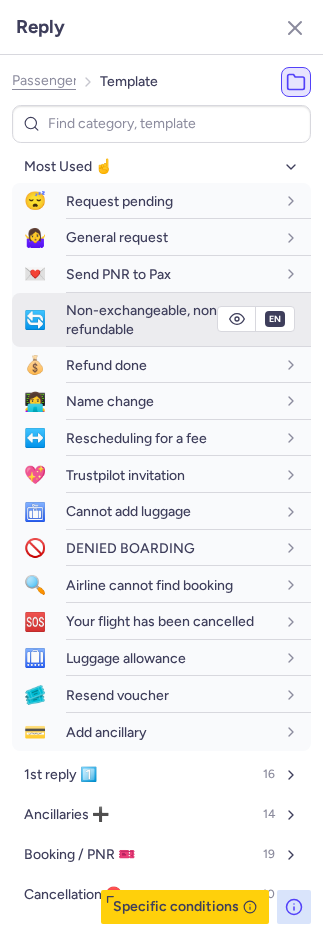 click on "Non-exchangeable, non-refundable" at bounding box center (170, 319) 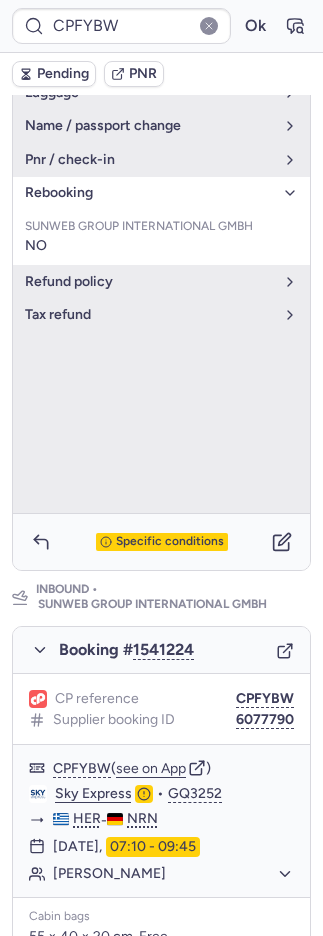 click on "Specific conditions" at bounding box center [170, 542] 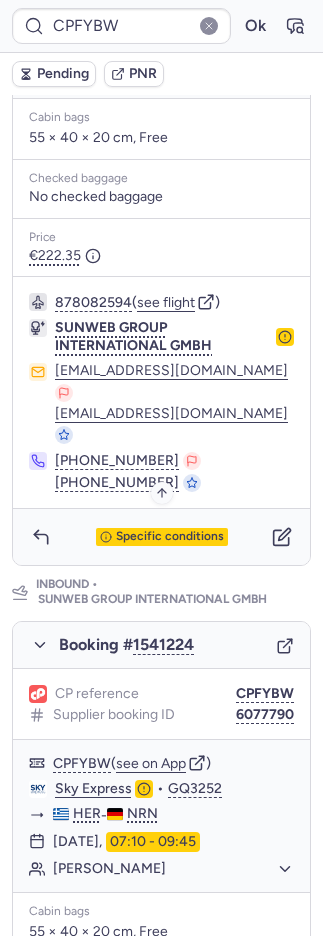 scroll, scrollTop: 644, scrollLeft: 0, axis: vertical 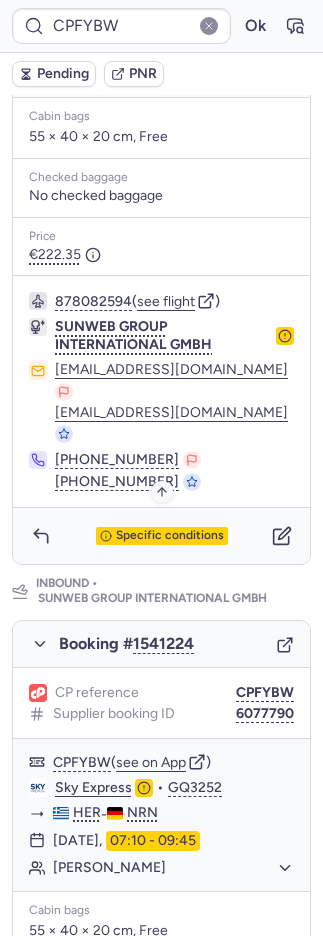 click on "Specific conditions" at bounding box center [170, 536] 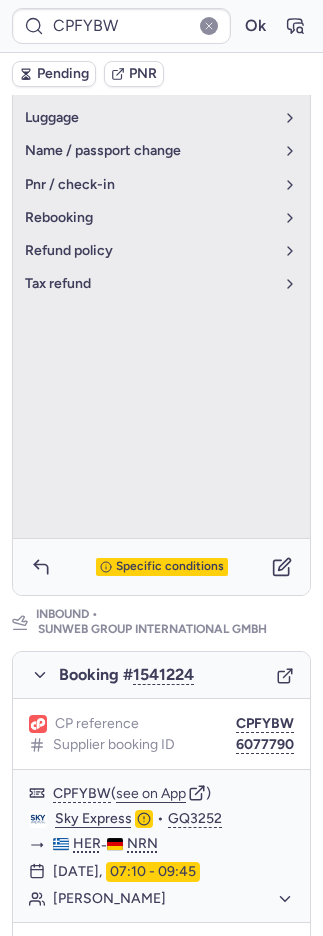 scroll, scrollTop: 592, scrollLeft: 0, axis: vertical 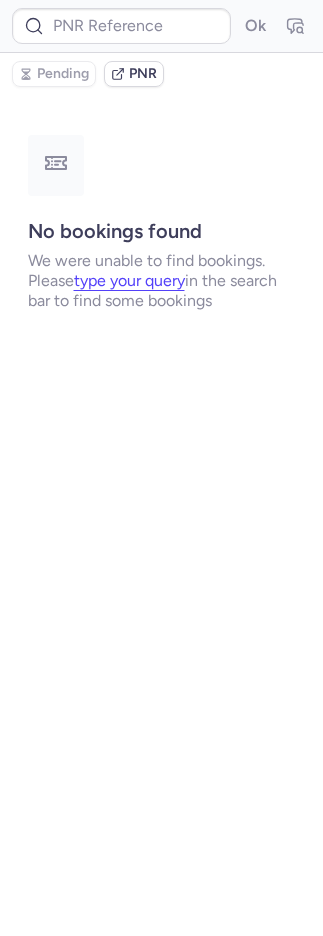 type on "CP2VOK" 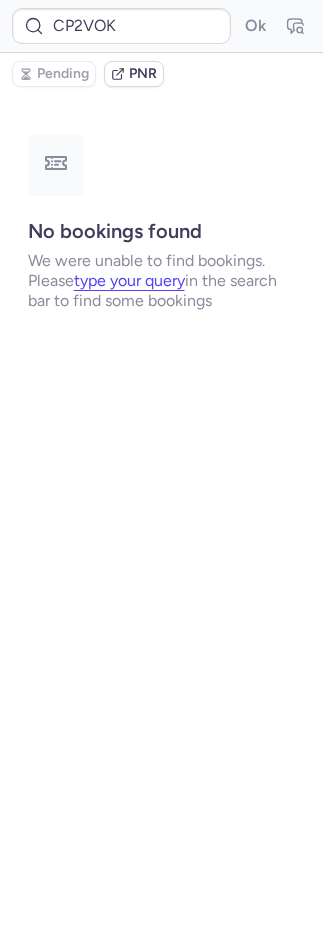 scroll, scrollTop: 0, scrollLeft: 0, axis: both 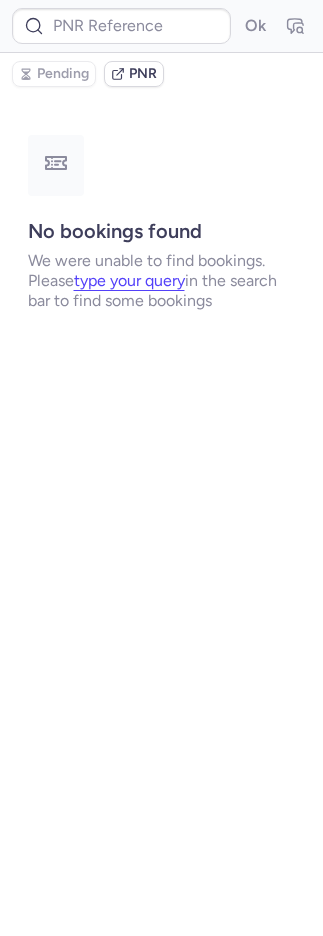 type on "CPQZHO" 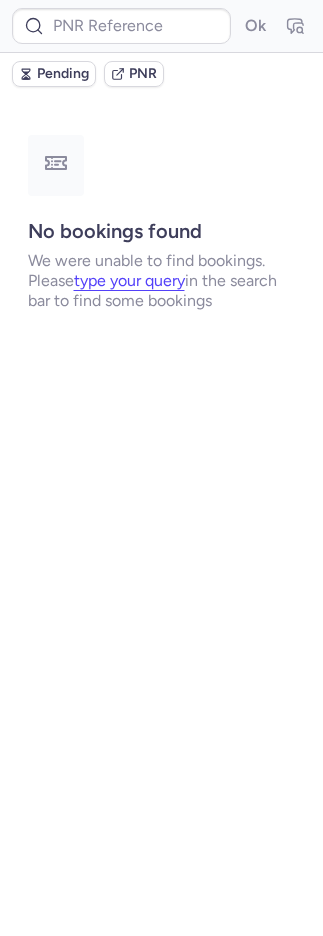 type on "CP743H" 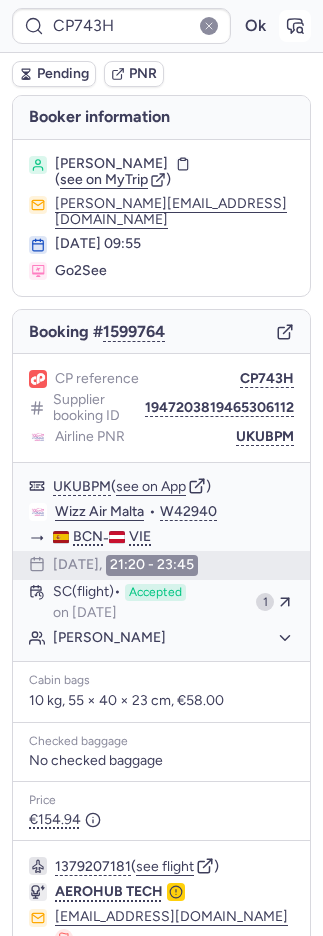 click 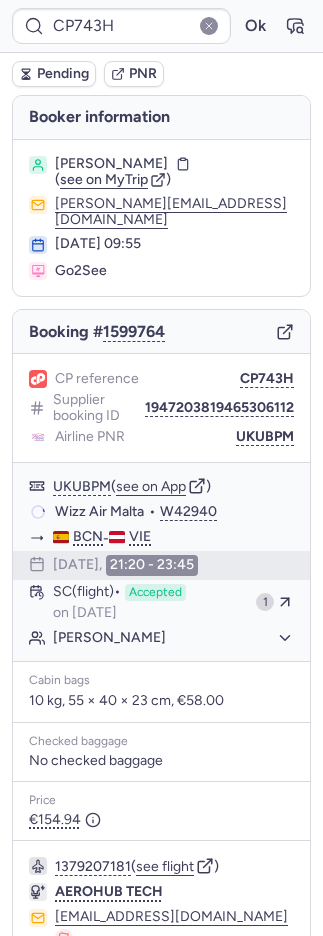 type on "CPE3ZO" 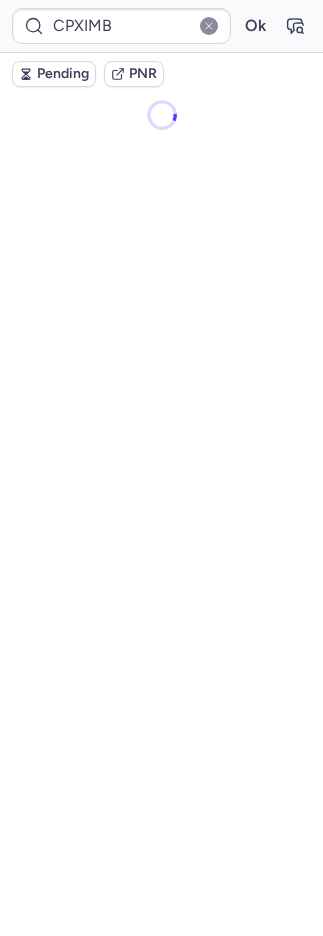 scroll, scrollTop: 0, scrollLeft: 0, axis: both 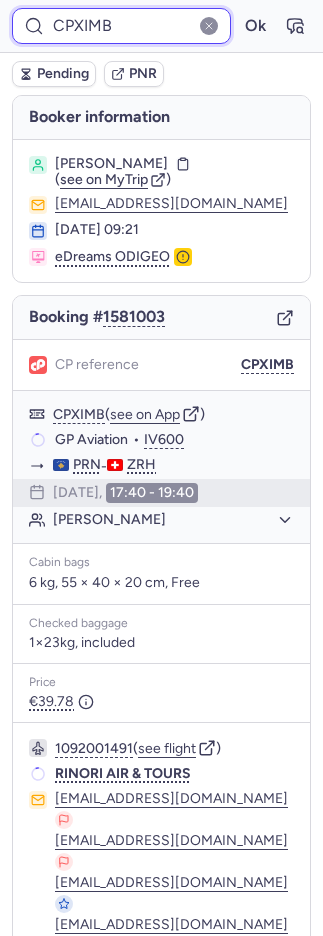 click on "CPXIMB" at bounding box center [121, 26] 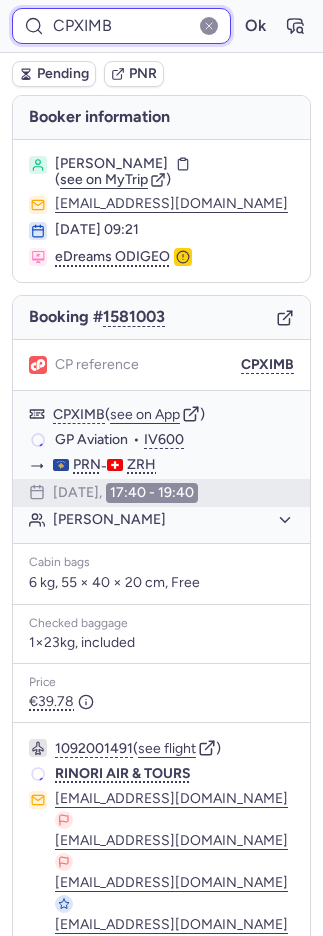 click on "CPXIMB" at bounding box center (121, 26) 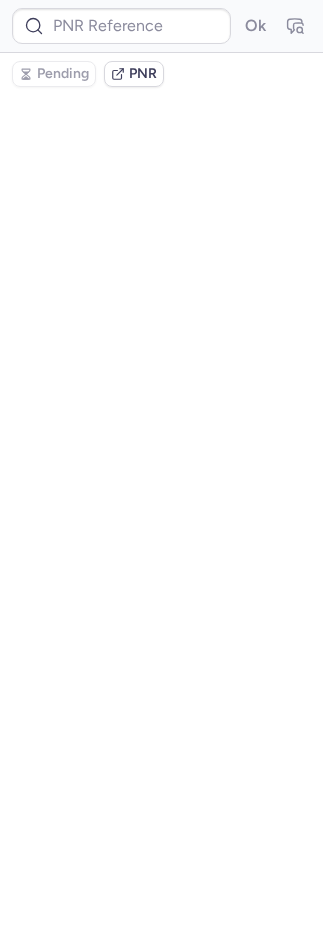 type on "CPWMOC" 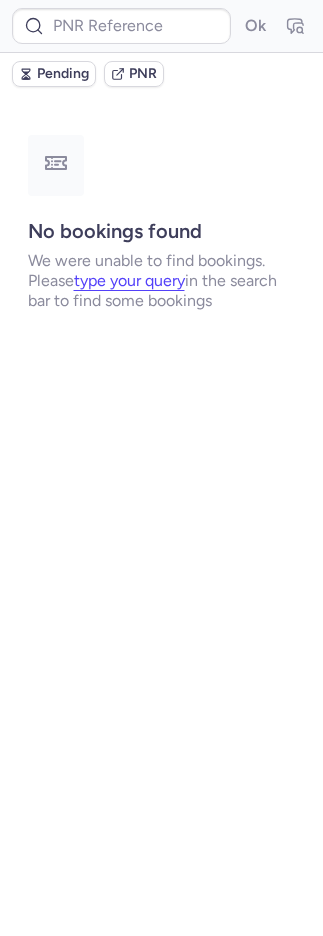 type on "CP2ZJA" 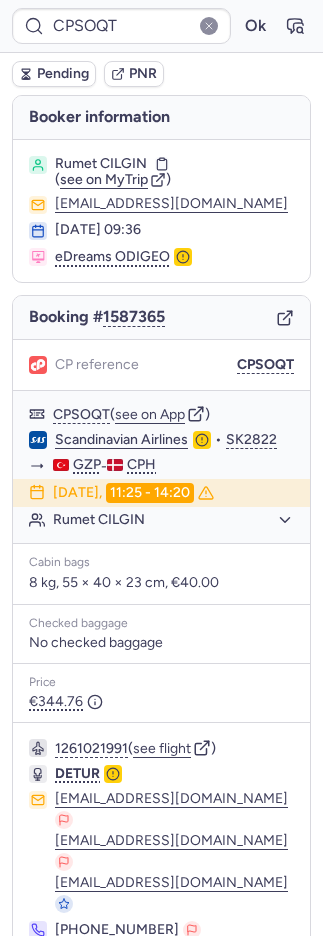 type on "CP3M7B" 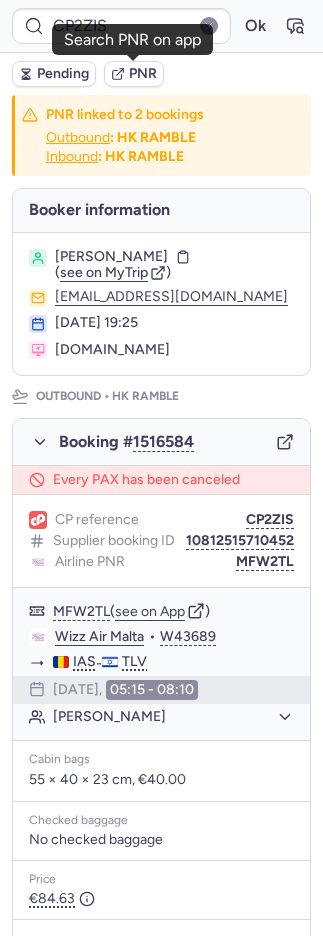 click on "PNR" at bounding box center [143, 74] 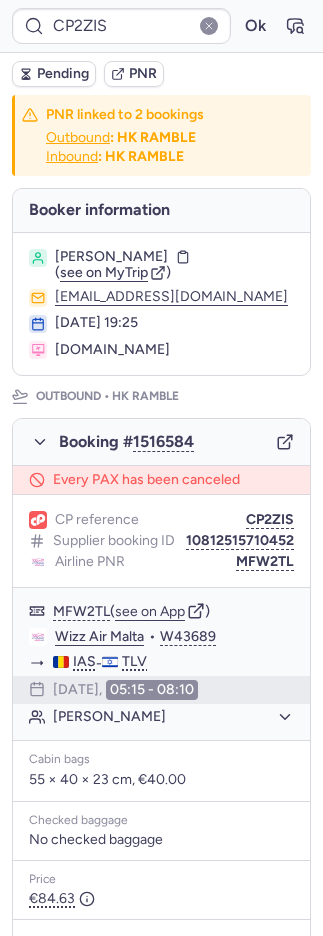type on "CPFUK4" 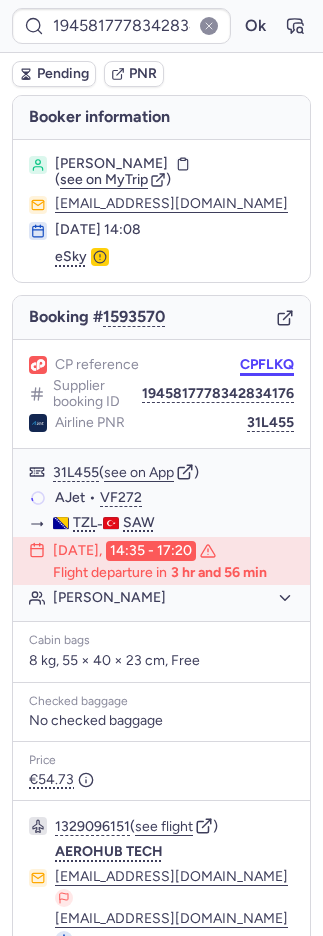 click on "CP reference CPFLKQ Supplier booking ID 1945817778342834176 Airline PNR 31L455" at bounding box center (161, 394) 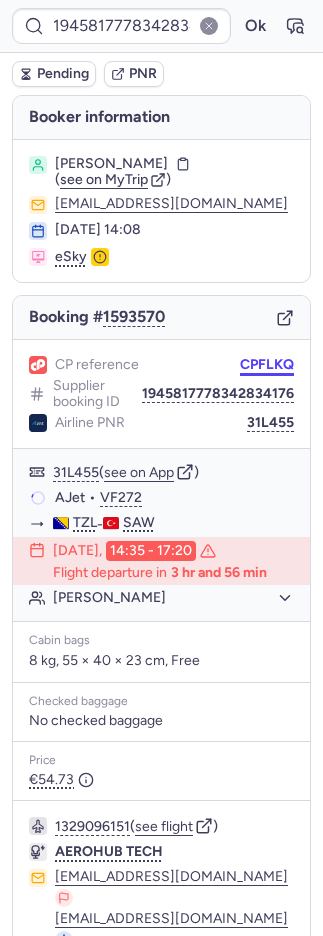 click on "CPFLKQ" at bounding box center (267, 365) 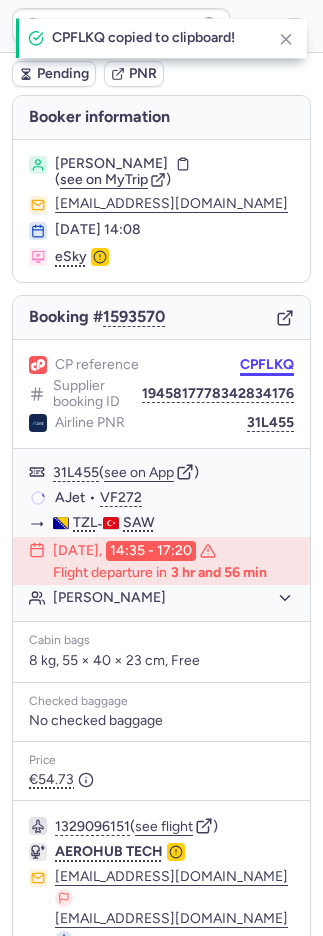 click on "CPFLKQ" at bounding box center (267, 365) 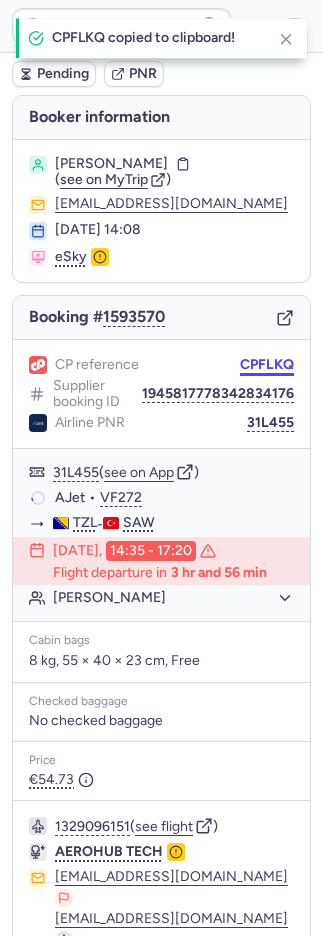 click on "CPFLKQ" at bounding box center [267, 365] 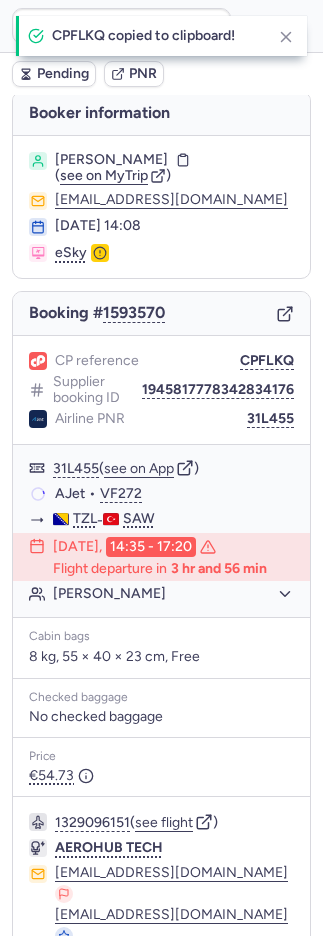 scroll, scrollTop: 5, scrollLeft: 0, axis: vertical 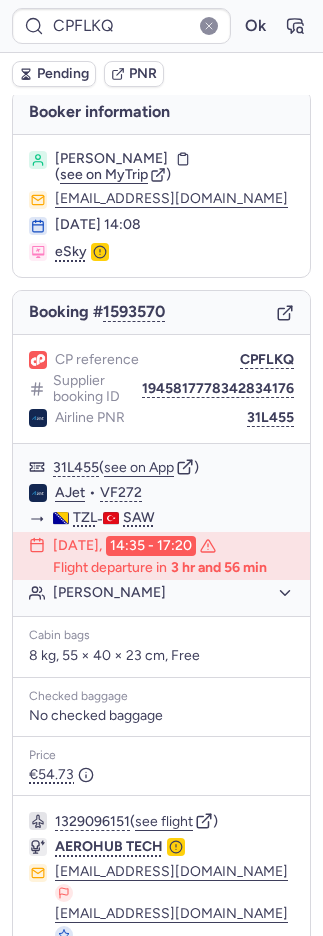 click on "PNR" at bounding box center [143, 74] 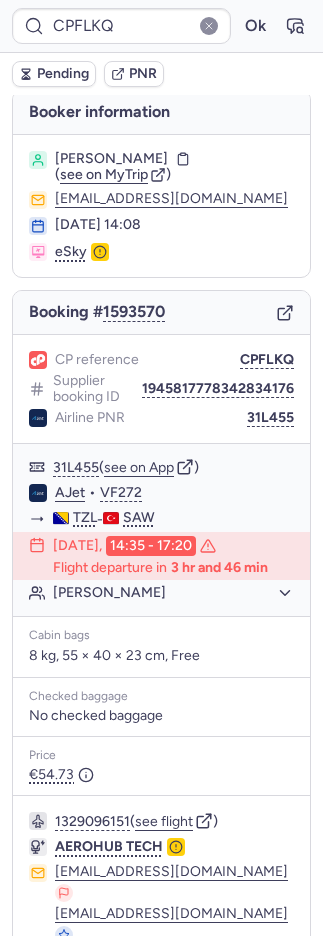 type on "CPCNL9" 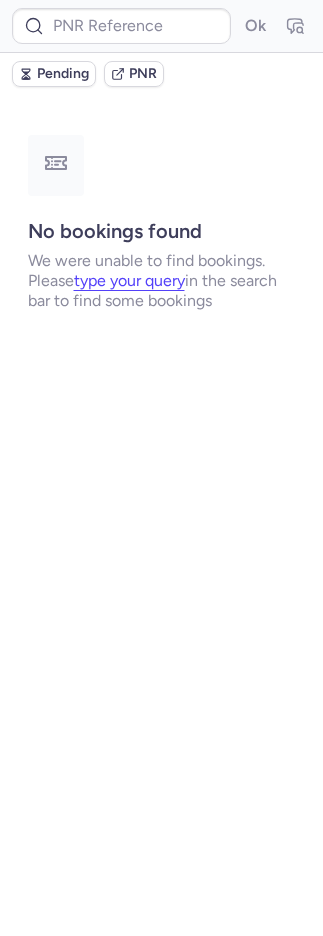 scroll, scrollTop: 0, scrollLeft: 0, axis: both 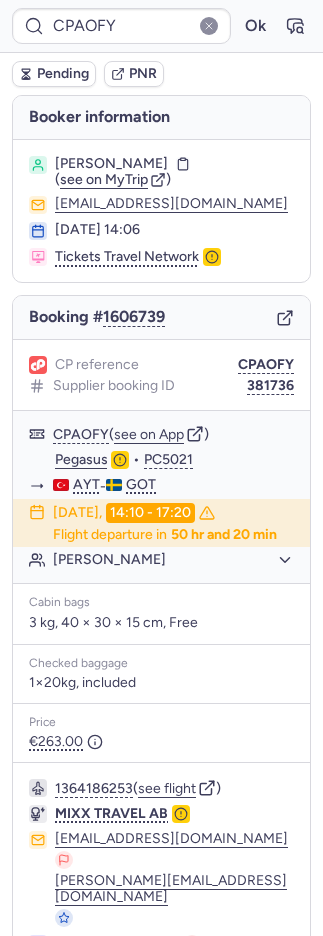 type on "CPNOZQ" 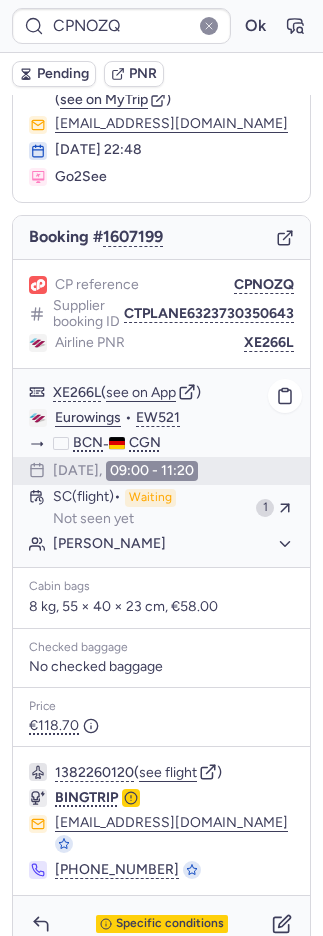 scroll, scrollTop: 100, scrollLeft: 0, axis: vertical 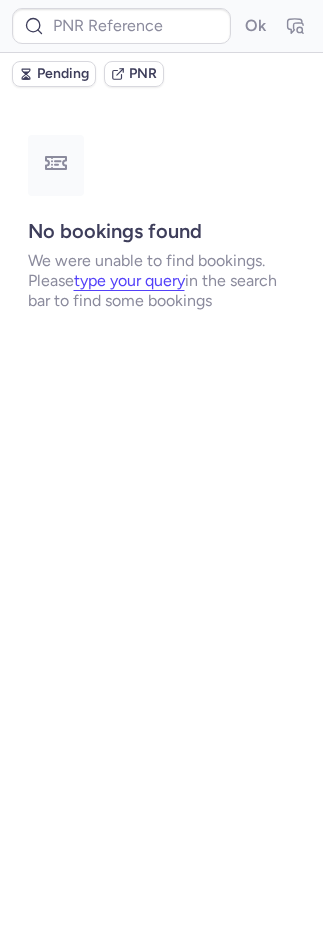 type on "CPAYDS" 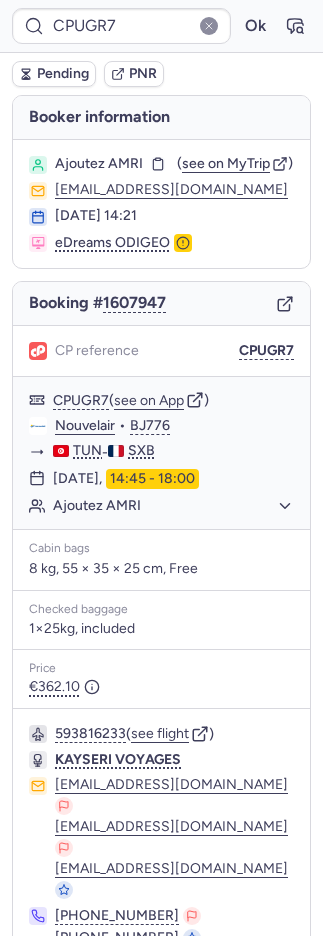 type on "CPXWSZ" 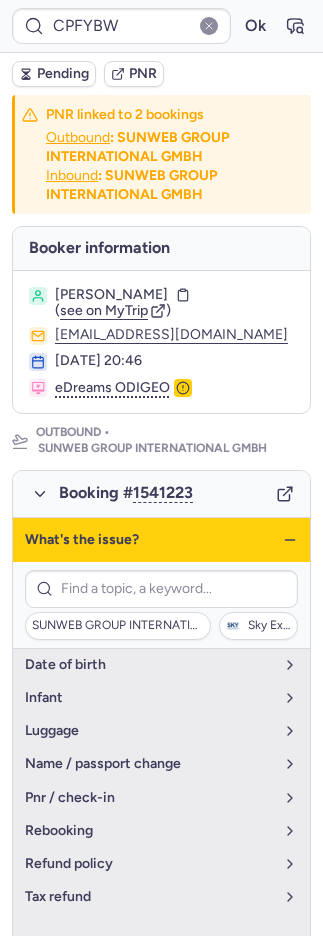 scroll, scrollTop: 0, scrollLeft: 0, axis: both 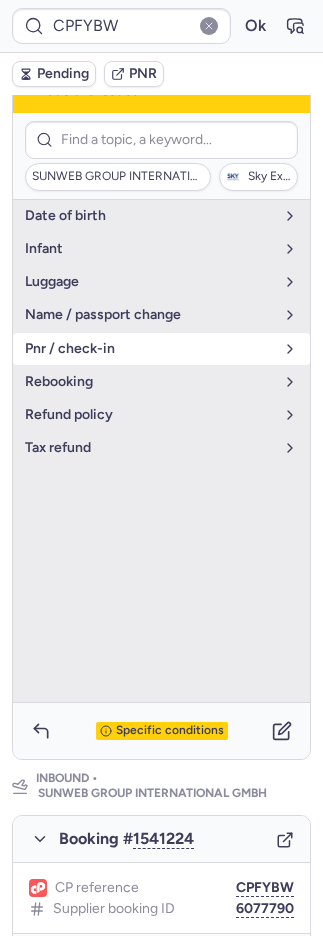 click on "pnr / check-in" at bounding box center (149, 349) 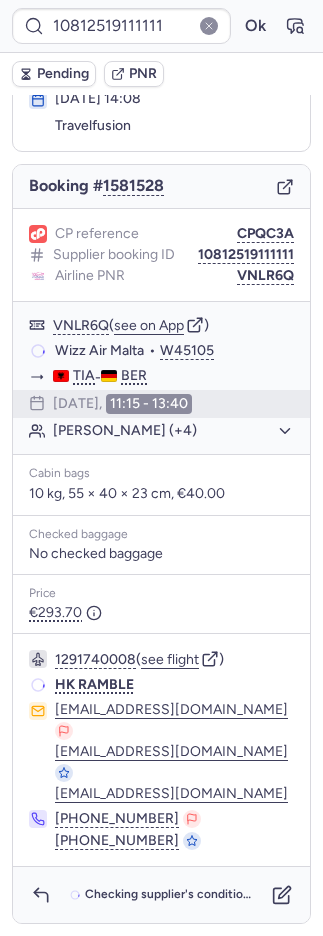 scroll, scrollTop: 0, scrollLeft: 0, axis: both 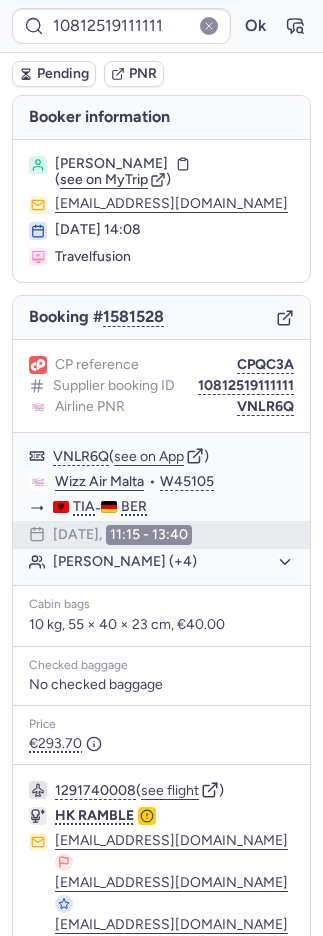 type on "CPKGFF" 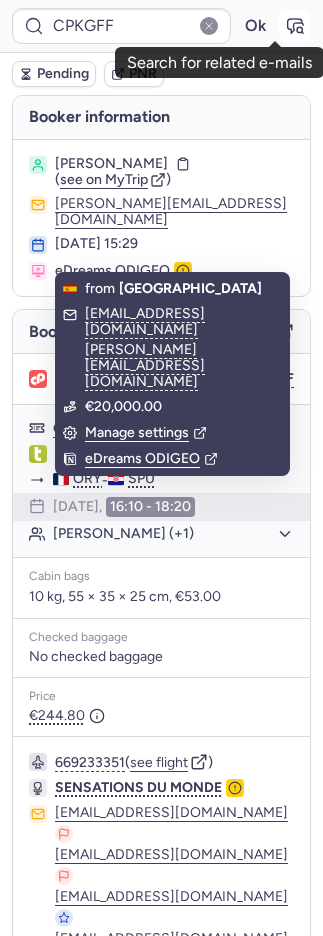click 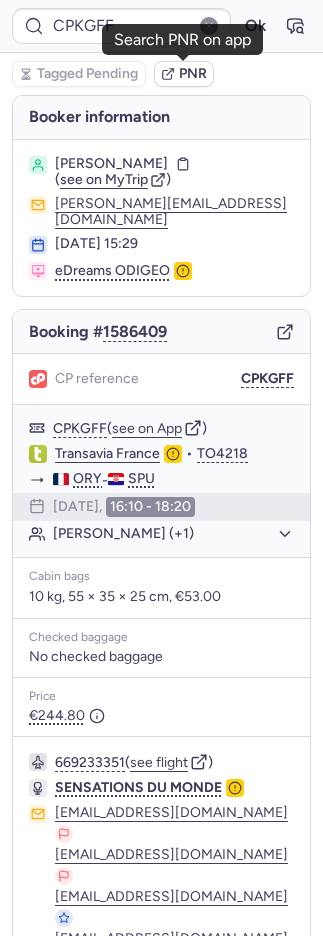 click on "PNR" at bounding box center [193, 74] 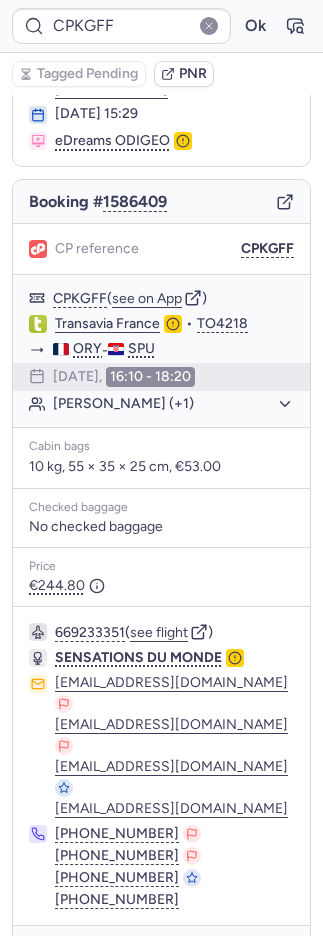 scroll, scrollTop: 176, scrollLeft: 0, axis: vertical 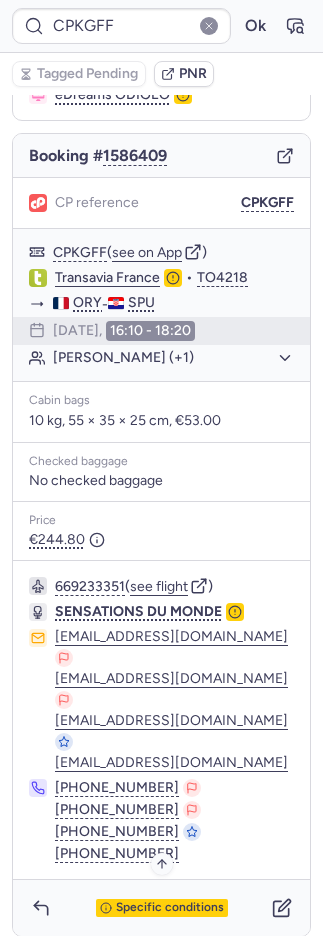 click on "Specific conditions" at bounding box center (170, 908) 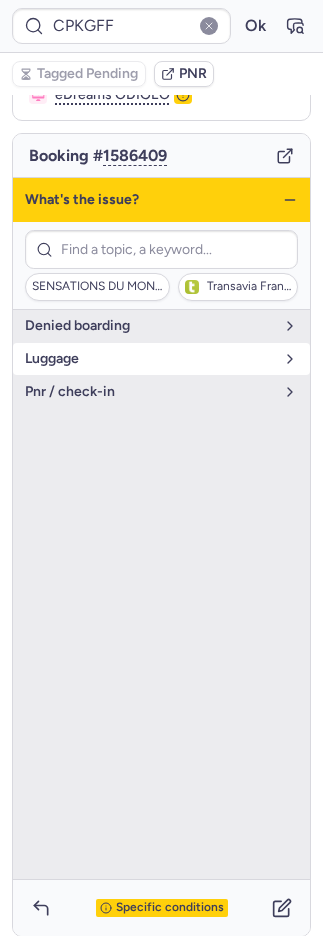 click on "luggage" at bounding box center (161, 359) 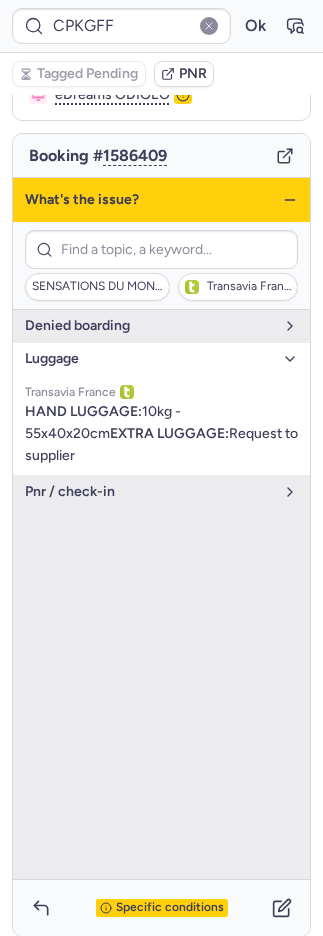 click on "Specific conditions" at bounding box center (170, 908) 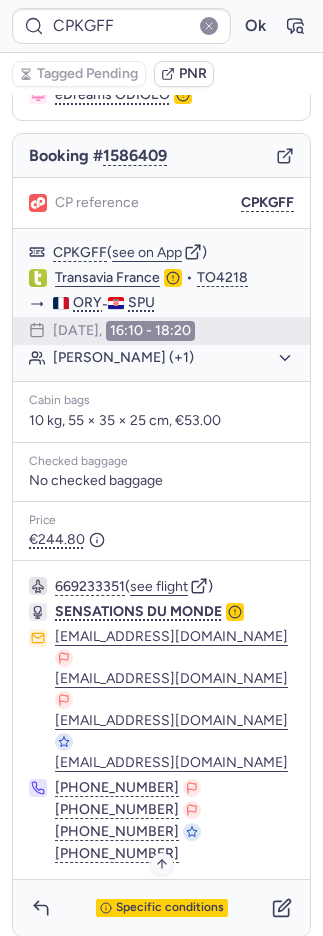 click on "Specific conditions" at bounding box center (170, 908) 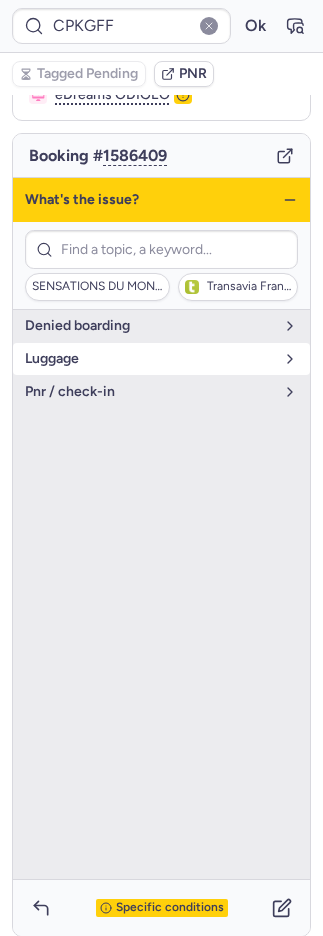 click on "luggage" at bounding box center (149, 359) 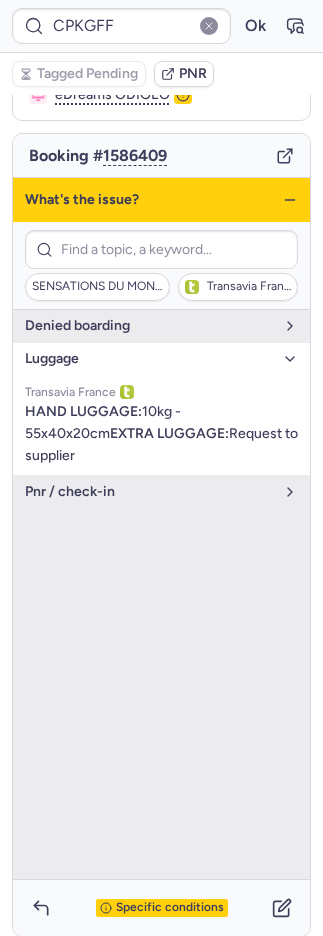 click on "Specific conditions" at bounding box center (170, 908) 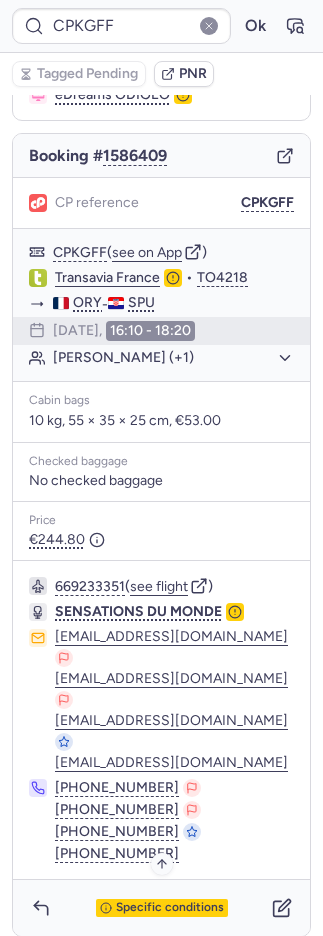 click on "Specific conditions" at bounding box center [170, 908] 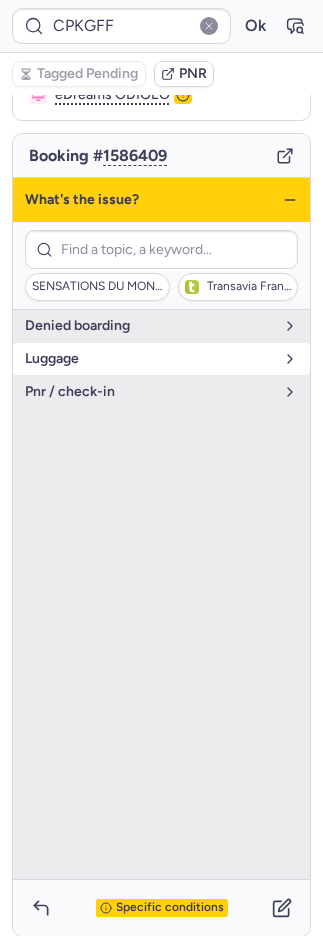 click on "luggage" at bounding box center (149, 359) 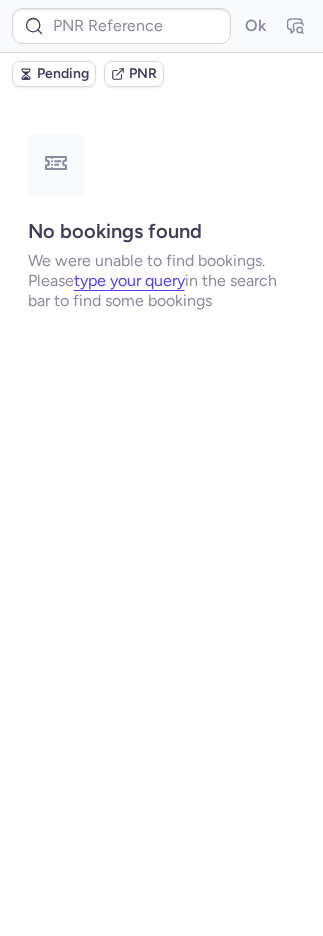 scroll, scrollTop: 0, scrollLeft: 0, axis: both 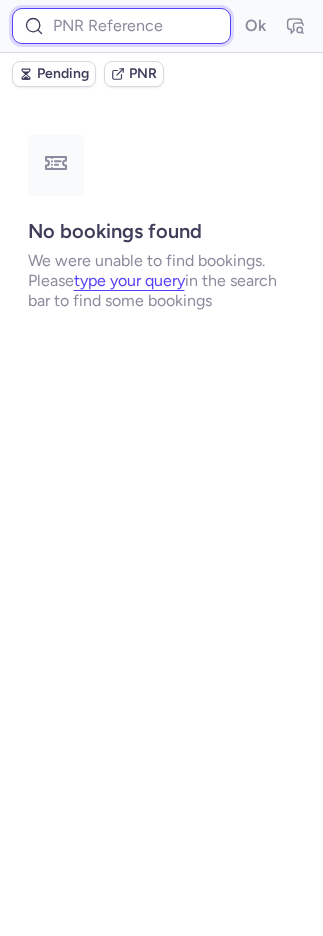 drag, startPoint x: 185, startPoint y: 27, endPoint x: 224, endPoint y: 33, distance: 39.45884 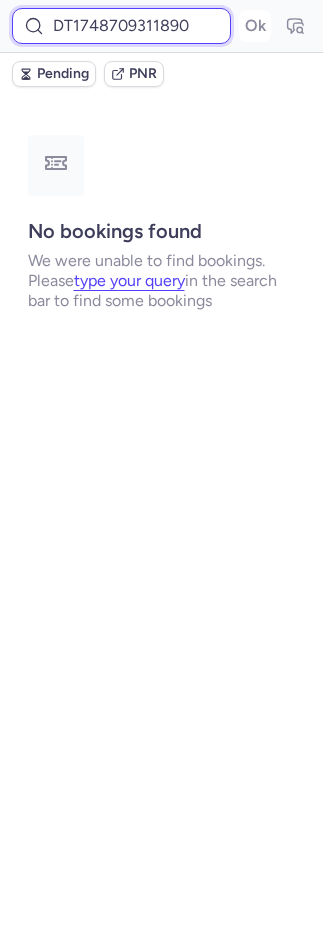 scroll, scrollTop: 0, scrollLeft: 24, axis: horizontal 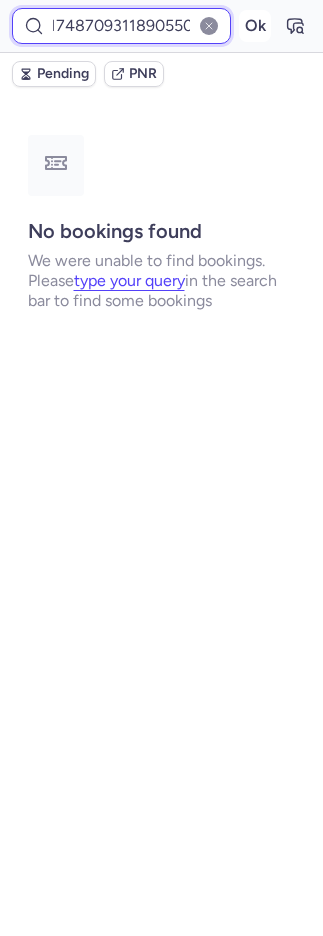 type on "DT1748709311890550" 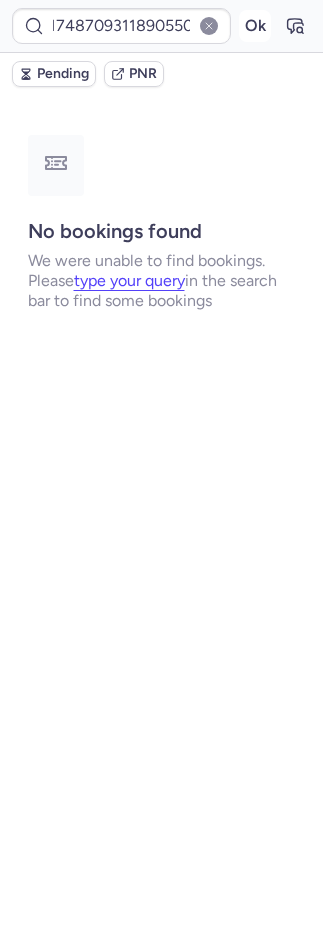 scroll, scrollTop: 0, scrollLeft: 0, axis: both 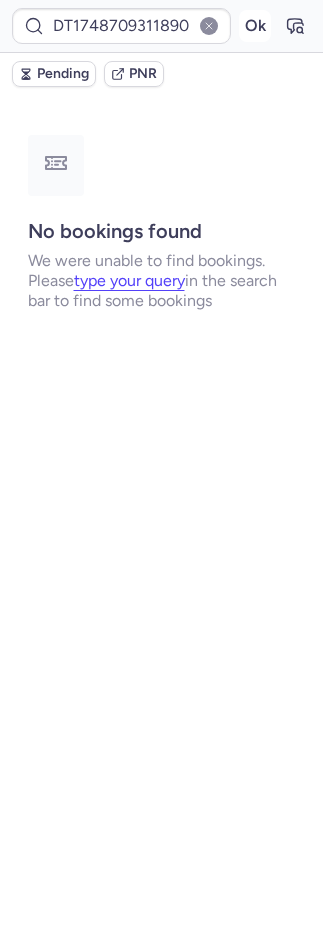 click on "Ok" at bounding box center (255, 26) 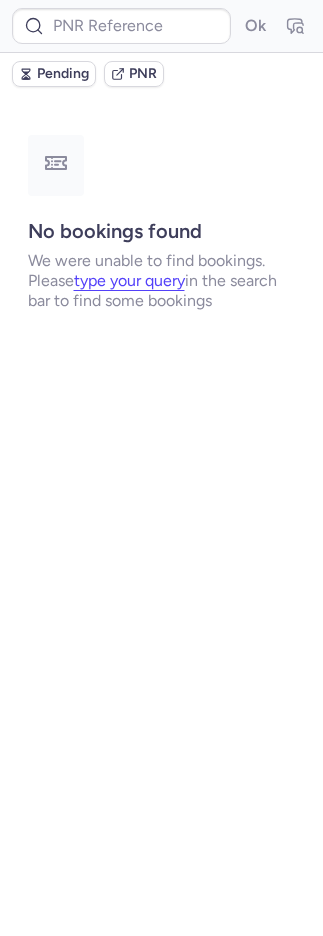 type on "CPYSTT" 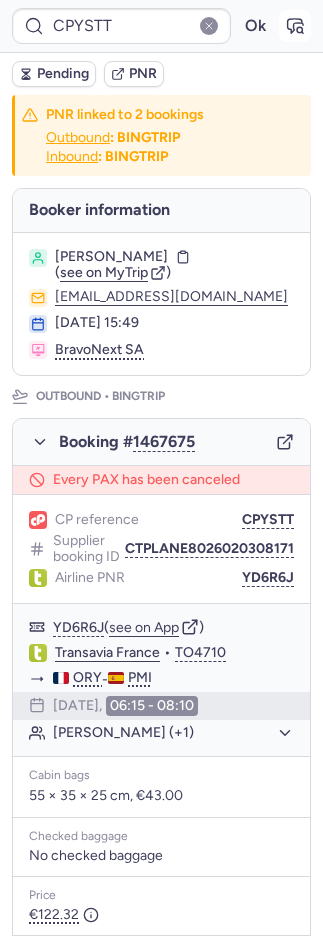 click 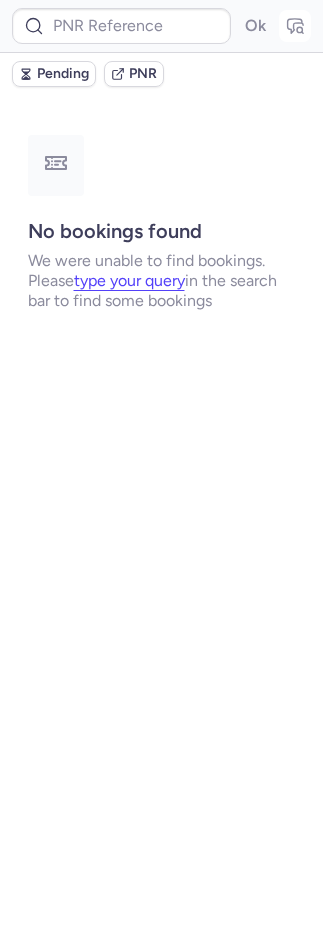 type on "CPE9VA" 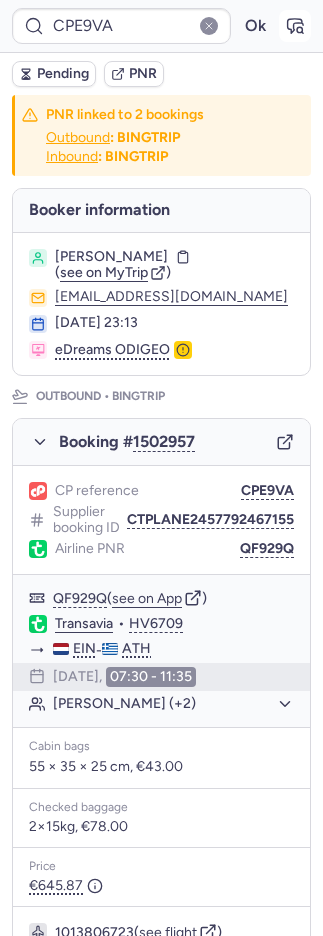 click 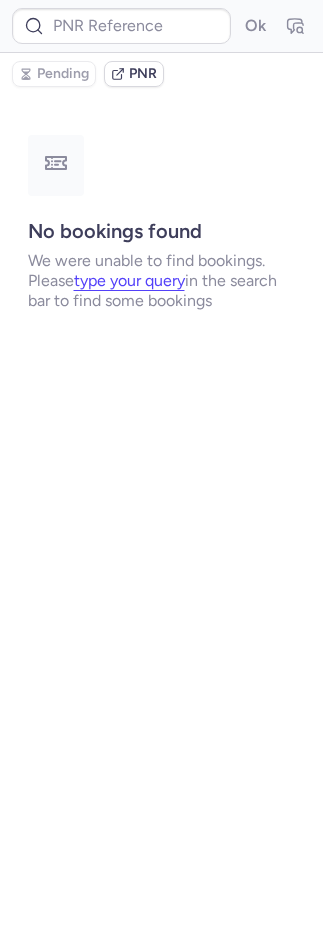 type on "CPE9VA" 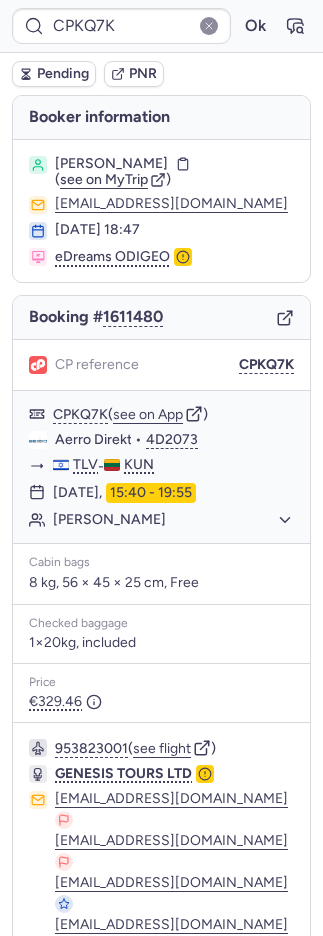 scroll, scrollTop: 194, scrollLeft: 0, axis: vertical 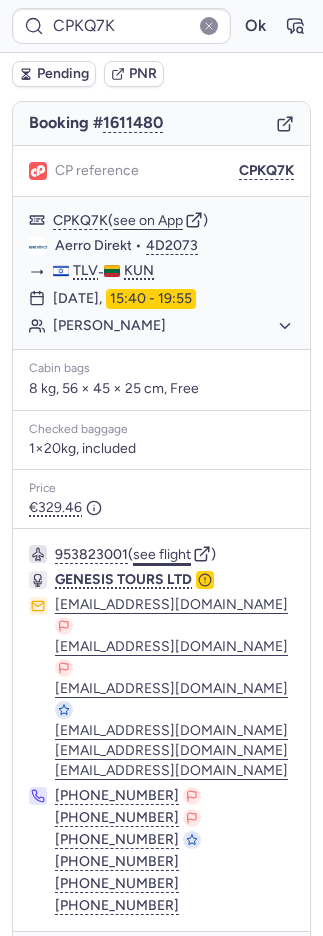 click on "see flight" 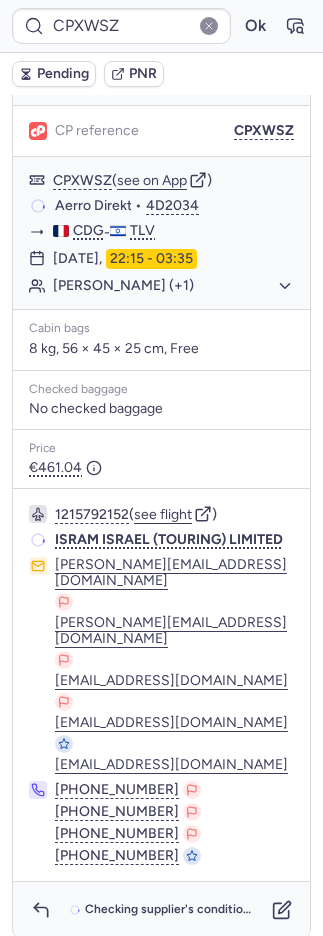 scroll, scrollTop: 150, scrollLeft: 0, axis: vertical 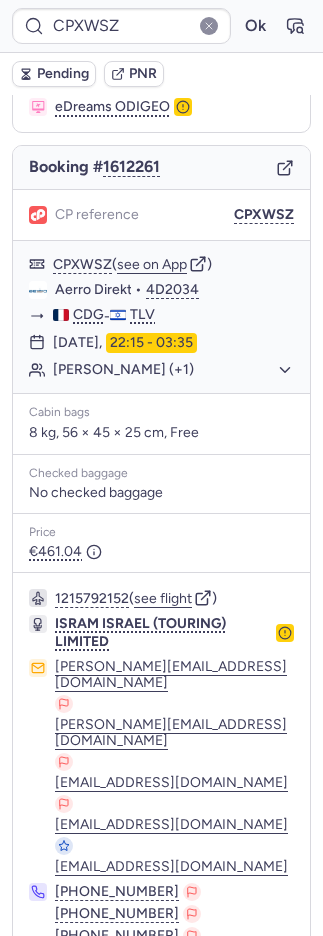 click on "Specific conditions" at bounding box center (170, 1012) 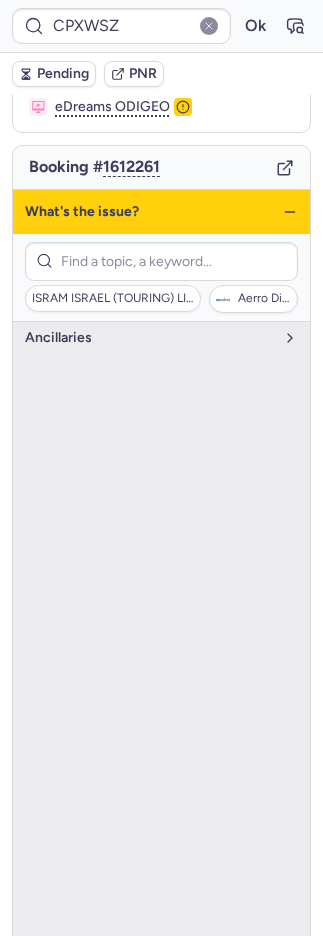 click 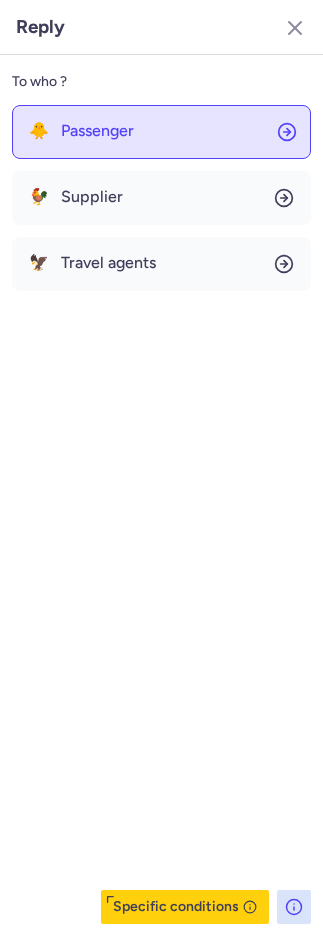 click on "Passenger" at bounding box center [97, 131] 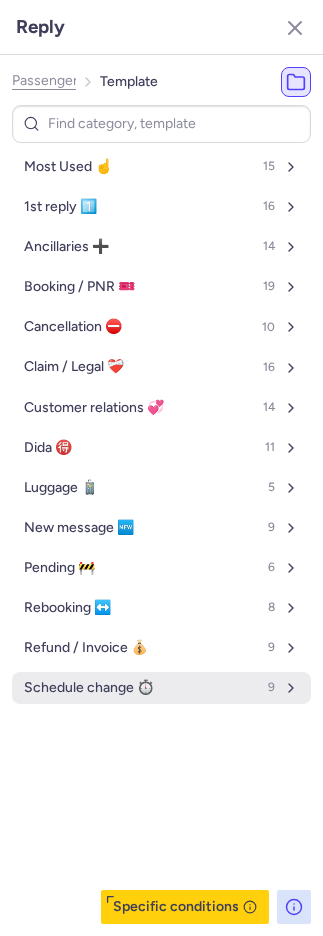 click on "Schedule change ⏱️" at bounding box center (89, 688) 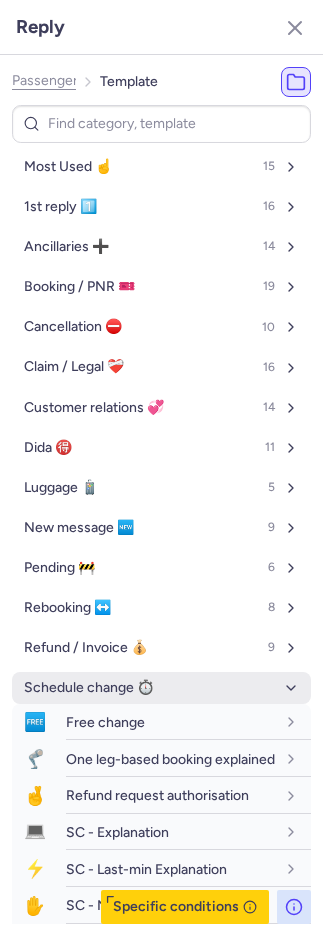 scroll, scrollTop: 169, scrollLeft: 0, axis: vertical 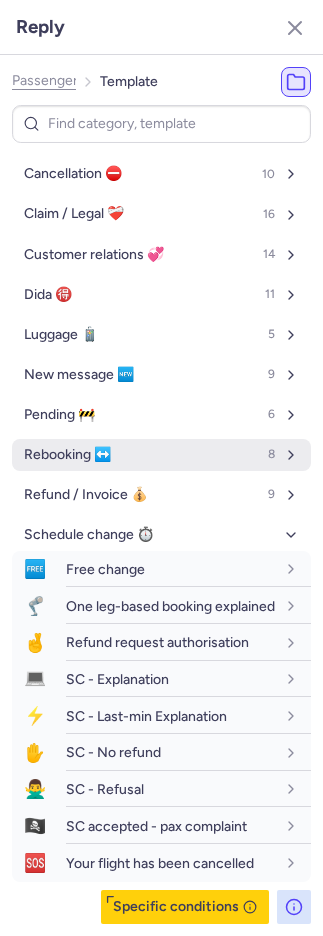 click on "Rebooking ↔️" at bounding box center [67, 455] 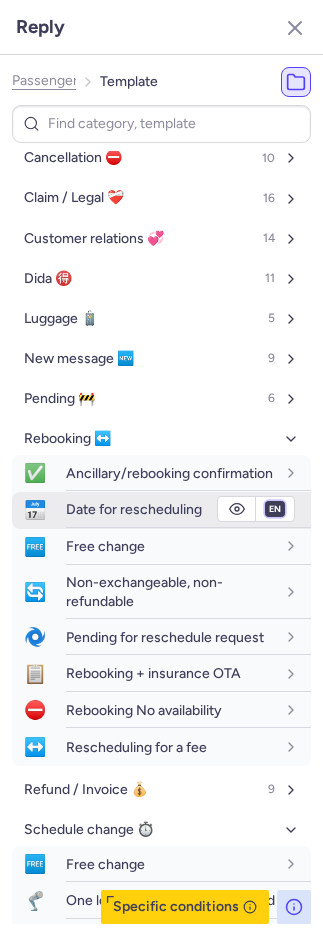click on "fr en de nl pt es it ru" at bounding box center (275, 509) 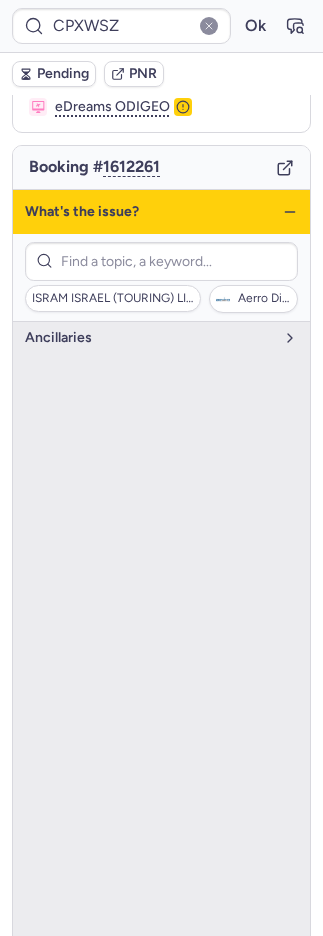 type on "CPIO8D" 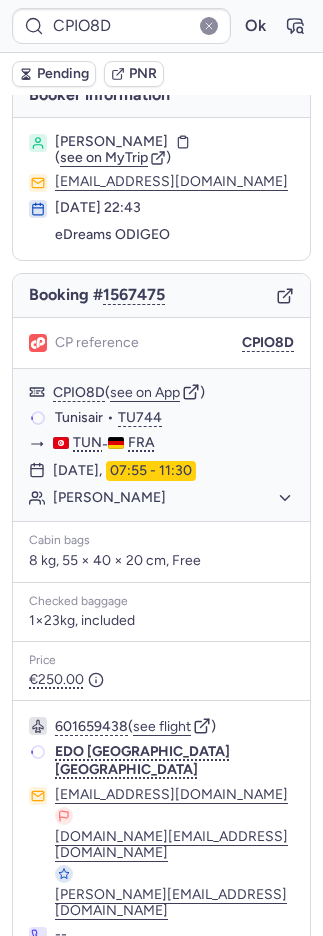 scroll, scrollTop: 22, scrollLeft: 0, axis: vertical 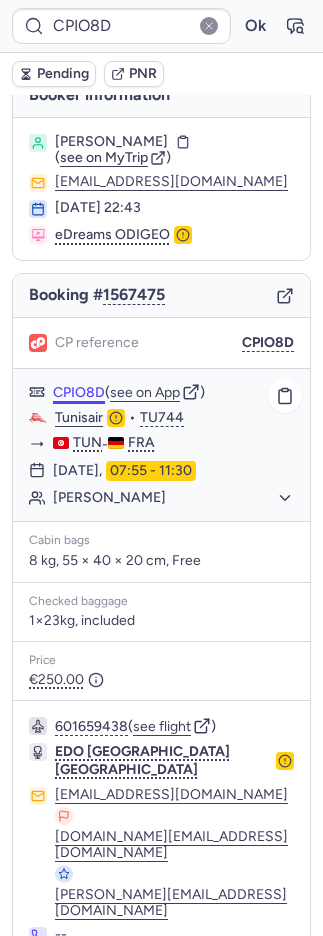 click on "CPIO8D" 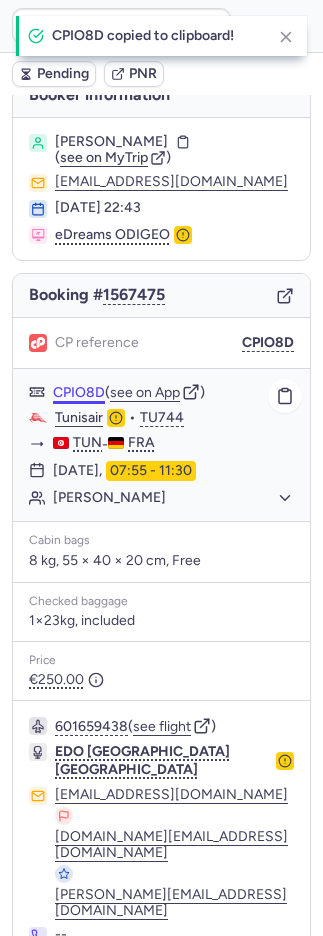 click on "CPIO8D" 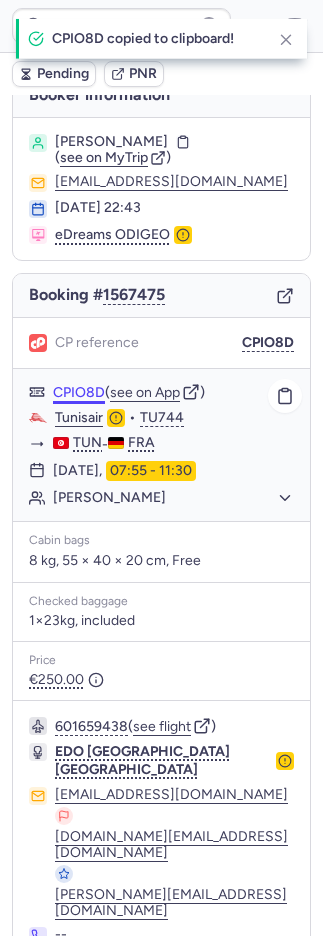 click on "CPIO8D" 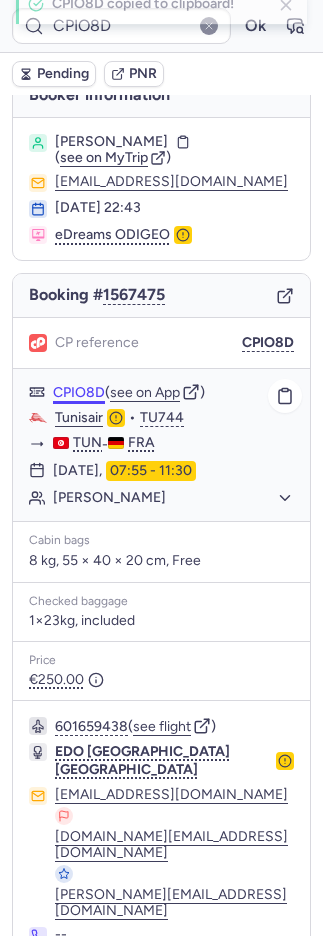 click on "CPIO8D" 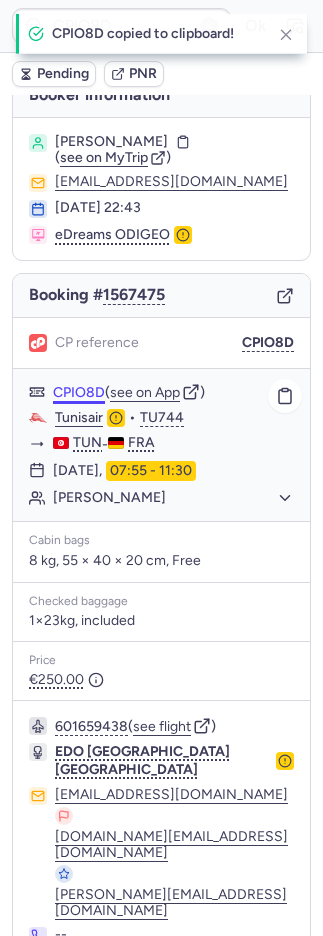 click on "CPIO8D" 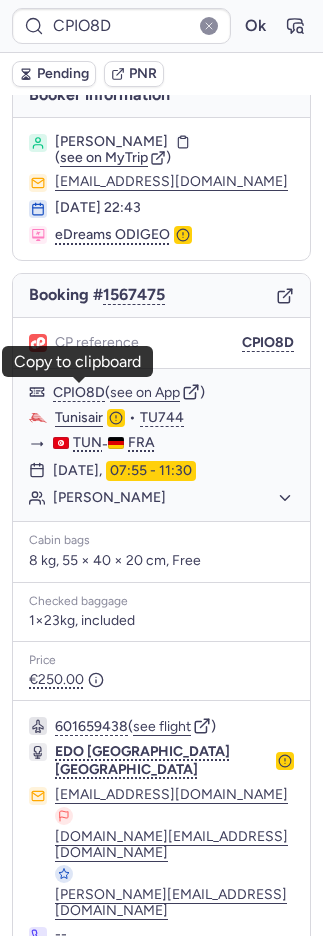 type 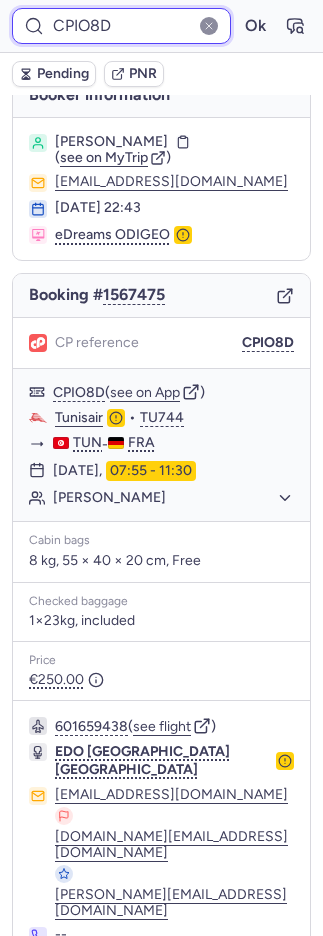click on "CPIO8D" at bounding box center (121, 26) 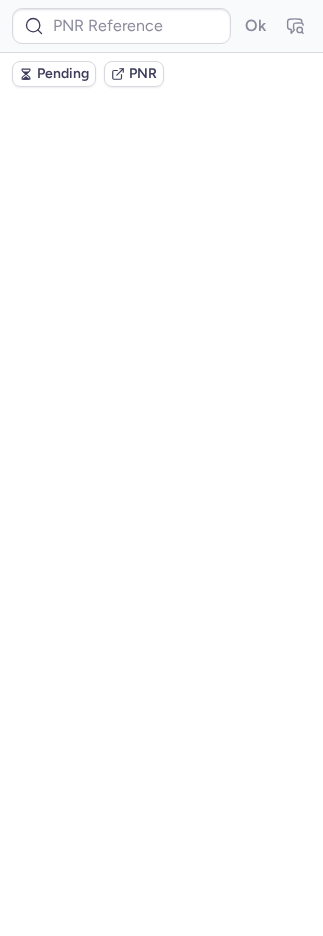 scroll, scrollTop: 0, scrollLeft: 0, axis: both 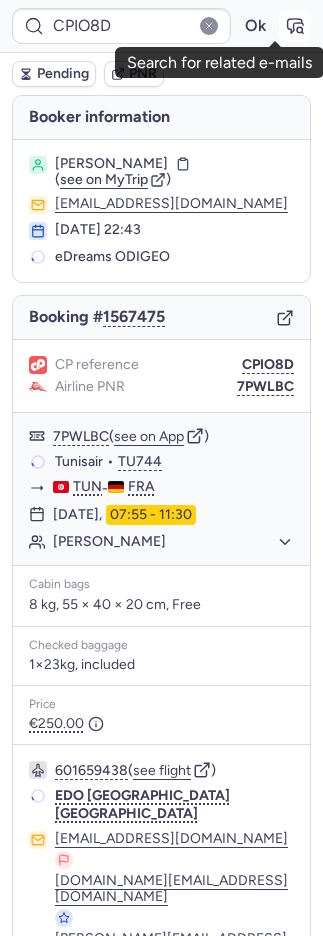 click 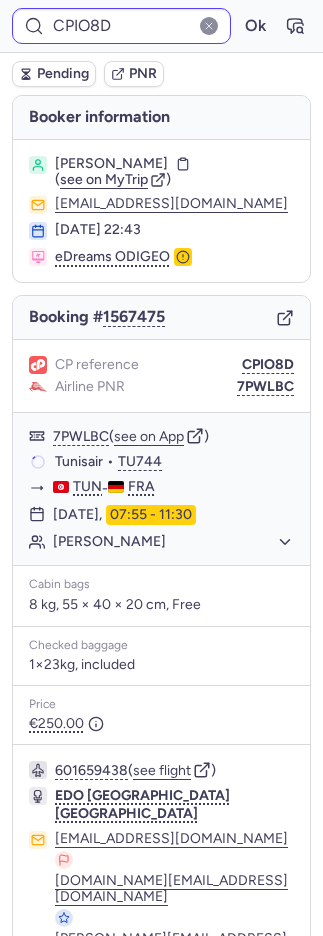 type on "CPNHXU" 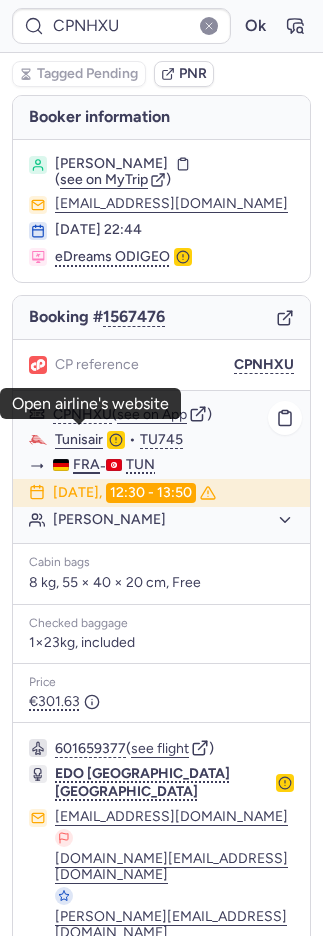 scroll, scrollTop: 22, scrollLeft: 0, axis: vertical 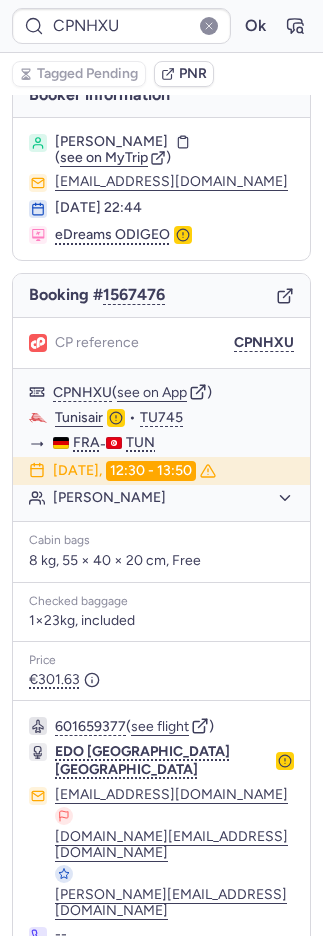 click 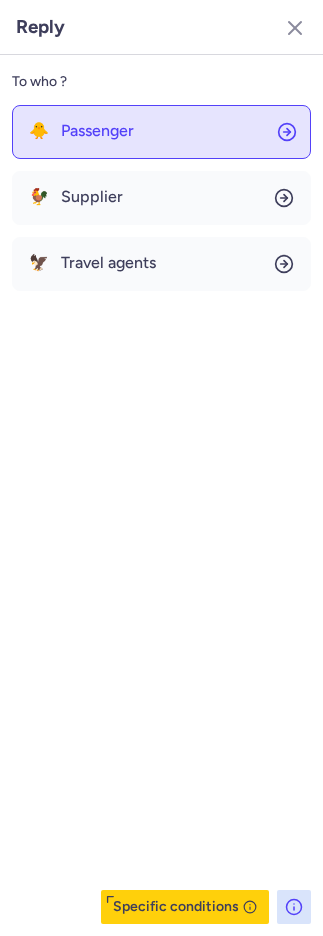 click on "🐥 Passenger" 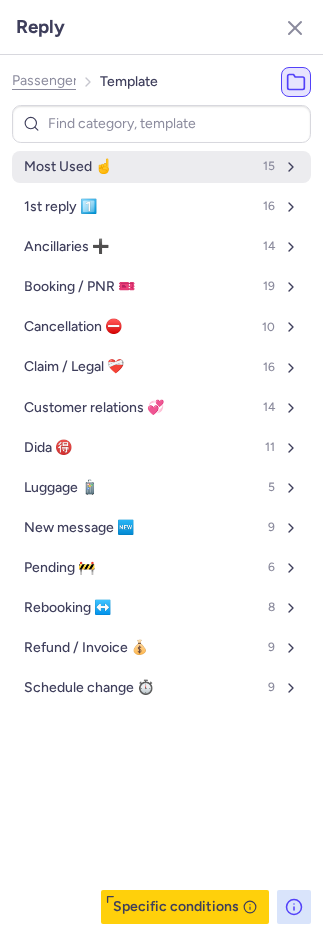 click on "Most Used ☝️" at bounding box center (68, 167) 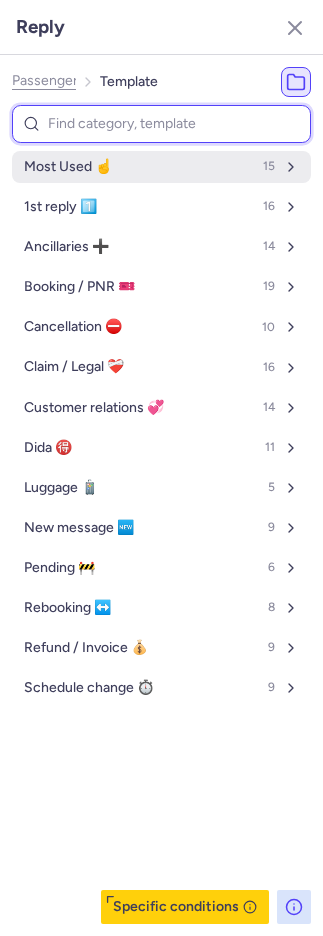 select on "de" 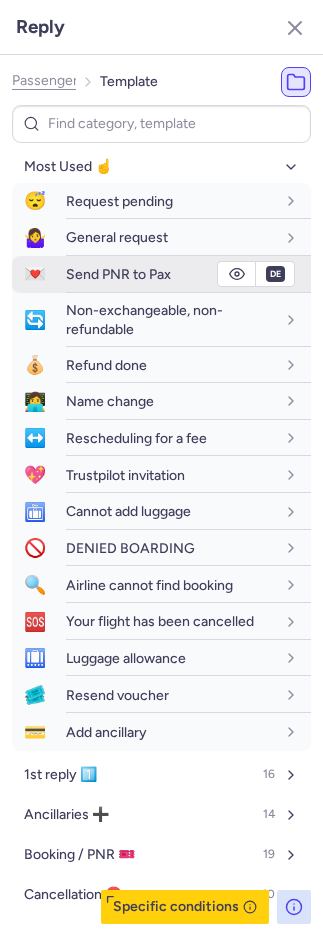 click on "Send PNR to Pax" at bounding box center [118, 274] 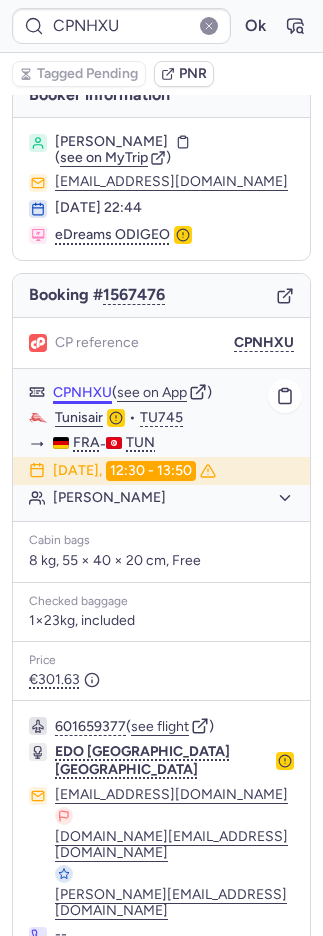 click on "CPNHXU" 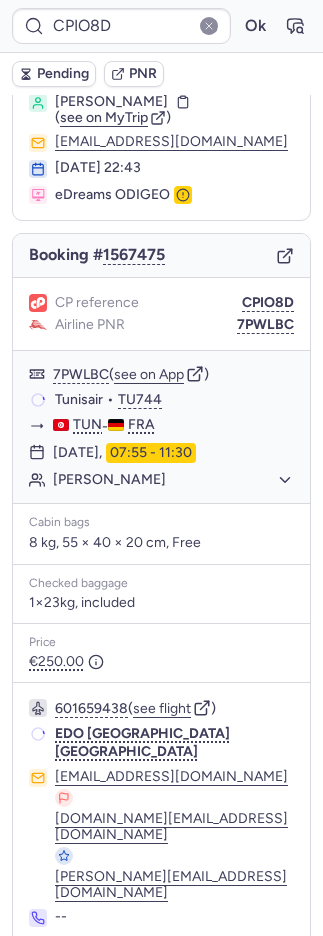 scroll, scrollTop: 44, scrollLeft: 0, axis: vertical 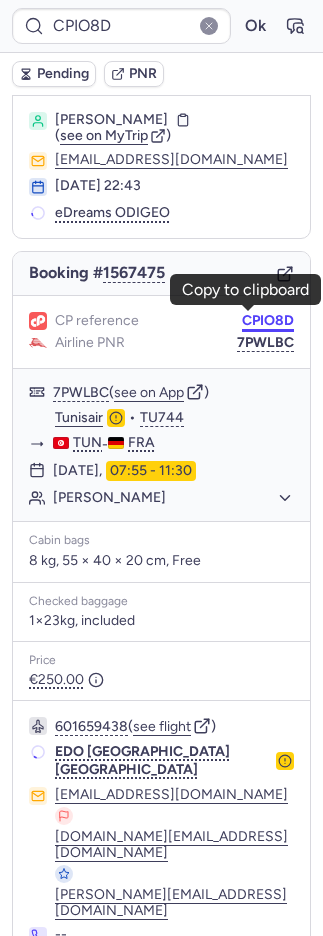 click on "CPIO8D" at bounding box center (268, 321) 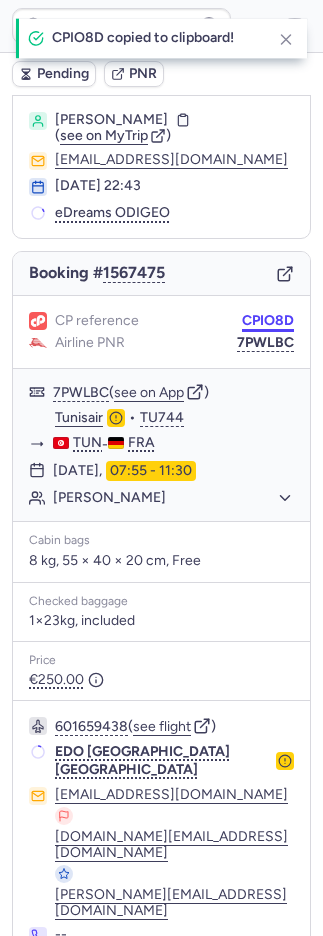 click on "CPIO8D" at bounding box center (268, 321) 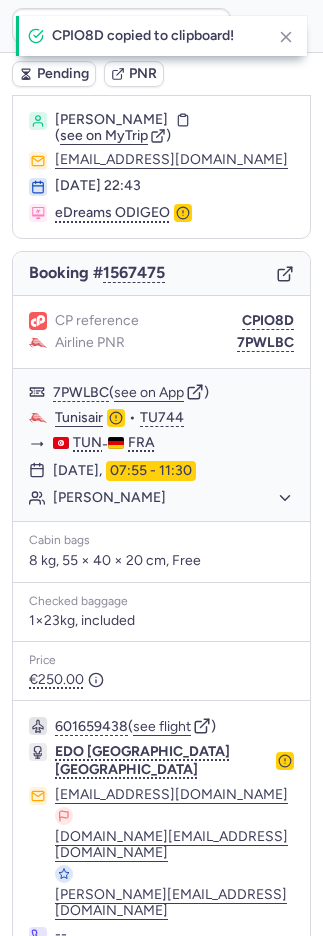 type on "CPNHXU" 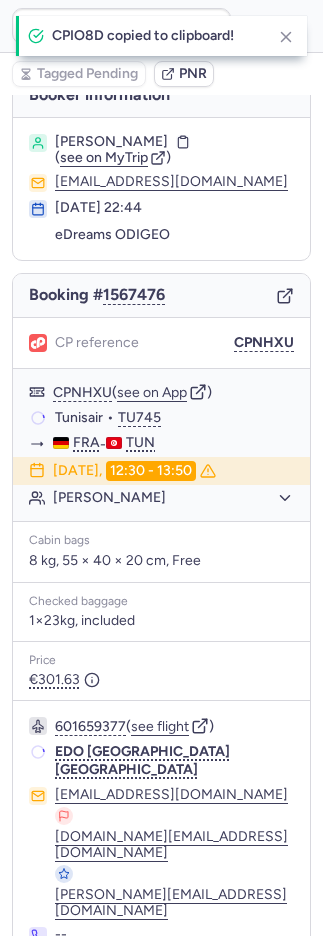 scroll, scrollTop: 22, scrollLeft: 0, axis: vertical 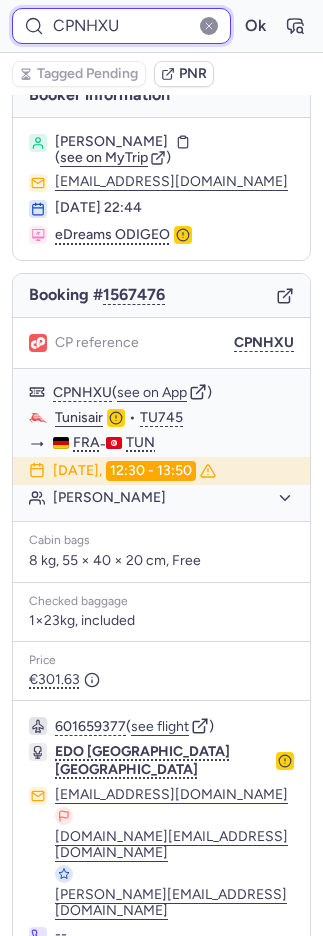 click on "CPNHXU" at bounding box center (121, 26) 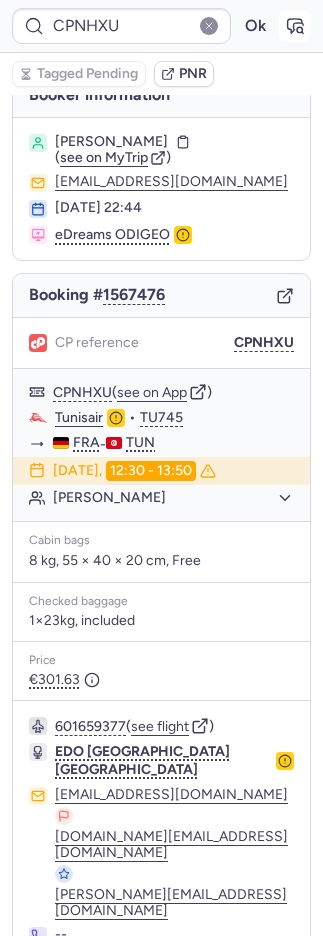 click on "CPNHXU  Ok" at bounding box center [161, 26] 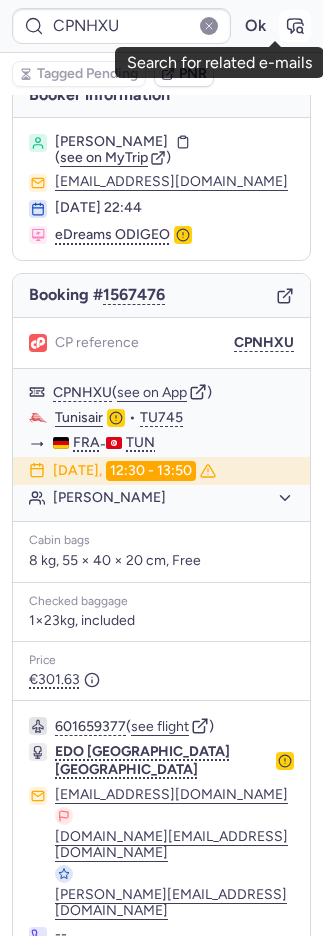 click 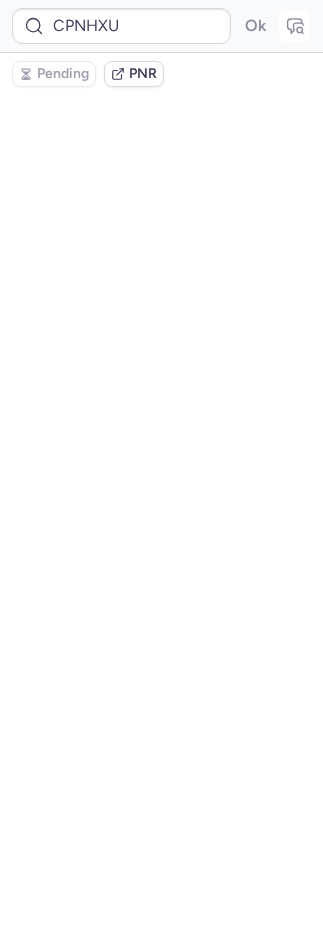 scroll, scrollTop: 0, scrollLeft: 0, axis: both 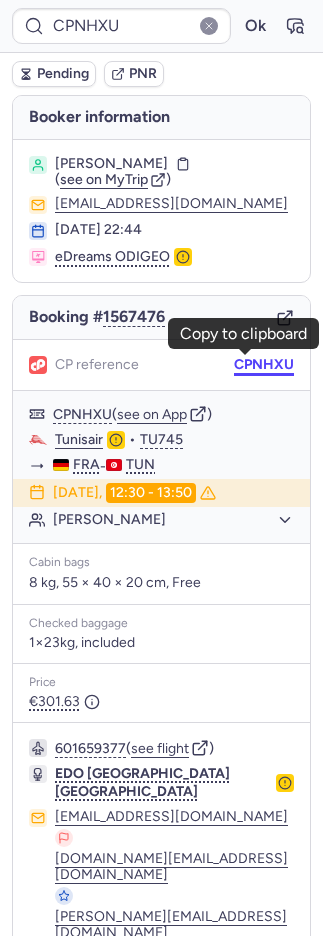 click on "CPNHXU" at bounding box center (264, 365) 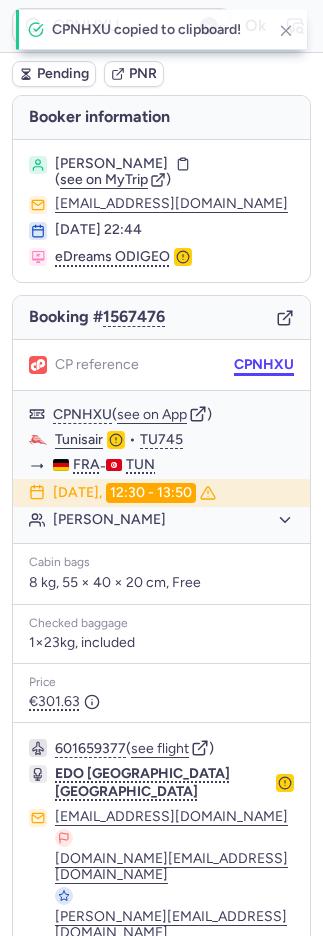 click on "CPNHXU" at bounding box center (264, 365) 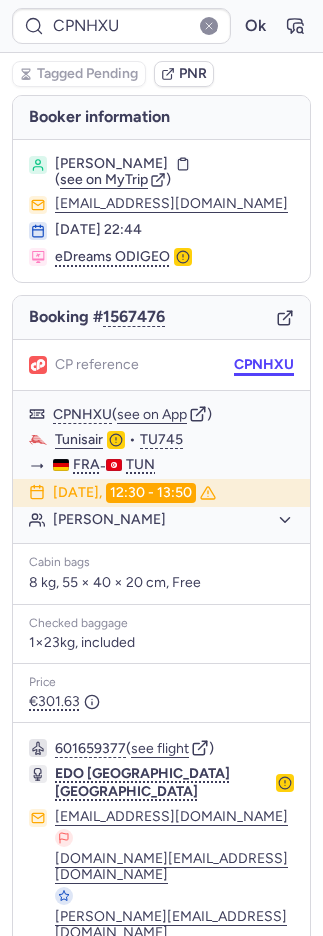 click on "CPNHXU" at bounding box center [264, 365] 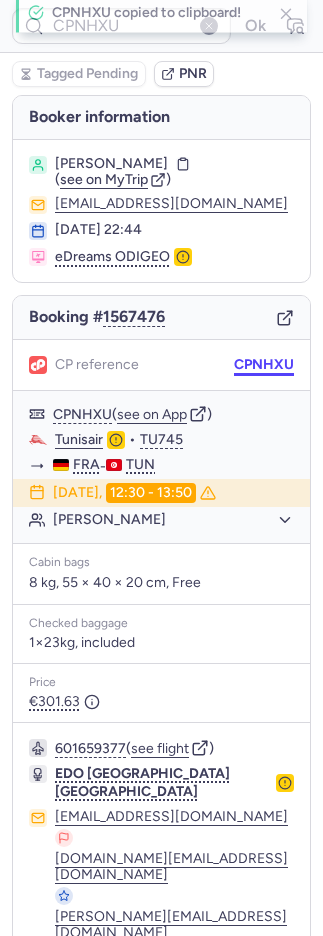 click on "CPNHXU" at bounding box center (264, 365) 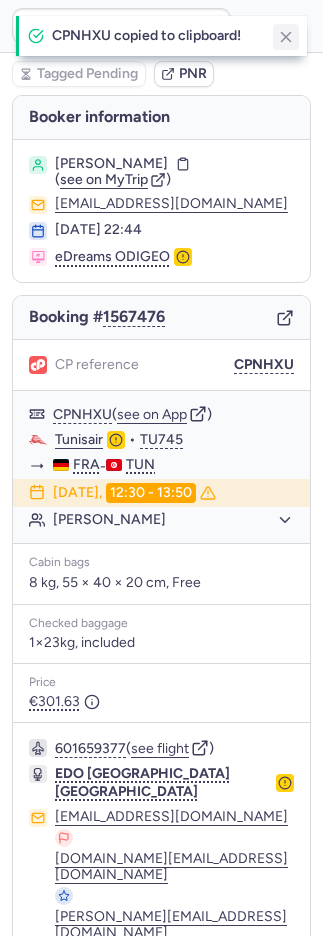 click 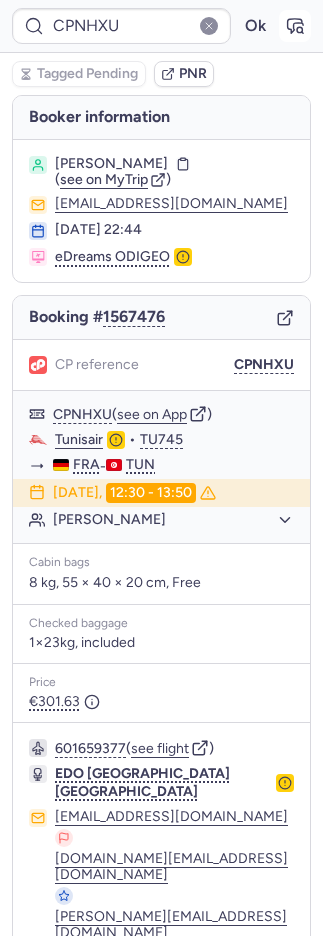 click 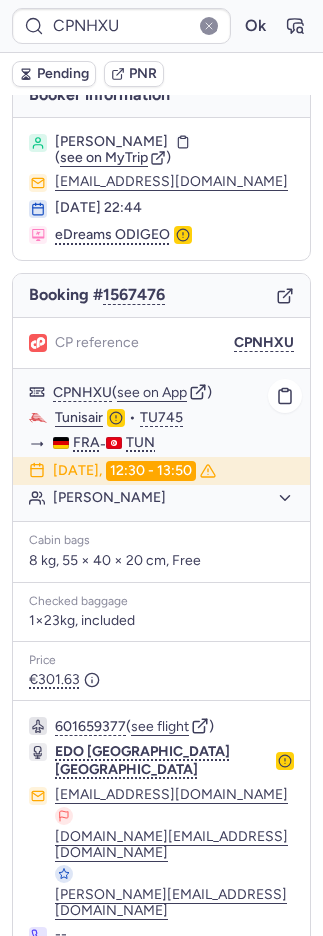 scroll, scrollTop: 0, scrollLeft: 0, axis: both 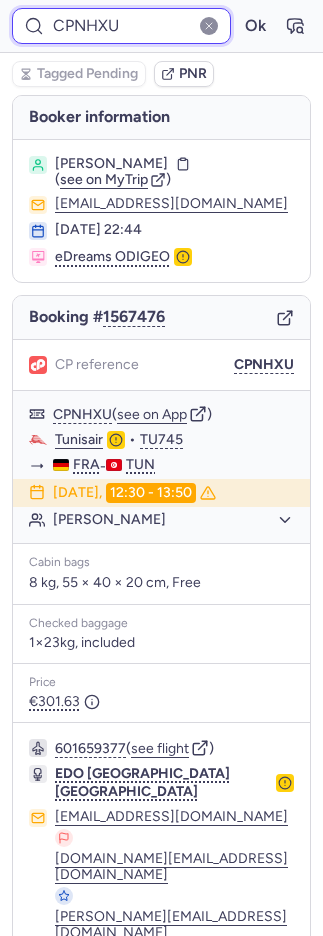 click on "CPNHXU" at bounding box center (121, 26) 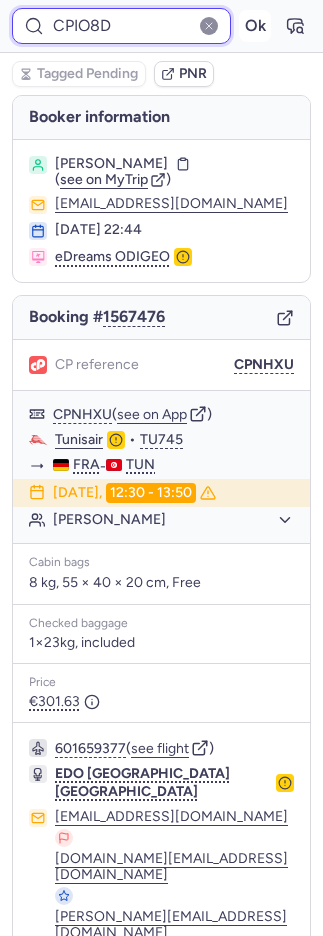 type on "CPIO8D" 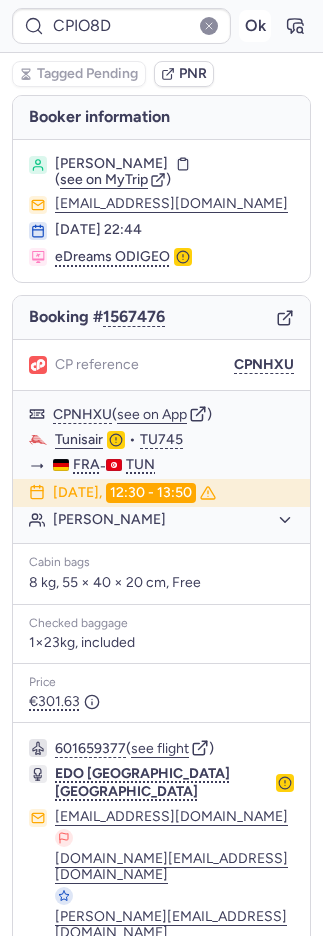 click on "Ok" at bounding box center (255, 26) 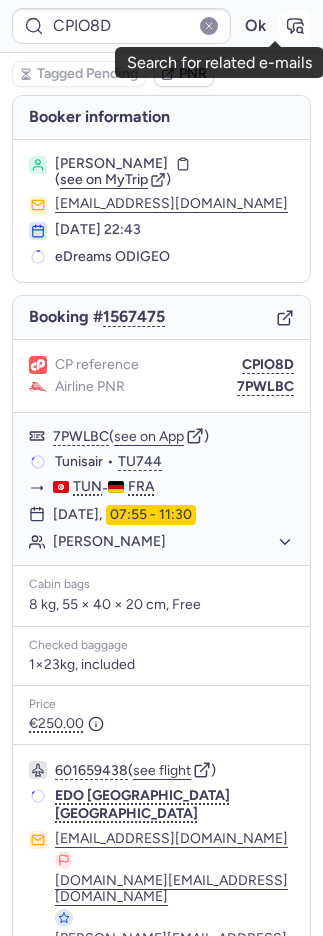 click 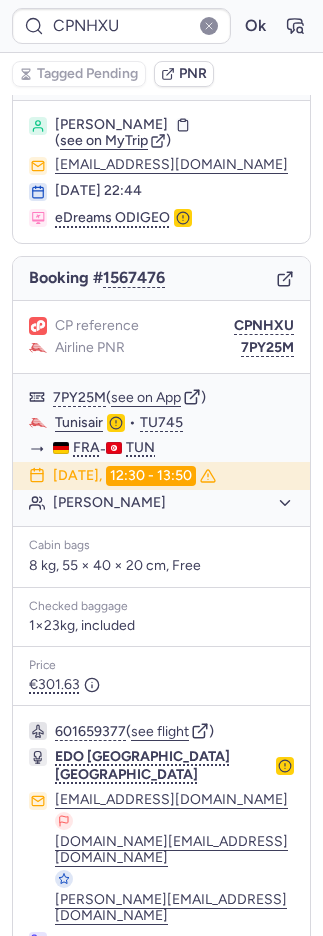 scroll, scrollTop: 38, scrollLeft: 0, axis: vertical 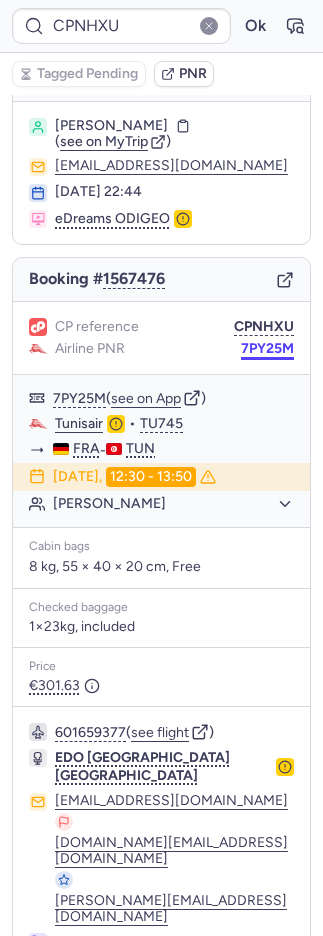 click on "7PY25M" at bounding box center (267, 349) 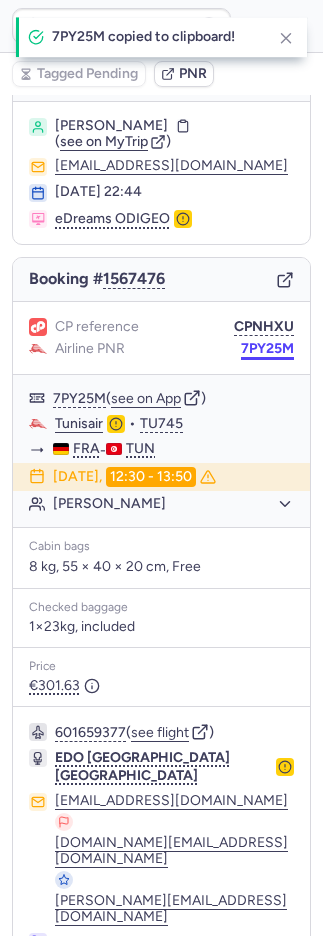 click on "7PY25M" at bounding box center (267, 349) 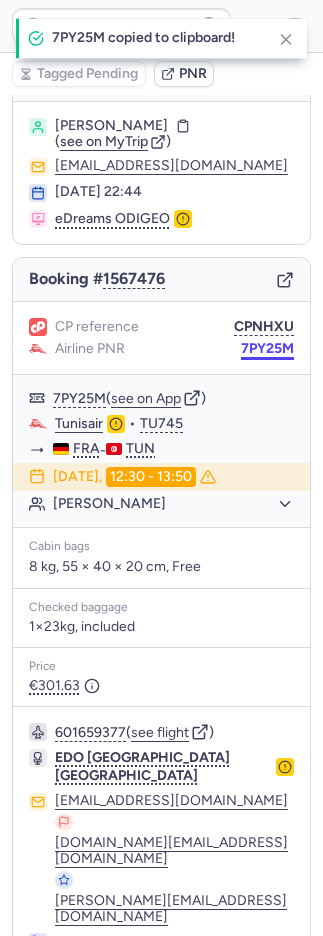 click on "7PY25M" at bounding box center [267, 349] 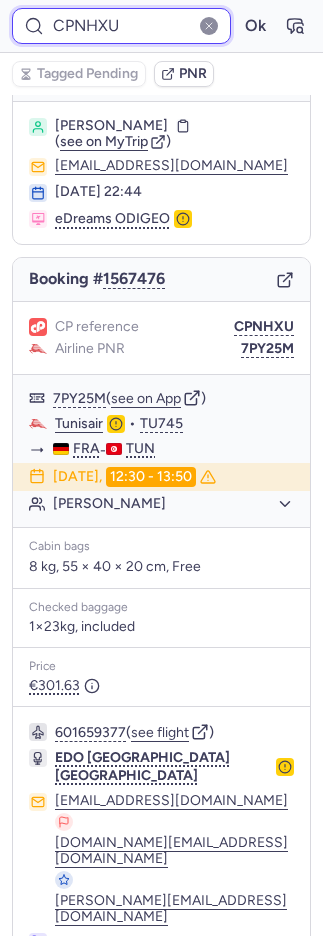 click on "CPNHXU" at bounding box center (121, 26) 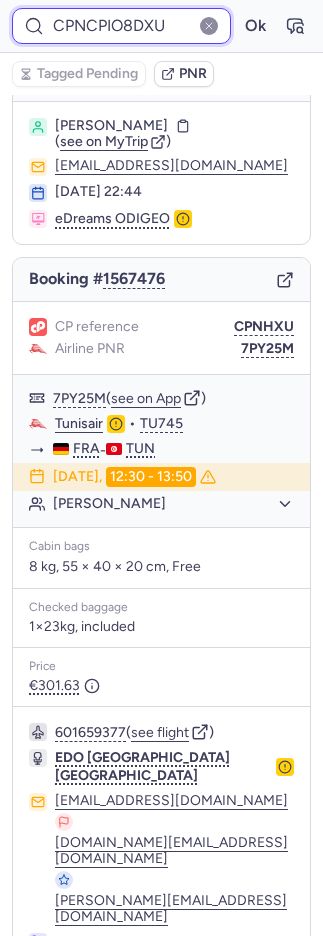 drag, startPoint x: 90, startPoint y: 28, endPoint x: 164, endPoint y: 27, distance: 74.00676 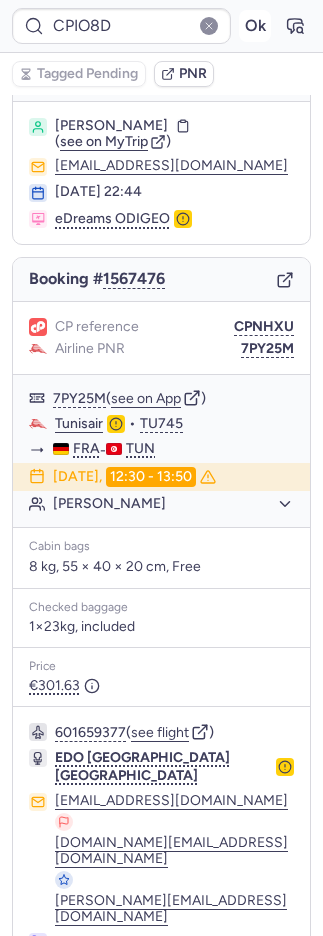 click on "Ok" at bounding box center (255, 26) 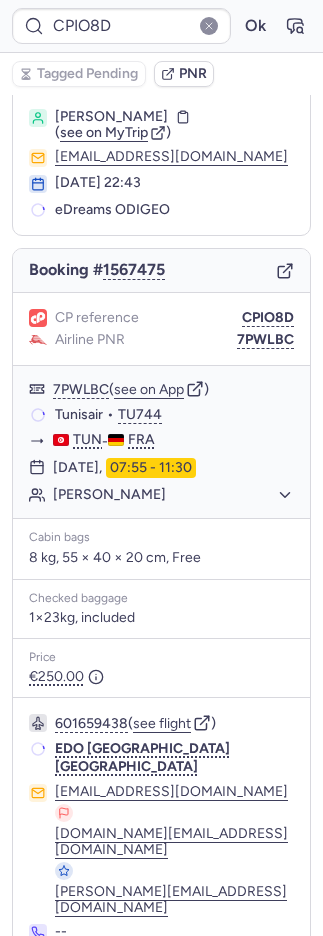 scroll, scrollTop: 44, scrollLeft: 0, axis: vertical 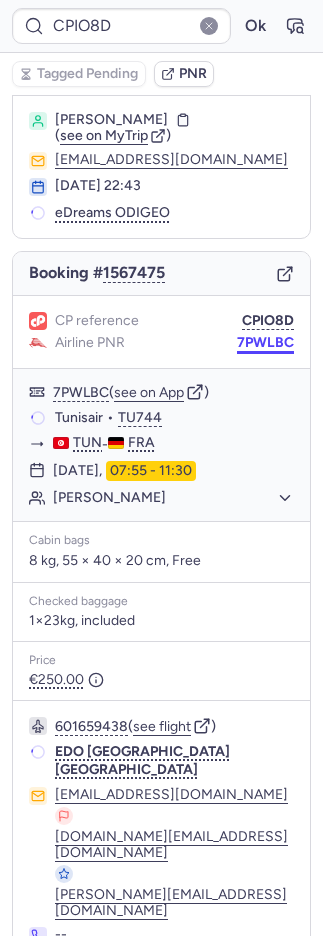click on "7PWLBC" at bounding box center [265, 343] 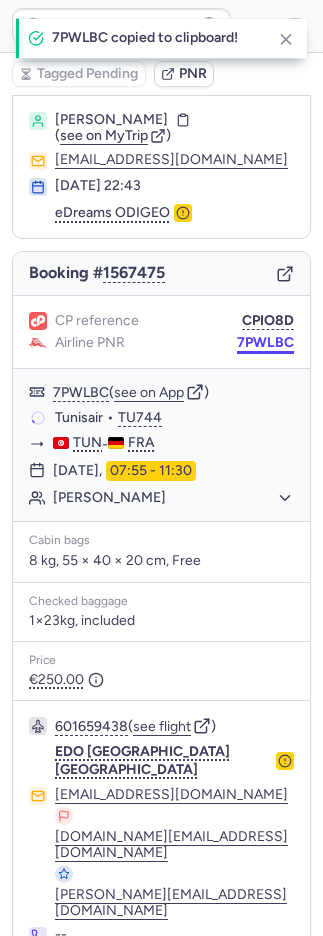 click on "7PWLBC" at bounding box center (265, 343) 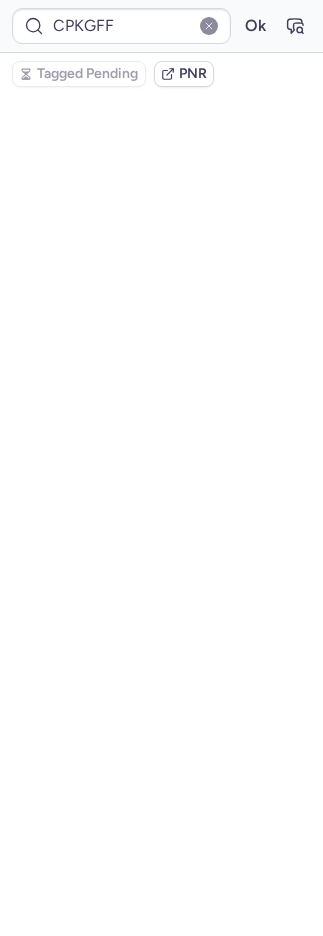 scroll, scrollTop: 88, scrollLeft: 0, axis: vertical 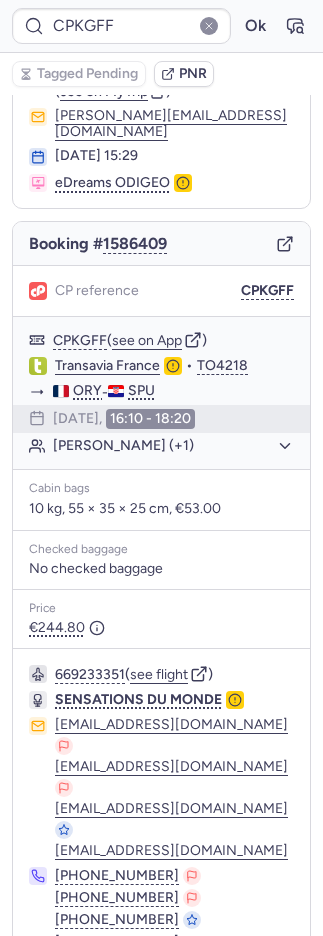 type on "CPGV67" 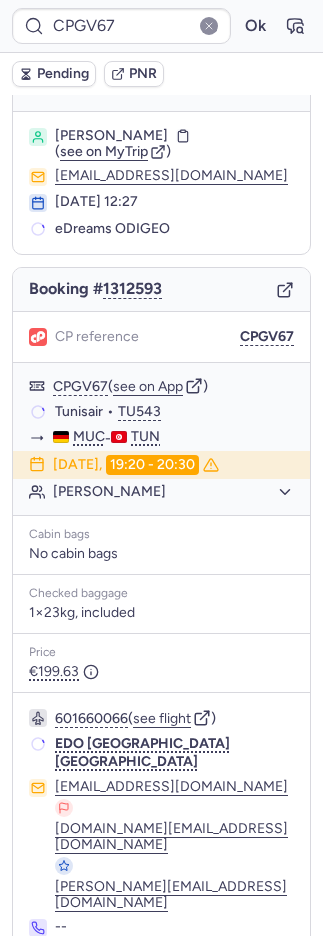 scroll, scrollTop: 20, scrollLeft: 0, axis: vertical 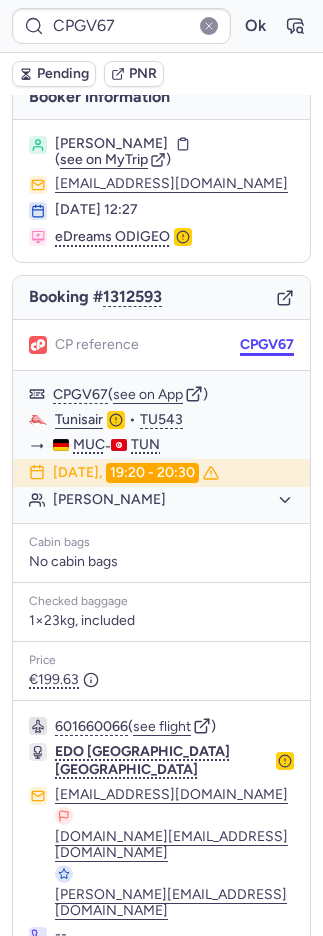 click on "CPGV67" at bounding box center [267, 345] 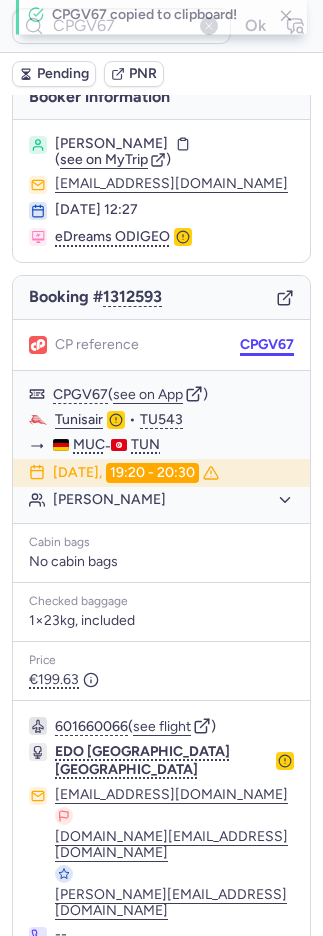 click on "CPGV67" at bounding box center [267, 345] 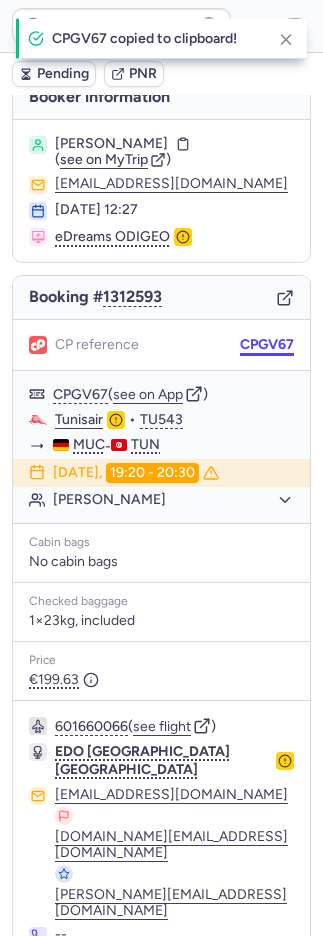 click on "CPGV67" at bounding box center [267, 345] 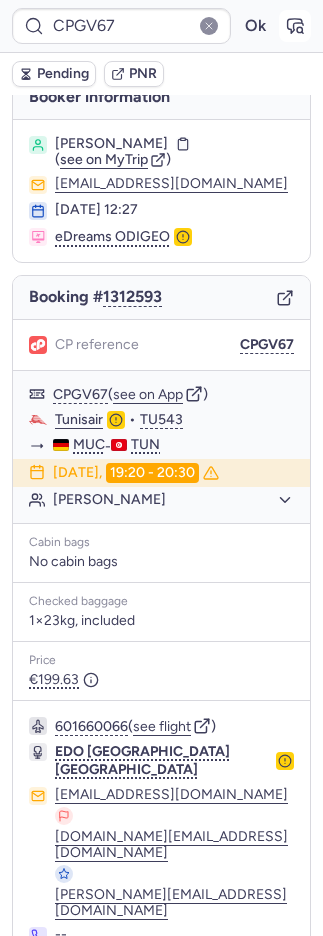 click 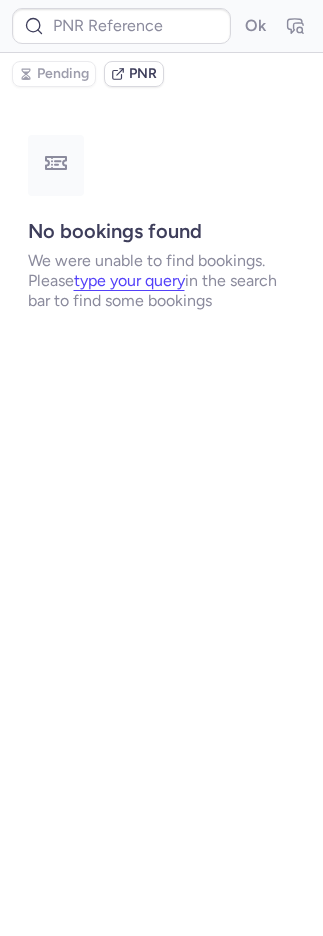 scroll, scrollTop: 0, scrollLeft: 0, axis: both 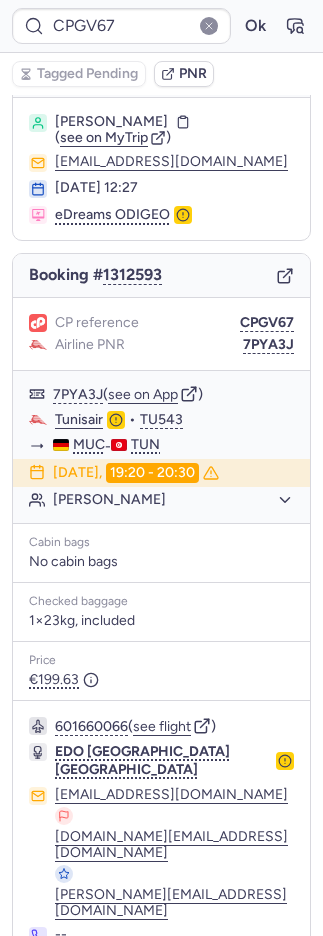 click 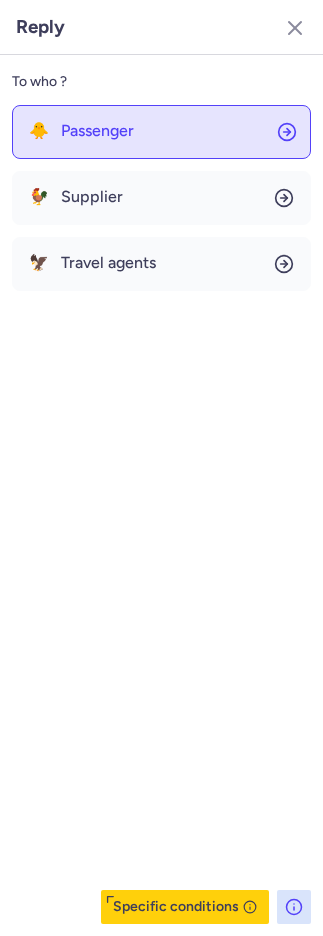 click on "🐥 Passenger" 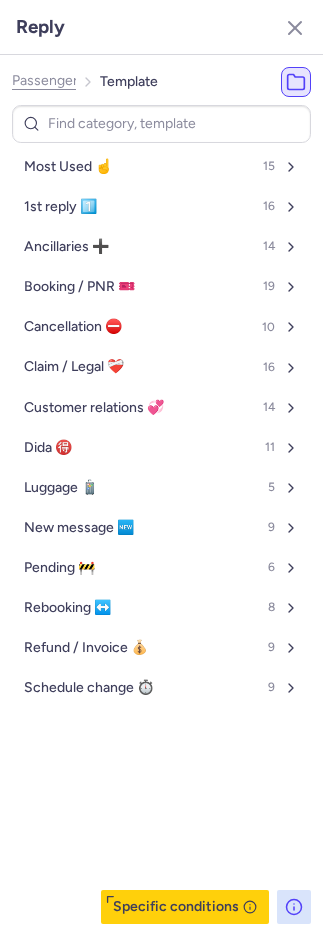 click on "Most Used ☝️" at bounding box center [68, 167] 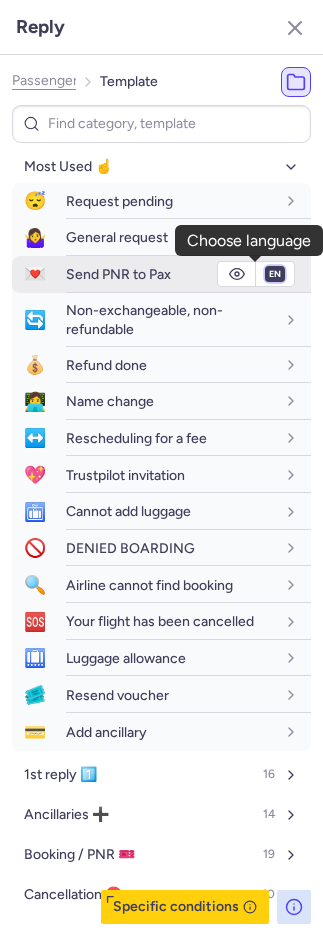 click on "fr en de nl pt es it ru" at bounding box center (275, 274) 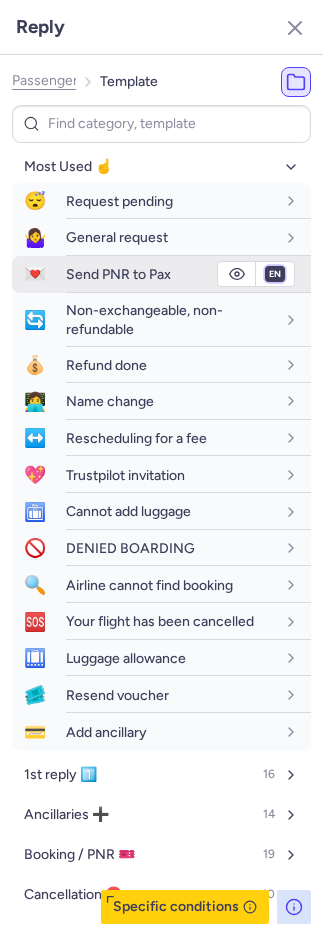 select on "de" 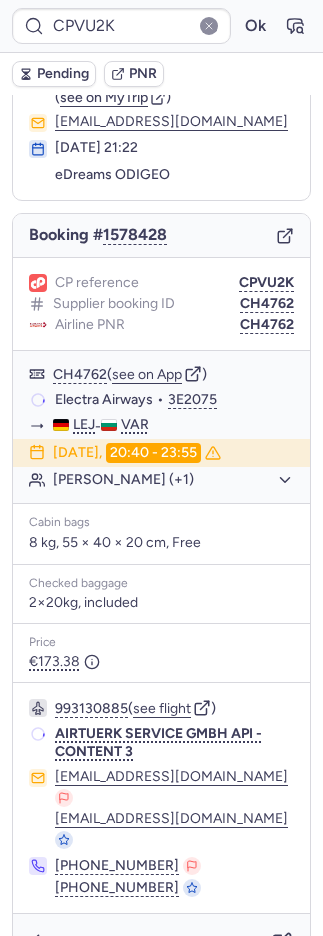 scroll, scrollTop: 78, scrollLeft: 0, axis: vertical 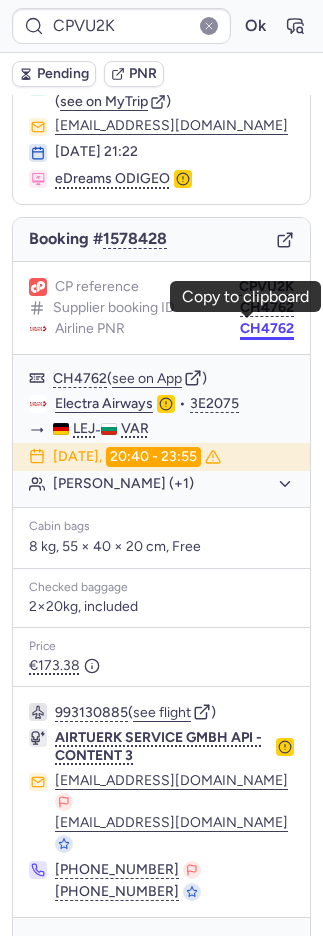click on "CH4762" at bounding box center (267, 329) 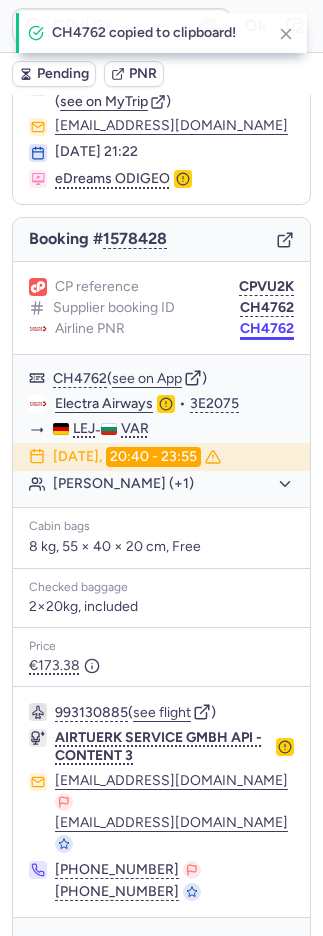 click on "CH4762" at bounding box center [267, 329] 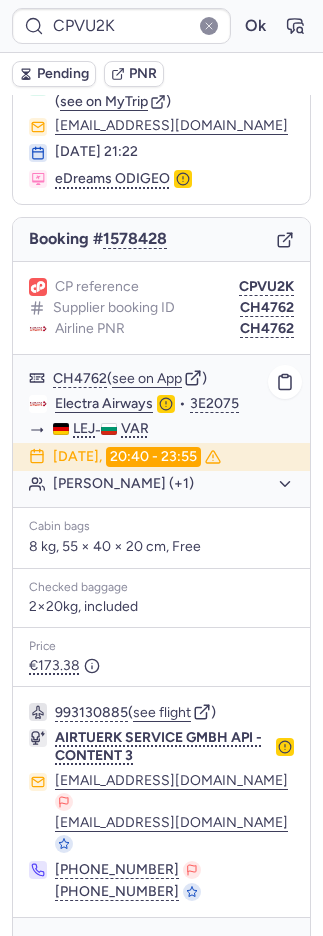 click on "[PERSON_NAME] (+1)" 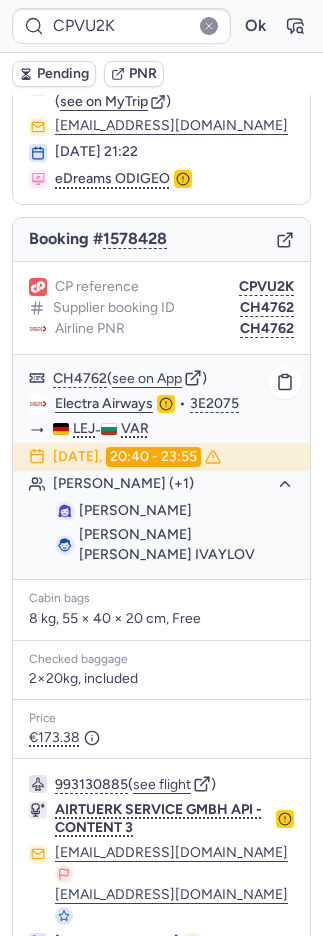 click on "[PERSON_NAME]" at bounding box center [135, 510] 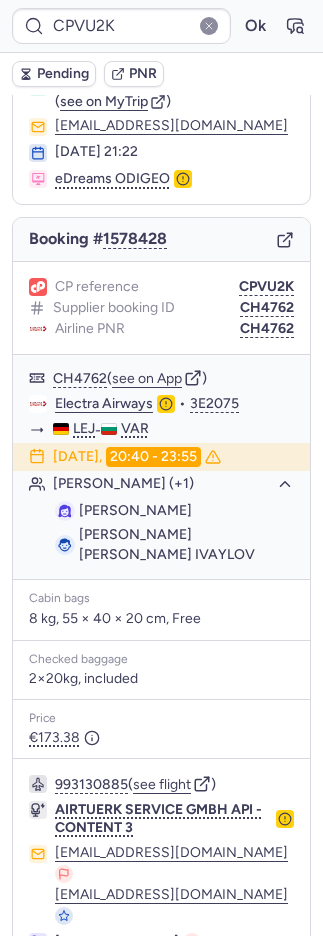copy on "IVAYLOVA" 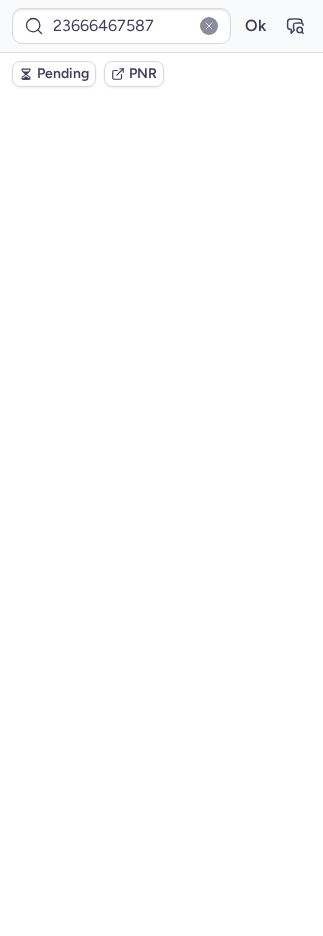scroll, scrollTop: 0, scrollLeft: 0, axis: both 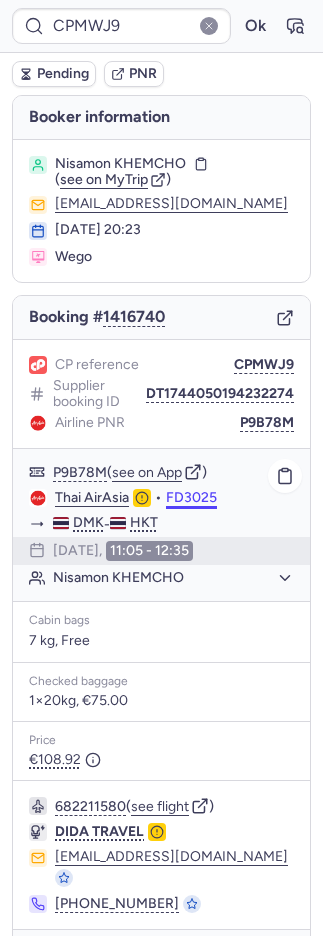 click on "FD3025" at bounding box center (191, 498) 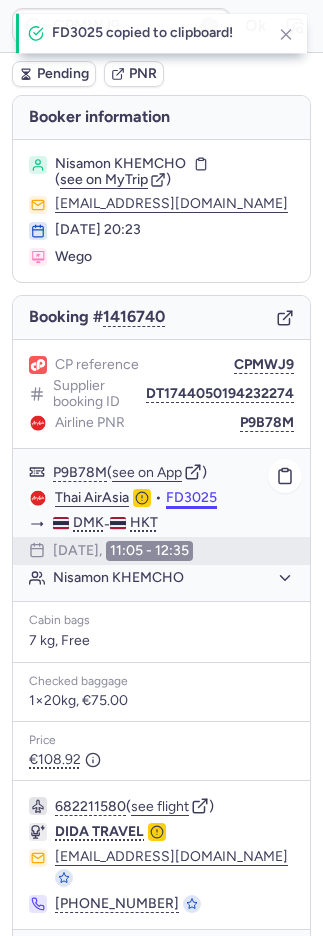click on "FD3025" at bounding box center [191, 498] 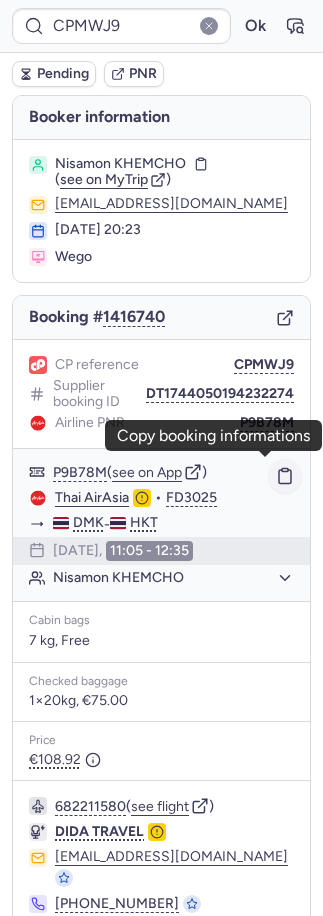 click 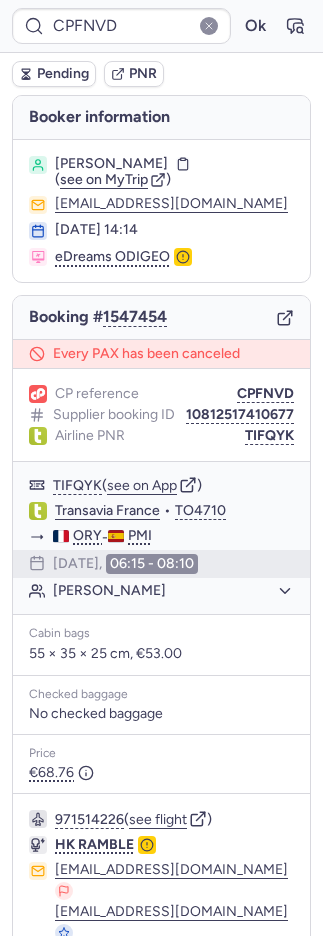 type on "CPHADT" 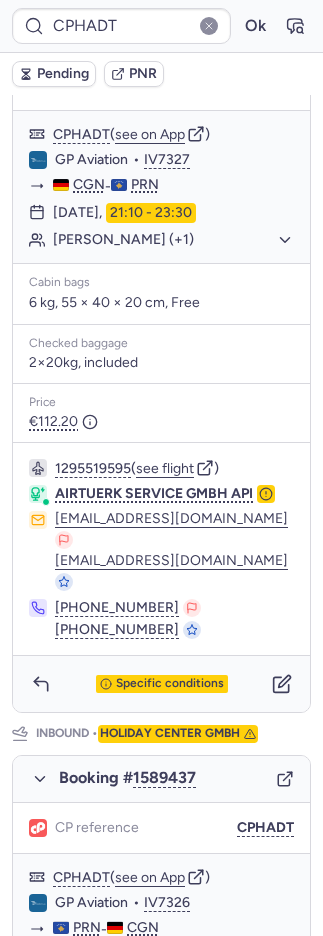 scroll, scrollTop: 88, scrollLeft: 0, axis: vertical 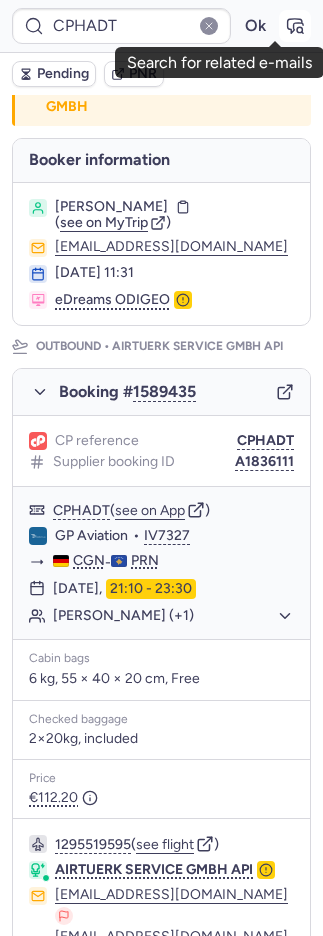 click at bounding box center [295, 26] 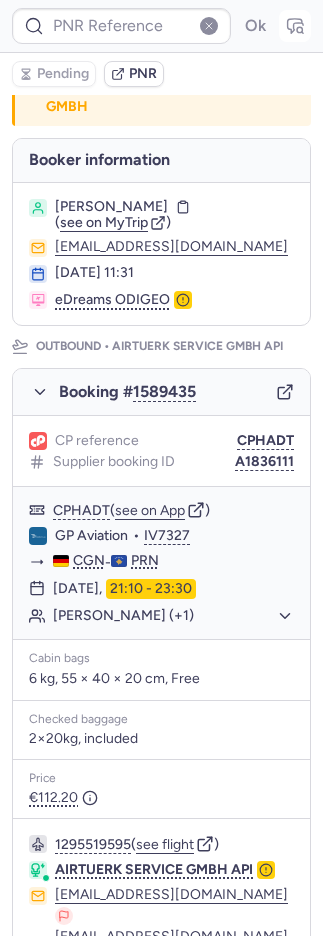 type on "CPHADT" 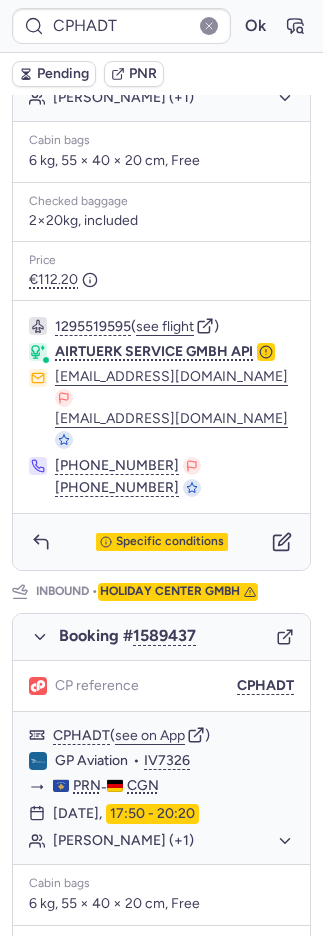 scroll, scrollTop: 902, scrollLeft: 0, axis: vertical 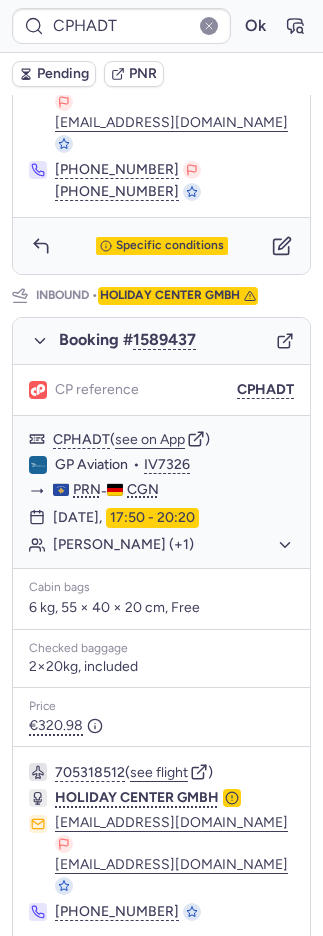 click 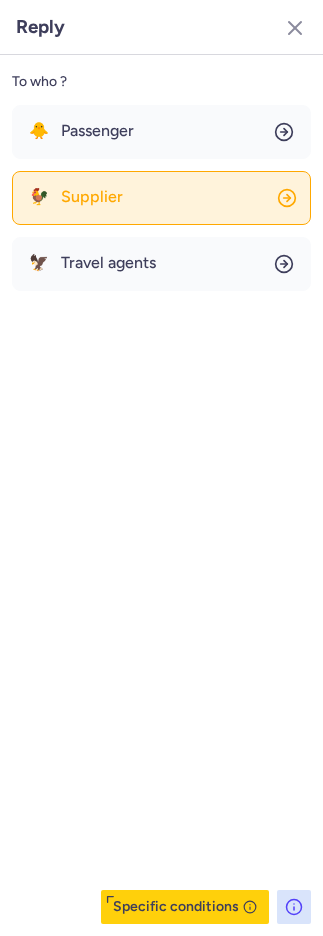 click on "Supplier" at bounding box center (92, 197) 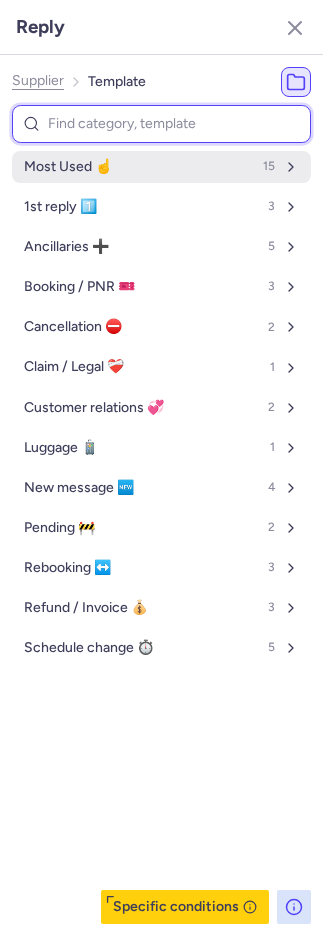 click on "Most Used ☝️ 15" at bounding box center (161, 167) 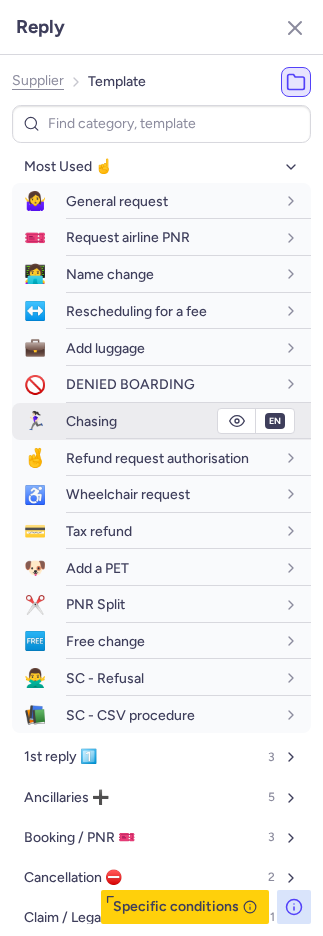 click on "Chasing" at bounding box center (91, 421) 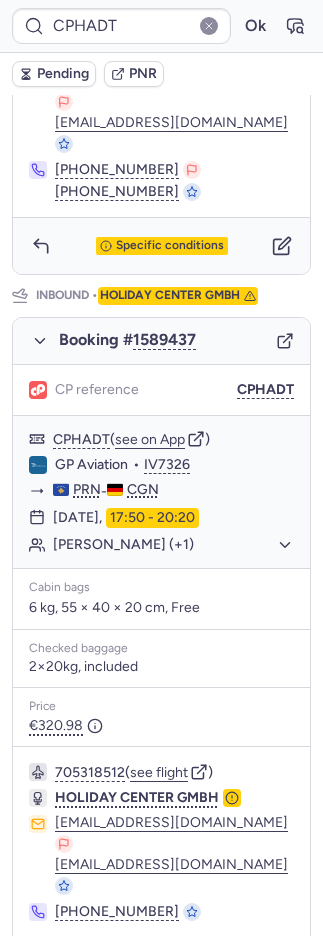 click 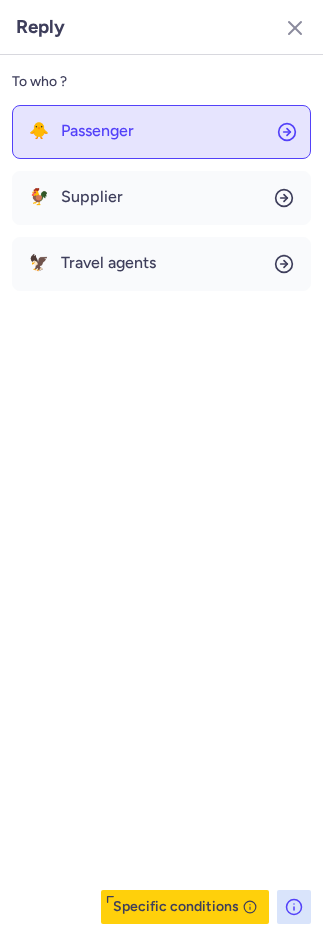 click on "Passenger" at bounding box center (97, 131) 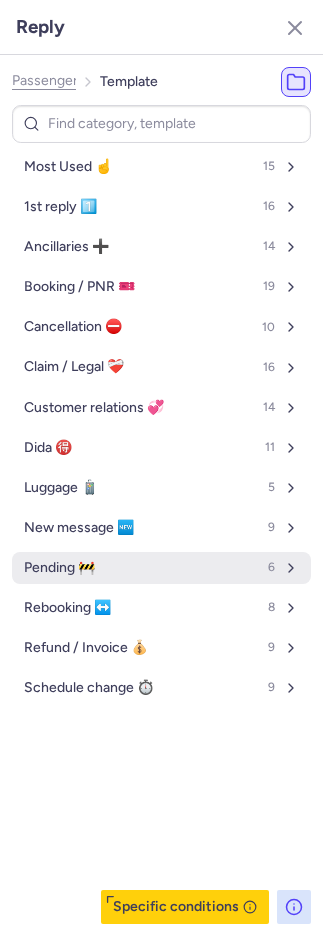 click on "Pending 🚧 6" at bounding box center [161, 568] 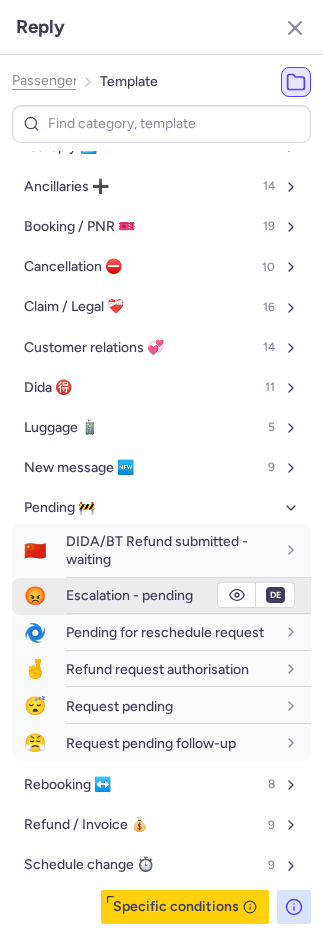 scroll, scrollTop: 76, scrollLeft: 0, axis: vertical 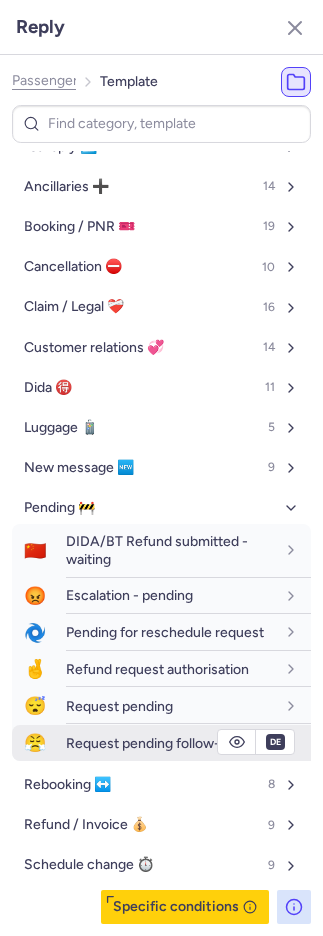 click on "Request pending  follow-up" at bounding box center [151, 743] 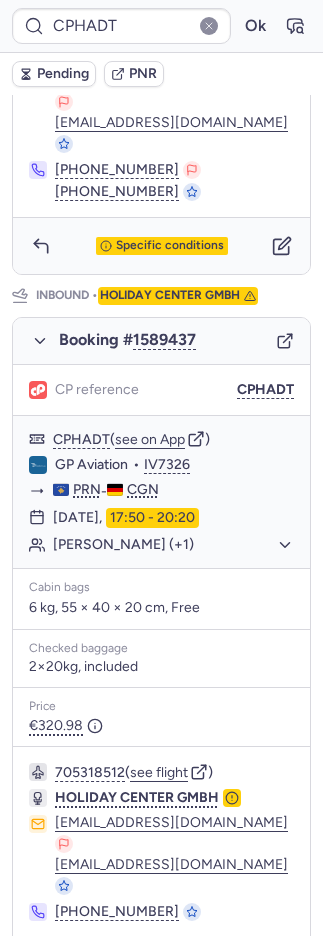 drag, startPoint x: 42, startPoint y: 74, endPoint x: 4, endPoint y: 74, distance: 38 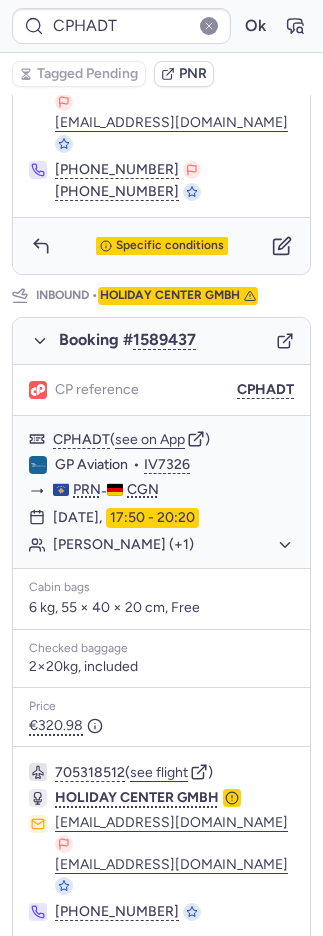 type on "CPXWSZ" 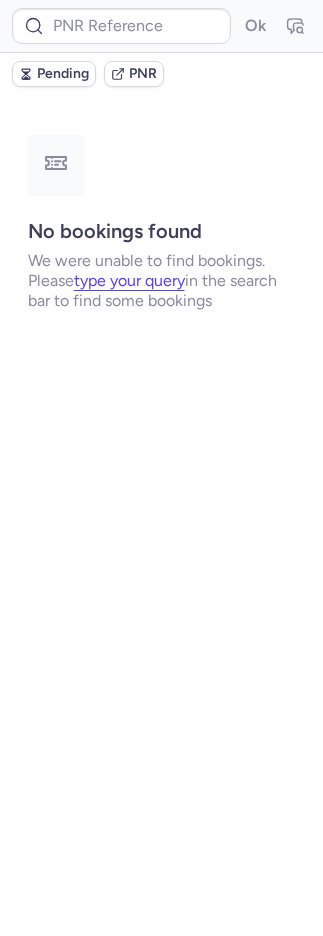 scroll, scrollTop: 0, scrollLeft: 0, axis: both 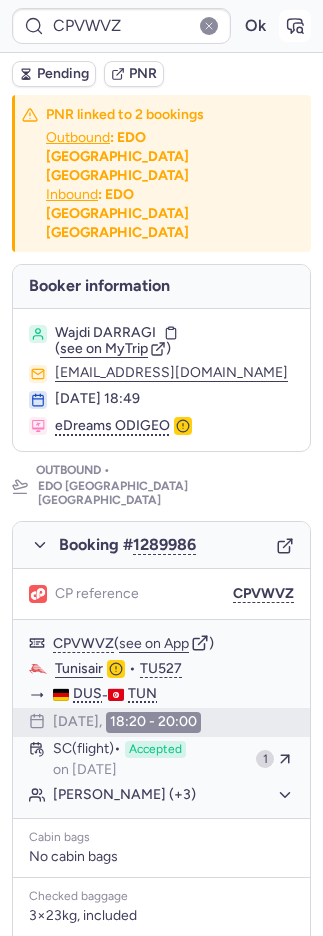 click 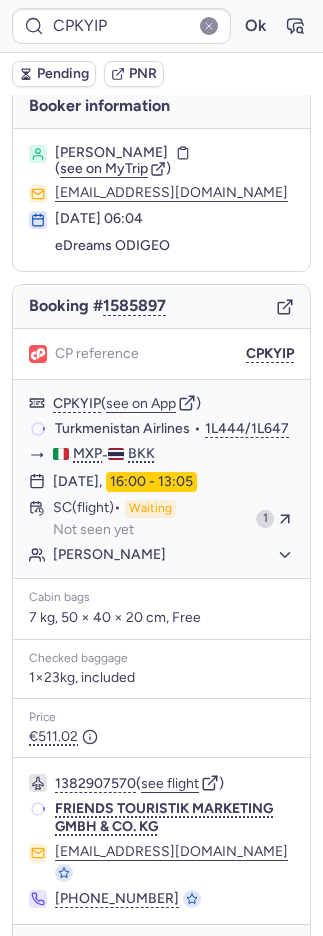 scroll, scrollTop: 10, scrollLeft: 0, axis: vertical 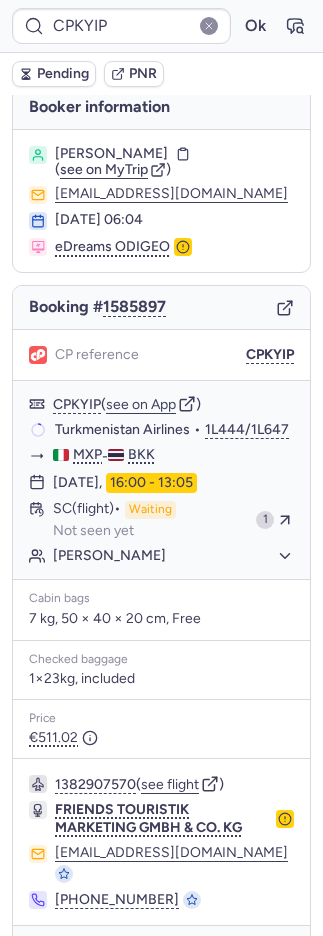 type on "CPKGFF" 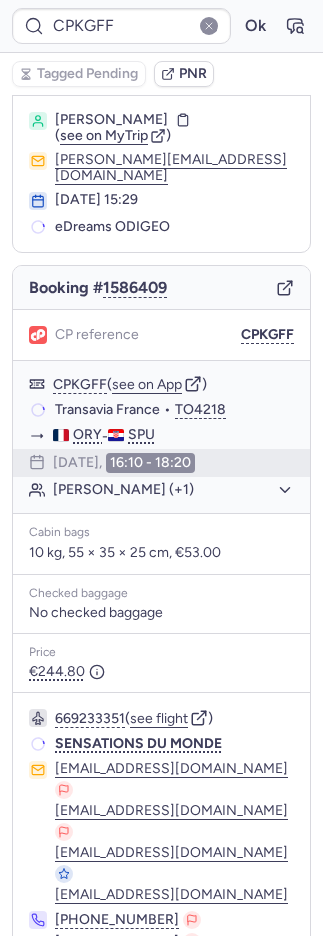 scroll, scrollTop: 50, scrollLeft: 0, axis: vertical 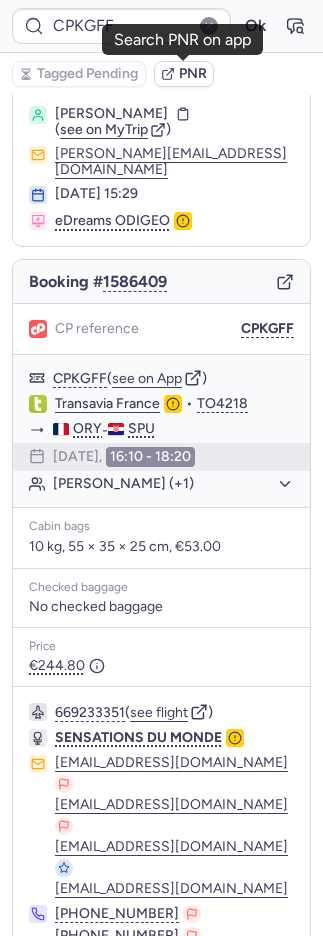 click on "PNR" at bounding box center (193, 74) 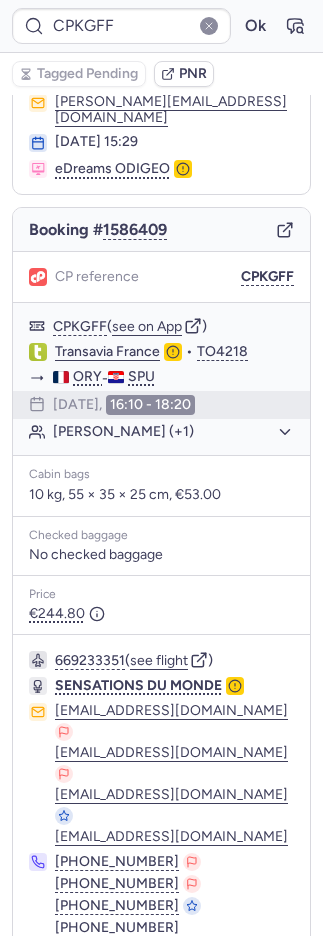 scroll, scrollTop: 176, scrollLeft: 0, axis: vertical 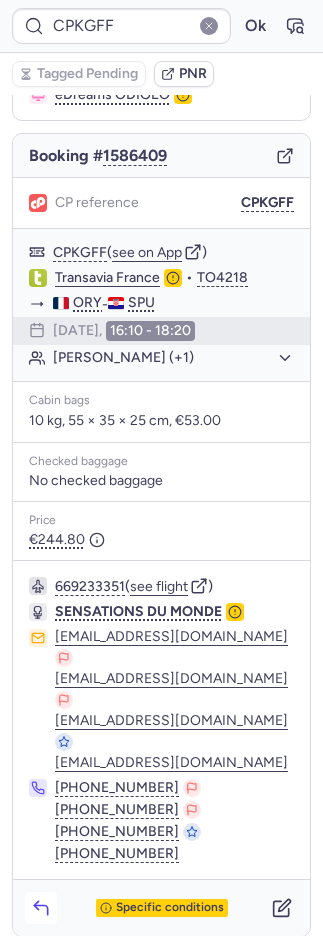 click 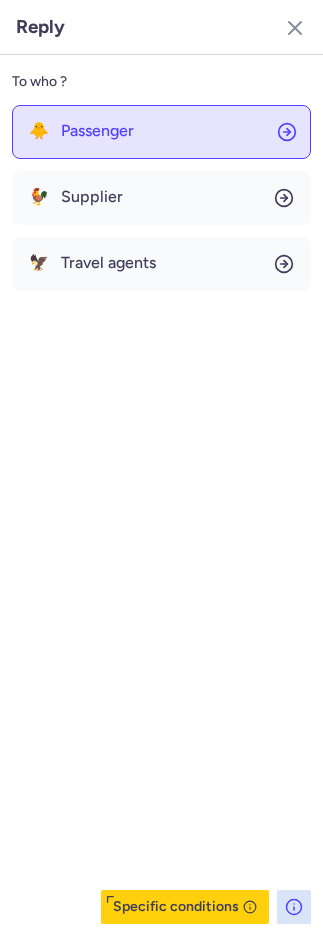 click on "🐥 Passenger" 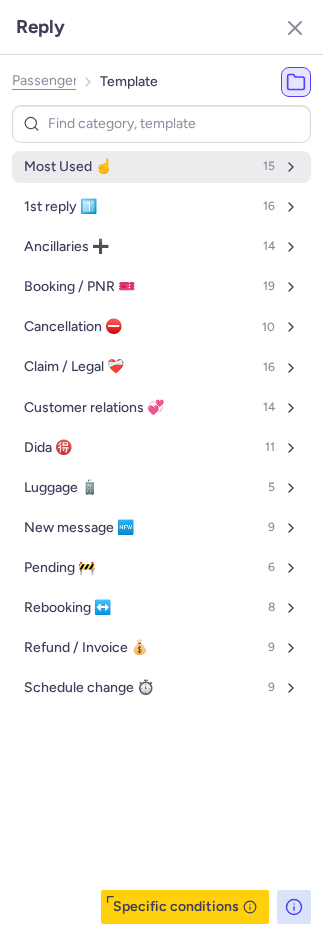 click on "Most Used ☝️ 15" at bounding box center (161, 167) 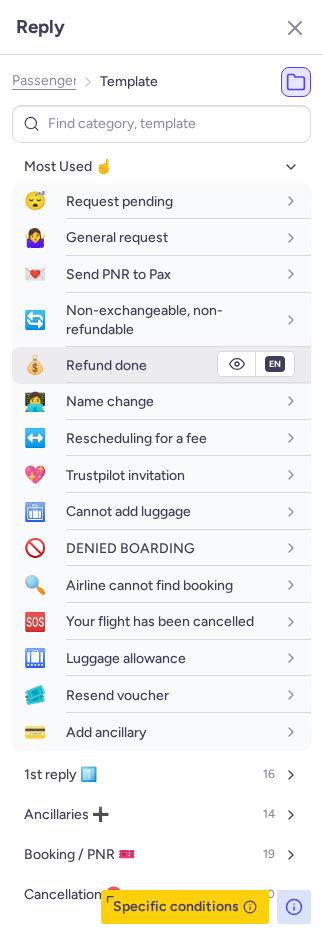 click on "Refund done" at bounding box center [106, 365] 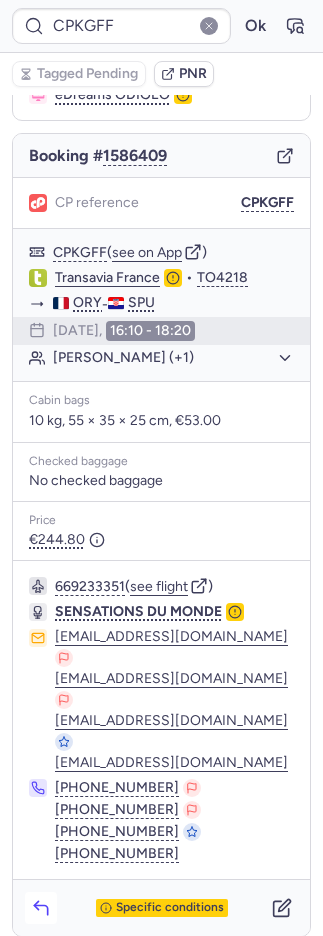 click 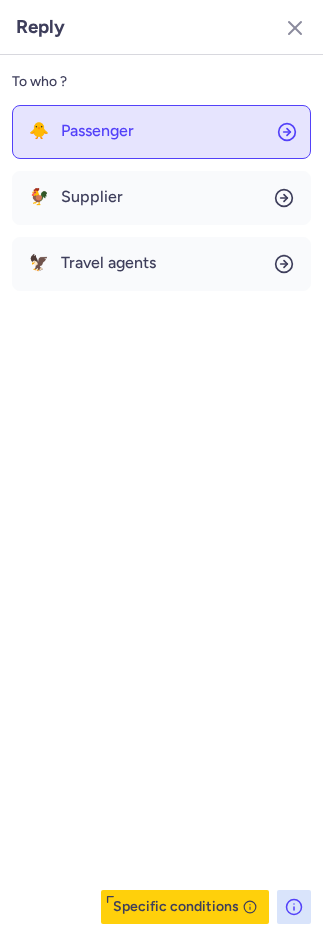 click on "🐥 Passenger" 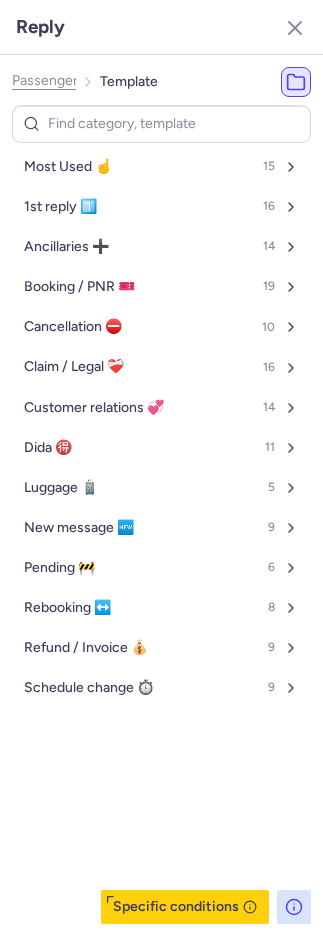 click on "Most Used ☝️ 15" at bounding box center (161, 167) 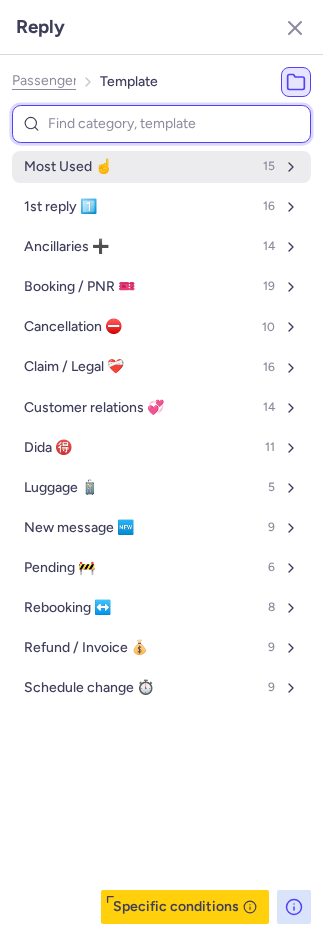 select on "en" 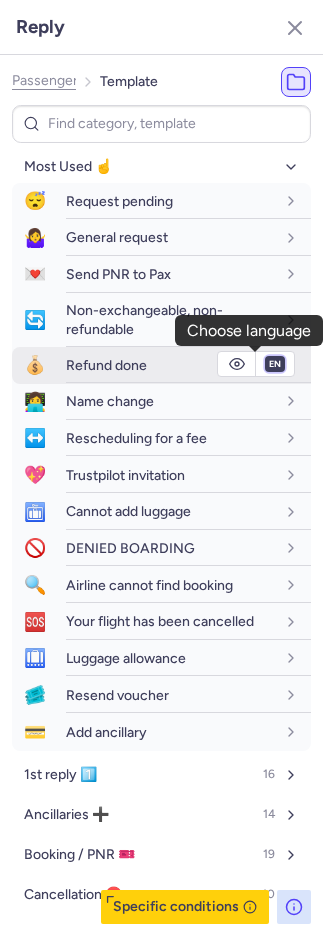 click on "fr en de nl pt es it ru" at bounding box center (275, 364) 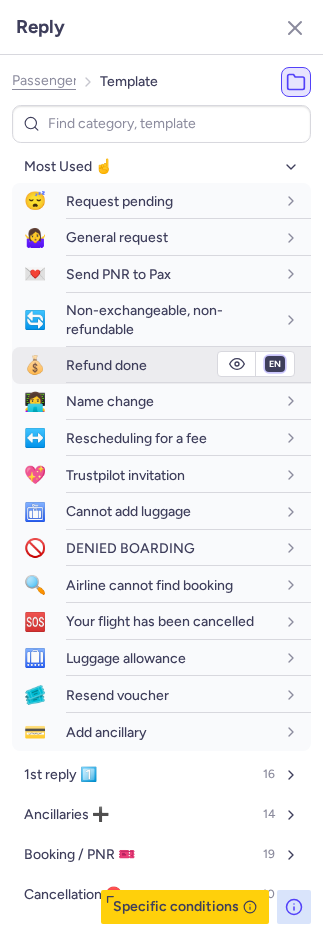 select on "fr" 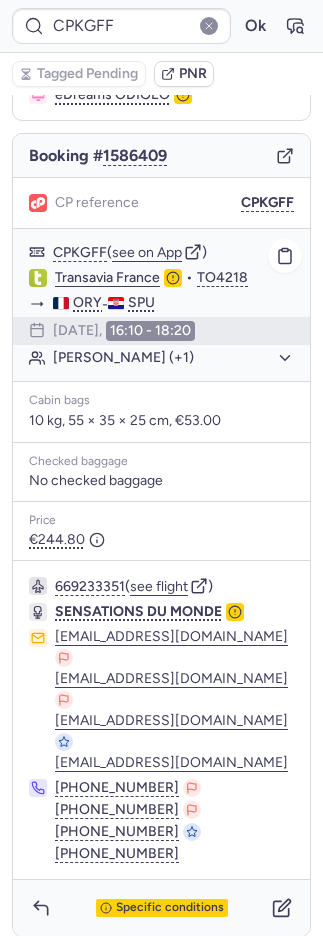 type on "CPBBTV" 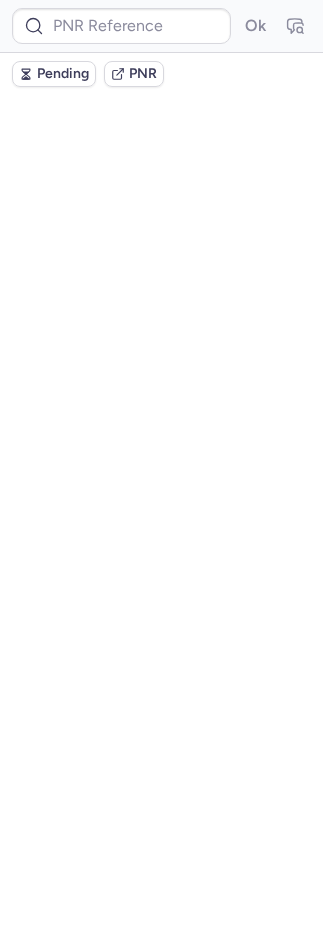 scroll, scrollTop: 0, scrollLeft: 0, axis: both 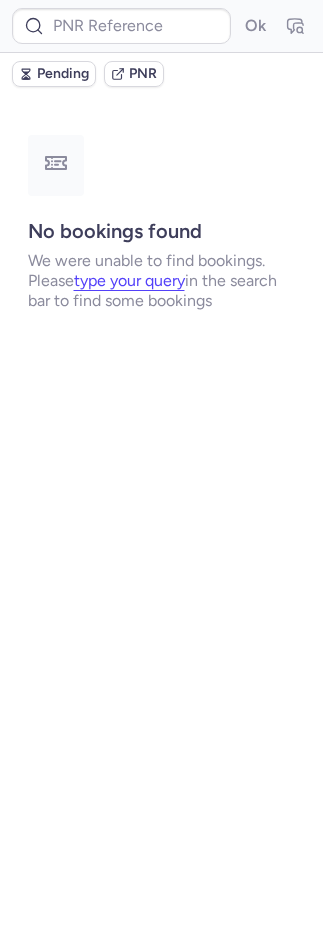 type on "CPNAEY" 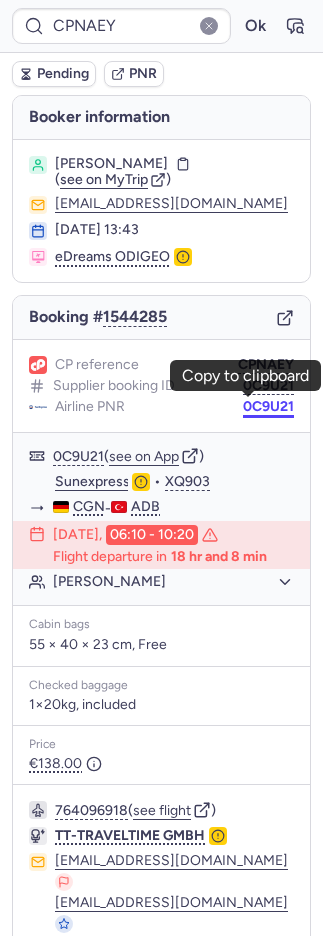 click on "0C9U21" at bounding box center (268, 407) 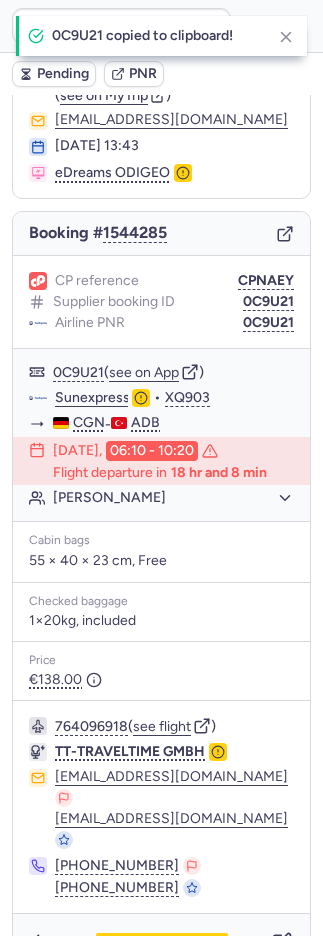 scroll, scrollTop: 86, scrollLeft: 0, axis: vertical 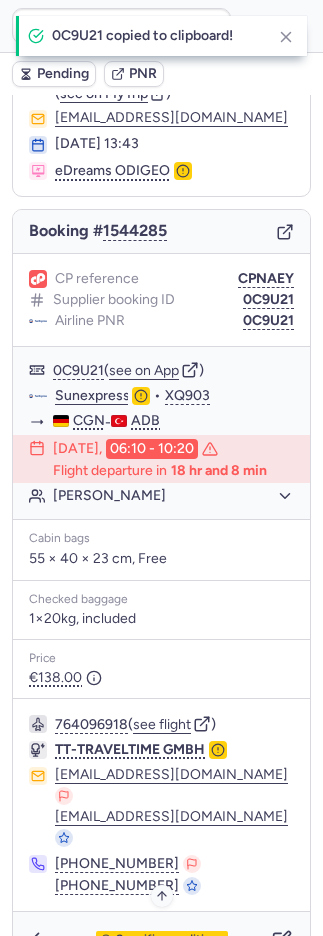 click on "Specific conditions" at bounding box center (162, 940) 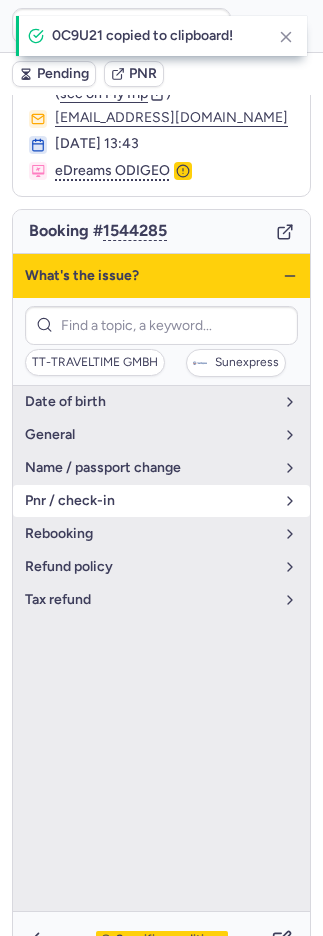 click on "pnr / check-in" at bounding box center (161, 501) 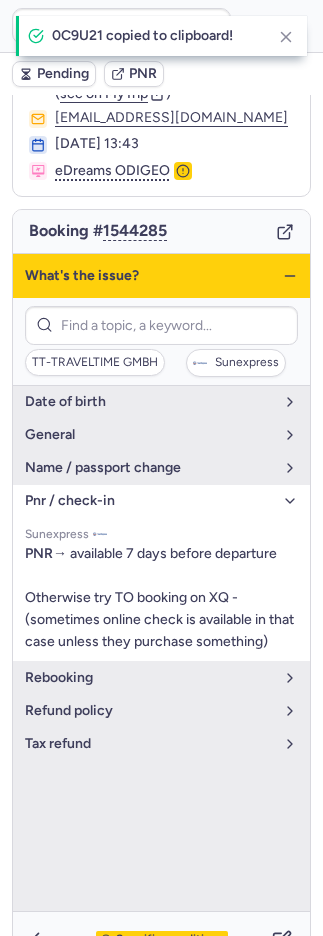 click on "Specific conditions" at bounding box center [170, 940] 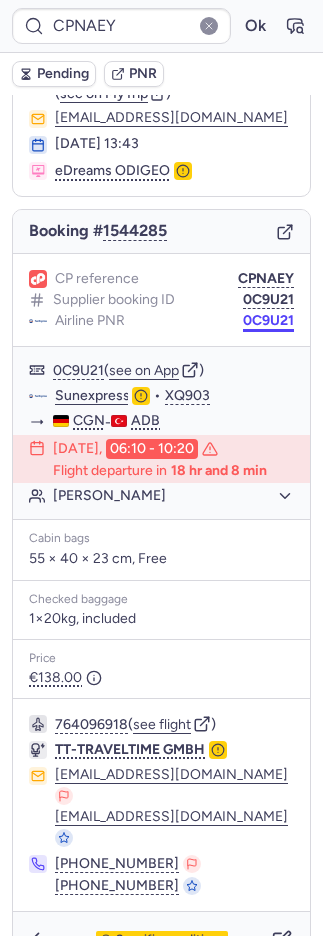 click on "0C9U21" at bounding box center [268, 321] 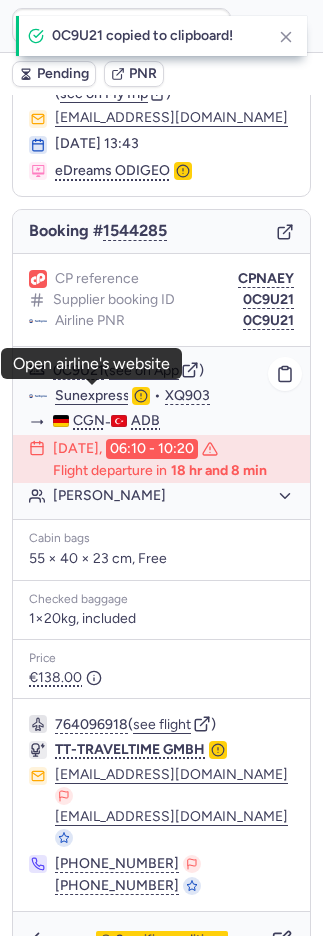 click on "Sunexpress" 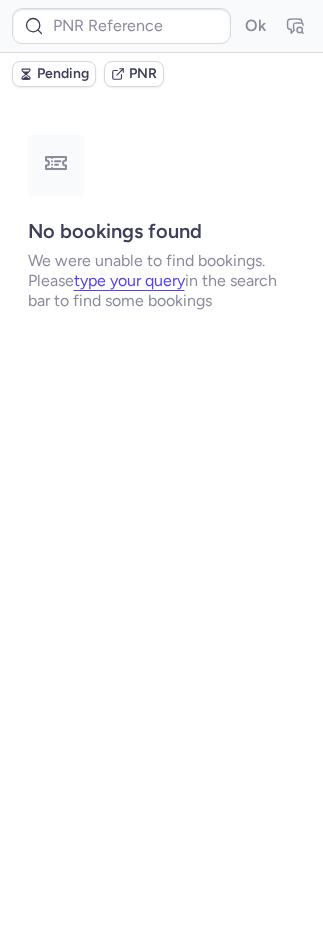 scroll, scrollTop: 0, scrollLeft: 0, axis: both 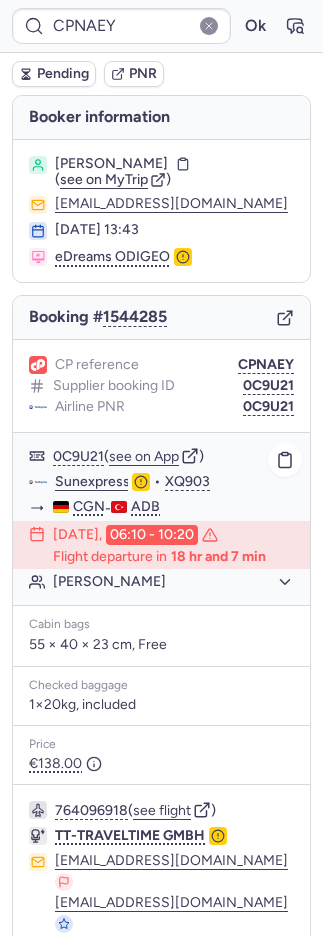 click on "[PERSON_NAME]" 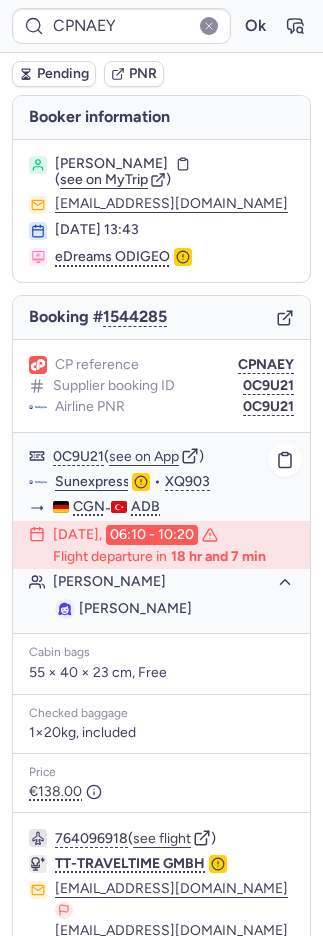 click on "[PERSON_NAME]" at bounding box center (135, 608) 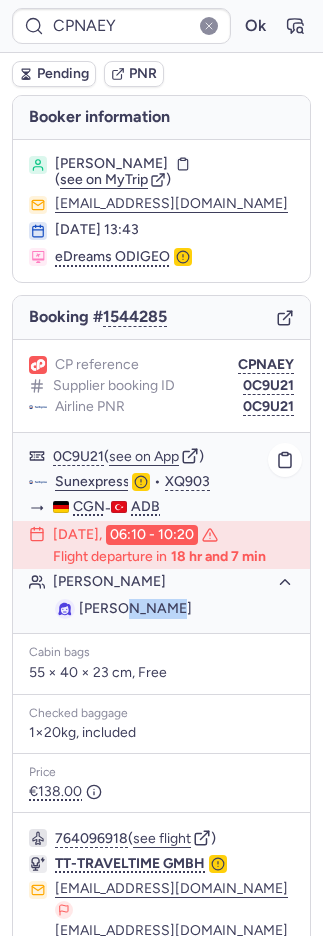 click on "[PERSON_NAME]" at bounding box center [135, 608] 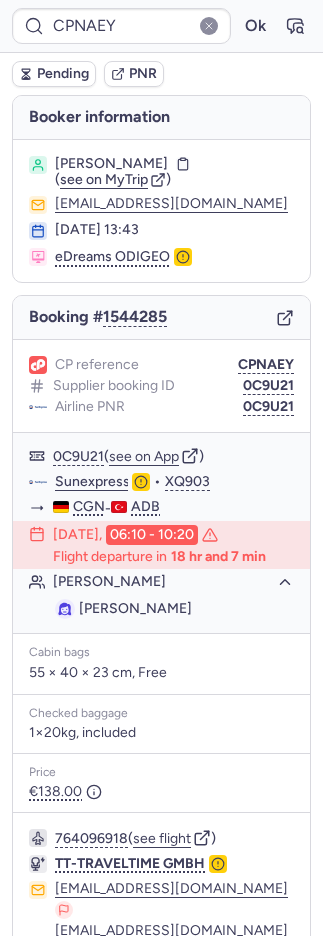 click on "CP reference CPNAEY Supplier booking ID 0C9U21 Airline PNR 0C9U21" at bounding box center [161, 386] 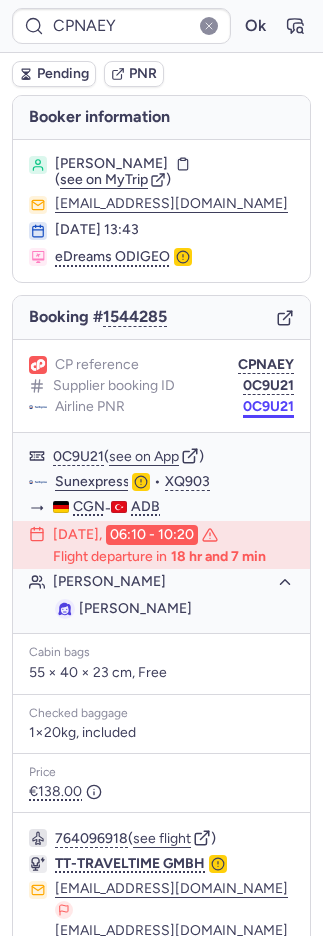 click on "0C9U21" at bounding box center [268, 407] 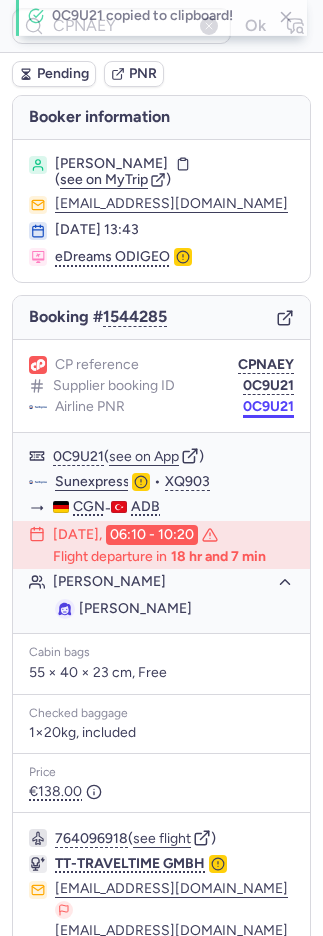 click on "0C9U21" at bounding box center (268, 407) 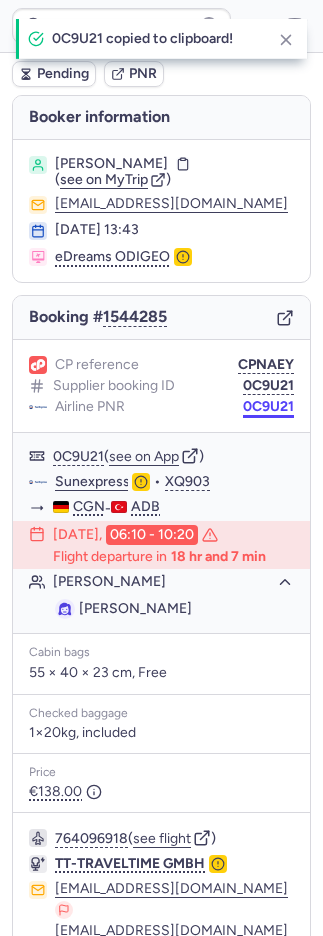 click on "0C9U21" at bounding box center [268, 407] 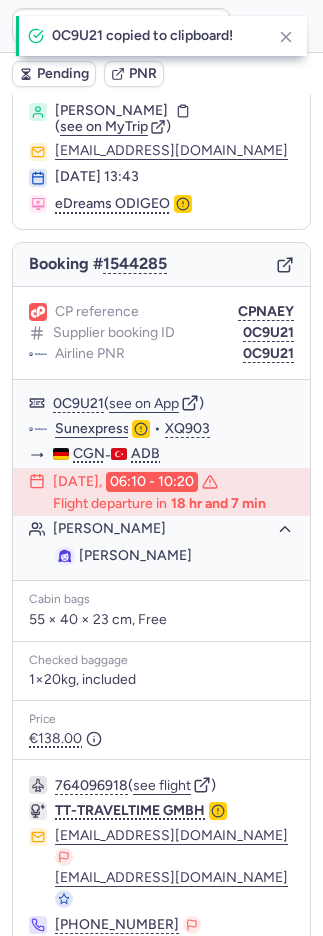 scroll, scrollTop: 114, scrollLeft: 0, axis: vertical 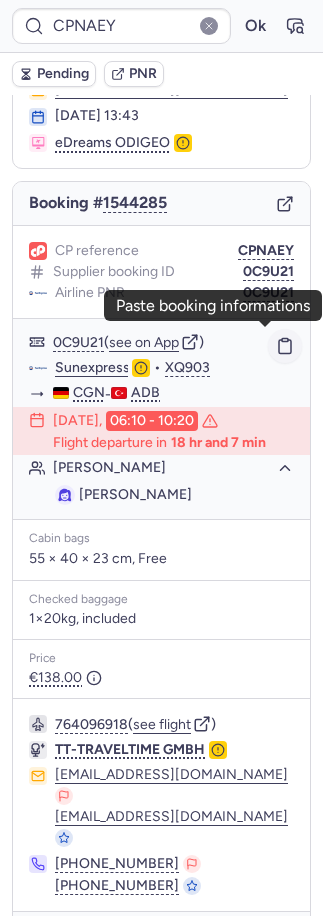 click 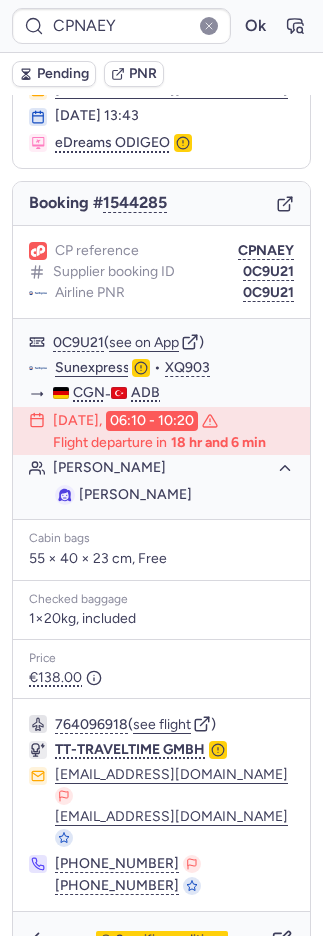 type on "CP6AWN" 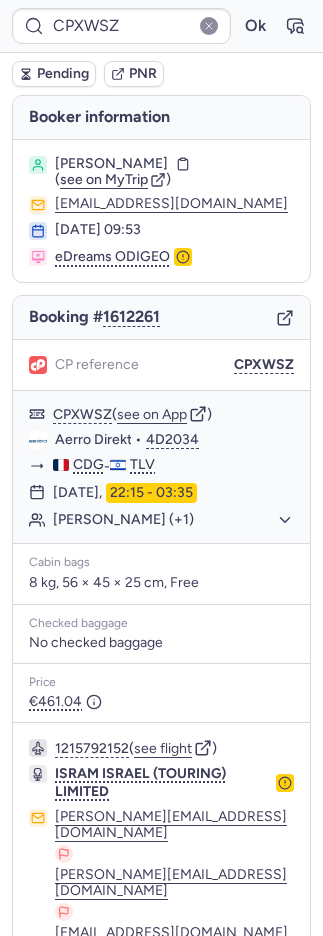 scroll, scrollTop: 150, scrollLeft: 0, axis: vertical 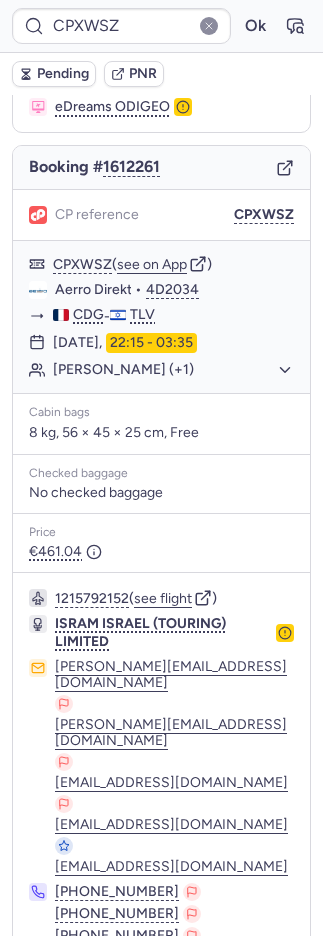click on "Specific conditions" at bounding box center (170, 1012) 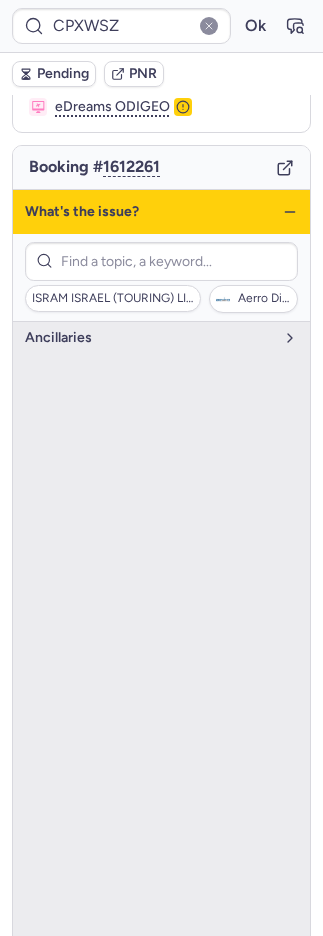 click on "Specific conditions" at bounding box center (170, 1012) 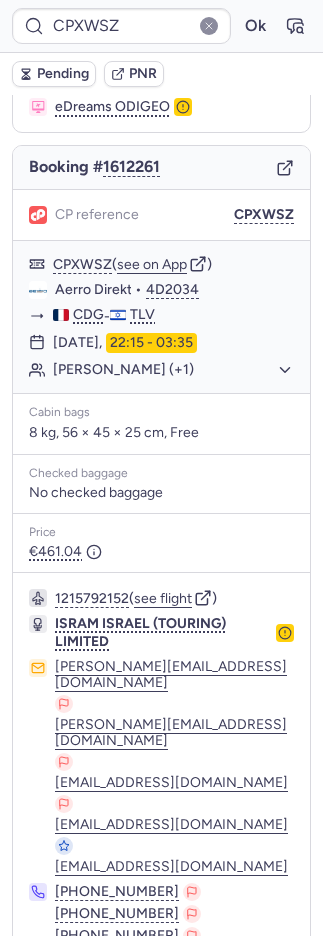 click 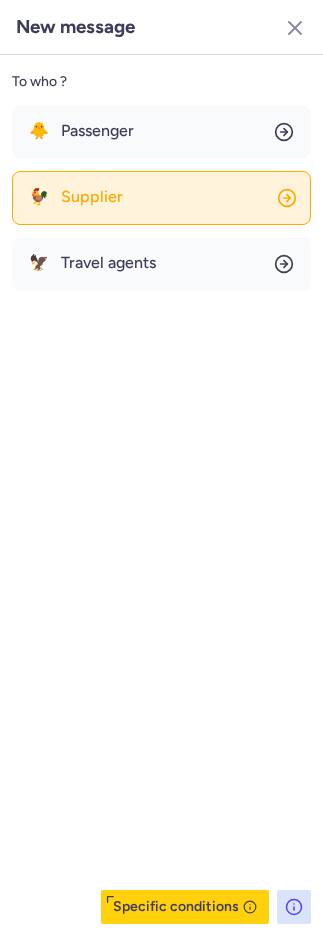 click on "🐓 Supplier" 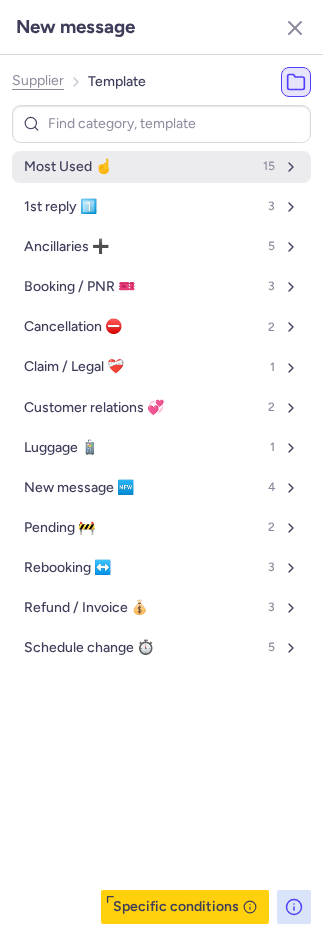 drag, startPoint x: 124, startPoint y: 181, endPoint x: 123, endPoint y: 171, distance: 10.049875 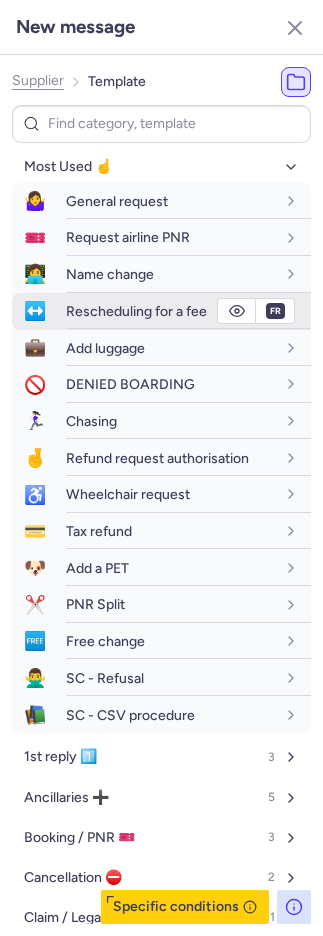 click on "Rescheduling for a fee" at bounding box center (136, 311) 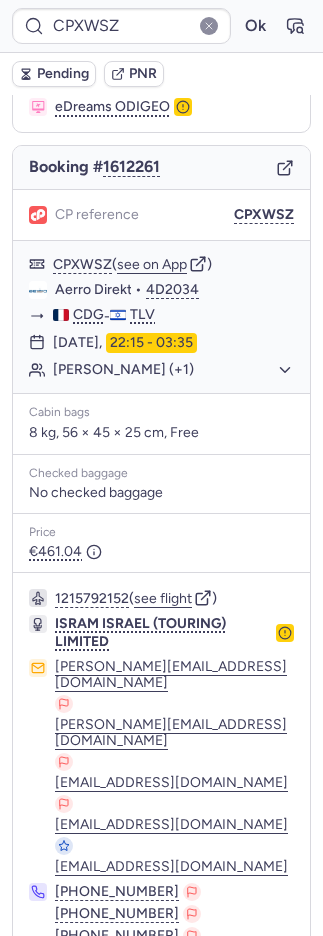 click 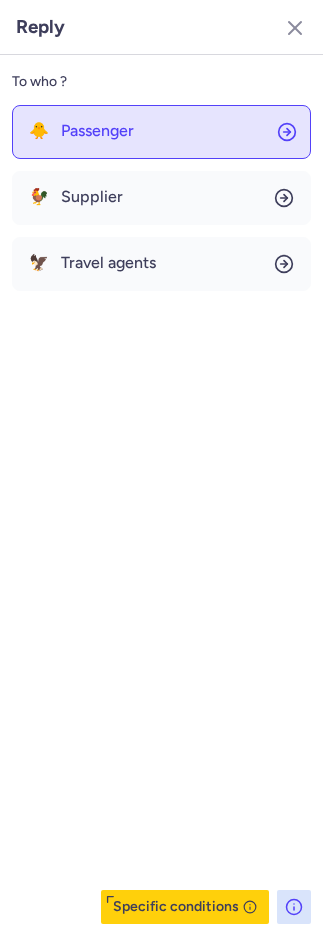 click on "🐥 Passenger" 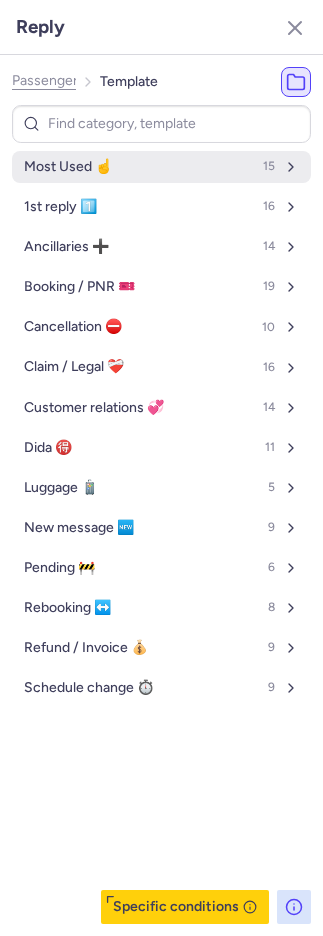 click on "Most Used ☝️ 15" at bounding box center [161, 167] 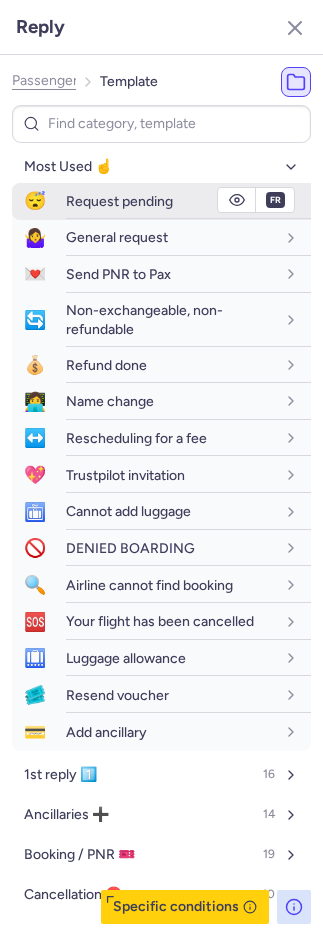 click on "Request pending" at bounding box center (119, 201) 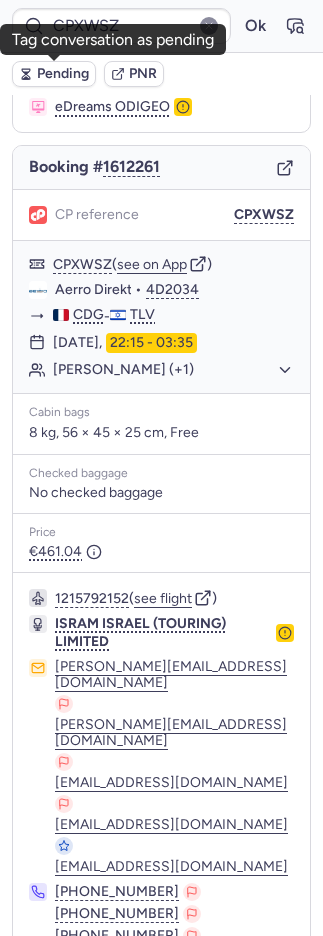 click on "Pending" at bounding box center [54, 74] 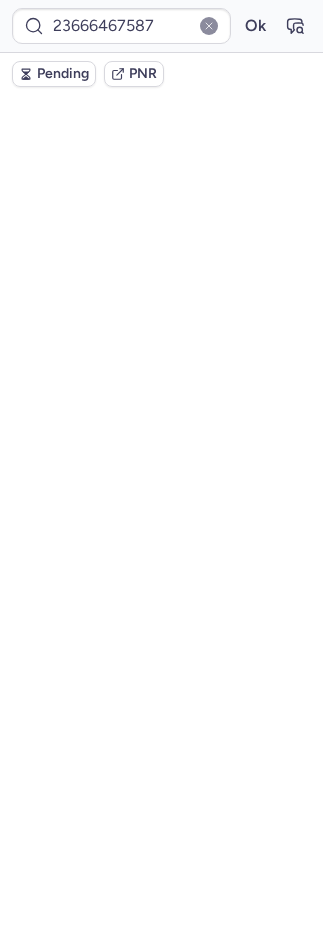 scroll, scrollTop: 0, scrollLeft: 0, axis: both 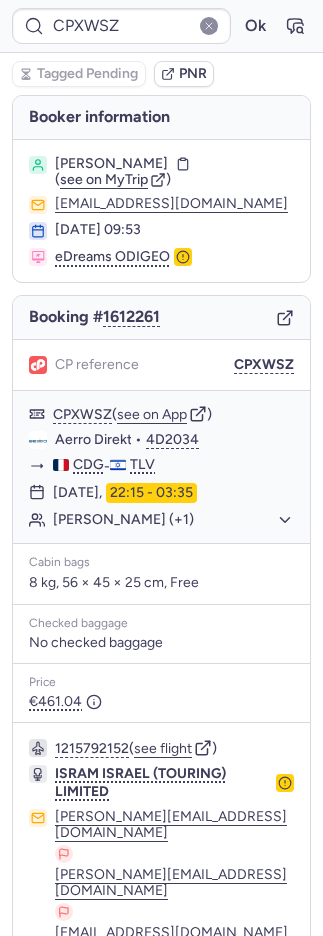 type on "CPZF2H" 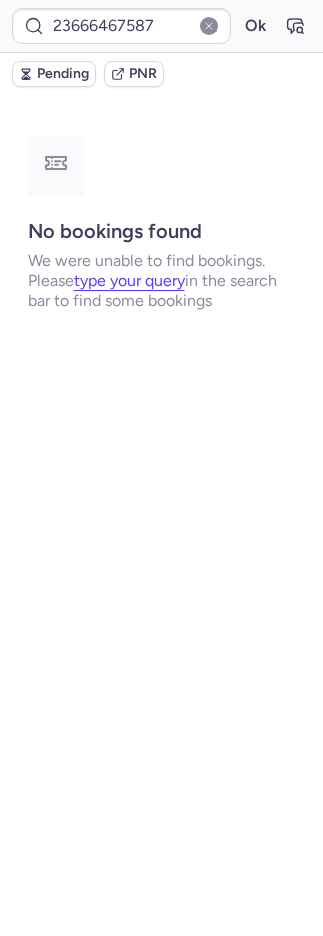 type on "CPKCGG" 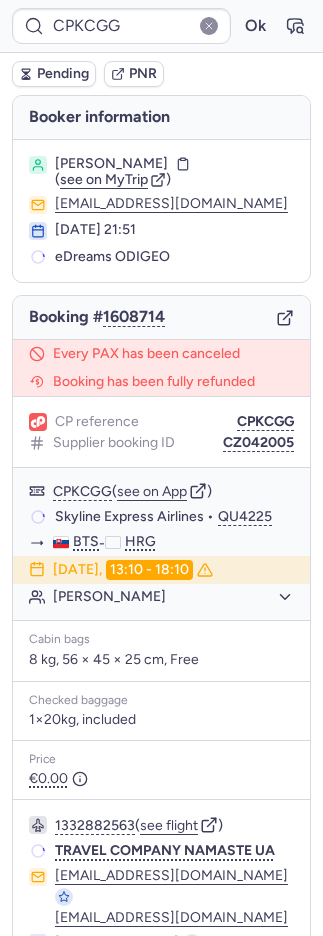 scroll, scrollTop: 54, scrollLeft: 0, axis: vertical 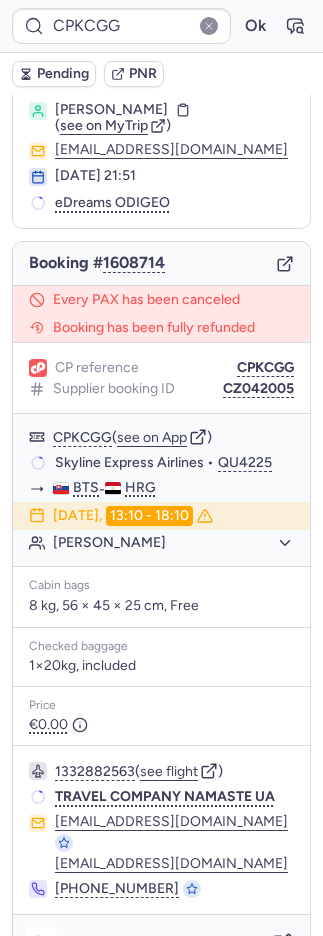 click 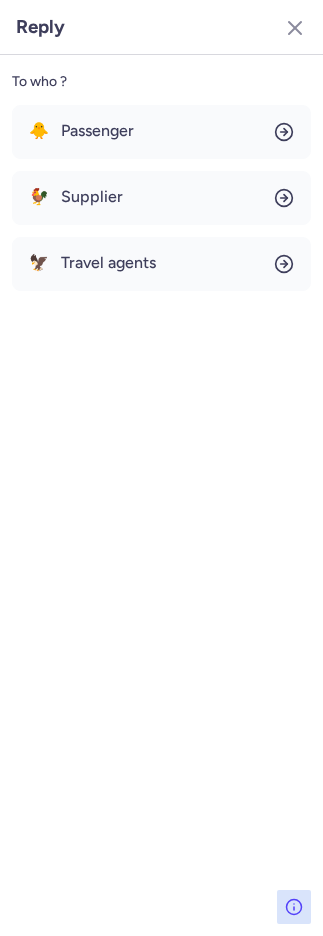 scroll, scrollTop: 94, scrollLeft: 0, axis: vertical 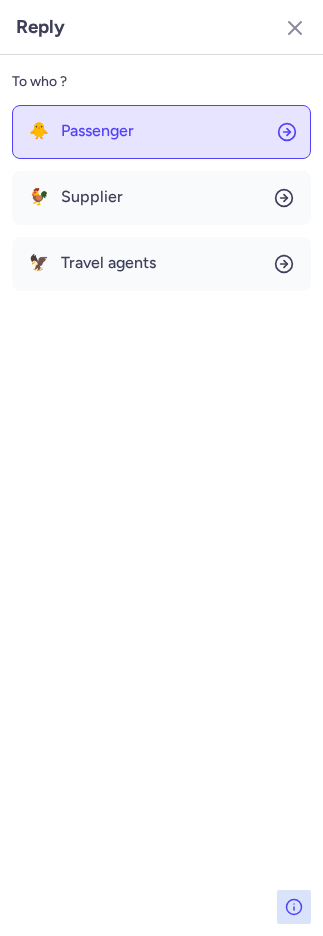 click on "Passenger" at bounding box center [97, 131] 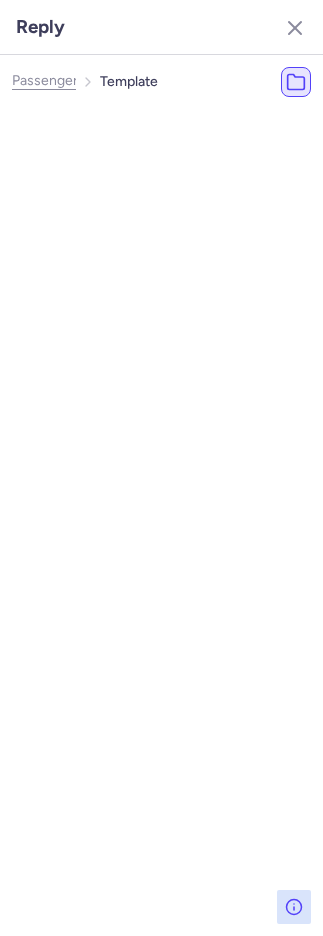click on "Most Used ☝️" at bounding box center [100, 167] 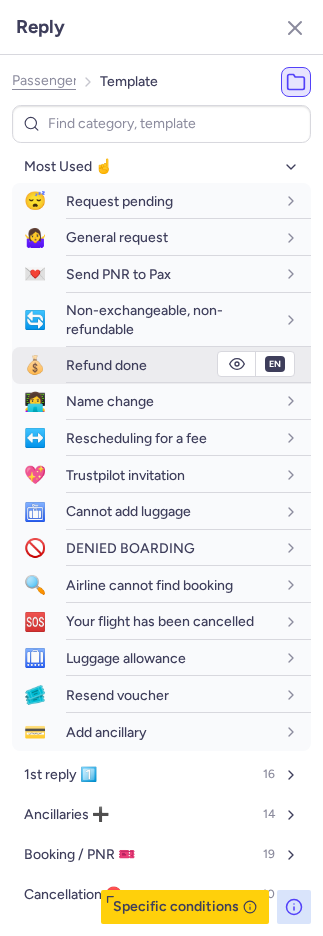 click on "Refund done" at bounding box center [106, 365] 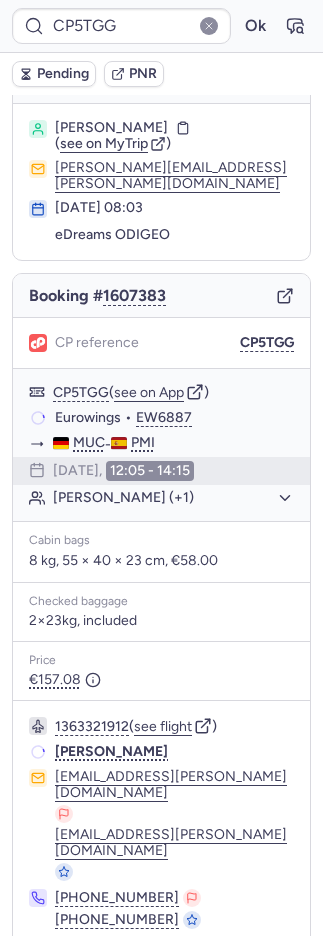 scroll, scrollTop: 24, scrollLeft: 0, axis: vertical 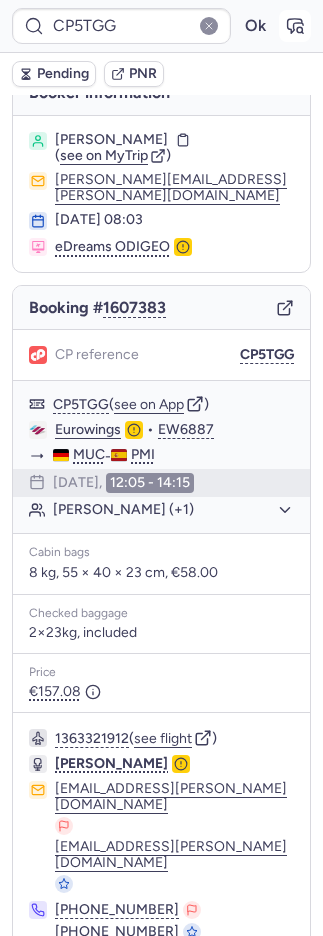 click on "CP5TGG  Ok" at bounding box center (161, 26) 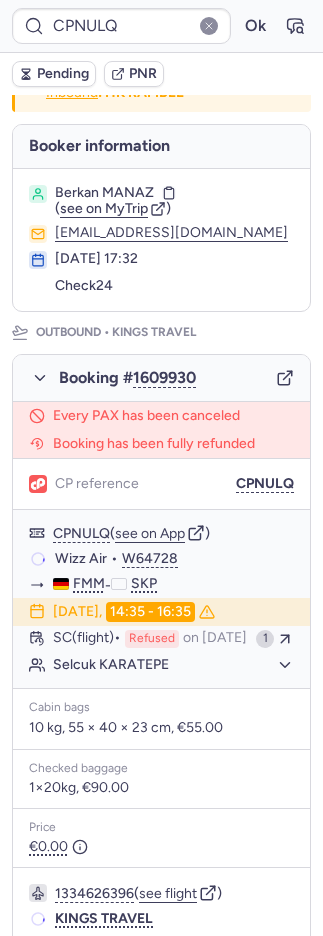 scroll, scrollTop: 63, scrollLeft: 0, axis: vertical 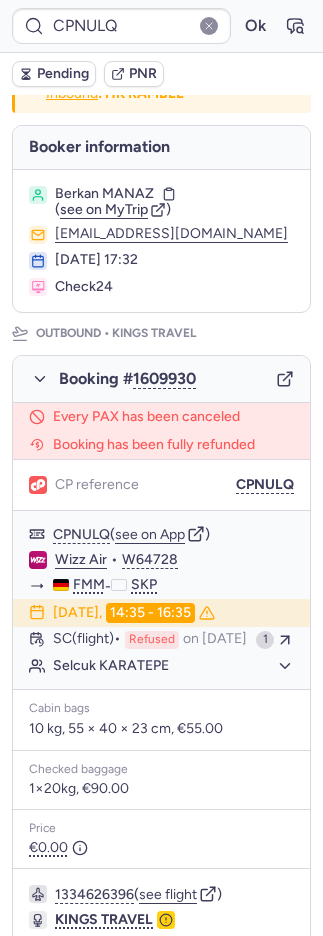 type on "CPUBAF" 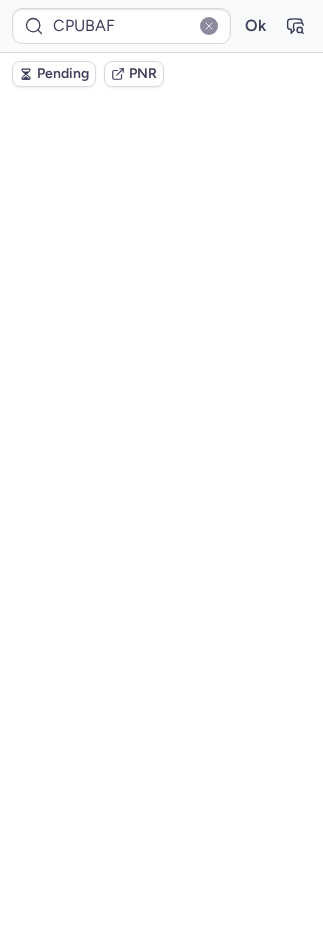 scroll, scrollTop: 103, scrollLeft: 0, axis: vertical 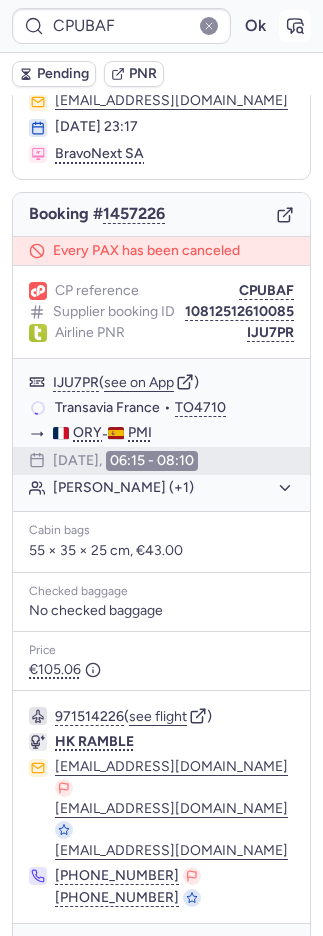click 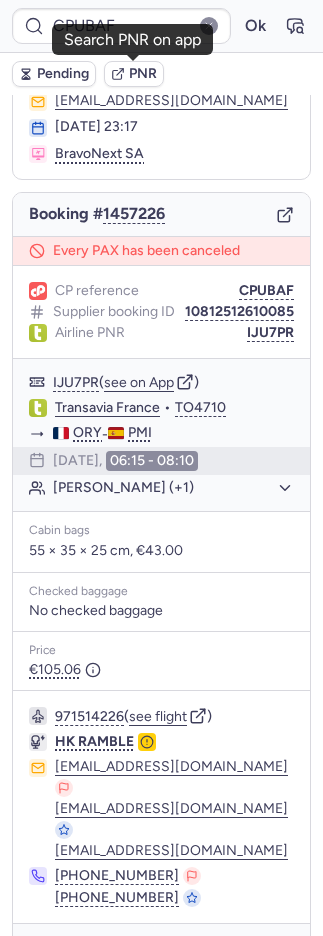 click on "PNR" at bounding box center [134, 74] 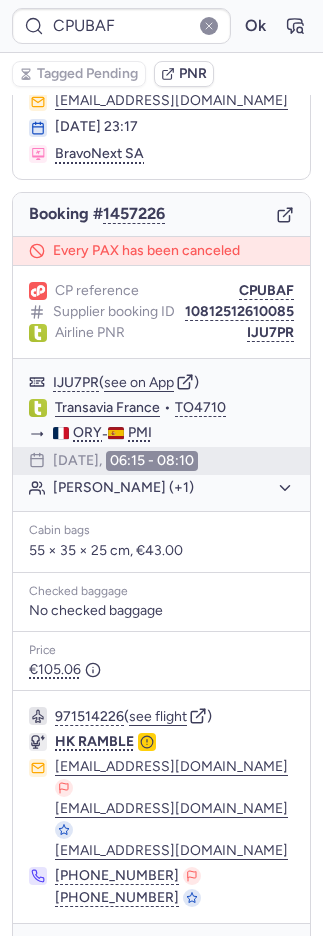 scroll, scrollTop: 170, scrollLeft: 0, axis: vertical 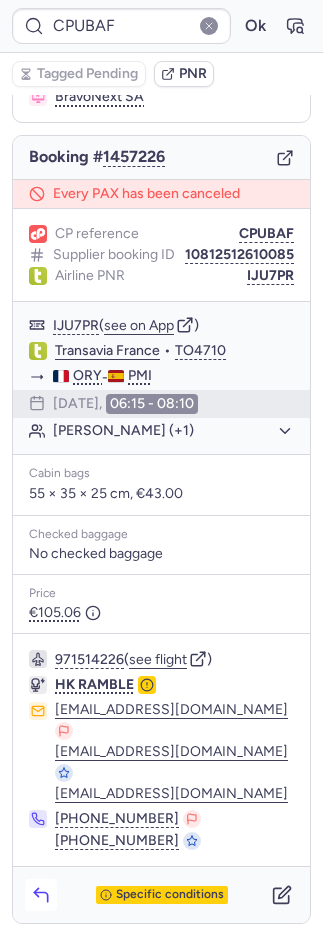 click 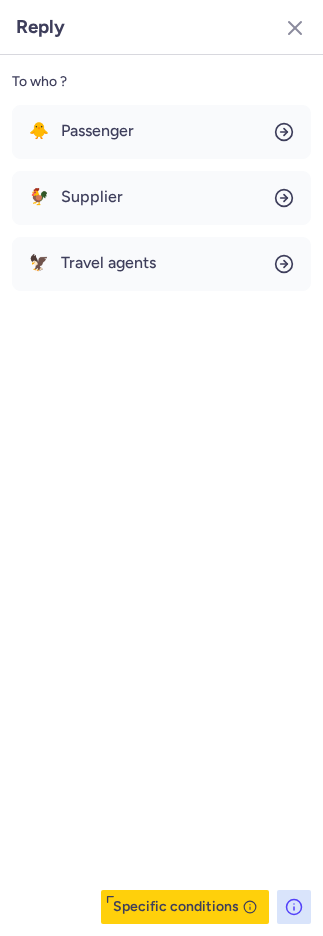 click on "To who ? 🐥 Passenger 🐓 Supplier 🦅 Travel agents  Specific conditions" 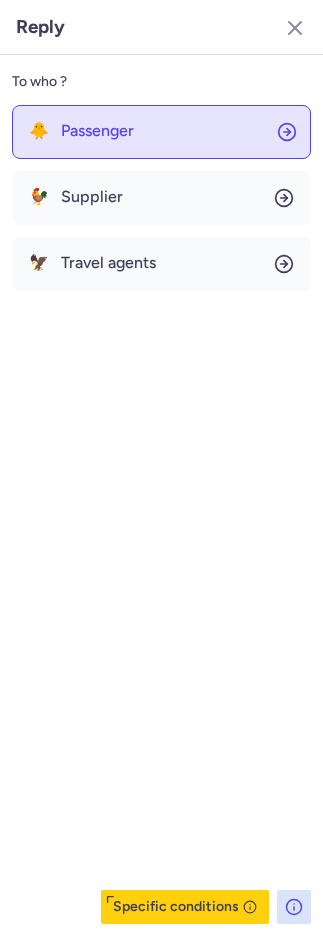 click on "🐥 Passenger" 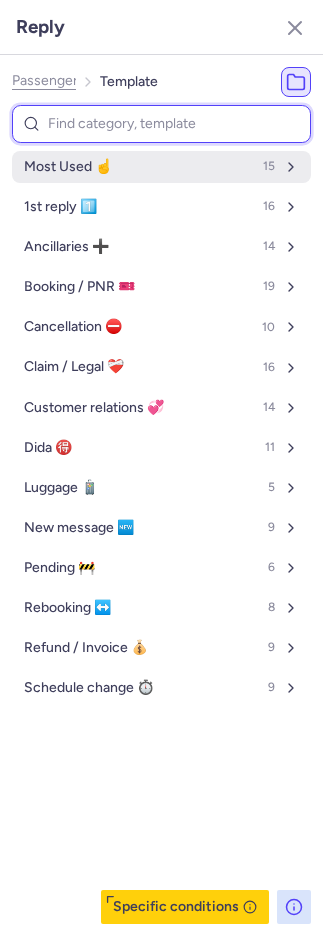 click on "Most Used ☝️ 15" at bounding box center [161, 167] 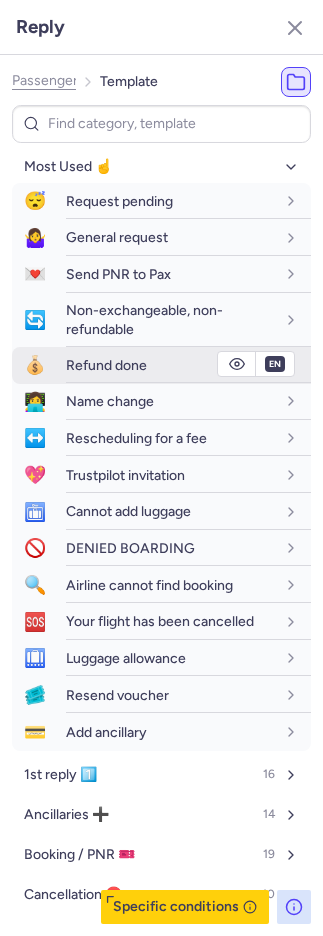 click on "Refund done" at bounding box center [106, 365] 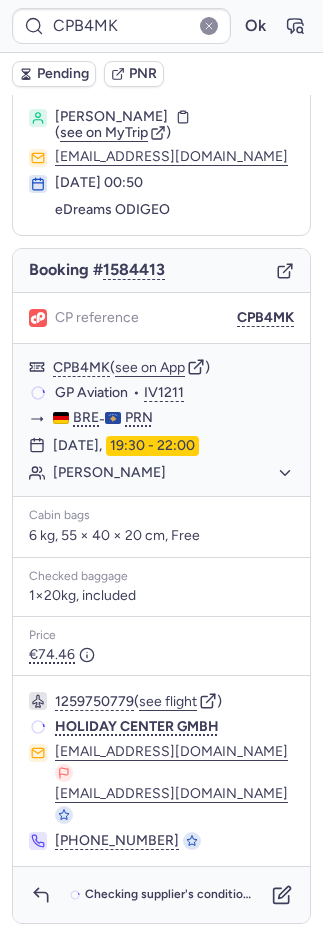 scroll, scrollTop: 2, scrollLeft: 0, axis: vertical 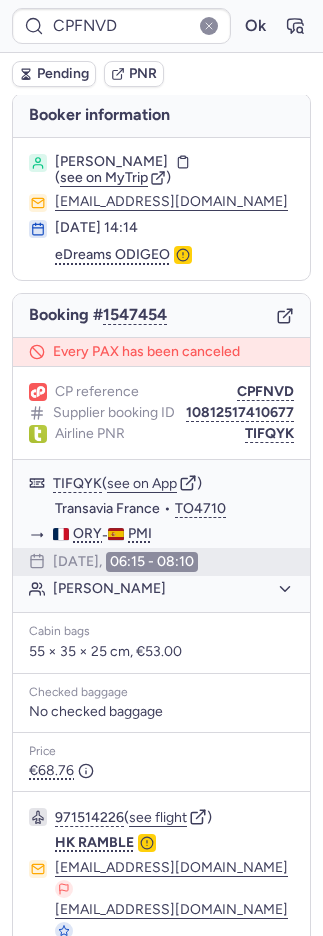 type on "CPKYIP" 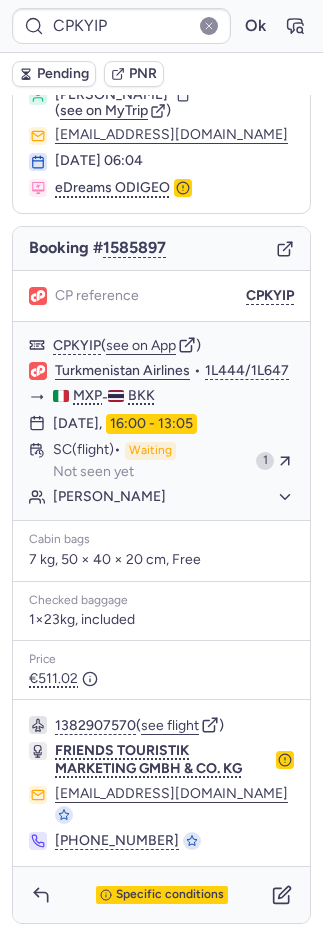 scroll, scrollTop: 100, scrollLeft: 0, axis: vertical 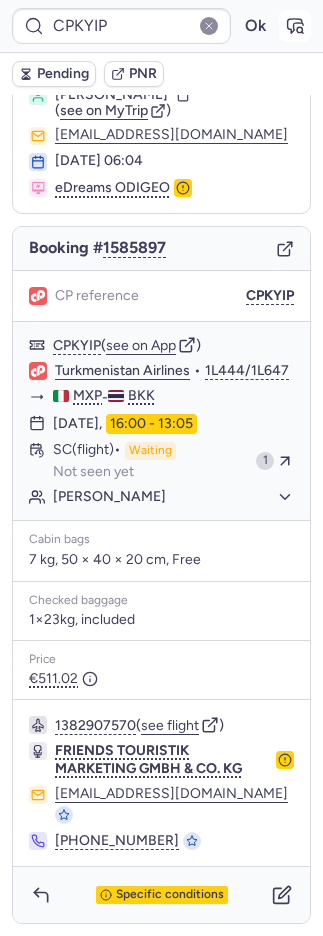 click 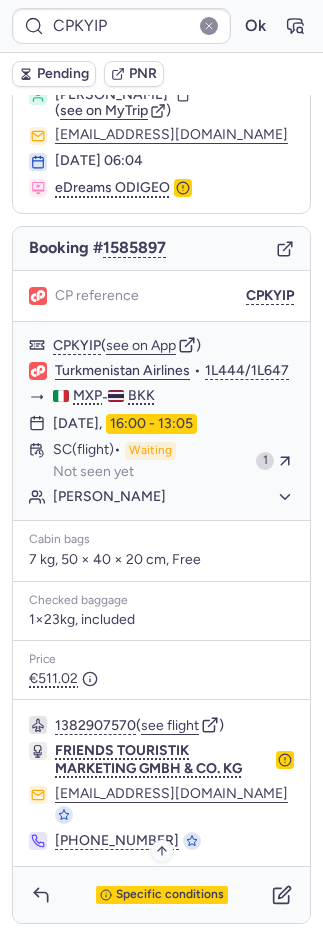 drag, startPoint x: 199, startPoint y: 873, endPoint x: 197, endPoint y: 888, distance: 15.132746 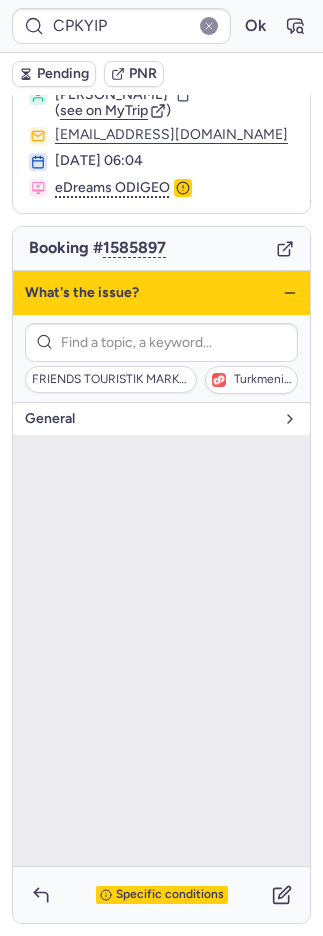 click on "general" at bounding box center [161, 419] 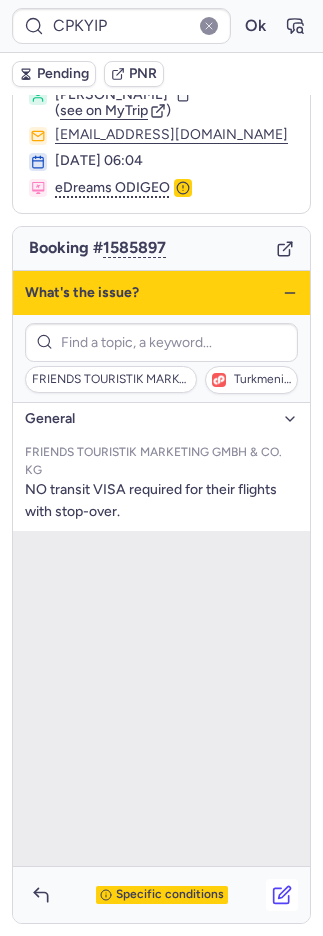 click 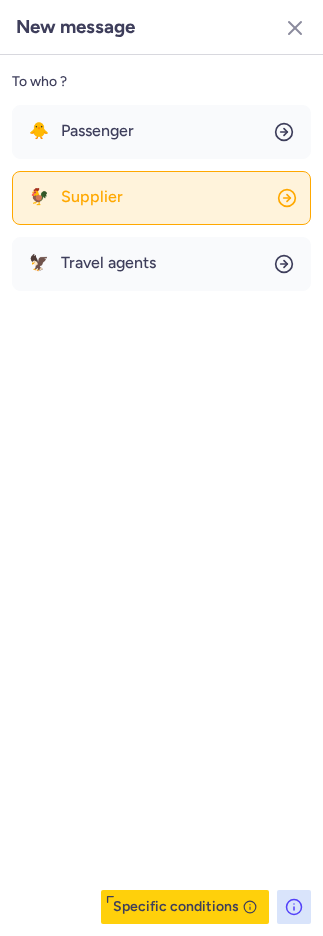 click on "Supplier" at bounding box center (92, 197) 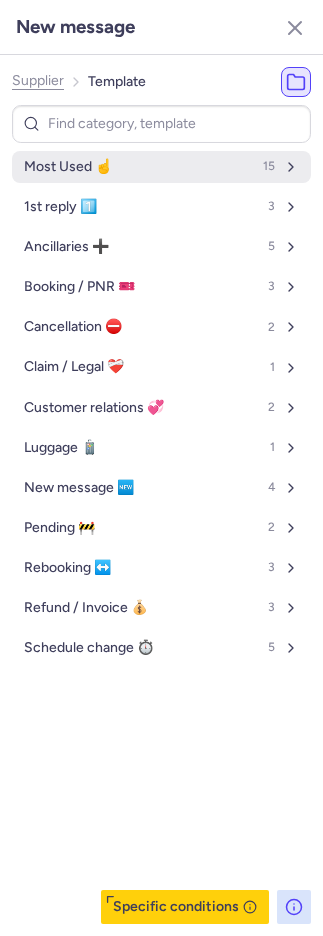 click on "Most Used ☝️" at bounding box center [68, 167] 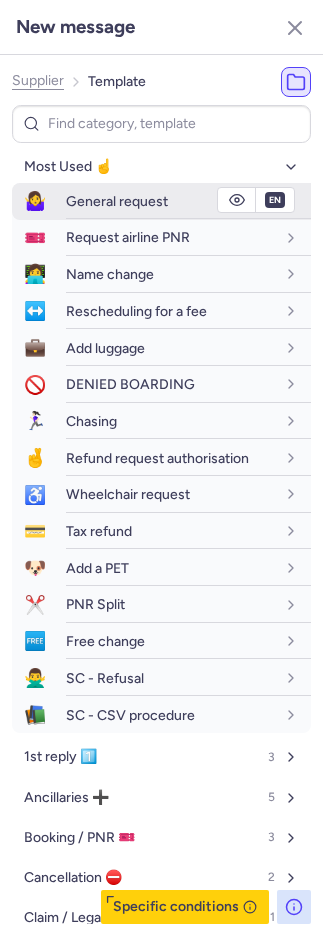 click on "General request" at bounding box center (117, 201) 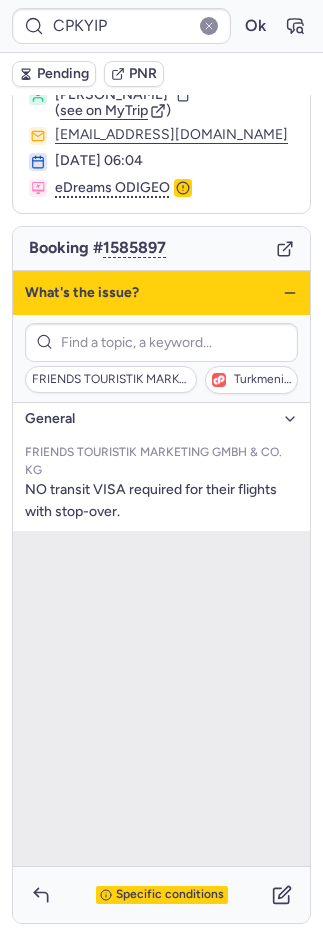 click at bounding box center (41, 895) 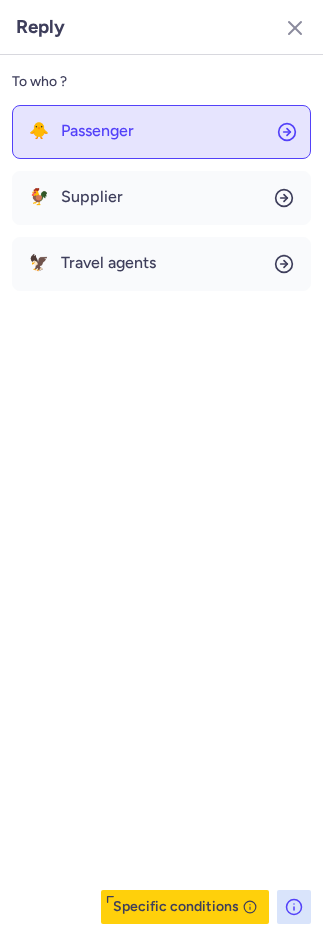 click on "🐥 Passenger" 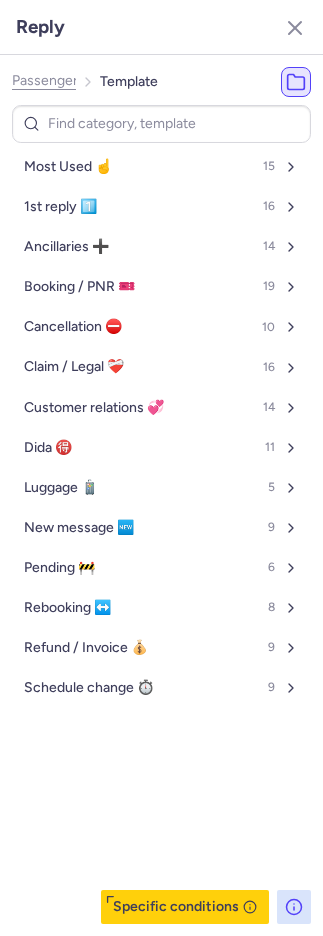 click on "Most Used ☝️" at bounding box center (68, 167) 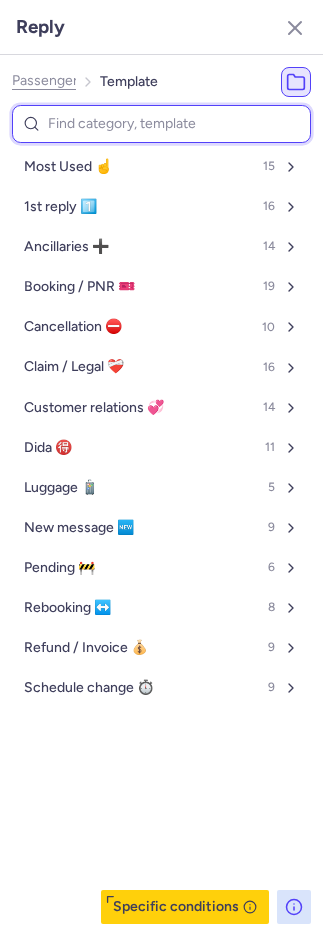 select on "en" 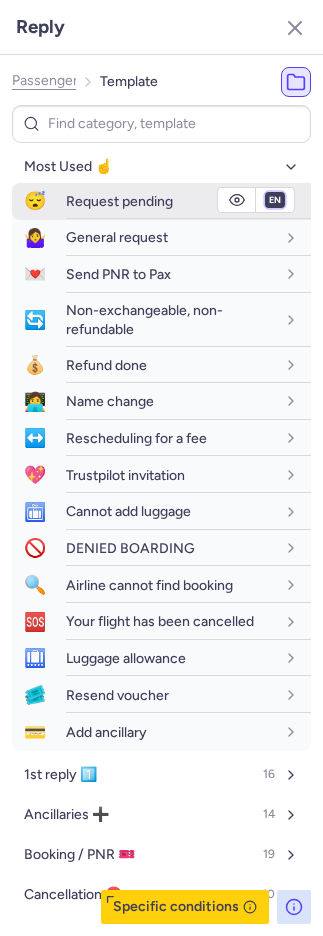 click on "fr en de nl pt es it ru" at bounding box center [275, 200] 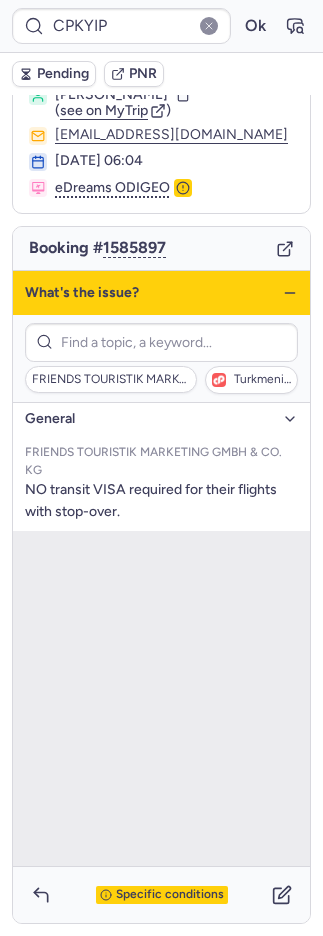 click on "Pending" at bounding box center (54, 74) 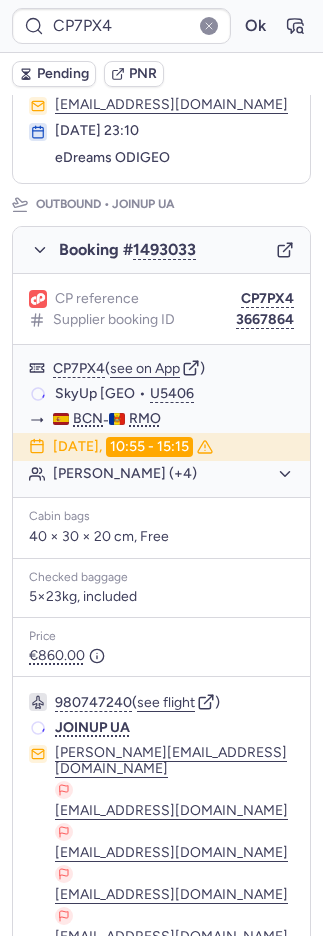 scroll, scrollTop: 192, scrollLeft: 0, axis: vertical 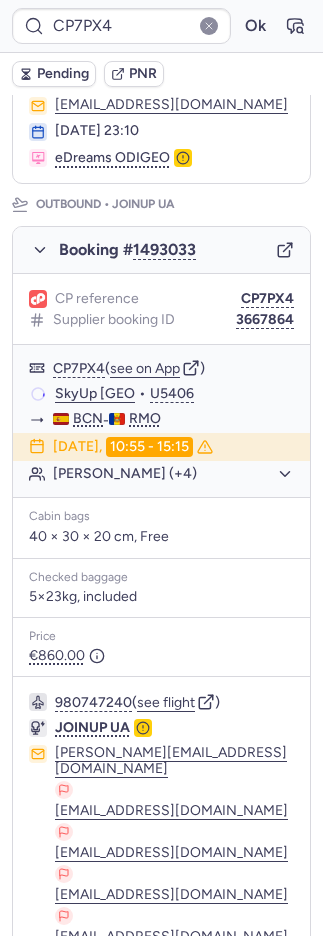 type on "CPFNVD" 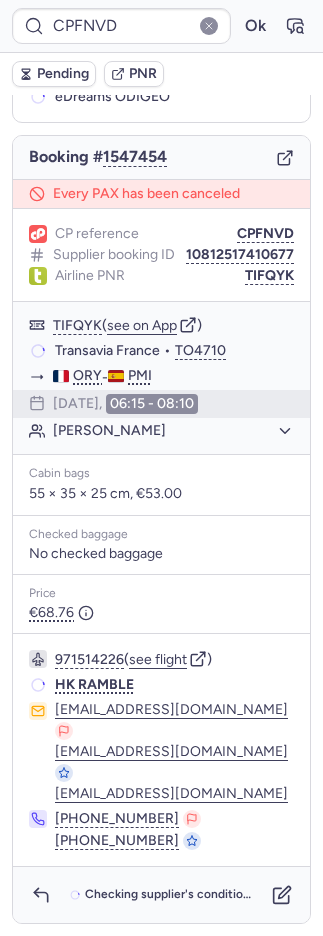 scroll, scrollTop: 170, scrollLeft: 0, axis: vertical 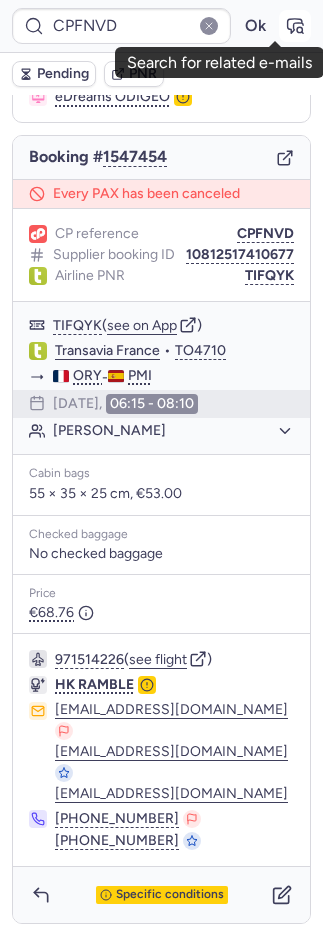 click 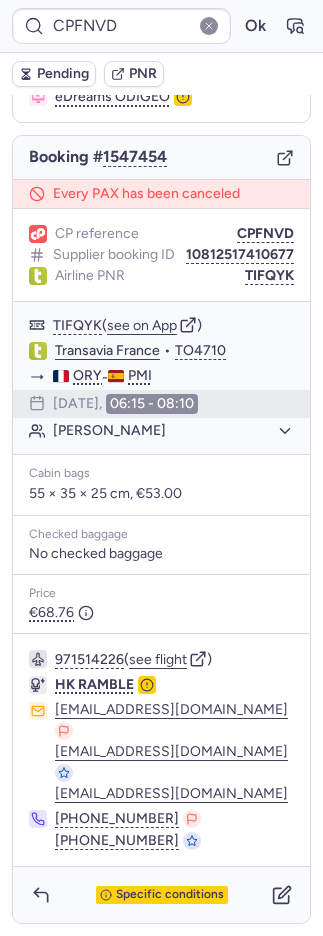 click on "PNR" at bounding box center [143, 74] 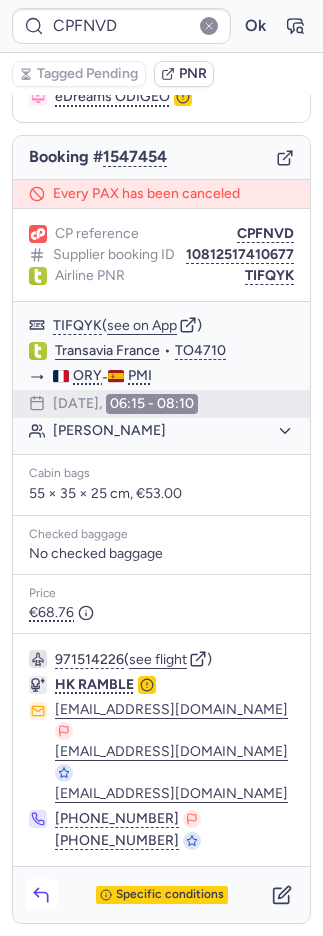 click at bounding box center [41, 895] 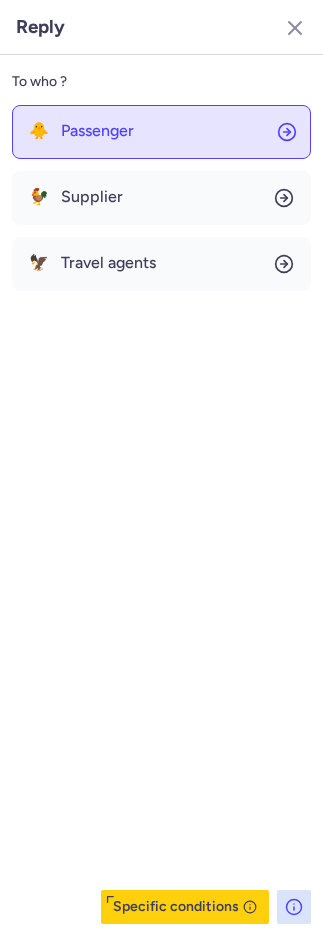 drag, startPoint x: 79, startPoint y: 128, endPoint x: 86, endPoint y: 147, distance: 20.248457 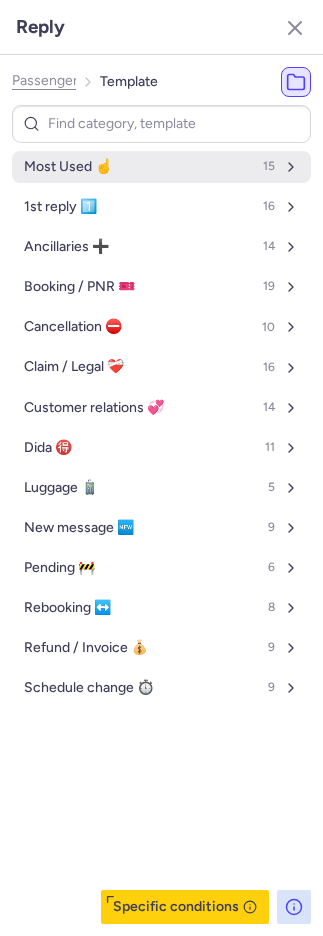 click on "Most Used ☝️" at bounding box center [68, 167] 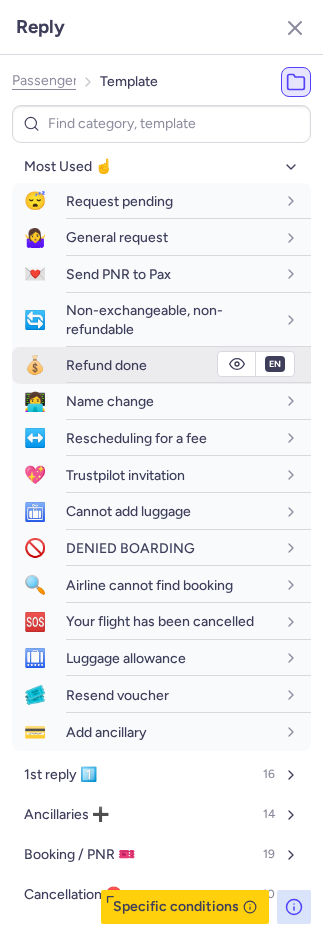click on "Refund done" at bounding box center (106, 365) 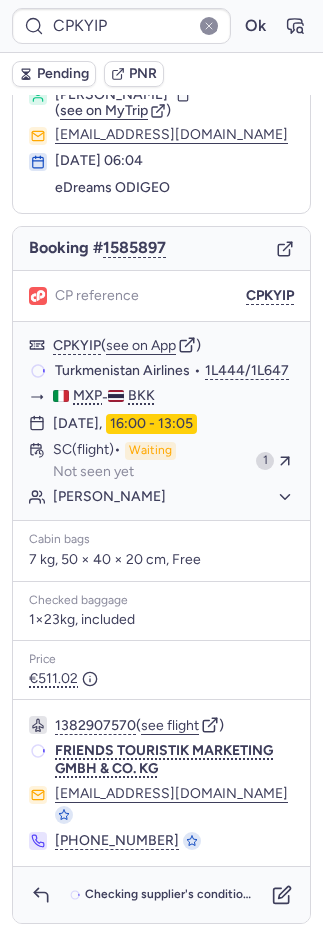 scroll, scrollTop: 100, scrollLeft: 0, axis: vertical 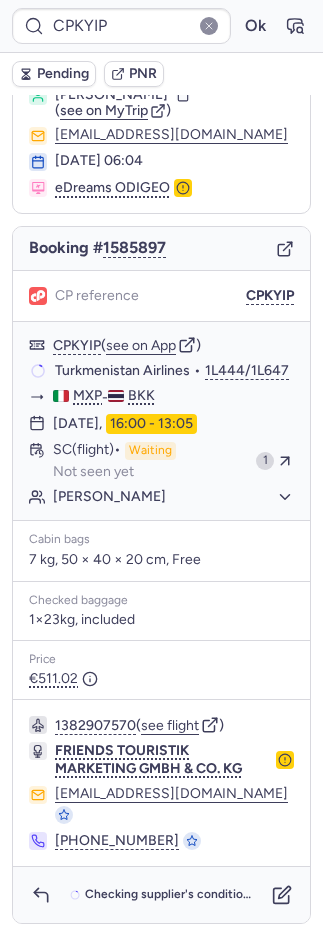 type on "CPZF2H" 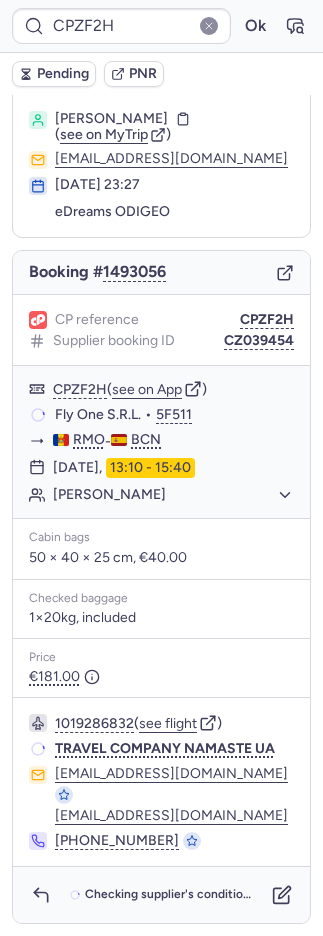 scroll, scrollTop: 38, scrollLeft: 0, axis: vertical 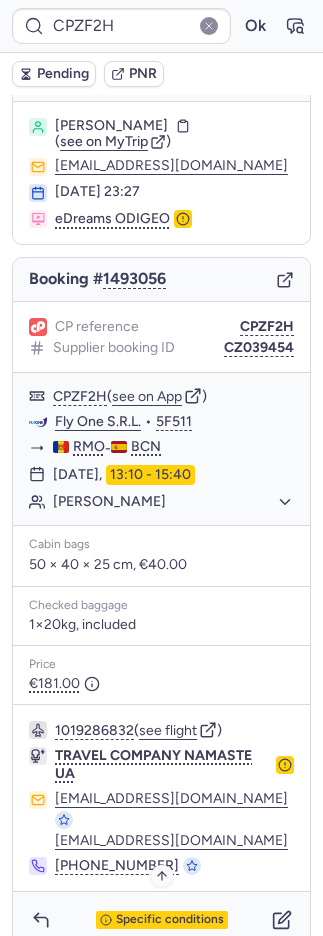 click on "Specific conditions" at bounding box center [170, 920] 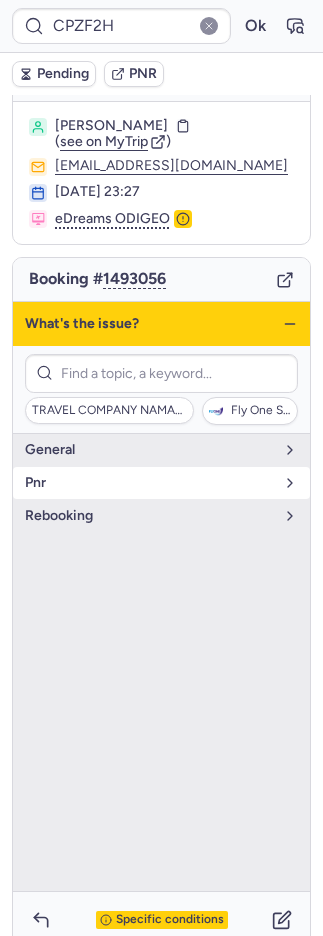 click on "pnr" at bounding box center (149, 483) 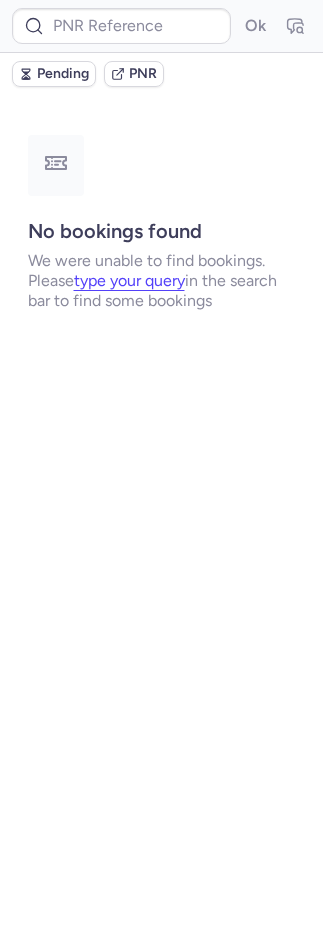 scroll, scrollTop: 0, scrollLeft: 0, axis: both 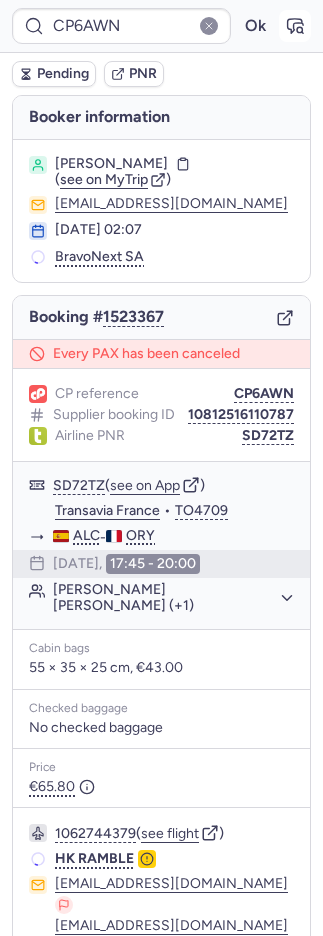 click at bounding box center [295, 26] 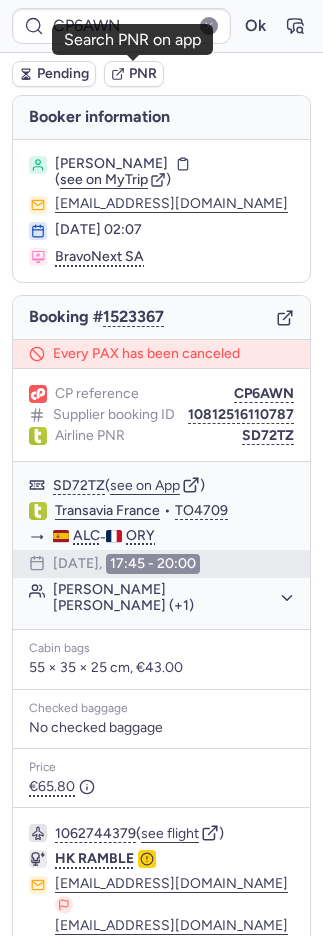 click on "PNR" at bounding box center [143, 74] 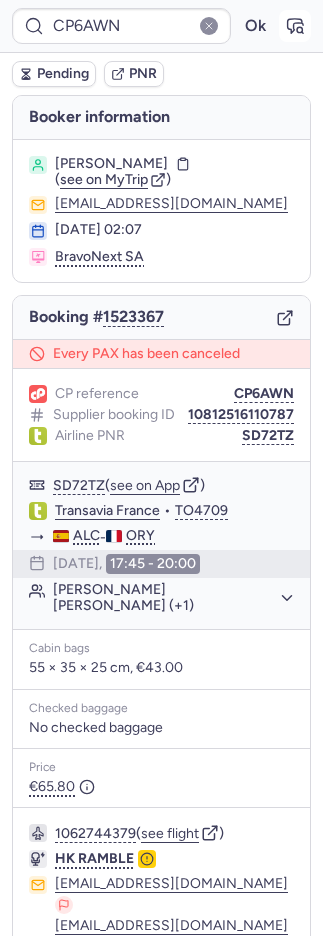 click 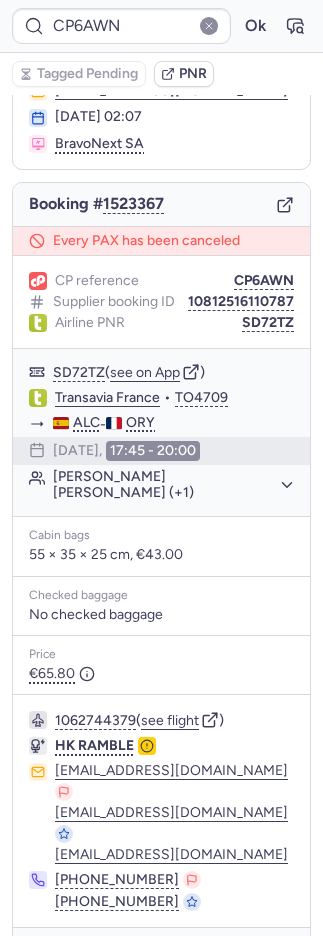 scroll, scrollTop: 185, scrollLeft: 0, axis: vertical 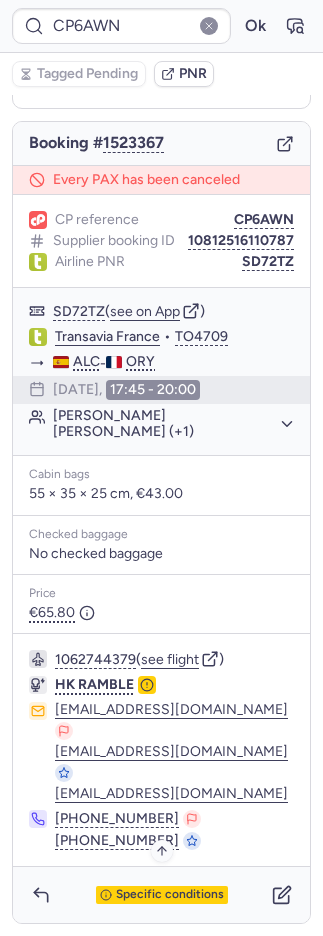 click 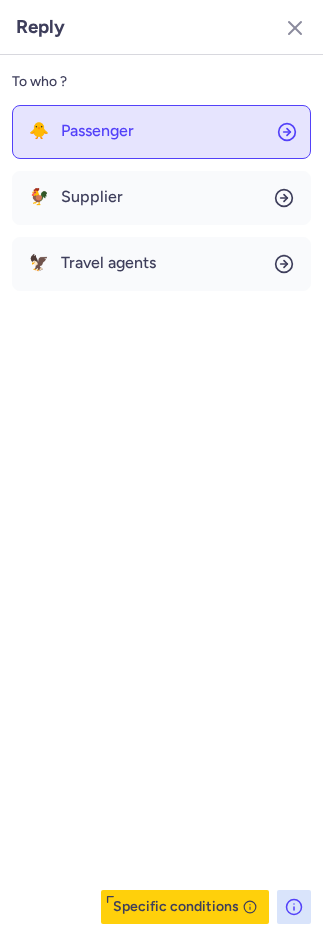 click on "🐥 Passenger" 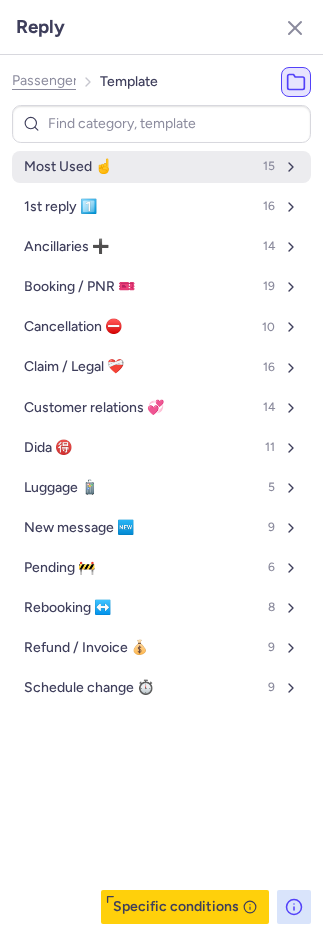 click on "Most Used ☝️ 15" at bounding box center [161, 167] 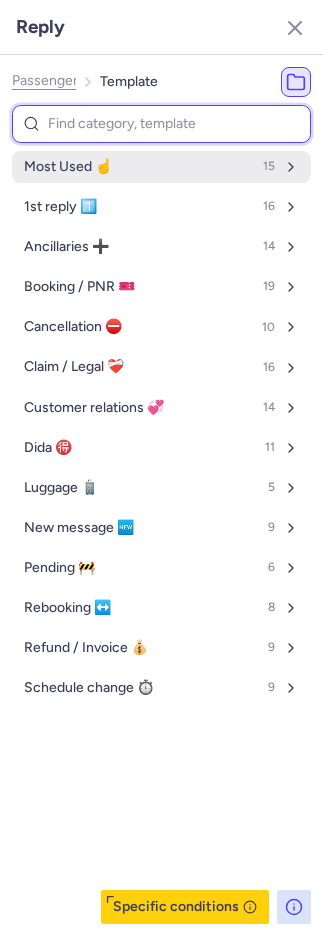 select on "en" 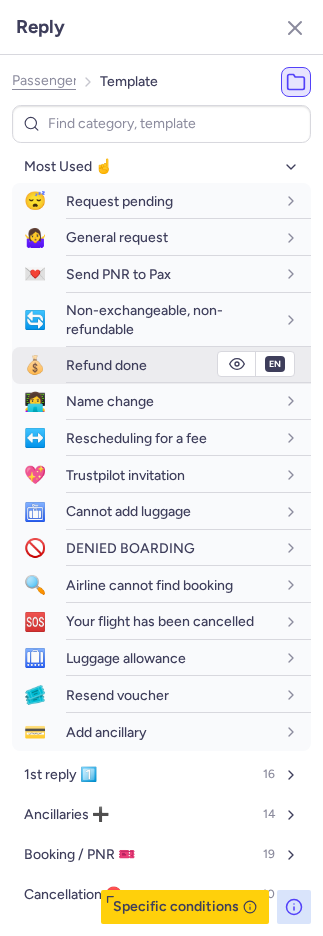 click on "Refund done" at bounding box center (106, 365) 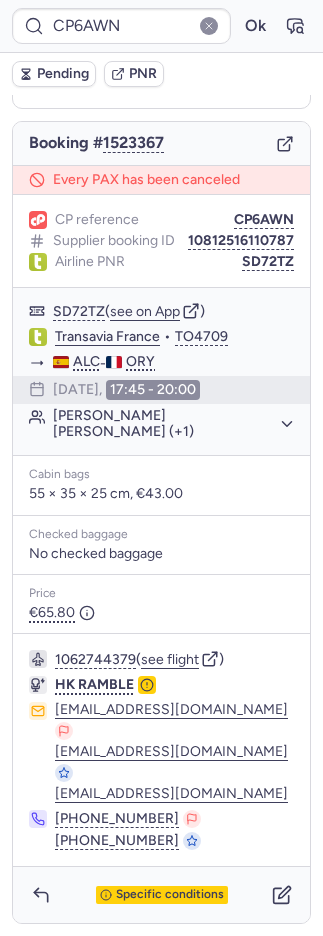 type on "CPNULQ" 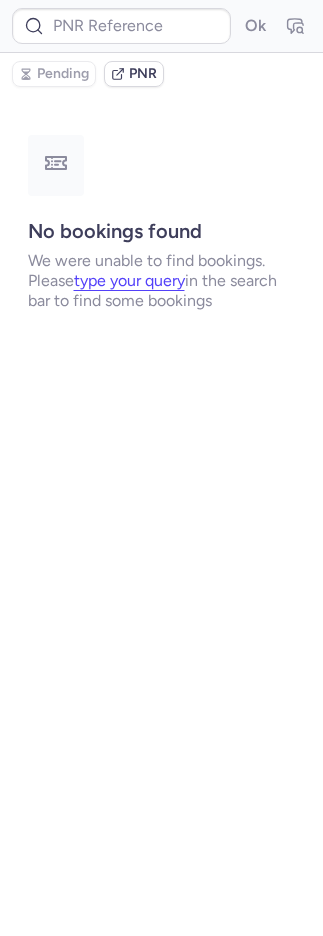 scroll, scrollTop: 0, scrollLeft: 0, axis: both 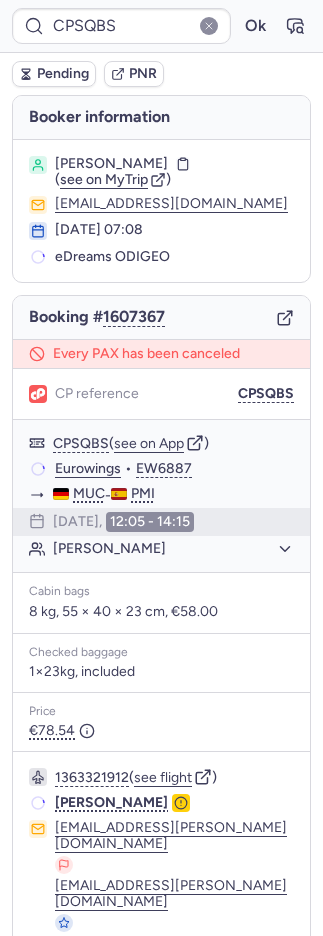 type on "CPKYIP" 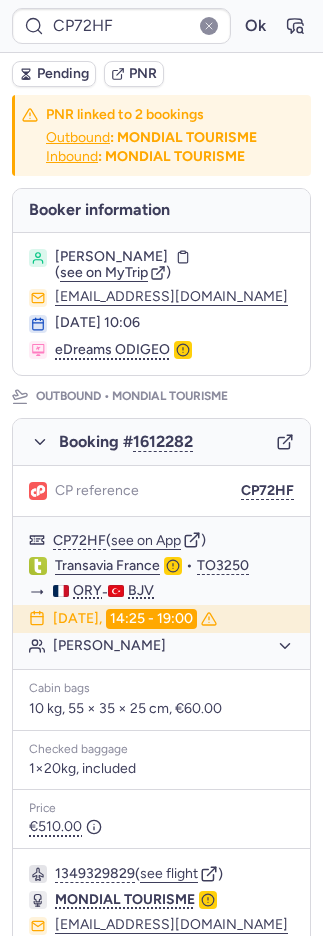 type on "CPXA6K" 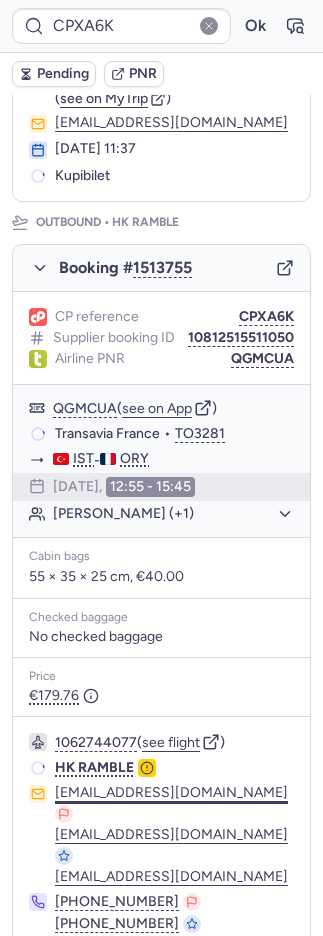scroll, scrollTop: 1085, scrollLeft: 0, axis: vertical 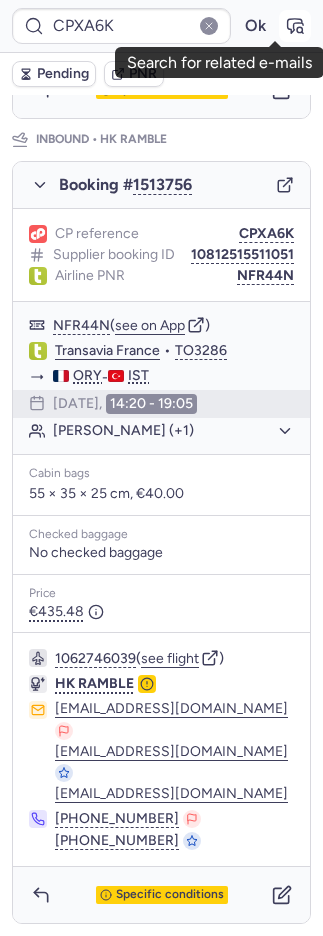 click 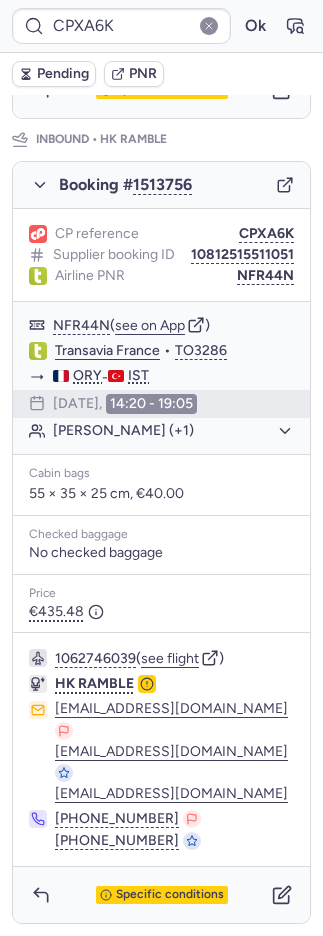 click on "PNR" at bounding box center [143, 74] 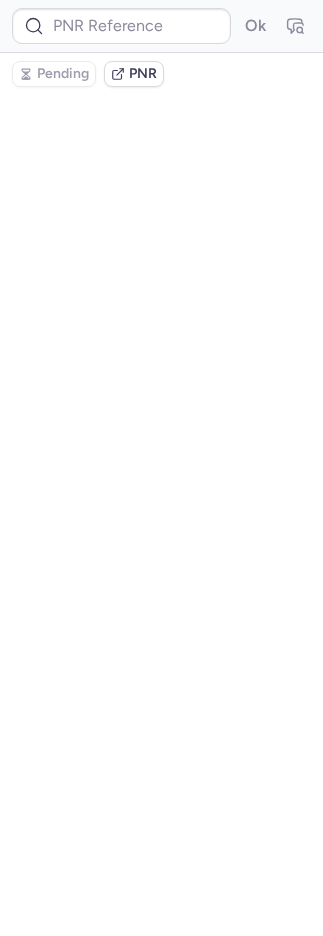 type on "CPXA6K" 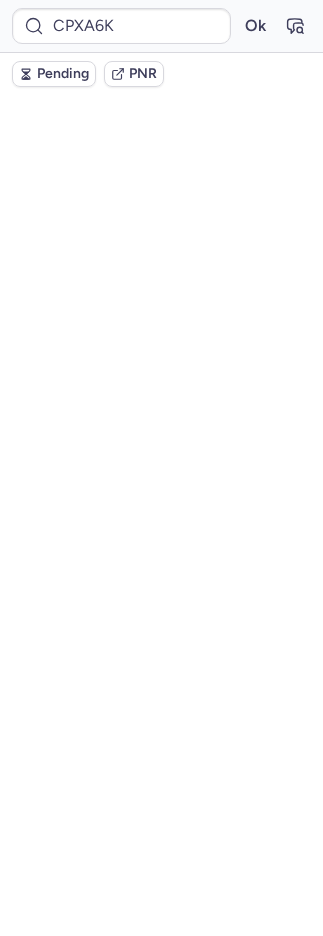scroll, scrollTop: 0, scrollLeft: 0, axis: both 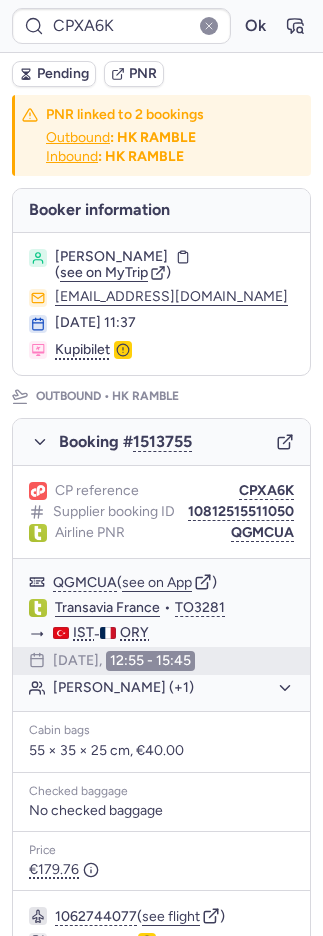 click on "PNR" at bounding box center [134, 74] 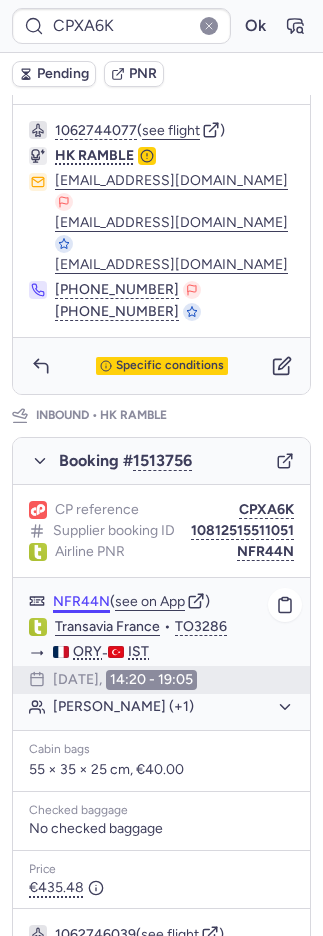 scroll, scrollTop: 1085, scrollLeft: 0, axis: vertical 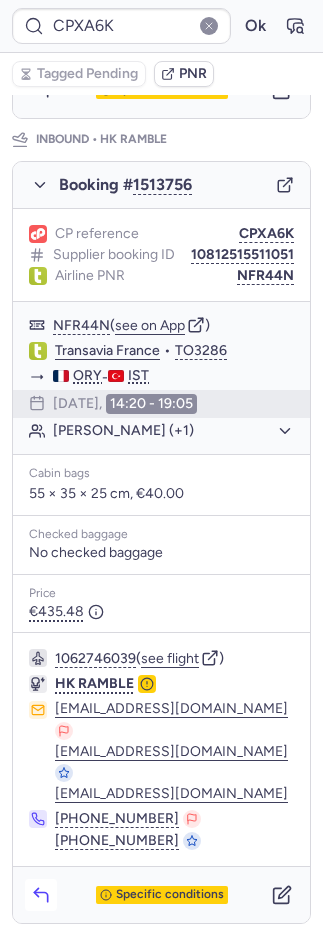 click 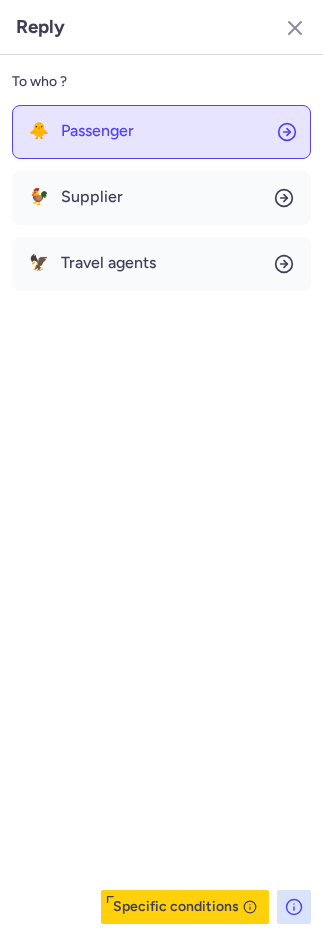 click on "🐥 Passenger" 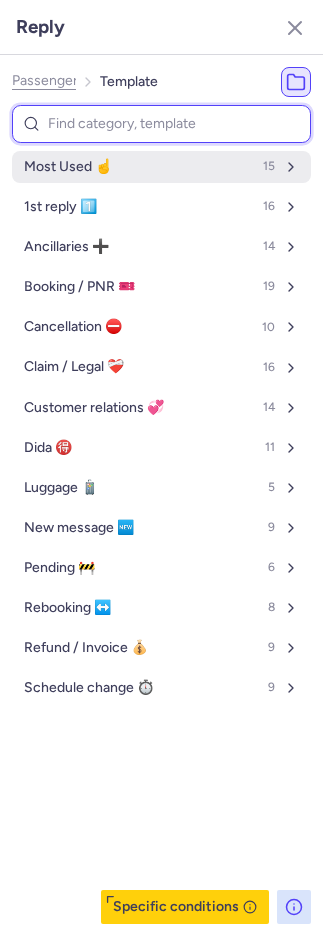 click on "Most Used ☝️ 15" at bounding box center (161, 167) 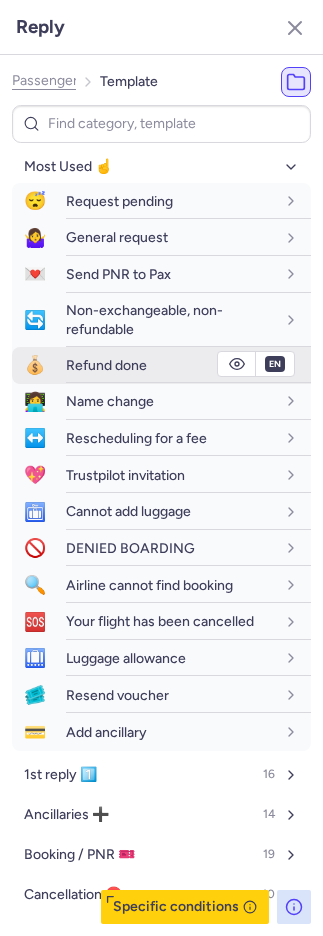 click on "Refund done" at bounding box center [106, 365] 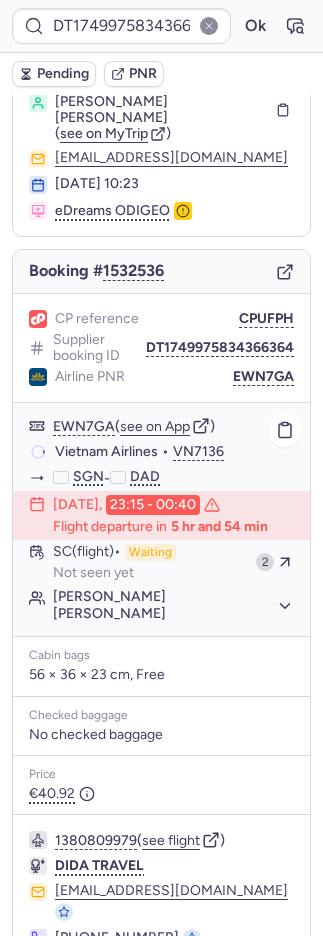 scroll, scrollTop: 104, scrollLeft: 0, axis: vertical 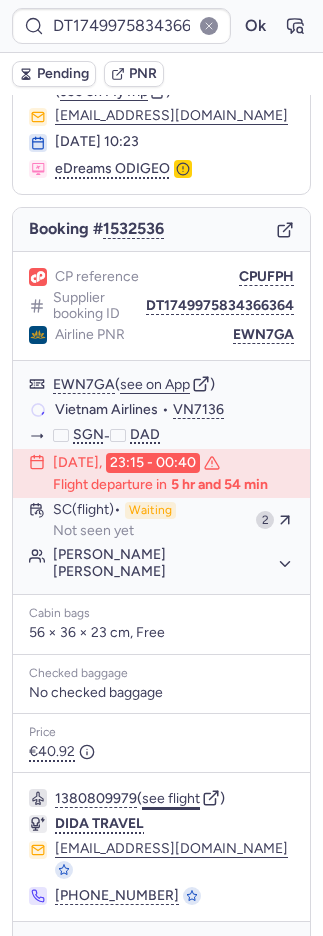 click on "see flight" 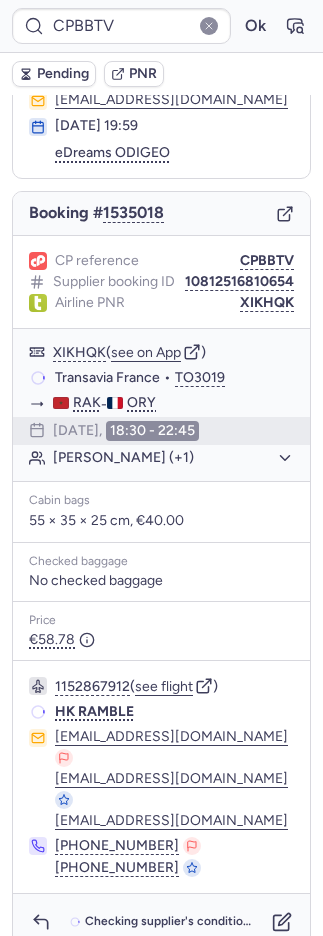 scroll, scrollTop: 104, scrollLeft: 0, axis: vertical 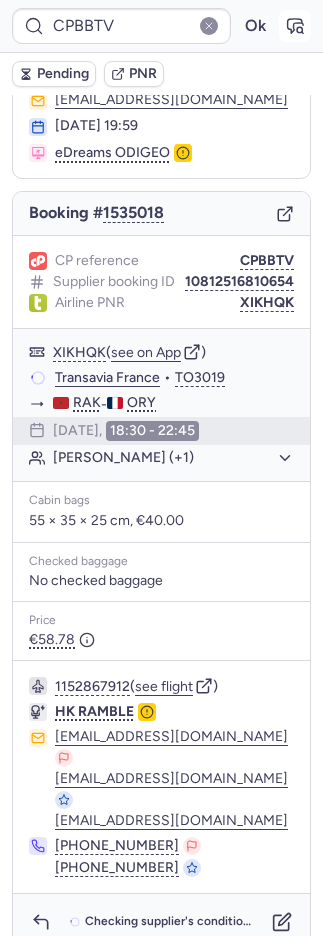 drag, startPoint x: 31, startPoint y: 248, endPoint x: 273, endPoint y: 33, distance: 323.7113 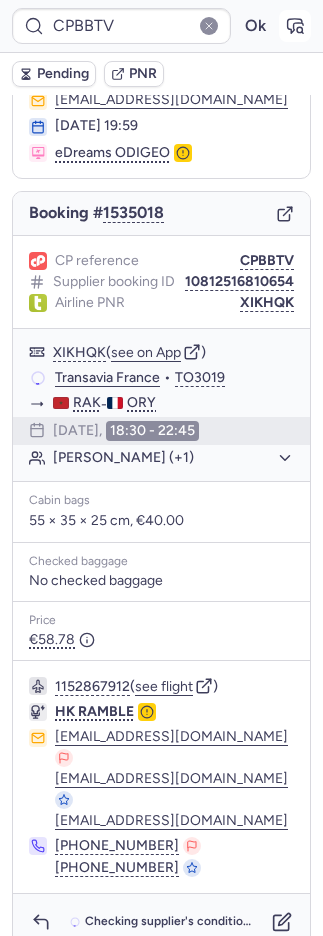 click 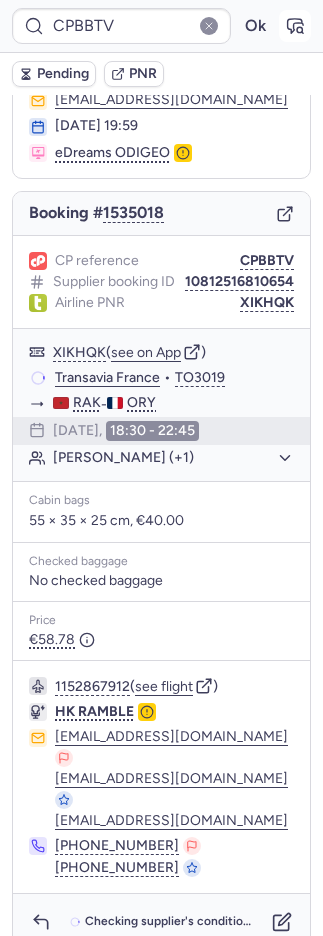 click 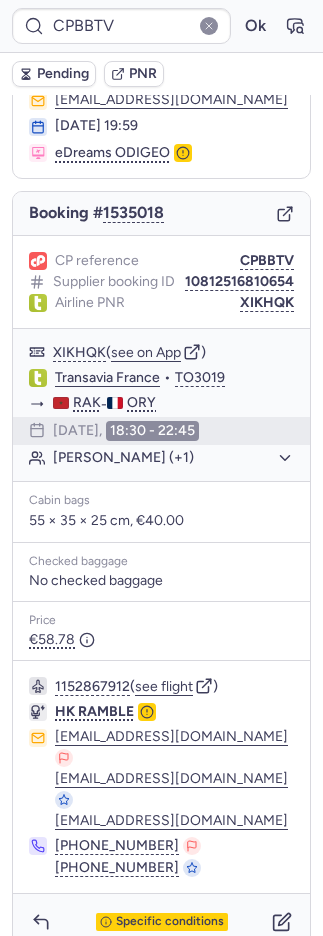 click on "PNR" at bounding box center [143, 74] 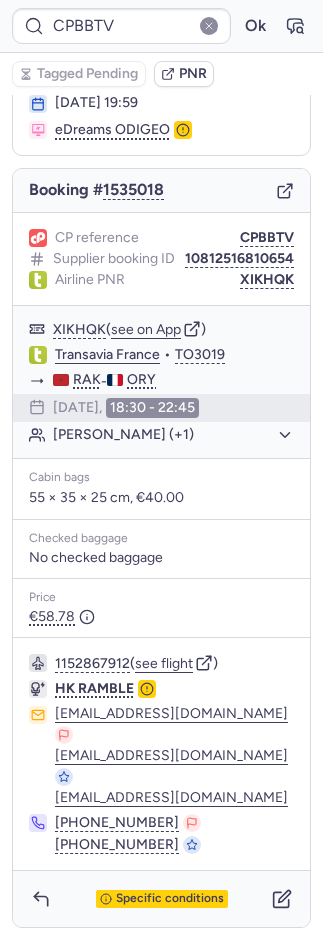 scroll, scrollTop: 142, scrollLeft: 0, axis: vertical 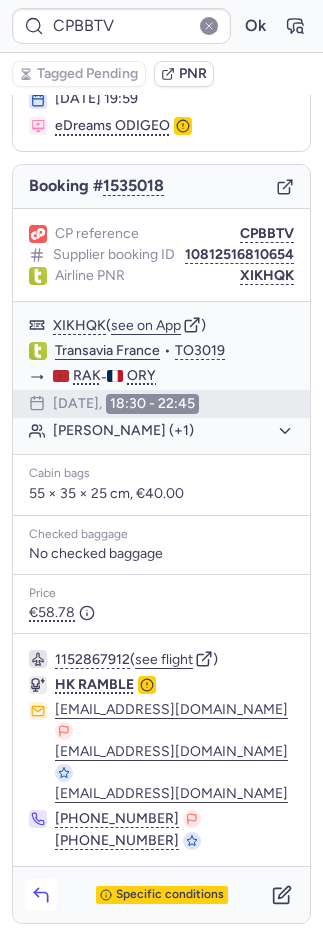click at bounding box center (41, 895) 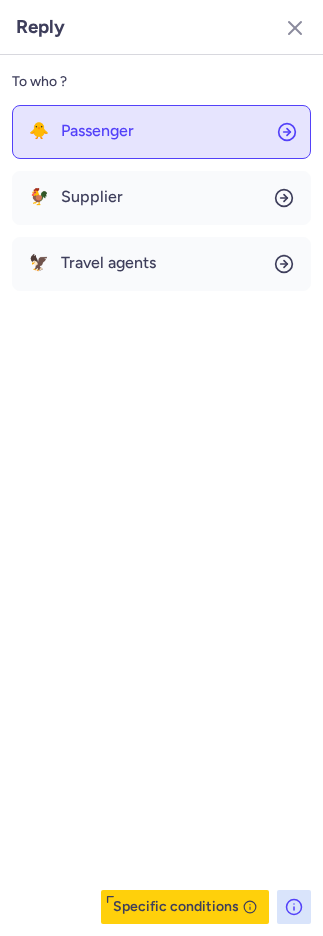 click on "🐥 Passenger" 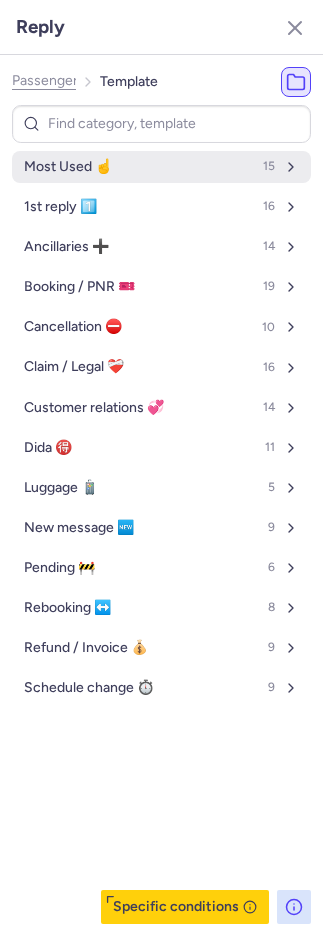 drag, startPoint x: 80, startPoint y: 152, endPoint x: 80, endPoint y: 173, distance: 21 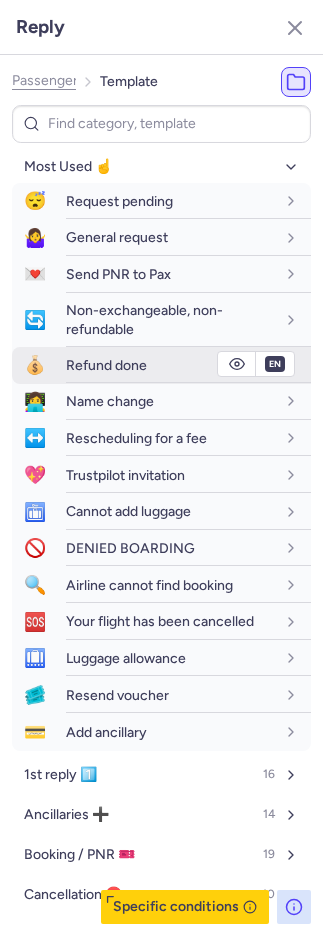 click on "Refund done" at bounding box center (106, 365) 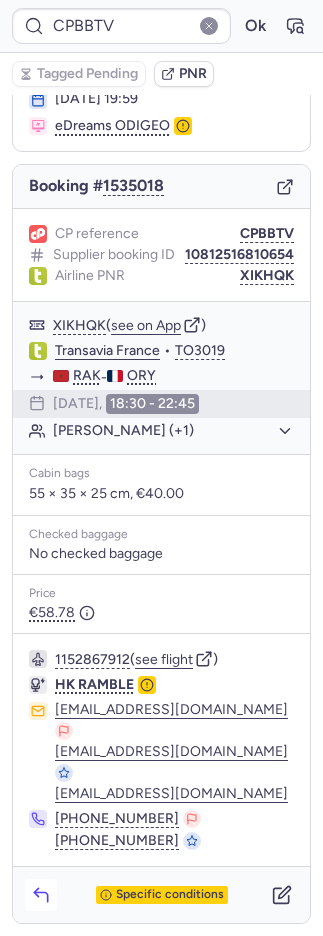 click 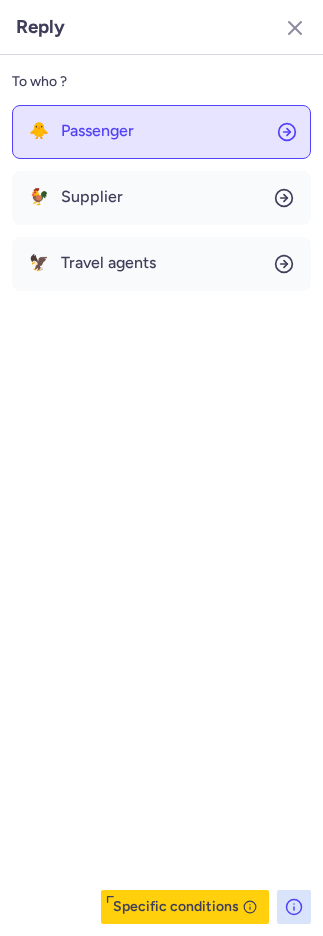 click on "Passenger" at bounding box center [97, 131] 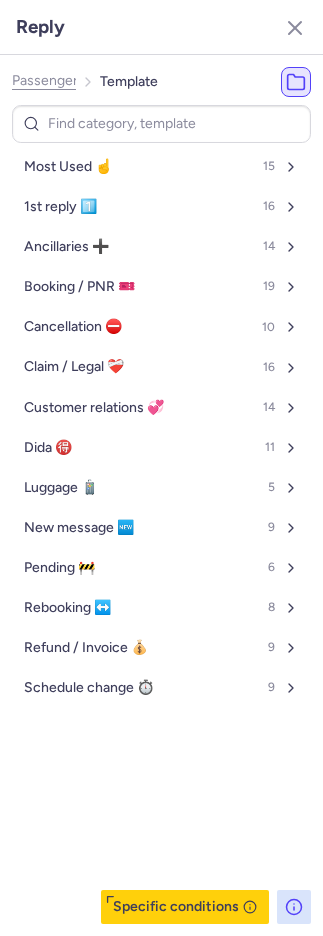 click on "Most Used ☝️ 15 1st reply 1️⃣ 16 Ancillaries ➕ 14 Booking / PNR 🎫 19 Cancellation ⛔️ 10 Claim / Legal ❤️‍🩹 16 Customer relations 💞 14 Dida 🉐 11 Luggage 🧳 5 New message 🆕 9 Pending 🚧 6 Rebooking ↔️ 8 Refund / Invoice 💰 9 Schedule change ⏱️ 9" at bounding box center [161, 427] 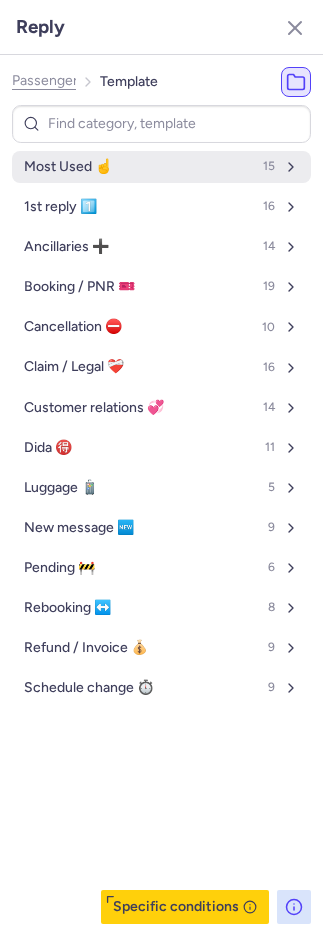 click on "Most Used ☝️ 15" at bounding box center [161, 167] 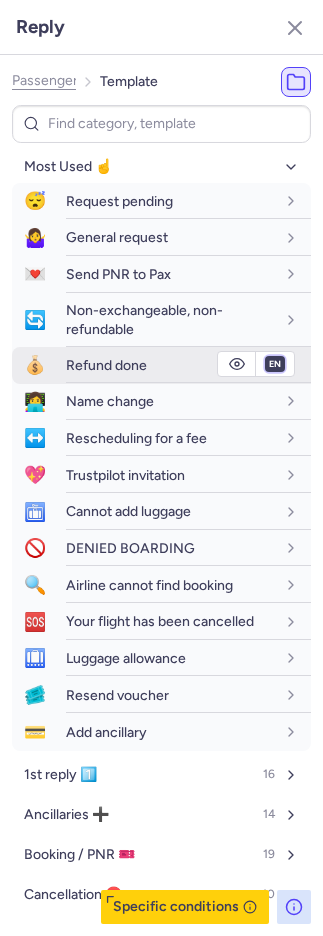 click on "fr en de nl pt es it ru" at bounding box center [275, 364] 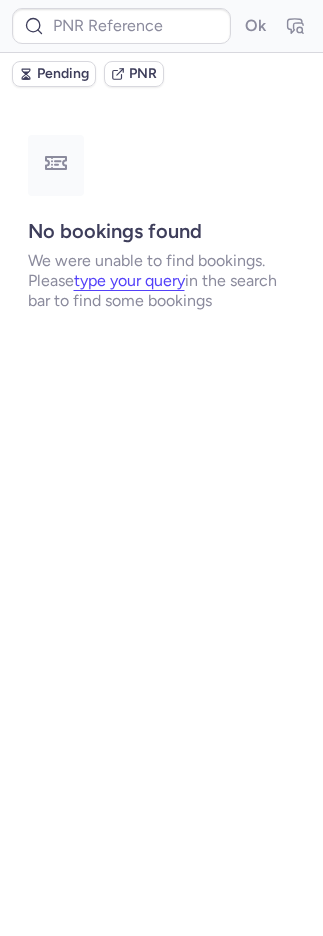 scroll, scrollTop: 0, scrollLeft: 0, axis: both 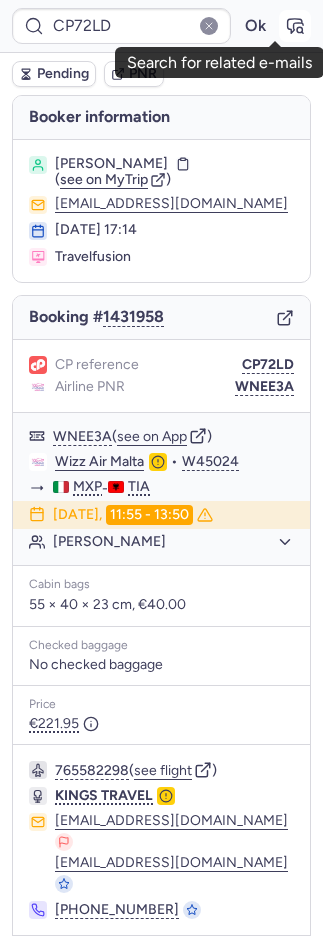 click at bounding box center (295, 26) 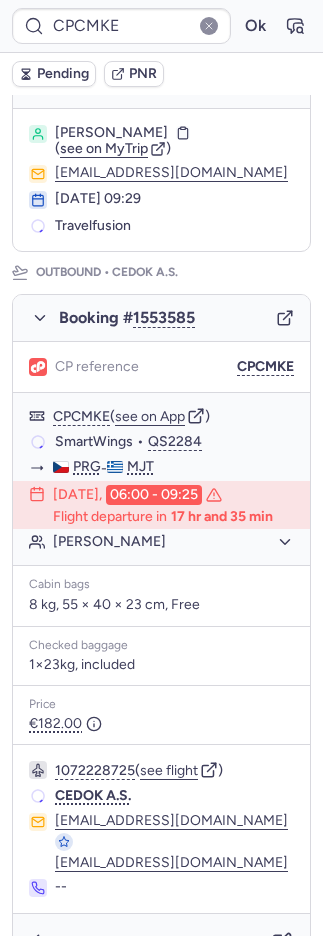 scroll, scrollTop: 840, scrollLeft: 0, axis: vertical 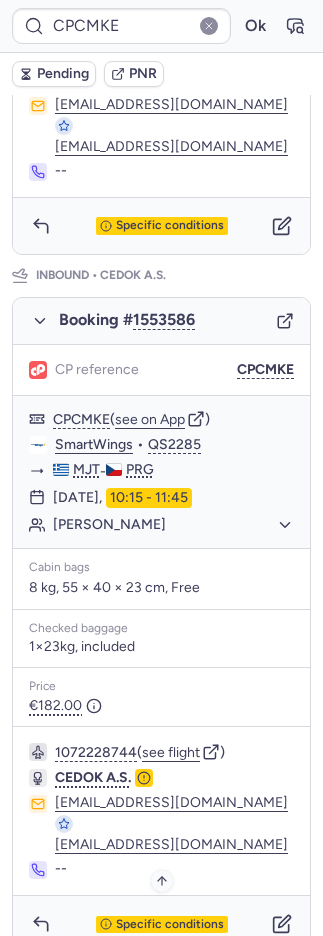 click on "Specific conditions" at bounding box center (161, 925) 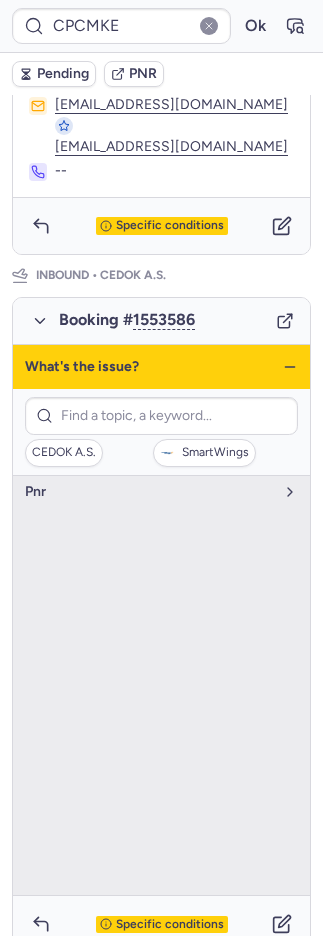 click on "Specific conditions" at bounding box center (170, 925) 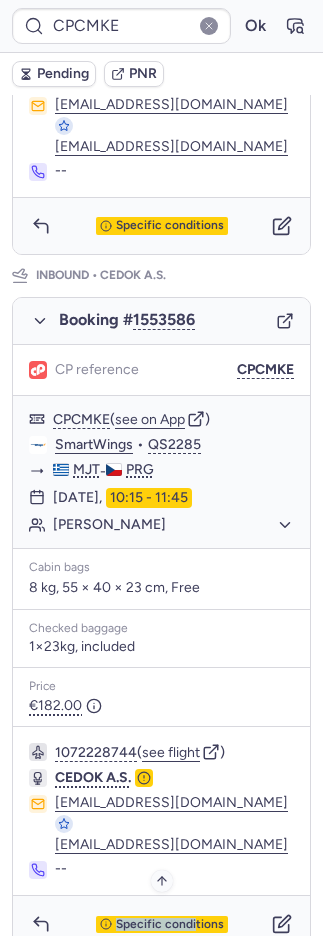 click on "Specific conditions" at bounding box center (161, 924) 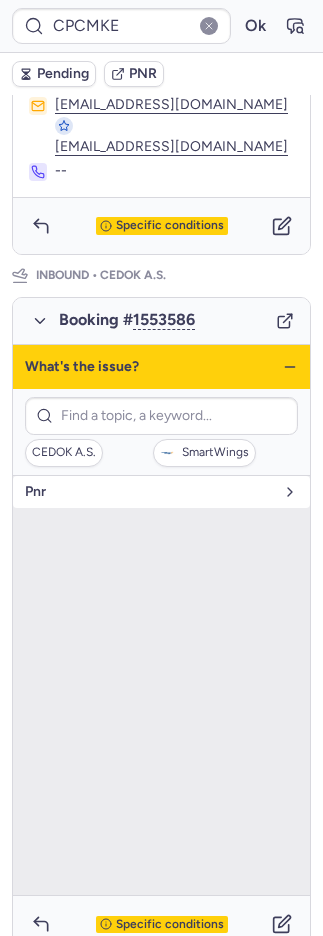 click on "pnr" at bounding box center [149, 492] 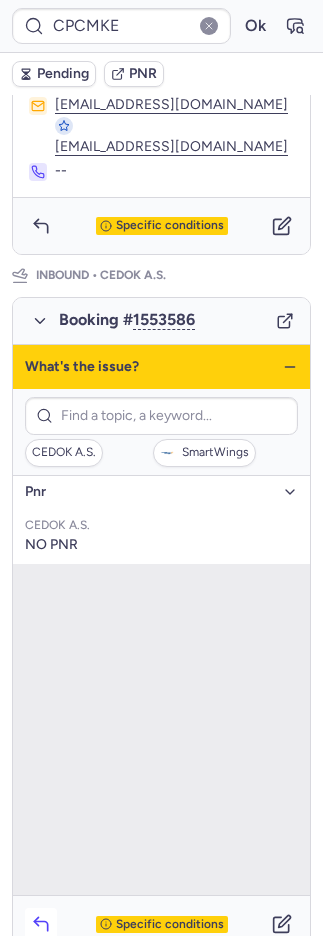 click 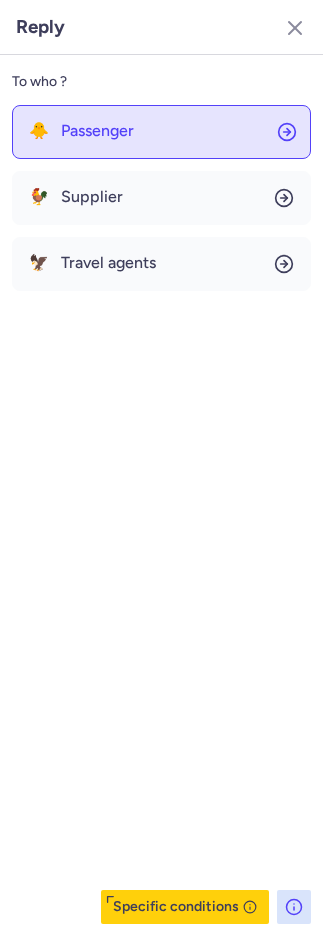 click on "🐥 Passenger" 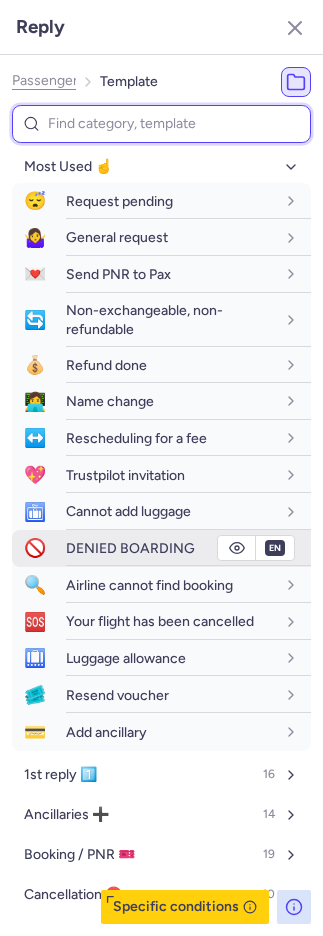 scroll, scrollTop: 389, scrollLeft: 0, axis: vertical 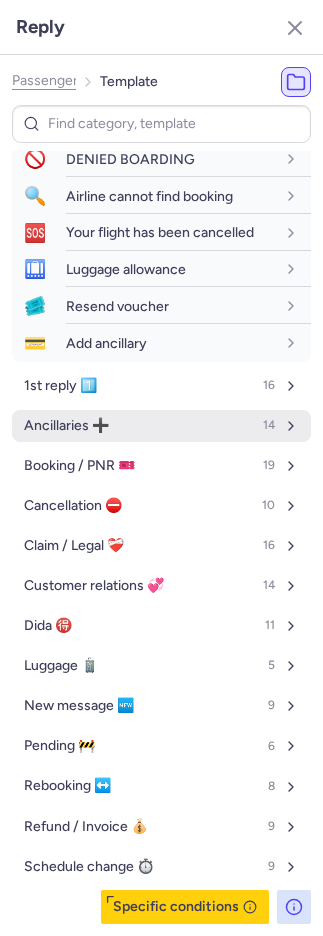 click on "Ancillaries ➕" at bounding box center (66, 426) 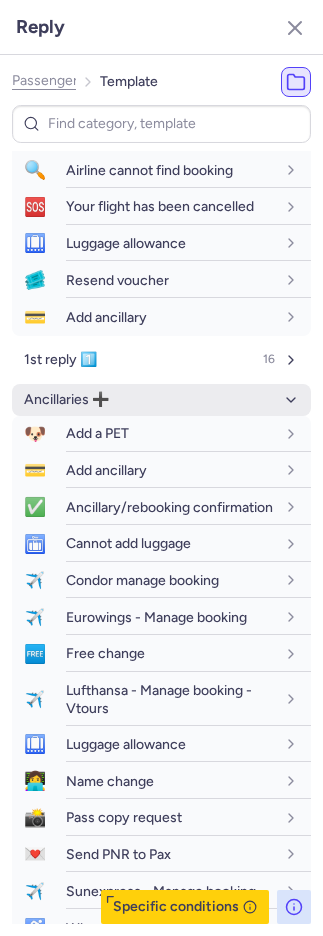 scroll, scrollTop: 526, scrollLeft: 0, axis: vertical 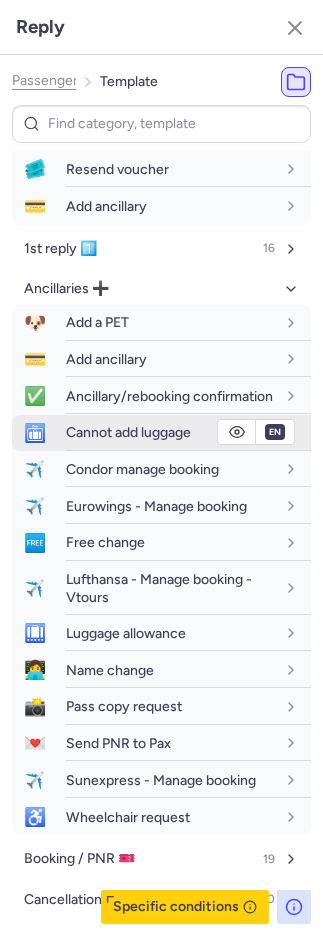 click on "Cannot add luggage" at bounding box center [128, 432] 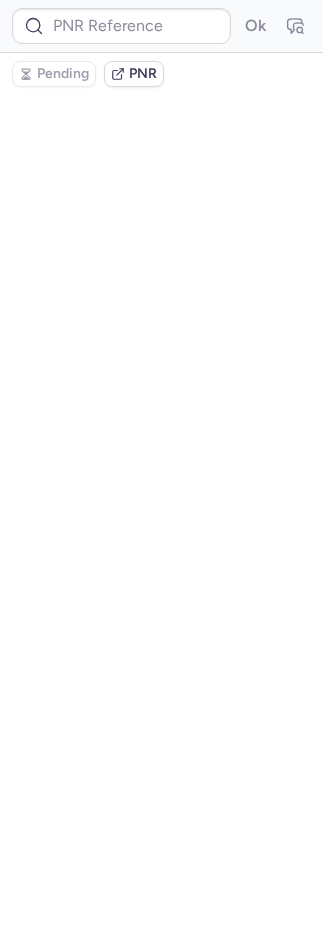 scroll, scrollTop: 0, scrollLeft: 0, axis: both 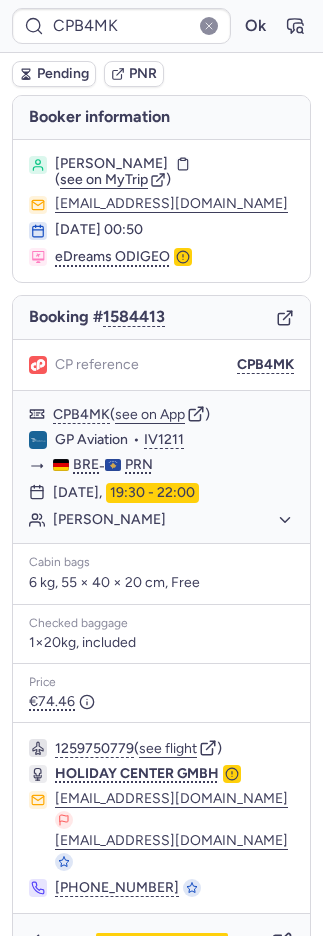 click on "PNR" at bounding box center [143, 74] 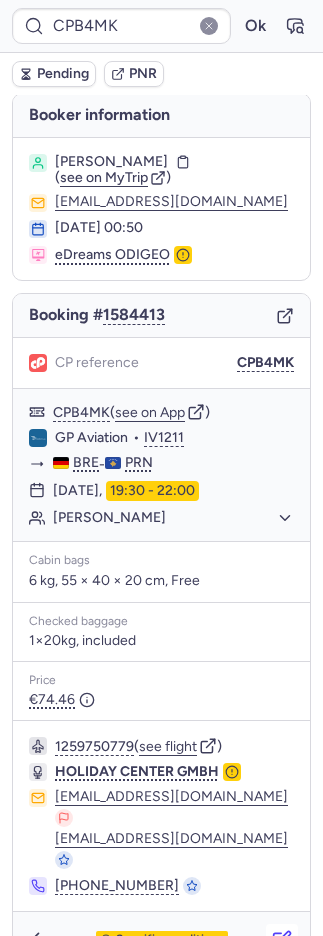 click 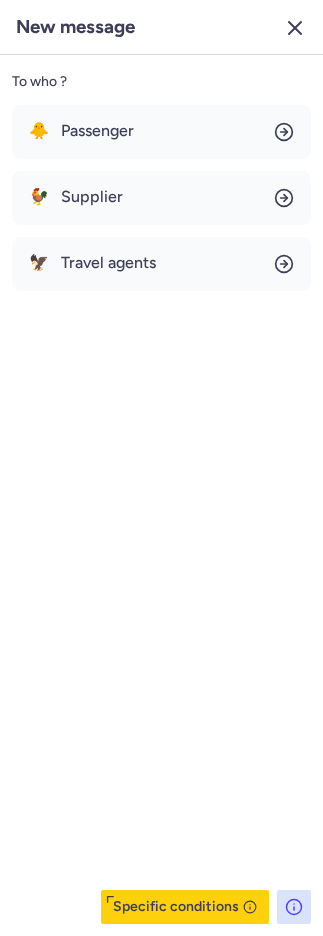 click 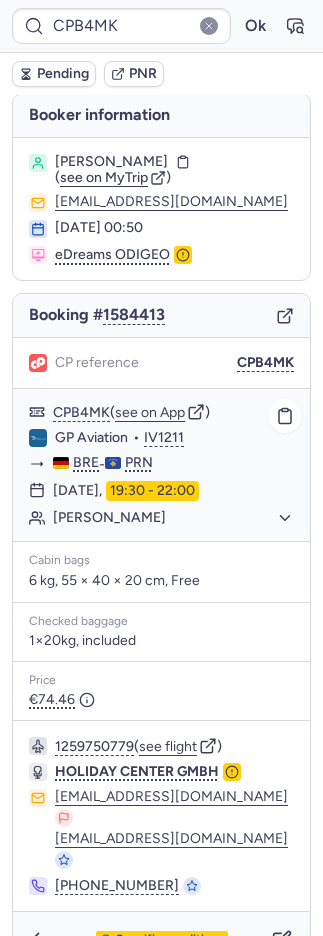 scroll, scrollTop: 0, scrollLeft: 0, axis: both 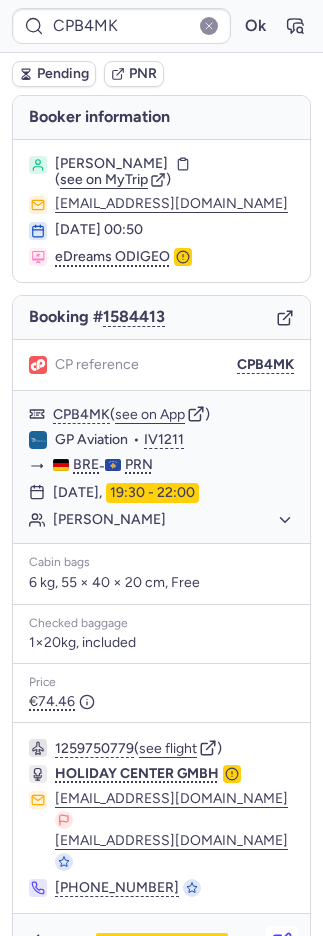 click 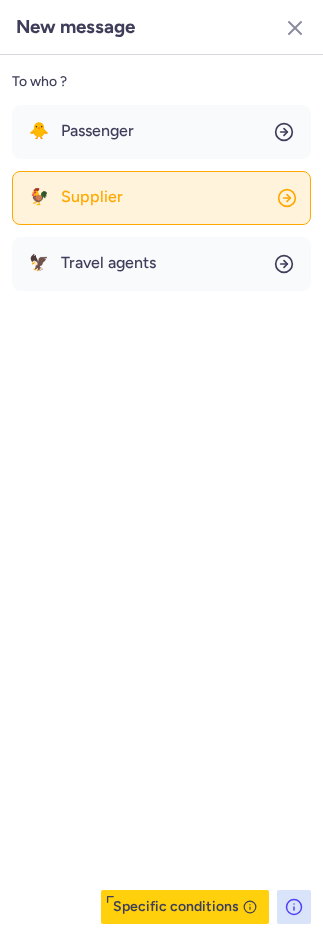 click on "🐓 Supplier" 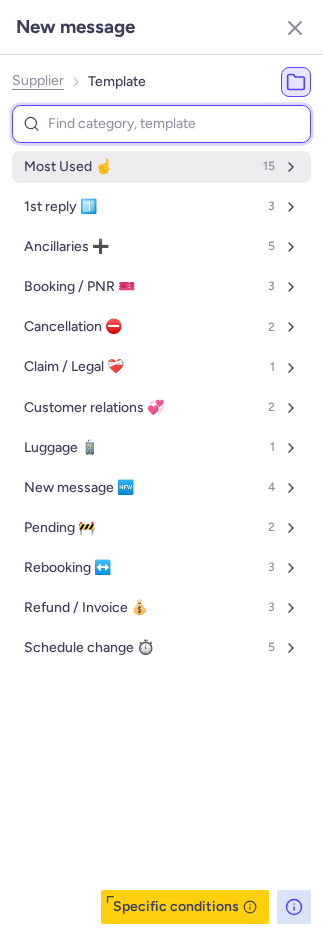 click on "Most Used ☝️" at bounding box center [68, 167] 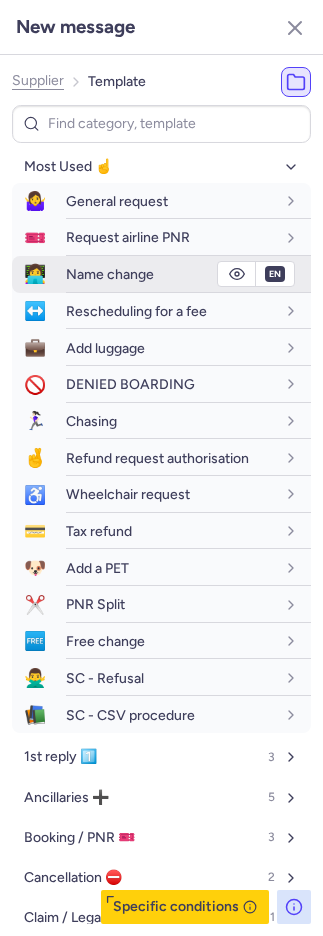 click on "Name change" at bounding box center (110, 274) 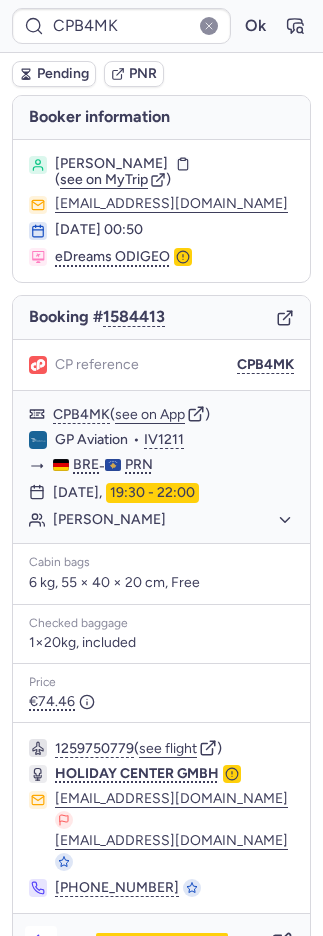 click 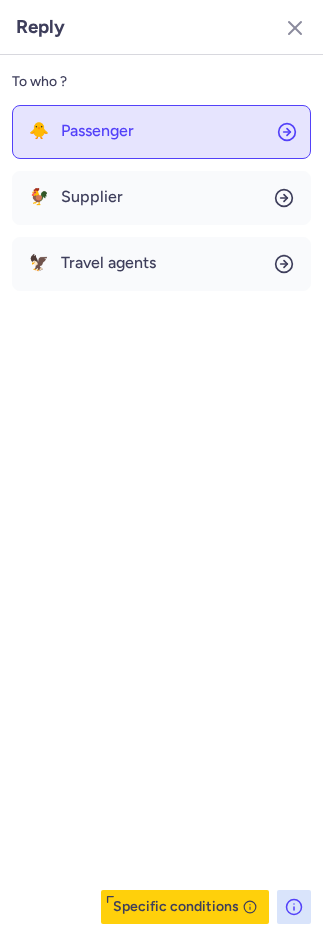 click on "🐥 Passenger" 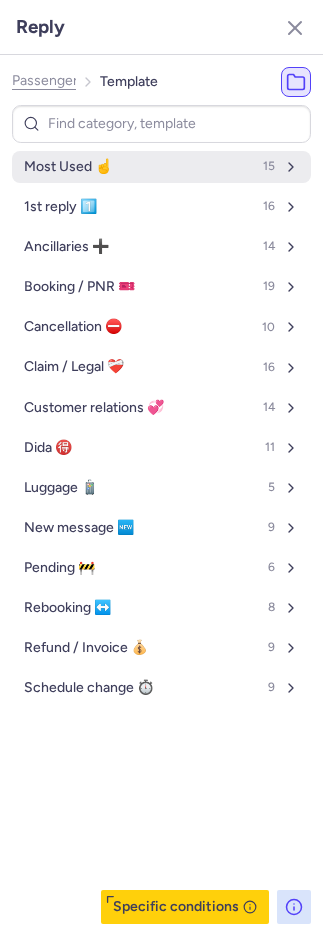 click on "Most Used ☝️ 15" at bounding box center [161, 167] 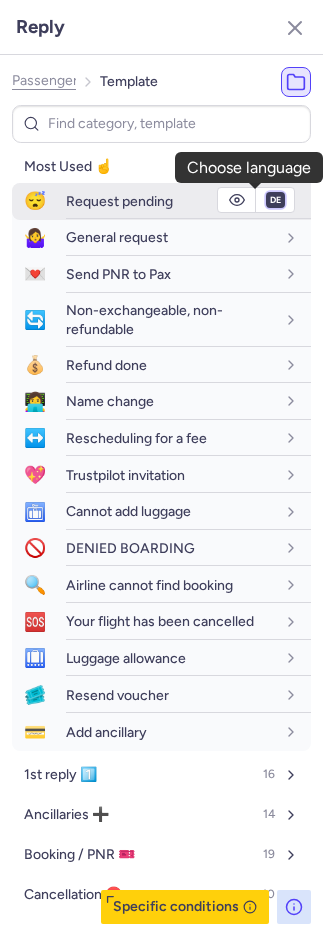 click on "fr en de nl pt es it ru" at bounding box center (275, 200) 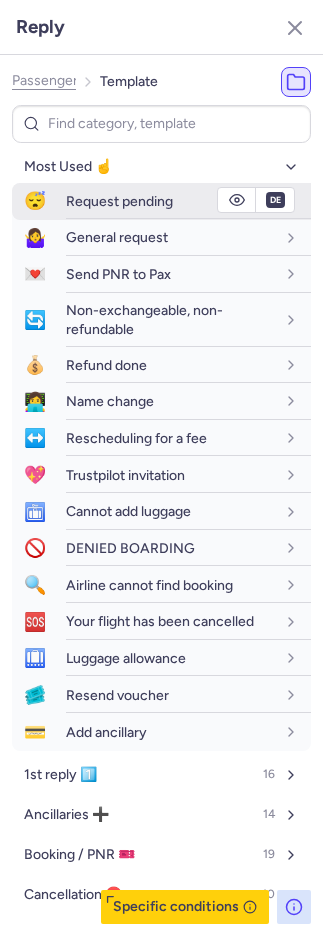 click on "Request pending" at bounding box center [119, 201] 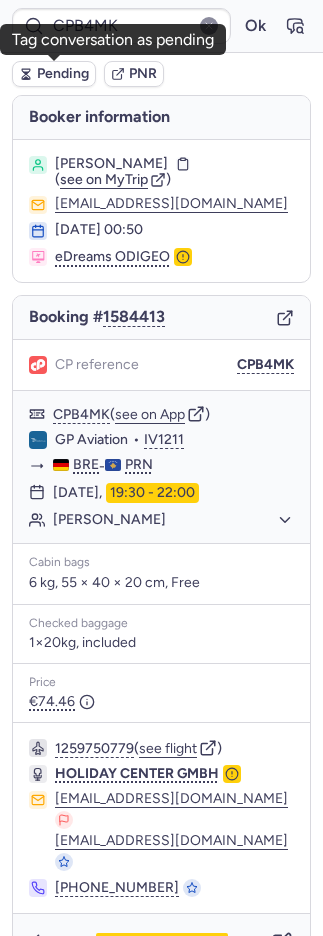click on "Pending" at bounding box center (63, 74) 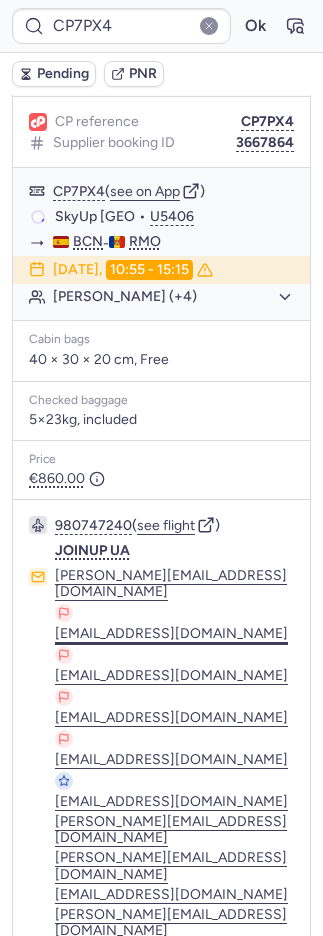 scroll, scrollTop: 517, scrollLeft: 0, axis: vertical 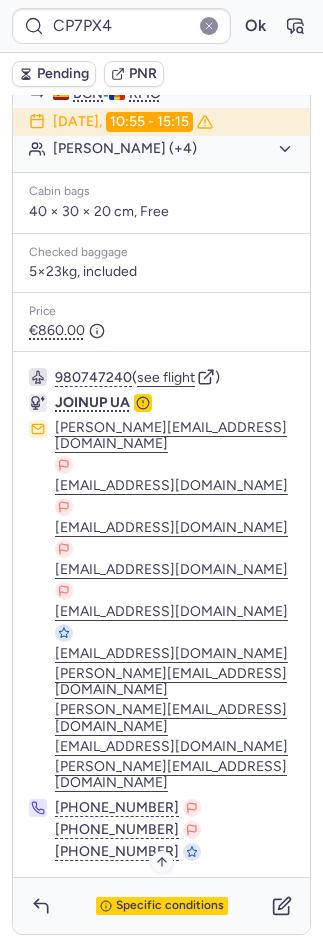 click on "Specific conditions" at bounding box center [170, 906] 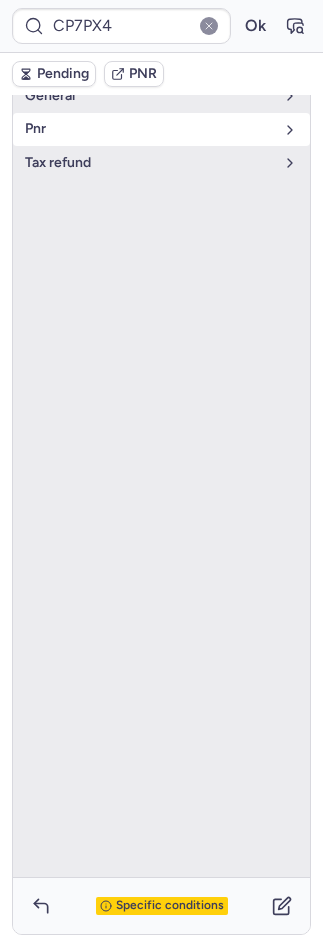 click on "pnr" at bounding box center (149, 129) 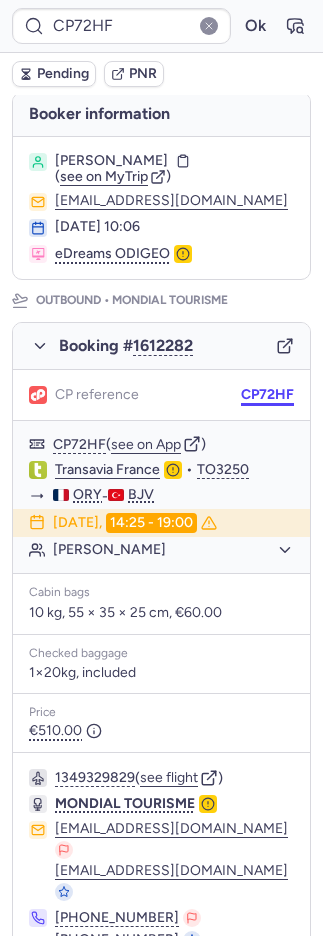 scroll, scrollTop: 95, scrollLeft: 0, axis: vertical 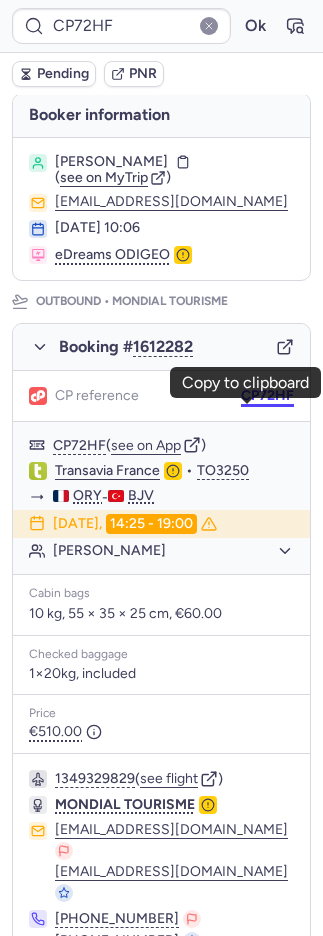 click on "CP72HF" at bounding box center [267, 396] 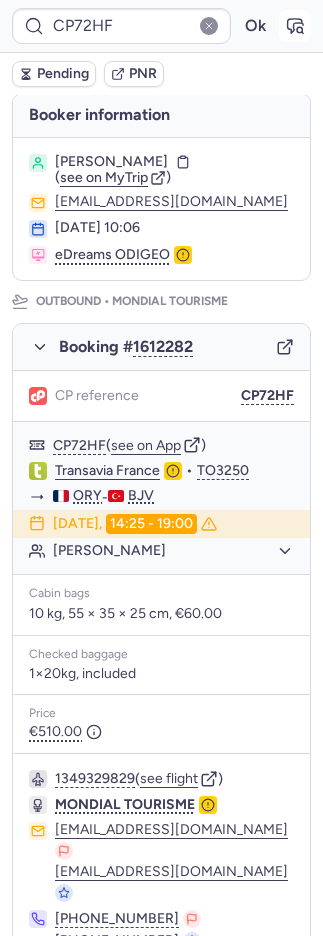 click 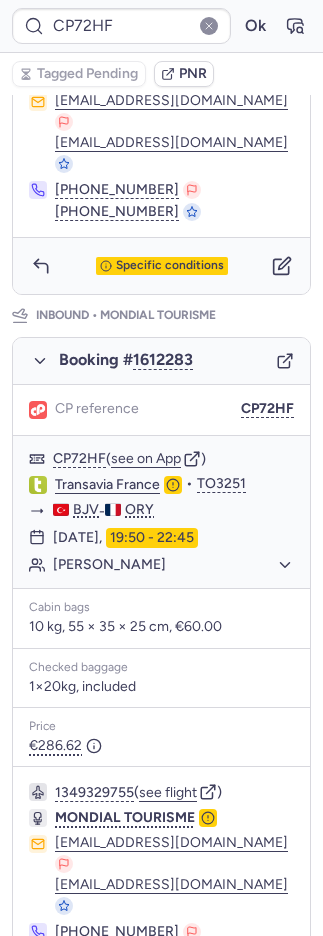 scroll, scrollTop: 867, scrollLeft: 0, axis: vertical 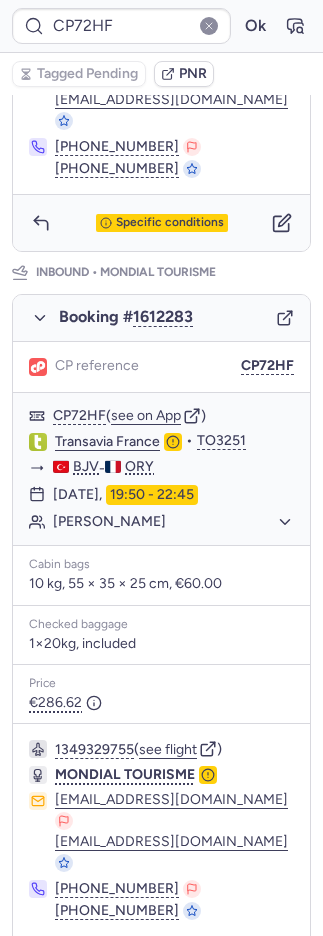 click 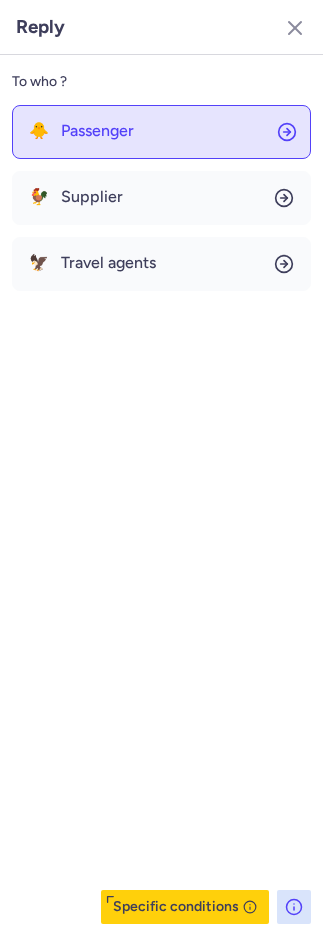 click on "🐥 Passenger" 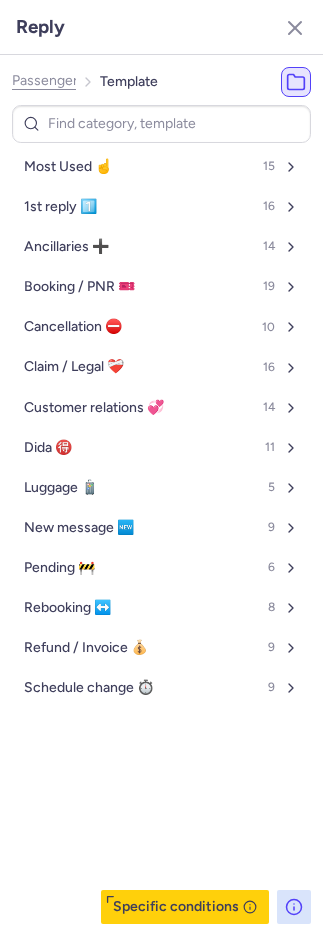 click on "Most Used ☝️ 15" at bounding box center [161, 167] 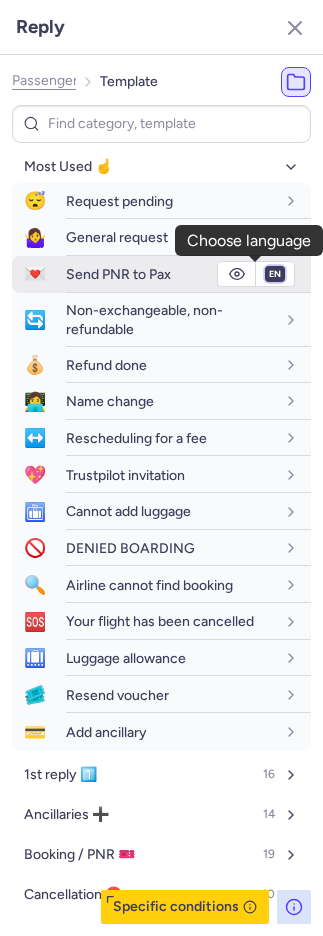 click on "fr en de nl pt es it ru" at bounding box center (275, 274) 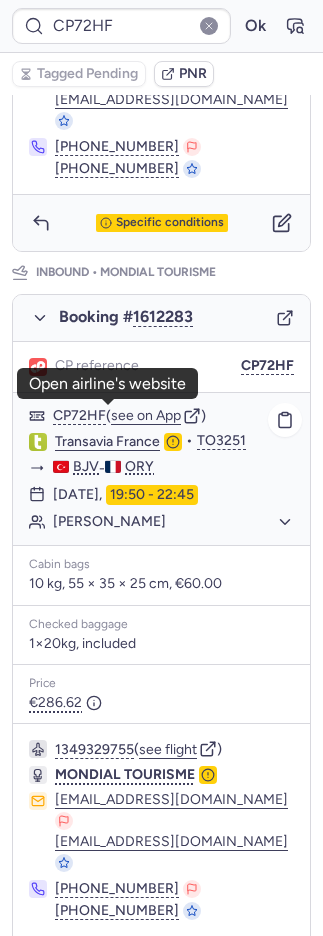 click on "Transavia France" 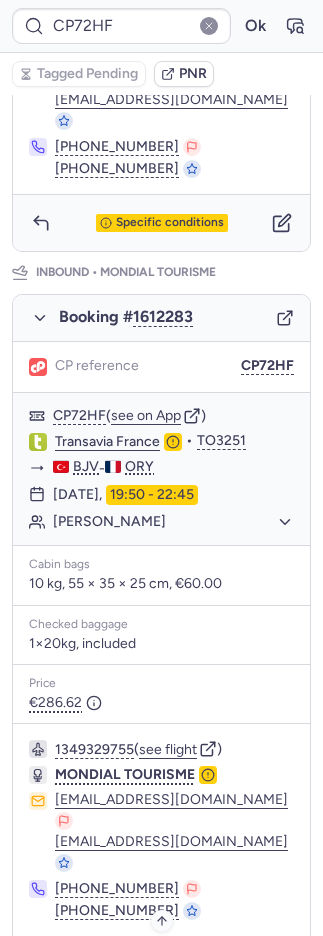 click on "Specific conditions" at bounding box center [170, 965] 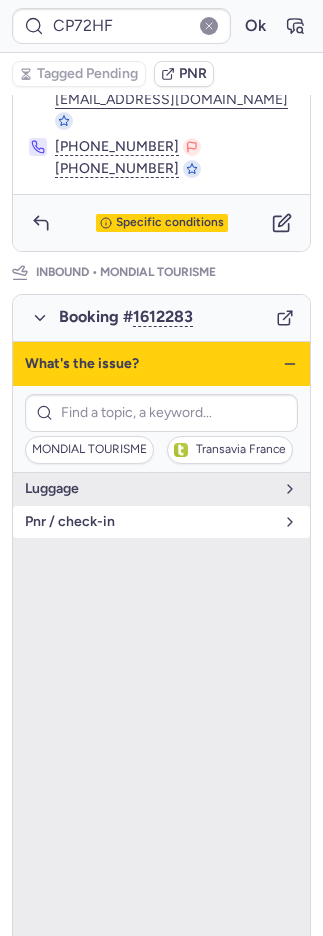 click on "pnr / check-in" at bounding box center [149, 522] 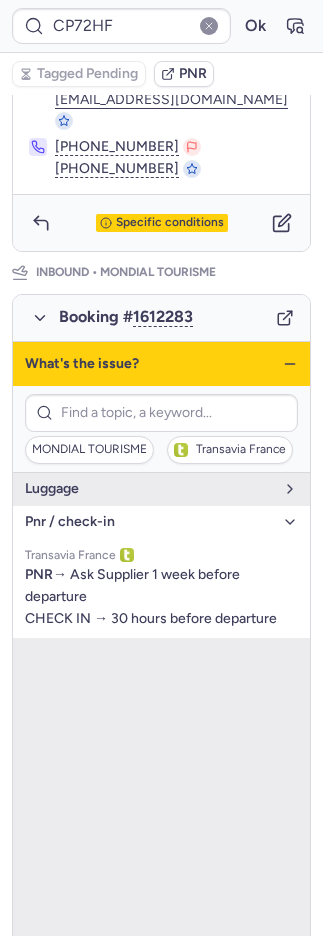 click on "Specific conditions" at bounding box center (170, 965) 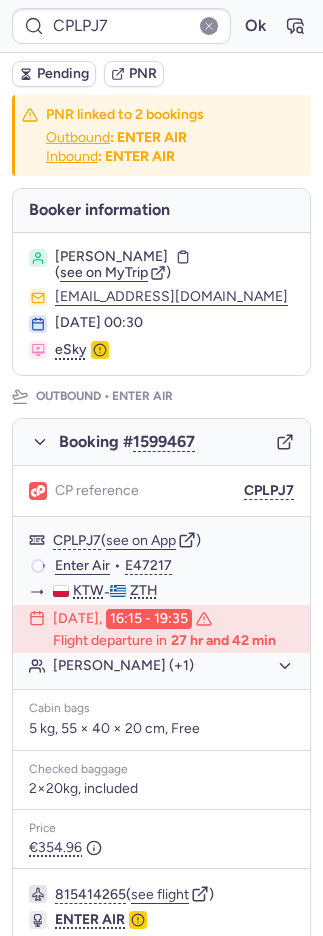 scroll, scrollTop: 840, scrollLeft: 0, axis: vertical 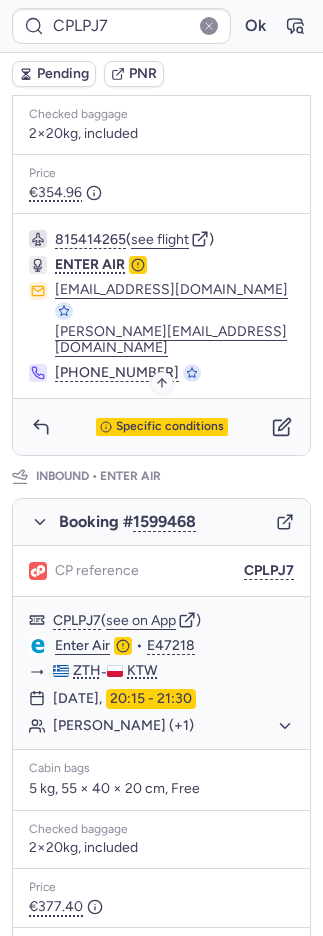 click on "Specific conditions" at bounding box center [170, 427] 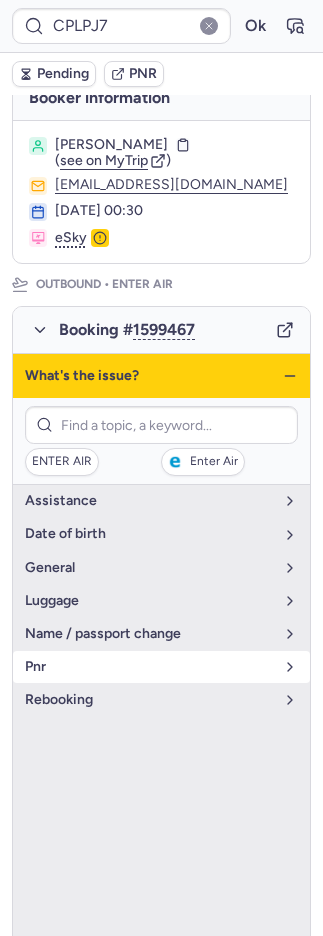 click on "pnr" at bounding box center [149, 667] 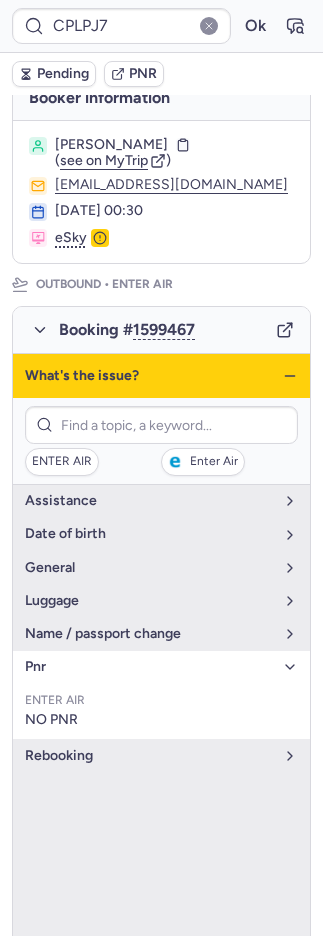 click 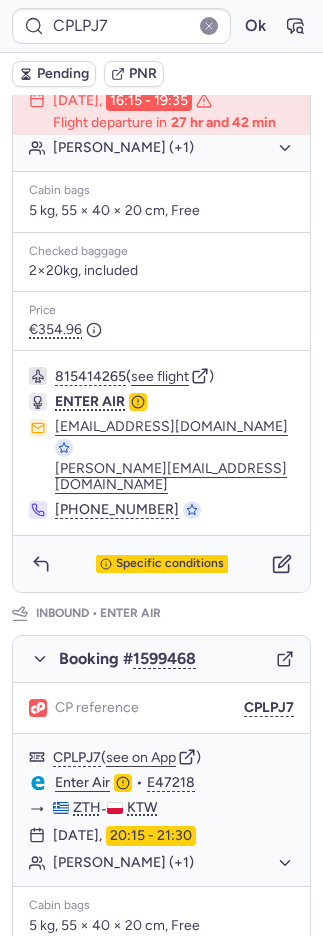 scroll, scrollTop: 840, scrollLeft: 0, axis: vertical 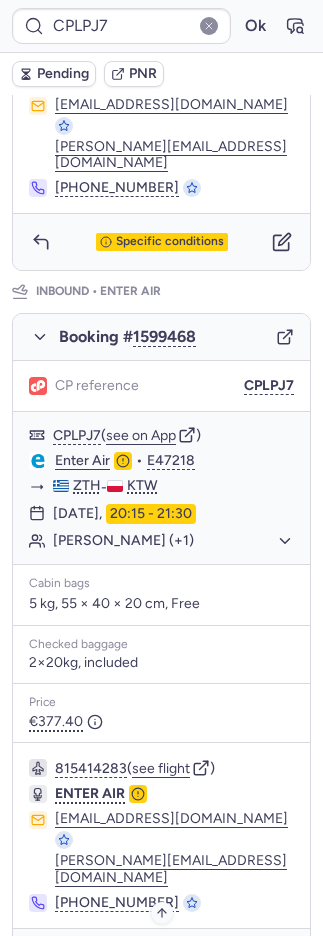 click on "Specific conditions" at bounding box center [170, 957] 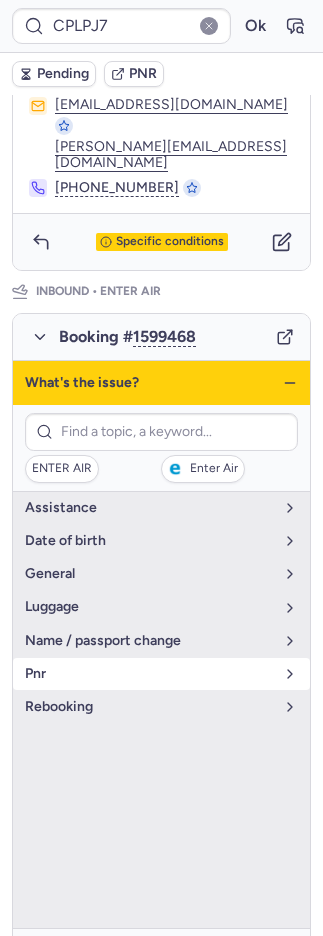 click on "pnr" at bounding box center (149, 674) 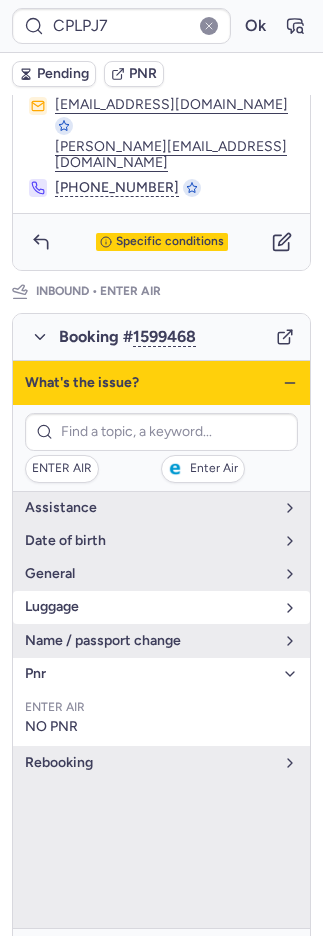 click on "luggage" at bounding box center [161, 607] 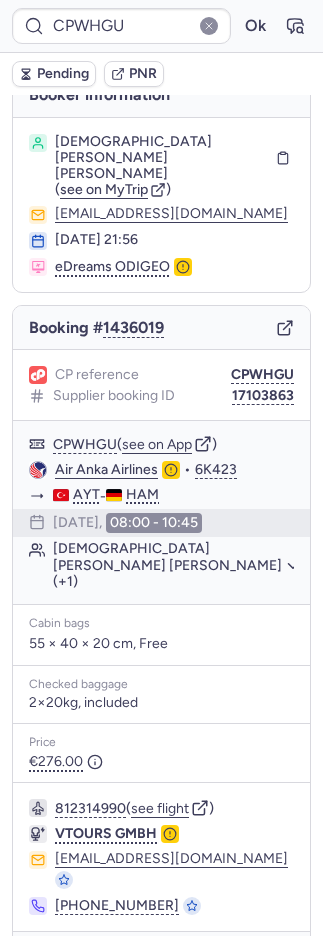 scroll, scrollTop: 30, scrollLeft: 0, axis: vertical 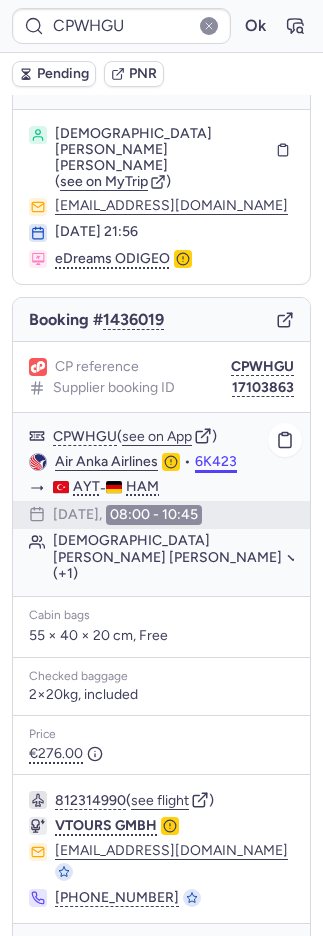 click on "6K423" at bounding box center (216, 462) 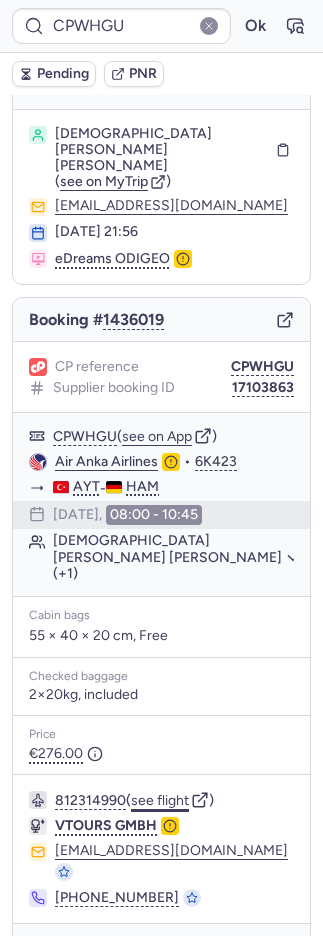 click on "see flight" 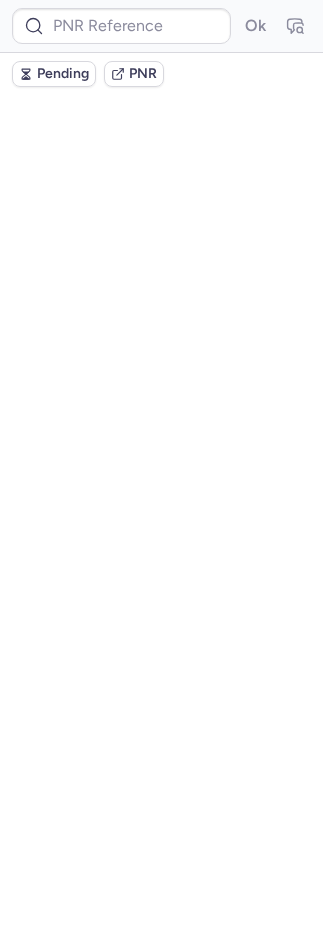 scroll, scrollTop: 0, scrollLeft: 0, axis: both 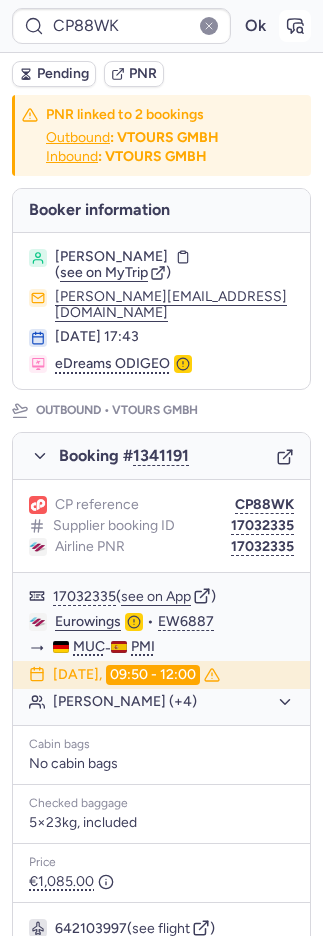 click 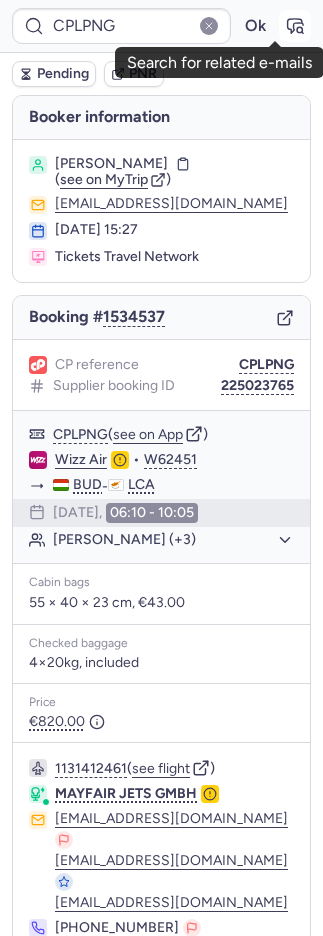 click at bounding box center [295, 26] 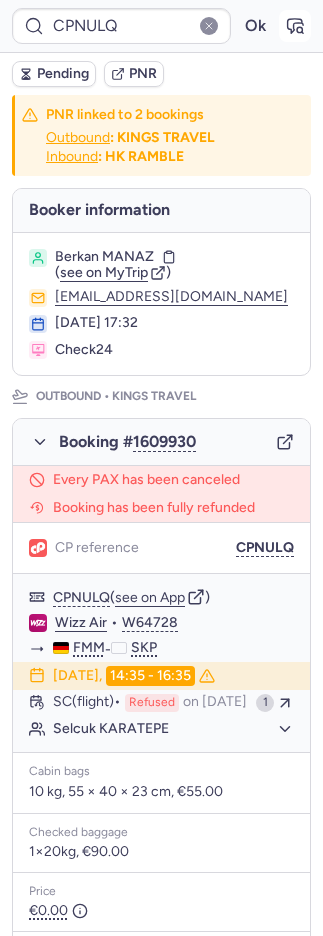 click 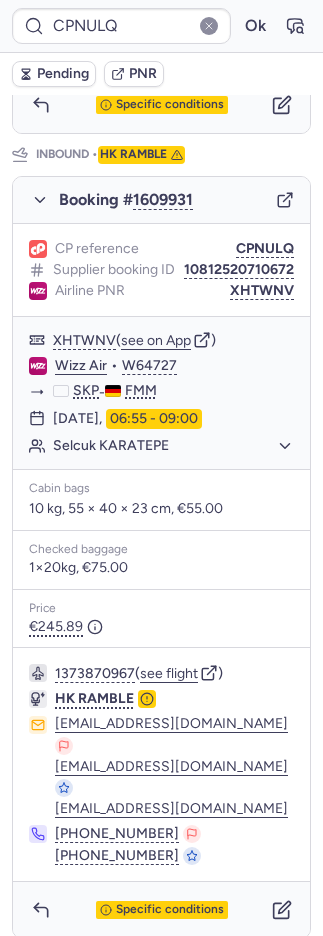 scroll, scrollTop: 1047, scrollLeft: 0, axis: vertical 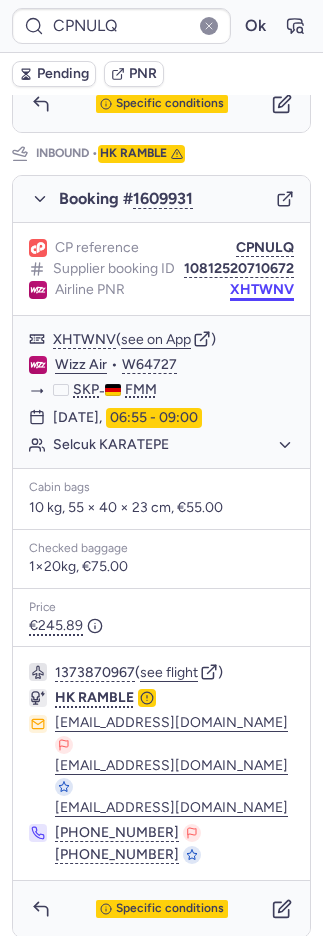 click on "XHTWNV" at bounding box center [262, 290] 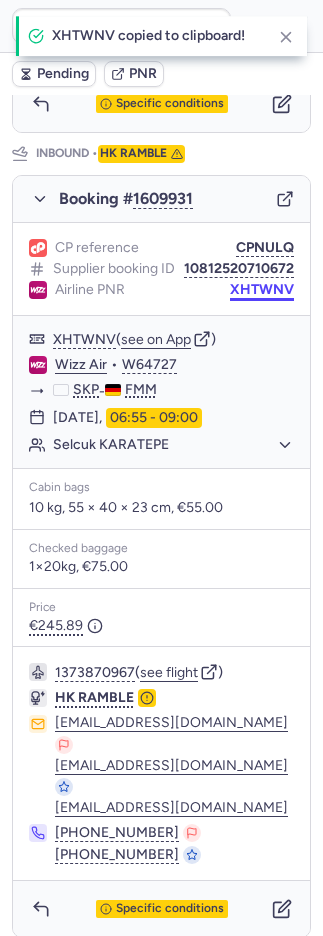 click on "XHTWNV" at bounding box center [262, 290] 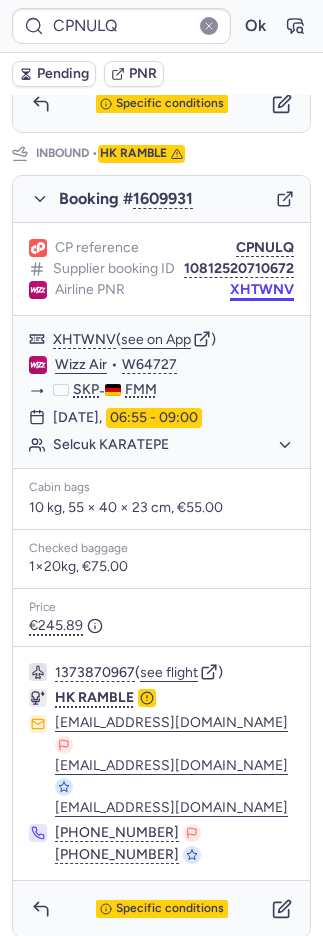 click on "XHTWNV" at bounding box center (262, 290) 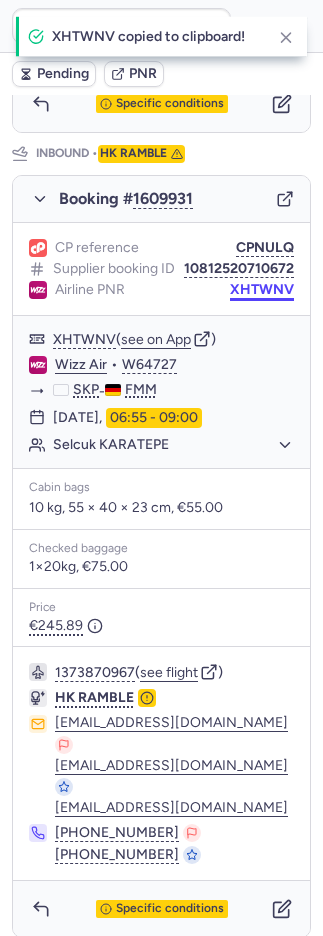 click on "XHTWNV" at bounding box center (262, 290) 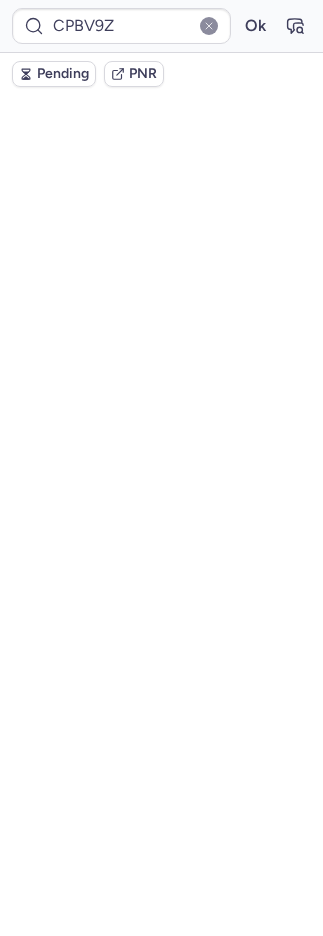 scroll, scrollTop: 80, scrollLeft: 0, axis: vertical 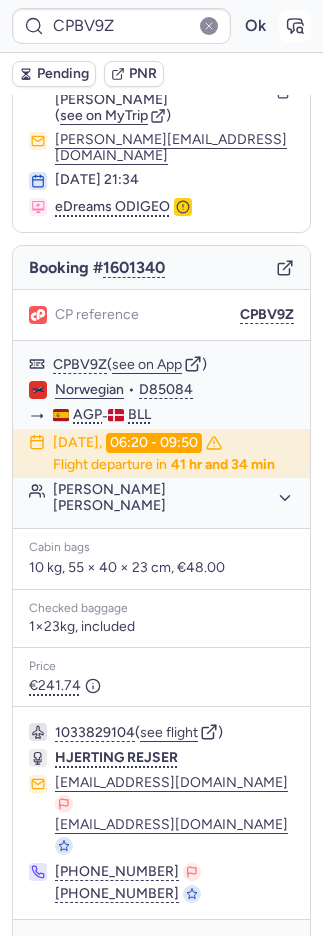 click 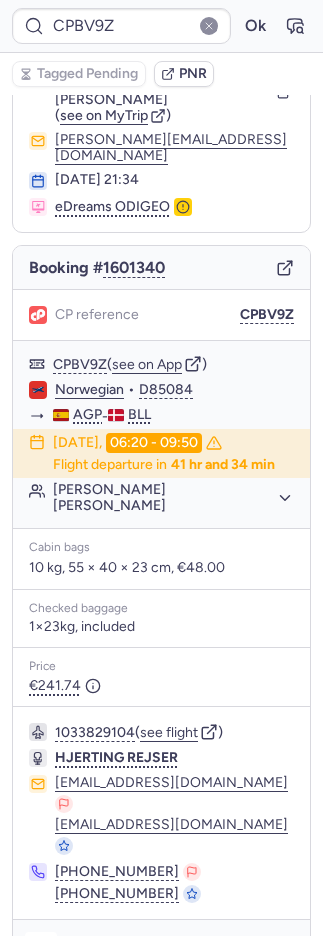 click 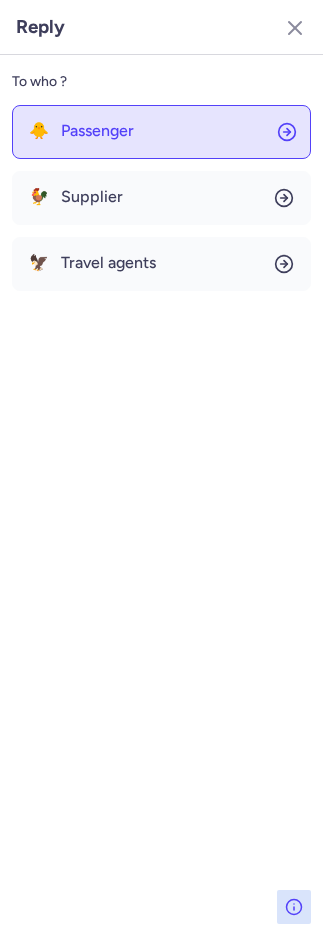 click on "Passenger" at bounding box center (97, 131) 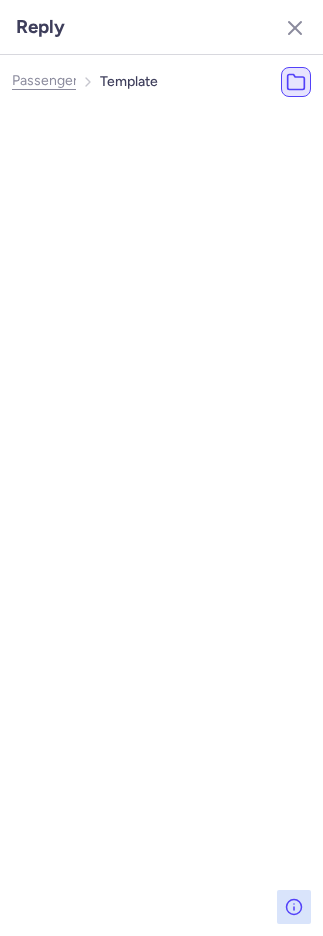 click on "Most Used ☝️" at bounding box center (100, 167) 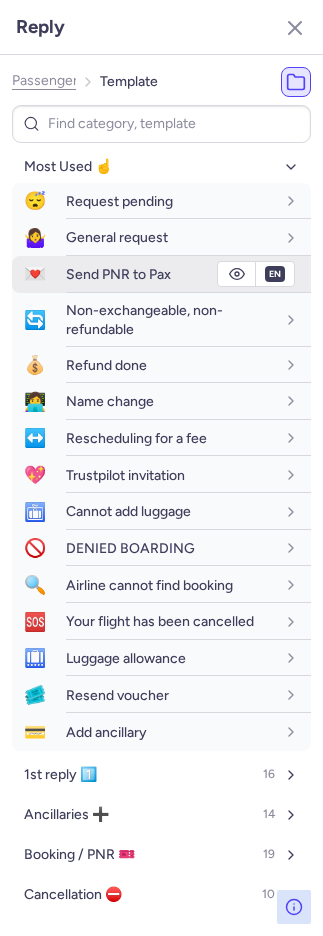 click on "Send PNR to Pax" at bounding box center [118, 274] 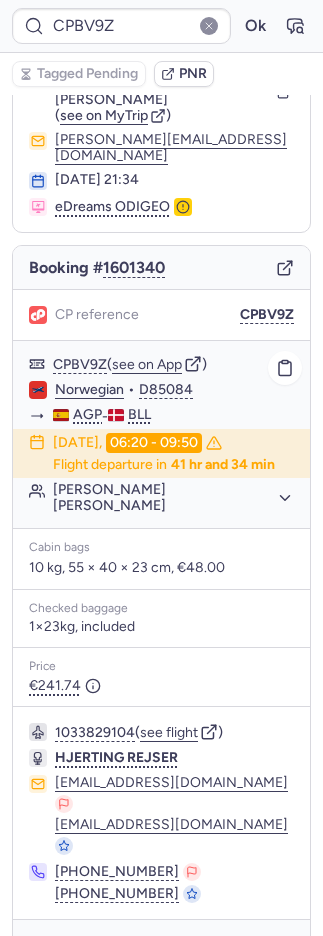 click on "Norwegian" 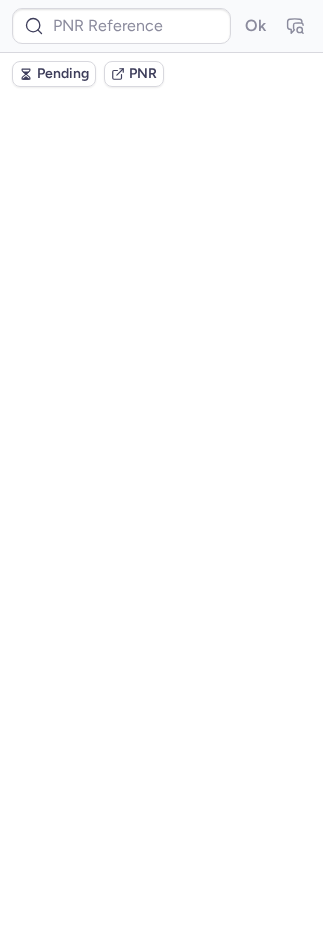scroll, scrollTop: 0, scrollLeft: 0, axis: both 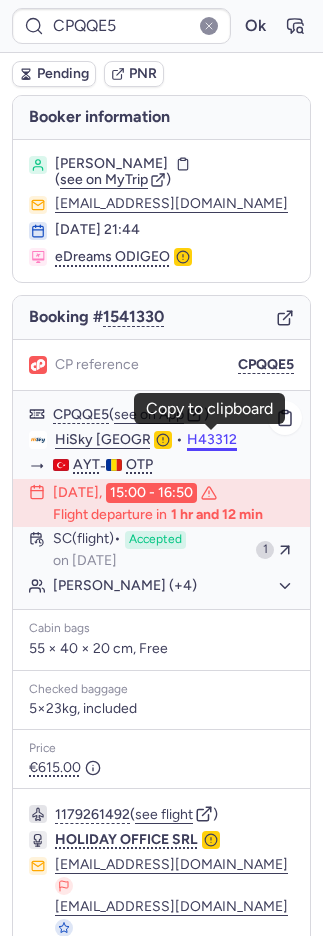 click on "H43312" at bounding box center [212, 440] 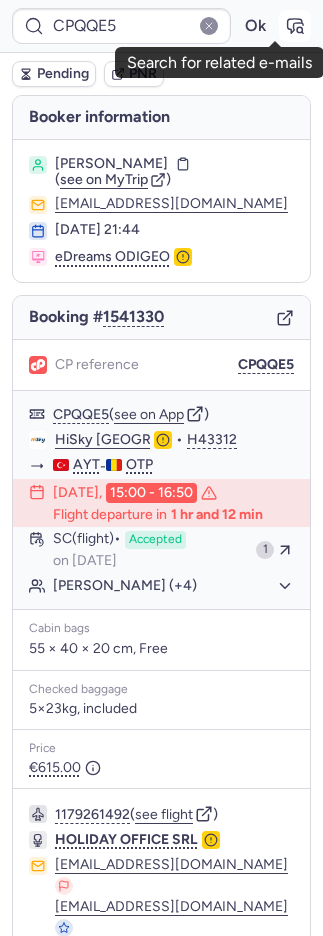 click 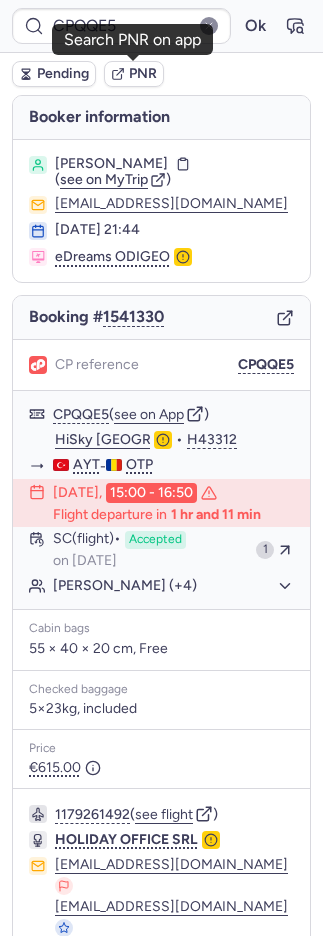 click on "PNR" at bounding box center (143, 74) 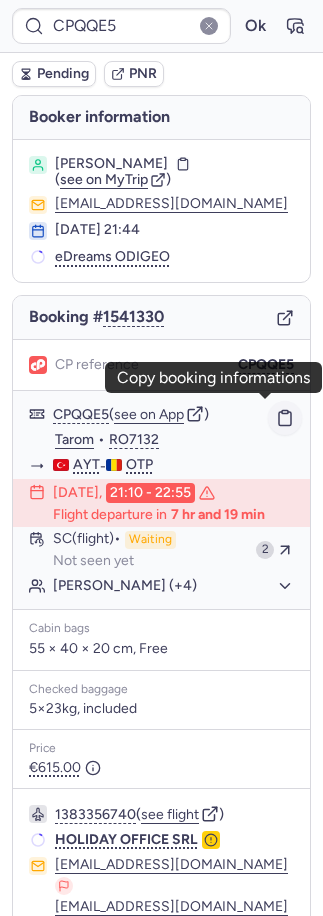 click 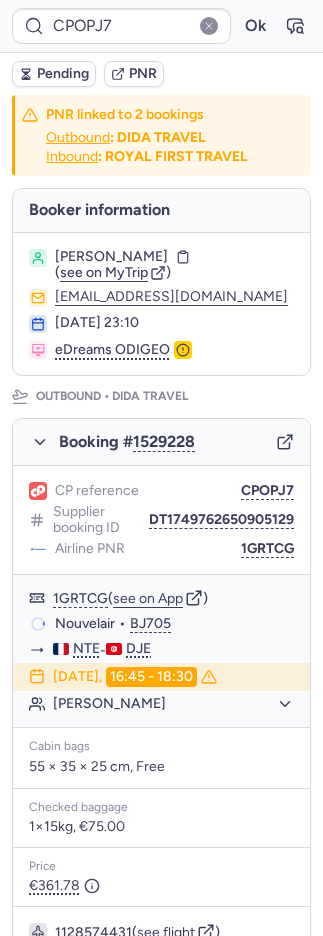 scroll, scrollTop: 5, scrollLeft: 0, axis: vertical 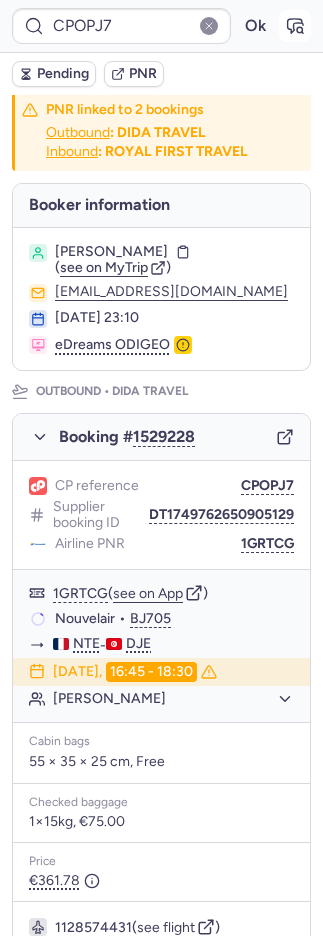 drag, startPoint x: 291, startPoint y: 41, endPoint x: 276, endPoint y: 29, distance: 19.209373 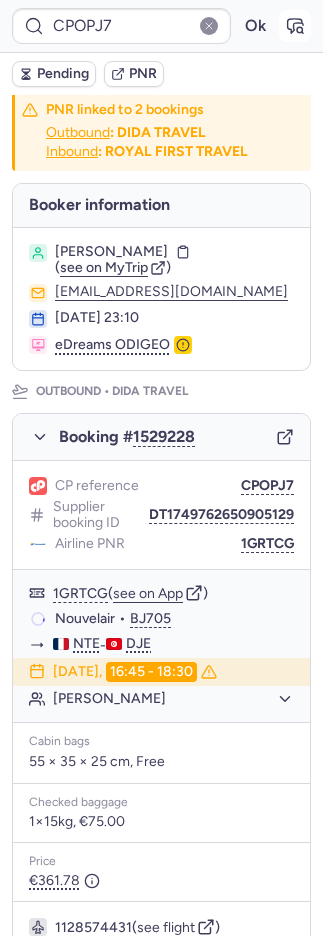 click 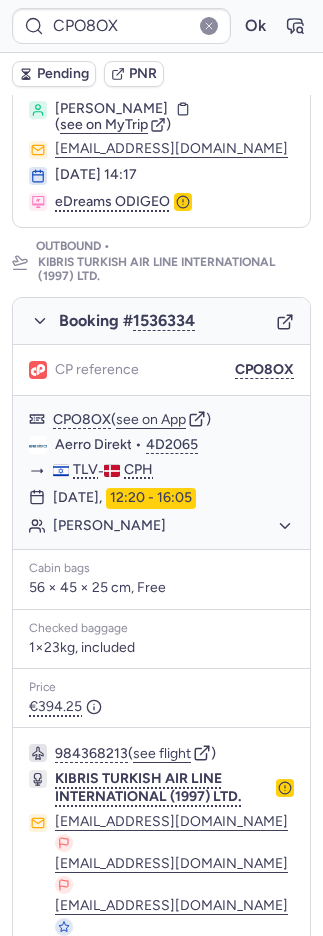 scroll, scrollTop: 6, scrollLeft: 0, axis: vertical 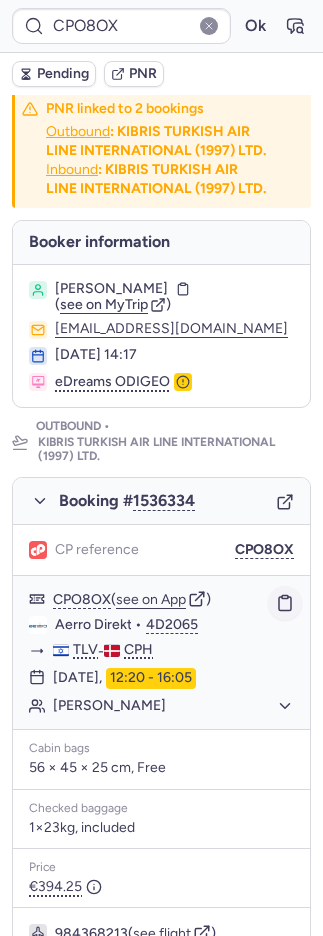 click 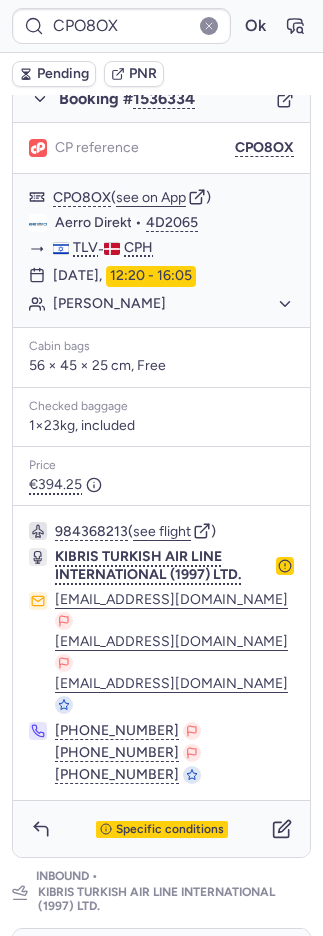 scroll, scrollTop: 620, scrollLeft: 0, axis: vertical 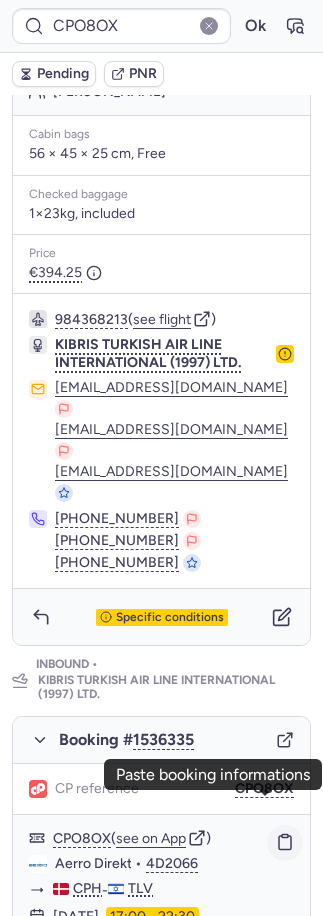click 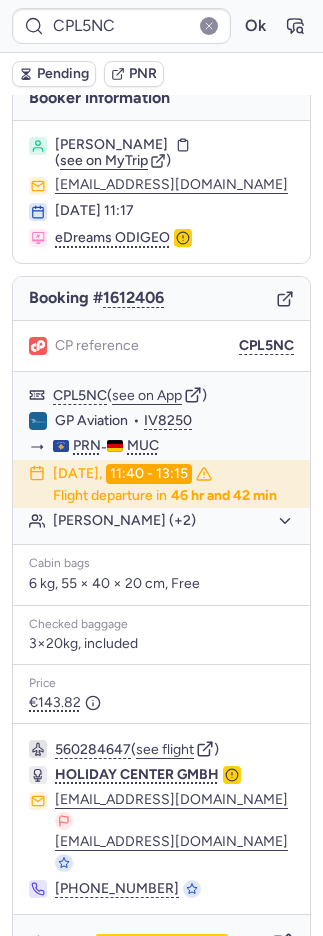 scroll, scrollTop: 42, scrollLeft: 0, axis: vertical 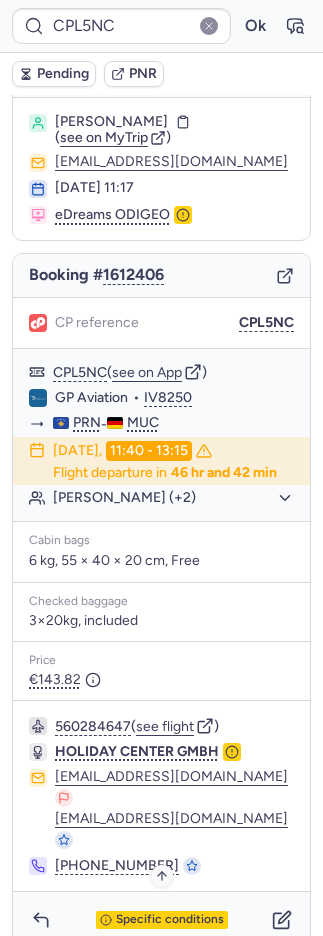 click on "Specific conditions" at bounding box center [161, 920] 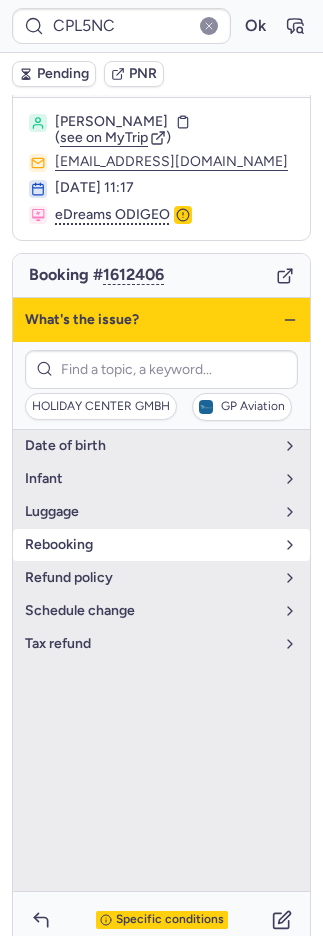 click on "rebooking" at bounding box center [161, 545] 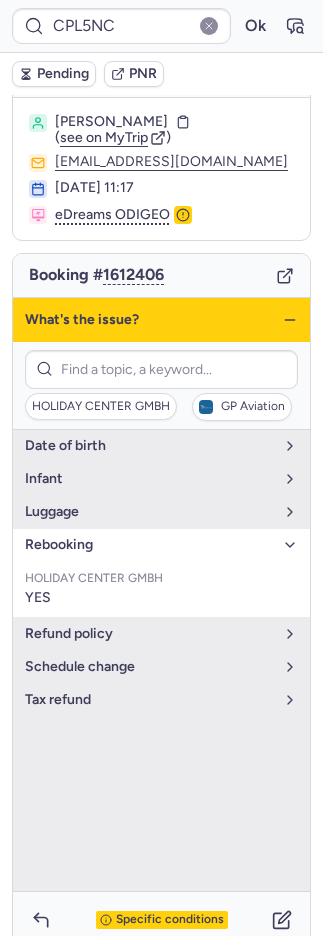 click on "rebooking" at bounding box center [149, 545] 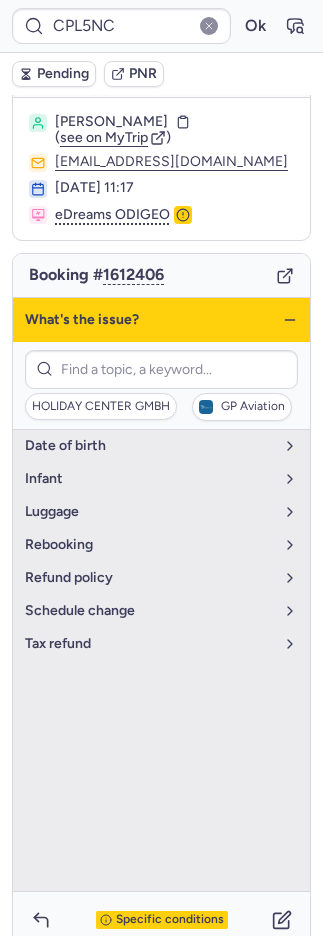 click on "Specific conditions" at bounding box center [170, 920] 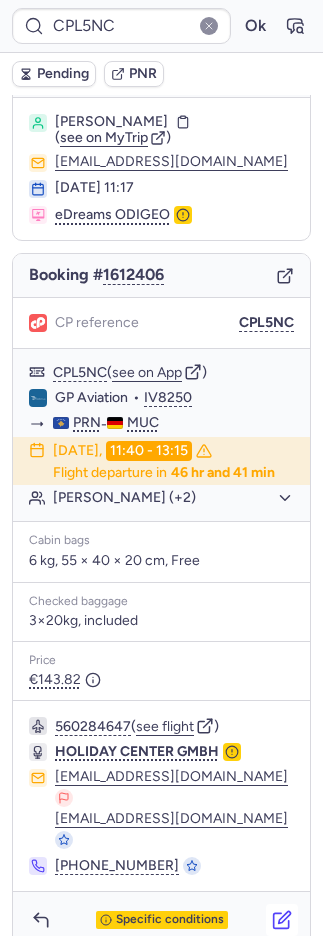 click 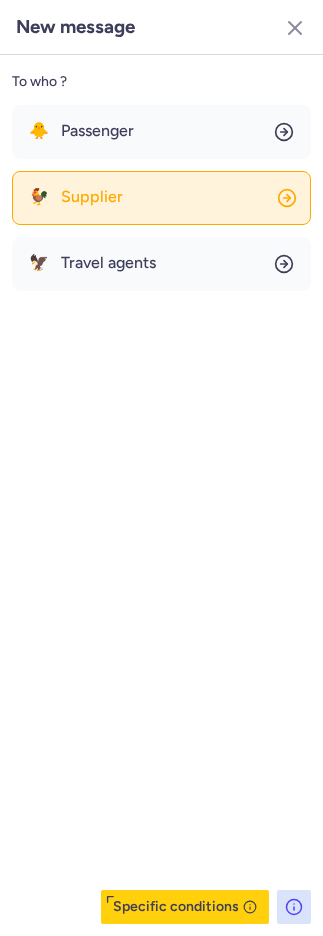click on "🐥 Passenger 🐓 Supplier 🦅 Travel agents" at bounding box center [161, 198] 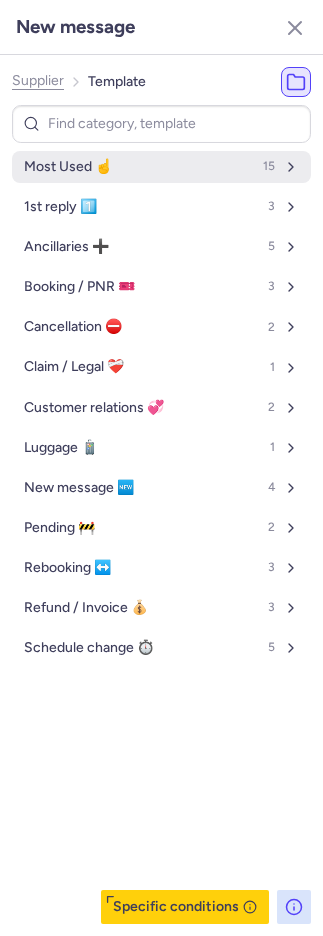 click on "Most Used ☝️ 15" at bounding box center (161, 167) 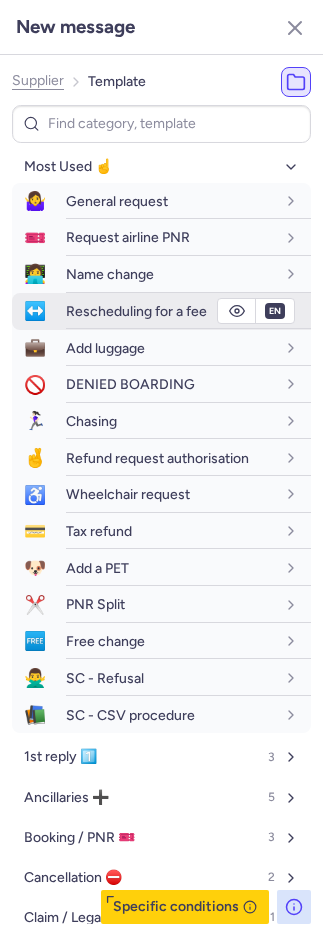 click on "Rescheduling for a fee" at bounding box center [136, 311] 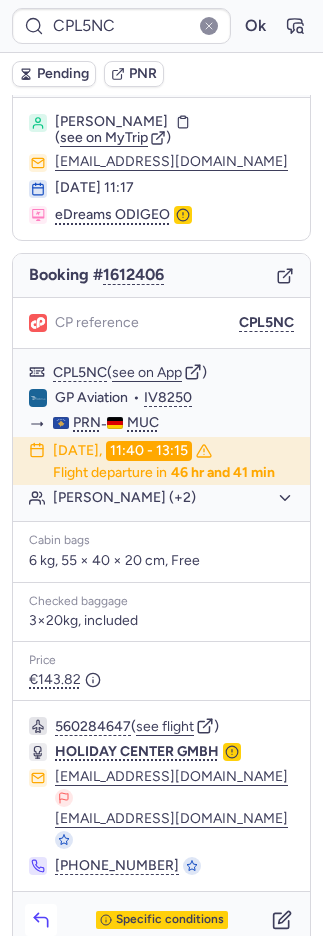 click 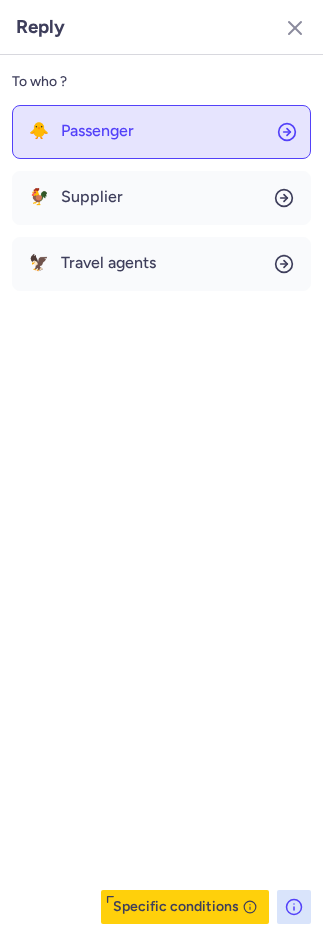 click on "Passenger" at bounding box center (97, 131) 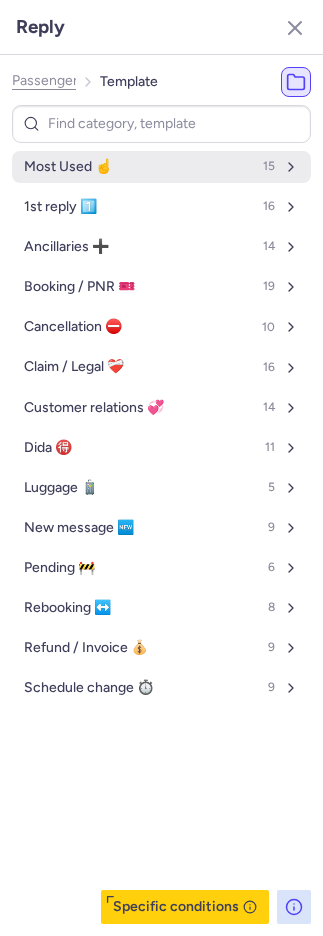 drag, startPoint x: 122, startPoint y: 151, endPoint x: 126, endPoint y: 167, distance: 16.492422 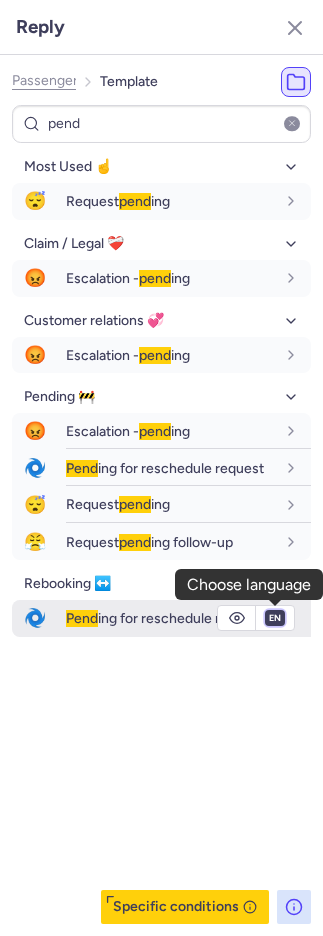 click on "fr en de nl pt es it ru" at bounding box center [275, 618] 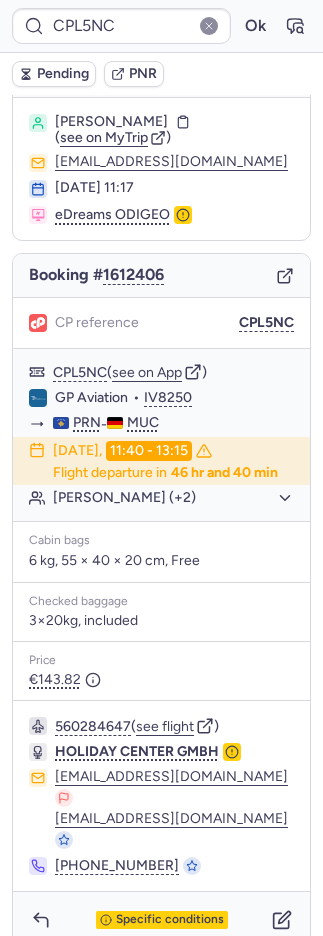click on "Pending" at bounding box center [54, 74] 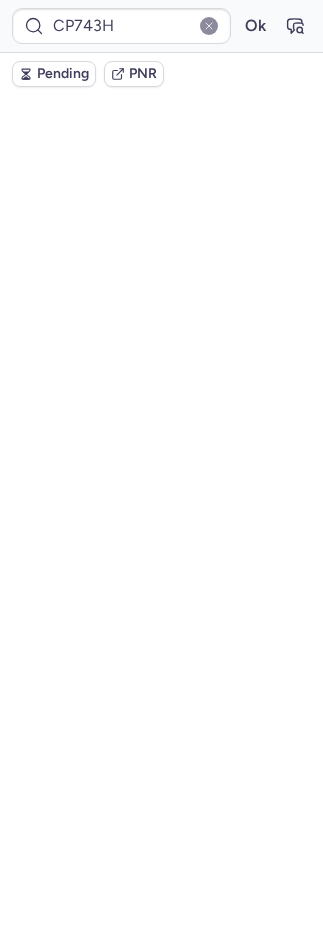 scroll, scrollTop: 66, scrollLeft: 0, axis: vertical 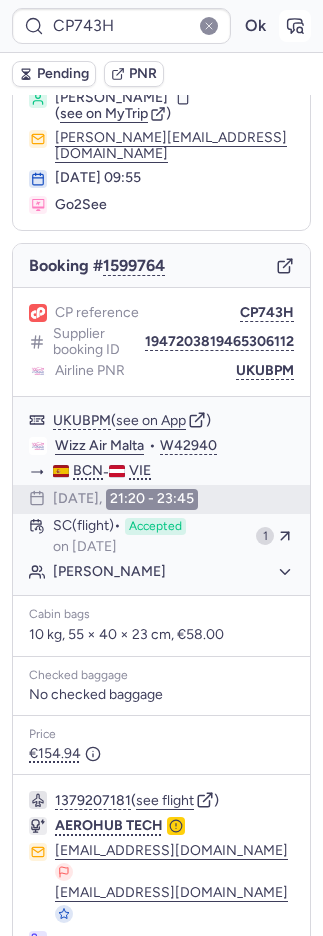 click 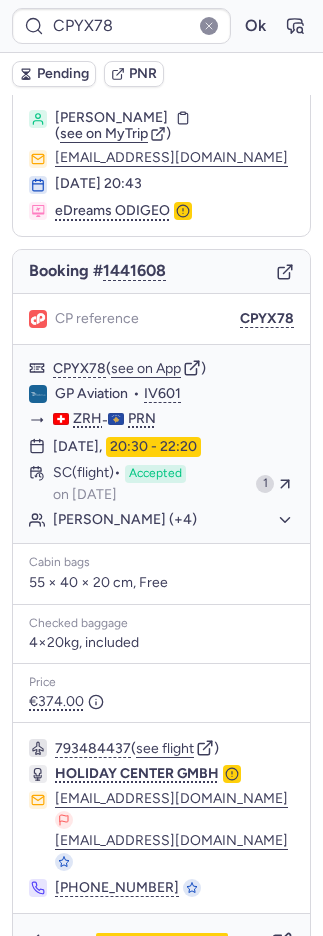 scroll, scrollTop: 47, scrollLeft: 0, axis: vertical 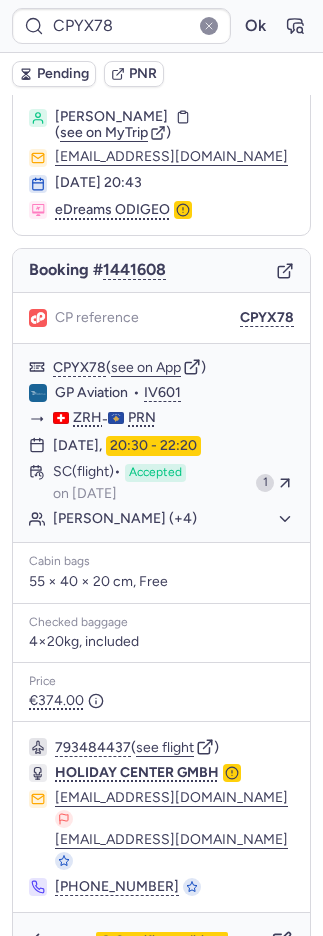 click on "PNR" at bounding box center (143, 74) 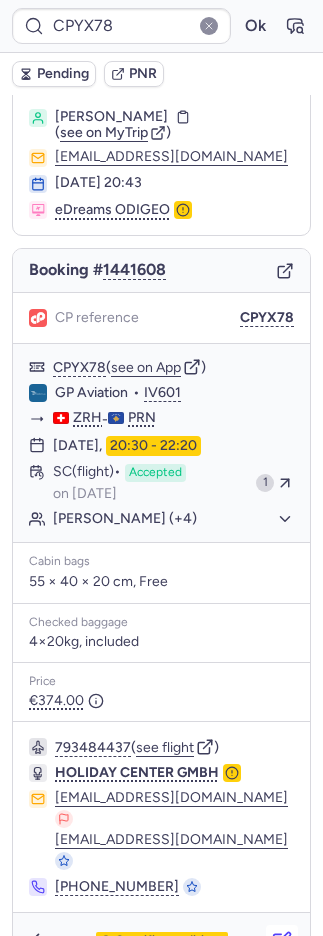 click at bounding box center (282, 941) 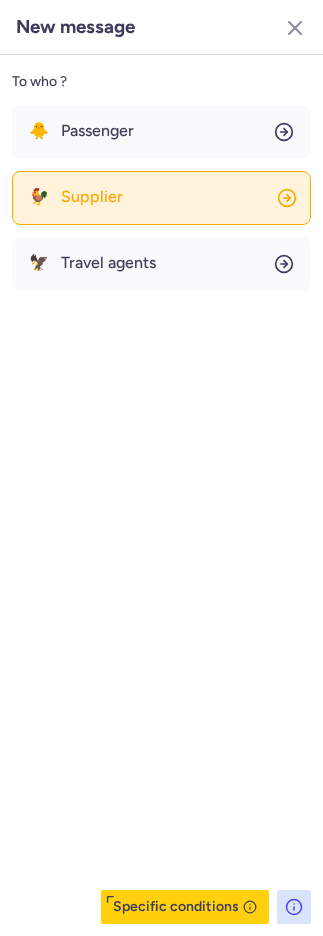 click on "Supplier" at bounding box center (92, 197) 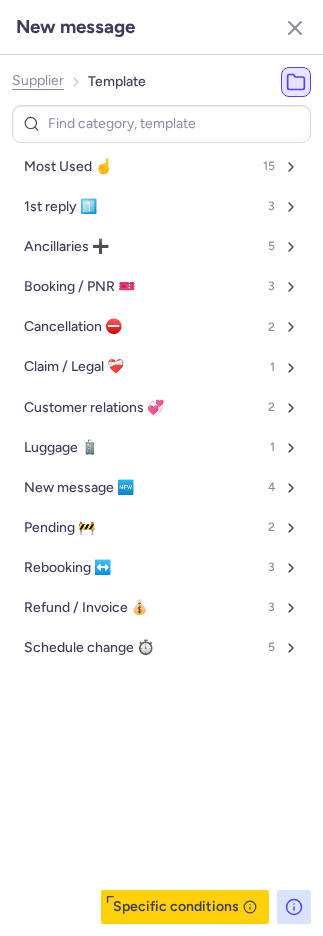click on "Most Used ☝️ 15" at bounding box center (161, 167) 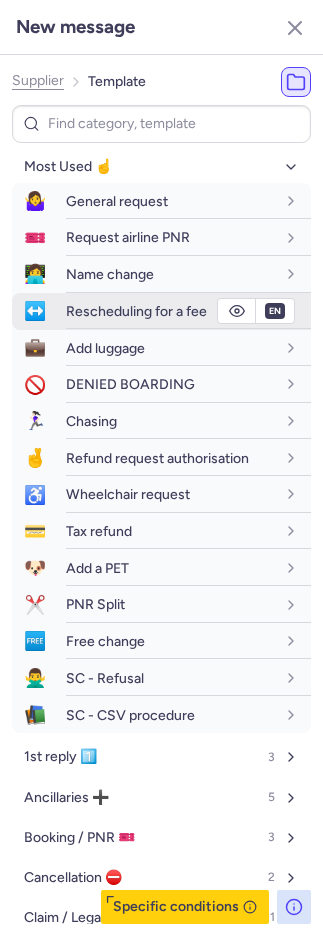 click on "Rescheduling for a fee" at bounding box center (170, 311) 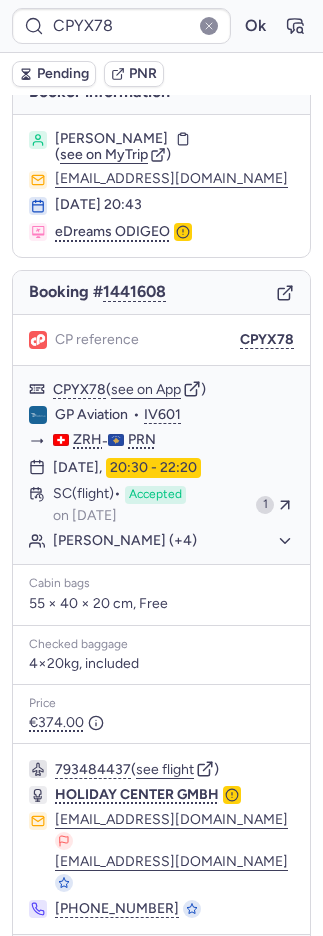 scroll, scrollTop: 47, scrollLeft: 0, axis: vertical 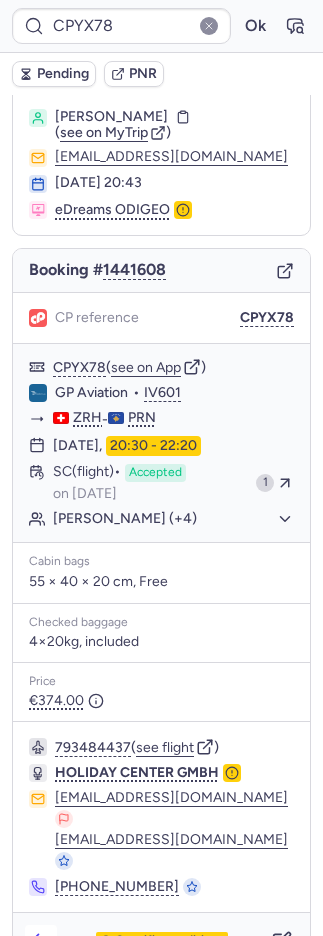 click 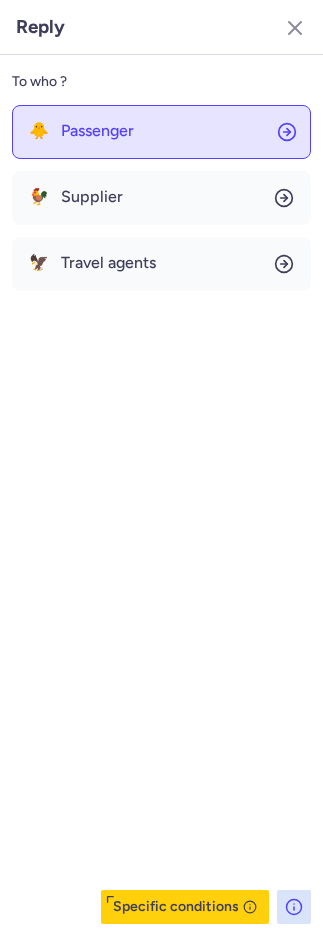 click on "🐥 Passenger" 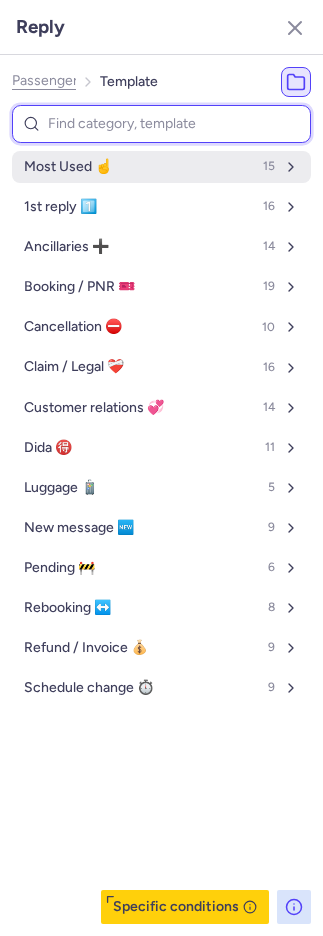 click on "Most Used ☝️ 15" at bounding box center (161, 167) 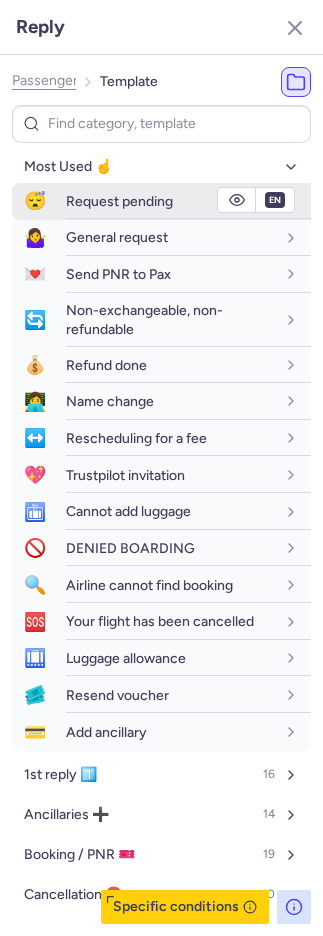 click on "Request pending" at bounding box center (119, 201) 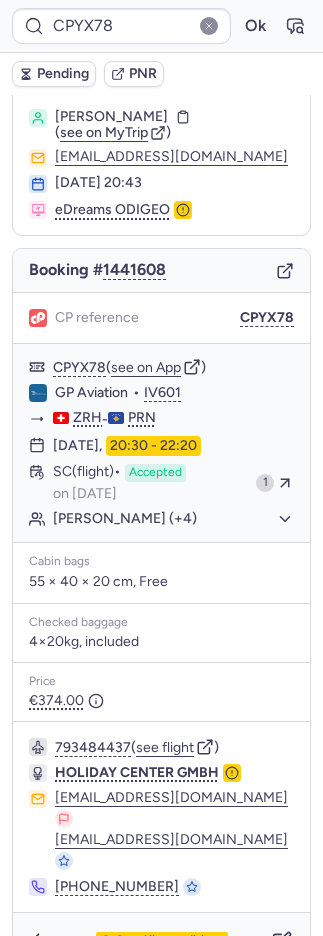 click on "Pending" at bounding box center [63, 74] 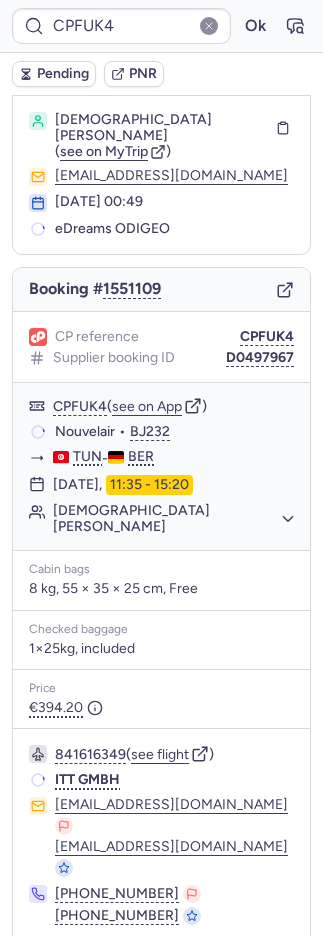 scroll, scrollTop: 44, scrollLeft: 0, axis: vertical 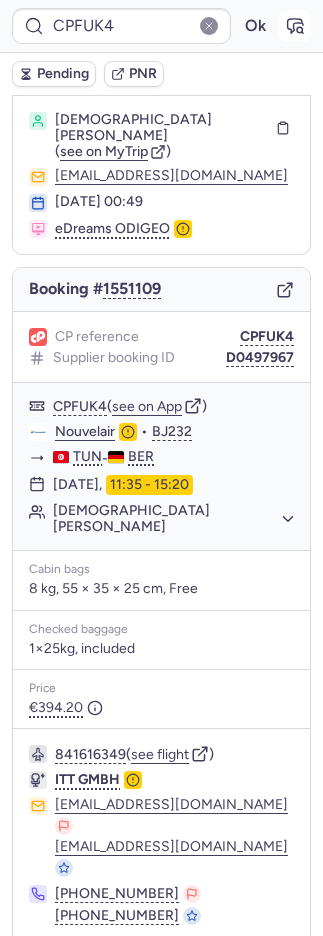 click 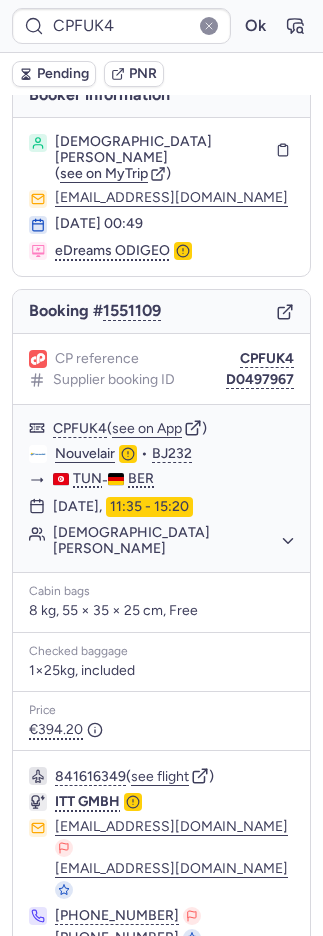 scroll, scrollTop: 44, scrollLeft: 0, axis: vertical 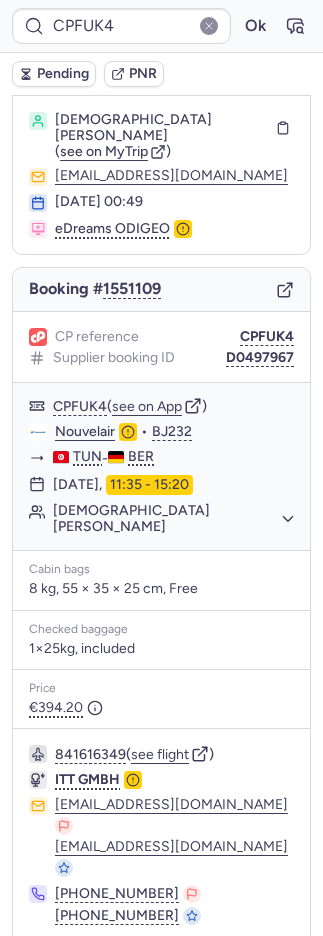 click 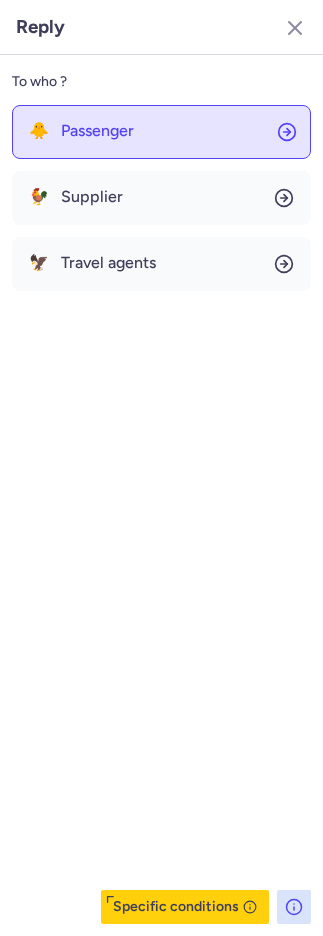 click on "🐥 Passenger" 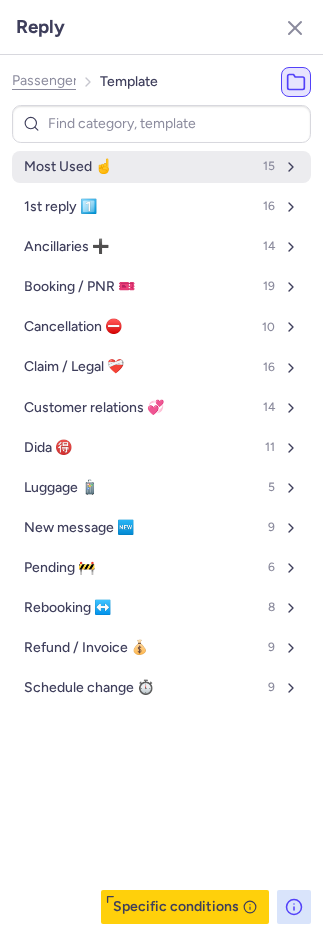 click on "Most Used ☝️ 15" at bounding box center (161, 167) 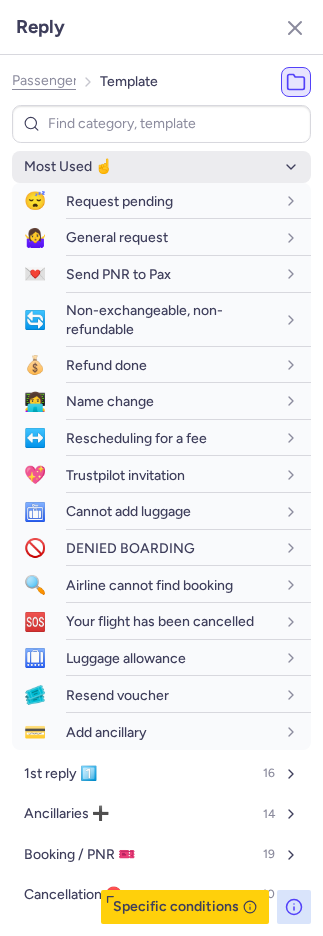 click on "Most Used ☝️ 15" at bounding box center [161, 167] 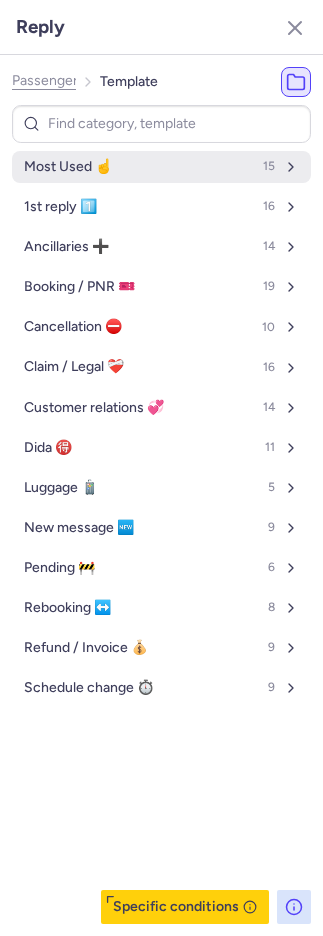 click on "Most Used ☝️ 15" at bounding box center [161, 167] 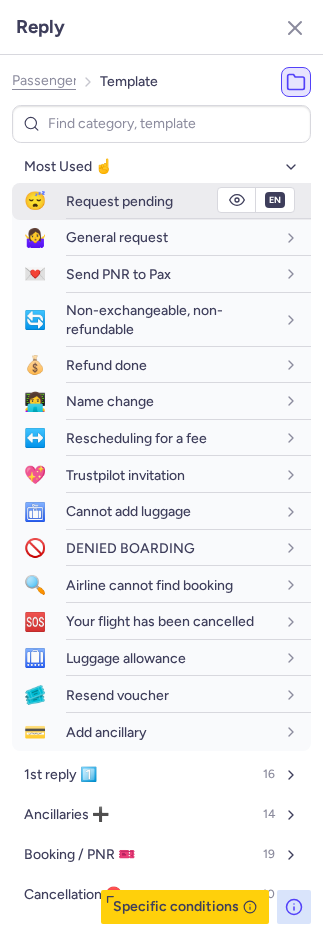 click on "Request pending" at bounding box center (119, 201) 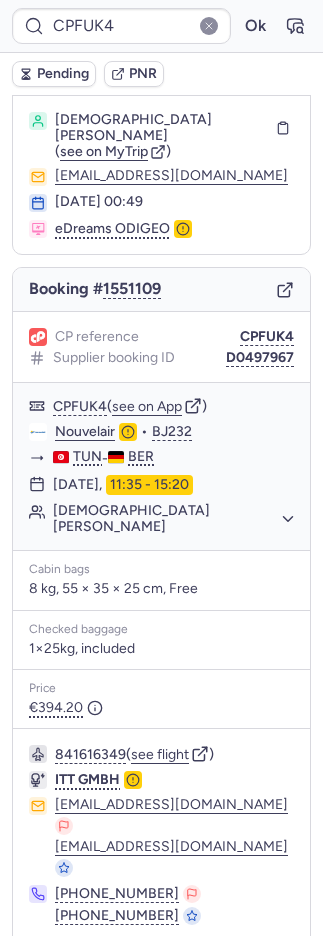 click on "Pending" at bounding box center (63, 74) 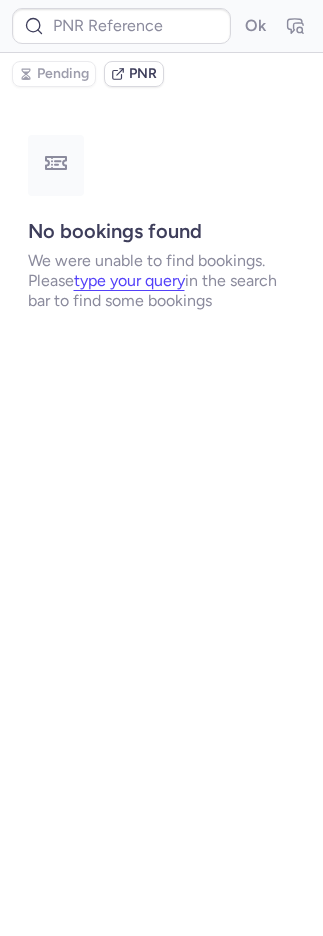 scroll, scrollTop: 0, scrollLeft: 0, axis: both 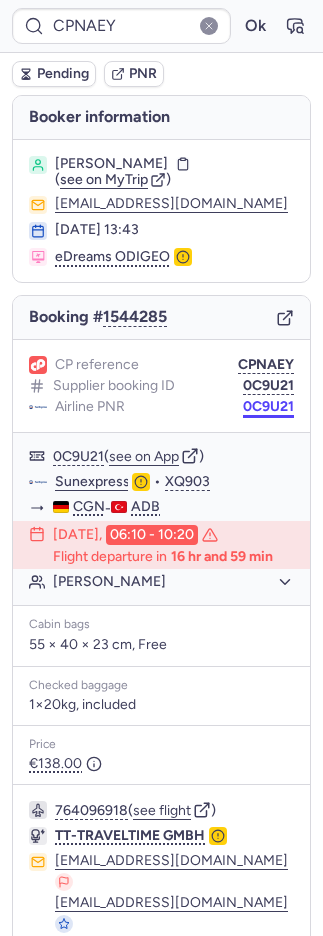 click on "0C9U21" at bounding box center (268, 407) 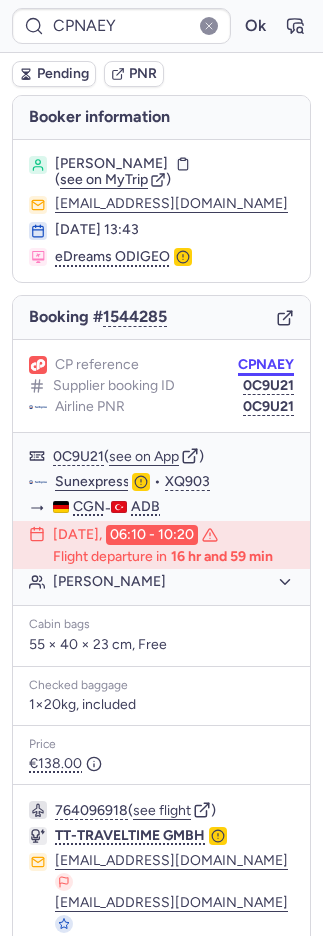 click on "CPNAEY" at bounding box center (266, 365) 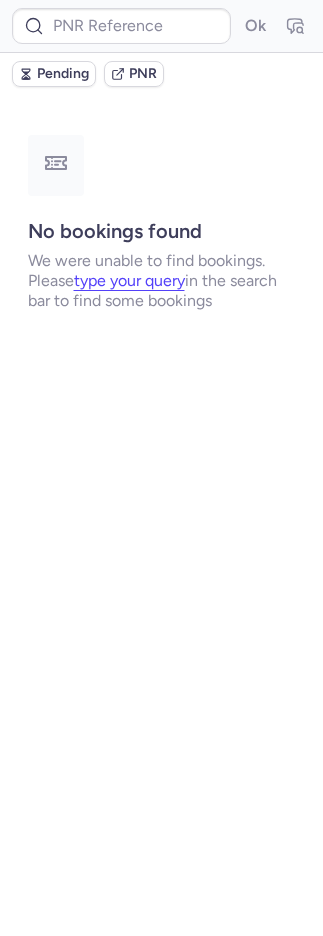 click on "Ok" at bounding box center [161, 26] 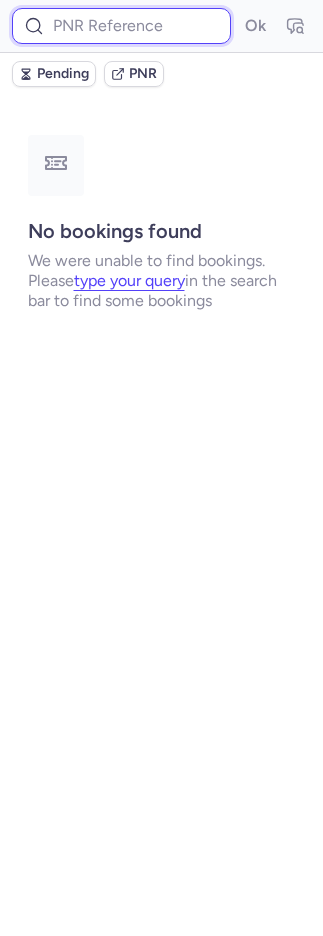 click at bounding box center [121, 26] 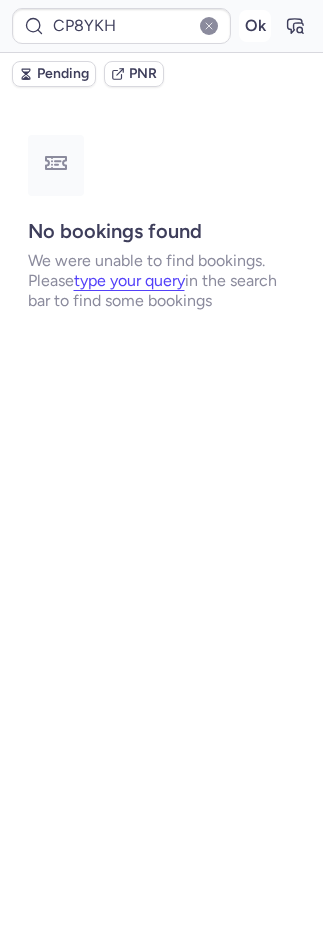 click on "Ok" at bounding box center (255, 26) 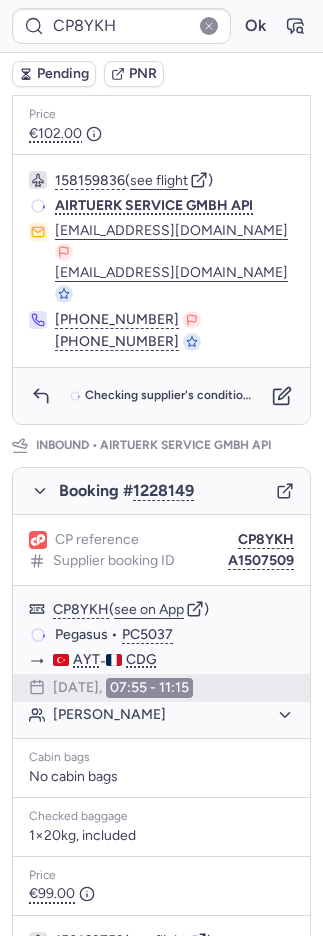 scroll, scrollTop: 940, scrollLeft: 0, axis: vertical 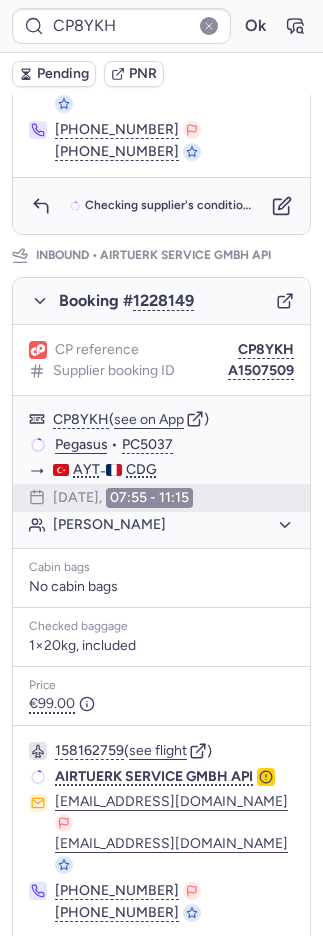 click 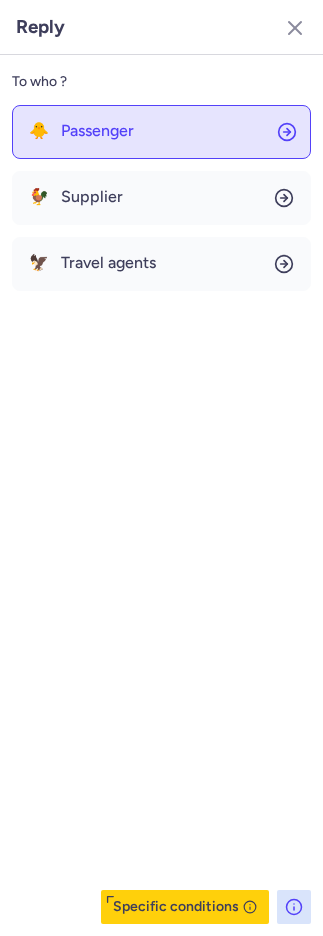click on "Passenger" at bounding box center (97, 131) 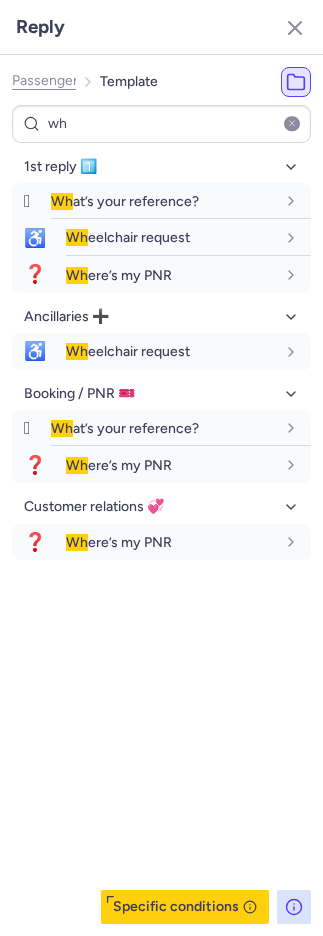 click on "1st reply 1️⃣ 🛞 Wh at’s your reference? fr en de nl pt es it ru en ♿ Wh eelchair request fr en de nl pt es it ru en ❓ Wh ere’s my PNR fr en de nl pt es it ru en Ancillaries ➕ ♿ Wh eelchair request fr en de nl pt es it ru en Booking / PNR 🎫 🛞 Wh at’s your reference? fr en de nl pt es it ru en ❓ Wh ere’s my PNR fr en de nl pt es it ru en Customer relations 💞 ❓ Wh ere’s my PNR fr en de nl pt es it ru en" at bounding box center (161, 537) 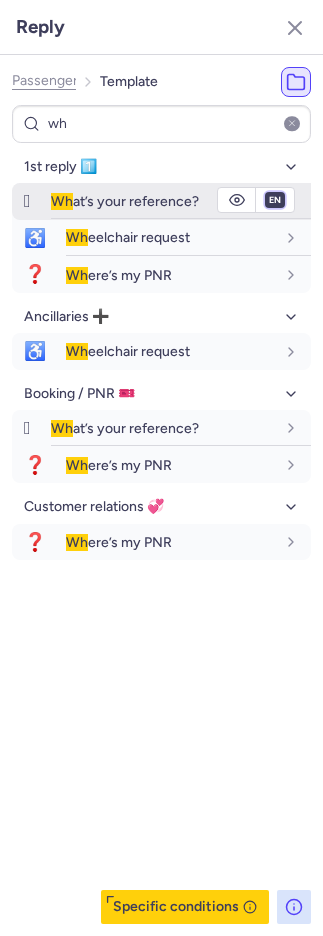 click on "fr en de nl pt es it ru" at bounding box center (275, 200) 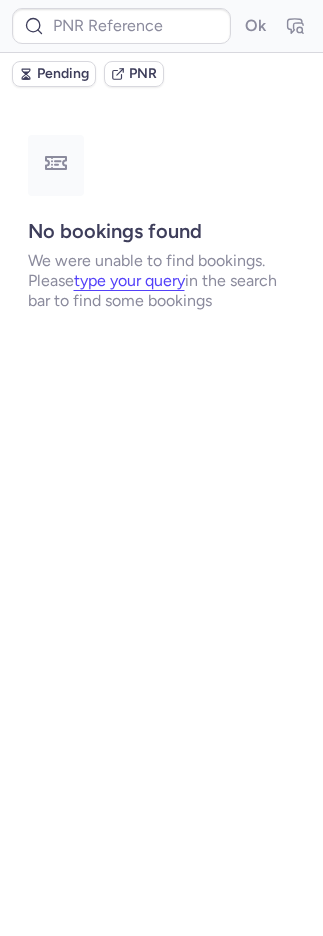 scroll, scrollTop: 0, scrollLeft: 0, axis: both 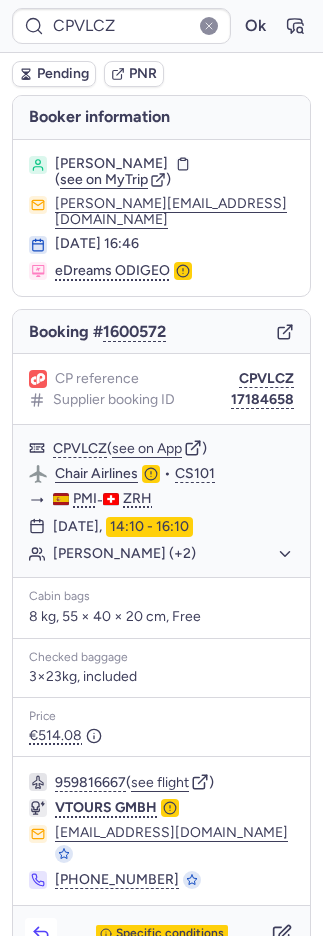 click 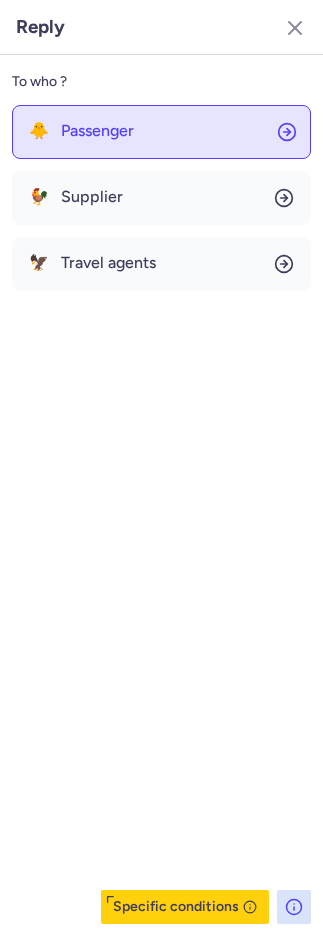 click on "Passenger" at bounding box center [97, 131] 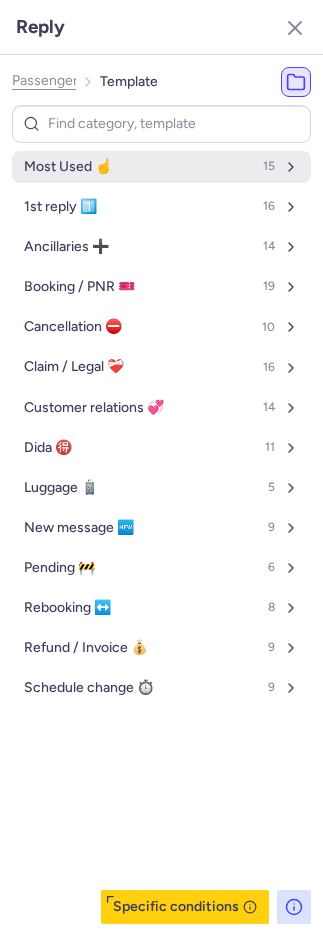 click on "Most Used ☝️ 15" at bounding box center [161, 167] 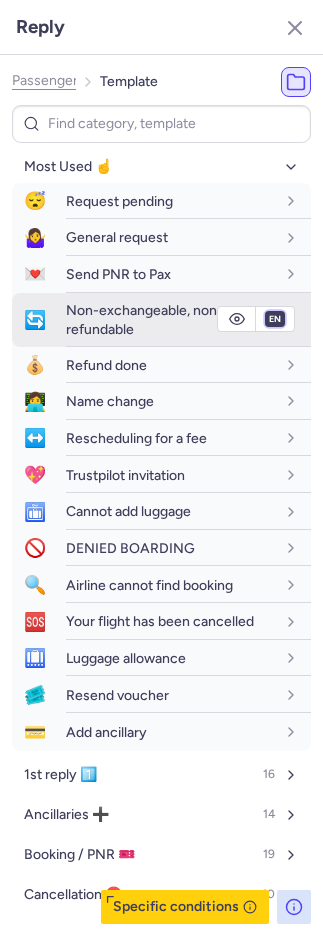 click on "fr en de nl pt es it ru" at bounding box center [275, 319] 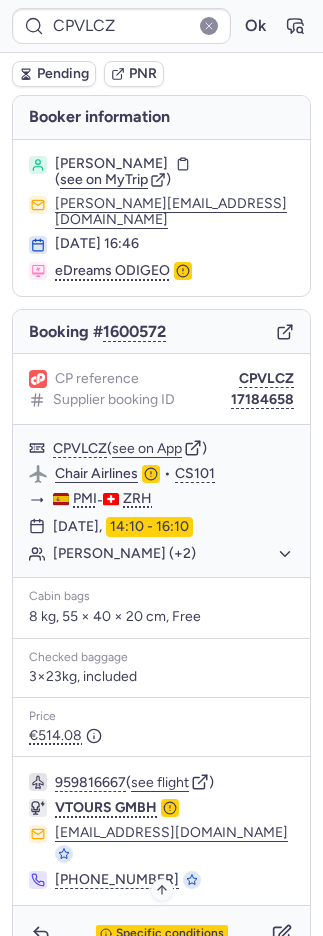 click on "Specific conditions" at bounding box center (170, 934) 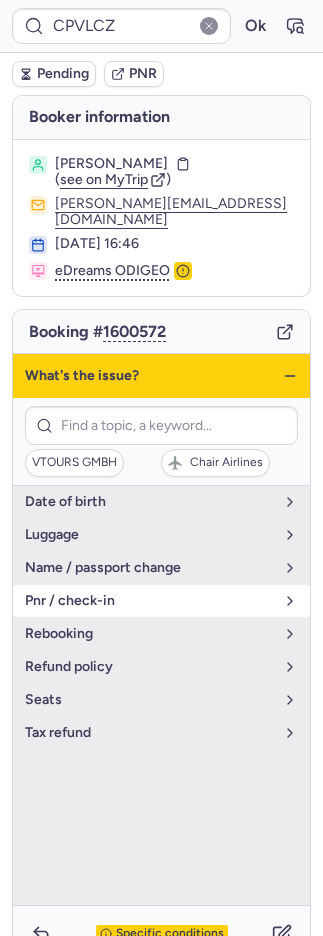 click on "pnr / check-in" at bounding box center (149, 601) 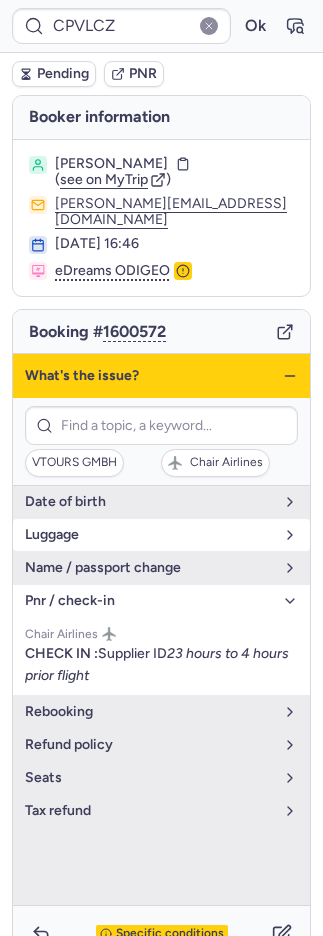 click on "luggage" at bounding box center [149, 535] 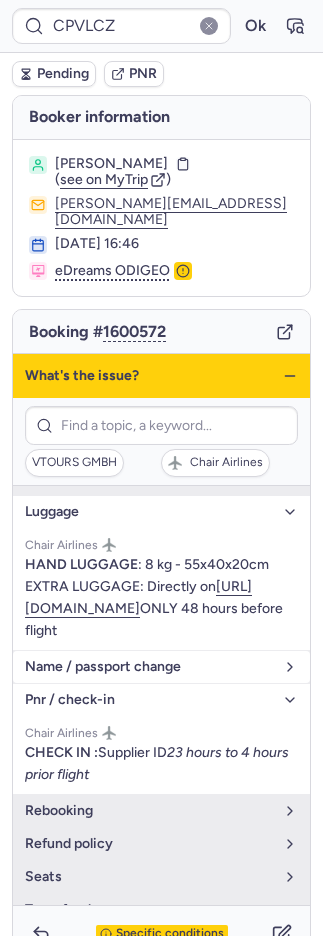 scroll, scrollTop: 84, scrollLeft: 0, axis: vertical 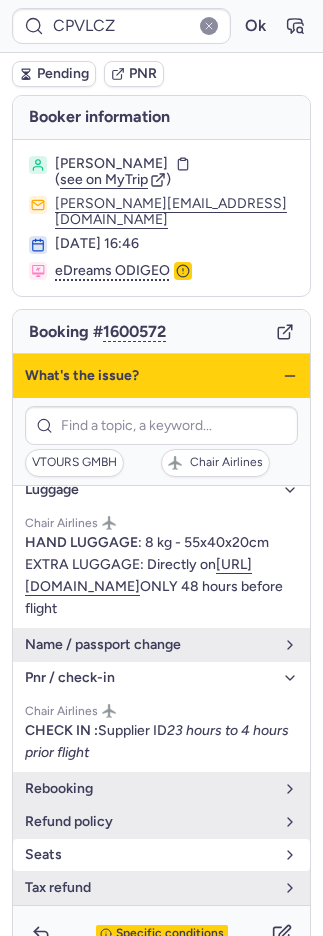 click on "Seats" at bounding box center [149, 855] 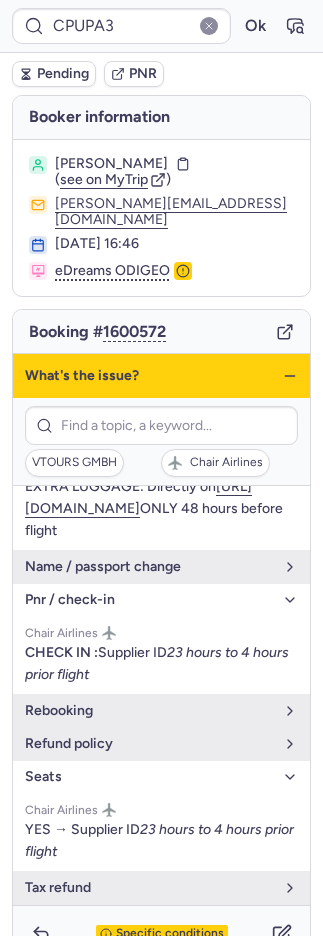 scroll, scrollTop: 174, scrollLeft: 0, axis: vertical 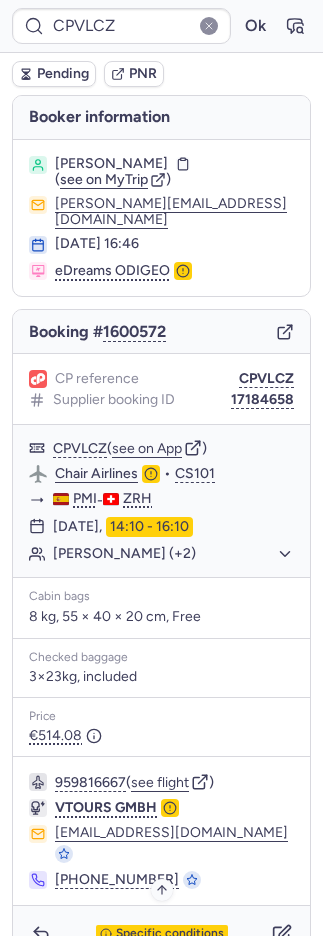 click on "Specific conditions" at bounding box center (170, 934) 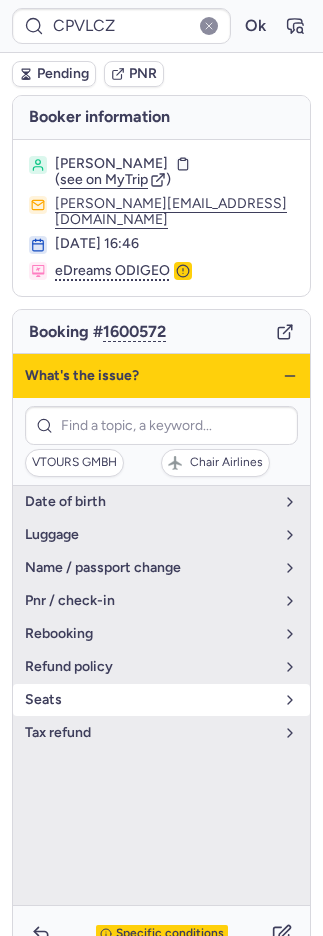 click on "Seats" at bounding box center (149, 700) 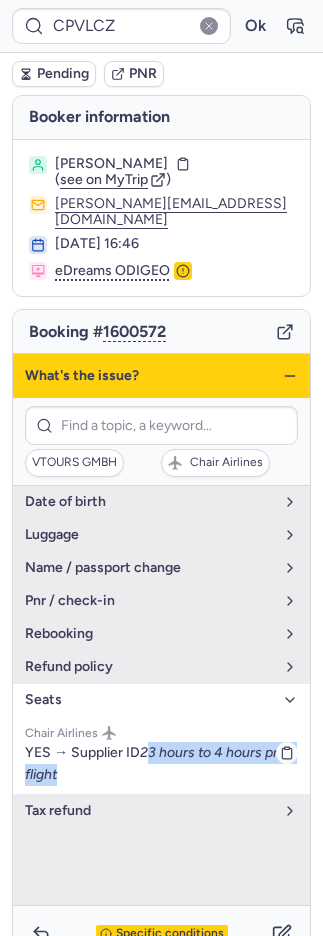 drag, startPoint x: 150, startPoint y: 735, endPoint x: 162, endPoint y: 758, distance: 25.942244 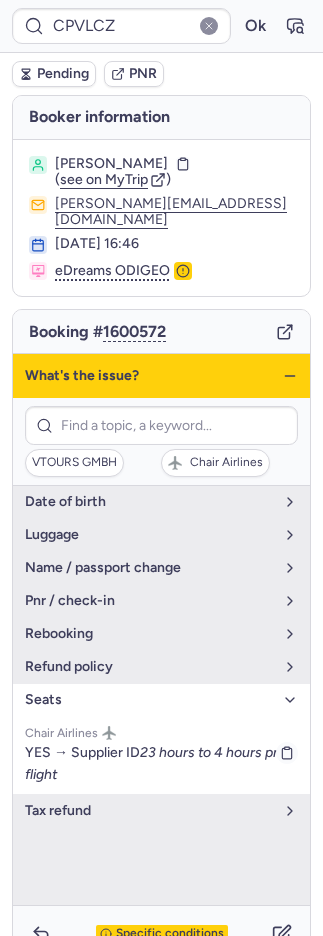 click on "23 hours to 4 hours prior flight" at bounding box center (159, 763) 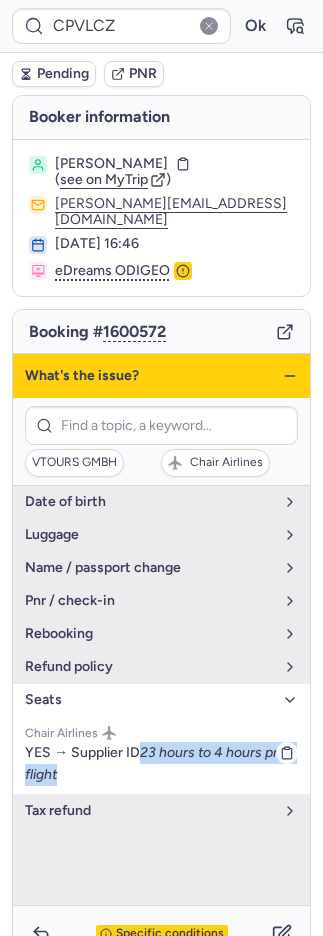drag, startPoint x: 146, startPoint y: 733, endPoint x: 163, endPoint y: 754, distance: 27.018513 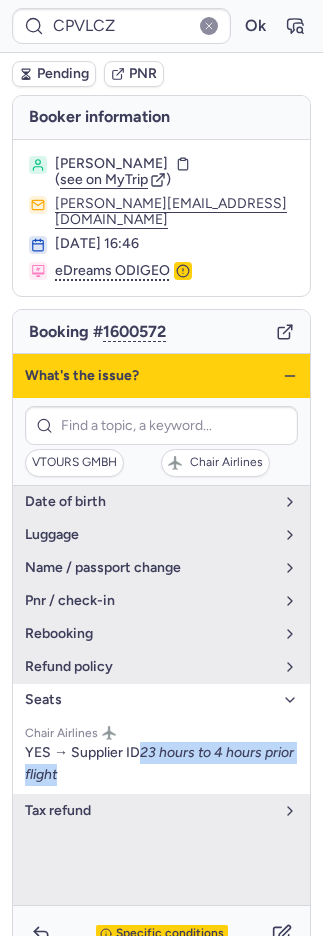 copy on "23 hours to 4 hours prior flight" 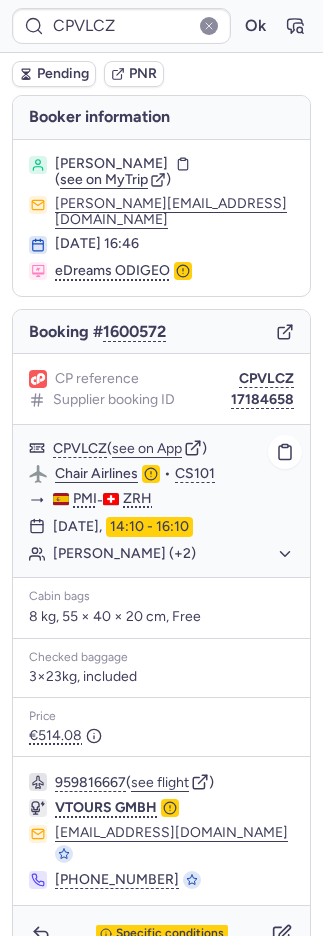 click on "Chair Airlines" 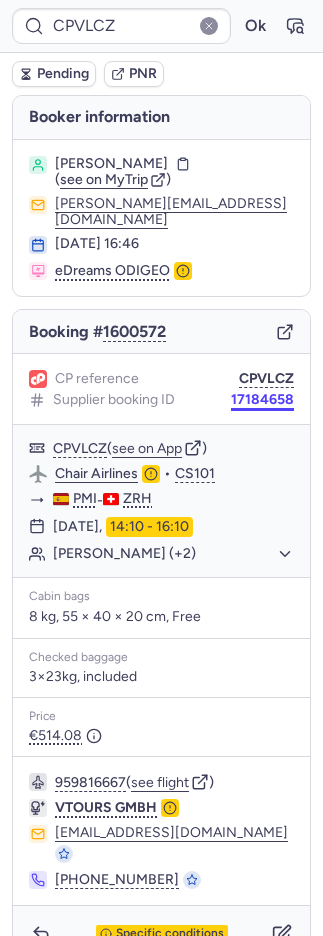 click on "17184658" at bounding box center [262, 400] 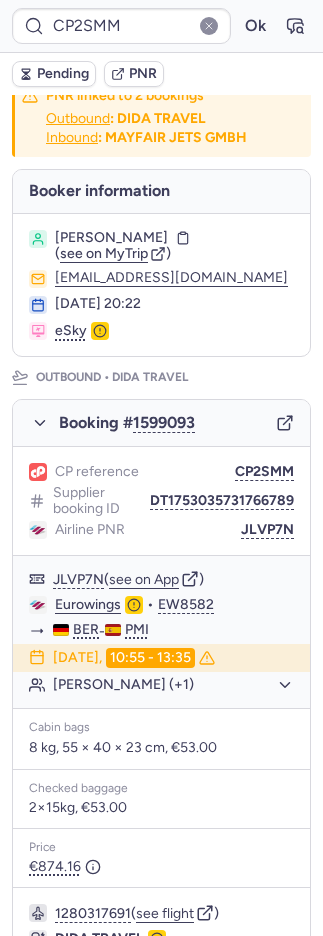 scroll, scrollTop: 42, scrollLeft: 0, axis: vertical 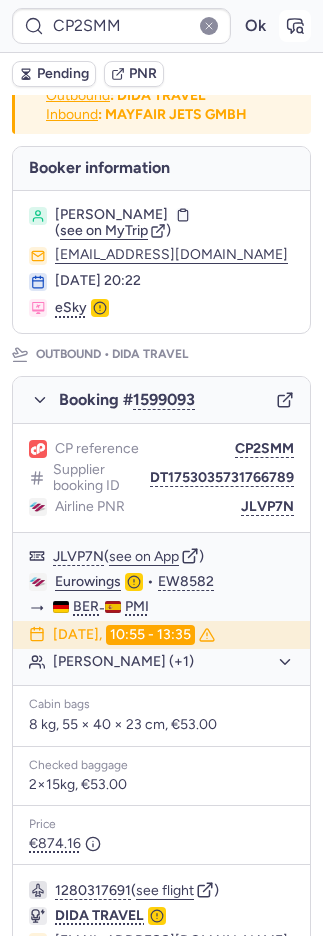click 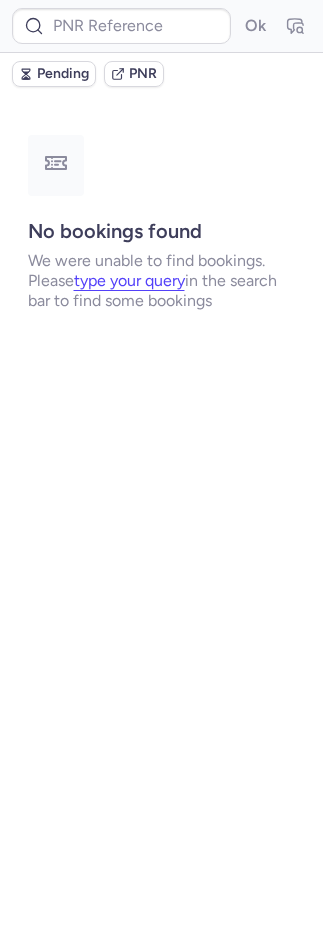 scroll, scrollTop: 0, scrollLeft: 0, axis: both 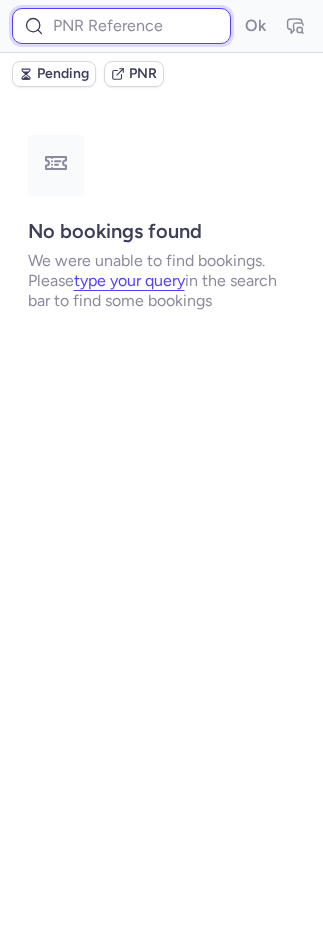 drag, startPoint x: 108, startPoint y: 21, endPoint x: 136, endPoint y: 26, distance: 28.442924 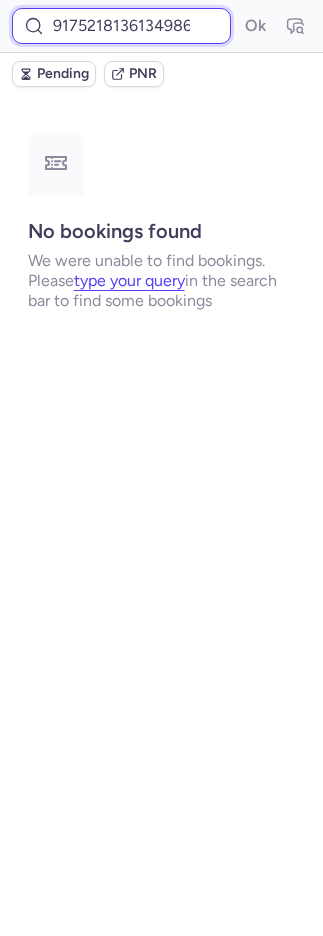 scroll, scrollTop: 0, scrollLeft: 15, axis: horizontal 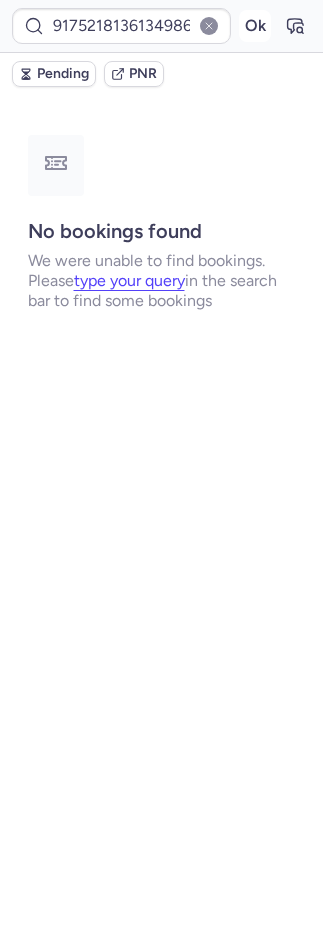 click on "Ok" at bounding box center [255, 26] 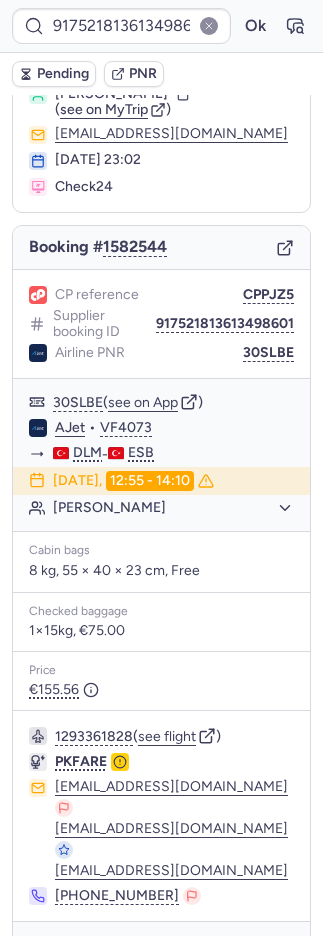 scroll, scrollTop: 80, scrollLeft: 0, axis: vertical 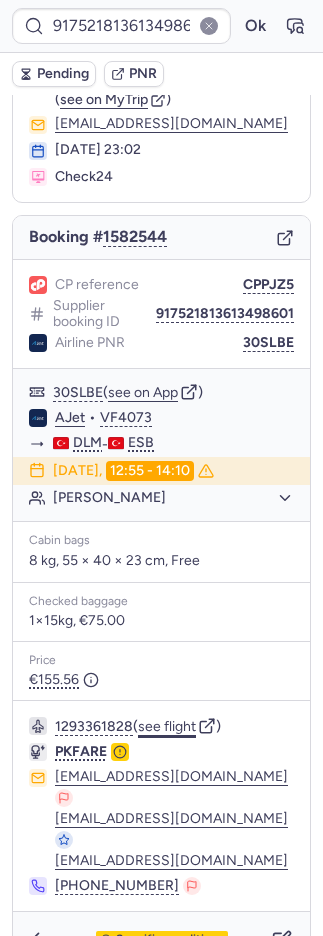 click on "see flight" 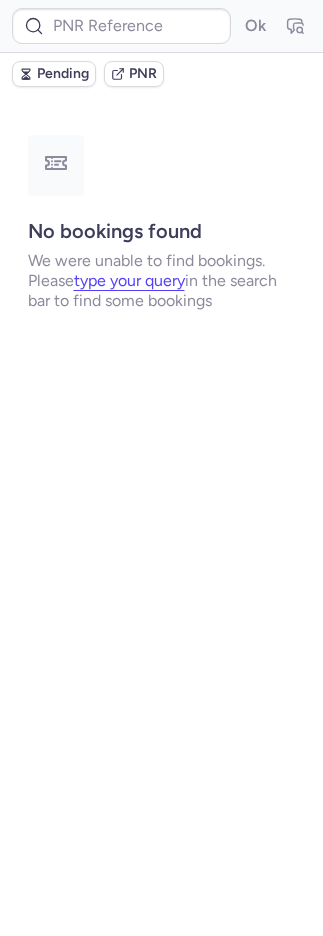 scroll, scrollTop: 0, scrollLeft: 0, axis: both 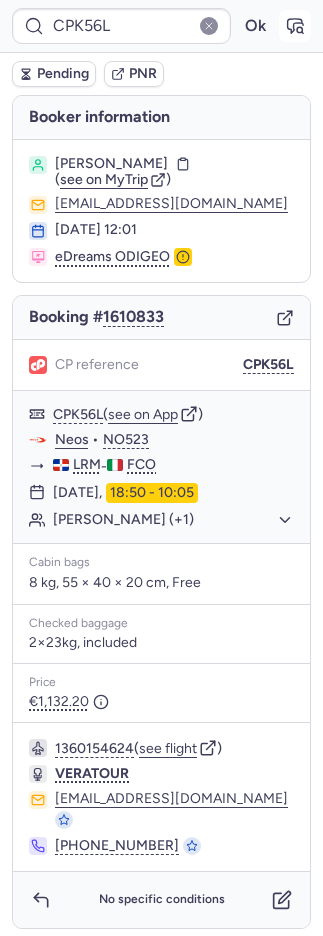 click 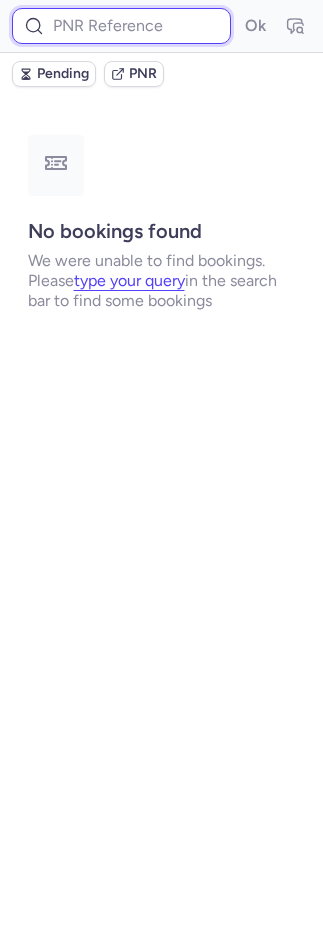 click at bounding box center (121, 26) 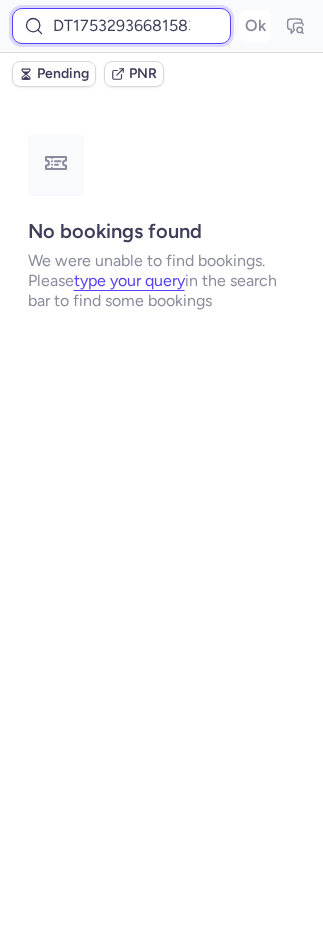 scroll, scrollTop: 0, scrollLeft: 21, axis: horizontal 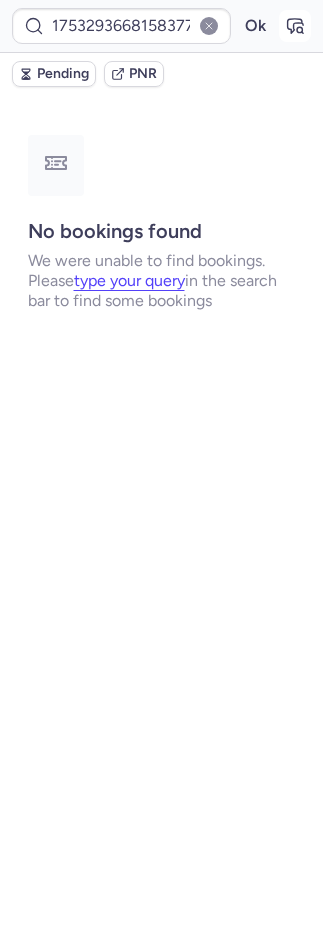 click at bounding box center (295, 26) 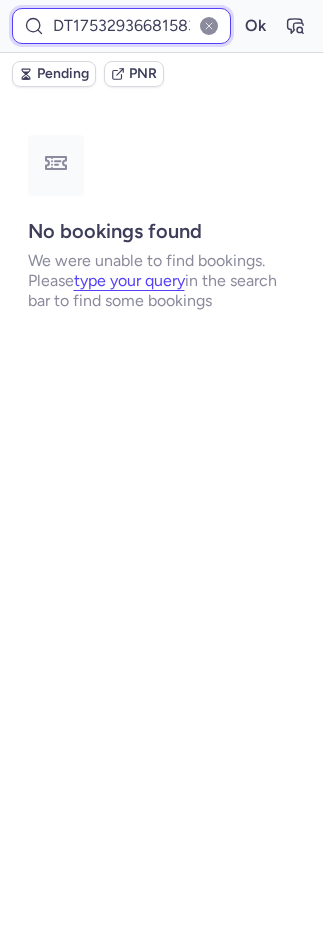 click on "DT1753293668158377" at bounding box center [121, 26] 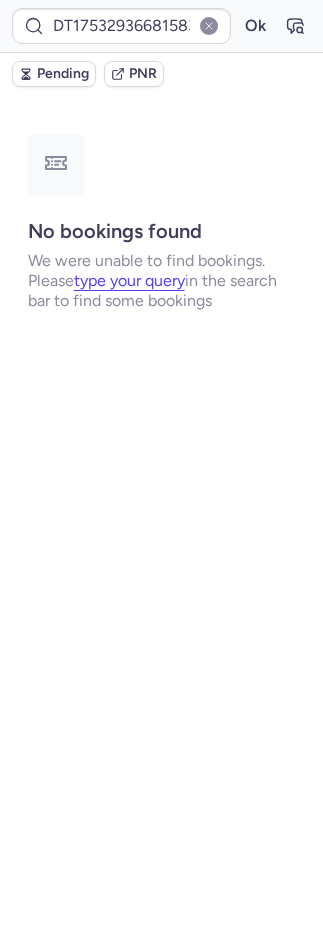 click at bounding box center [209, 26] 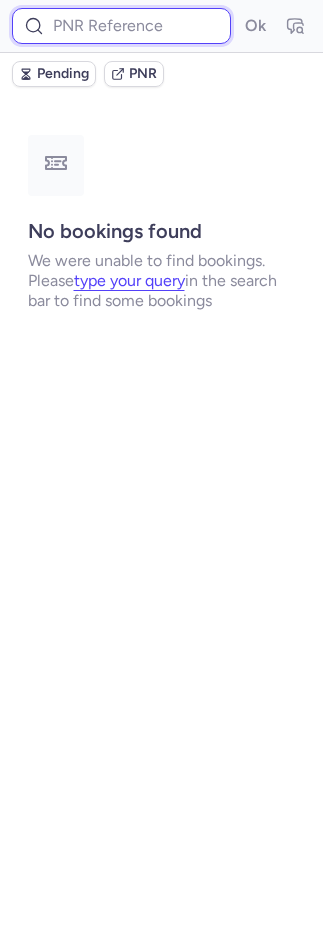 click at bounding box center [121, 26] 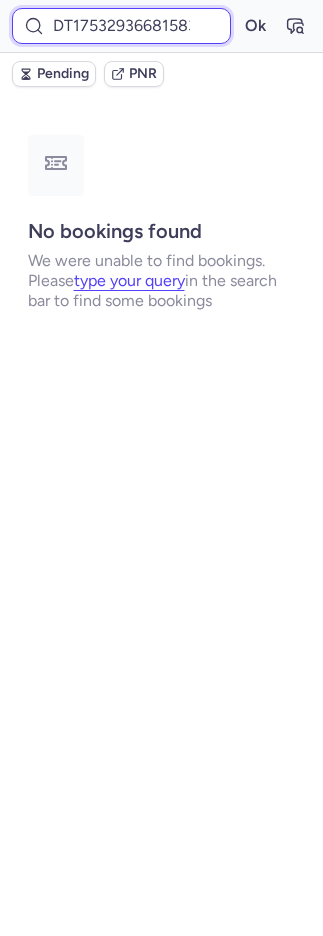 scroll, scrollTop: 0, scrollLeft: 21, axis: horizontal 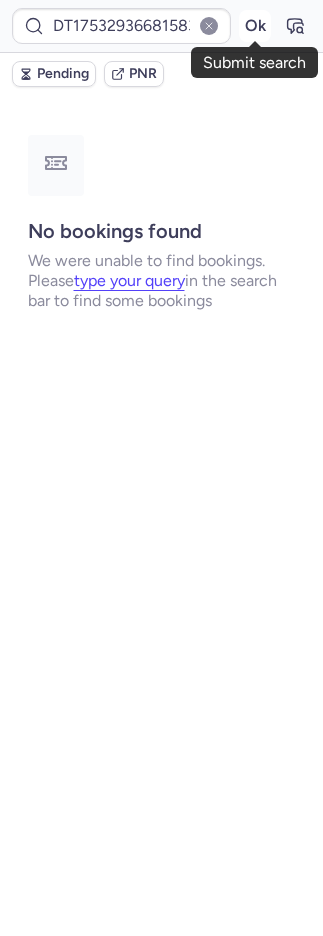 click on "Ok" at bounding box center (255, 26) 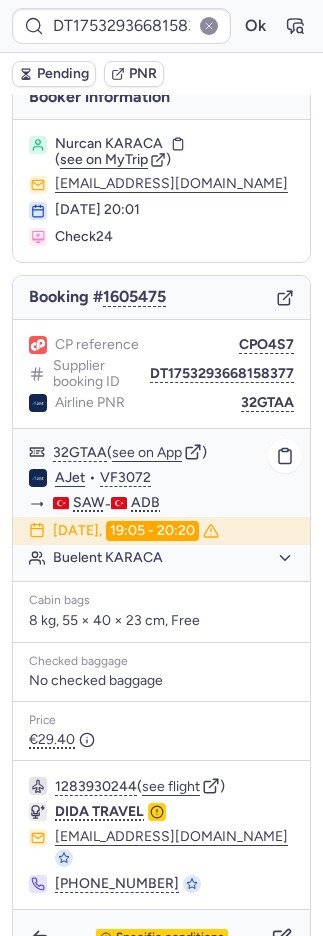 scroll, scrollTop: 38, scrollLeft: 0, axis: vertical 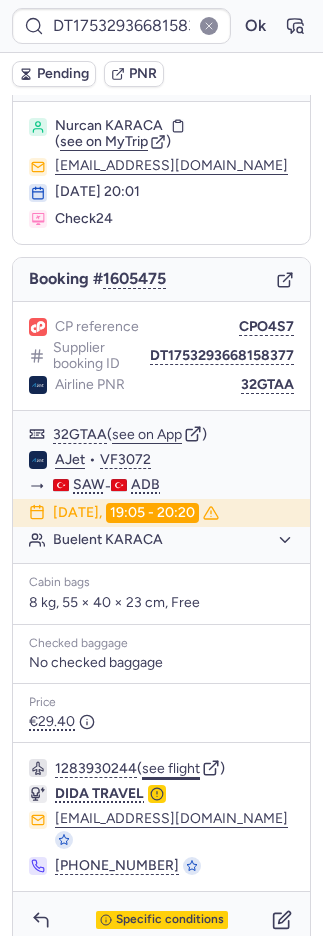 click on "see flight" 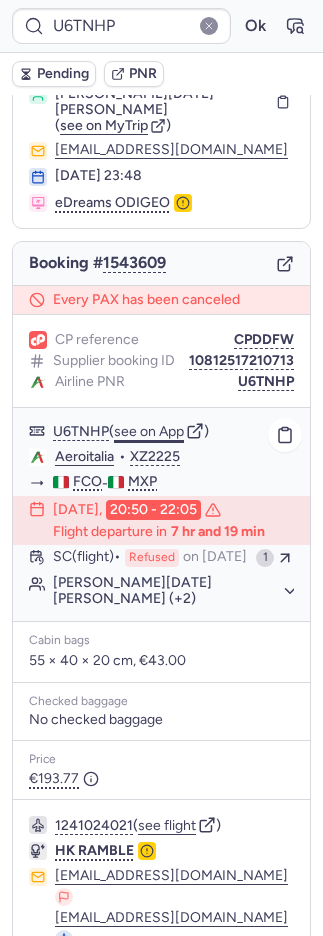 scroll, scrollTop: 251, scrollLeft: 0, axis: vertical 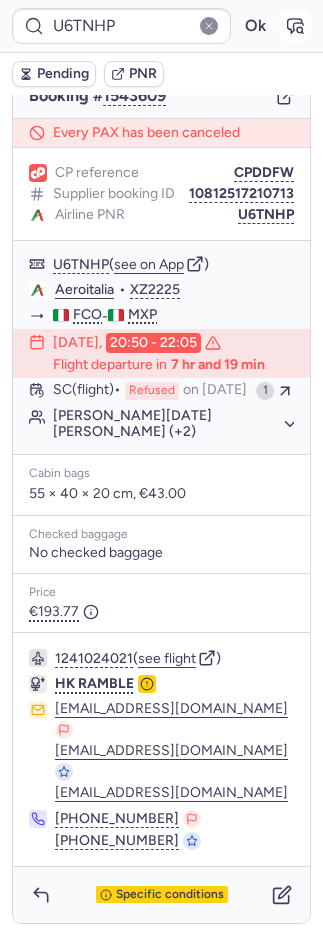 click 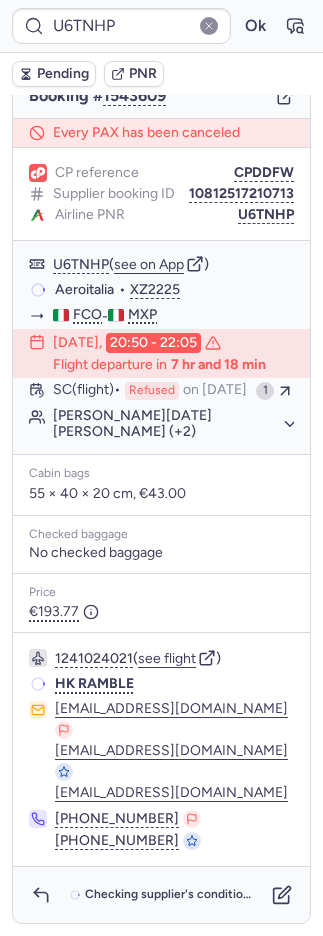 scroll, scrollTop: 251, scrollLeft: 0, axis: vertical 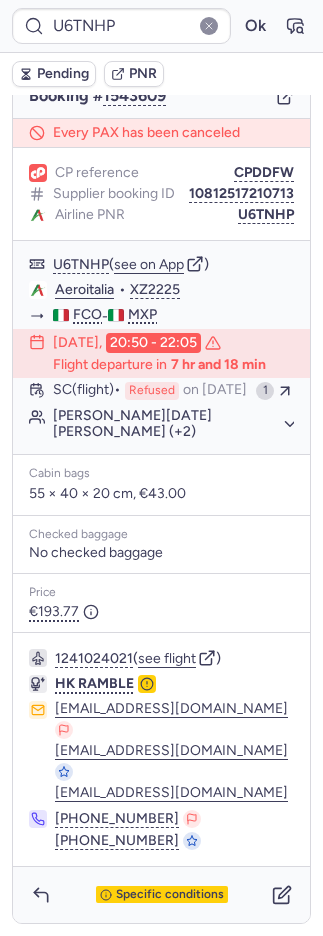 click on "Pending" at bounding box center (63, 74) 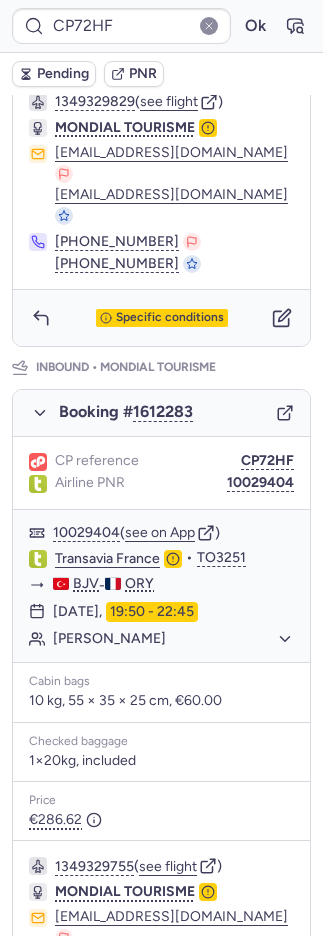 scroll, scrollTop: 911, scrollLeft: 0, axis: vertical 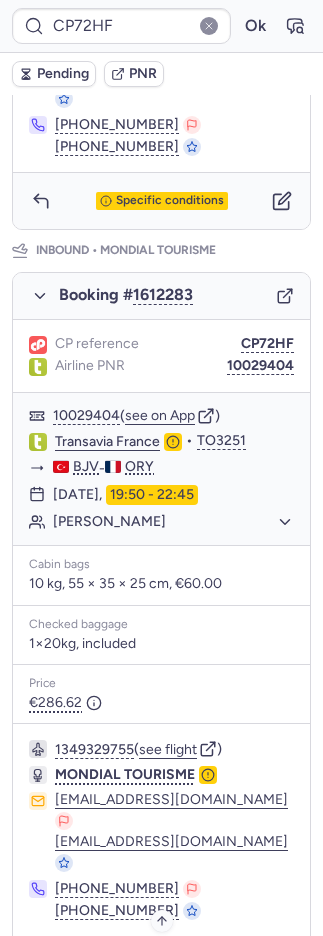 click on "Specific conditions" at bounding box center [162, 965] 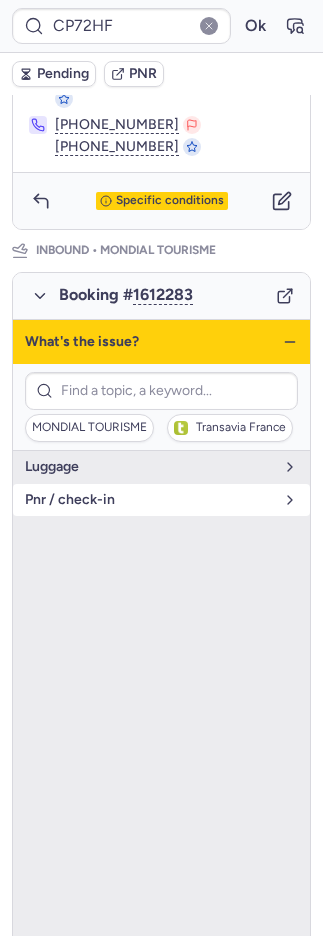 click on "pnr / check-in" at bounding box center (161, 500) 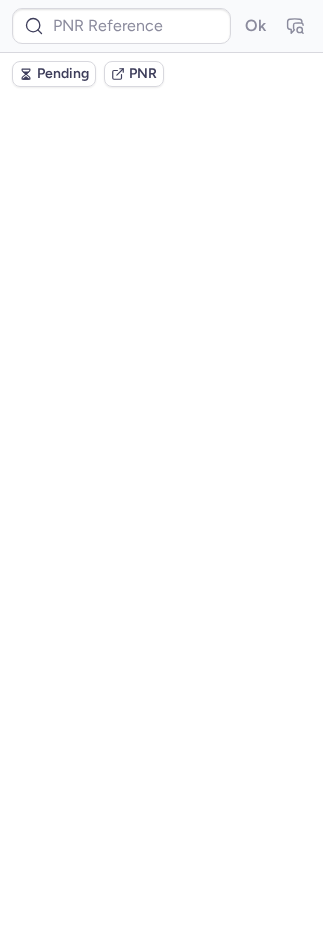 scroll, scrollTop: 0, scrollLeft: 0, axis: both 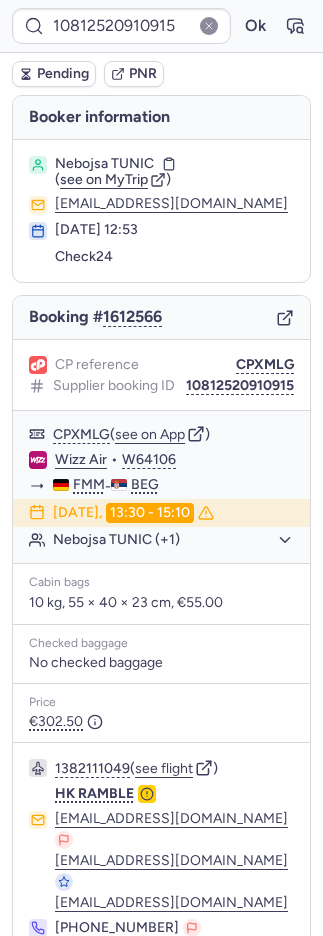 click on "PNR" at bounding box center [143, 74] 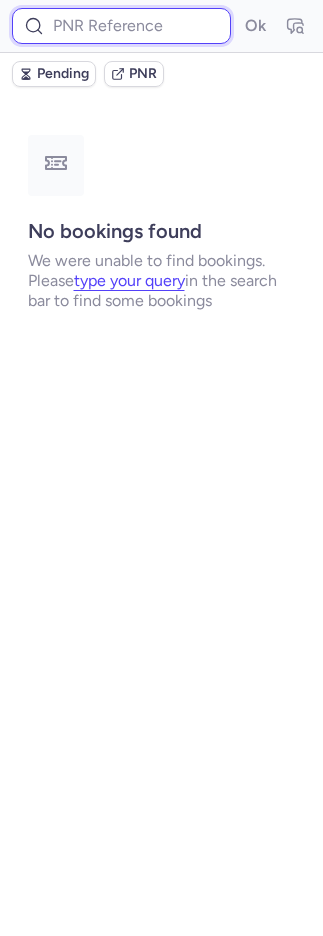 click at bounding box center (121, 26) 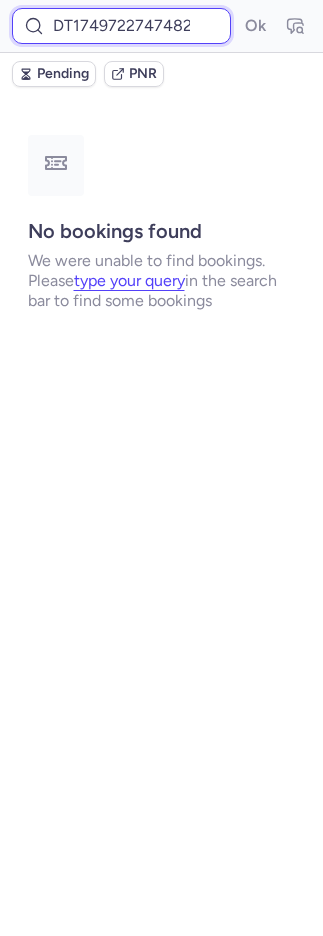 scroll, scrollTop: 0, scrollLeft: 23, axis: horizontal 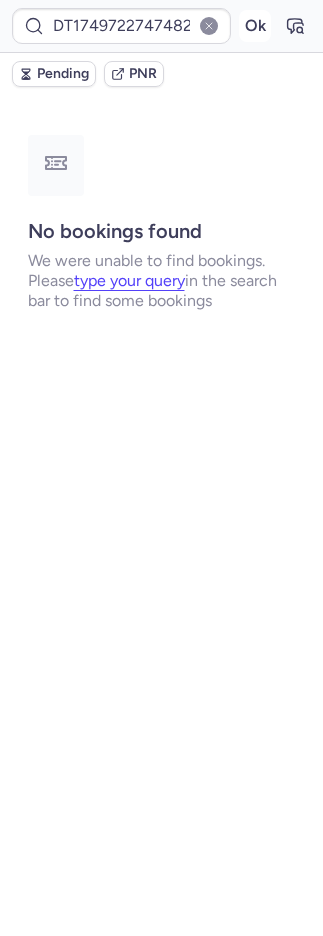 click on "Ok" at bounding box center (255, 26) 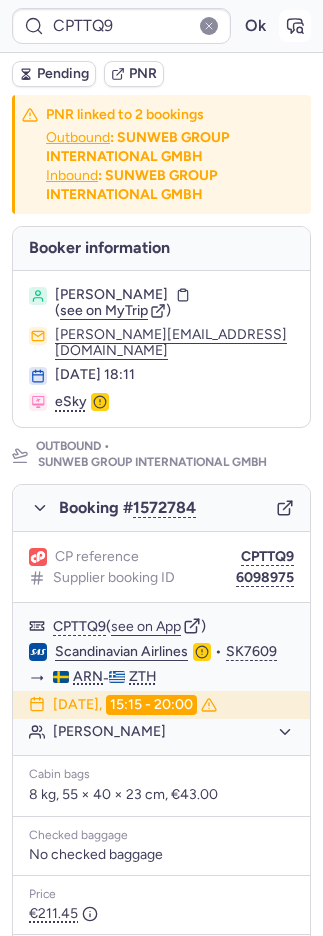click 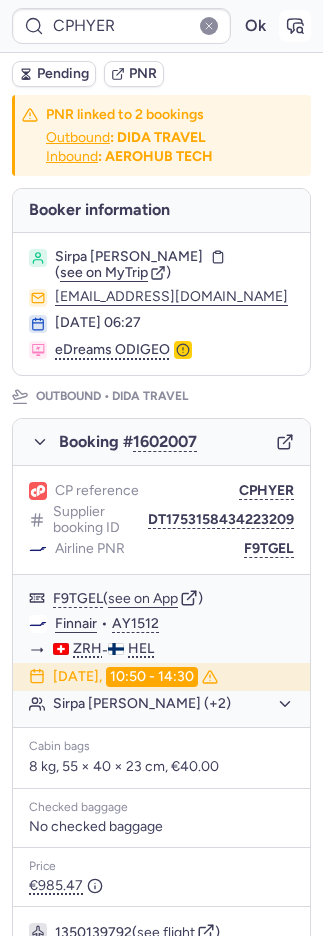 click at bounding box center (295, 26) 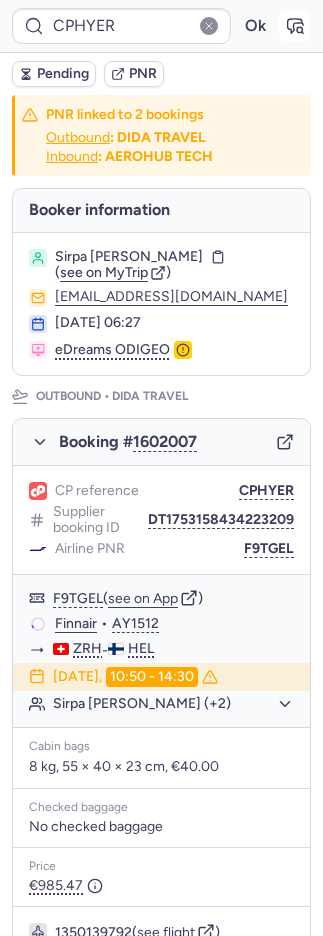 click 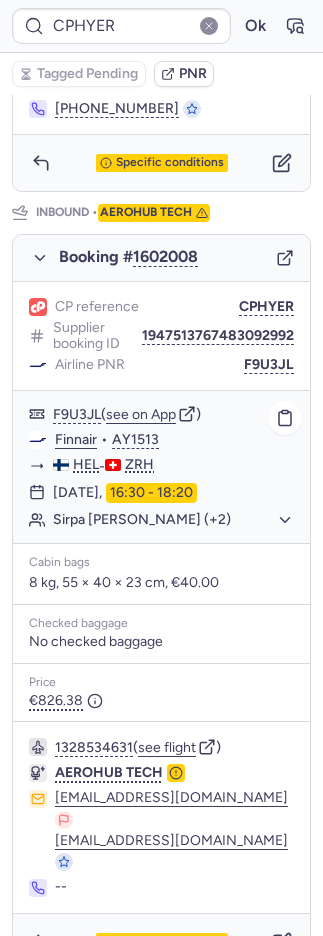 scroll, scrollTop: 927, scrollLeft: 0, axis: vertical 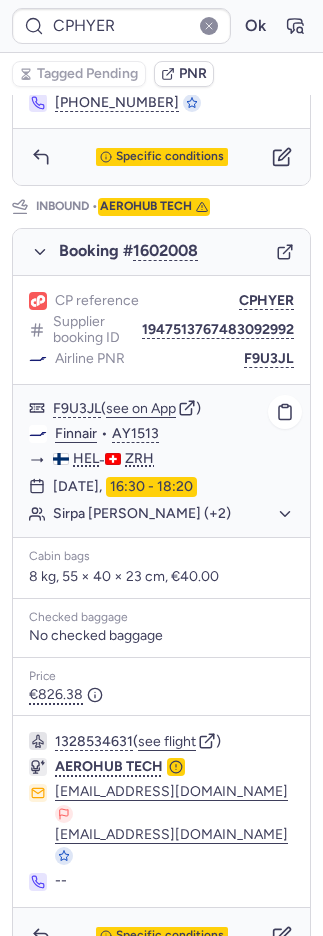 click on "Sirpa Maria GOEGGEL TSIMAL (+2)" 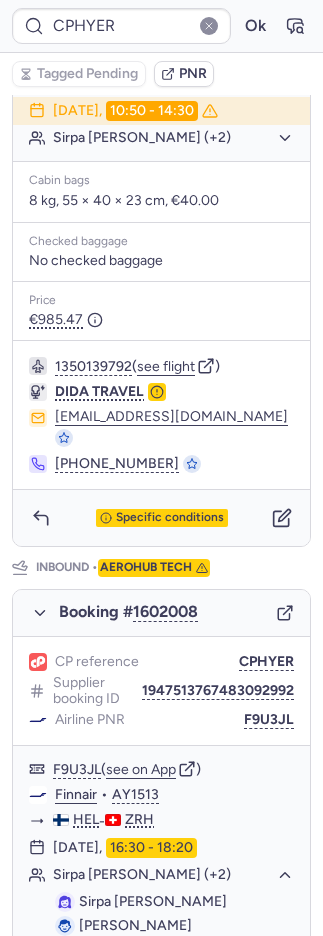 scroll, scrollTop: 411, scrollLeft: 0, axis: vertical 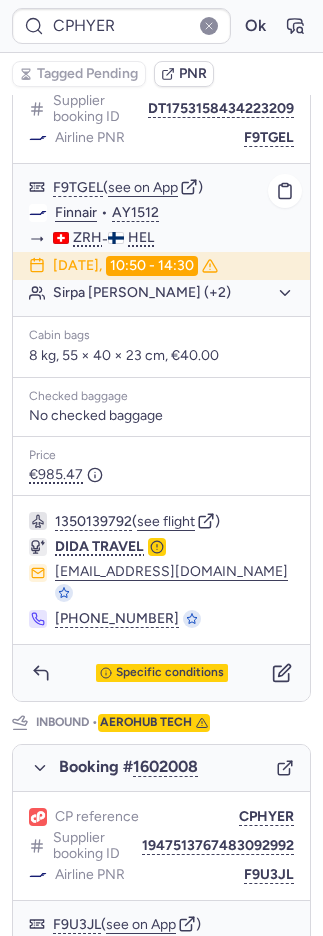 click on "Sirpa Maria GOEGGEL TSIMAL (+2)" 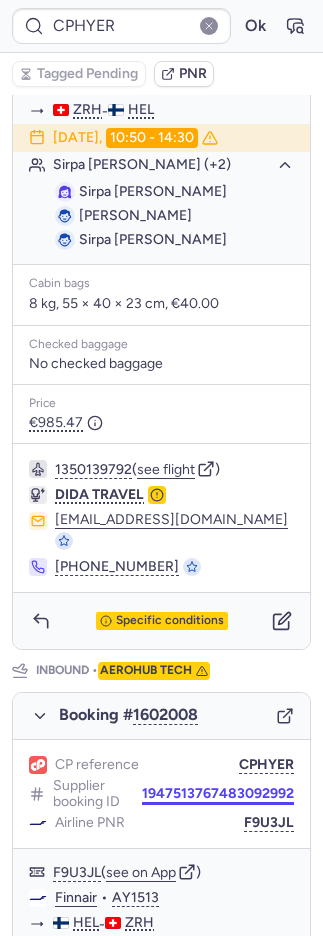 scroll, scrollTop: 437, scrollLeft: 0, axis: vertical 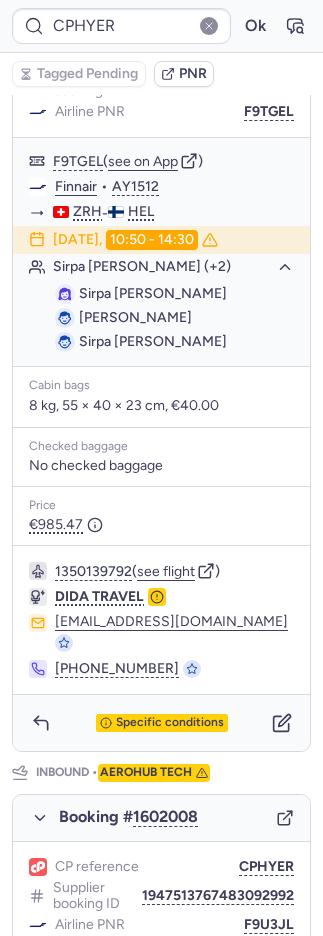 click on "PNR" at bounding box center [193, 74] 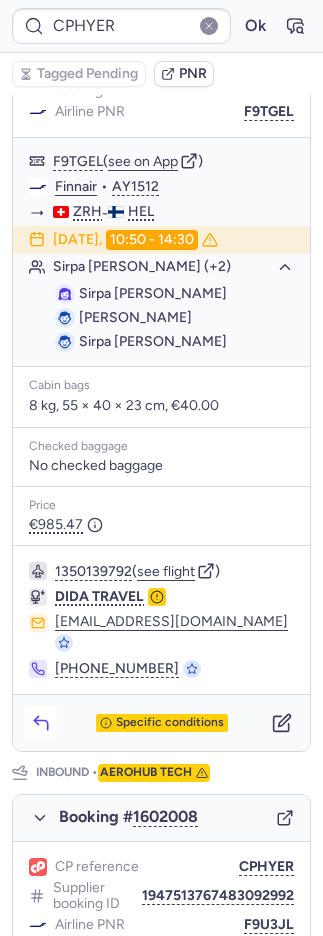 click 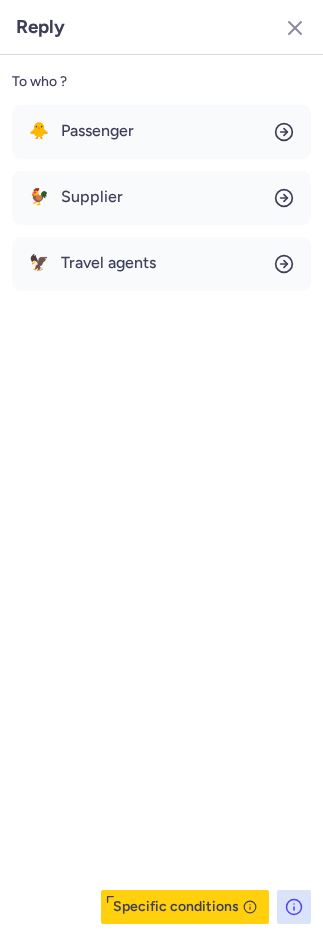 scroll, scrollTop: 807, scrollLeft: 0, axis: vertical 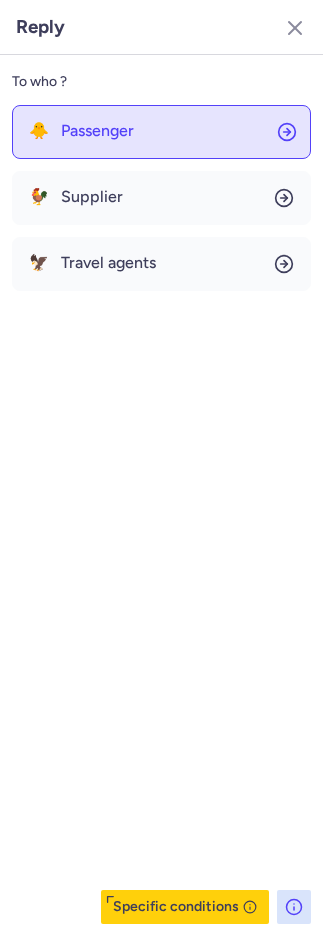 click on "🐥" at bounding box center (39, 131) 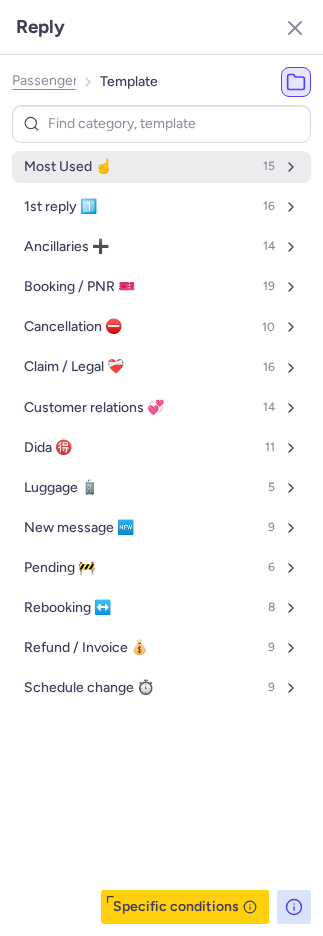 click on "Most Used ☝️" at bounding box center (68, 167) 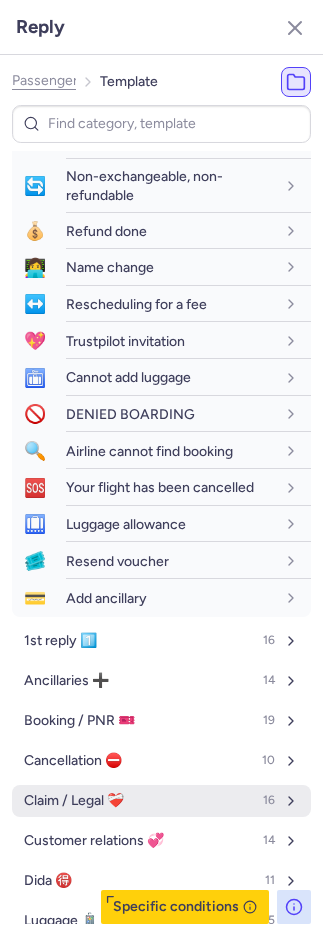 scroll, scrollTop: 248, scrollLeft: 0, axis: vertical 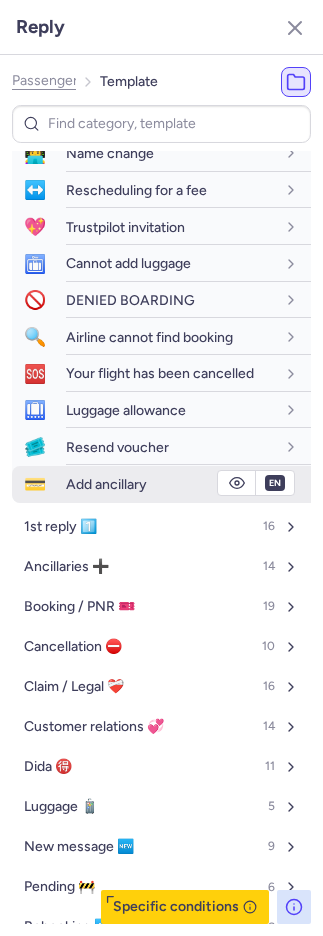 click on "Add ancillary" at bounding box center (106, 484) 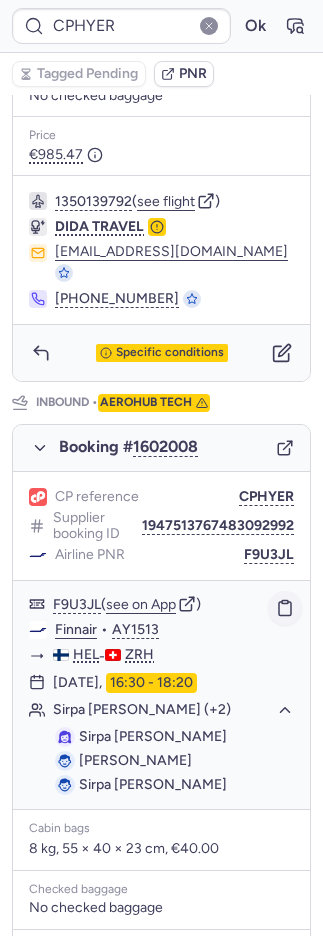 click 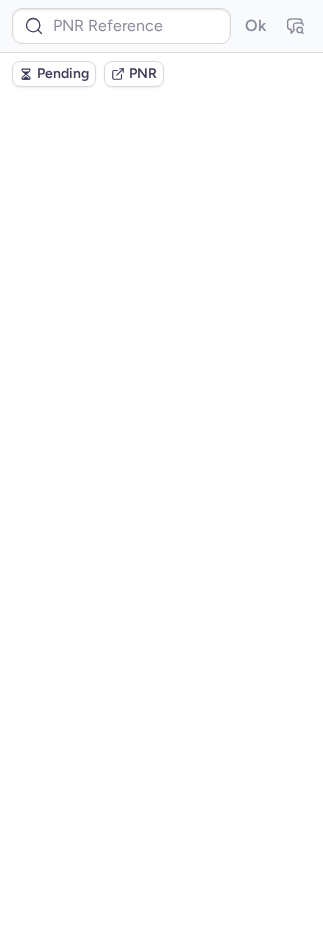 scroll, scrollTop: 0, scrollLeft: 0, axis: both 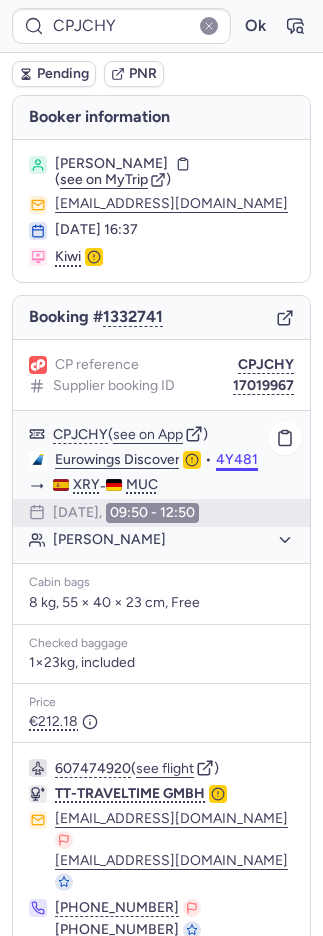 click on "4Y481" at bounding box center (237, 460) 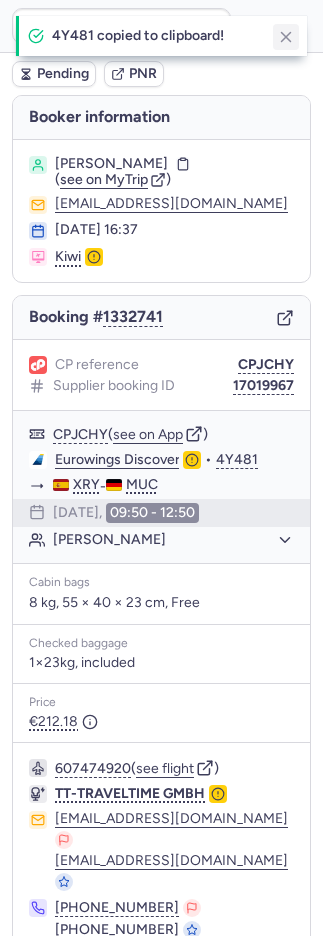 click at bounding box center [286, 37] 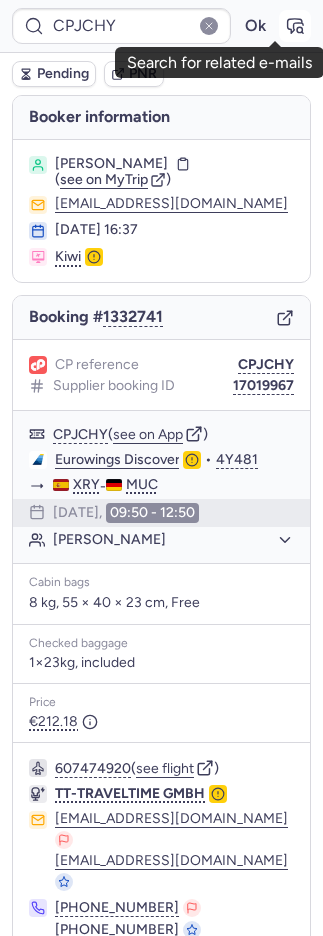 click 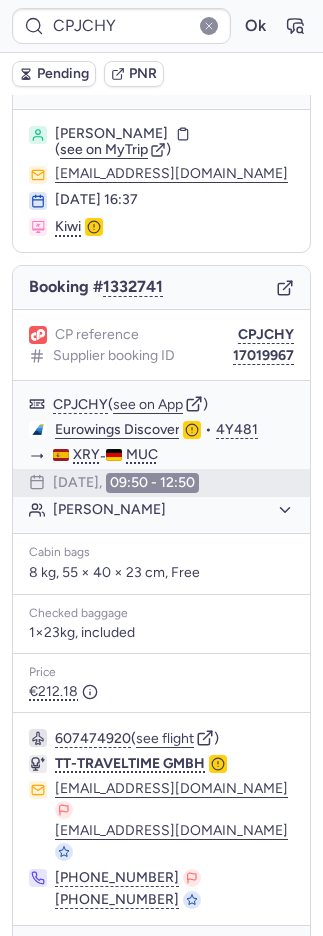 scroll, scrollTop: 44, scrollLeft: 0, axis: vertical 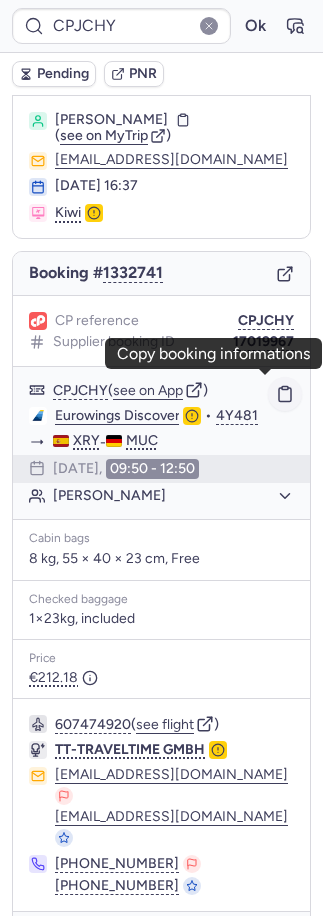 click 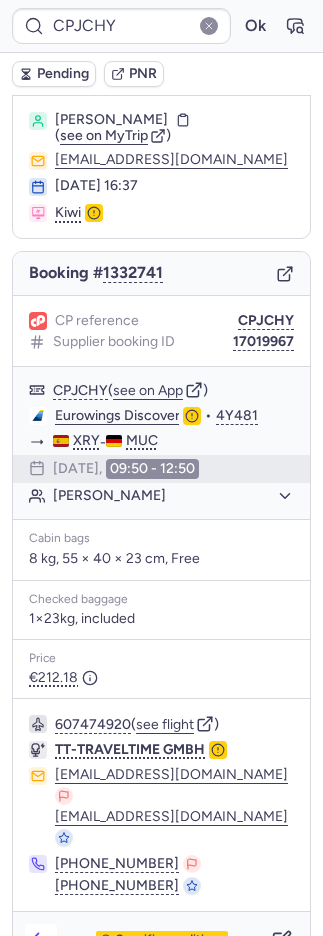 click 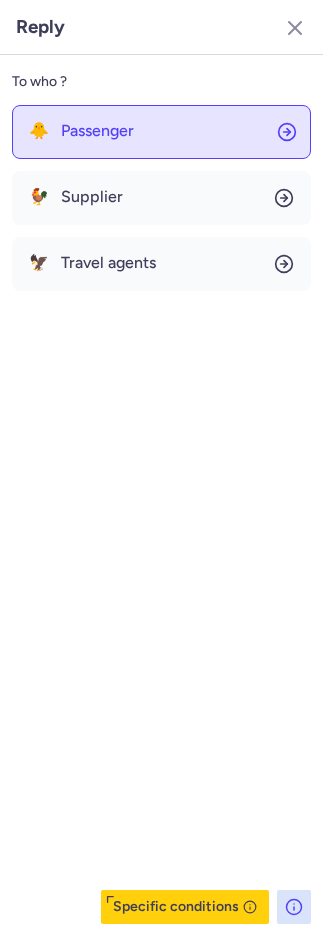 click on "🐥 Passenger" 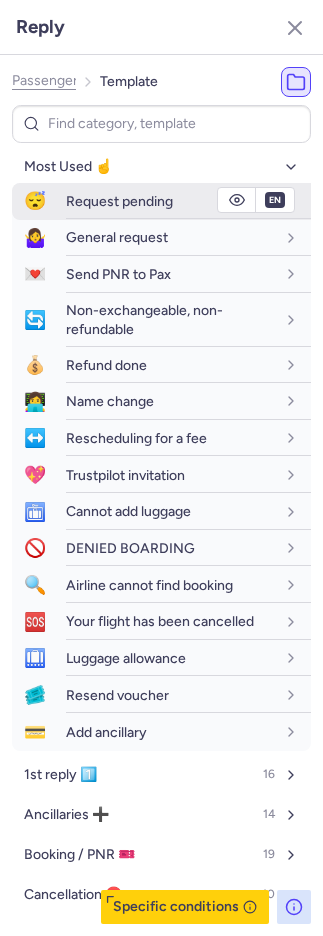 click on "Request pending" at bounding box center (119, 201) 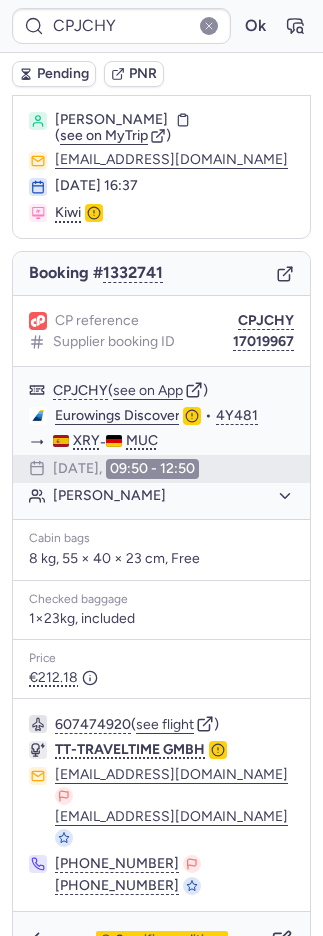 click on "Pending" at bounding box center [63, 74] 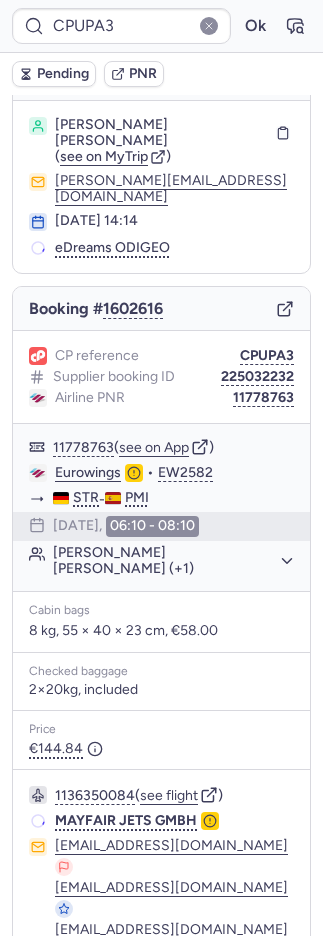 scroll, scrollTop: 0, scrollLeft: 0, axis: both 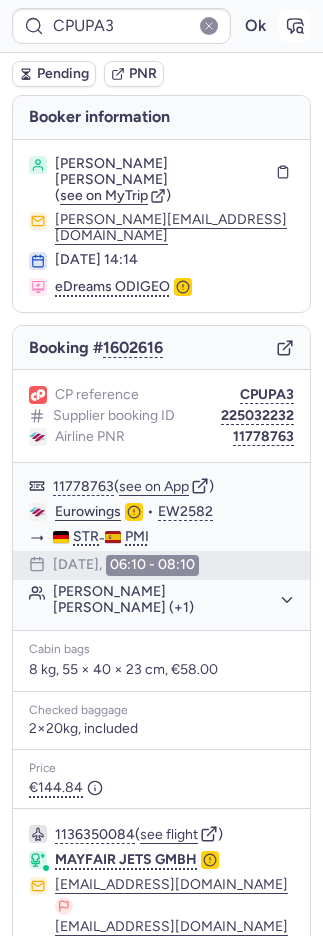 click 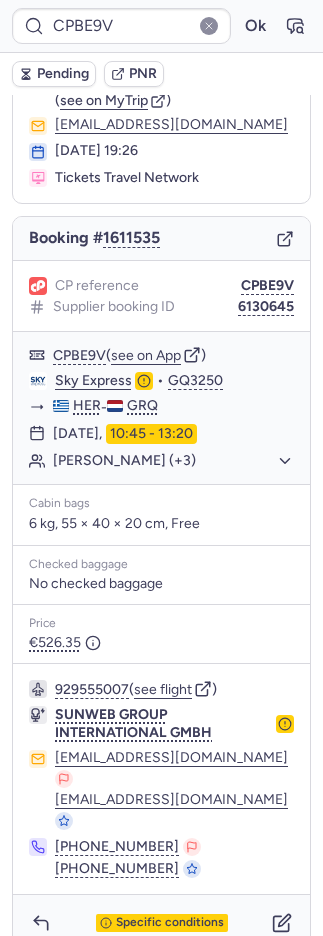 scroll, scrollTop: 86, scrollLeft: 0, axis: vertical 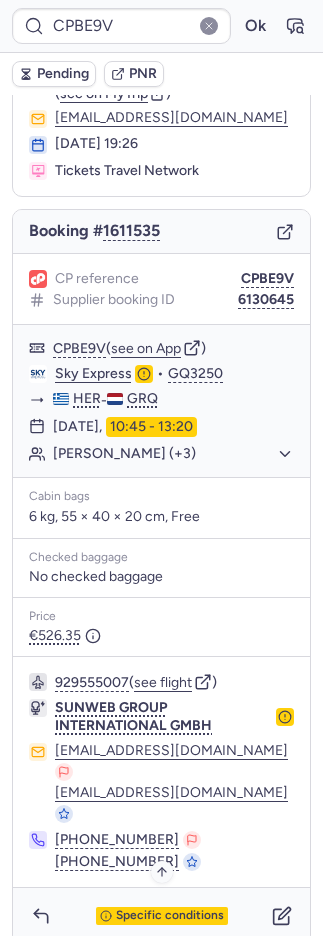 click on "Specific conditions" at bounding box center [170, 916] 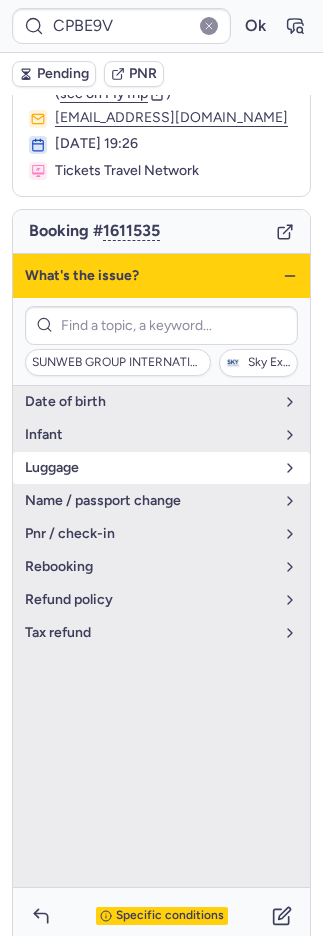 click on "luggage" at bounding box center [149, 468] 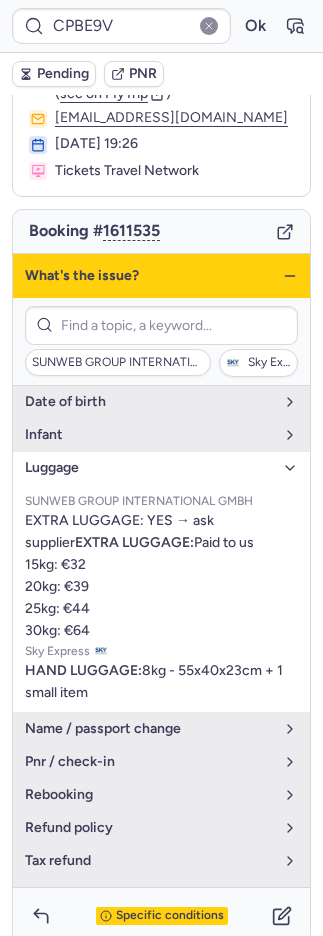 click 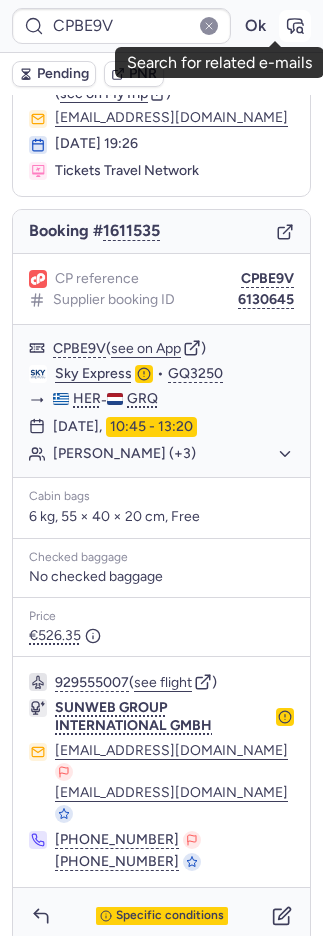 click 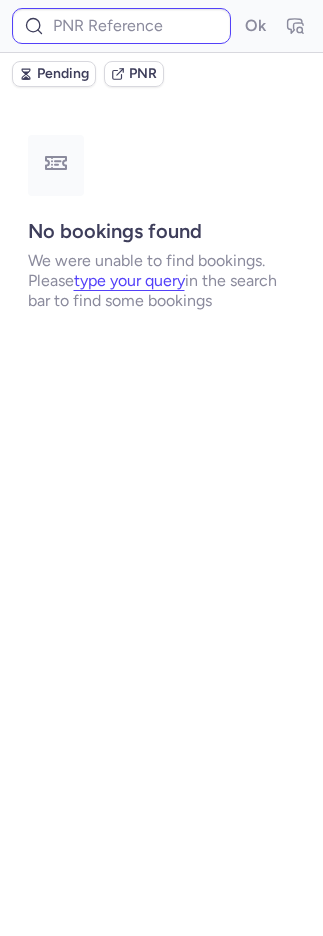 scroll, scrollTop: 0, scrollLeft: 0, axis: both 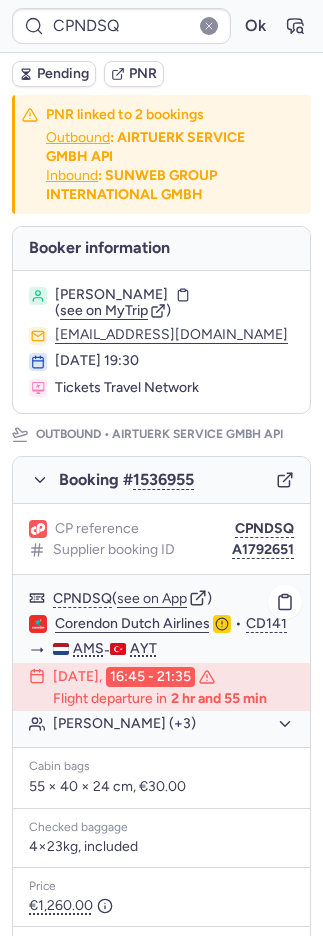 click on "Flight departure in  2 hr and 55 min" at bounding box center (160, 699) 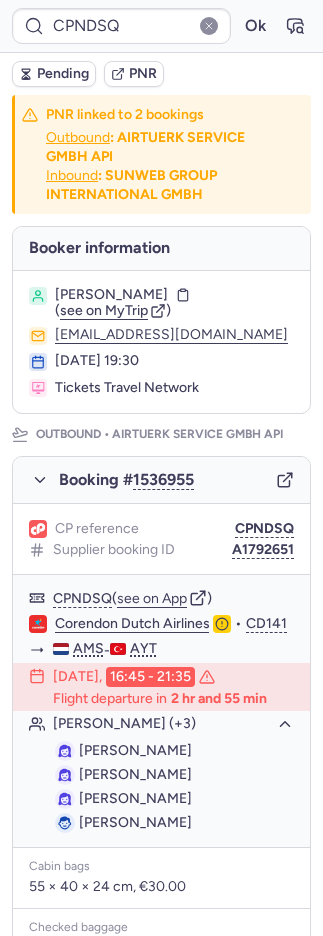 click on "PNR" at bounding box center [143, 74] 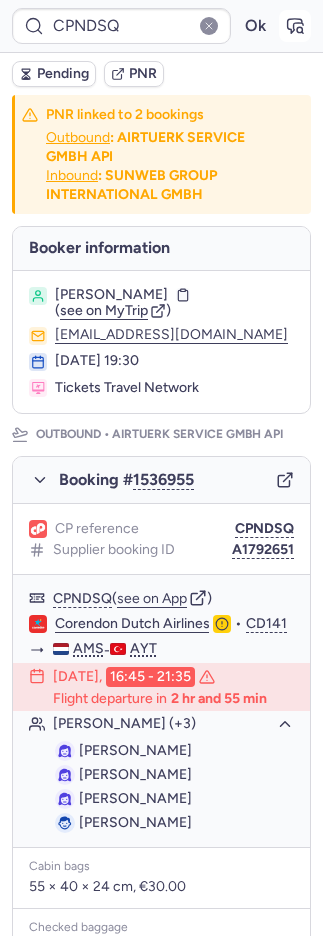 click 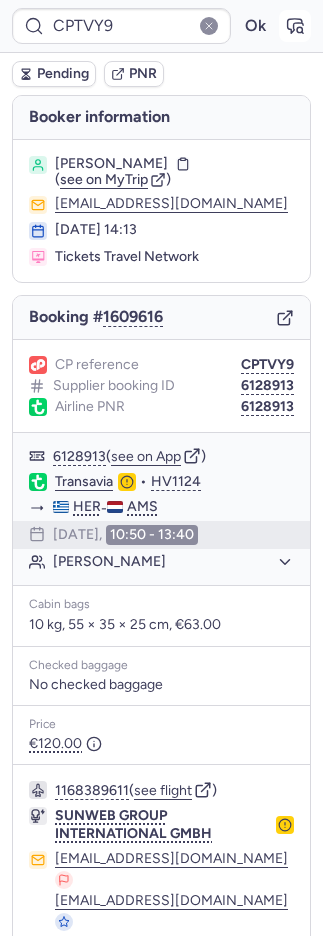 click 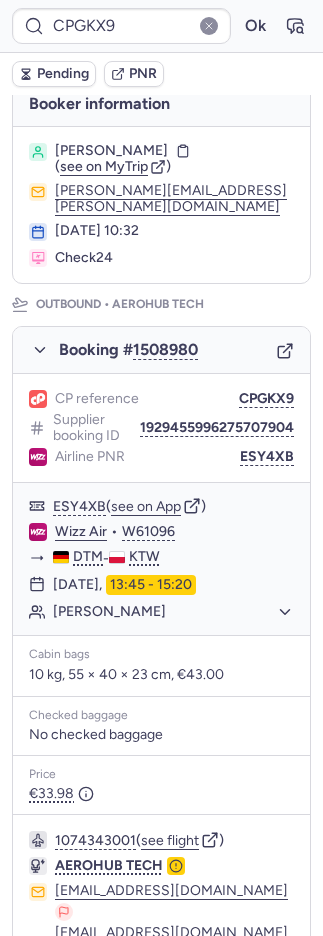scroll, scrollTop: 952, scrollLeft: 0, axis: vertical 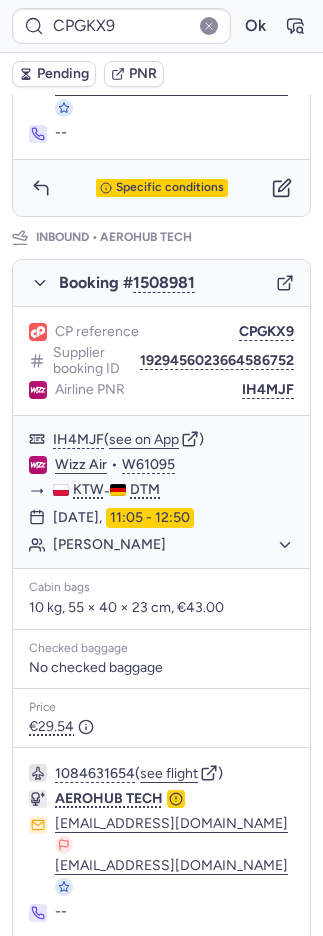 click 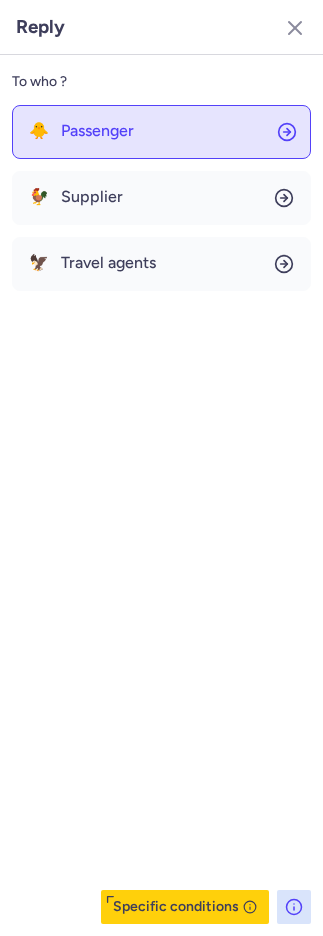 click on "🐥 Passenger" 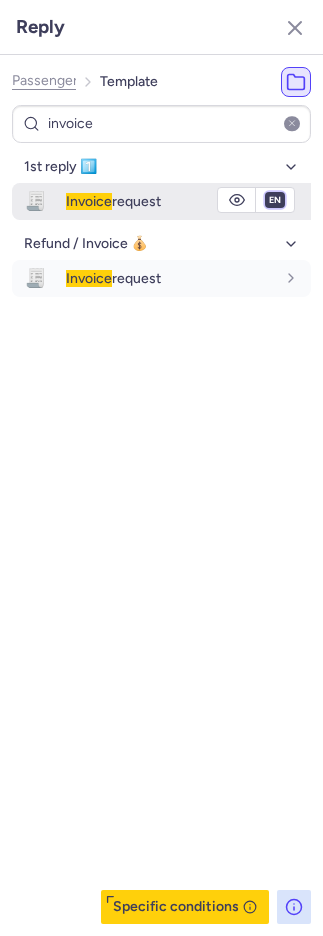 click on "fr en de nl pt es it ru" at bounding box center [275, 200] 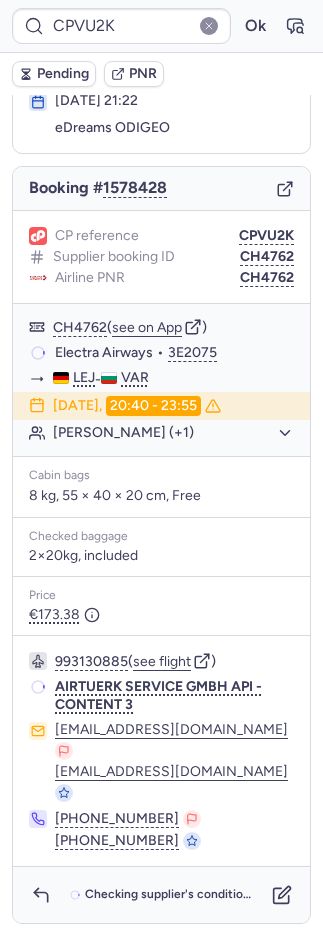 scroll, scrollTop: 84, scrollLeft: 0, axis: vertical 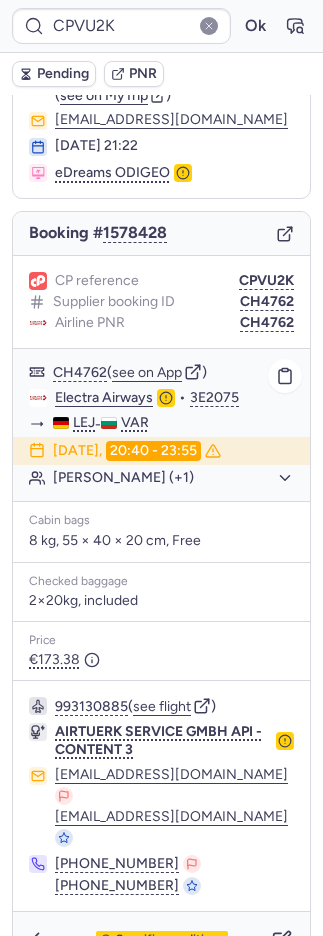 click on "[PERSON_NAME] (+1)" 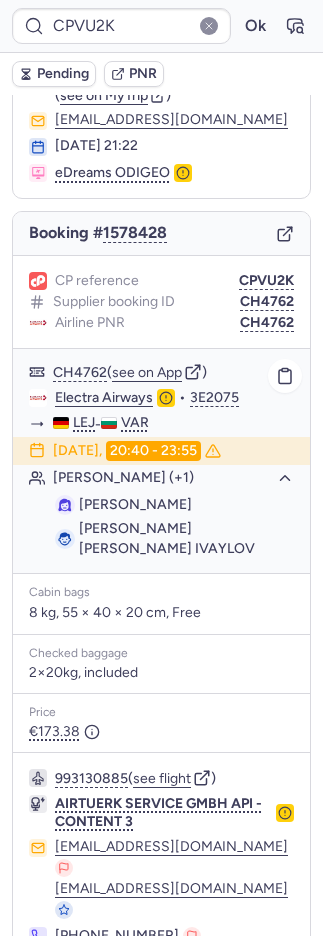 click on "[PERSON_NAME]" at bounding box center [135, 504] 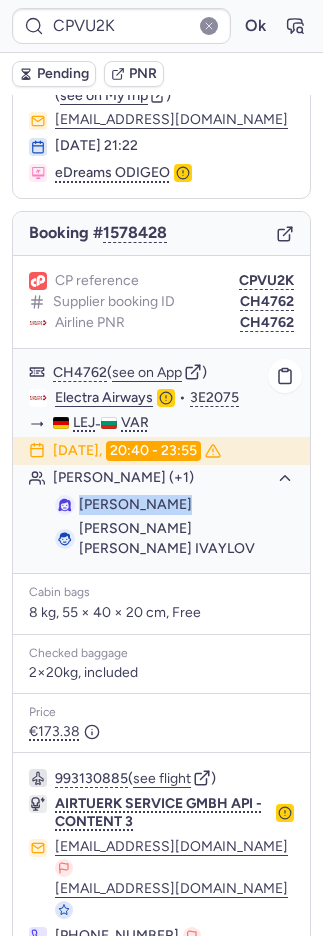 click on "[PERSON_NAME]" at bounding box center [135, 504] 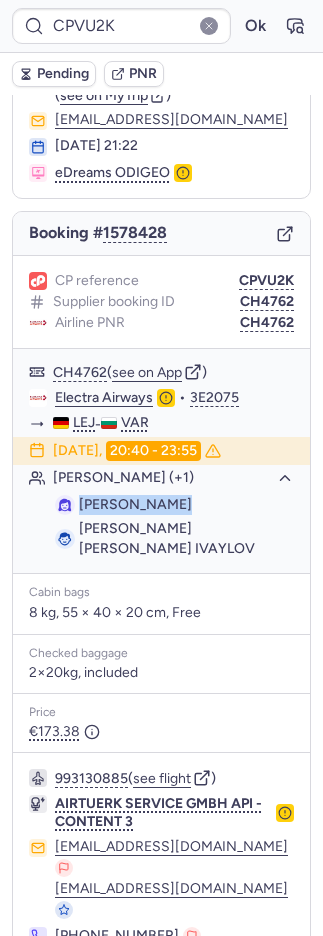 copy on "[PERSON_NAME]" 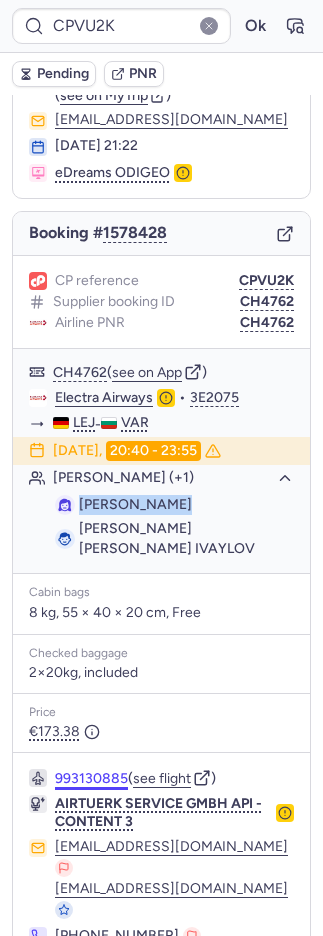 scroll, scrollTop: 110, scrollLeft: 0, axis: vertical 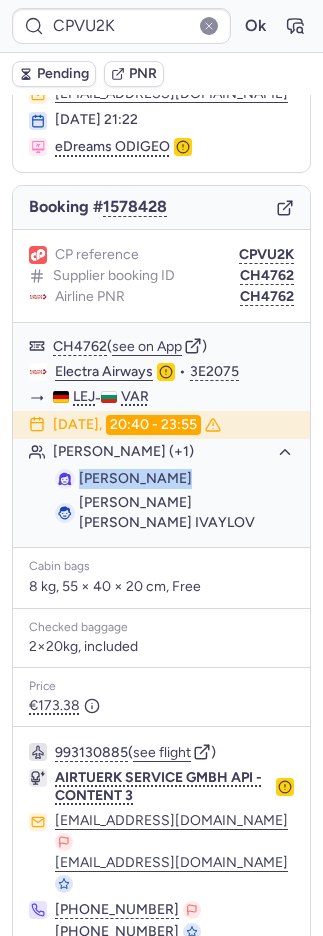 click 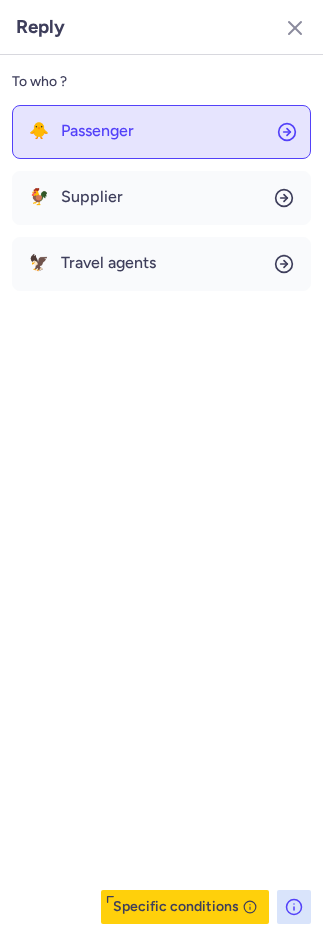click on "🐥 Passenger" 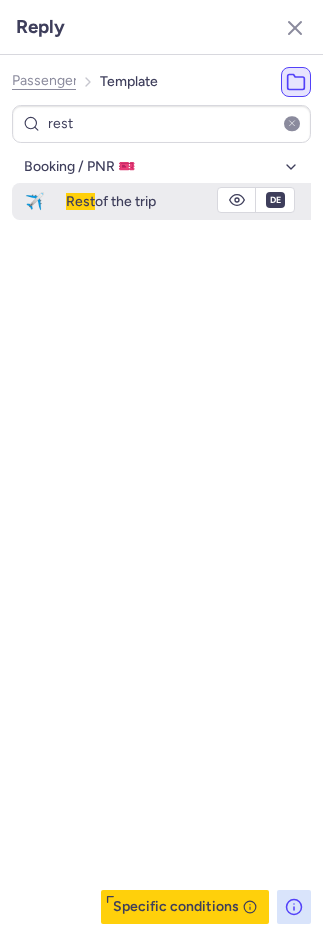 click on "Rest  of the trip" at bounding box center (111, 201) 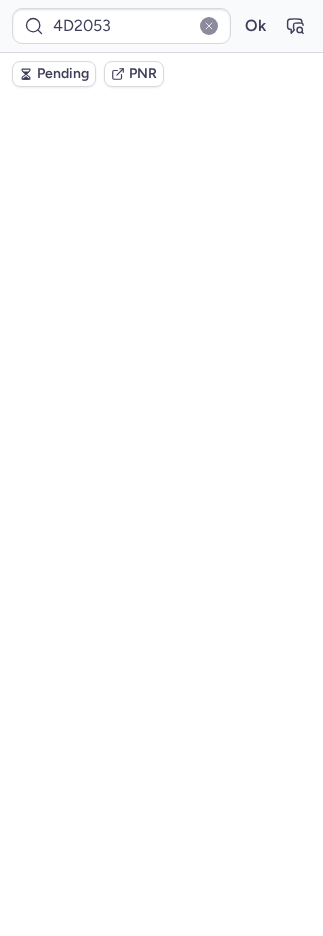 scroll, scrollTop: 0, scrollLeft: 0, axis: both 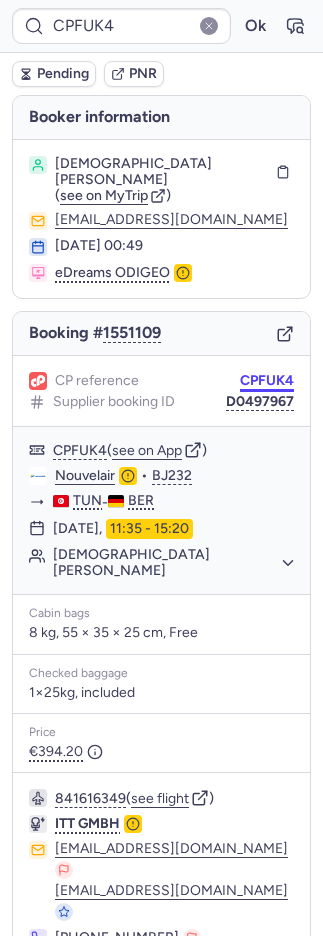 click on "CPFUK4" at bounding box center (267, 381) 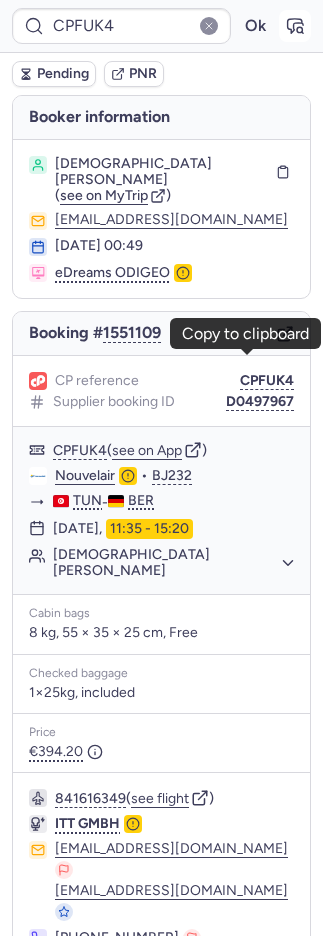 click 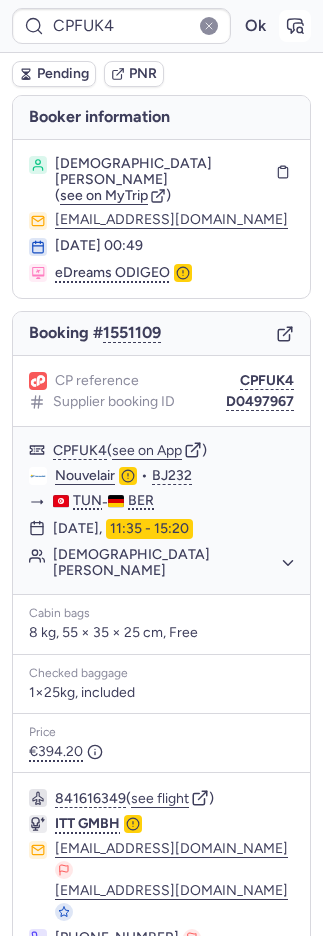 click 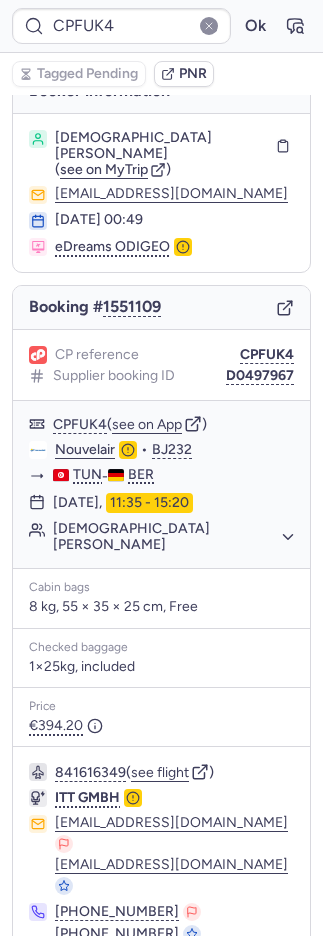 scroll, scrollTop: 44, scrollLeft: 0, axis: vertical 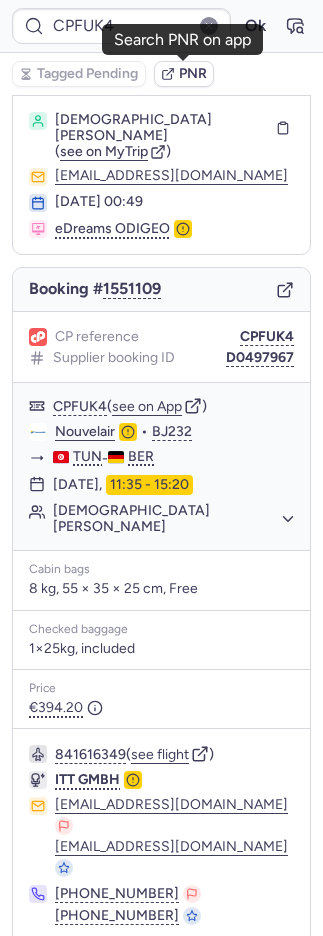 click on "PNR" at bounding box center [184, 74] 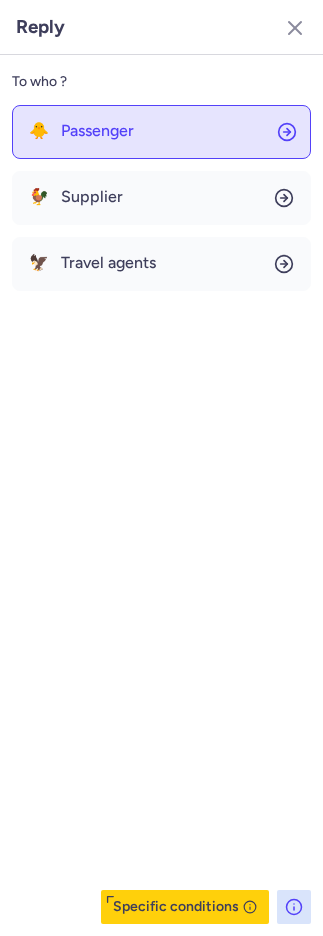 drag, startPoint x: 42, startPoint y: 131, endPoint x: 49, endPoint y: 142, distance: 13.038404 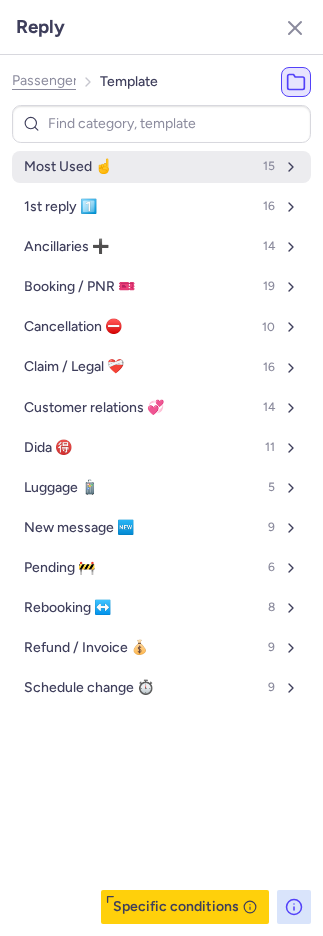click on "Most Used ☝️ 15" at bounding box center (161, 167) 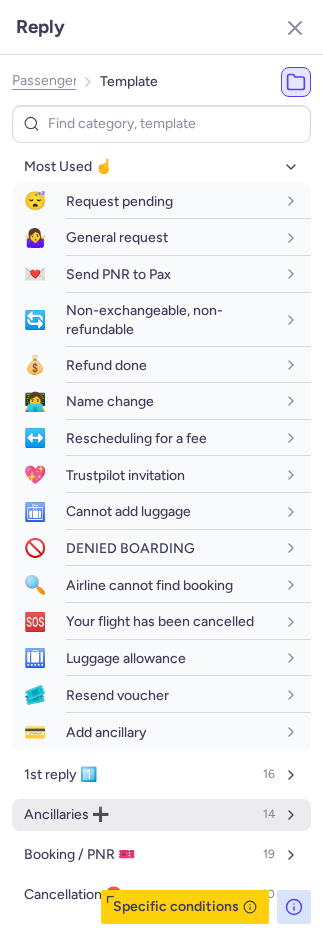 click on "Ancillaries ➕" at bounding box center (66, 815) 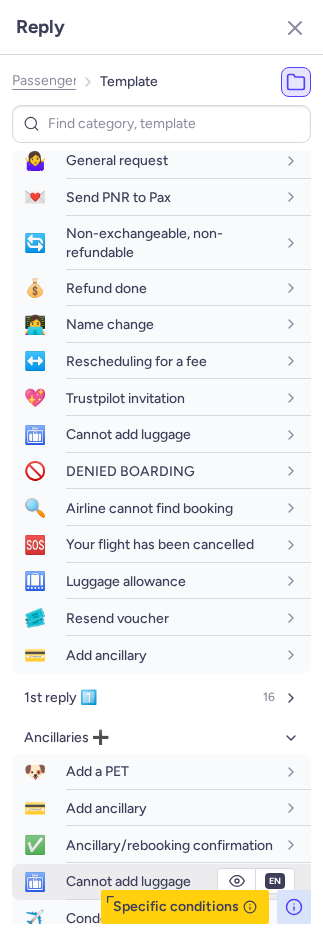 scroll, scrollTop: 209, scrollLeft: 0, axis: vertical 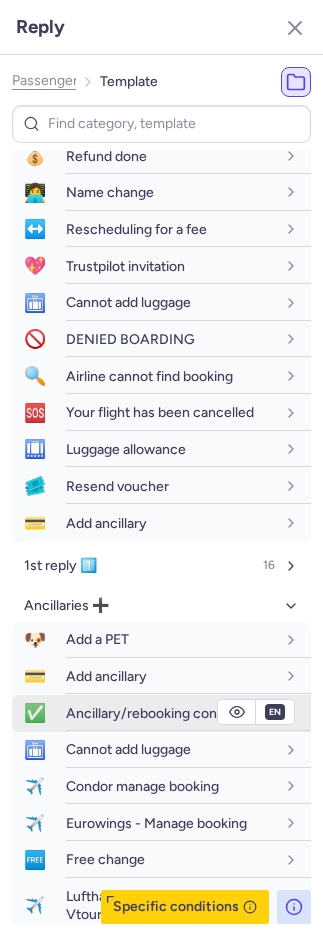 click on "Ancillary/rebooking confirmation" at bounding box center (169, 713) 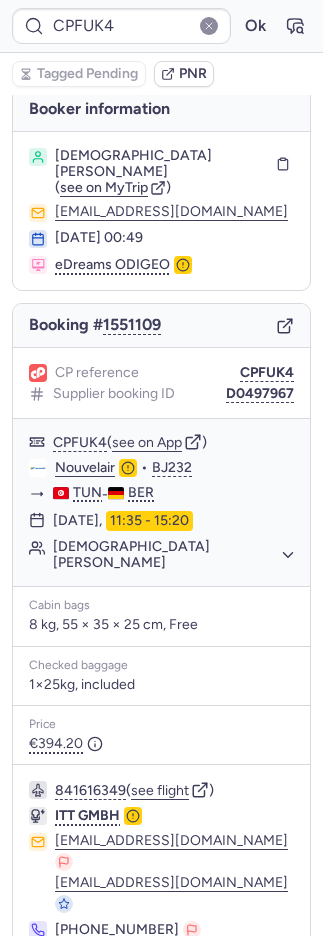 scroll, scrollTop: 0, scrollLeft: 0, axis: both 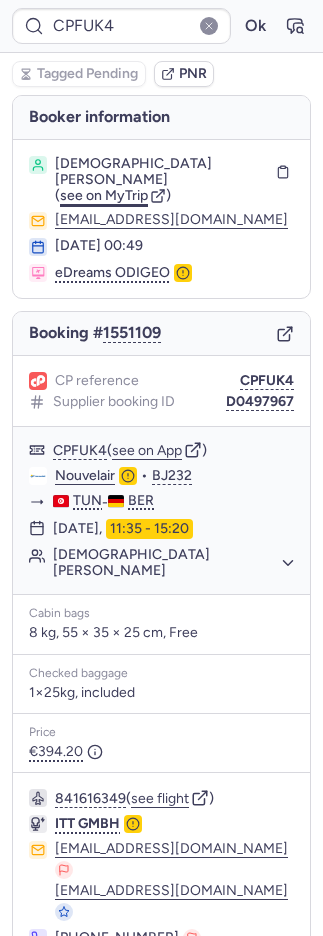 click on "see on MyTrip" at bounding box center [104, 195] 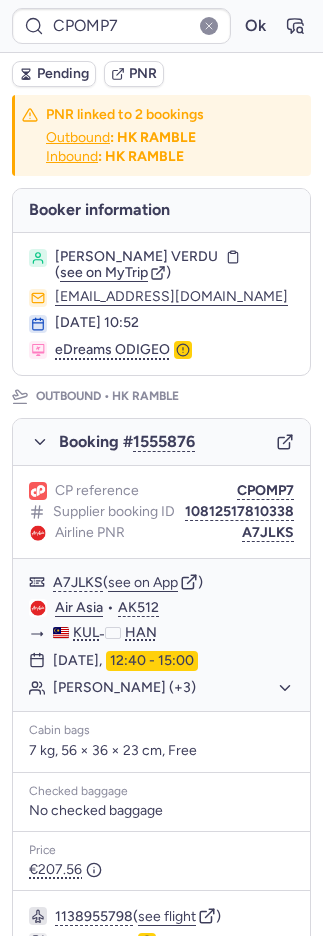 scroll, scrollTop: 551, scrollLeft: 0, axis: vertical 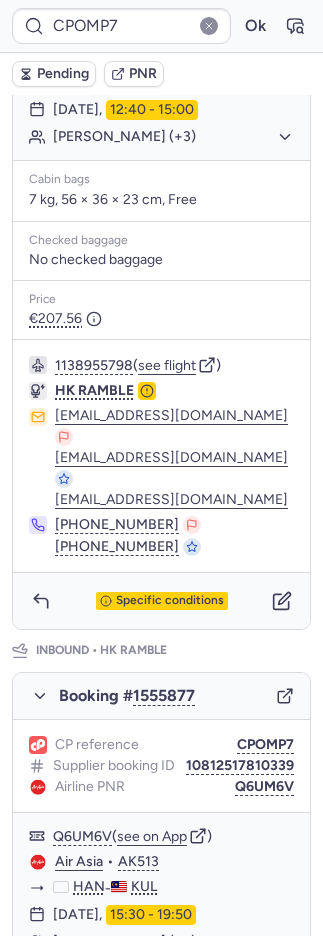 click 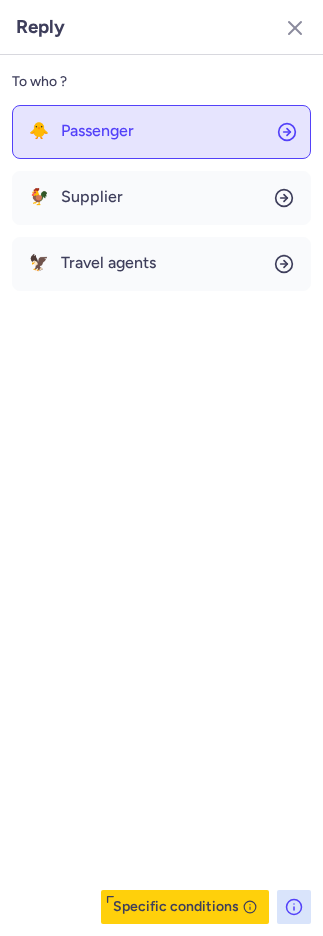 drag, startPoint x: 116, startPoint y: 110, endPoint x: 120, endPoint y: 121, distance: 11.7046995 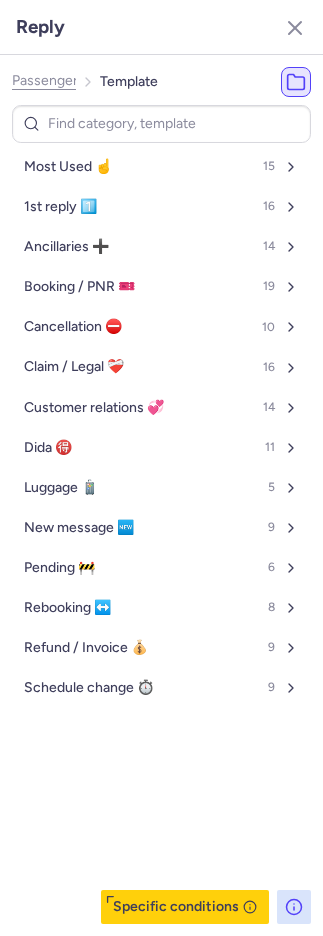 click on "Most Used ☝️ 15" at bounding box center [161, 167] 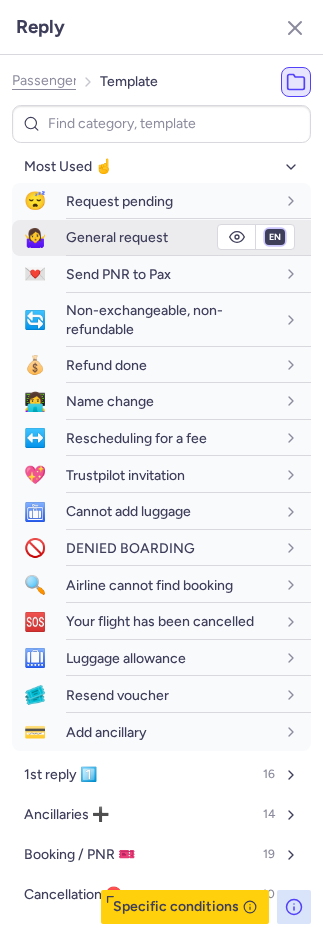 click on "fr en de nl pt es it ru" at bounding box center (275, 237) 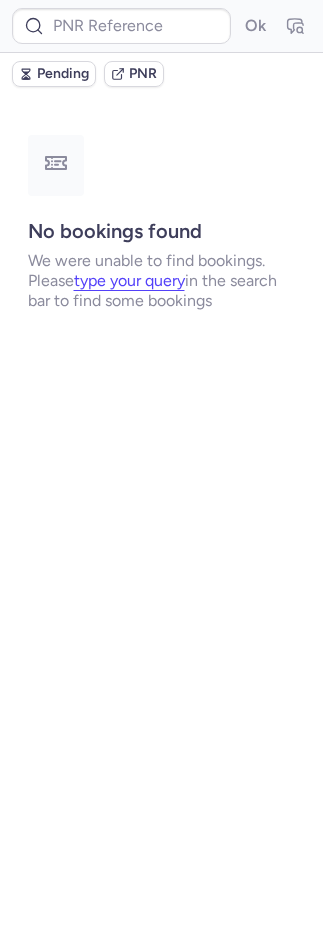 scroll, scrollTop: 0, scrollLeft: 0, axis: both 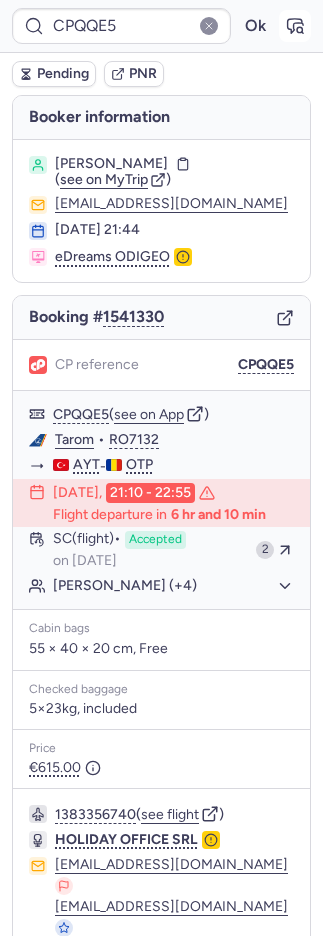 click 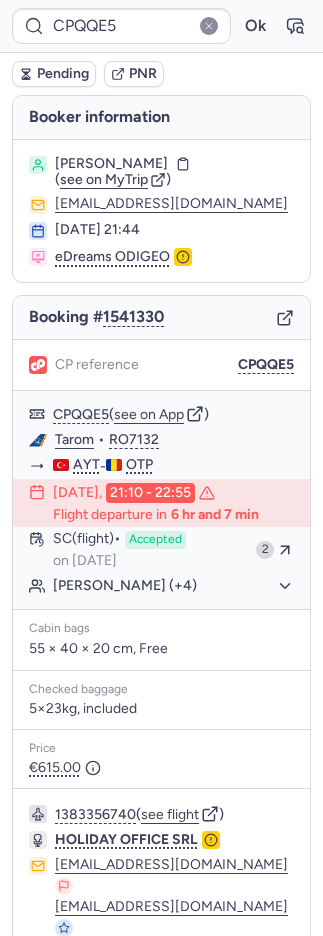 click on "Pending" at bounding box center (63, 74) 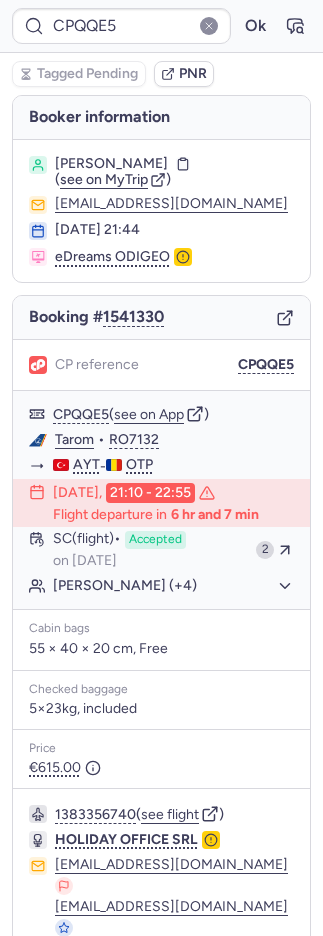 scroll, scrollTop: 90, scrollLeft: 0, axis: vertical 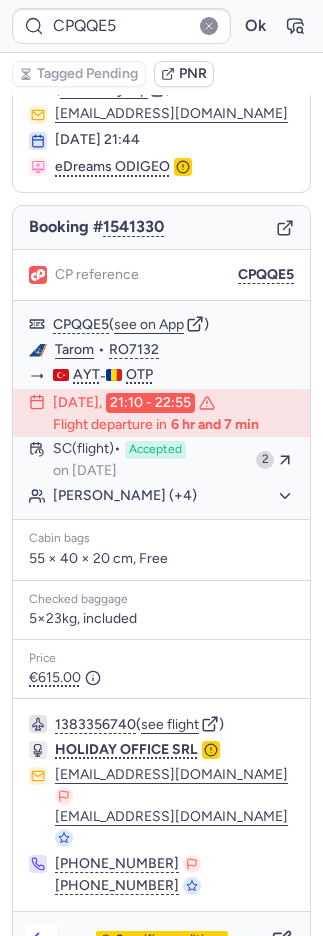click 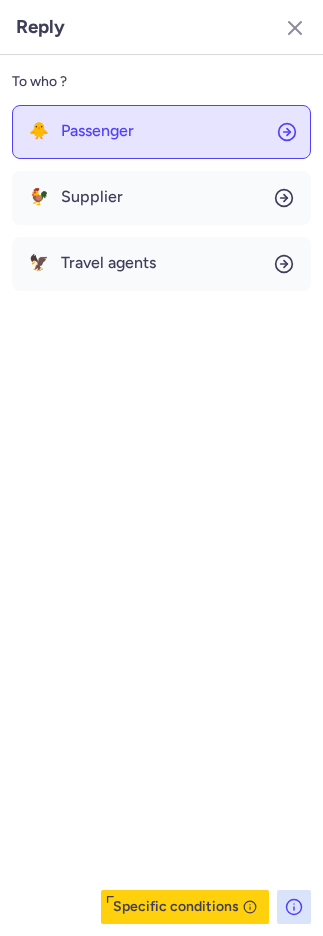click on "Passenger" at bounding box center (97, 131) 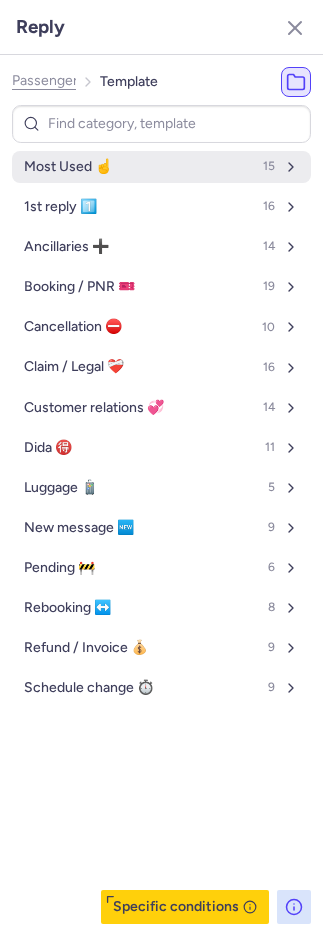 drag, startPoint x: 84, startPoint y: 150, endPoint x: 85, endPoint y: 163, distance: 13.038404 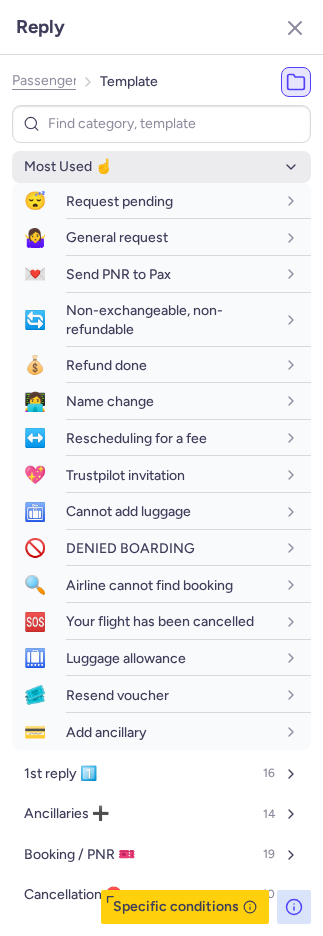click on "Most Used ☝️" at bounding box center [68, 167] 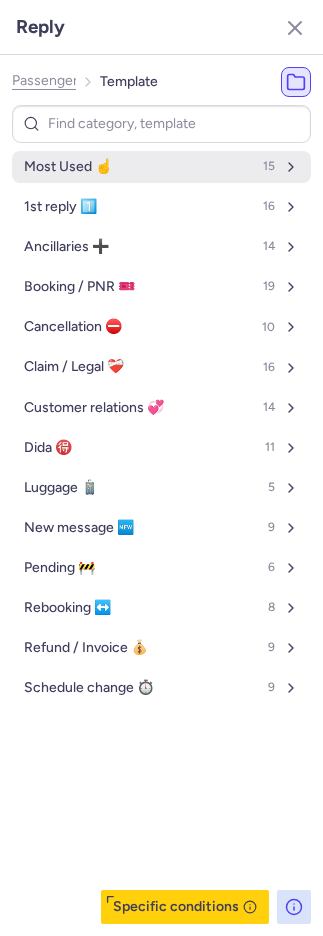 click on "Most Used ☝️" at bounding box center [68, 167] 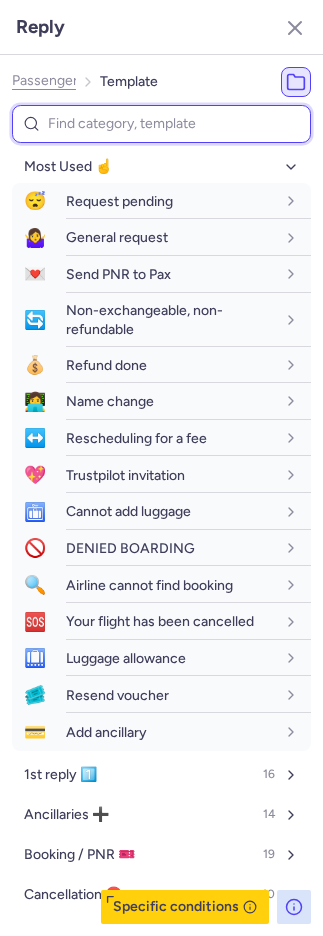 click at bounding box center [161, 124] 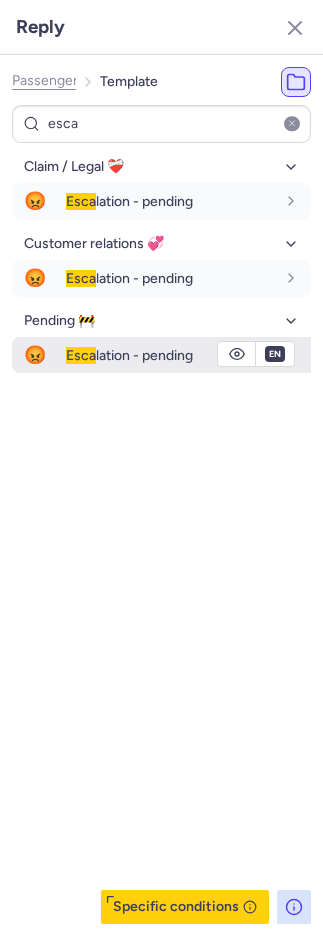 click on "Esca lation - pending" at bounding box center [129, 355] 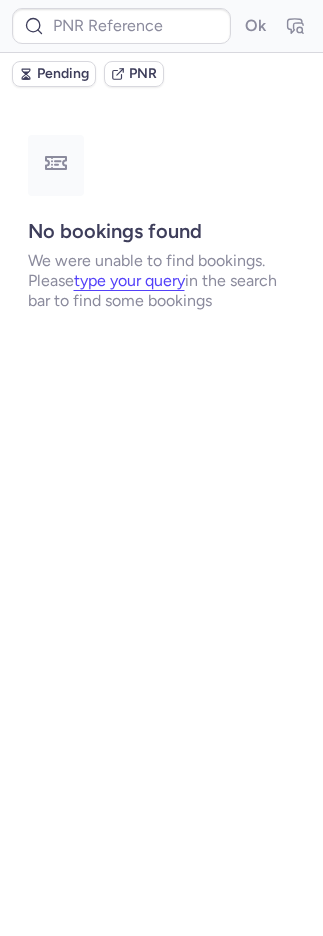 scroll, scrollTop: 0, scrollLeft: 0, axis: both 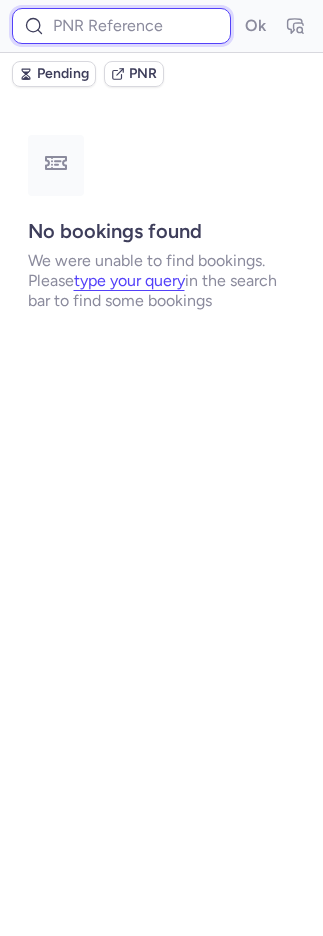 drag, startPoint x: 152, startPoint y: 17, endPoint x: 188, endPoint y: 27, distance: 37.363083 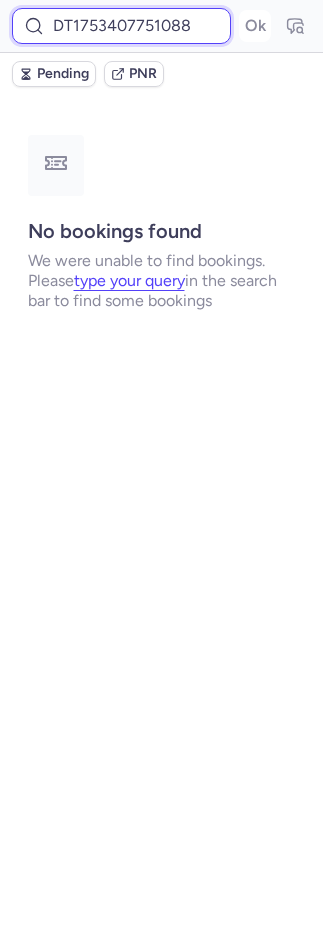 scroll, scrollTop: 0, scrollLeft: 26, axis: horizontal 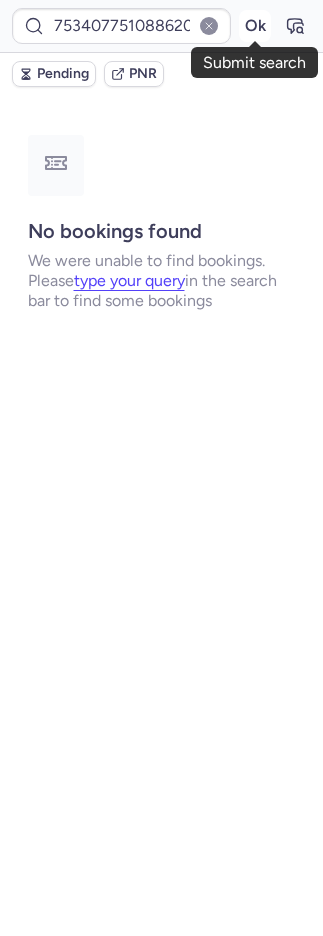 click on "Ok" at bounding box center [255, 26] 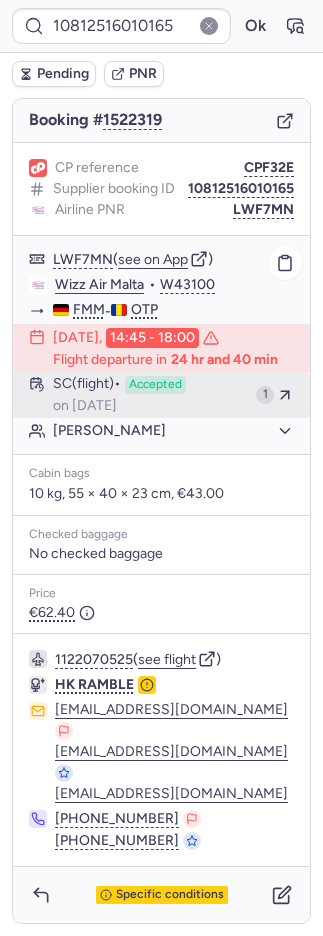 scroll, scrollTop: 228, scrollLeft: 0, axis: vertical 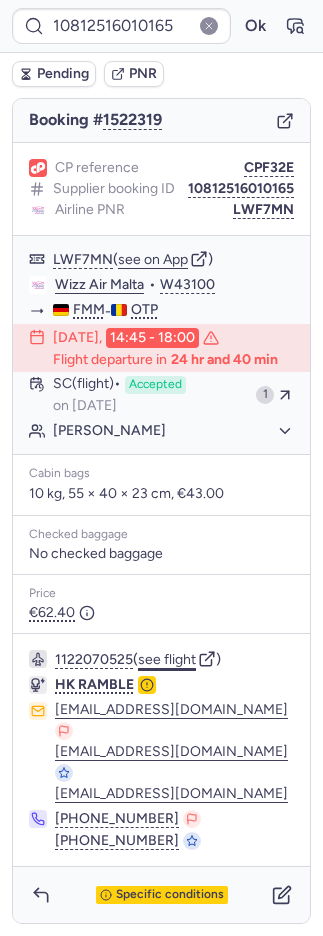 click on "see flight" 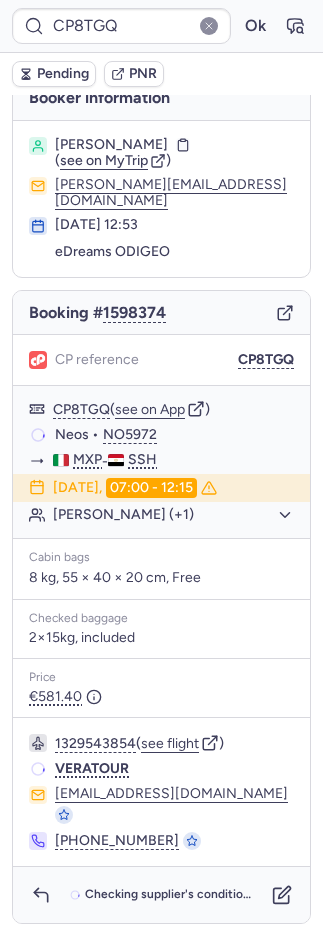 scroll, scrollTop: 0, scrollLeft: 0, axis: both 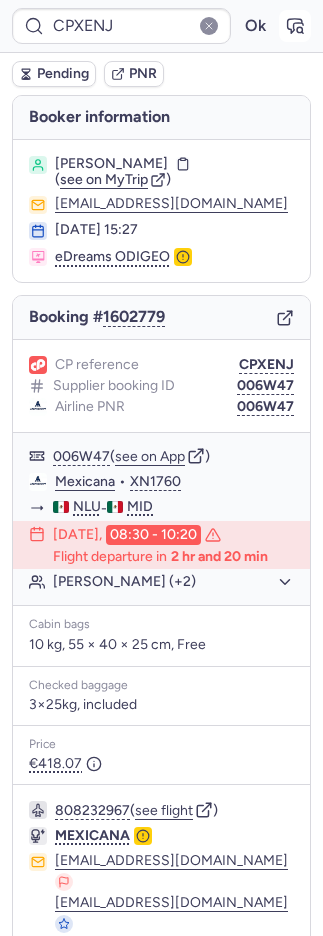 click 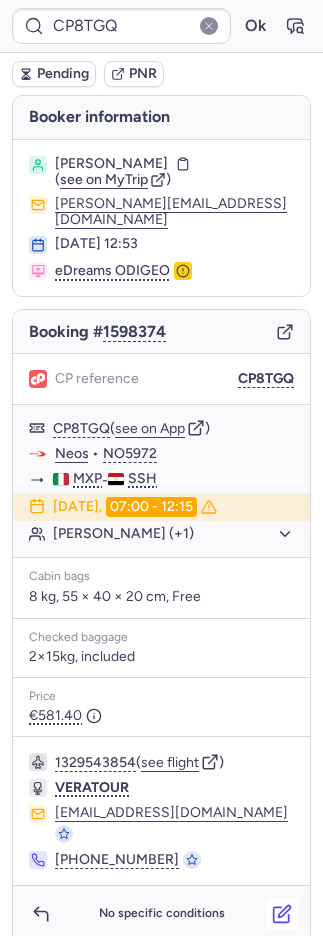 click 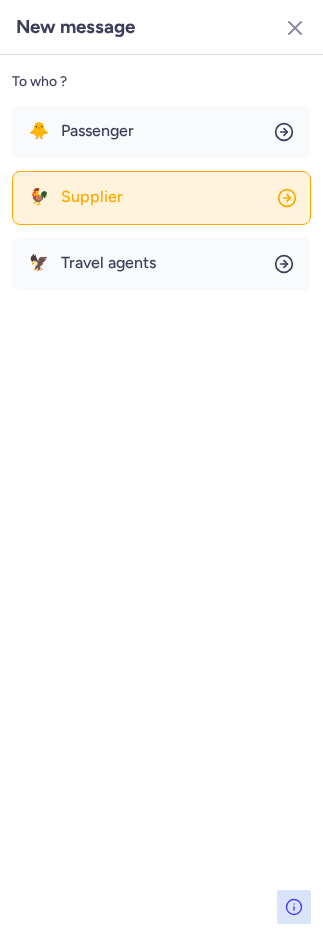 click on "Supplier" at bounding box center (92, 197) 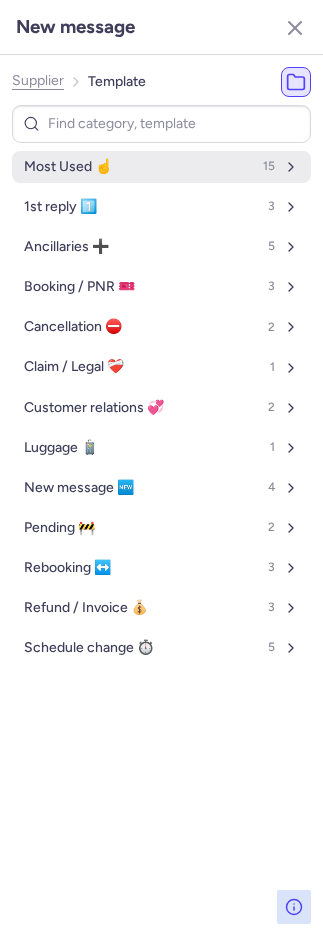 click on "Most Used ☝️ 15" at bounding box center [161, 167] 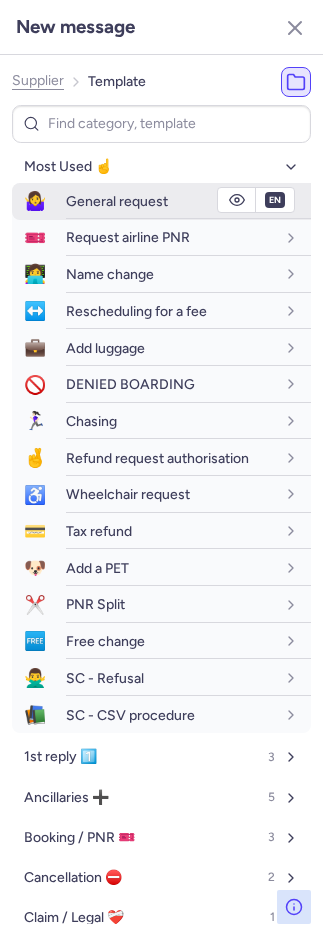 click on "General request" at bounding box center (170, 201) 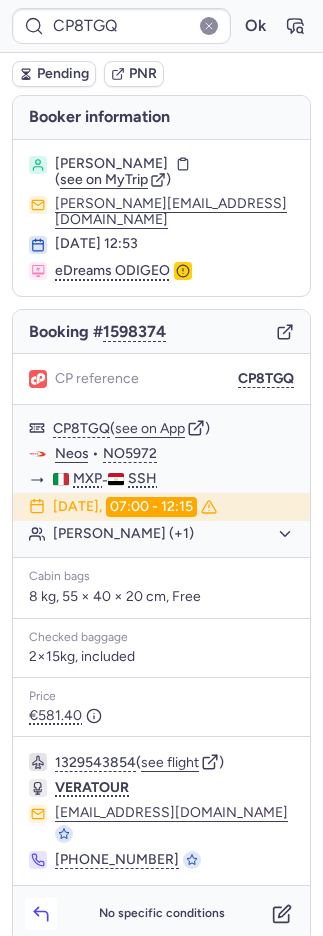 click 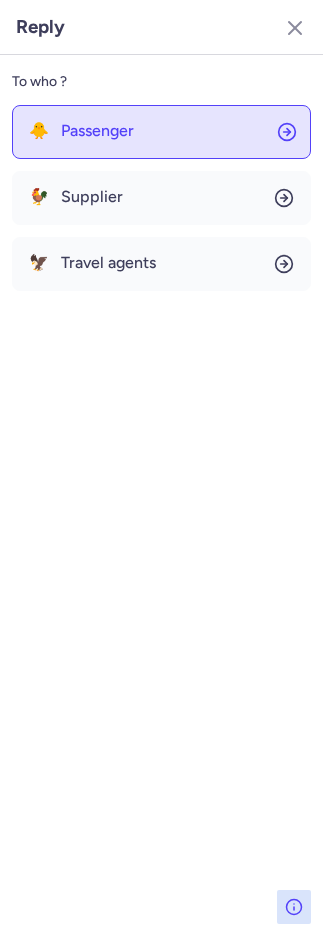 click on "Passenger" at bounding box center (97, 131) 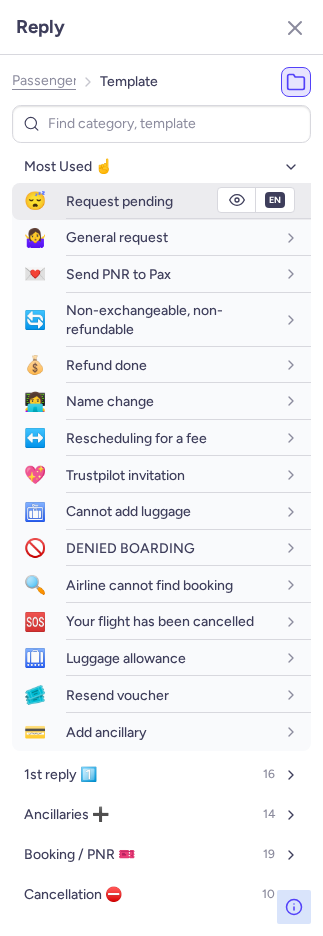 click on "Request pending" at bounding box center (119, 201) 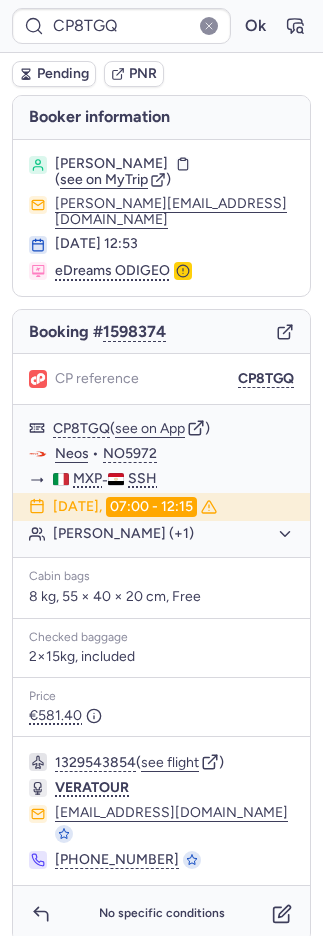 click 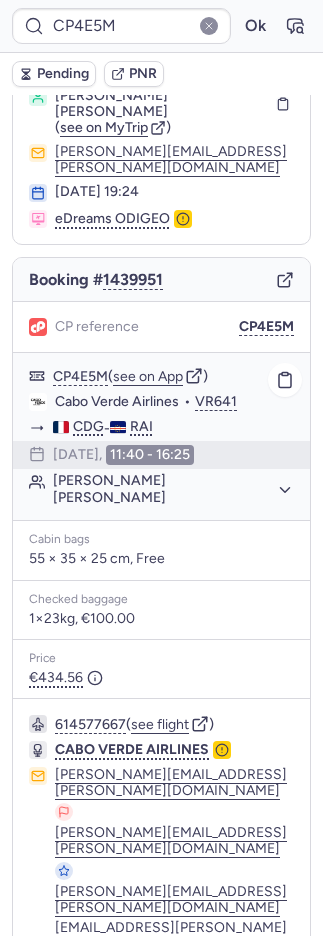 scroll, scrollTop: 112, scrollLeft: 0, axis: vertical 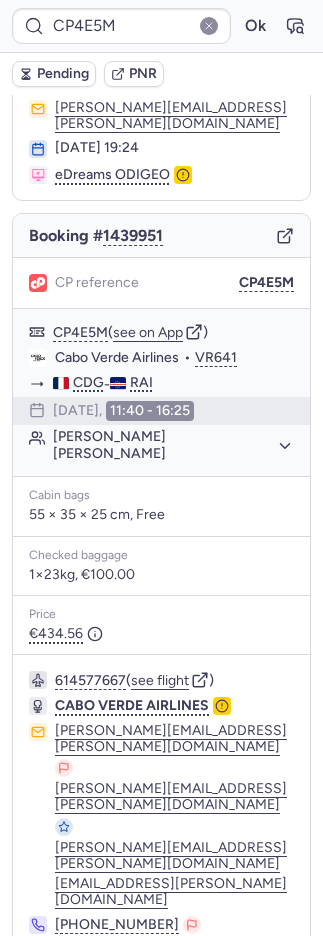 click 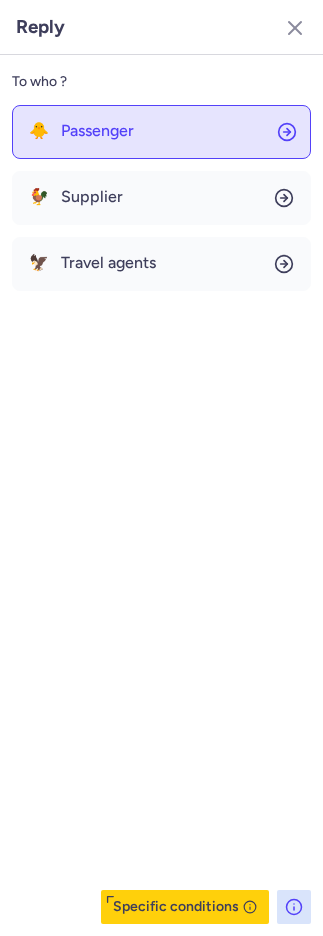 click on "🐥 Passenger" at bounding box center [81, 131] 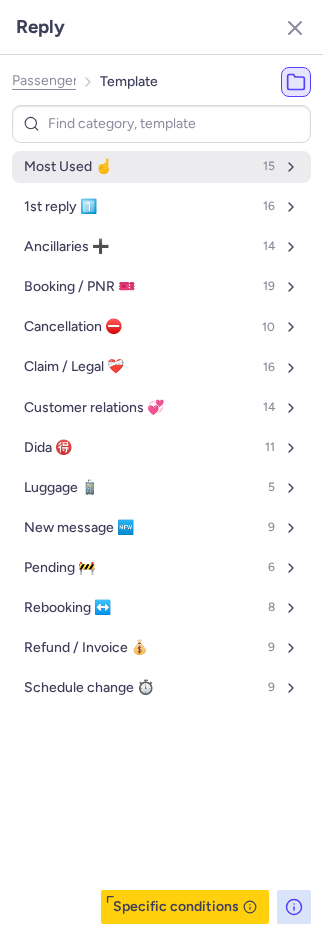click on "Most Used ☝️ 15" at bounding box center (161, 167) 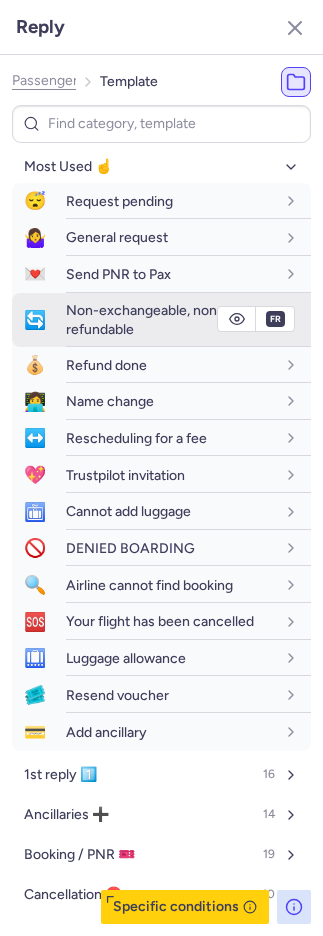 click on "Non-exchangeable, non-refundable" at bounding box center (144, 319) 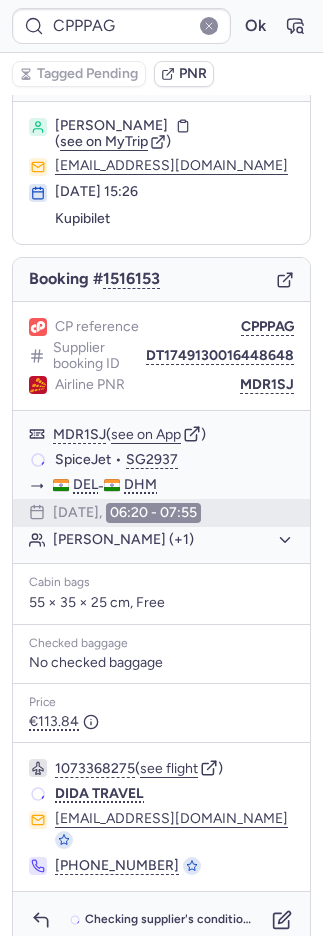 scroll, scrollTop: 38, scrollLeft: 0, axis: vertical 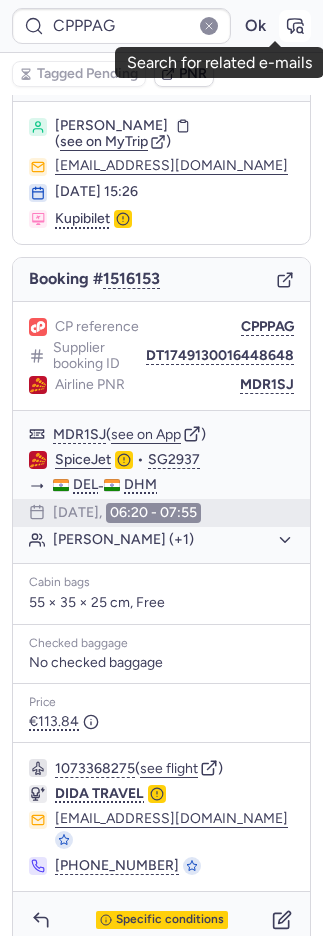 click 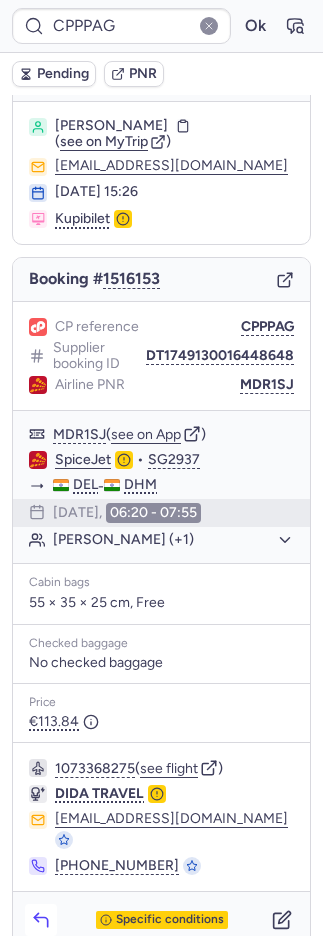 click 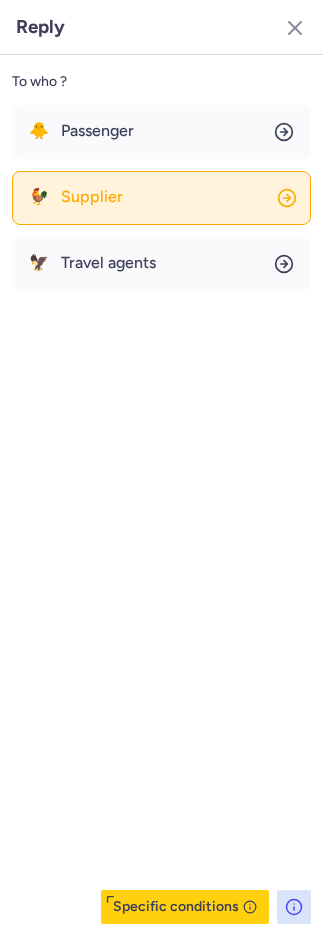 click on "Supplier" at bounding box center (92, 197) 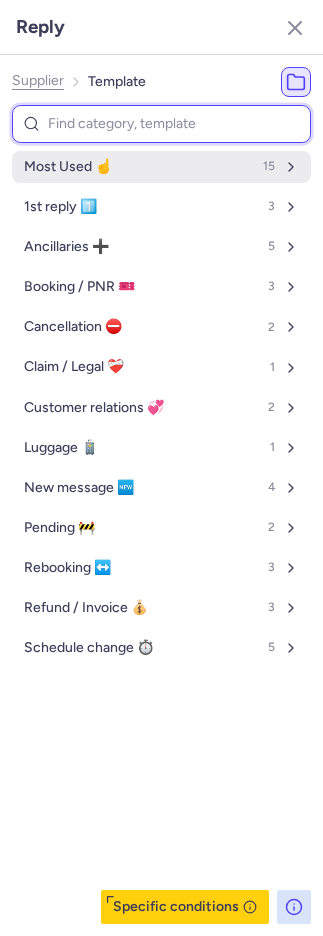 click on "Most Used ☝️ 15" at bounding box center [161, 167] 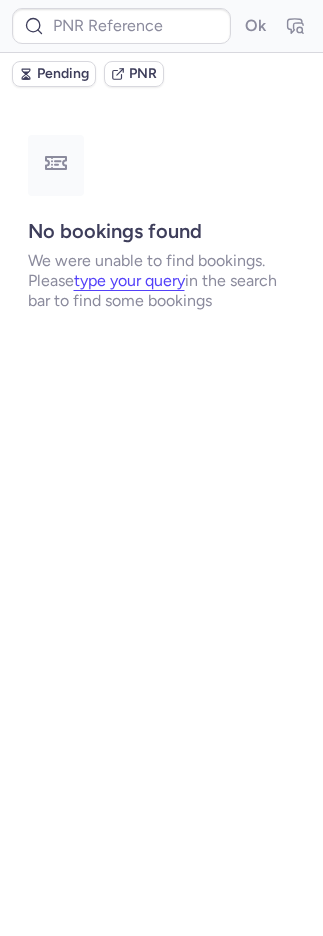 scroll, scrollTop: 0, scrollLeft: 0, axis: both 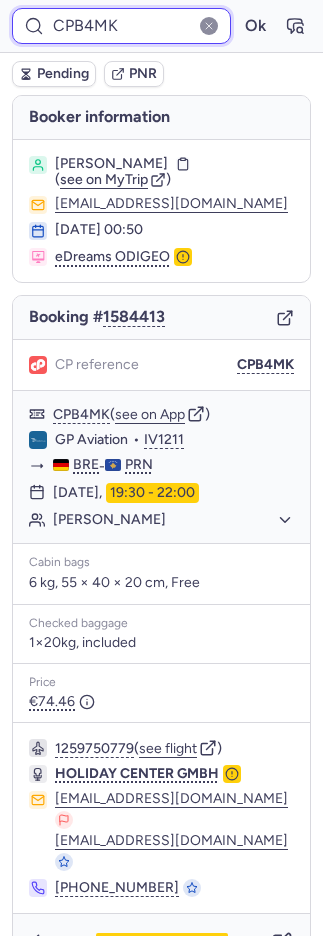 click on "CPB4MK" at bounding box center (121, 26) 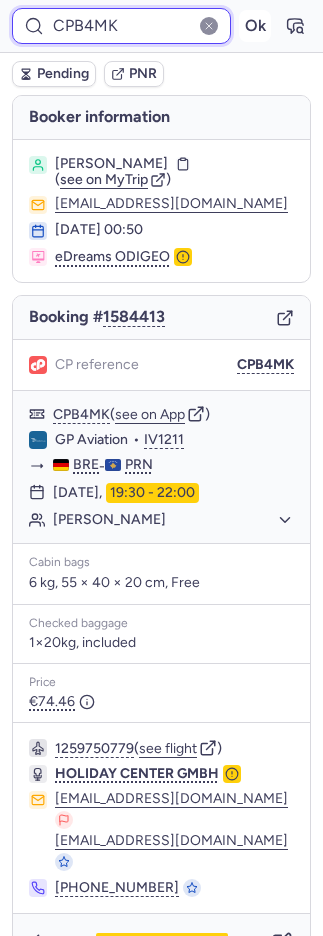 paste on "2NGC" 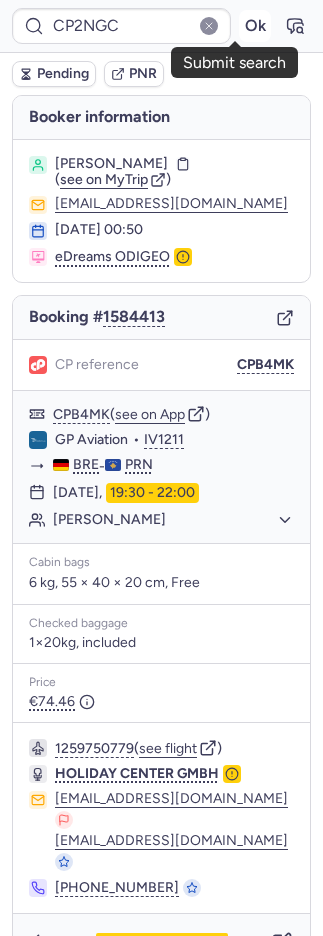 click on "Ok" at bounding box center (255, 26) 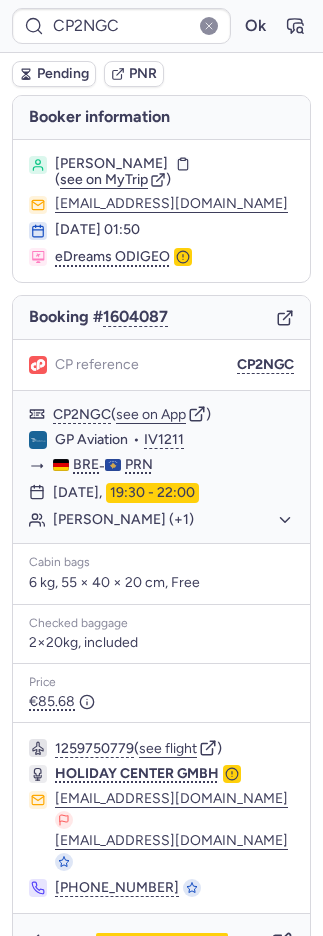 type on "CPB4MK" 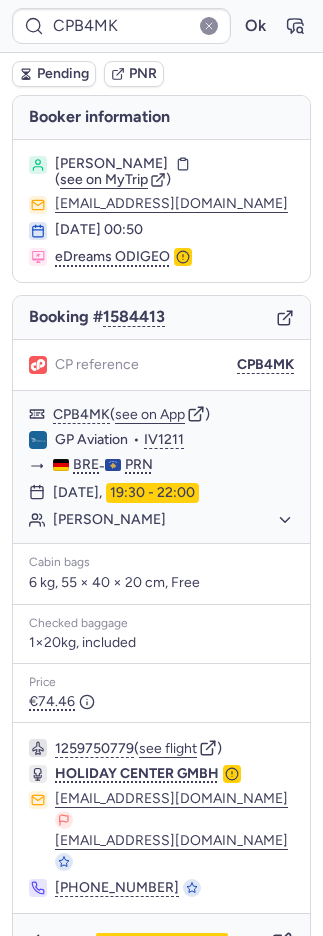 type on "CPZF2H" 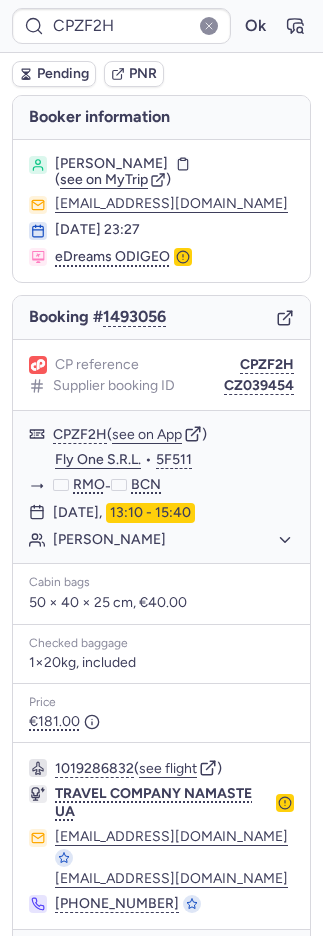 type 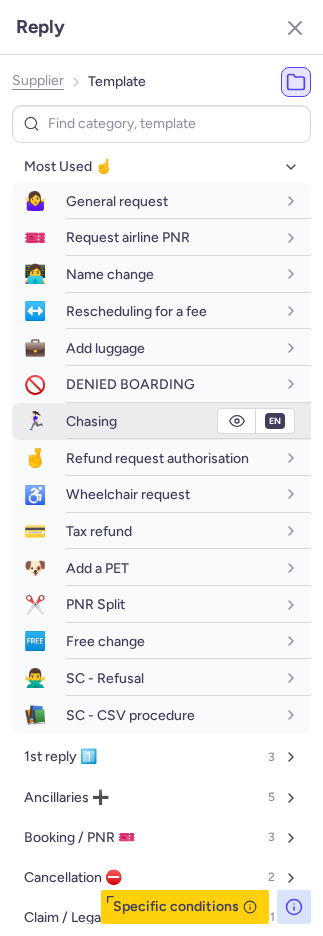 scroll, scrollTop: 0, scrollLeft: 0, axis: both 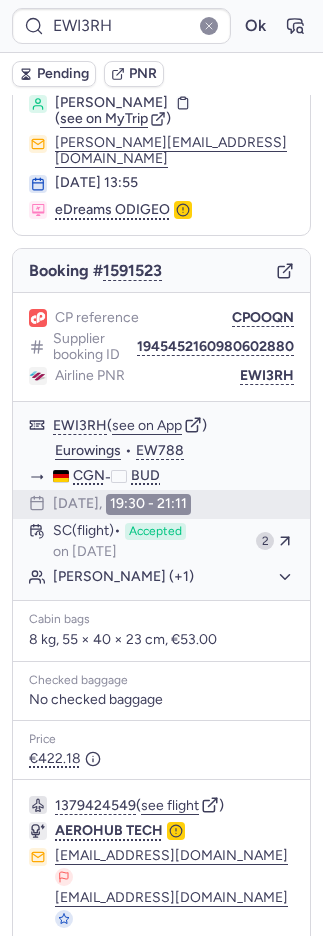 type on "CPJIZA" 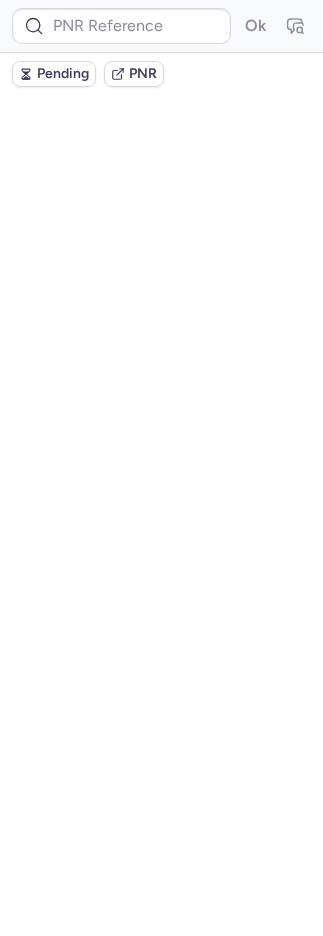 scroll, scrollTop: 0, scrollLeft: 0, axis: both 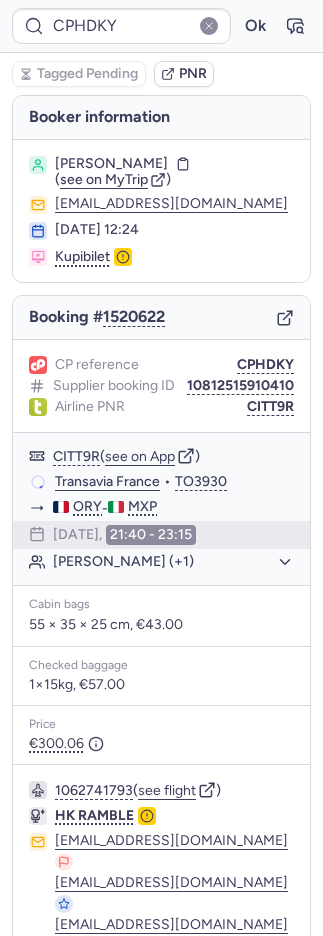 drag, startPoint x: 31, startPoint y: 350, endPoint x: 281, endPoint y: 25, distance: 410.0305 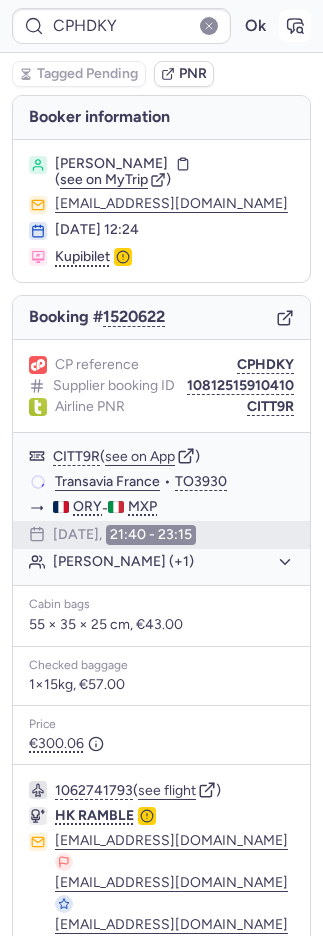 click 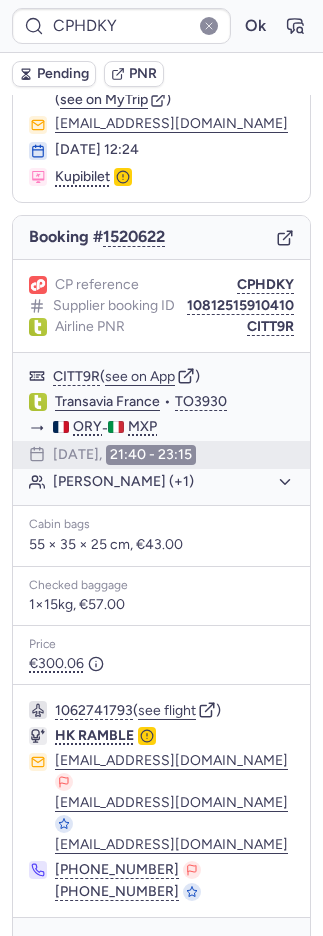 scroll, scrollTop: 142, scrollLeft: 0, axis: vertical 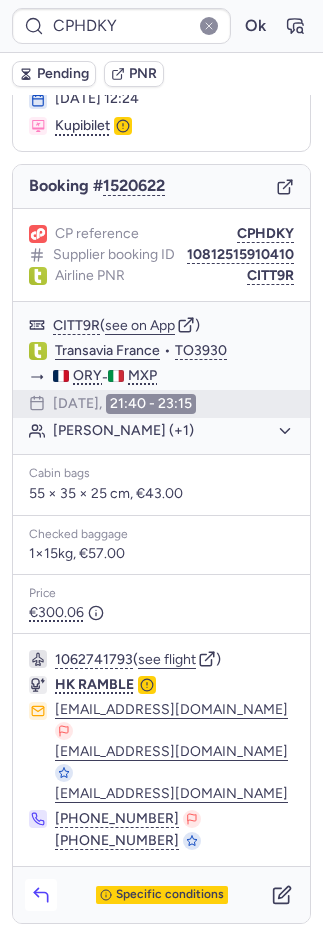 click 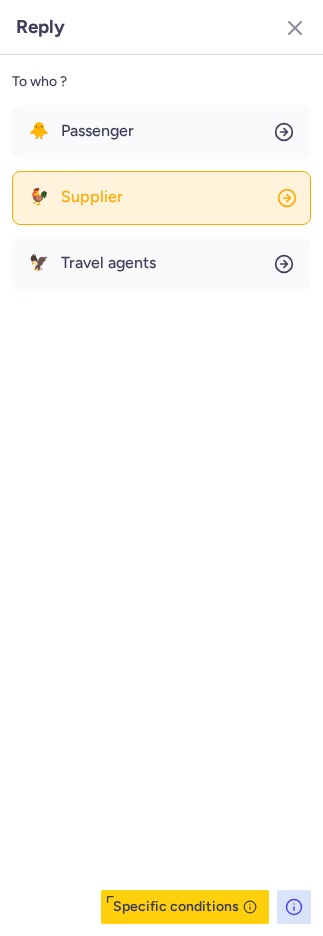 click on "🐓 Supplier" 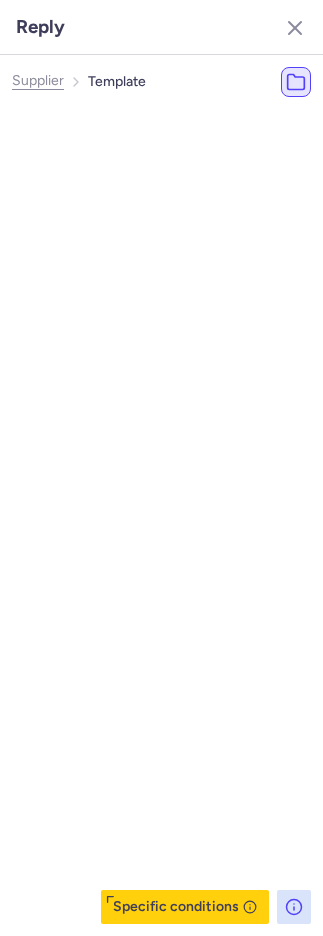 click on "🐓 Supplier" 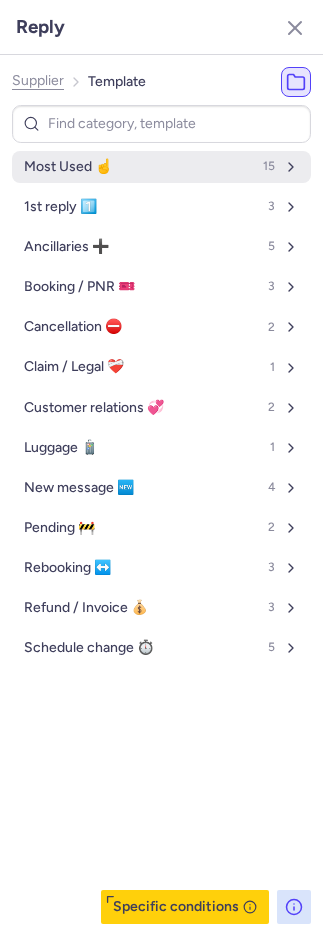 click on "Most Used ☝️ 15" at bounding box center [161, 167] 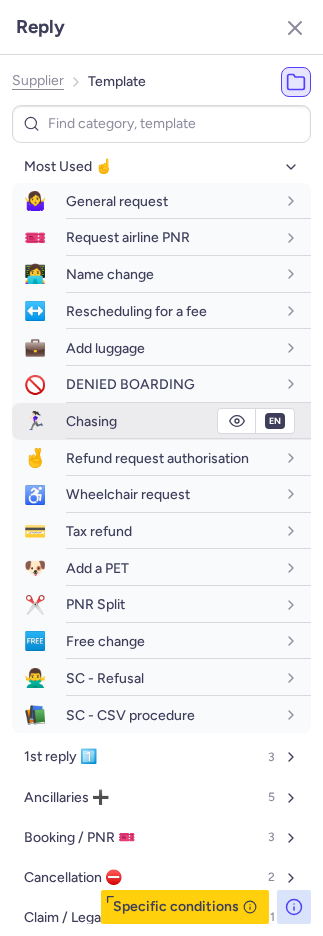 click on "Chasing" at bounding box center (91, 421) 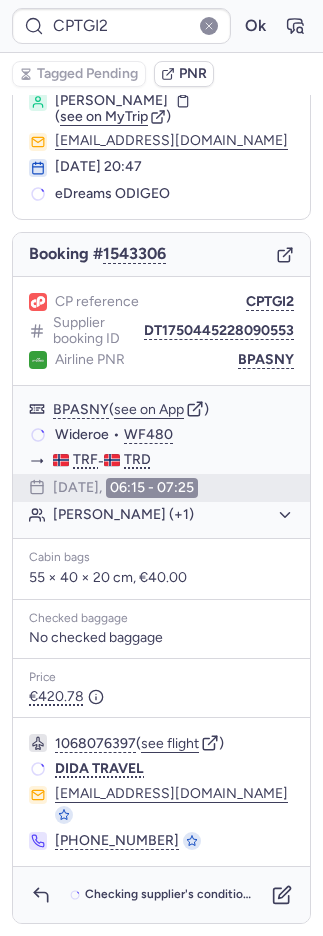scroll, scrollTop: 38, scrollLeft: 0, axis: vertical 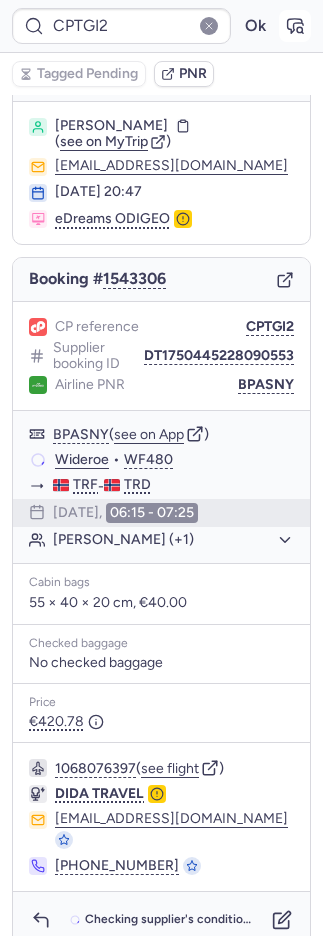 click 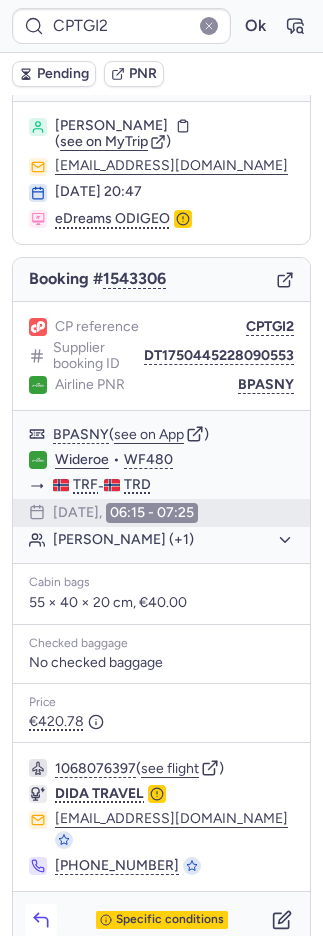 click 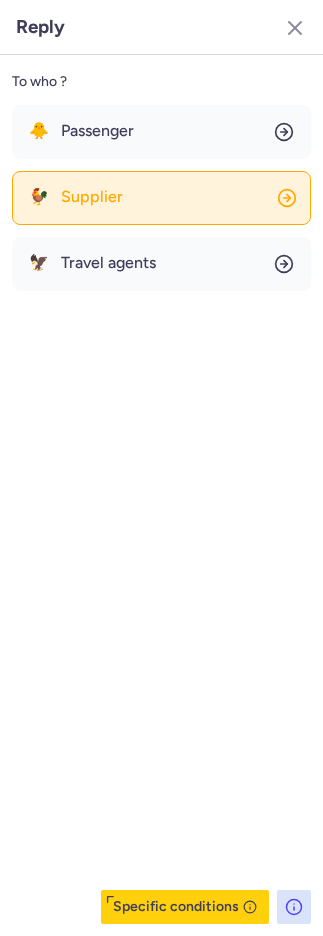 click on "🐓 Supplier" 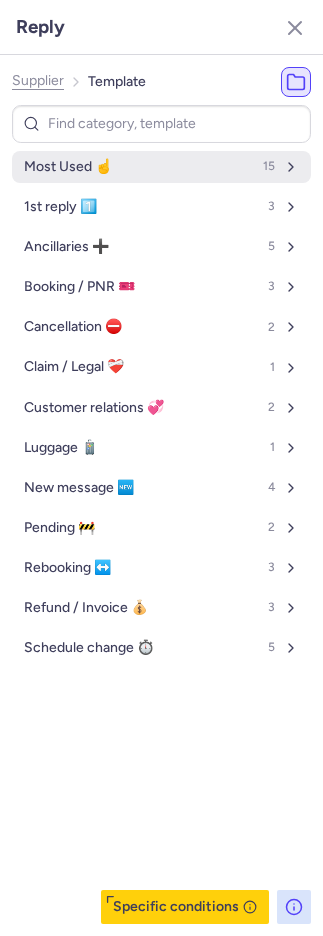 click on "Most Used ☝️" at bounding box center [68, 167] 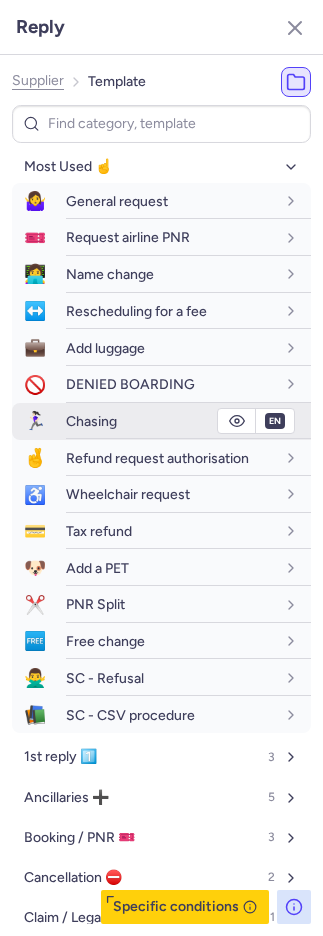 click on "Chasing" at bounding box center (91, 421) 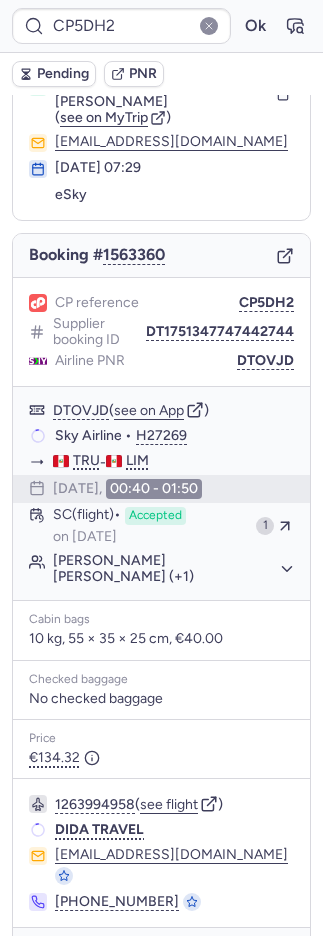 scroll, scrollTop: 76, scrollLeft: 0, axis: vertical 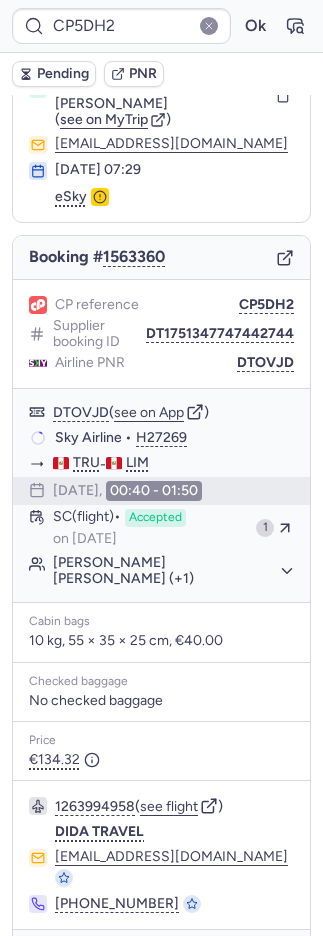 type on "CPDWRU" 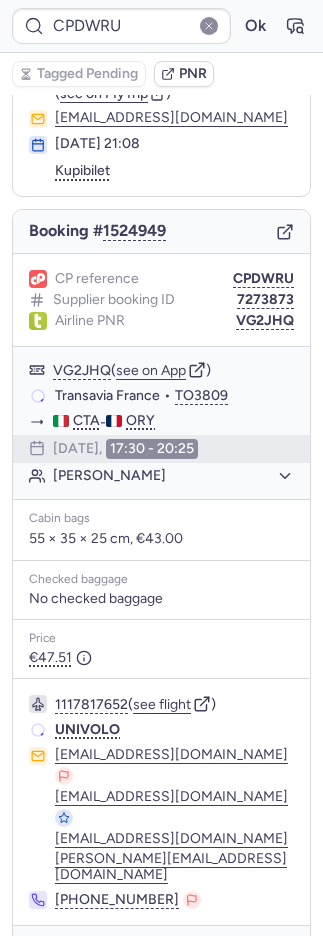 scroll, scrollTop: 84, scrollLeft: 0, axis: vertical 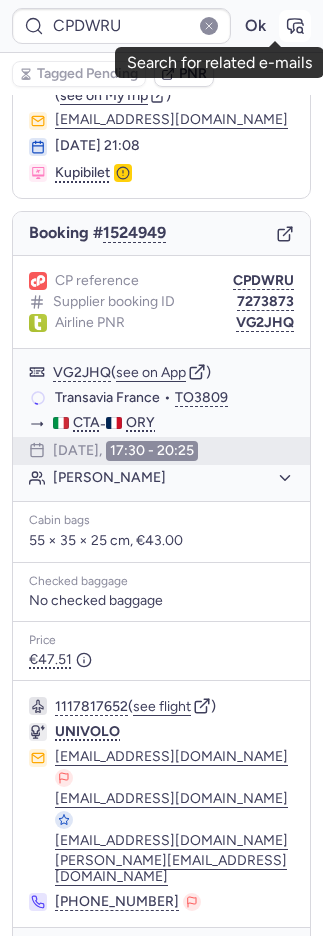 click 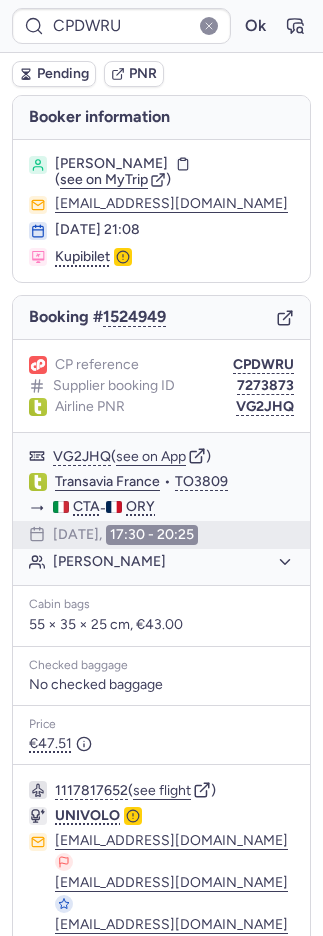 scroll, scrollTop: 84, scrollLeft: 0, axis: vertical 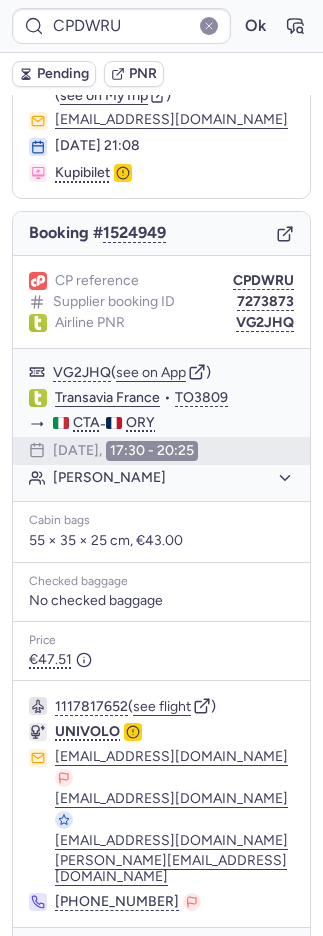 click on "Specific conditions" at bounding box center [161, 956] 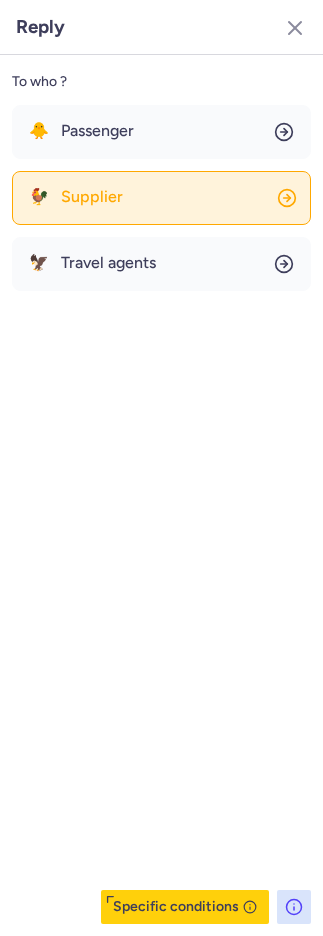 click on "Supplier" at bounding box center (92, 197) 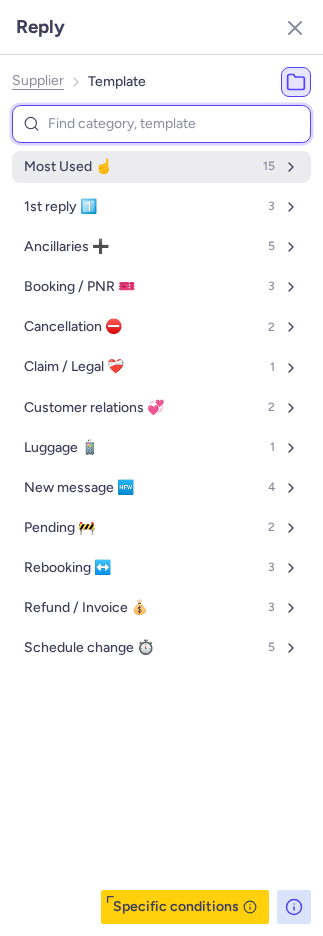 click on "Most Used ☝️" at bounding box center [68, 167] 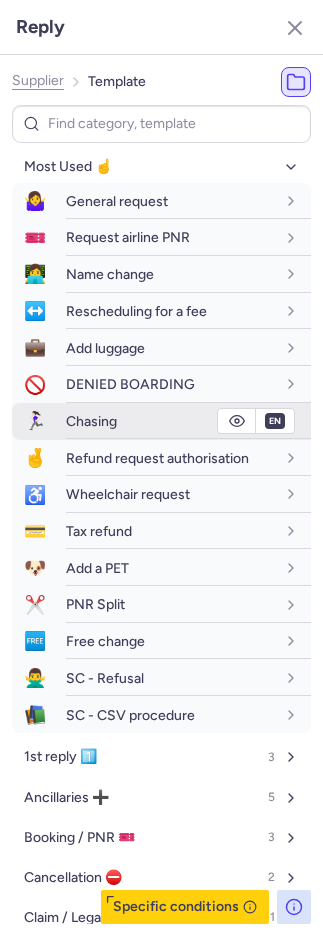 click on "Chasing" at bounding box center [91, 421] 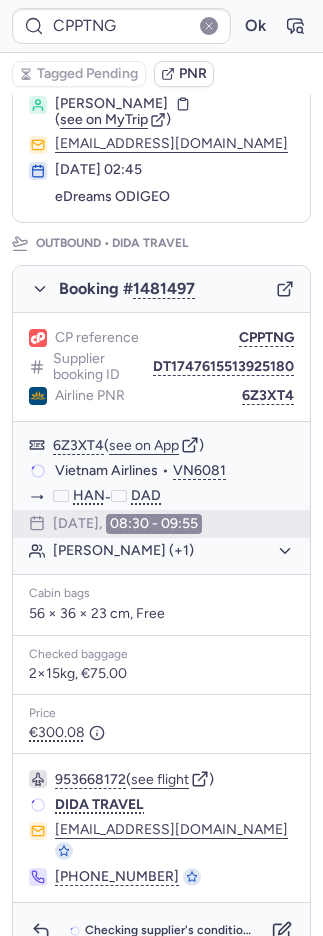 scroll, scrollTop: 206, scrollLeft: 0, axis: vertical 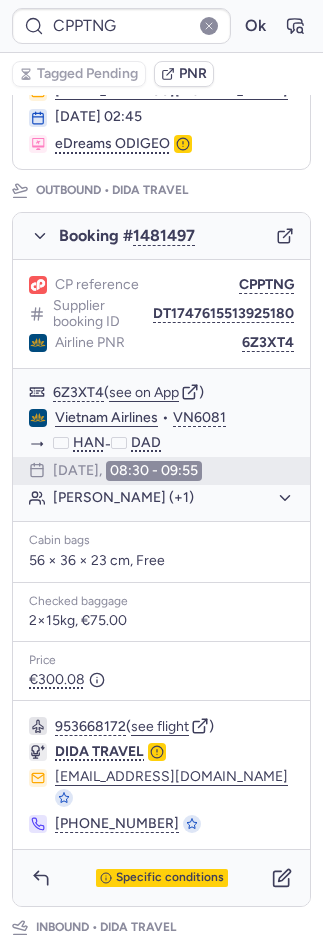 type on "CPO8OX" 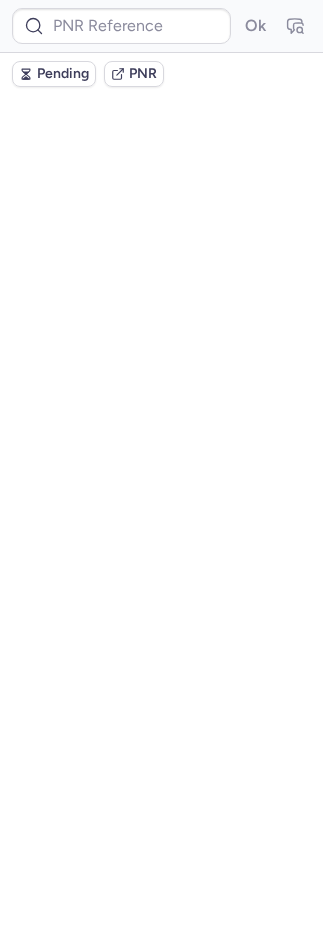 scroll, scrollTop: 0, scrollLeft: 0, axis: both 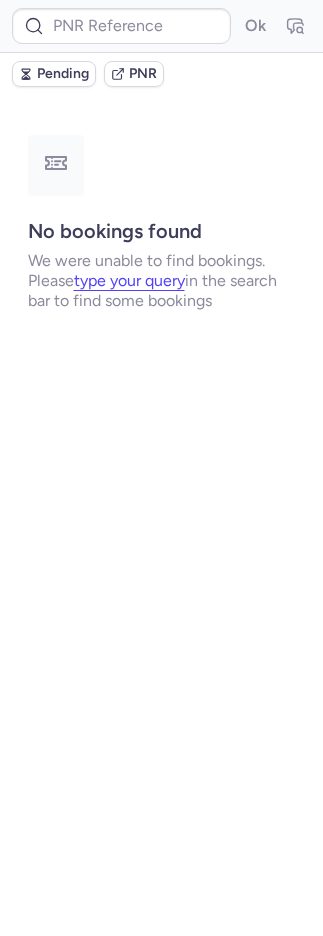 type on "CPEGBG" 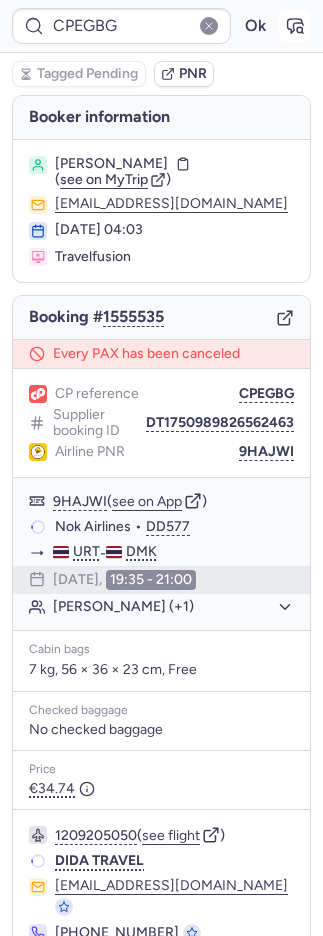 click at bounding box center [295, 26] 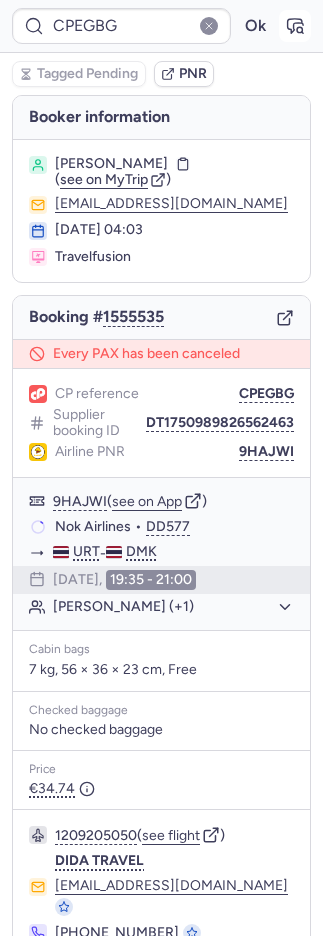 click 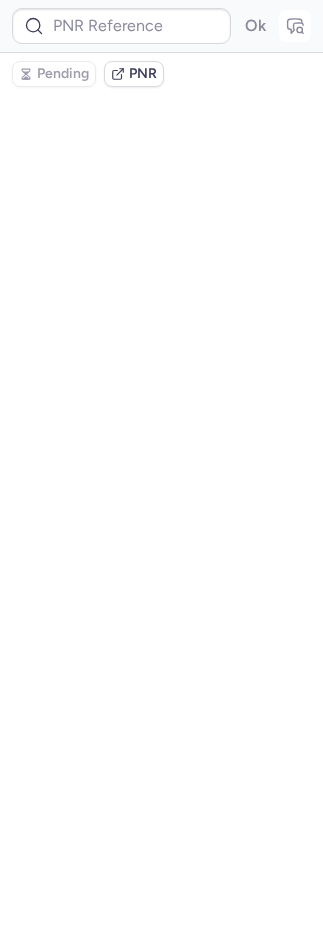 type on "CPEGBG" 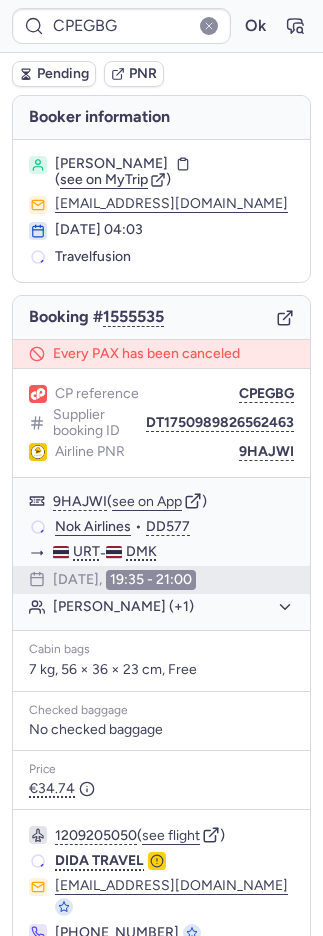 scroll, scrollTop: 66, scrollLeft: 0, axis: vertical 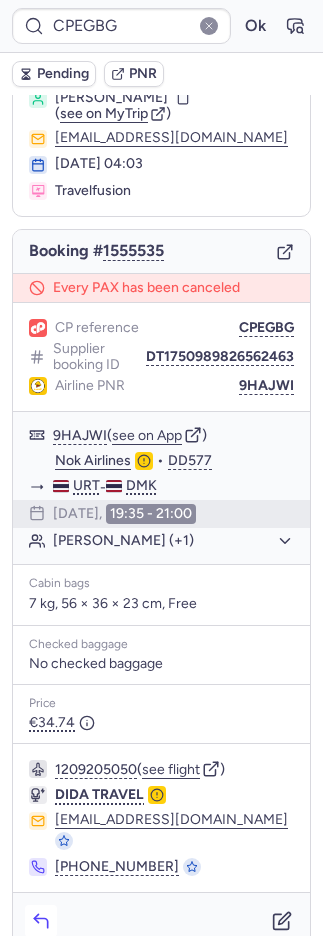click 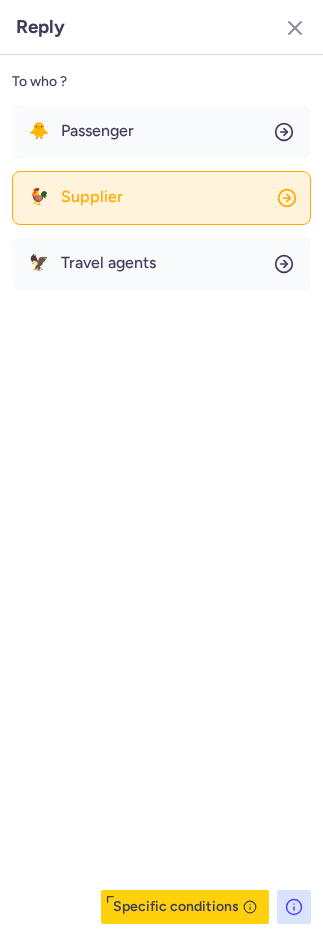 click on "🐓 Supplier" 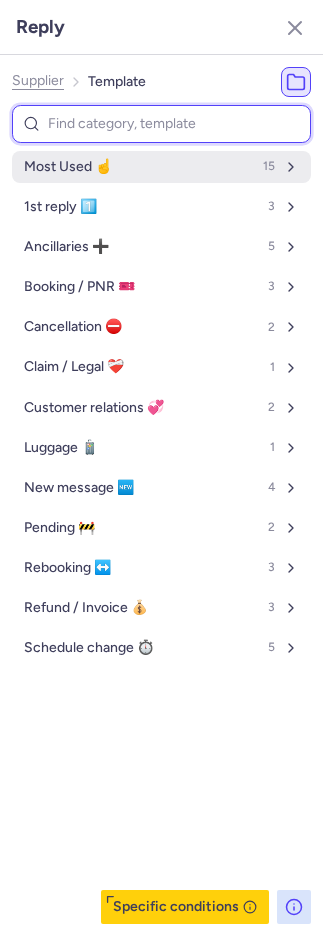 click on "Most Used ☝️ 15" at bounding box center [161, 167] 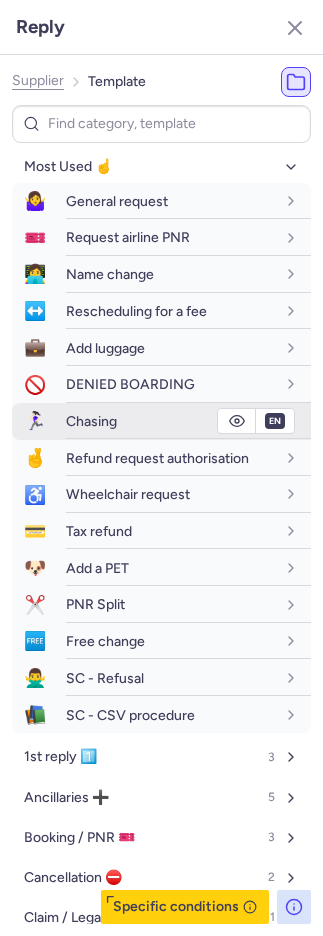 click on "Chasing" at bounding box center (91, 421) 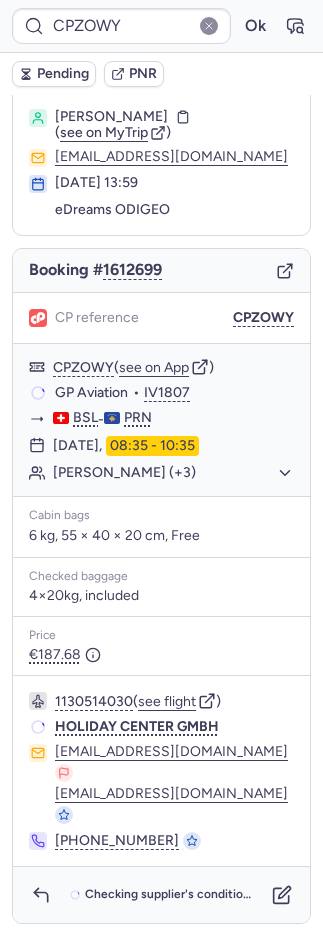 scroll, scrollTop: 2, scrollLeft: 0, axis: vertical 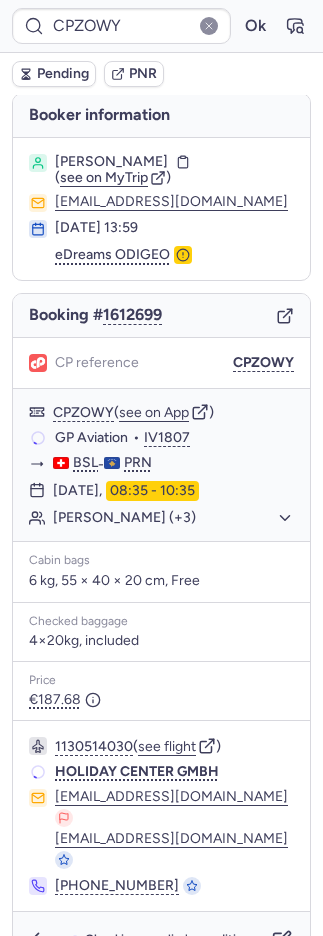 type on "CPXNKG" 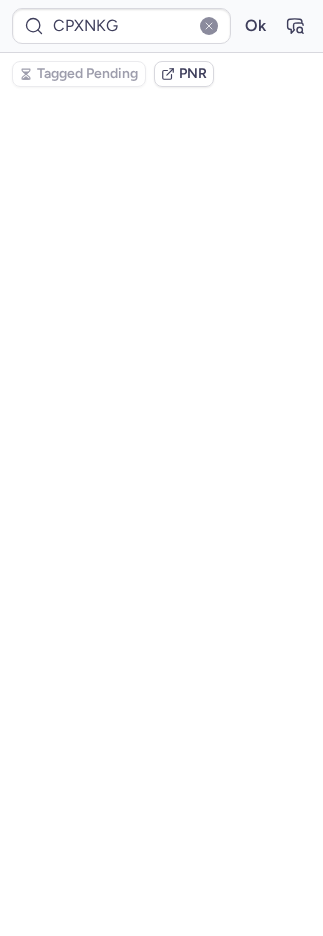 scroll, scrollTop: 42, scrollLeft: 0, axis: vertical 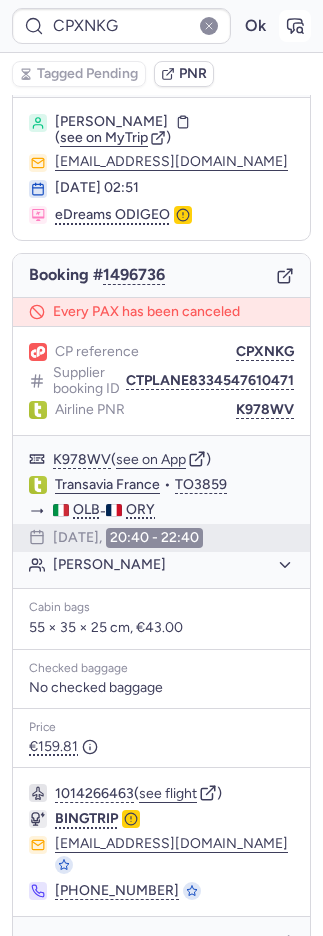 click 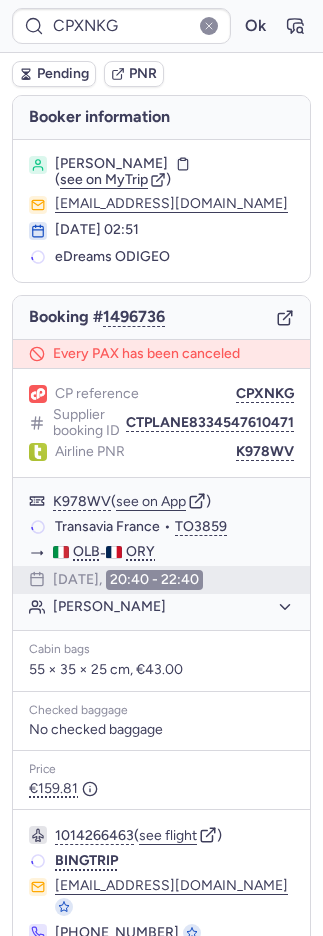 scroll, scrollTop: 82, scrollLeft: 0, axis: vertical 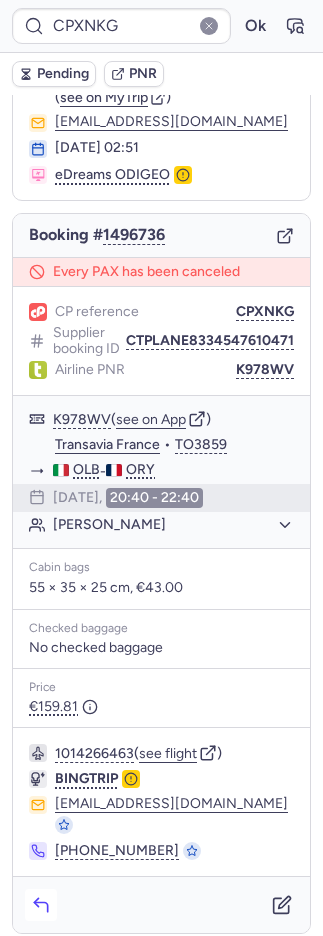 click 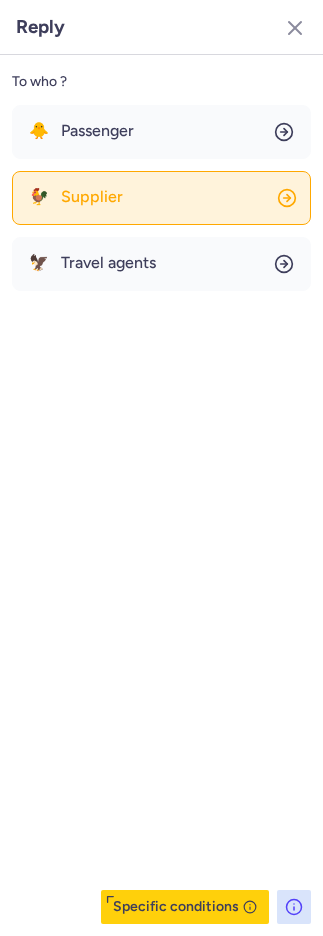click on "Supplier" at bounding box center (92, 197) 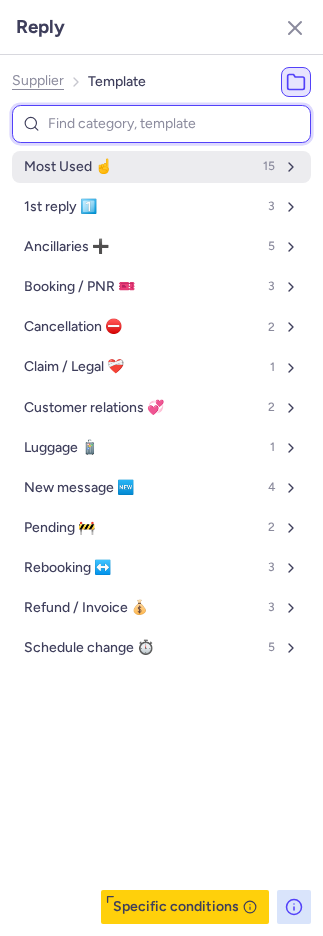 click on "Most Used ☝️ 15" at bounding box center [161, 167] 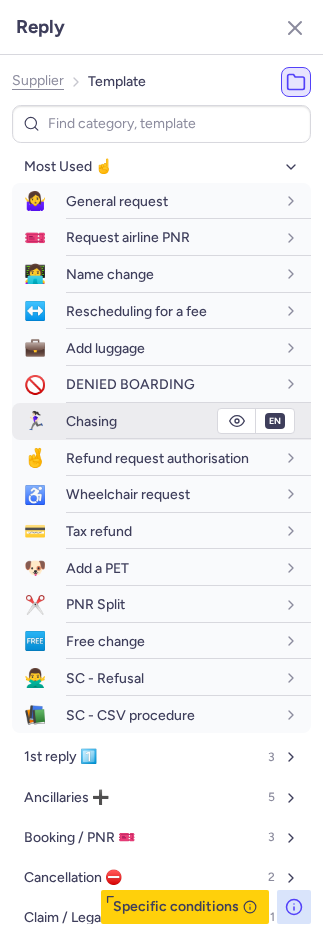 click on "Chasing" at bounding box center [91, 421] 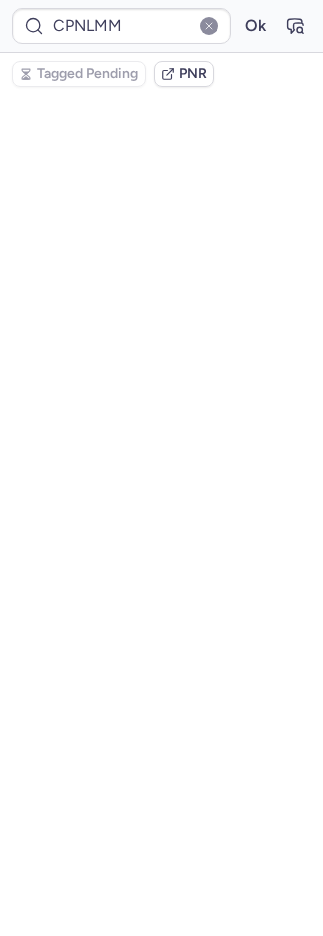 scroll, scrollTop: 42, scrollLeft: 0, axis: vertical 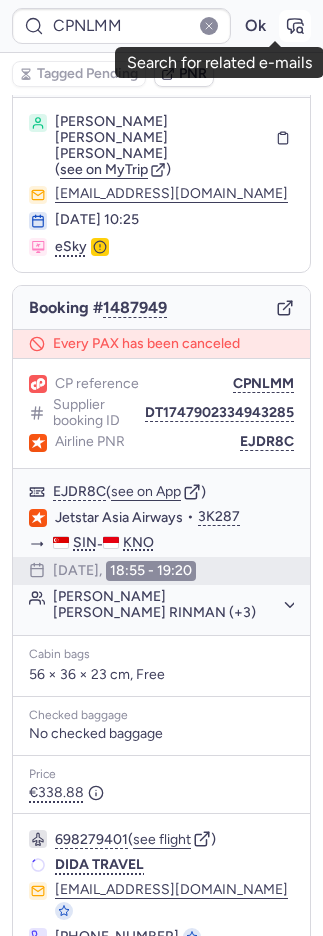 click 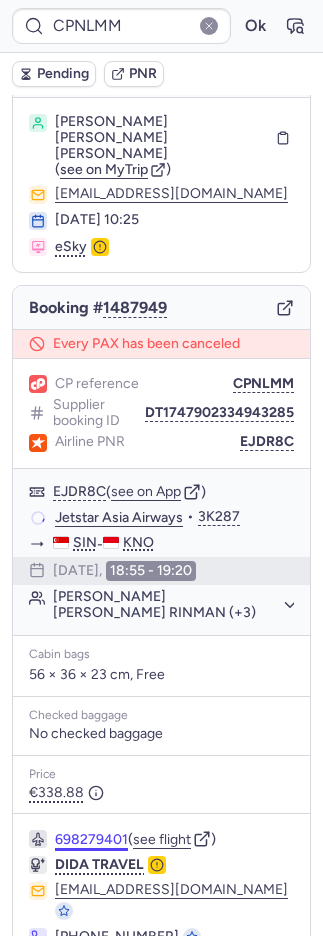 scroll, scrollTop: 80, scrollLeft: 0, axis: vertical 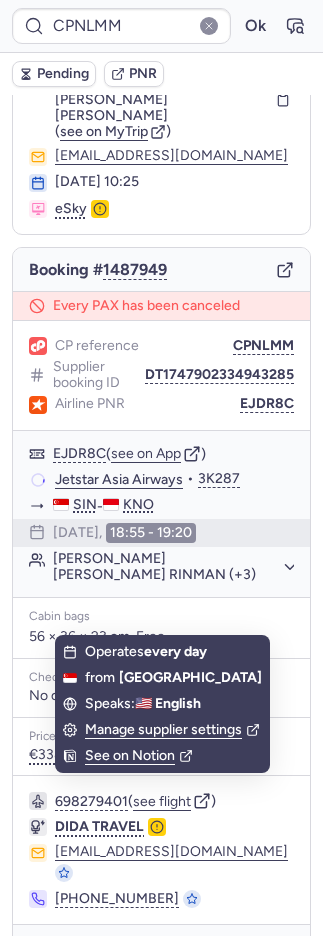 click 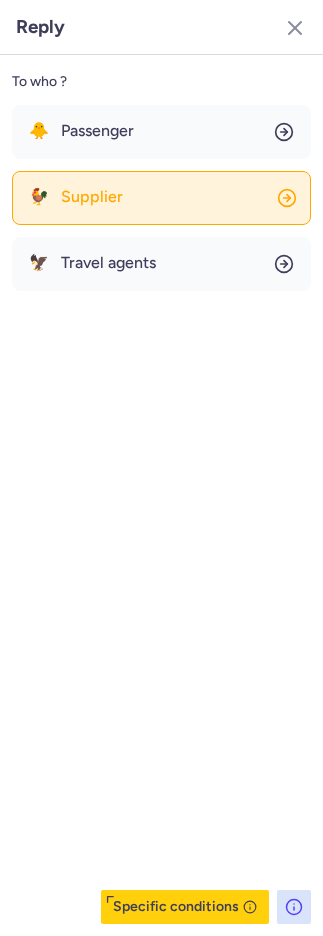 click on "Supplier" at bounding box center (92, 197) 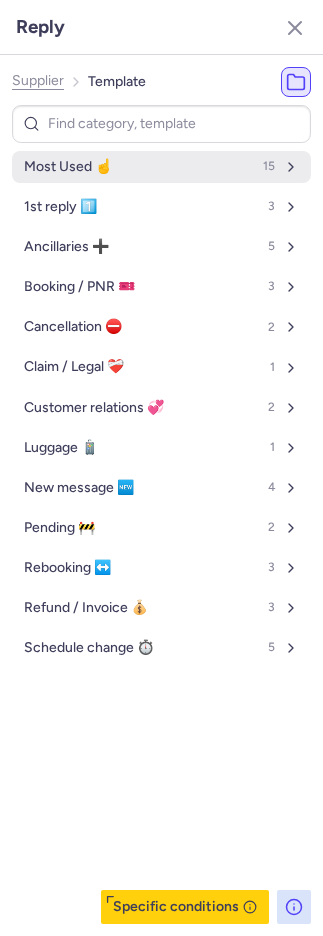 click on "Most Used ☝️ 15" at bounding box center (161, 167) 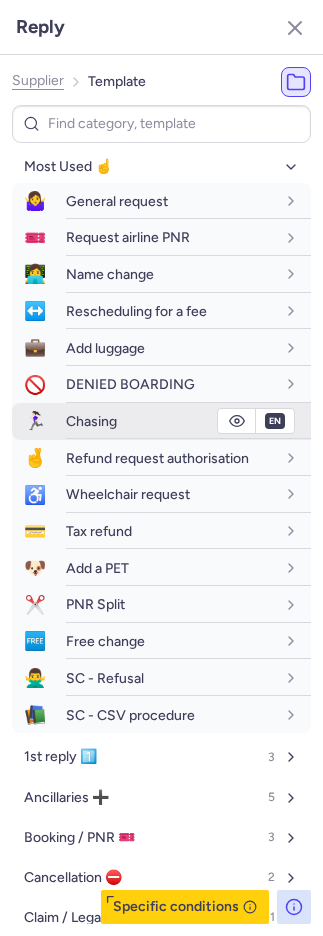 click on "Chasing" at bounding box center [91, 421] 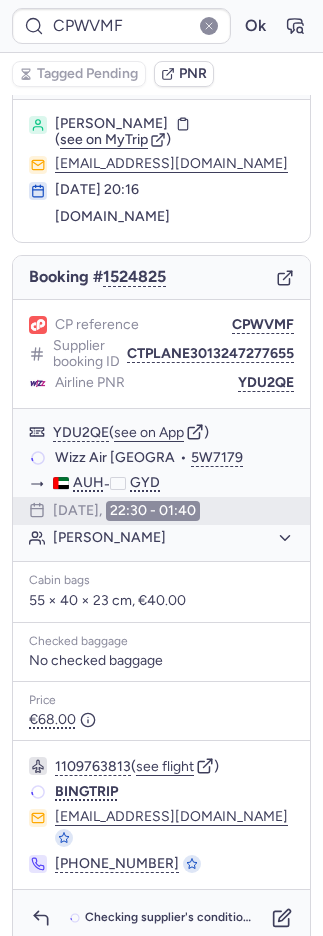 scroll, scrollTop: 28, scrollLeft: 0, axis: vertical 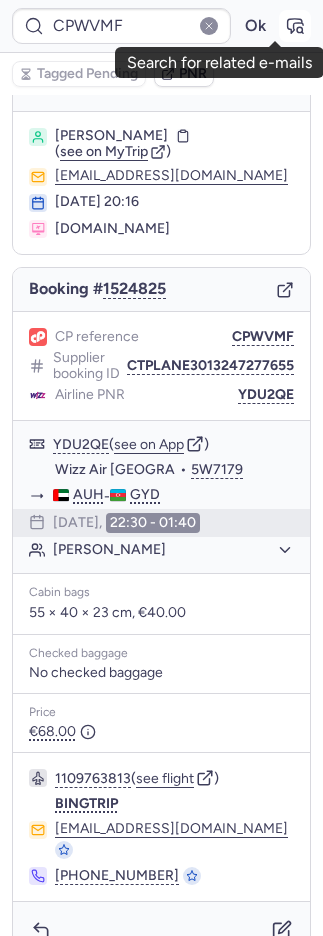 click 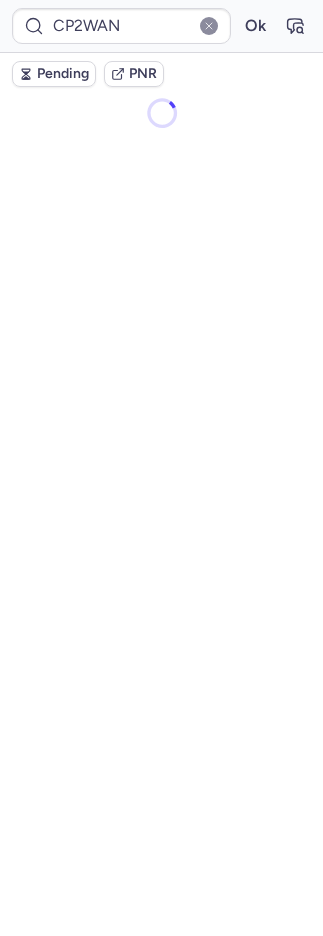 scroll, scrollTop: 42, scrollLeft: 0, axis: vertical 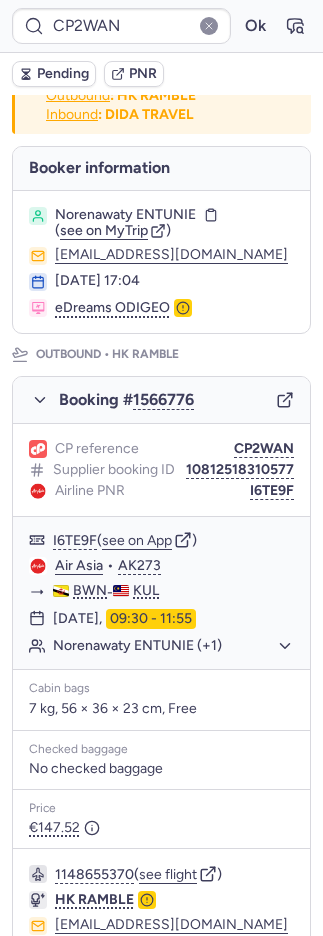 type on "CPEI2U" 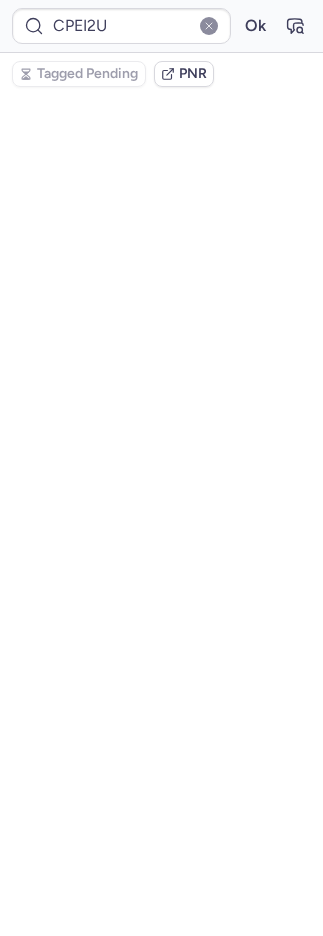 scroll, scrollTop: 59, scrollLeft: 0, axis: vertical 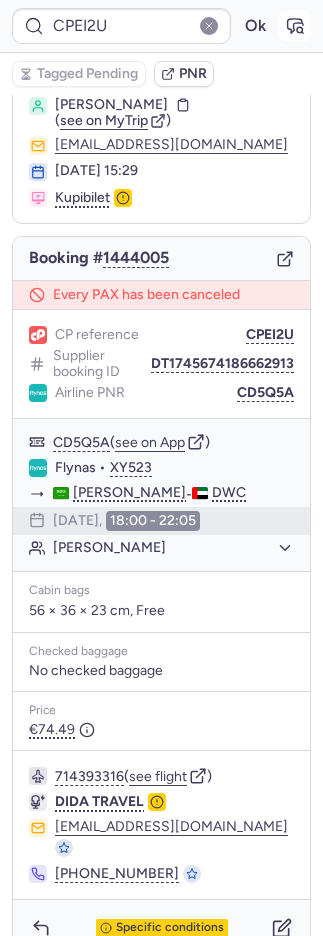 click 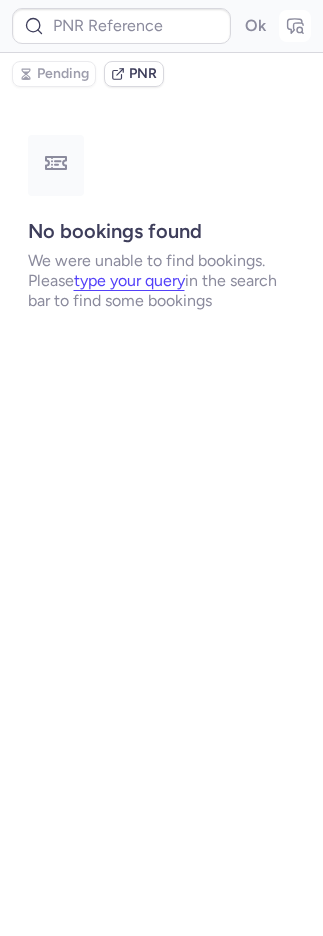 scroll, scrollTop: 0, scrollLeft: 0, axis: both 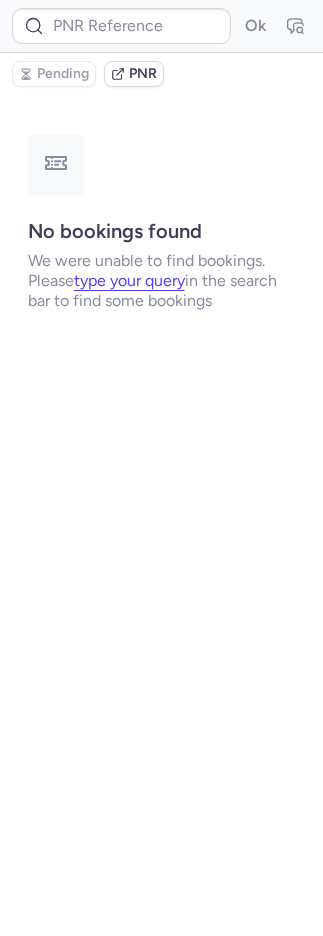 type on "CPEI2U" 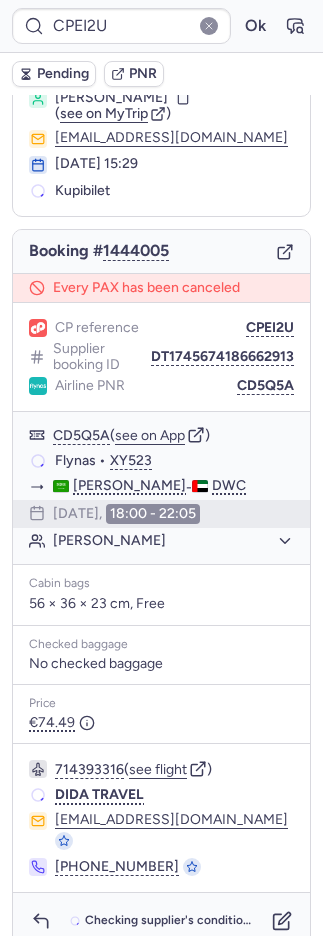 scroll, scrollTop: 66, scrollLeft: 0, axis: vertical 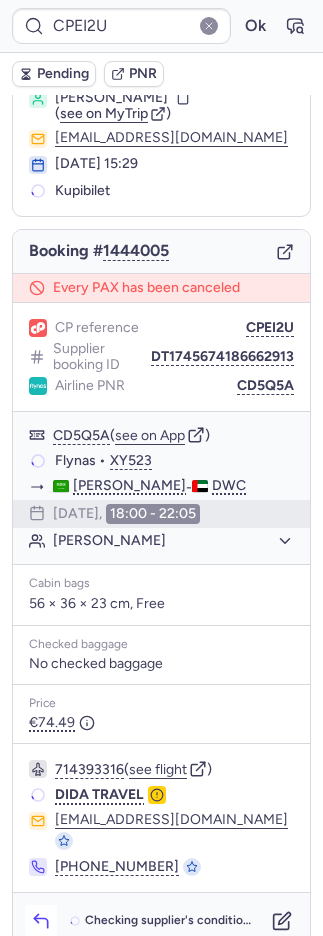 click 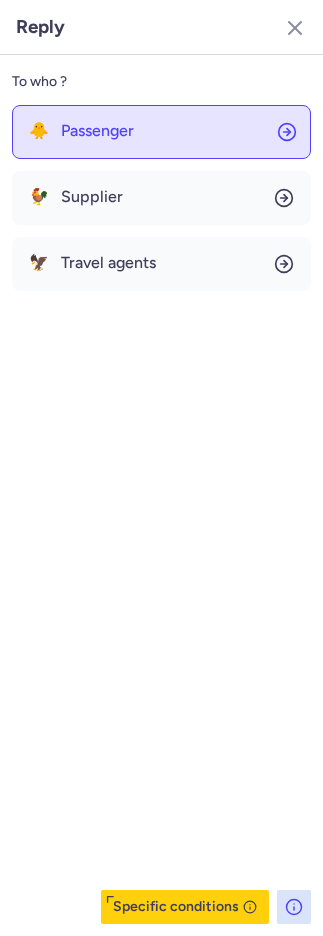 click on "🐥 Passenger" 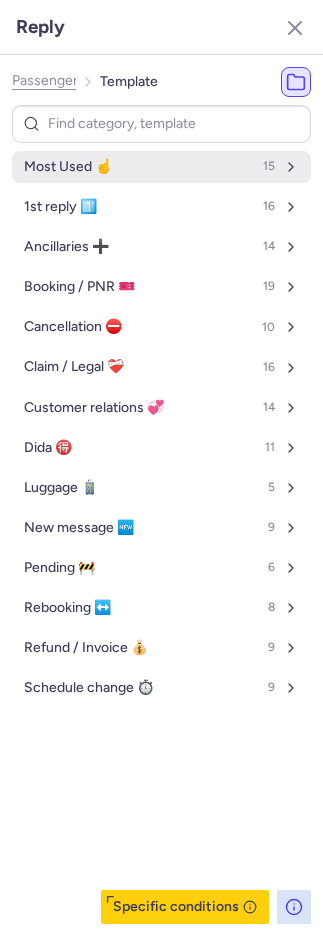 click on "Most Used ☝️" at bounding box center [68, 167] 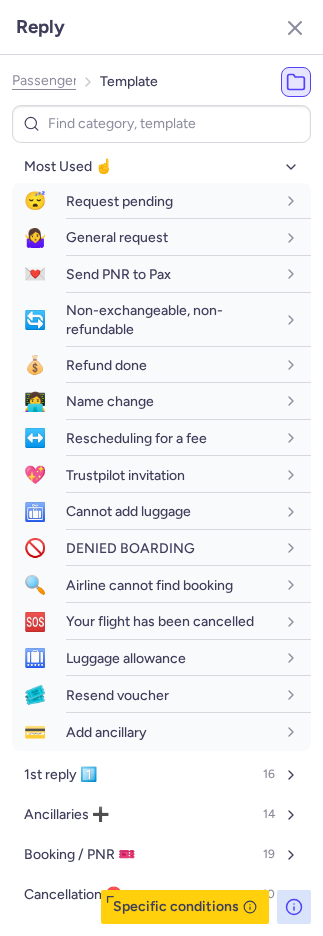 click on "Passenger" 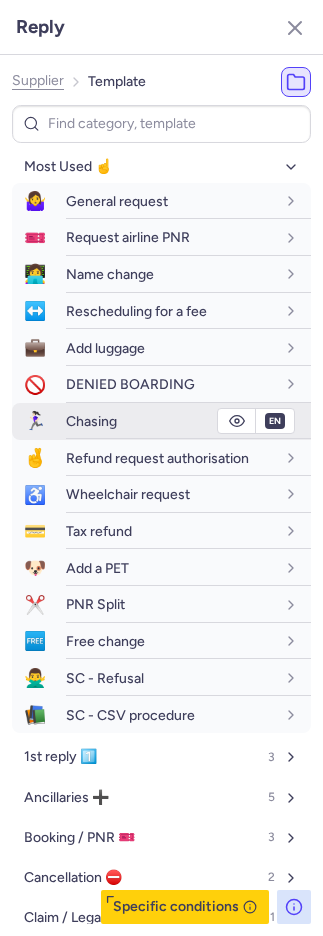 click on "Chasing" at bounding box center (91, 421) 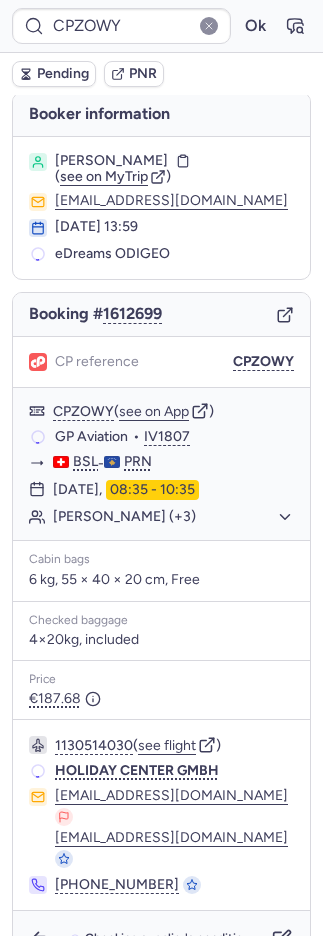 scroll, scrollTop: 2, scrollLeft: 0, axis: vertical 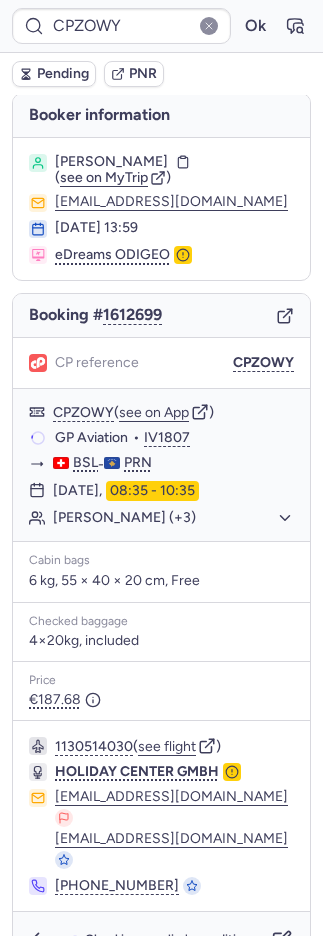 type on "CPBDFH" 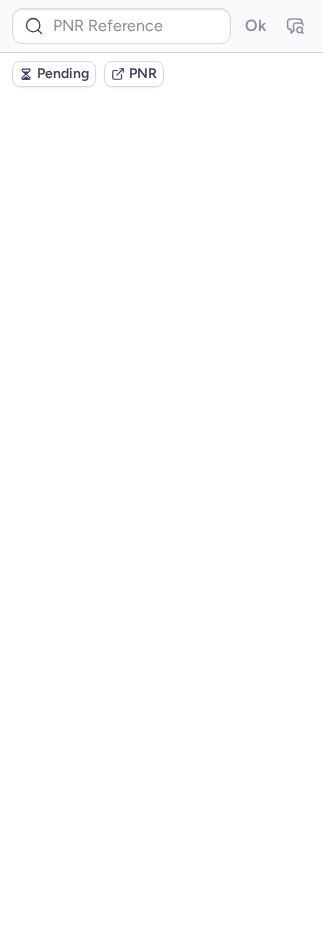 scroll, scrollTop: 0, scrollLeft: 0, axis: both 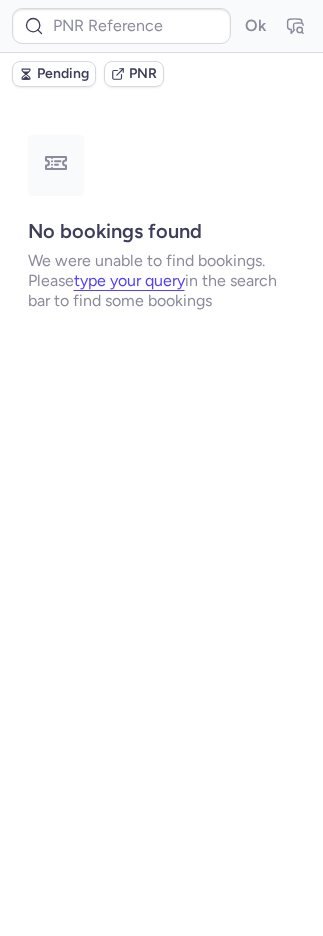 type on "CPCXY3" 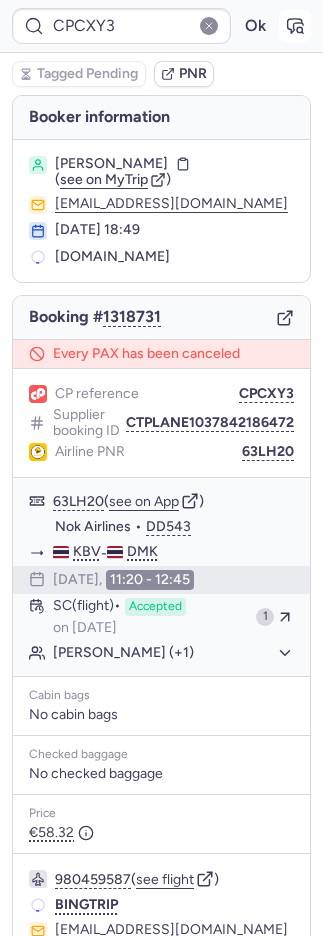 click 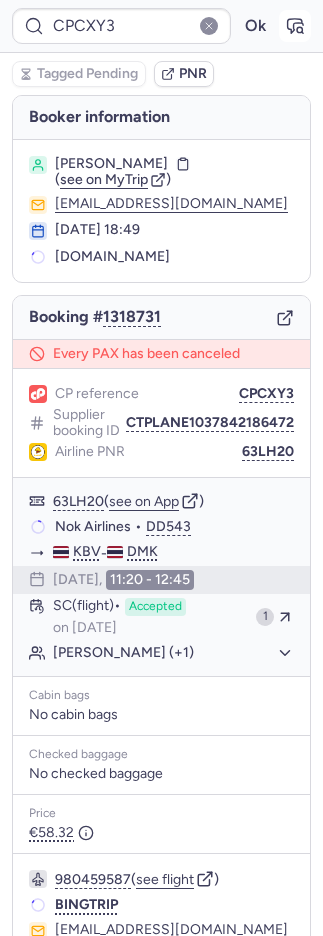 click 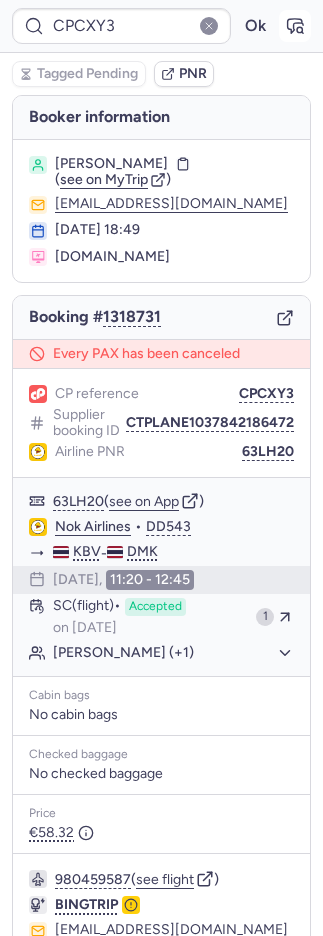 click 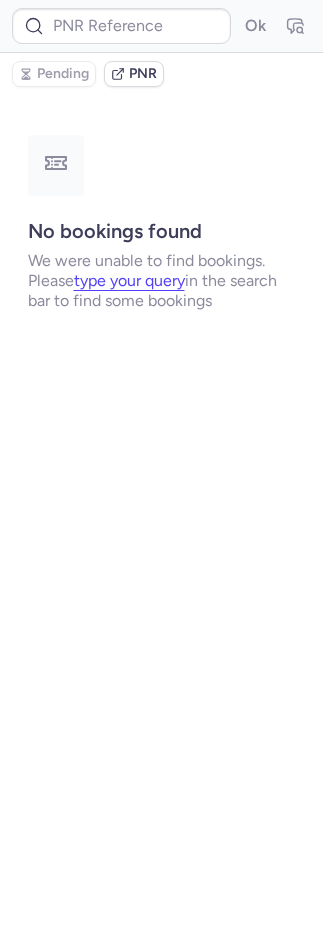 type on "CPCXY3" 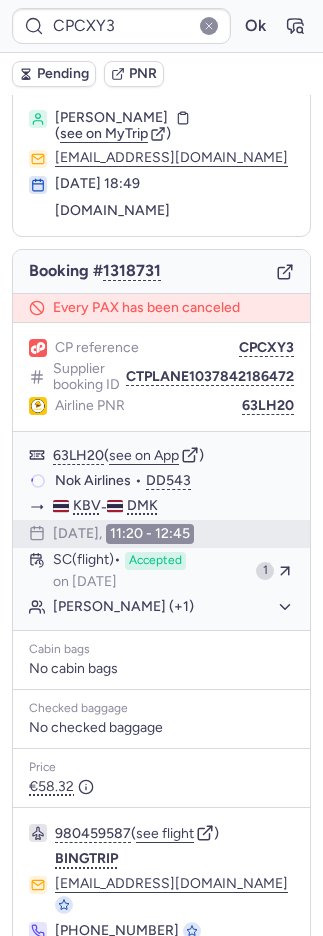 scroll, scrollTop: 125, scrollLeft: 0, axis: vertical 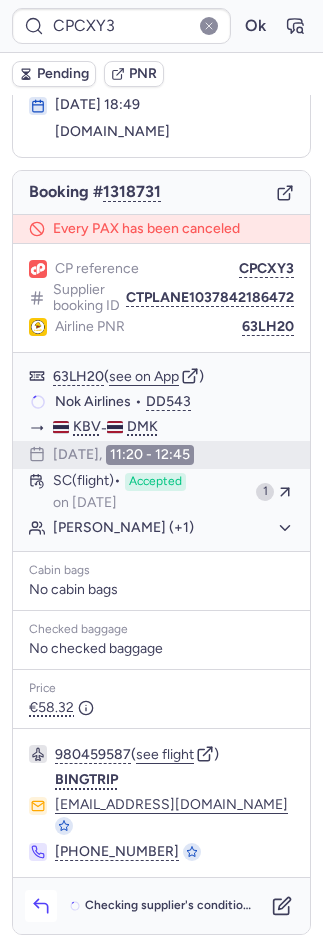 click 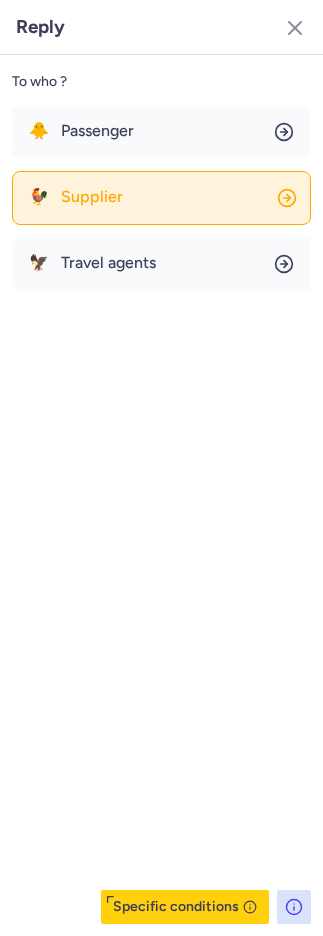 scroll, scrollTop: 126, scrollLeft: 0, axis: vertical 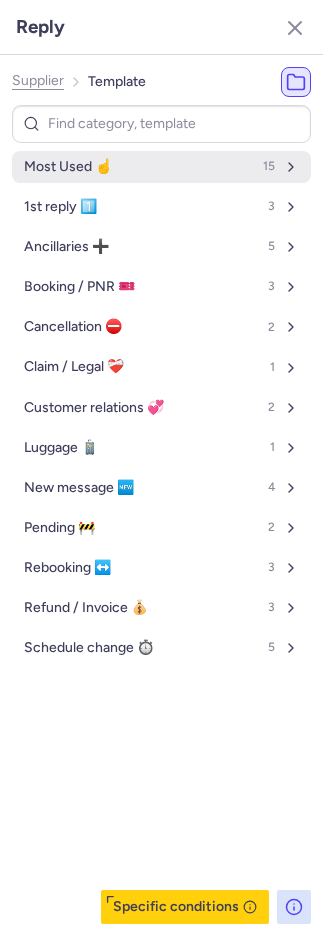 click on "Most Used ☝️" at bounding box center [68, 167] 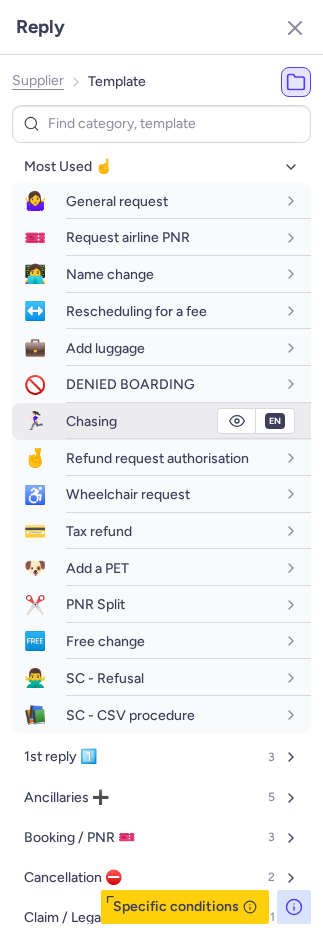 click on "Chasing" at bounding box center [91, 421] 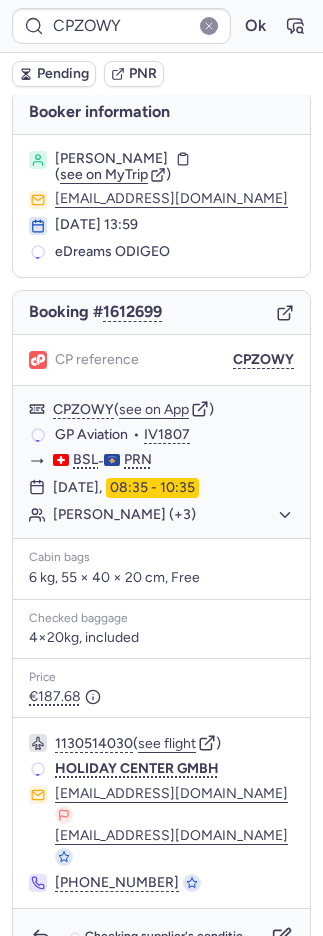 scroll, scrollTop: 2, scrollLeft: 0, axis: vertical 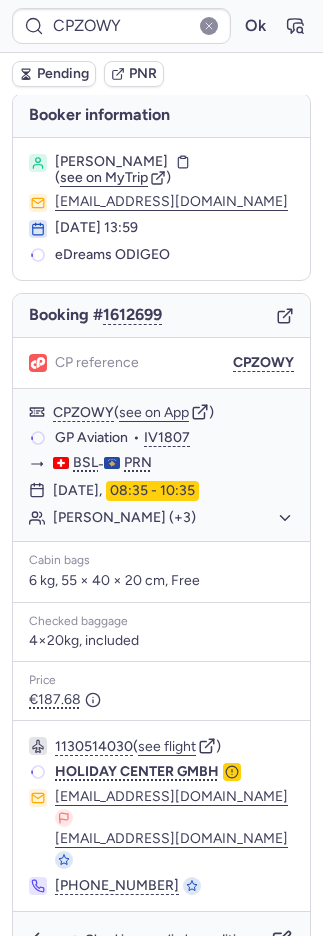 type on "CPAHXH" 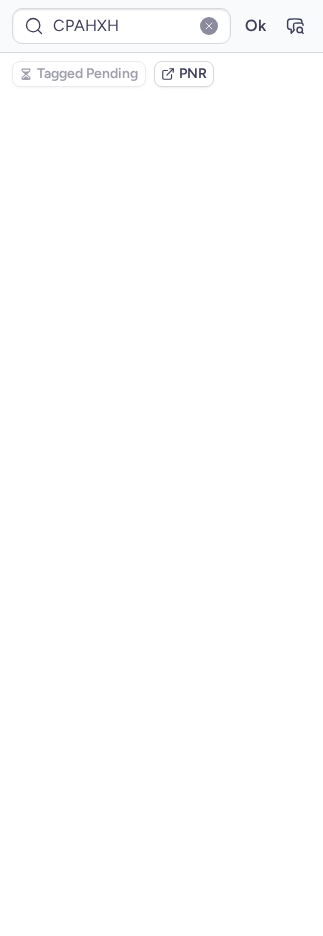 scroll, scrollTop: 24, scrollLeft: 0, axis: vertical 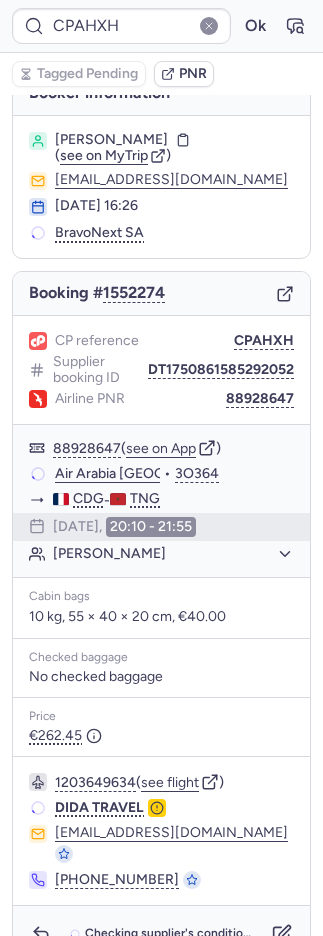 click 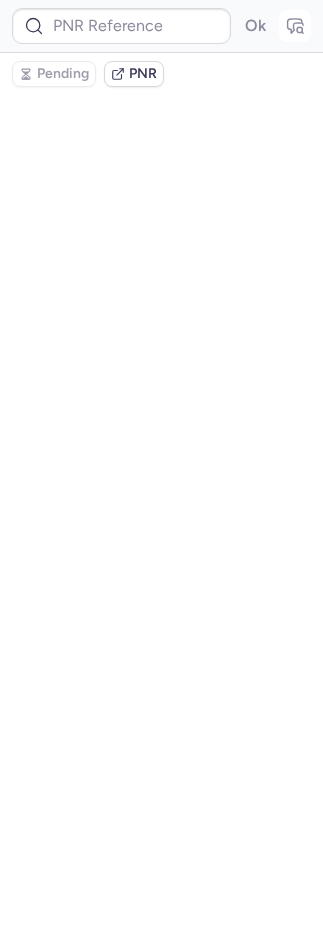 scroll, scrollTop: 0, scrollLeft: 0, axis: both 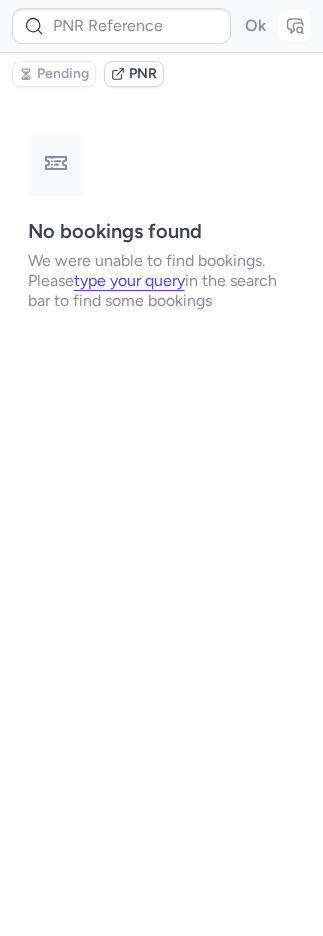 type on "CPAHXH" 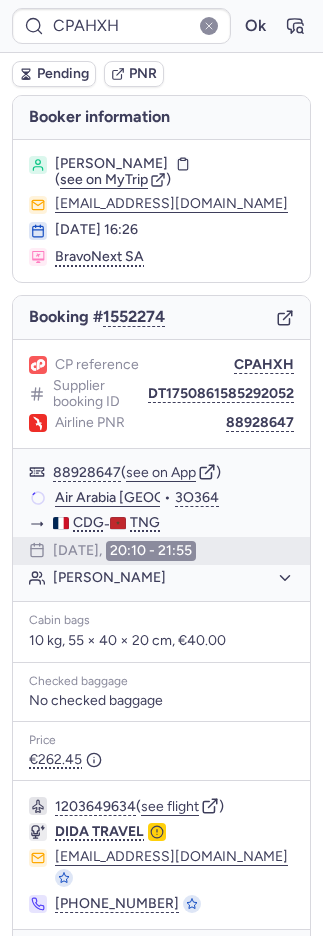 click at bounding box center [41, 958] 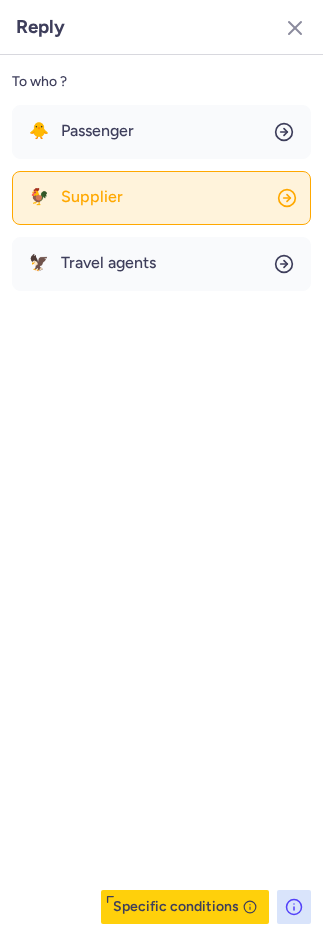 click on "🐓 Supplier" 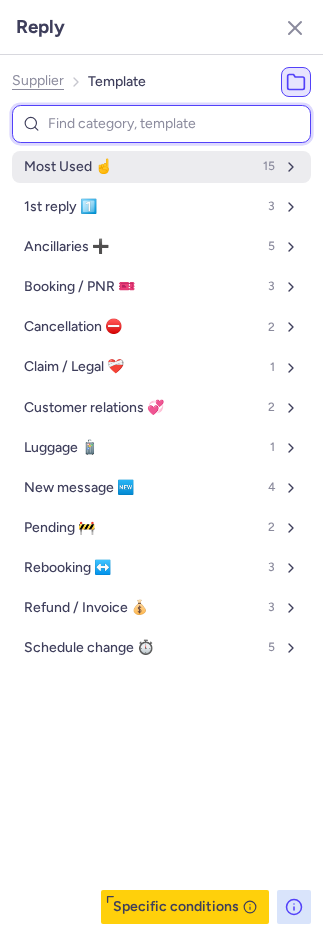 click on "Most Used ☝️ 15" at bounding box center (161, 167) 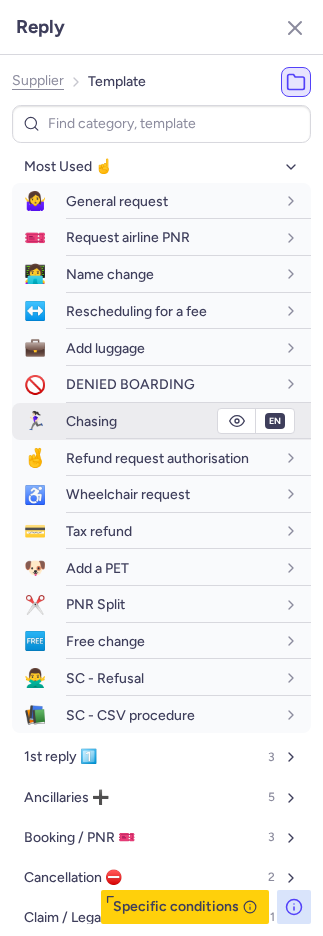click on "Chasing" at bounding box center [91, 421] 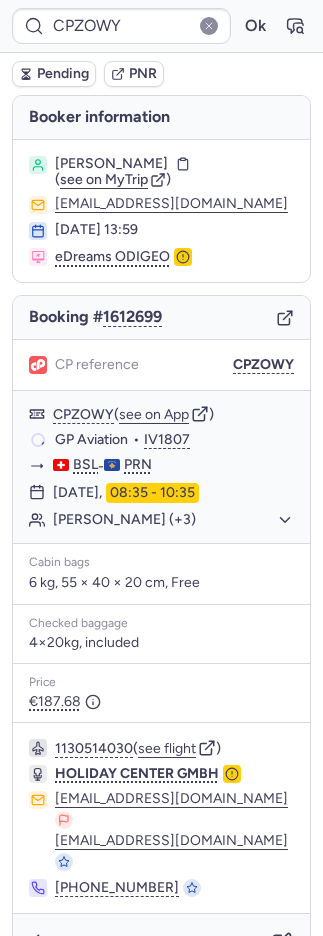 type on "CPNDE3" 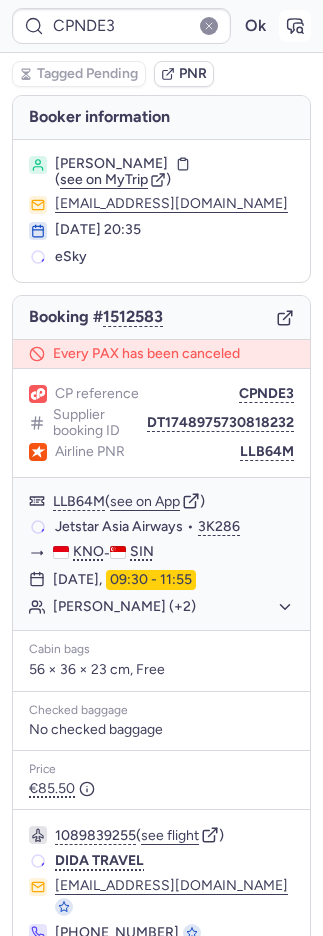 click 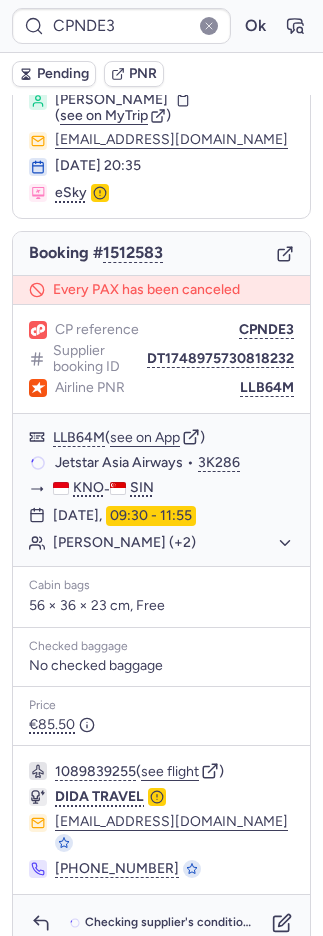 scroll, scrollTop: 66, scrollLeft: 0, axis: vertical 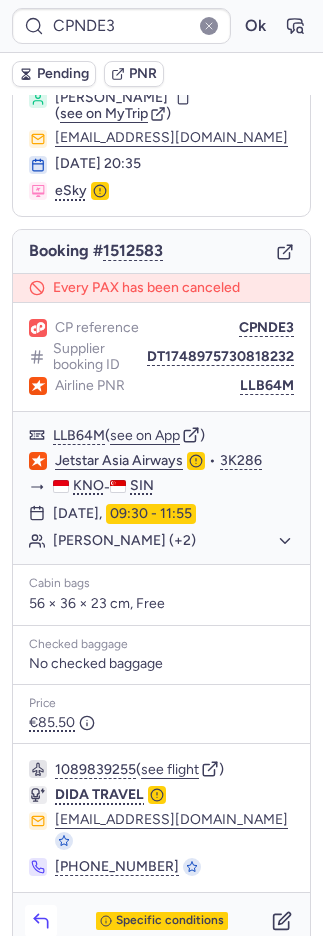 click at bounding box center [41, 921] 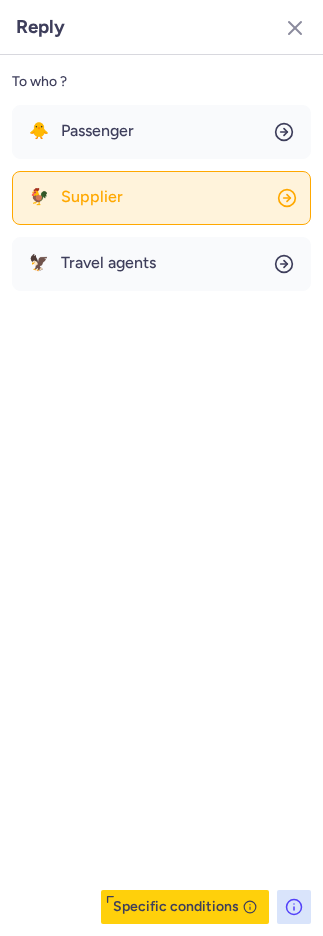 click on "Supplier" at bounding box center (92, 197) 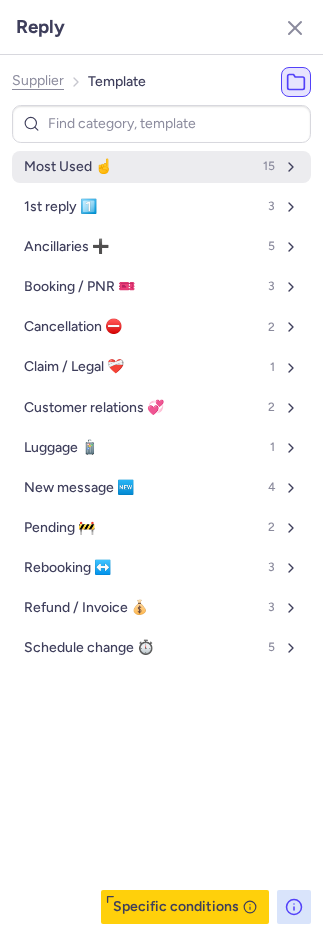 click on "Most Used ☝️" at bounding box center [68, 167] 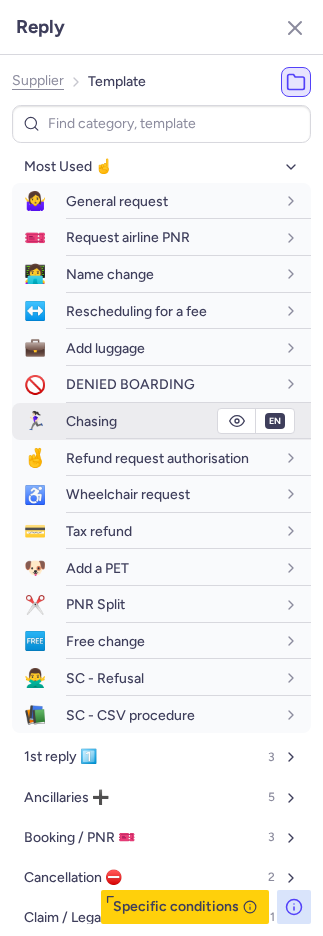 click on "Chasing" at bounding box center [91, 421] 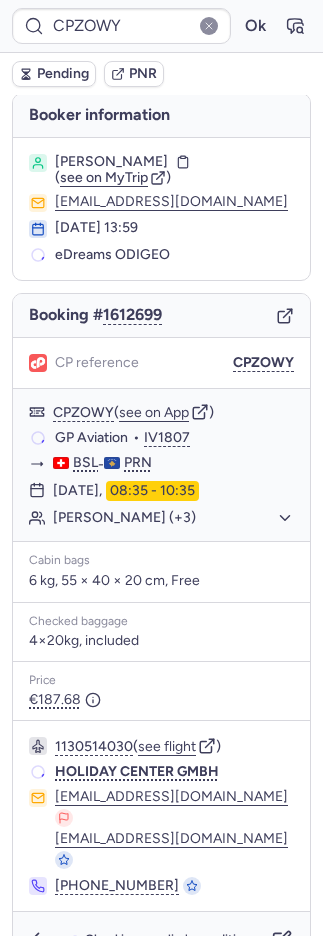 type on "CPSBXG" 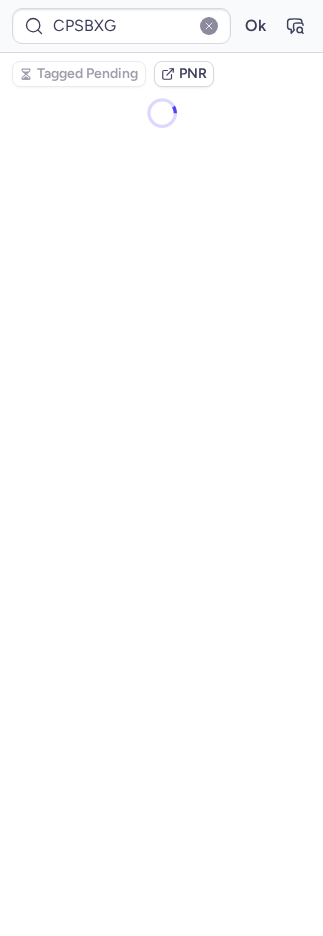 scroll, scrollTop: 30, scrollLeft: 0, axis: vertical 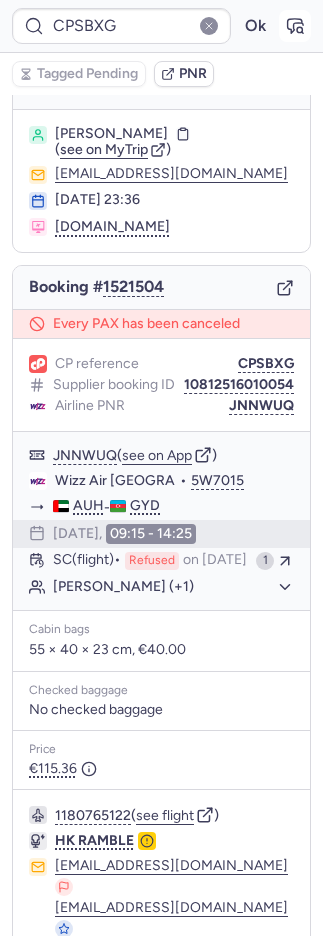click 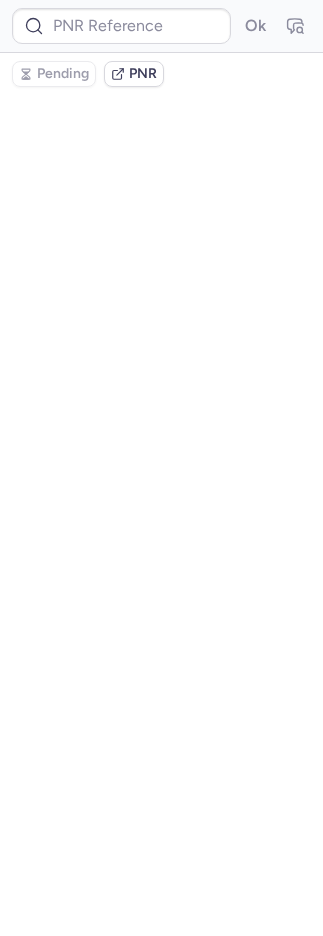 scroll, scrollTop: 0, scrollLeft: 0, axis: both 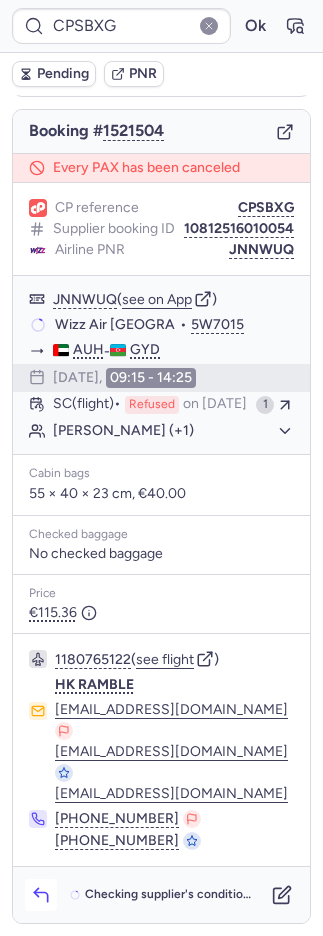 click 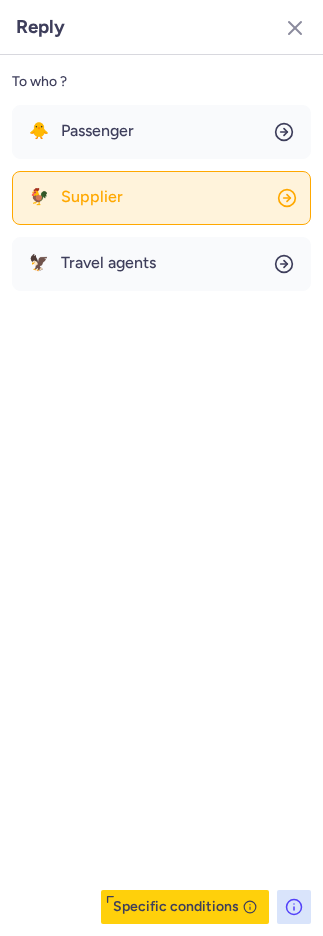 click on "Supplier" at bounding box center (92, 197) 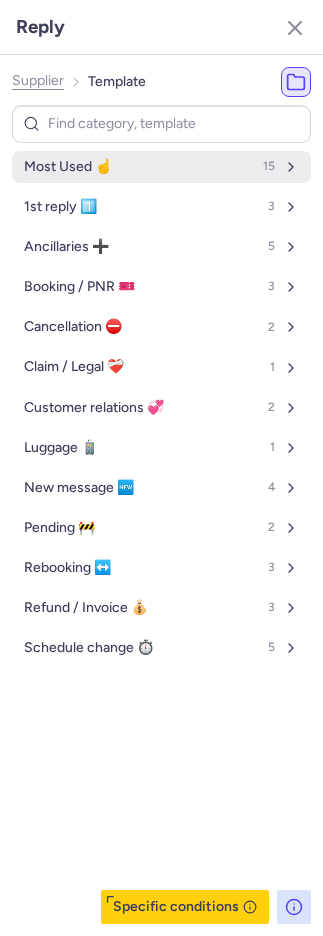 click on "Most Used ☝️" at bounding box center [68, 167] 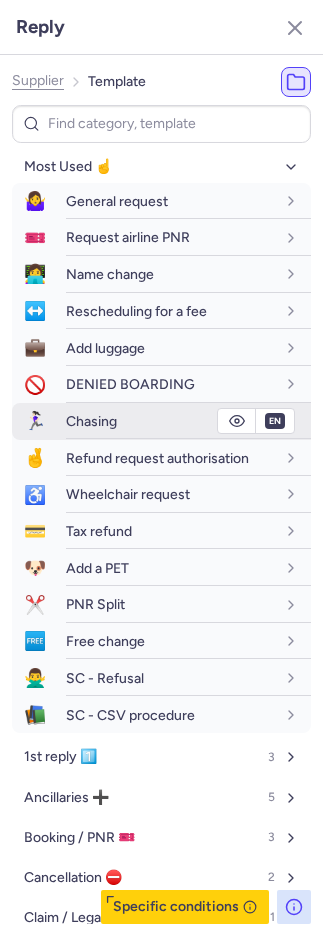 click on "Chasing" at bounding box center [91, 421] 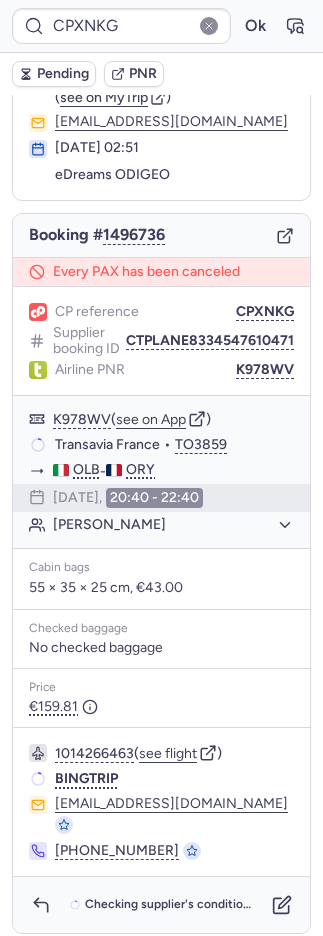 scroll, scrollTop: 82, scrollLeft: 0, axis: vertical 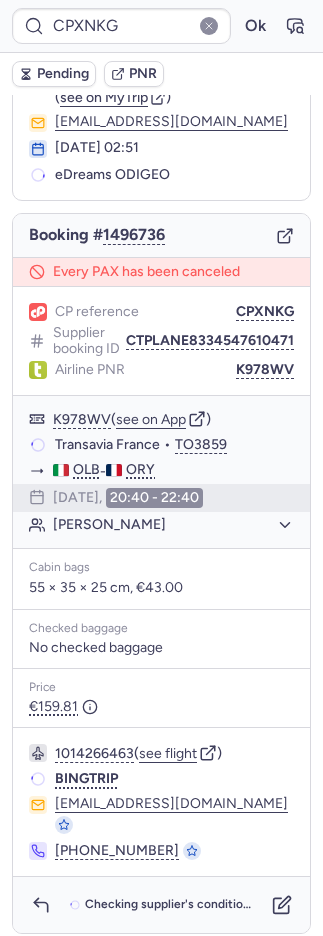 type on "CPV6A2" 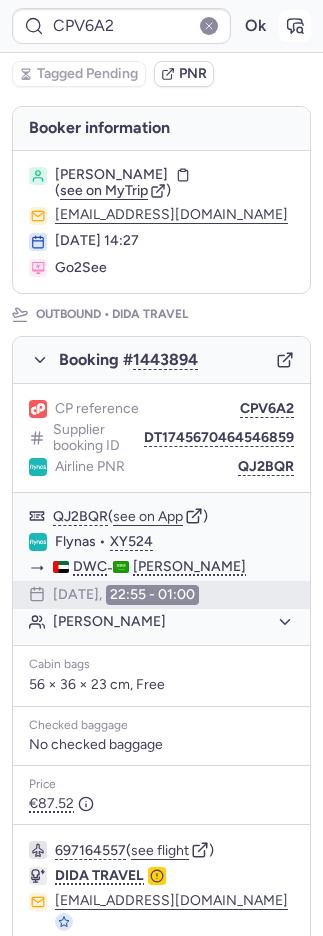 click 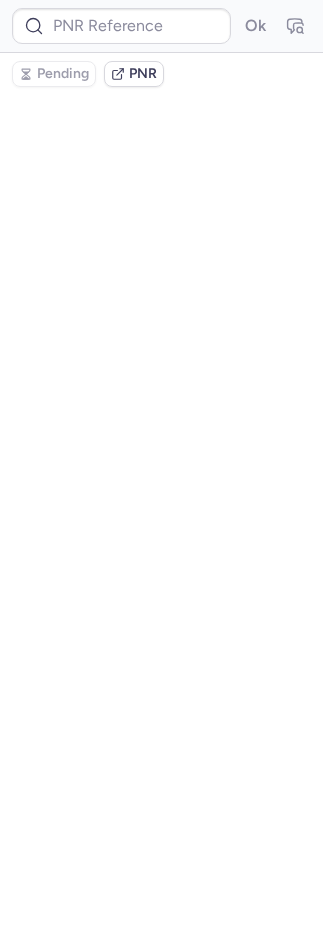 scroll, scrollTop: 0, scrollLeft: 0, axis: both 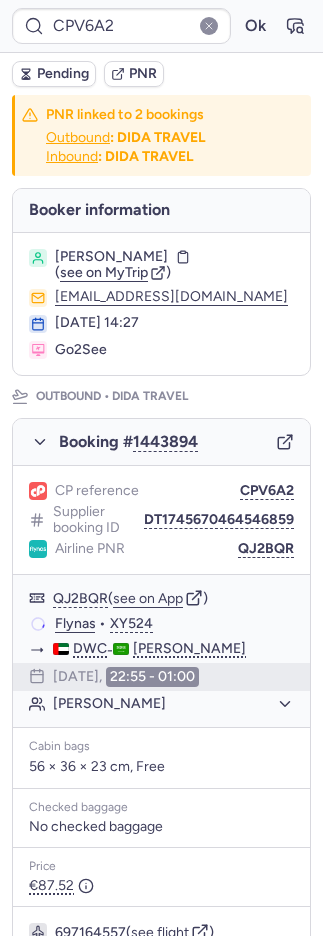 click on "H7M7HF  ( see on App )" 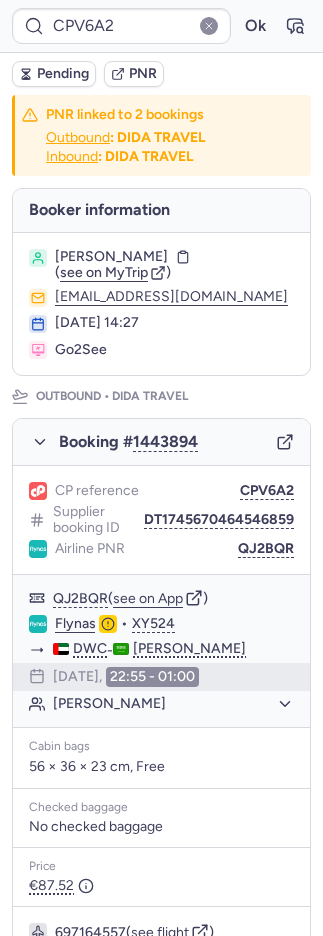 scroll, scrollTop: 905, scrollLeft: 0, axis: vertical 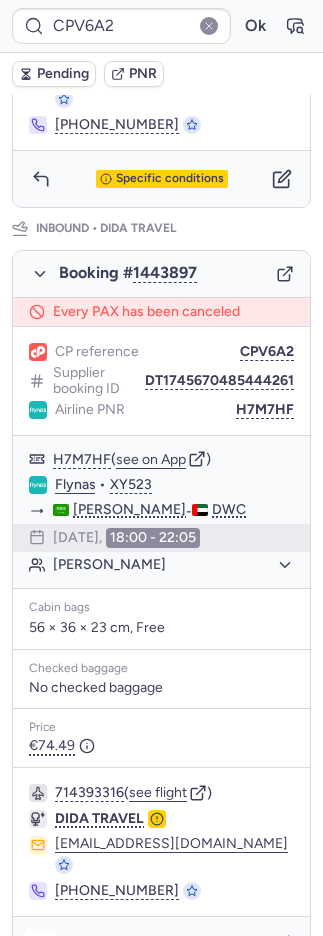 click 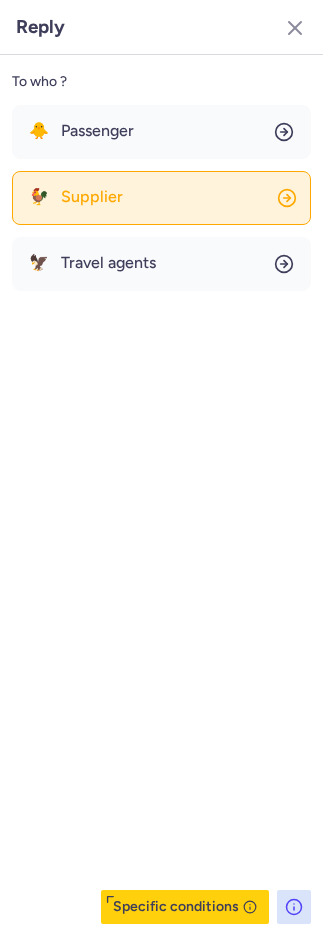 click on "🐓 Supplier" 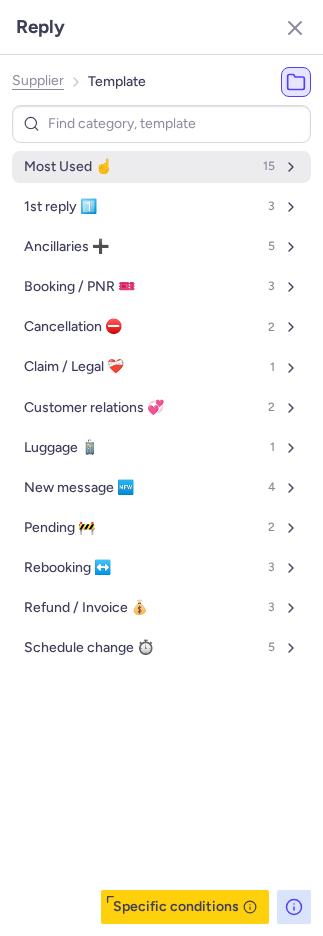 click on "Most Used ☝️ 15" at bounding box center [161, 167] 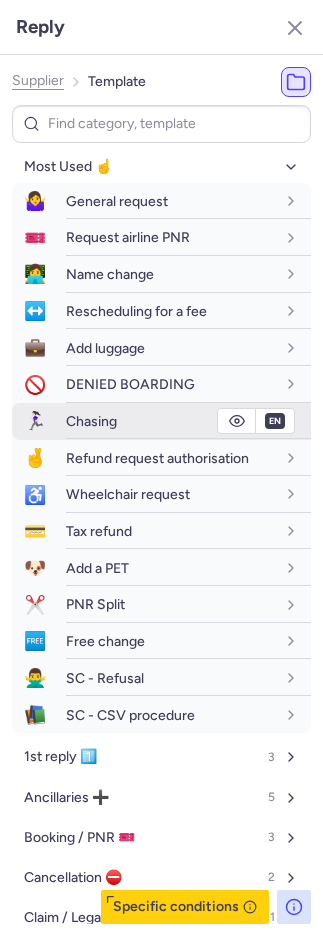 click on "Chasing" at bounding box center [188, 421] 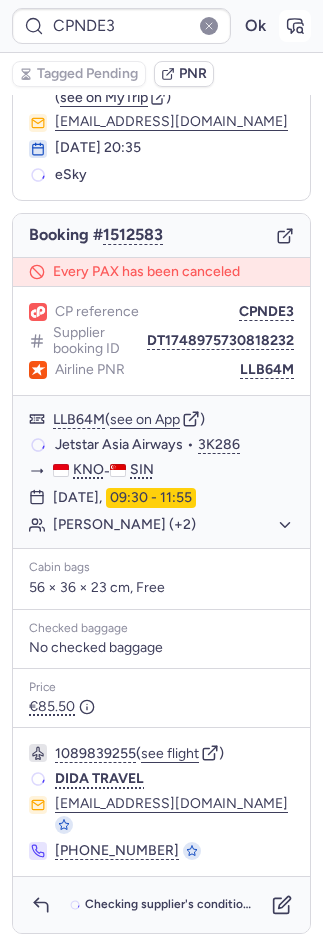 scroll, scrollTop: 66, scrollLeft: 0, axis: vertical 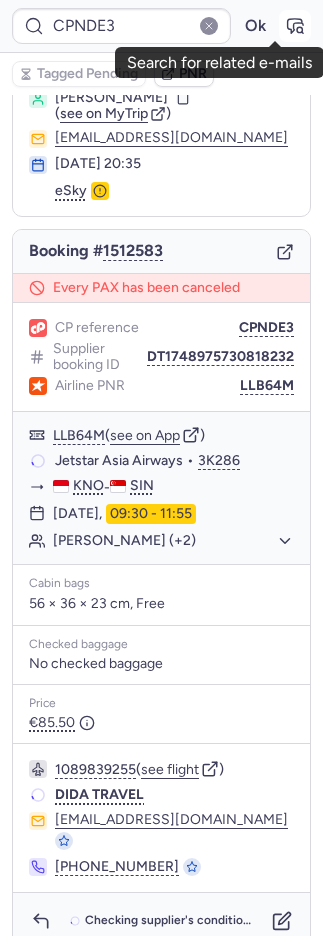 click 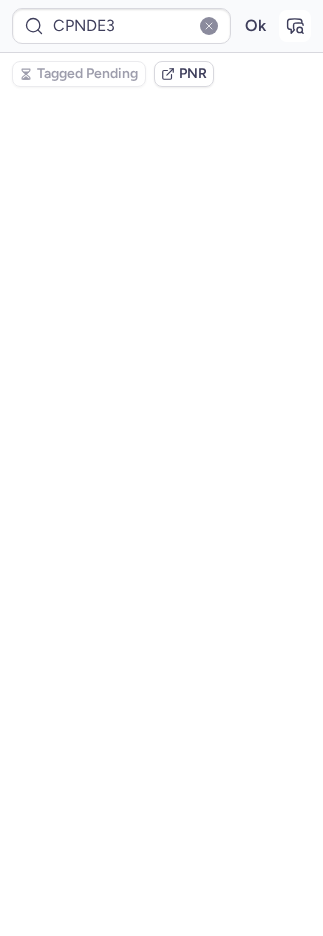 scroll, scrollTop: 66, scrollLeft: 0, axis: vertical 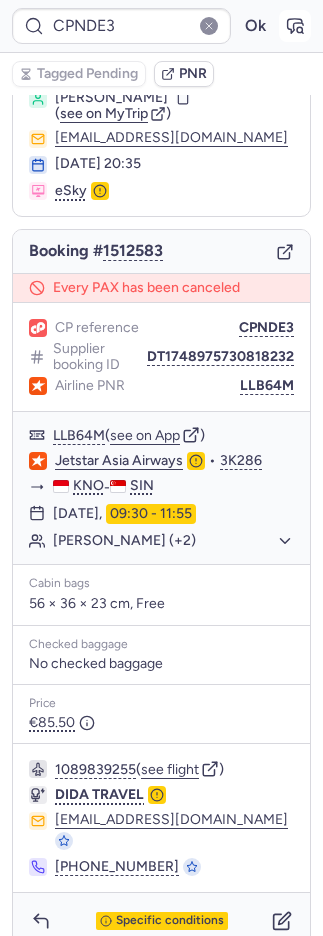 type on "CPDPFN" 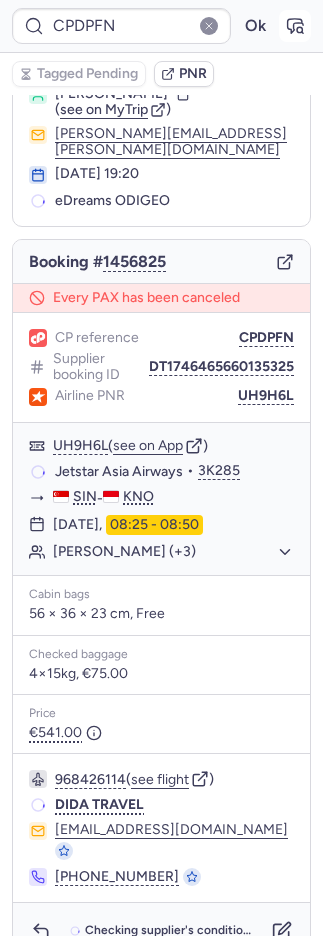 scroll, scrollTop: 66, scrollLeft: 0, axis: vertical 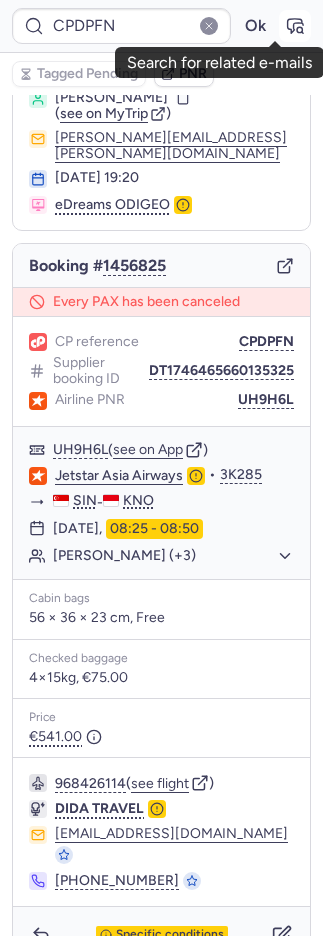click 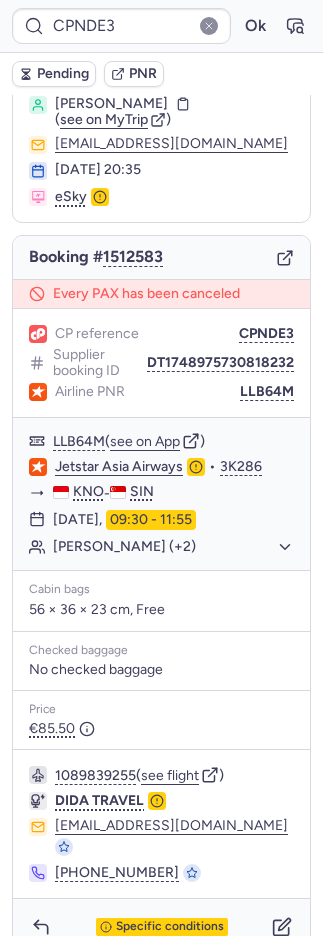 scroll, scrollTop: 66, scrollLeft: 0, axis: vertical 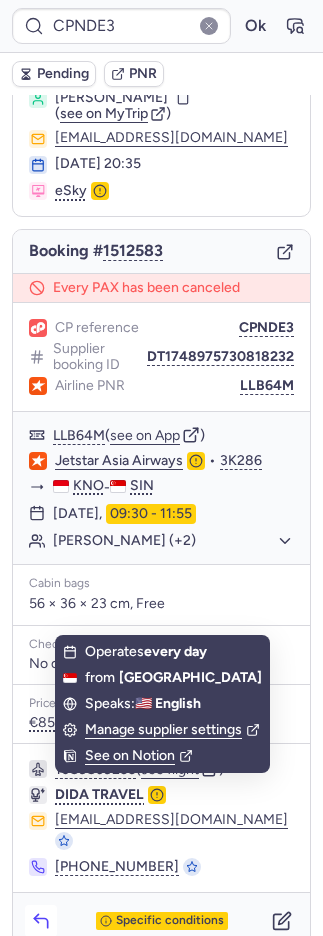 click 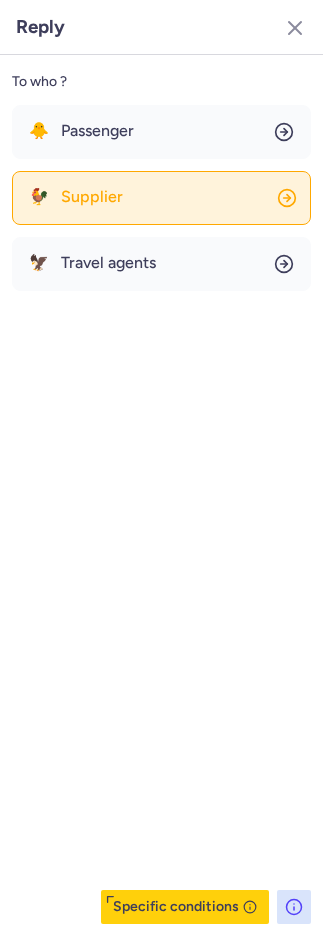 click on "🐓 Supplier" 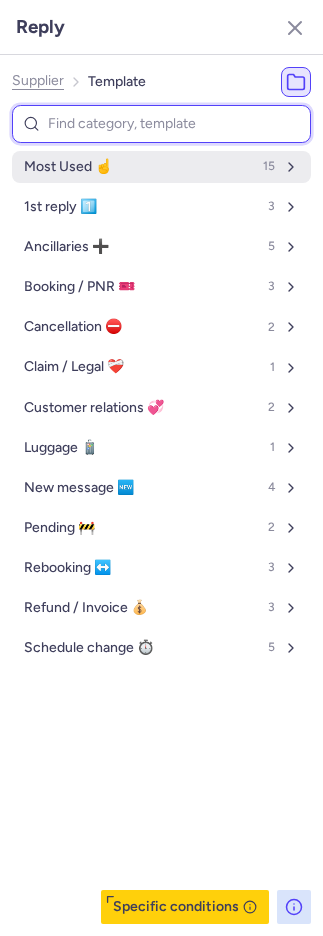 click on "Most Used ☝️ 15" at bounding box center (161, 167) 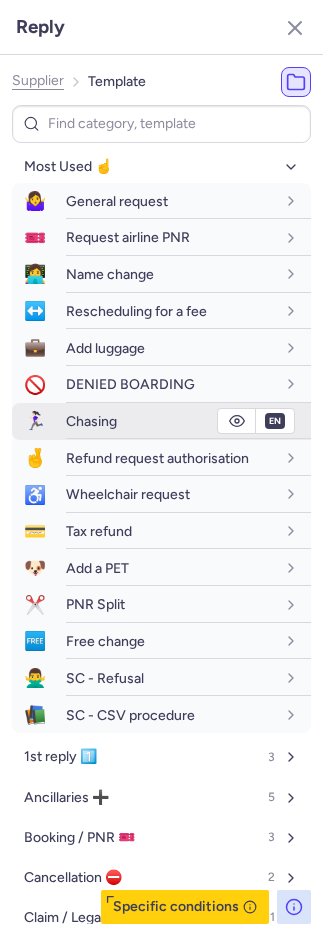 click on "Chasing" at bounding box center (91, 421) 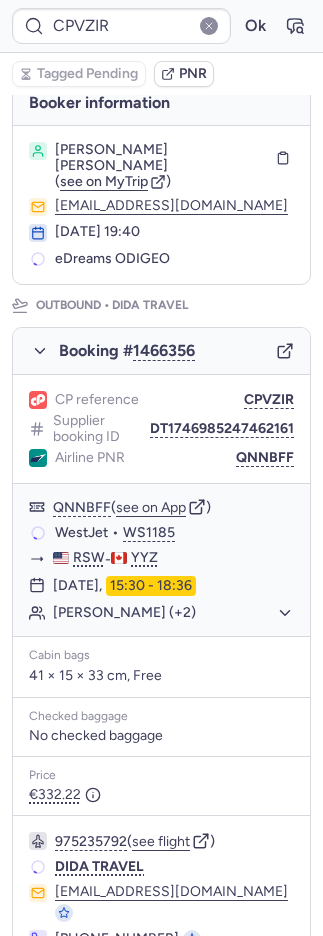 scroll, scrollTop: 107, scrollLeft: 0, axis: vertical 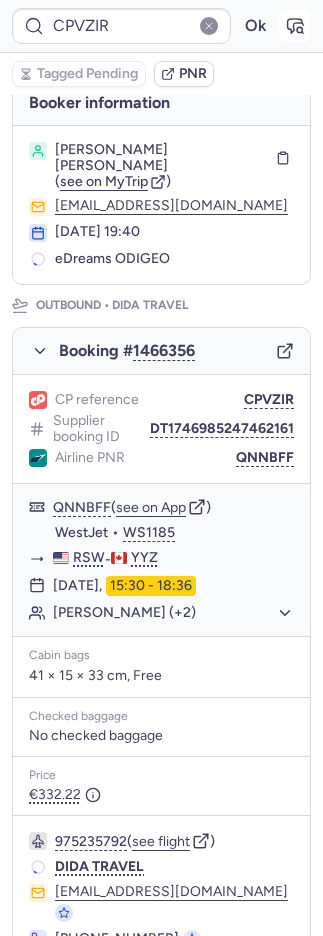 click 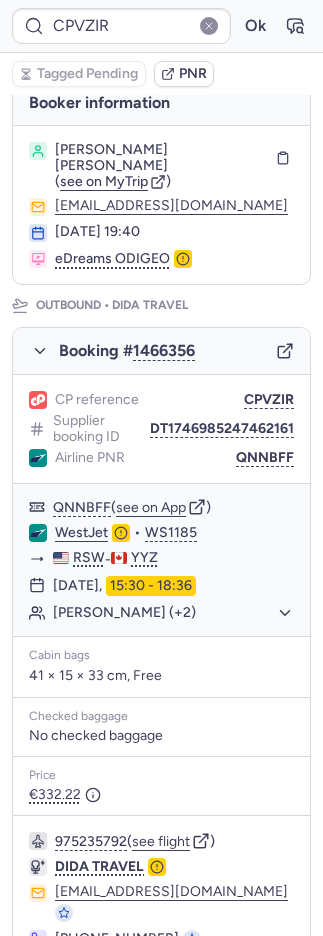 scroll, scrollTop: 922, scrollLeft: 0, axis: vertical 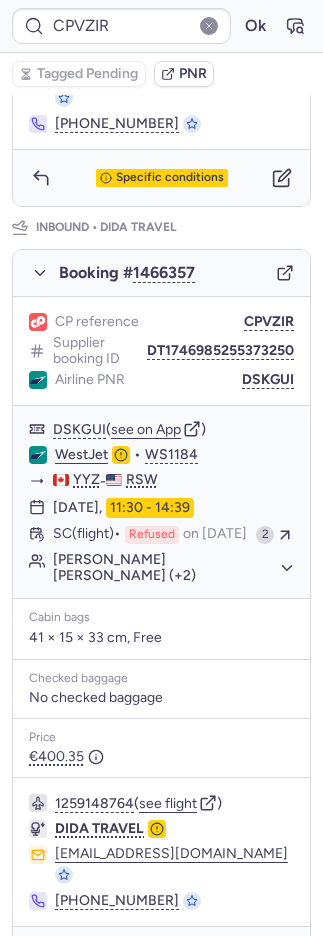 click 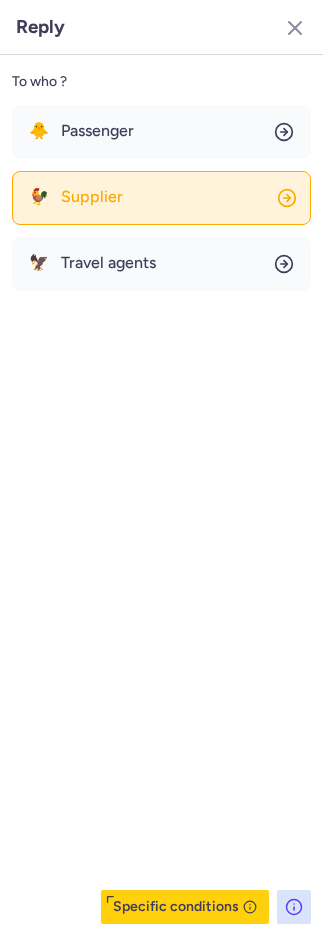 click on "🐓 Supplier" 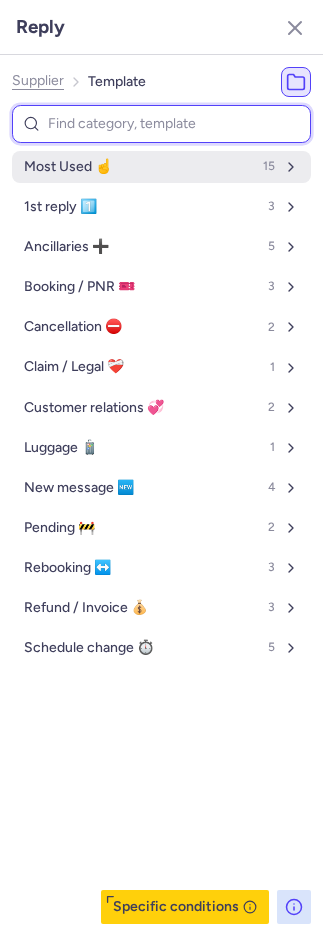 click on "Most Used ☝️" at bounding box center [68, 167] 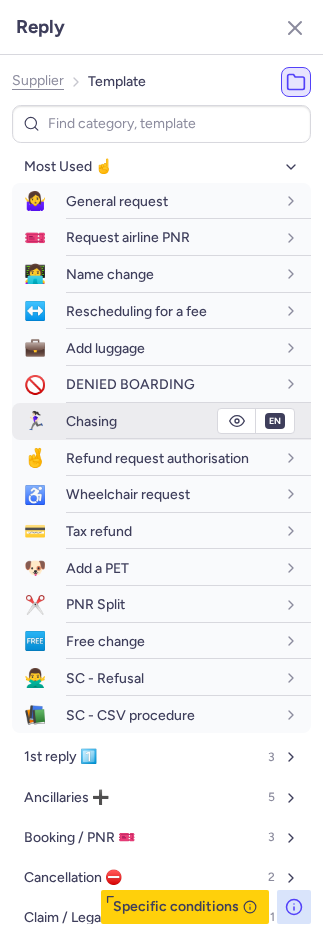 click on "Chasing" at bounding box center (188, 421) 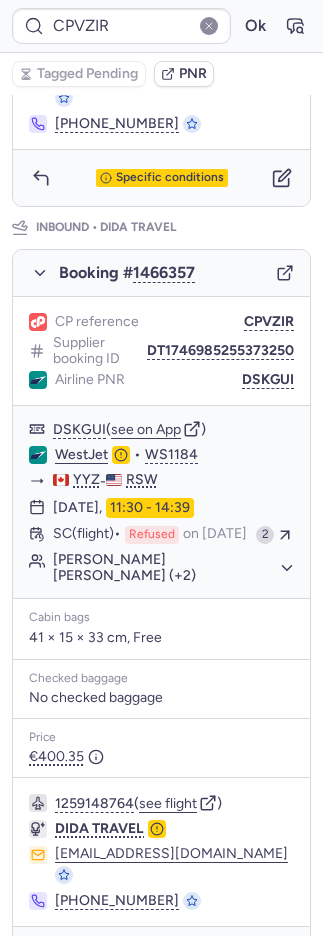 type on "CPCXY3" 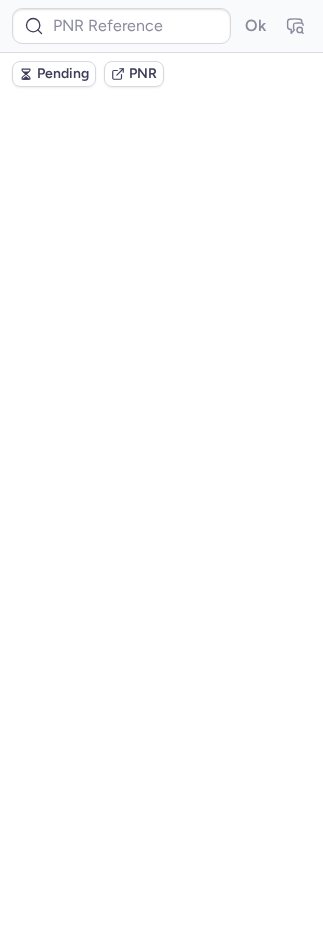 scroll, scrollTop: 0, scrollLeft: 0, axis: both 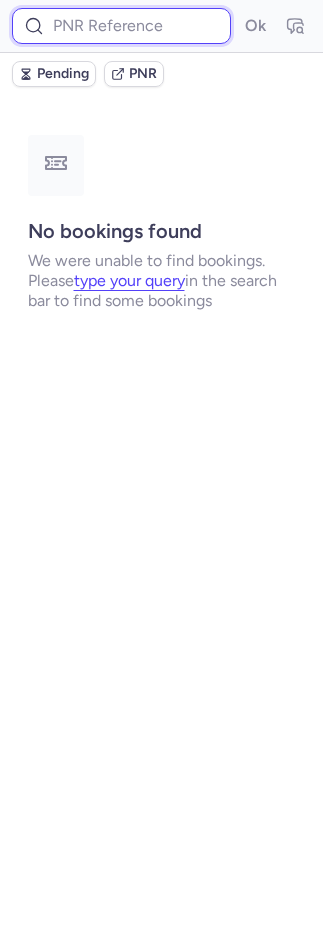 click at bounding box center [121, 26] 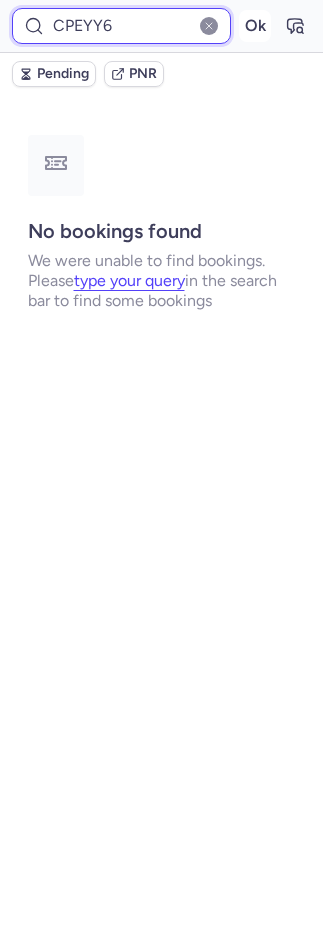 type on "CPEYY6" 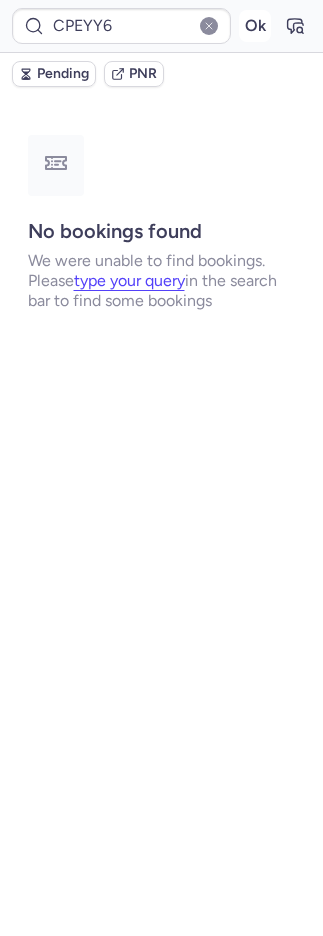 click on "Ok" at bounding box center [255, 26] 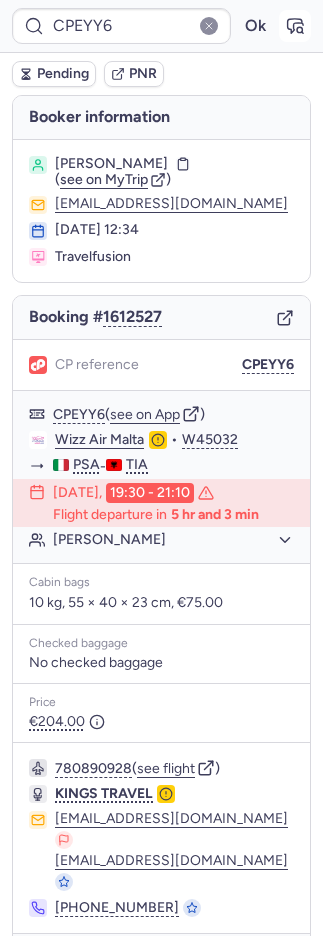 click 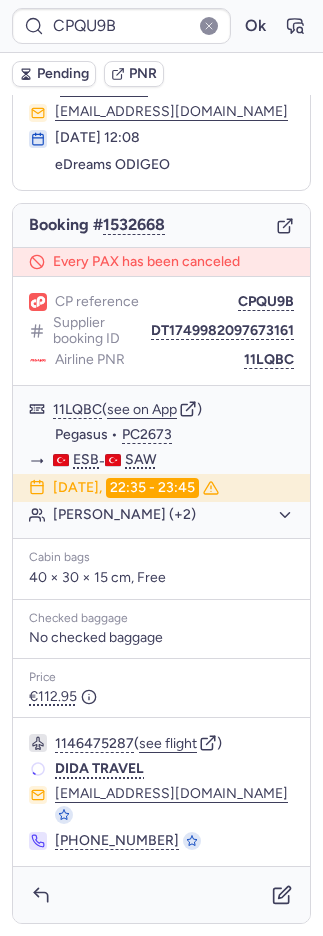 scroll, scrollTop: 66, scrollLeft: 0, axis: vertical 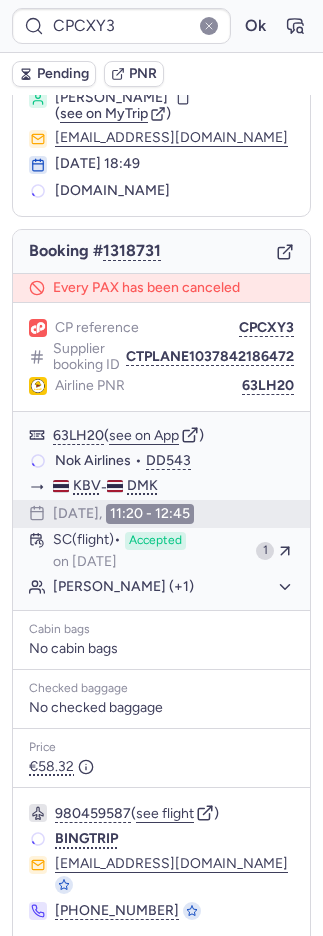 type on "CPZOWY" 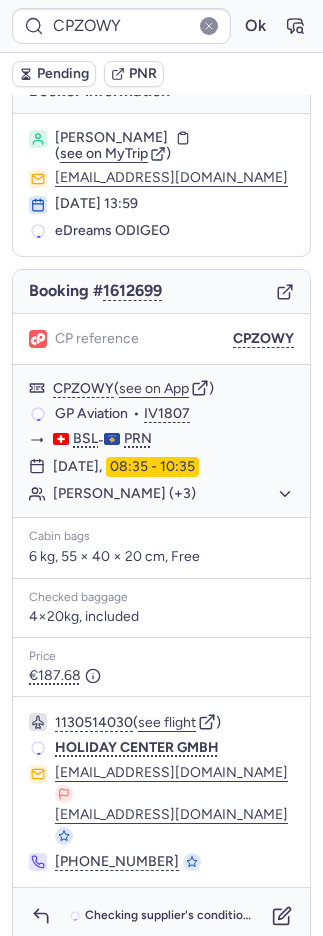 scroll, scrollTop: 2, scrollLeft: 0, axis: vertical 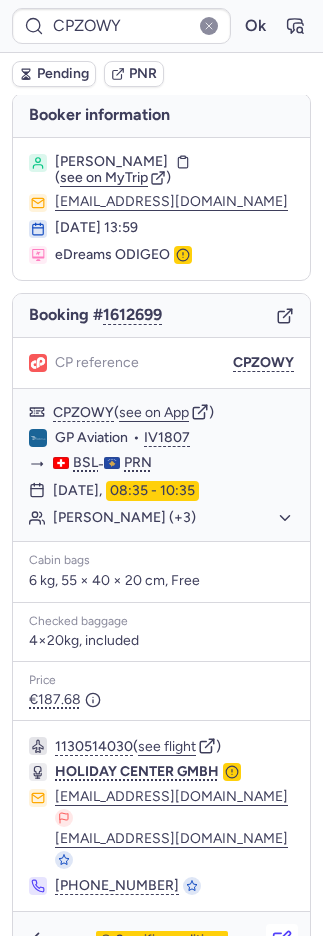 click 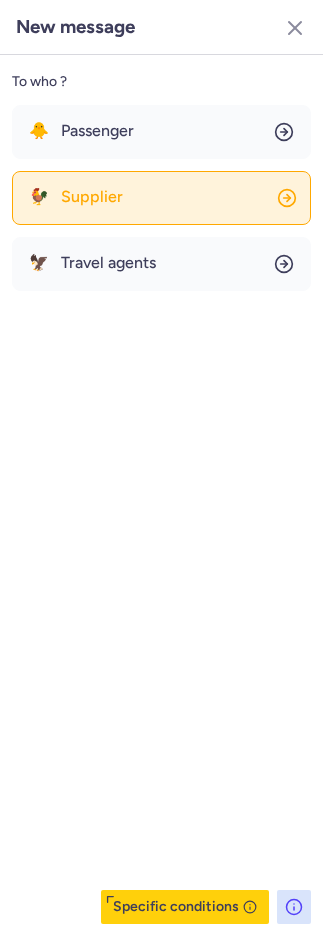 click on "🐓 Supplier" 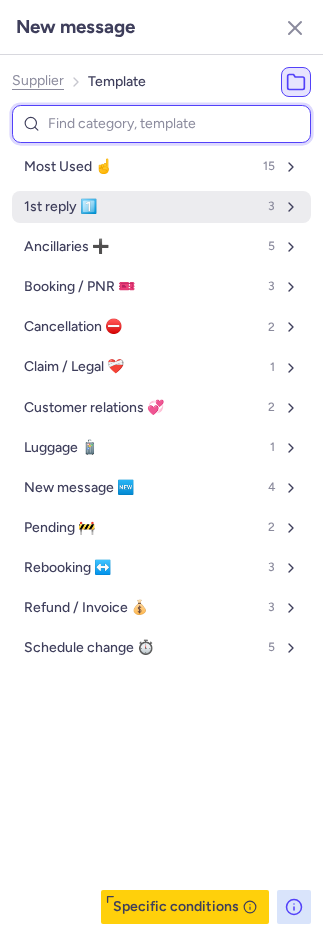 click on "1st reply 1️⃣ 3" at bounding box center [161, 207] 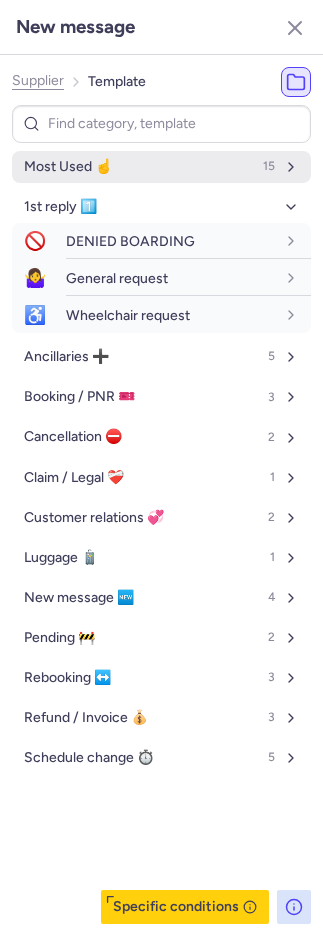 click on "Most Used ☝️ 15" at bounding box center (161, 167) 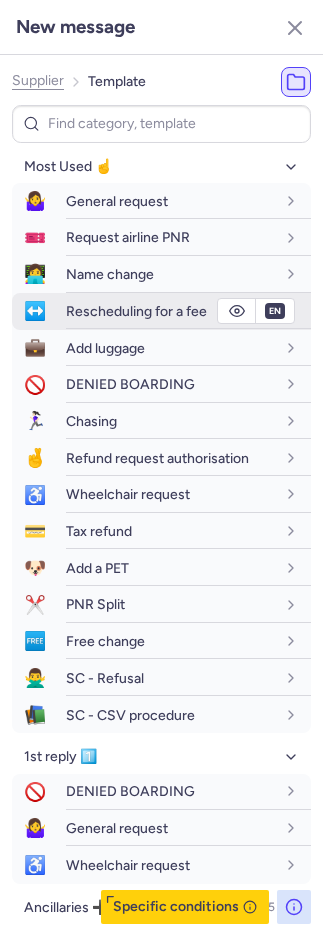 click on "Rescheduling for a fee" at bounding box center (136, 311) 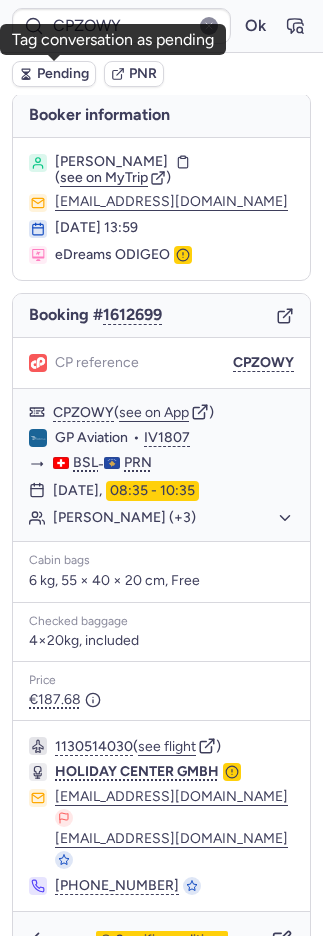 click on "Pending" at bounding box center [63, 74] 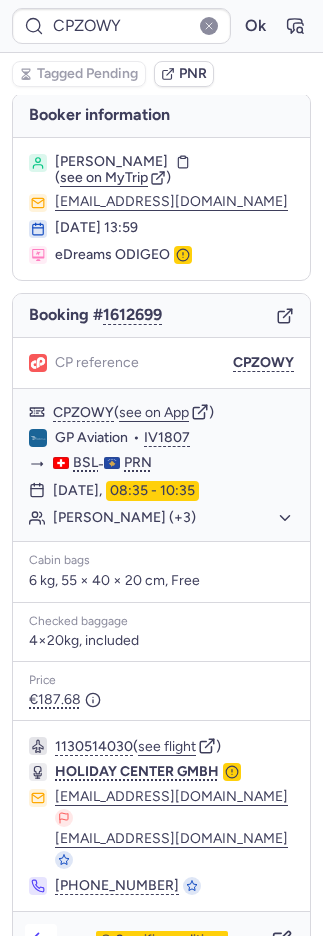 click 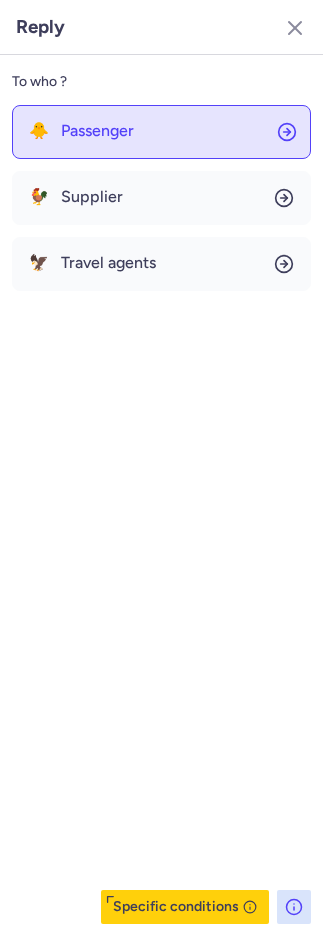 click on "🐥 Passenger" 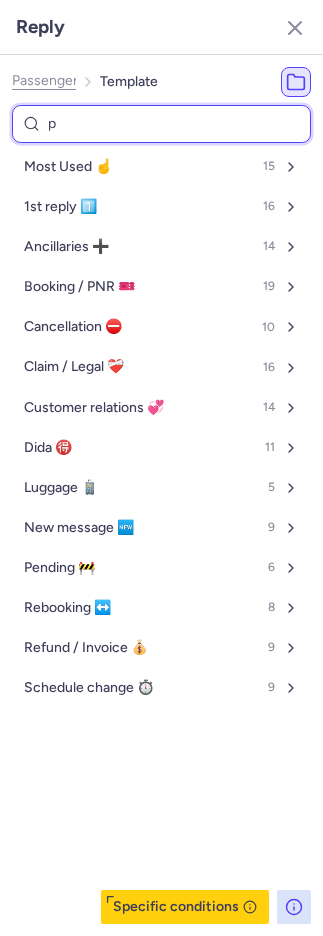 type on "pe" 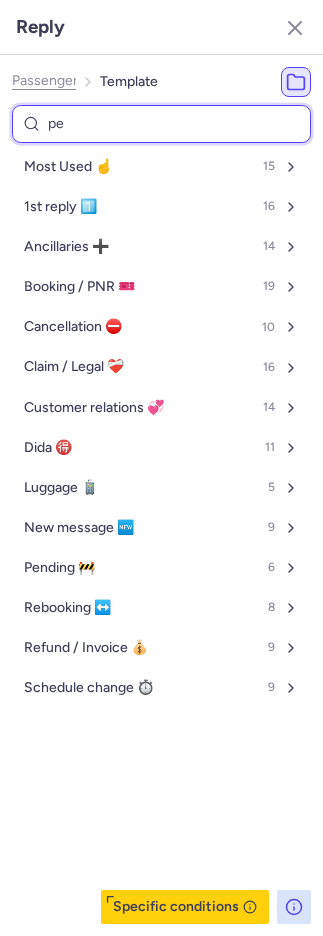 select on "en" 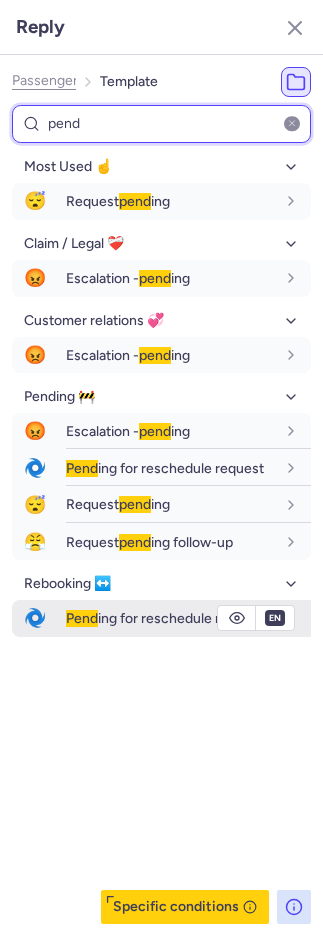 type on "pend" 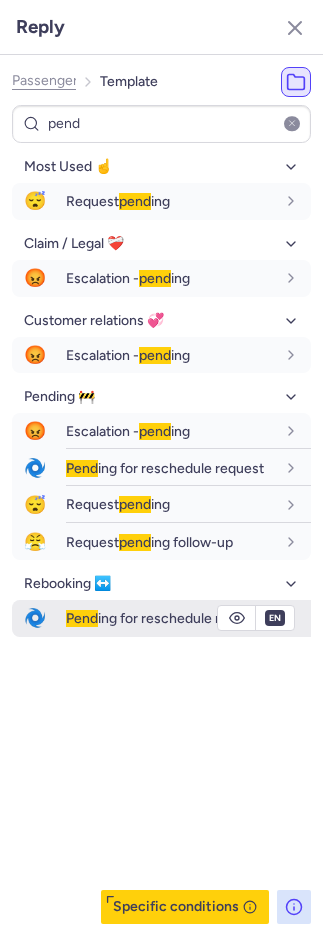 click on "Pend ing for reschedule request" at bounding box center [188, 618] 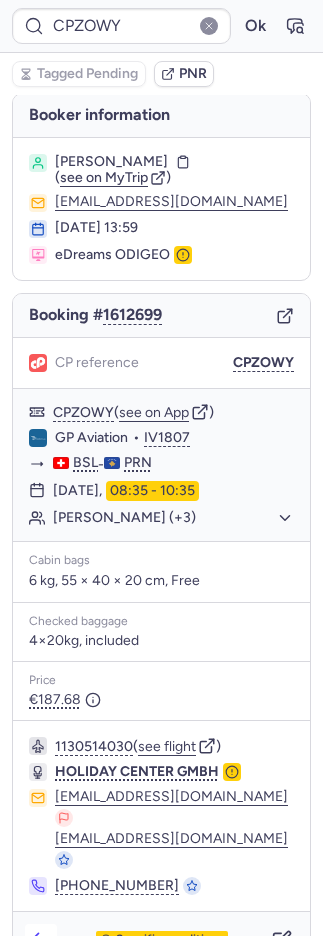 click 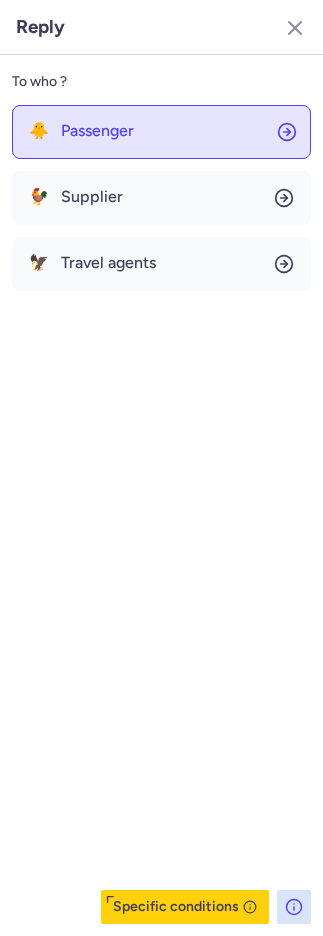 click on "🐥 Passenger" 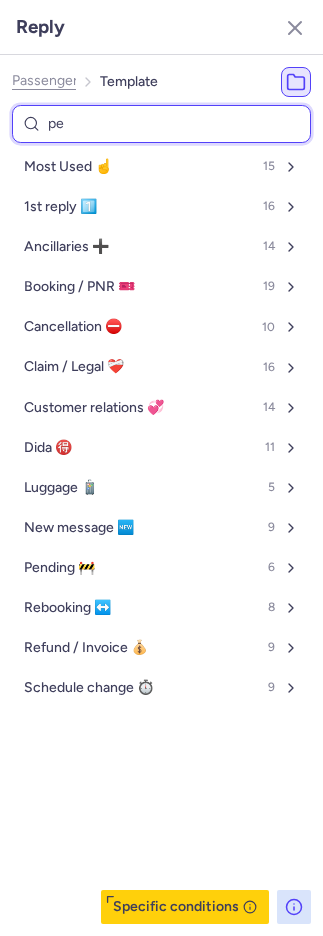 type on "pen" 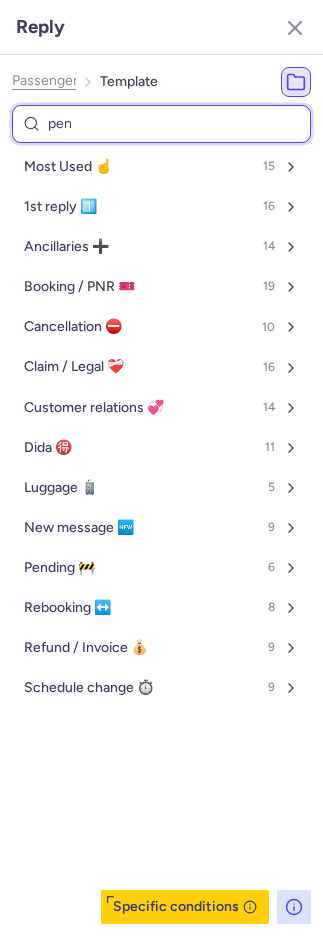 select on "en" 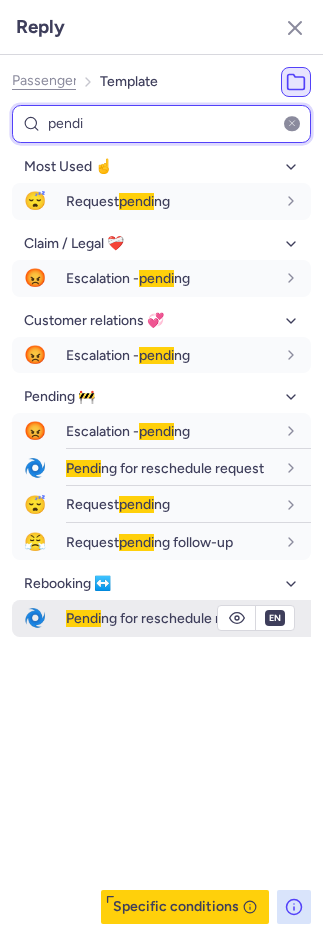 type on "pendi" 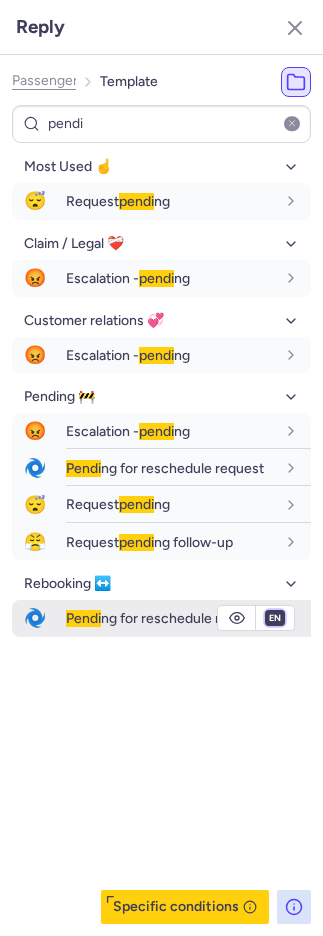 click on "fr en de nl pt es it ru" at bounding box center (275, 618) 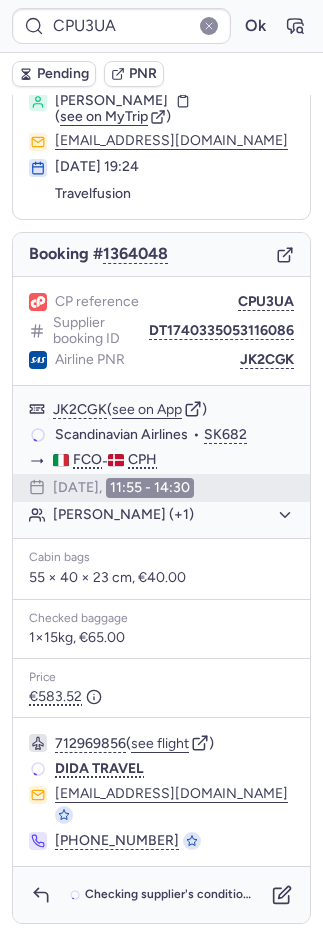 scroll, scrollTop: 38, scrollLeft: 0, axis: vertical 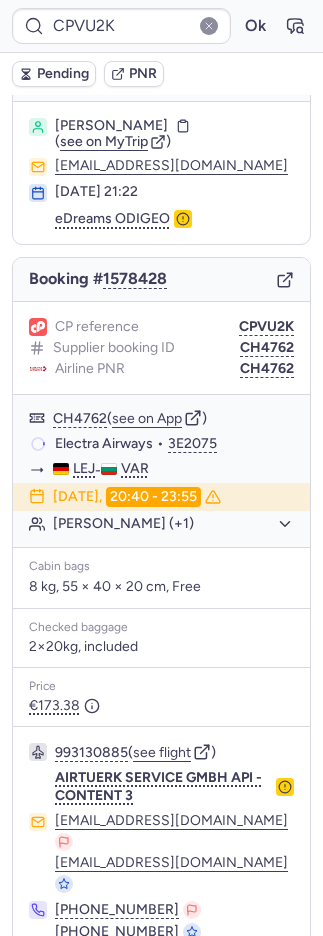 type on "CPXNKG" 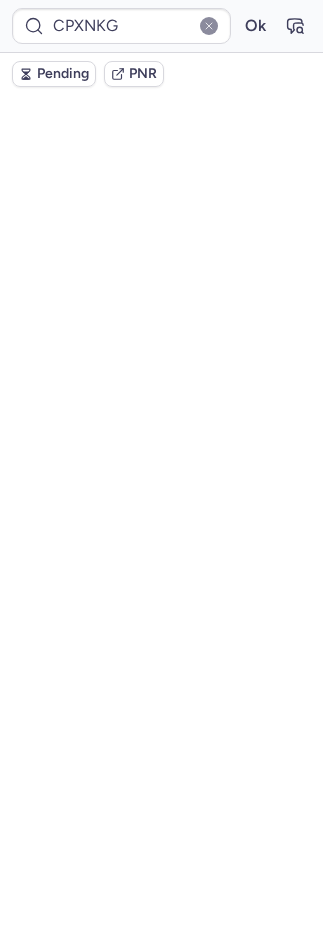 scroll, scrollTop: 78, scrollLeft: 0, axis: vertical 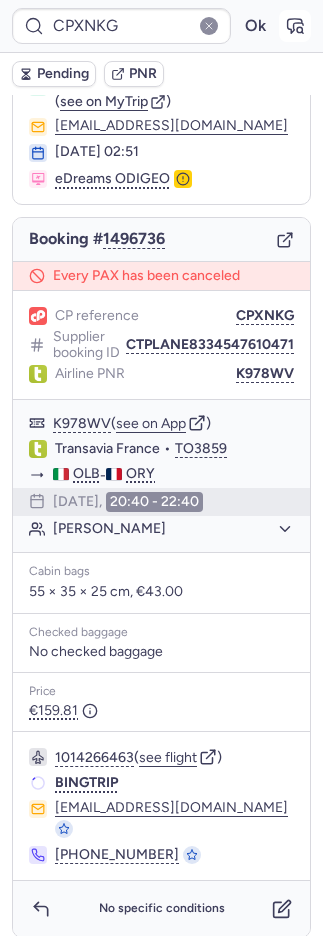 click 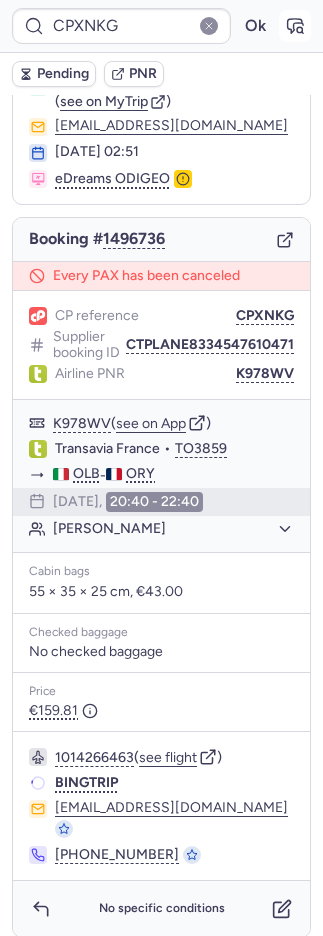 click 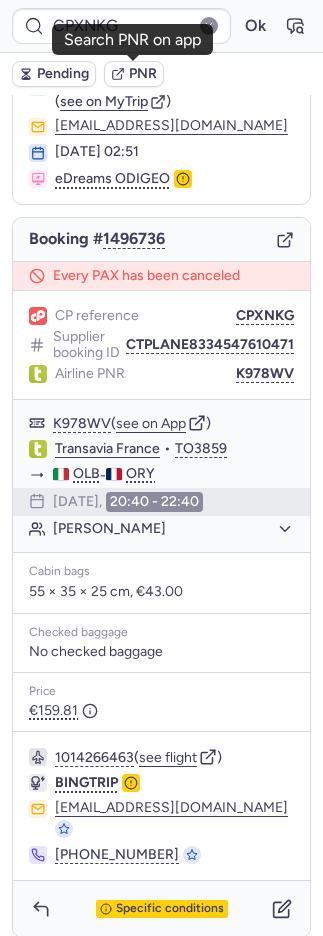 click on "PNR" at bounding box center (143, 74) 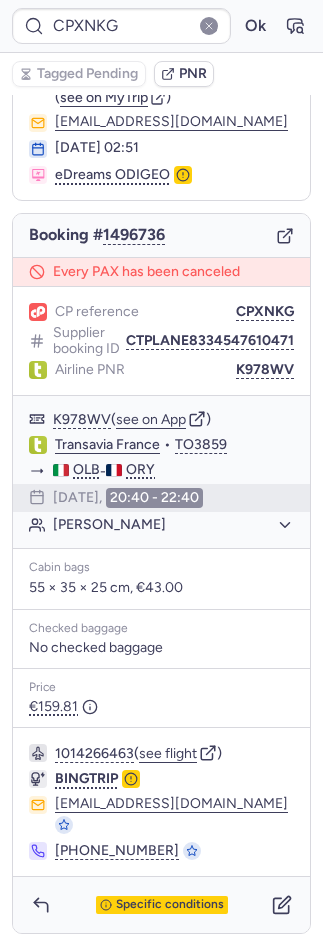 scroll, scrollTop: 82, scrollLeft: 0, axis: vertical 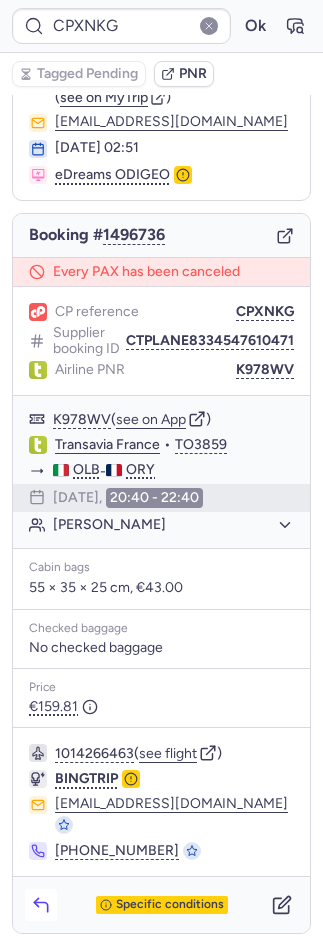 click 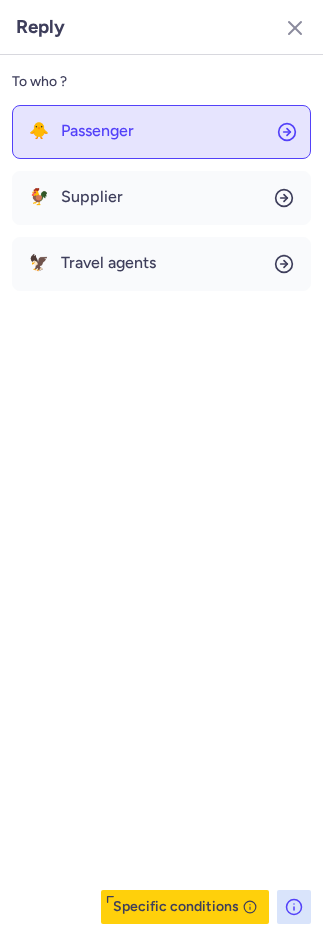 click on "🐥 Passenger" 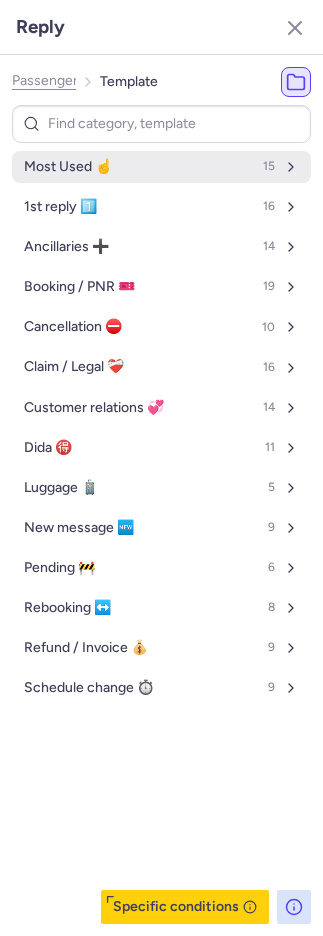 click on "Most Used ☝️ 15" at bounding box center [161, 167] 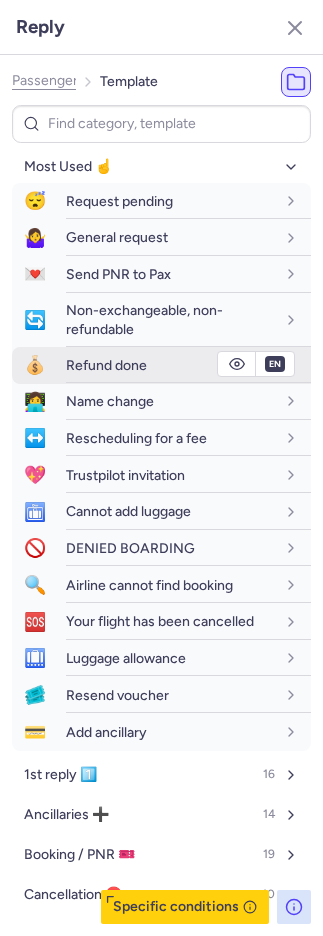click on "Refund done" at bounding box center [106, 365] 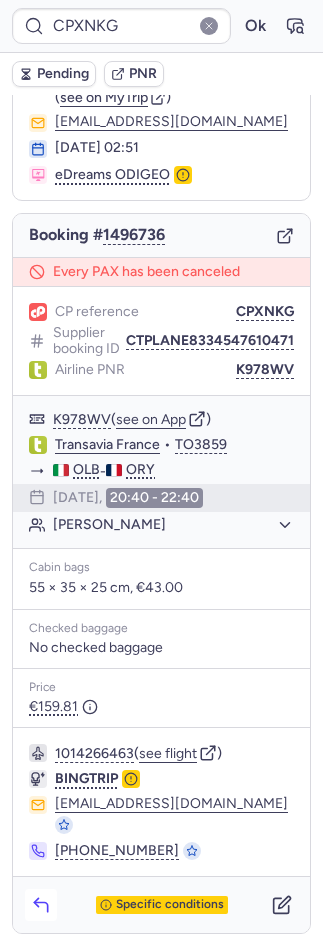 click 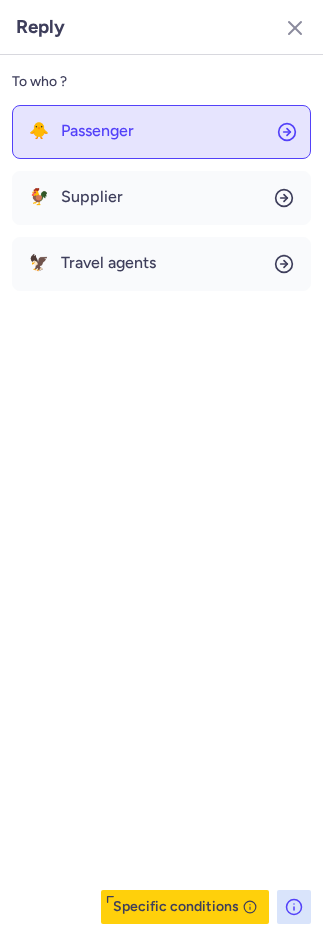 click on "🐥 Passenger" 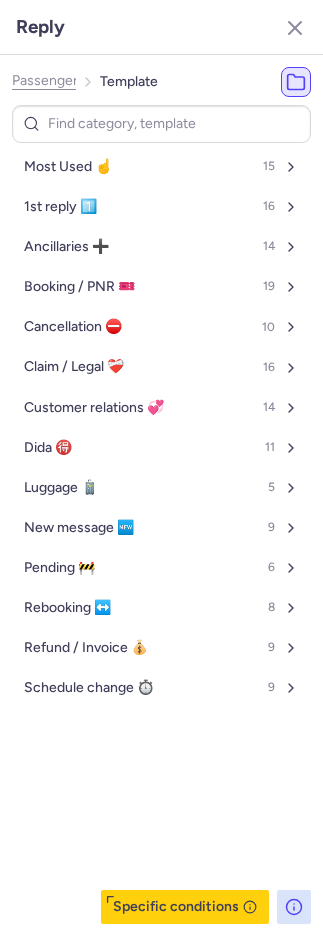click on "Most Used ☝️" at bounding box center (68, 167) 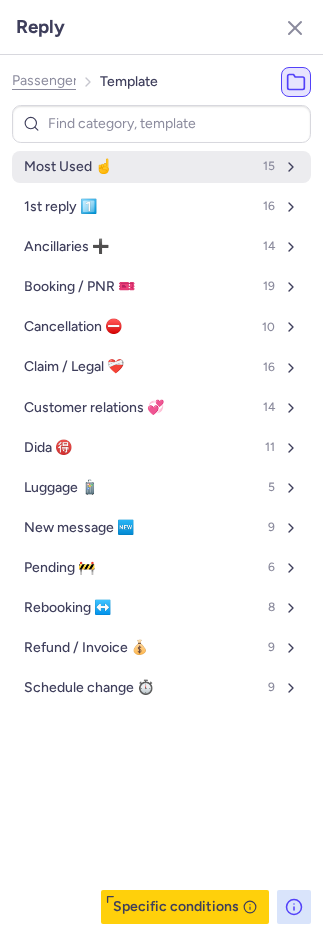 select on "en" 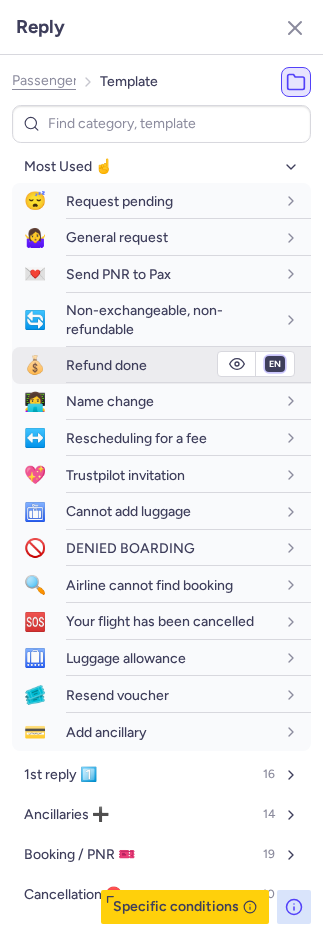 click on "fr en de nl pt es it ru" at bounding box center [275, 364] 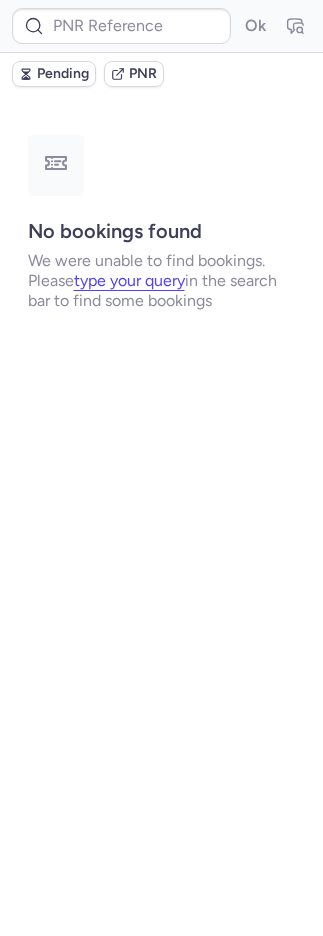 scroll, scrollTop: 0, scrollLeft: 0, axis: both 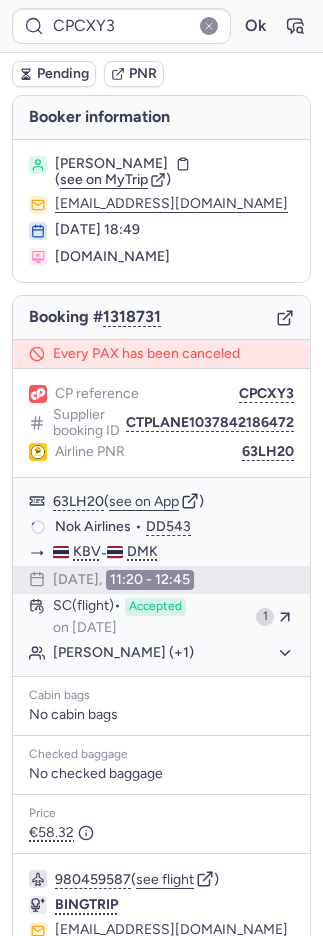 click on "PNR" at bounding box center (143, 74) 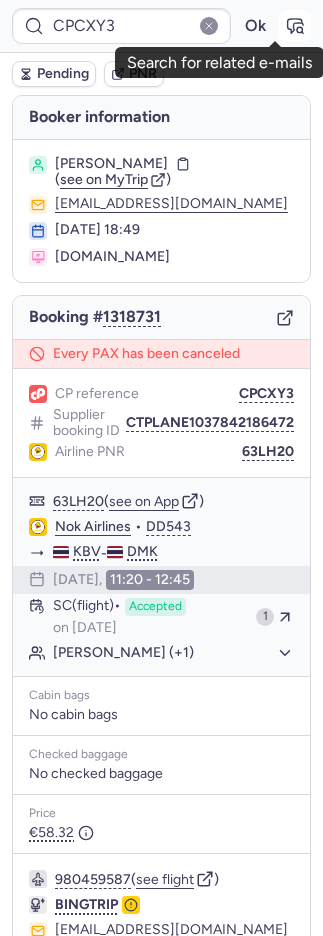 click 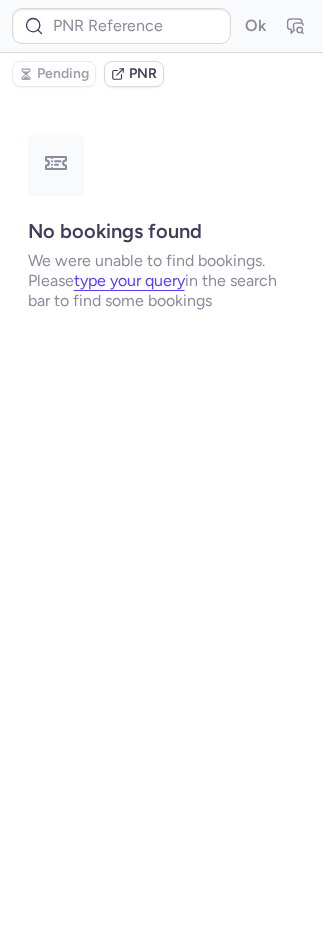 type on "CPCXY3" 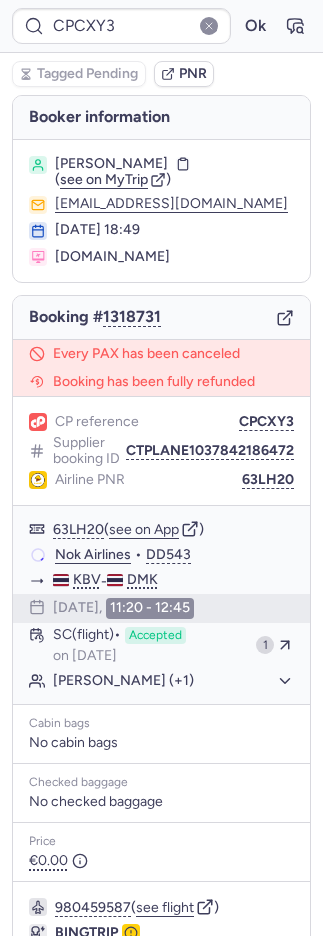 scroll, scrollTop: 154, scrollLeft: 0, axis: vertical 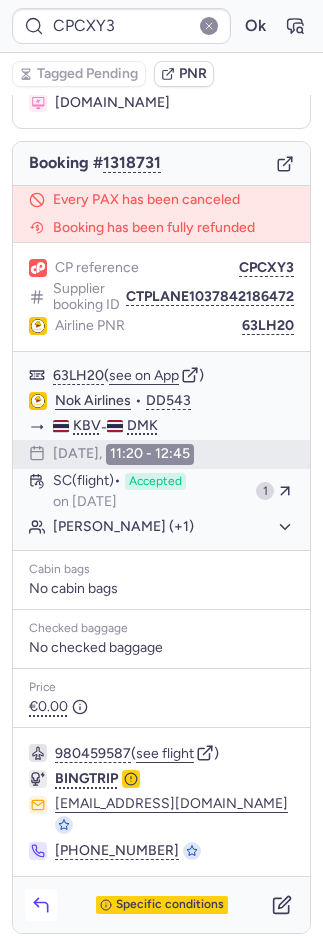 click 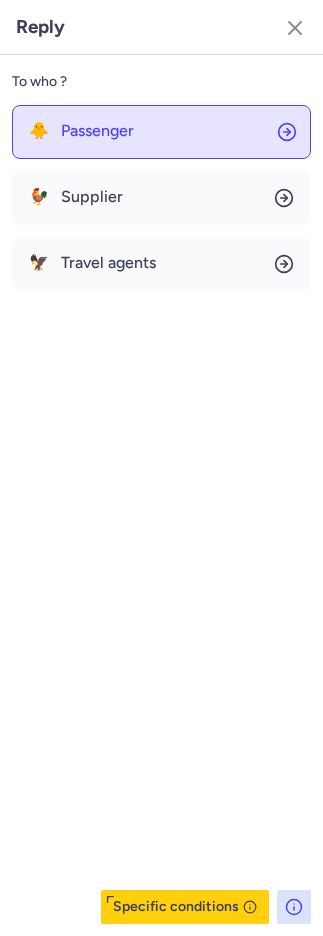 click on "Passenger" at bounding box center (97, 131) 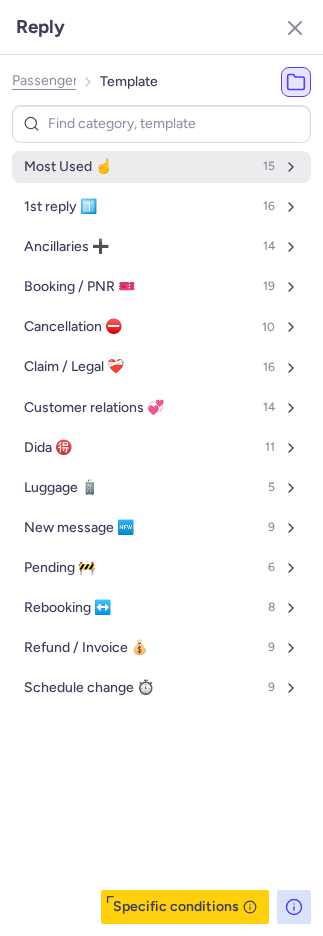 click on "Most Used ☝️ 15" at bounding box center (161, 167) 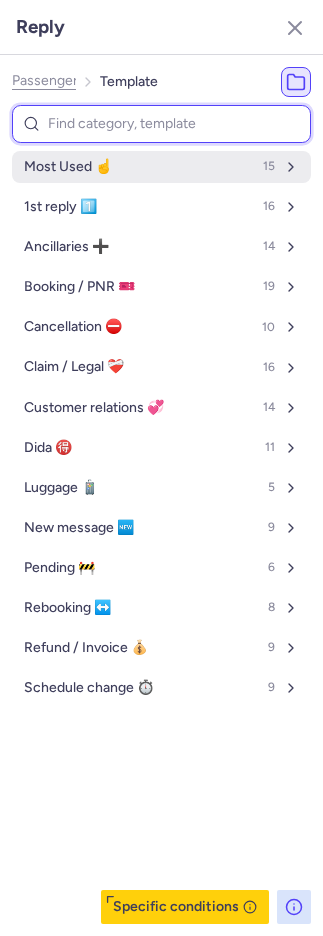 select on "en" 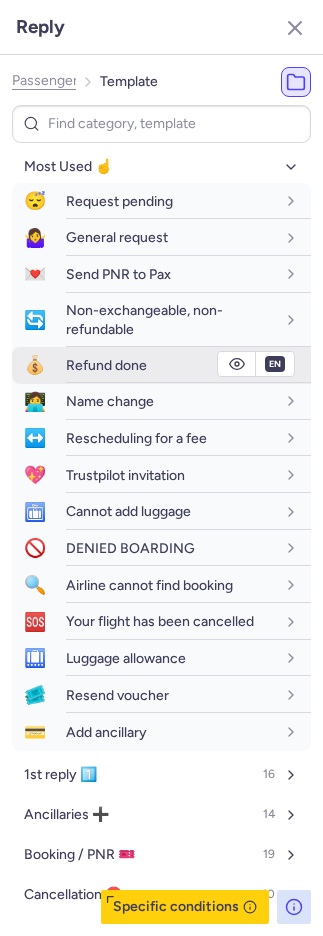 click on "Refund done" at bounding box center [106, 365] 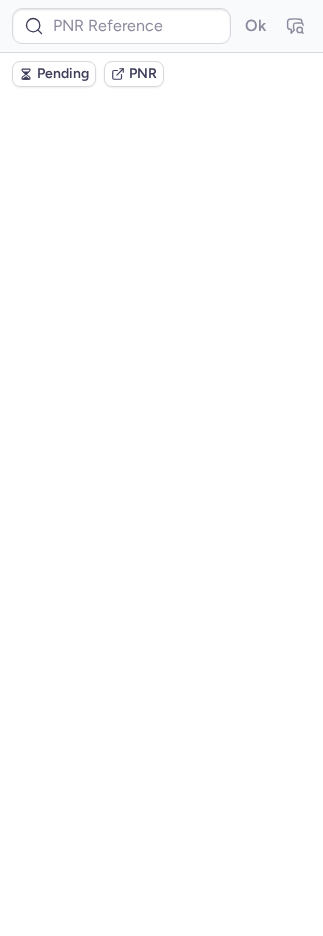 scroll, scrollTop: 0, scrollLeft: 0, axis: both 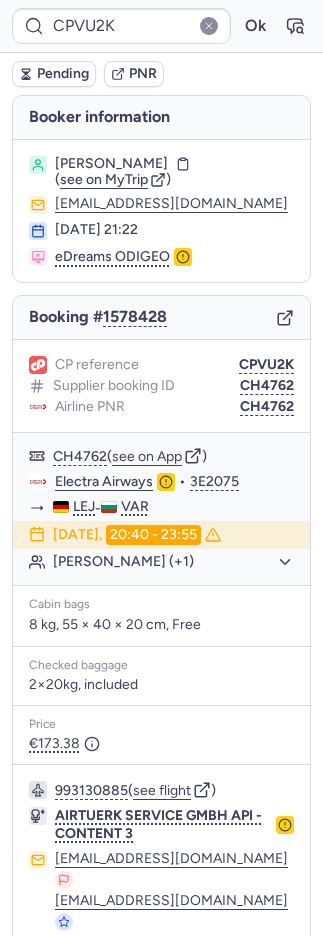 type on "CPB4MK" 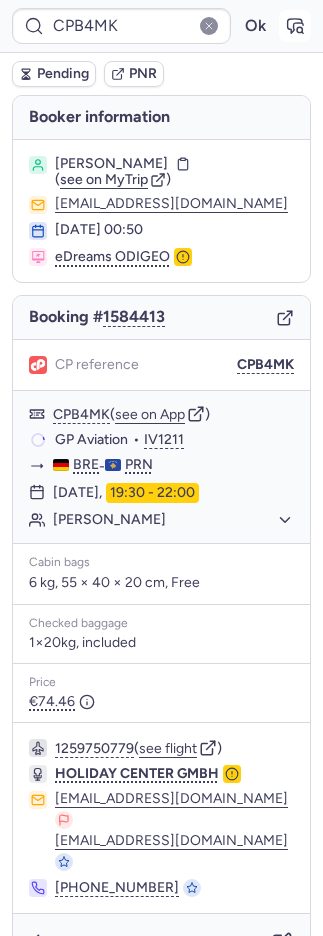 click 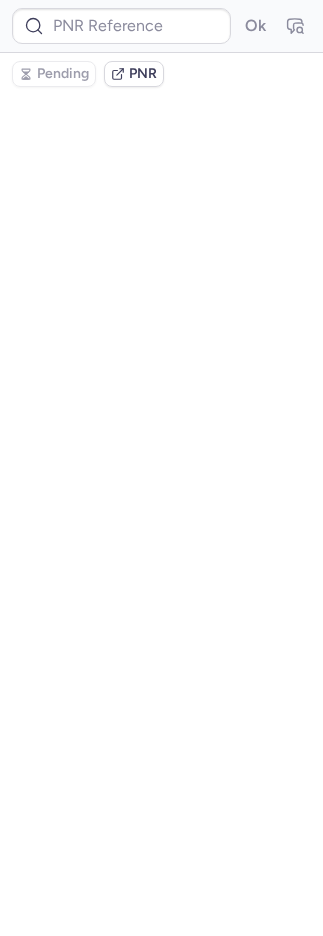 type on "CPB4MK" 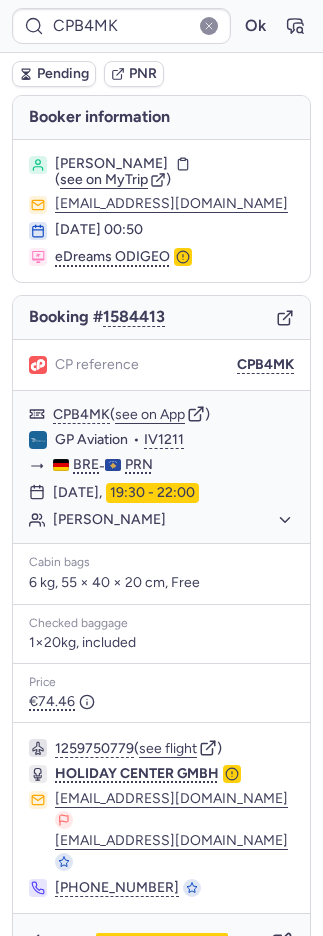 click on "PNR" at bounding box center [134, 74] 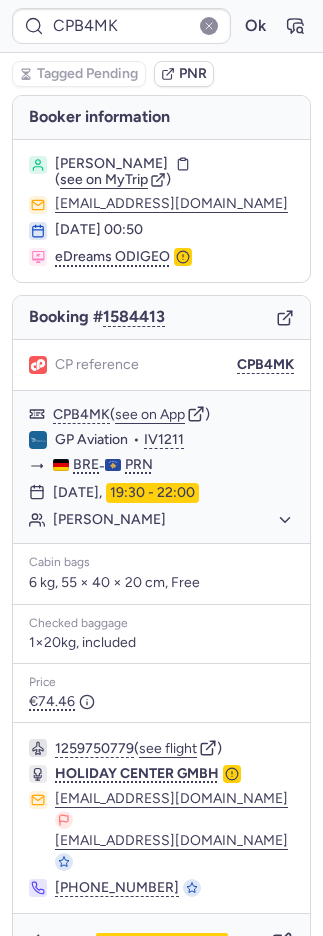 scroll, scrollTop: 2, scrollLeft: 0, axis: vertical 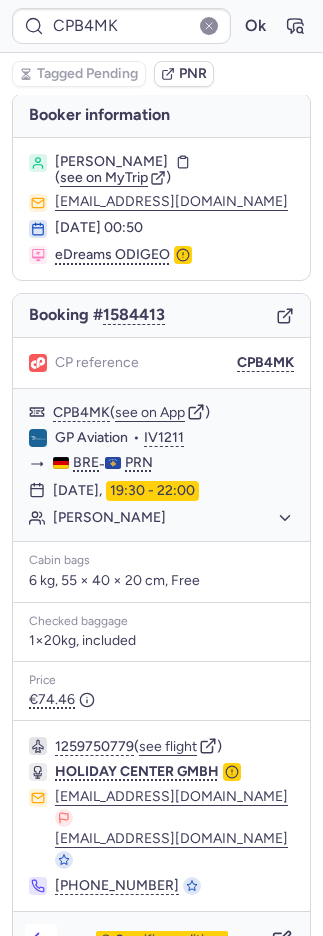 click 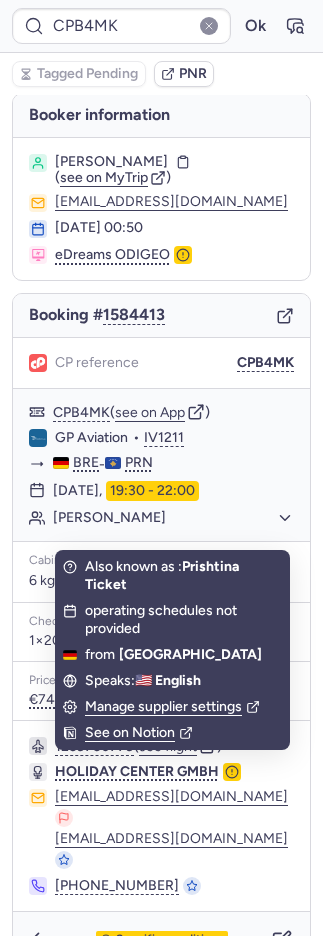 click on "Reply" at bounding box center (161, 119) 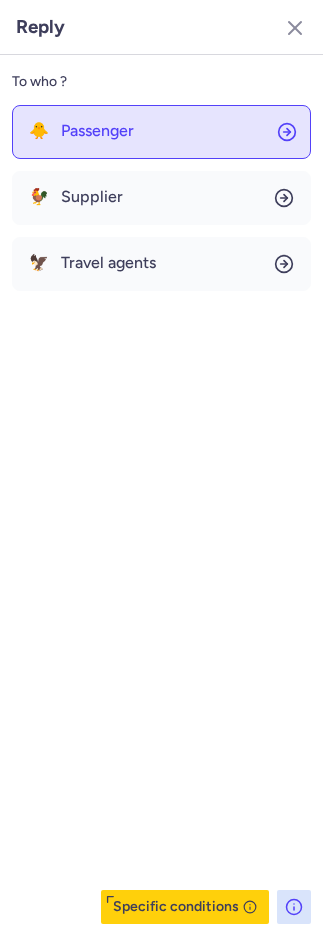 click on "Passenger" at bounding box center [97, 131] 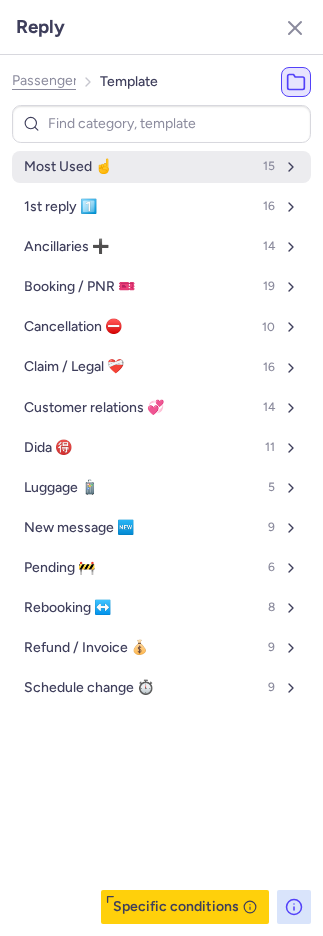 click on "Most Used ☝️" at bounding box center [68, 167] 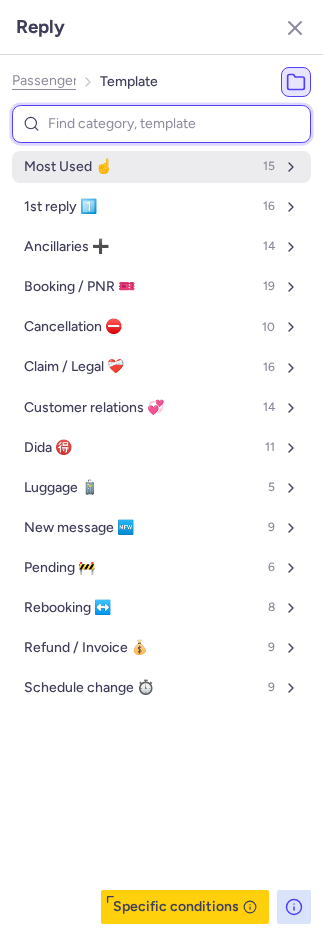 select on "de" 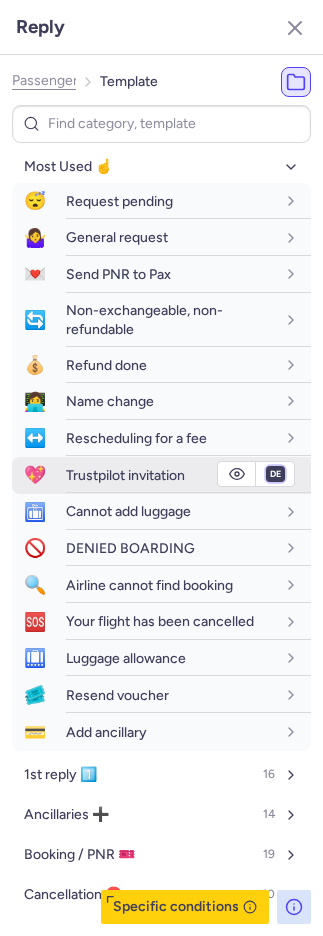 click on "fr en de nl pt es it ru" at bounding box center (275, 474) 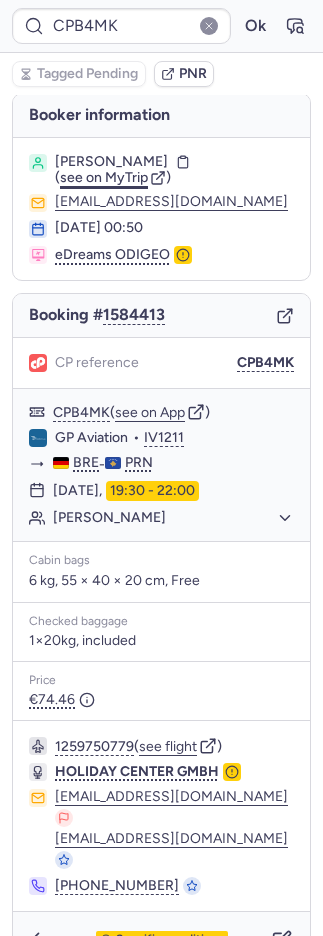 click on "see on MyTrip" at bounding box center [104, 177] 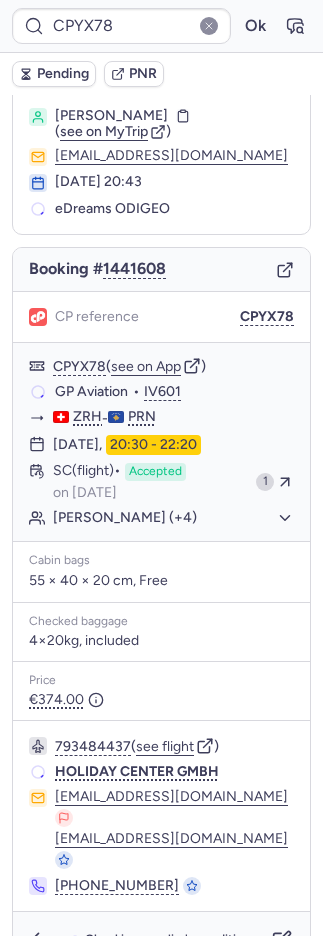 scroll, scrollTop: 47, scrollLeft: 0, axis: vertical 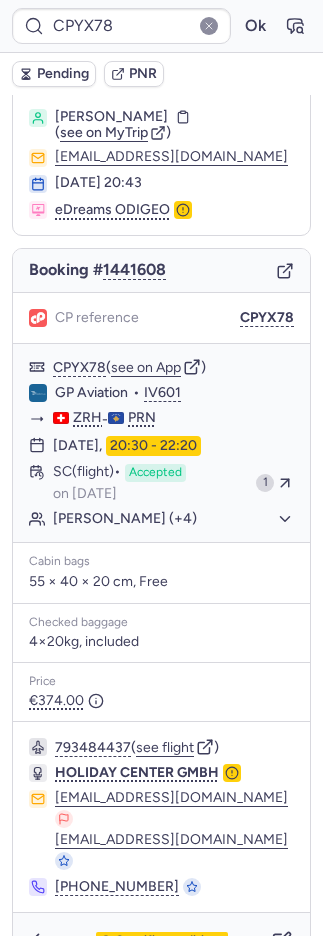 type on "CPHADT" 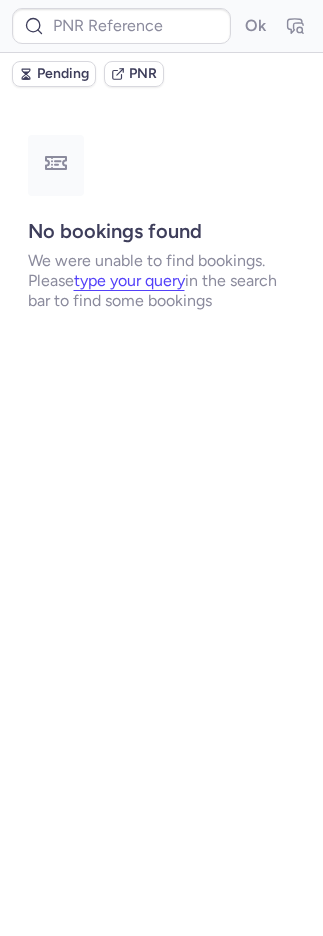 scroll, scrollTop: 0, scrollLeft: 0, axis: both 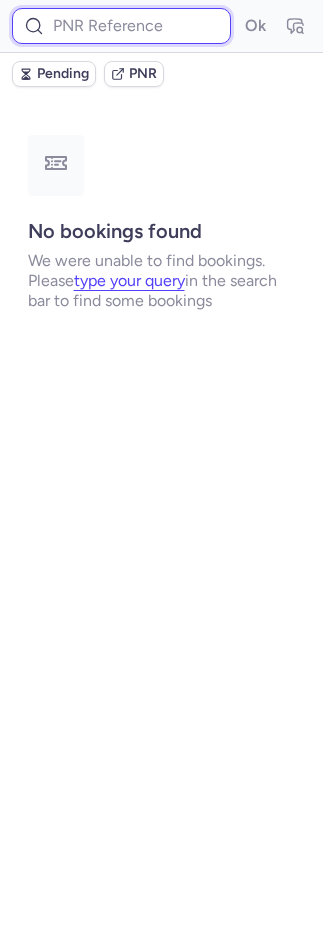 click at bounding box center [121, 26] 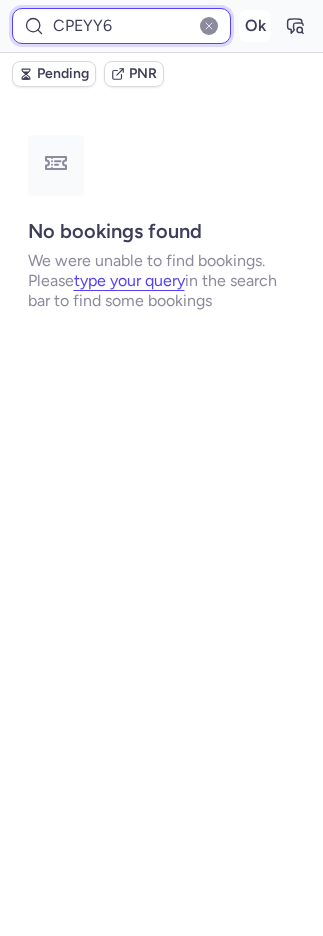 type on "CPEYY6" 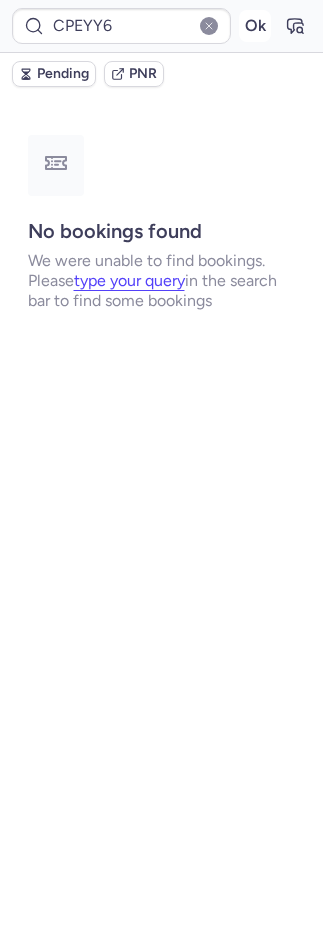 click on "Ok" at bounding box center [255, 26] 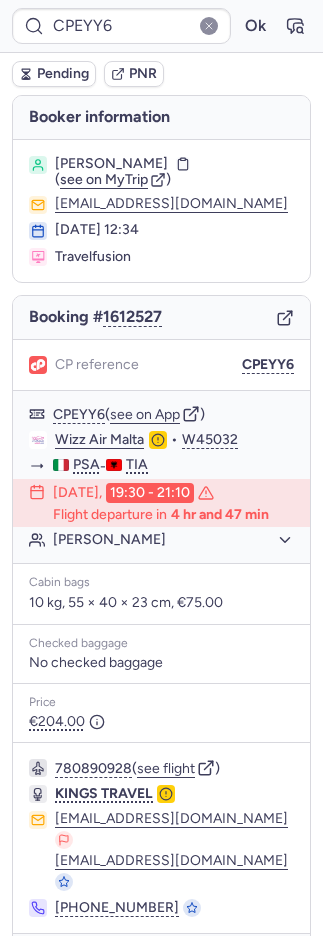 scroll, scrollTop: 22, scrollLeft: 0, axis: vertical 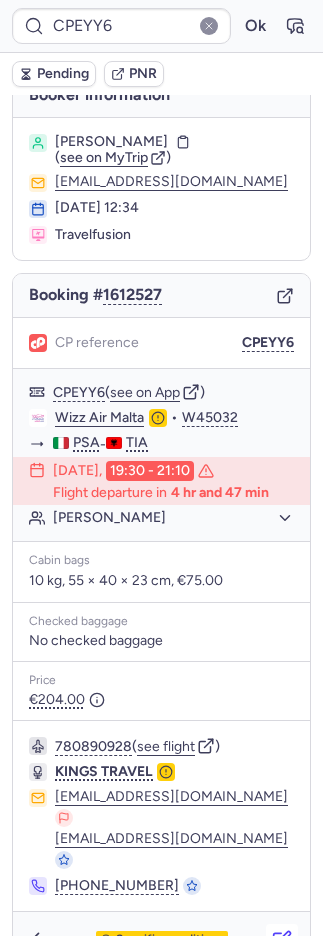 click 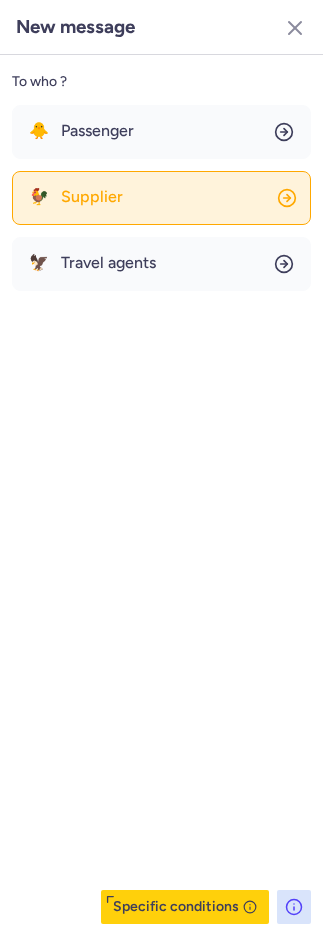 click on "🐓 Supplier" 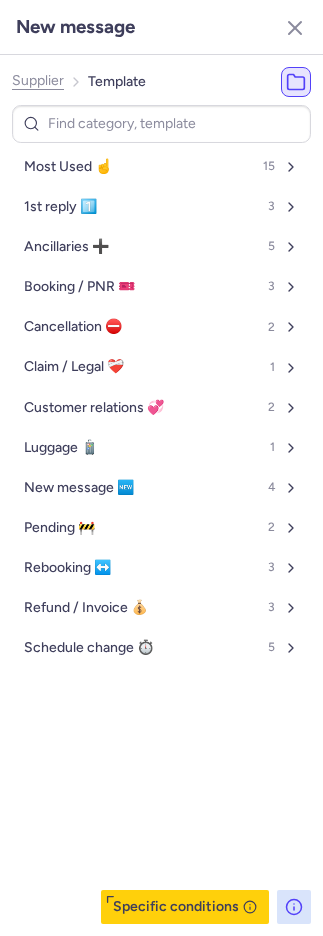 click on "Supplier" 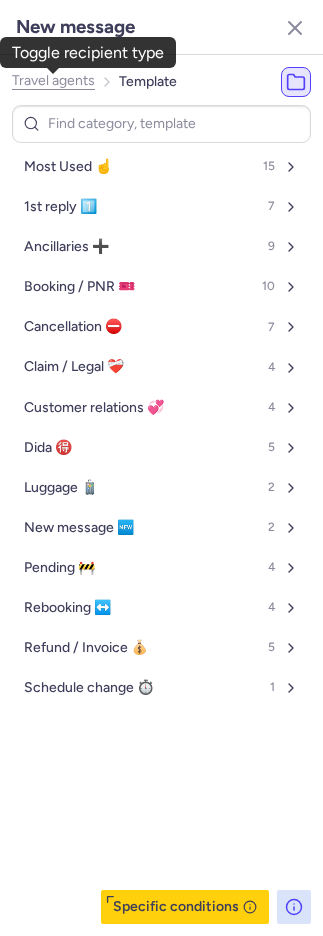 click on "Travel agents" 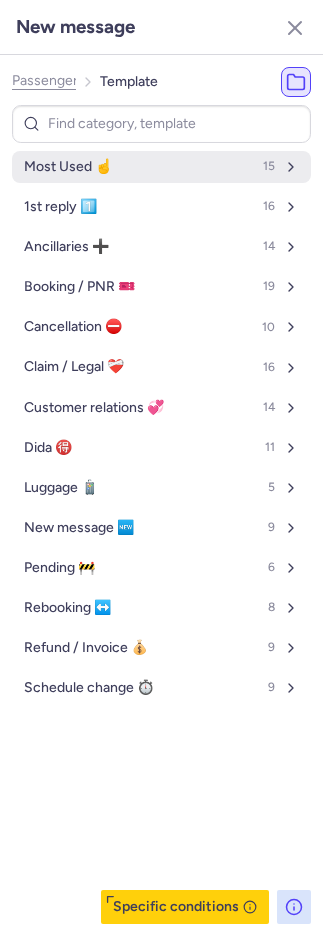 click on "Most Used ☝️" at bounding box center (68, 167) 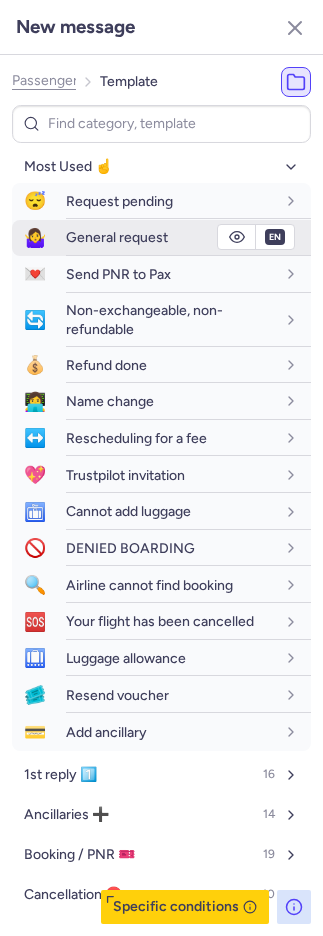 click on "General request" at bounding box center (117, 237) 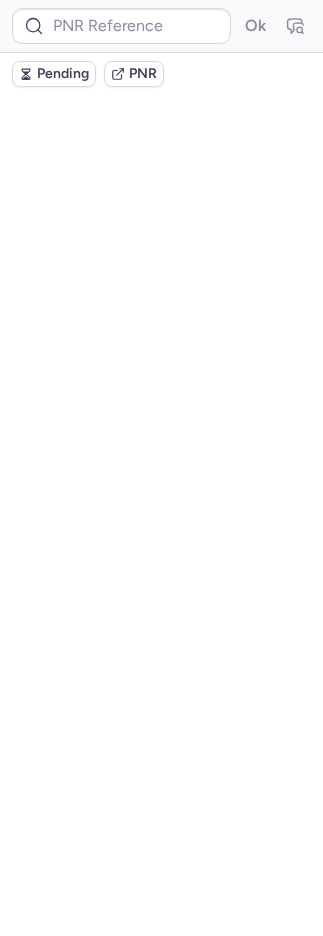 scroll, scrollTop: 0, scrollLeft: 0, axis: both 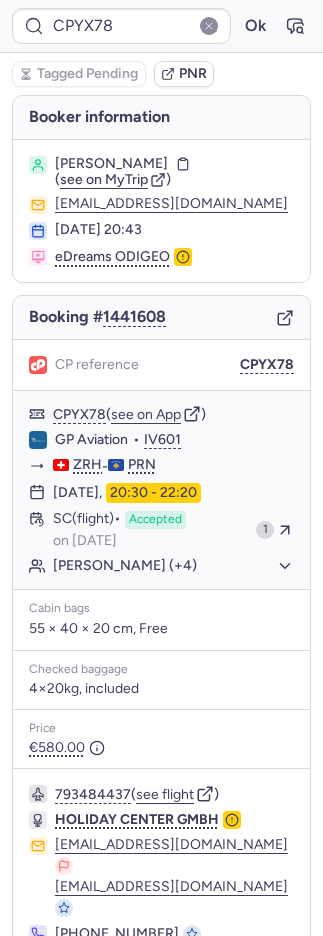 type on "CPMU9G" 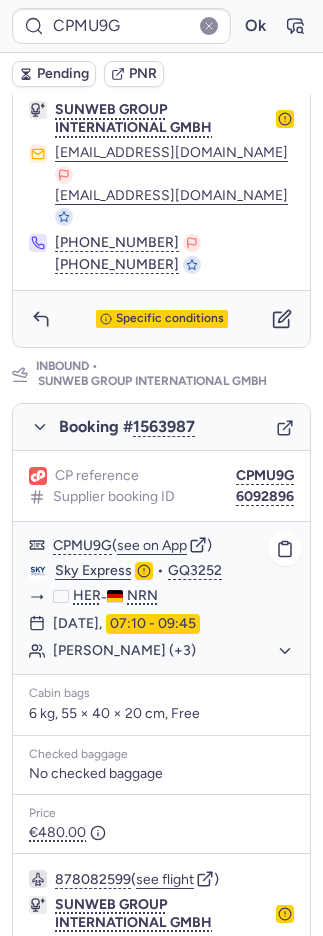 scroll, scrollTop: 651, scrollLeft: 0, axis: vertical 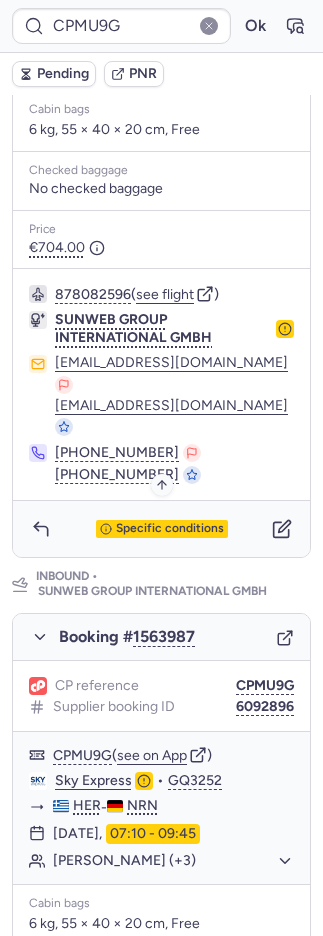 click on "Specific conditions" at bounding box center [170, 529] 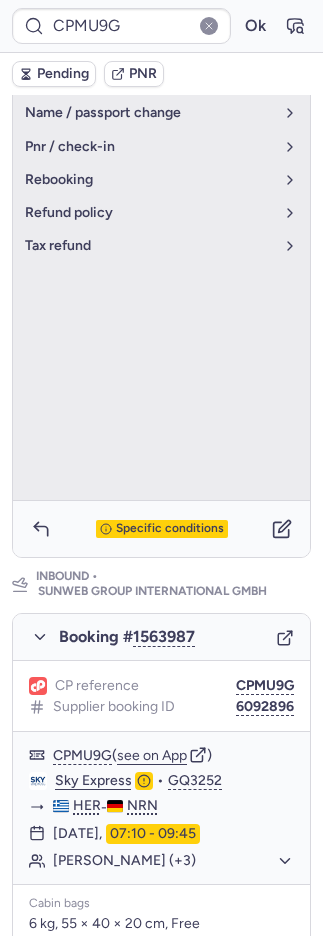 scroll, scrollTop: 613, scrollLeft: 0, axis: vertical 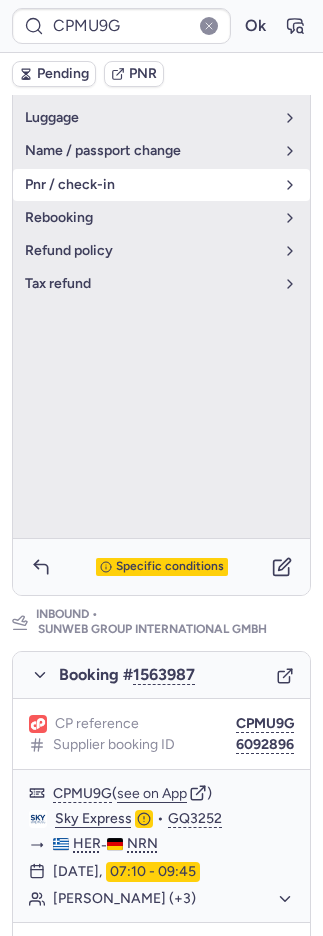 click on "pnr / check-in" at bounding box center [149, 185] 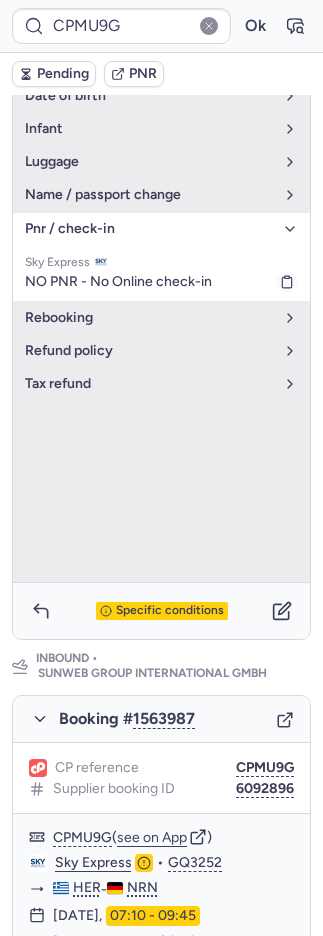 scroll, scrollTop: 568, scrollLeft: 0, axis: vertical 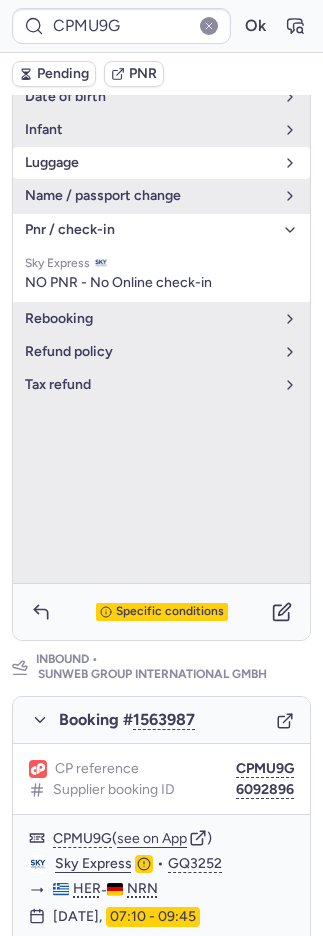 click on "luggage" at bounding box center (149, 163) 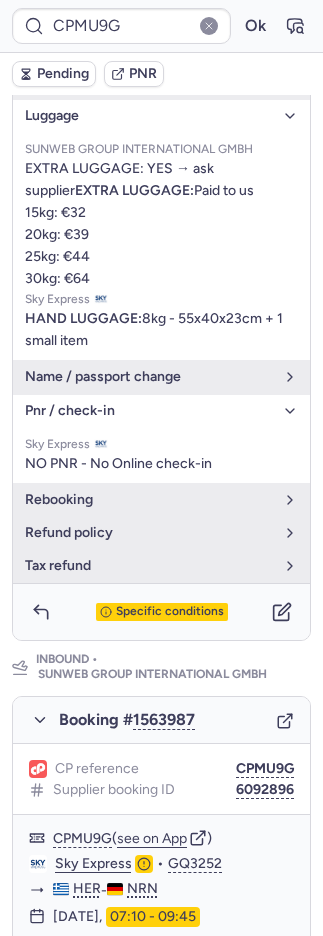 scroll, scrollTop: 66, scrollLeft: 0, axis: vertical 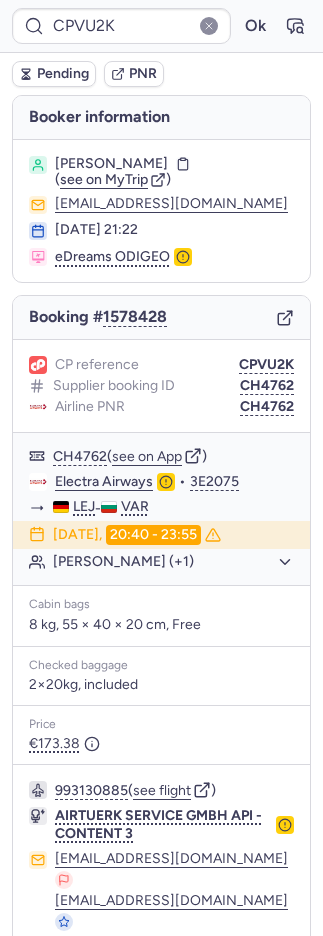 type on "CPZOWY" 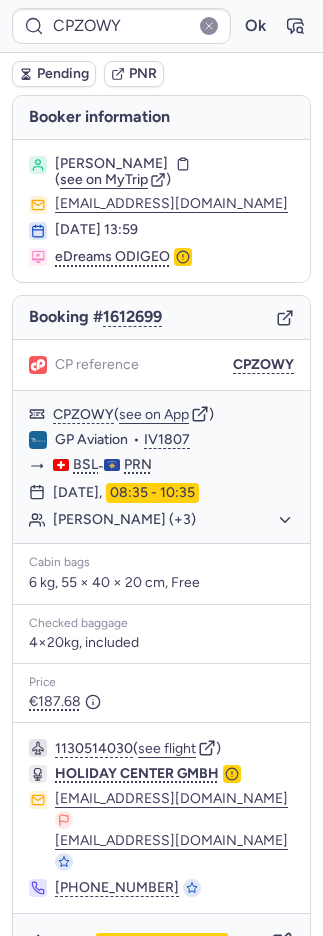 scroll, scrollTop: 2, scrollLeft: 0, axis: vertical 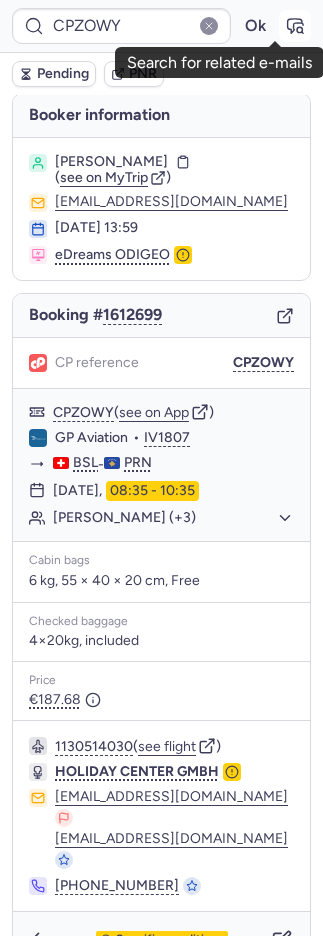 click 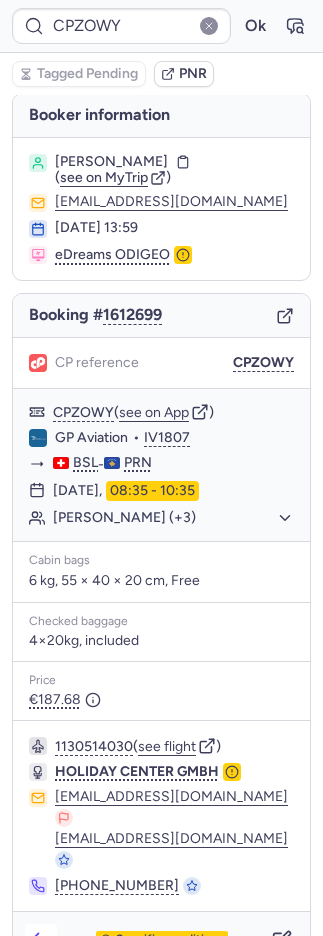 click 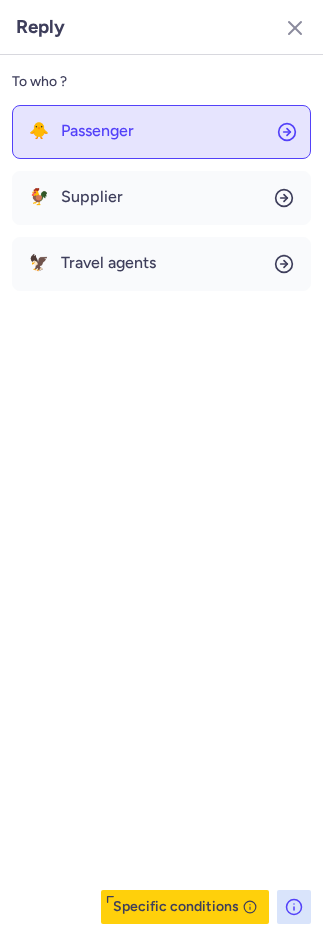 click on "🐥 Passenger" 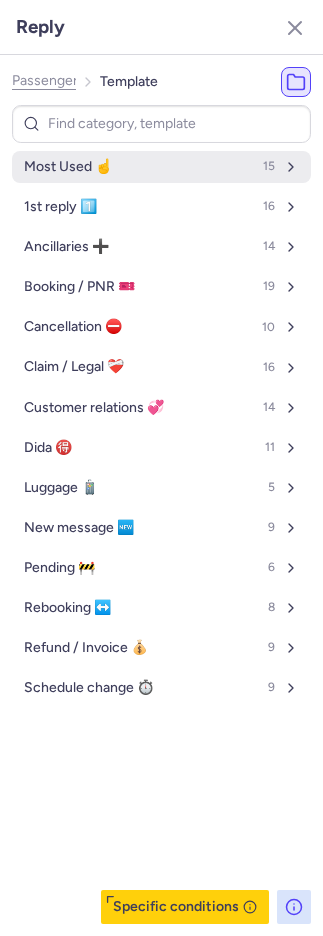 click on "Most Used ☝️ 15" at bounding box center (161, 167) 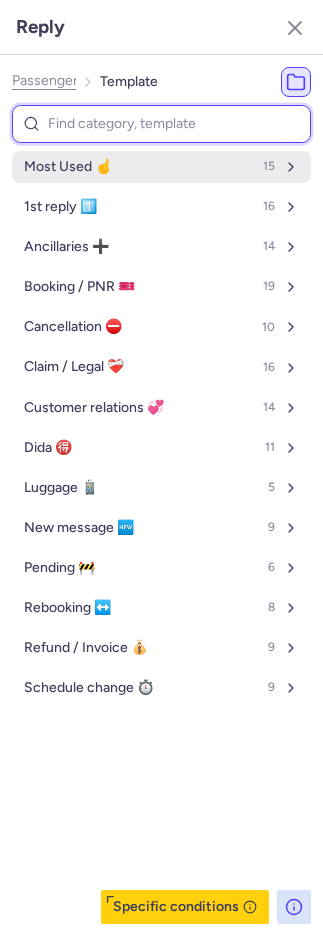 select on "en" 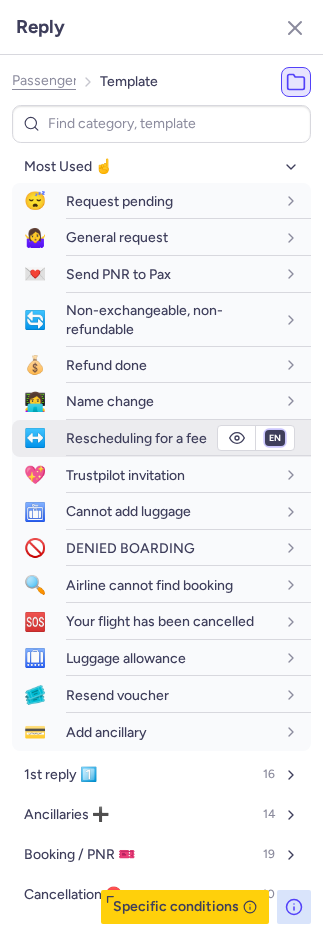 click on "fr en de nl pt es it ru" at bounding box center (275, 438) 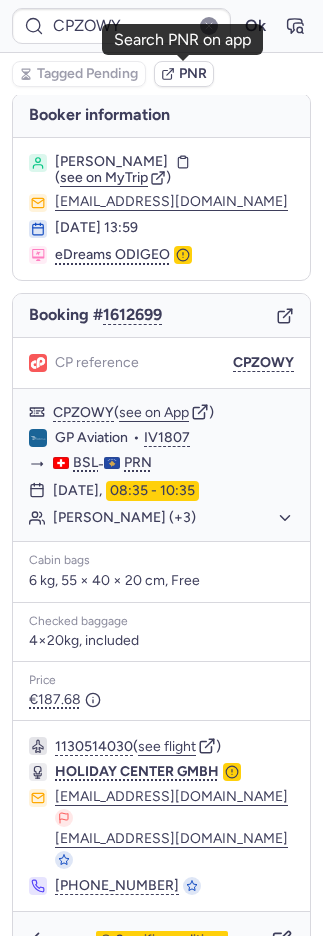 click on "PNR" at bounding box center (193, 74) 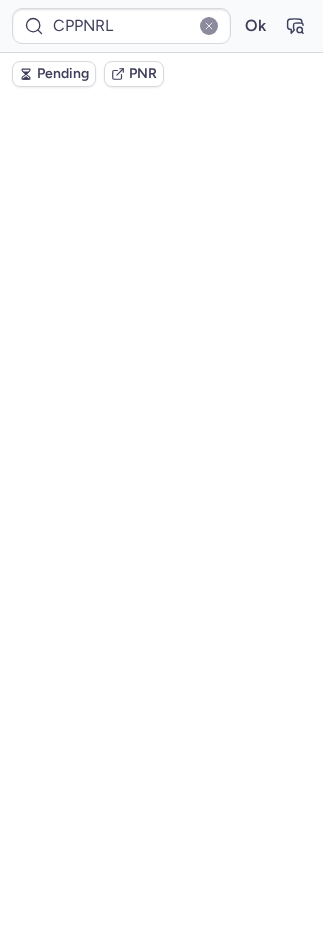 scroll, scrollTop: 42, scrollLeft: 0, axis: vertical 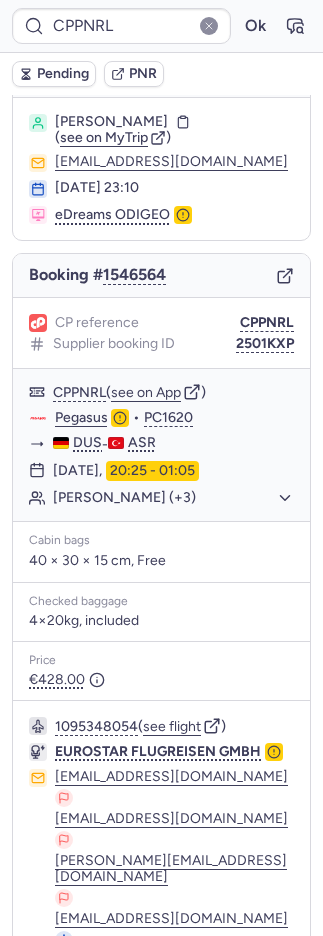 type on "CPKYIP" 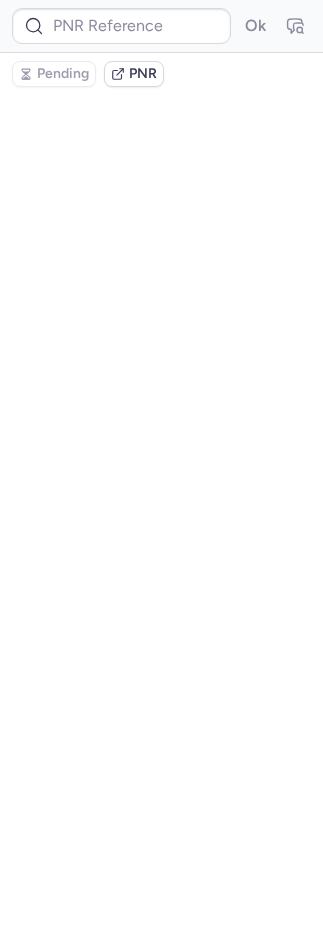 scroll, scrollTop: 0, scrollLeft: 0, axis: both 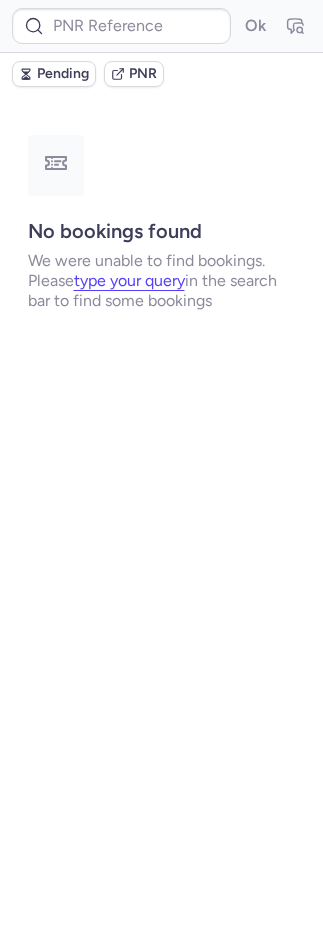 type on "CPZOWY" 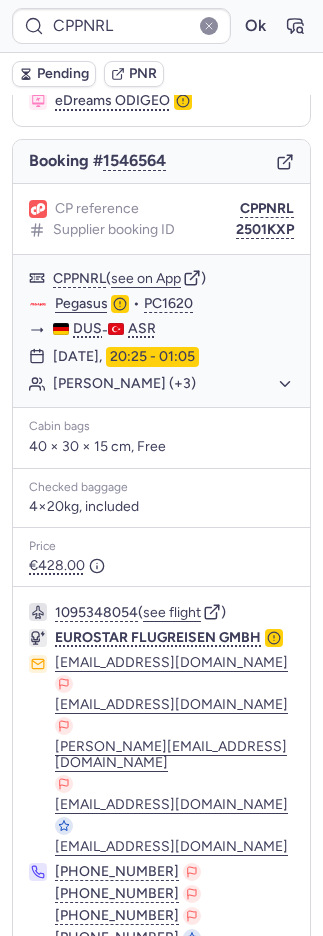 scroll, scrollTop: 179, scrollLeft: 0, axis: vertical 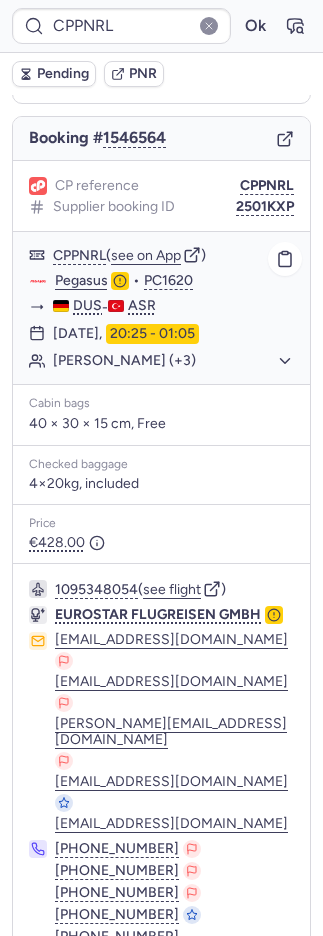 click on "[PERSON_NAME] (+3)" 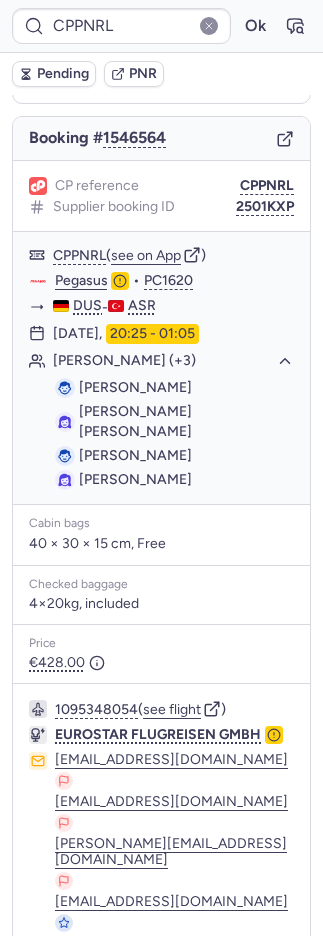 click on "PNR" at bounding box center [143, 74] 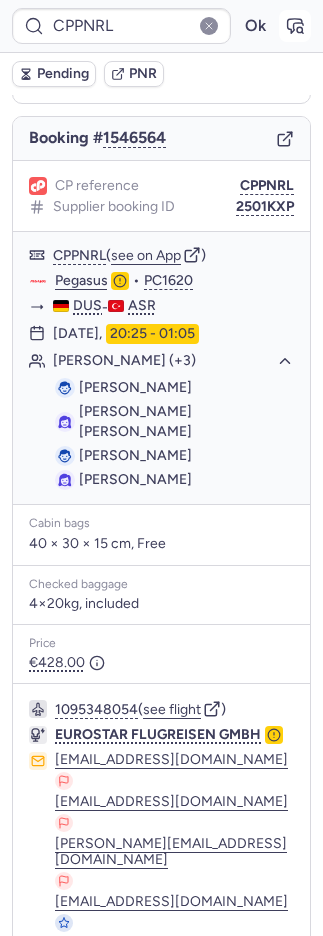 click 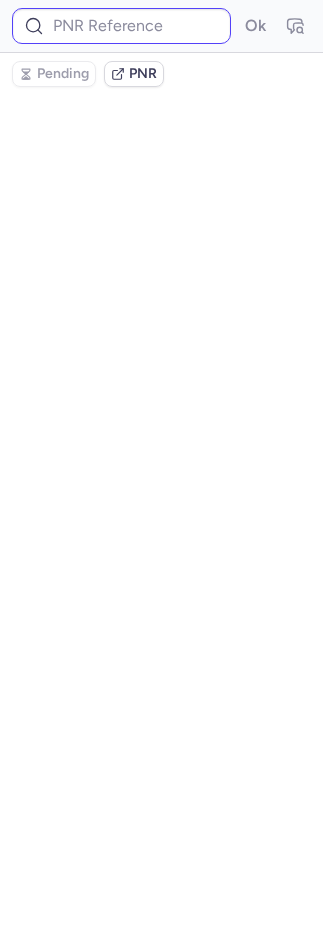 type on "CPPNRL" 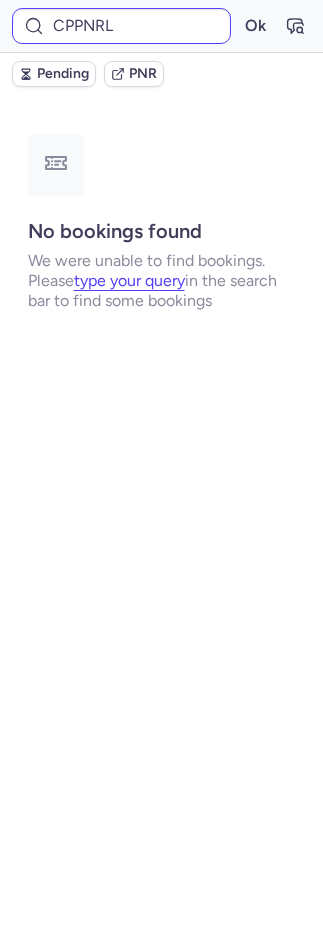 scroll, scrollTop: 0, scrollLeft: 0, axis: both 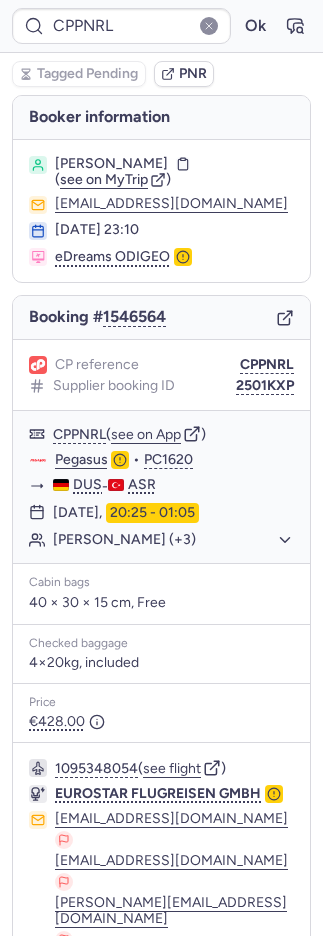 click 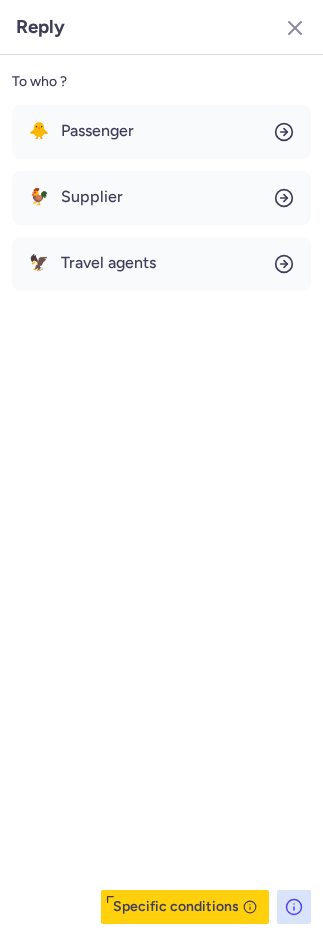 scroll, scrollTop: 192, scrollLeft: 0, axis: vertical 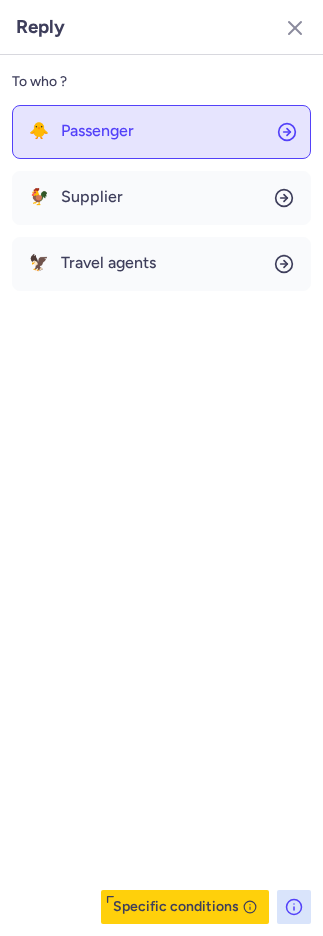 click on "Passenger" at bounding box center [97, 131] 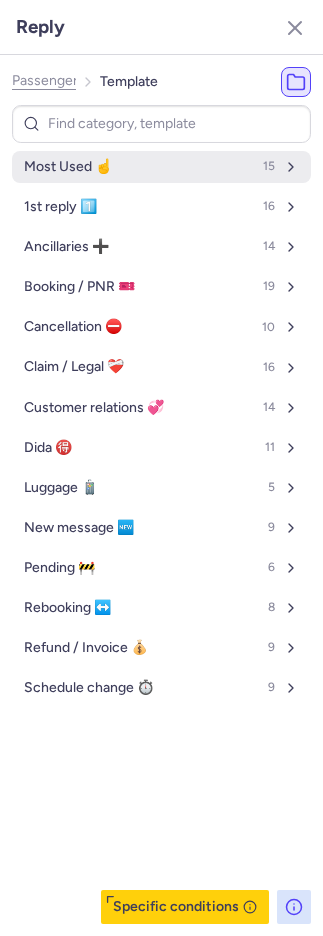 click on "Most Used ☝️" at bounding box center [68, 167] 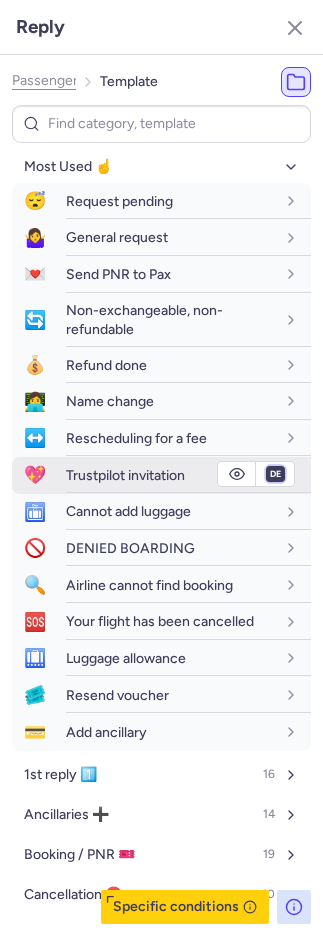 click on "fr en de nl pt es it ru" at bounding box center (275, 474) 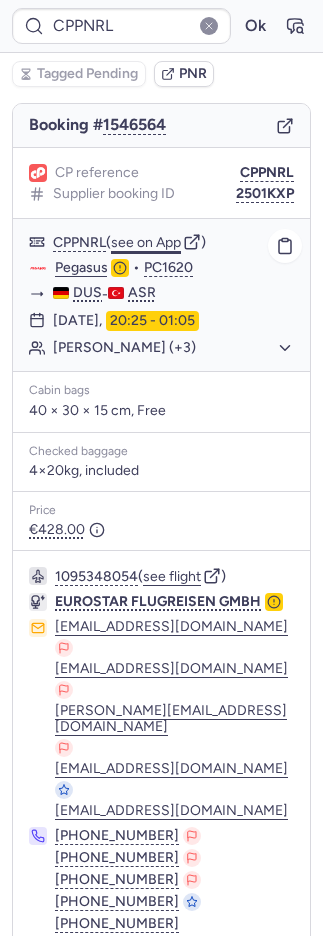 click on "see on App" 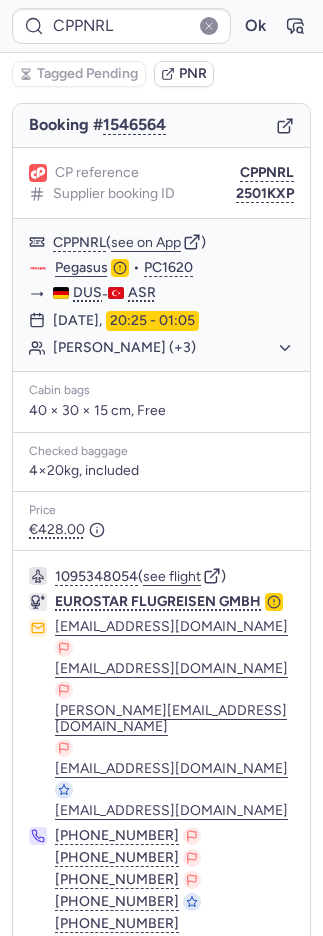 type on "CPEPMN" 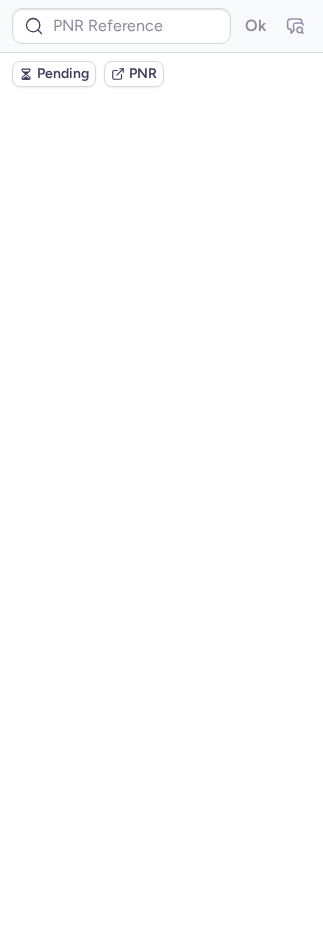 scroll, scrollTop: 0, scrollLeft: 0, axis: both 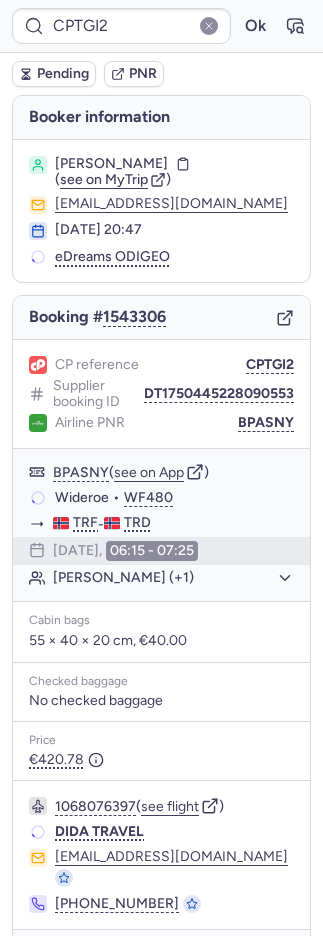type on "CPZOWY" 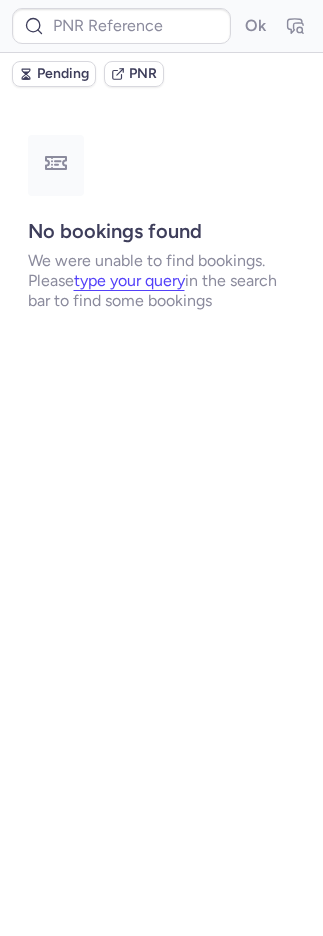 type on "CPPTNG" 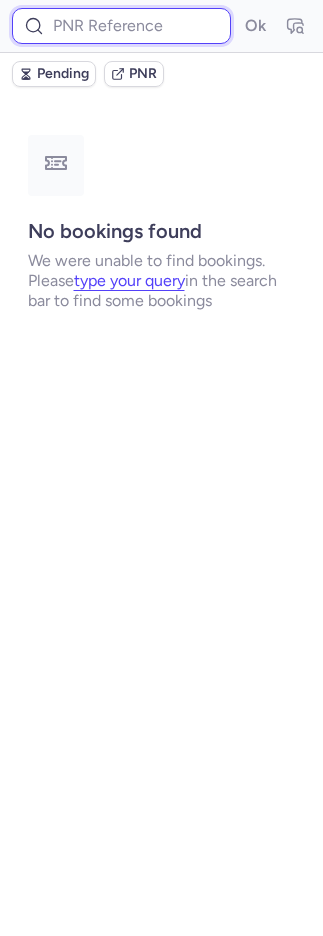click at bounding box center (121, 26) 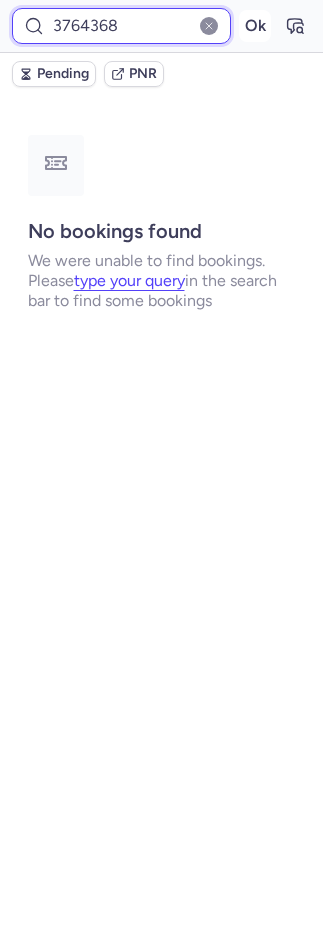 type on "3764368" 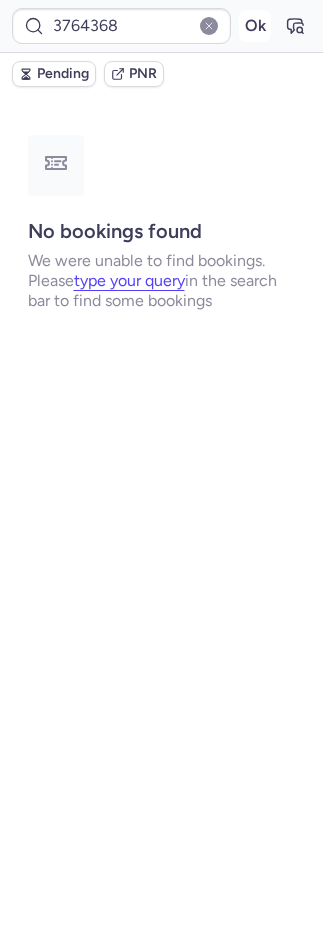 click on "Ok" at bounding box center (255, 26) 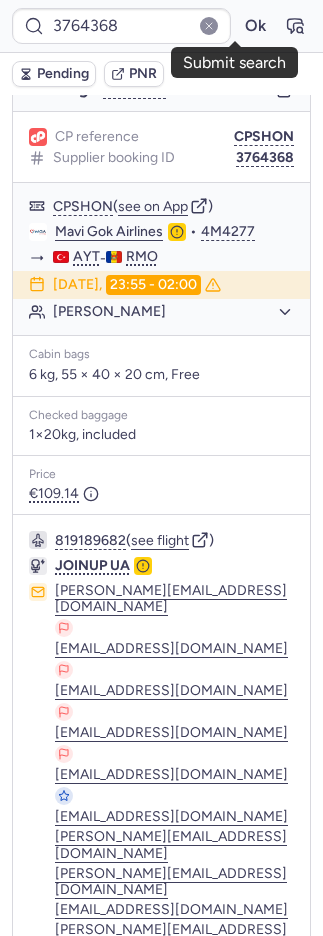 scroll, scrollTop: 232, scrollLeft: 0, axis: vertical 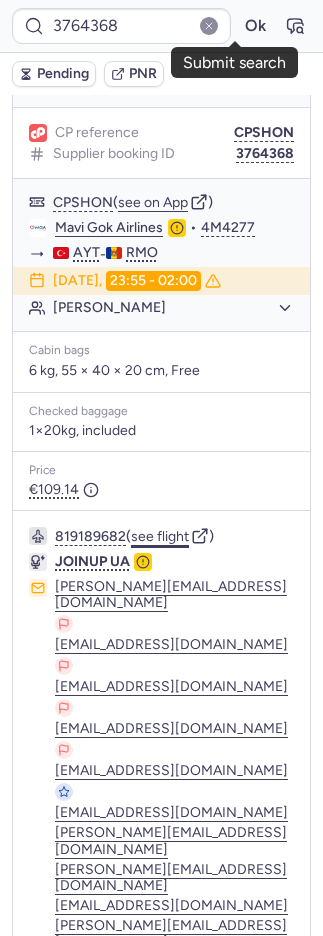click on "see flight" 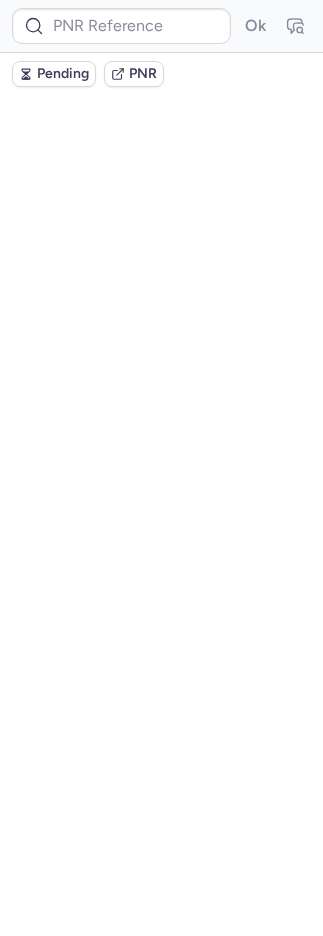 scroll, scrollTop: 0, scrollLeft: 0, axis: both 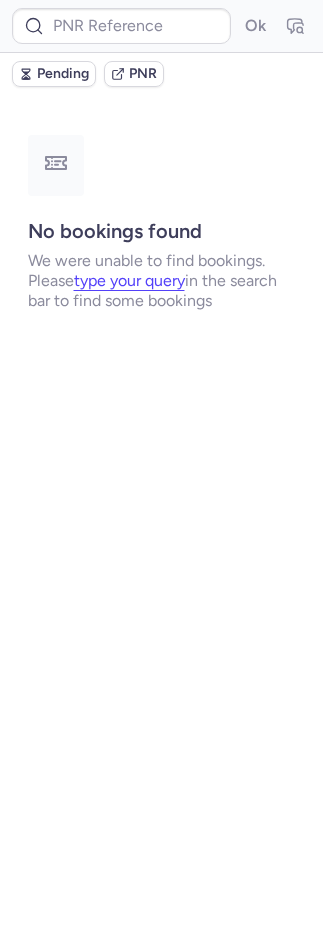 type on "CPZDHE" 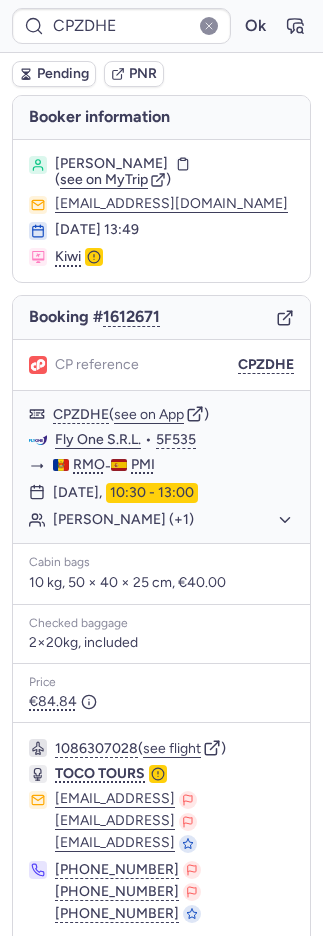click 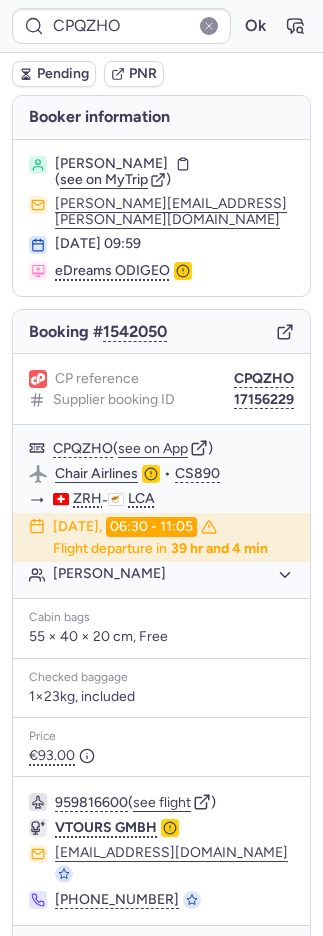type on "CPZOWY" 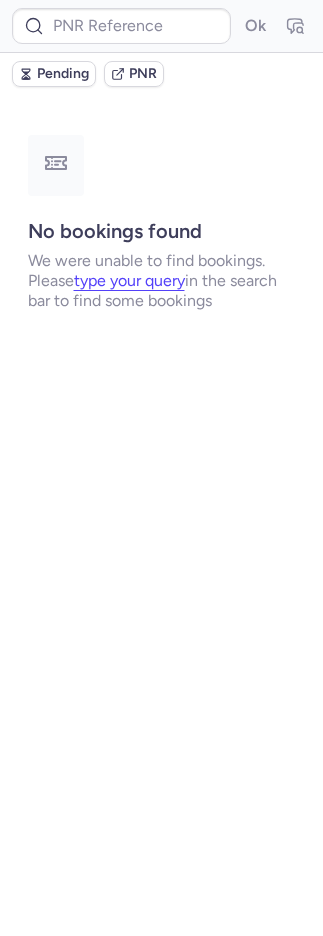 type on "CPQZHO" 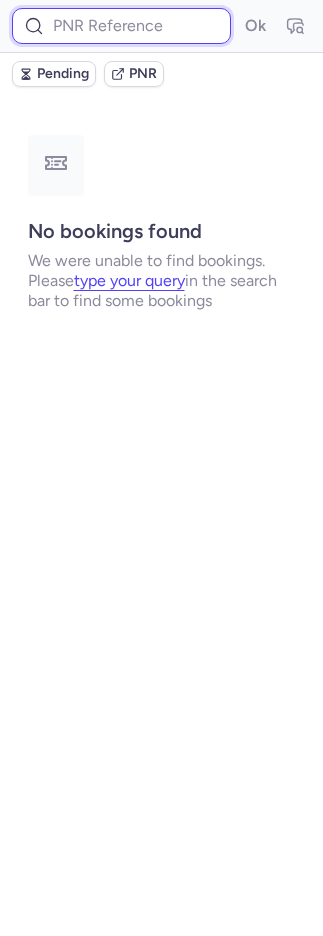 click at bounding box center [121, 26] 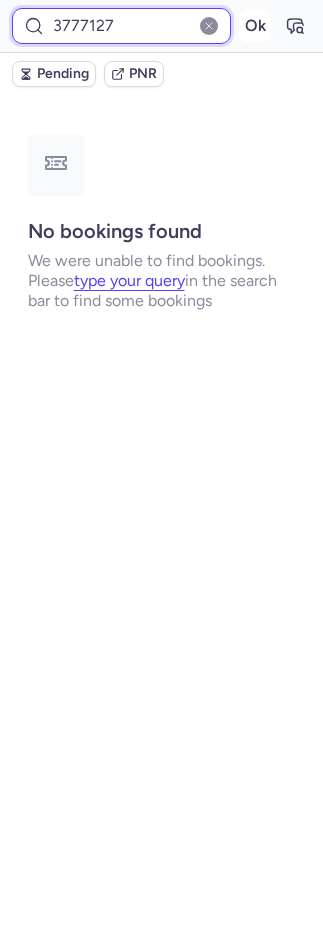 type on "3777127" 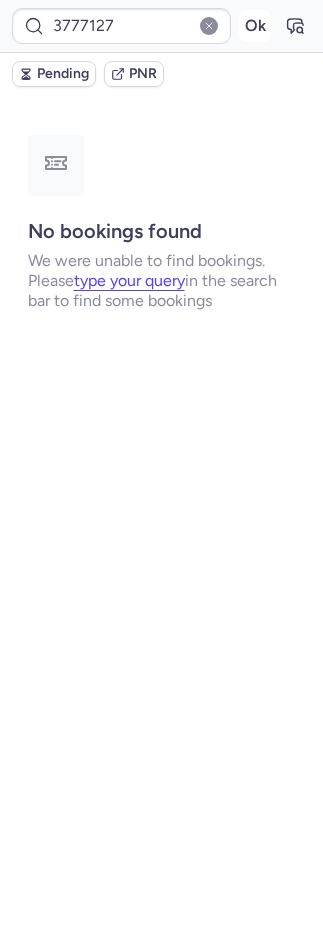 click on "Ok" at bounding box center [255, 26] 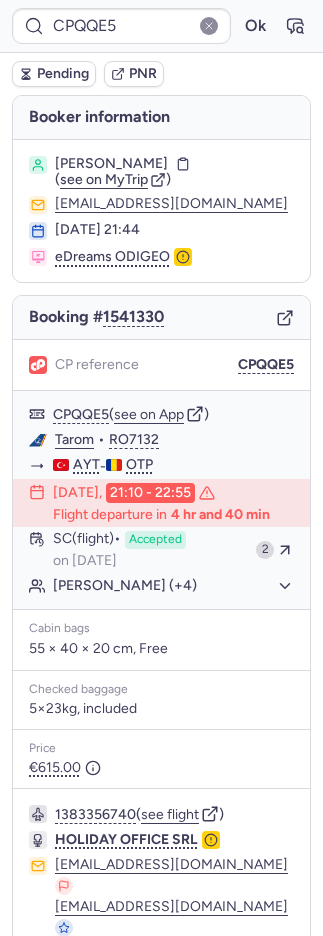 type on "CPJDL8" 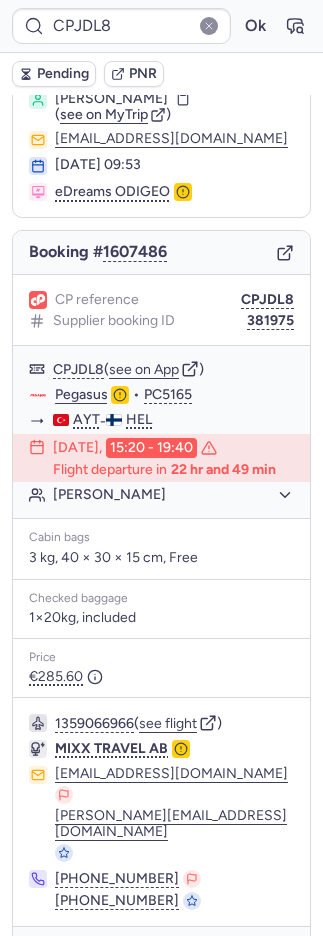 scroll, scrollTop: 84, scrollLeft: 0, axis: vertical 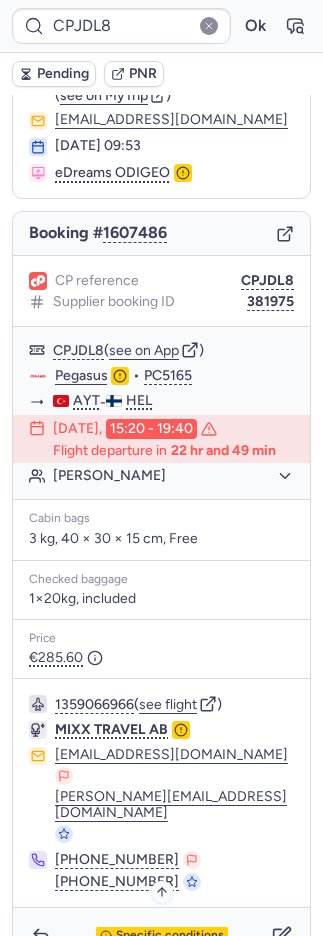 click on "Specific conditions" at bounding box center [170, 936] 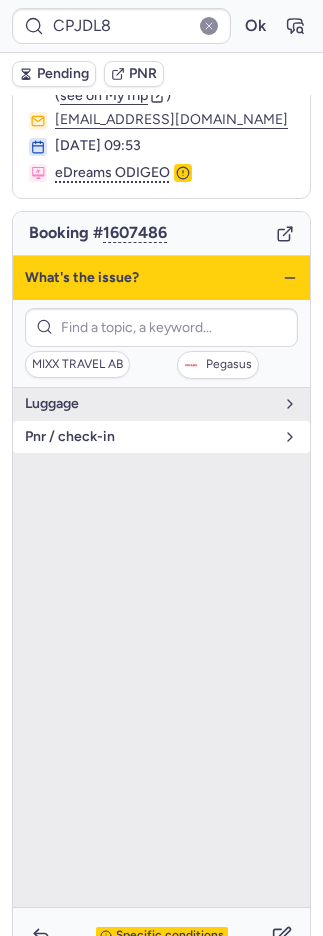 click on "pnr / check-in" at bounding box center [149, 437] 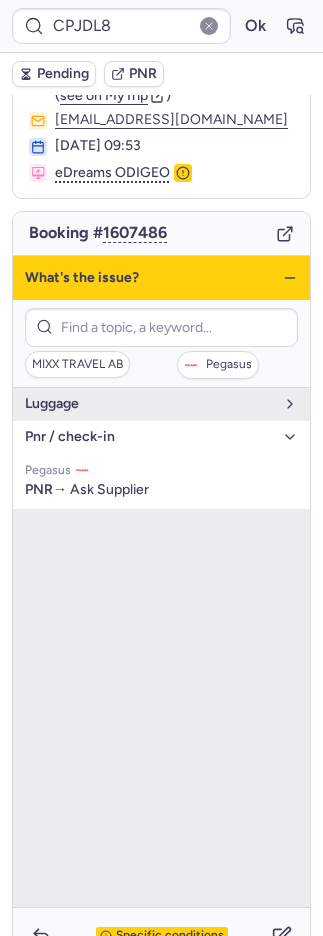 click on "Specific conditions" at bounding box center [161, 936] 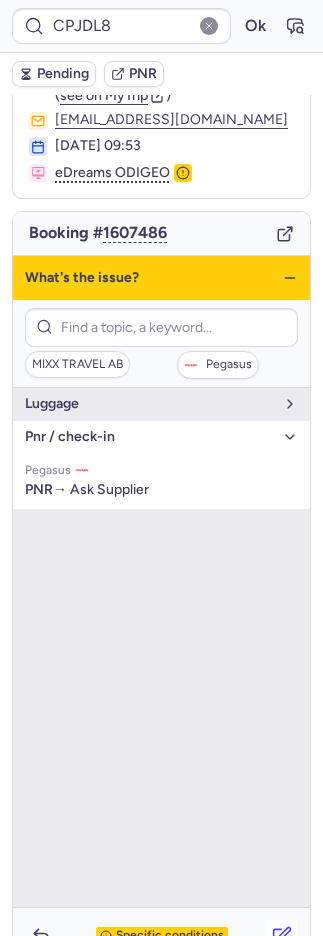 click 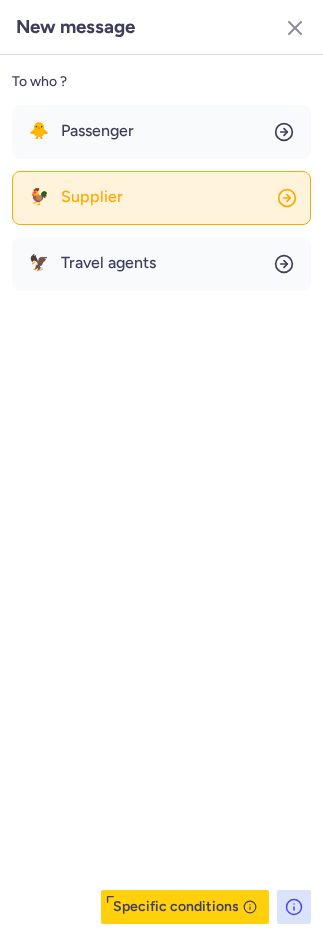 click on "🐓 Supplier" 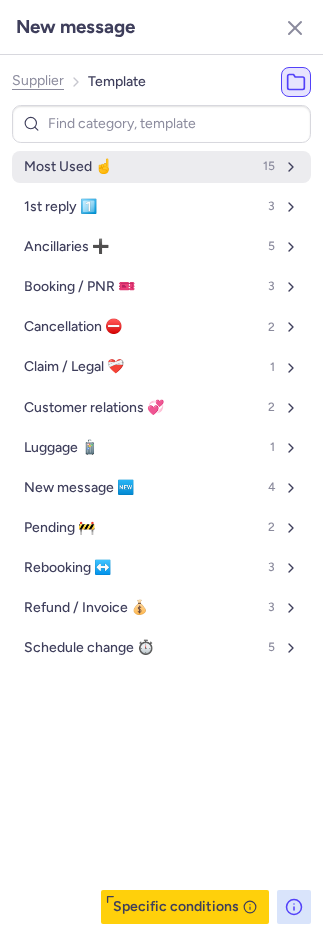 click on "Most Used ☝️ 15" at bounding box center (161, 167) 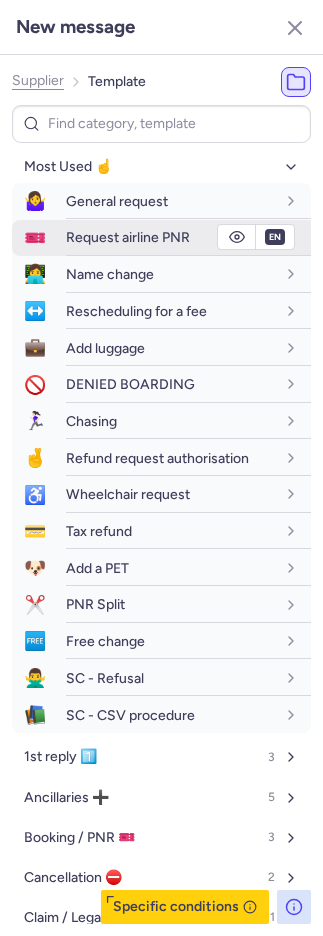 click on "Request airline PNR" at bounding box center [188, 237] 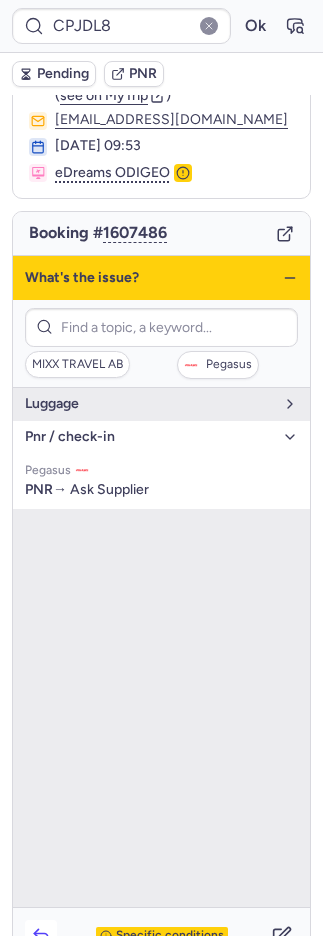 click 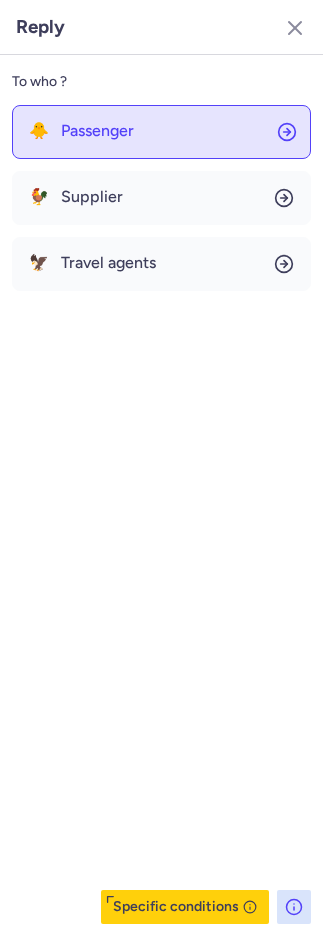 click on "🐥" at bounding box center (39, 131) 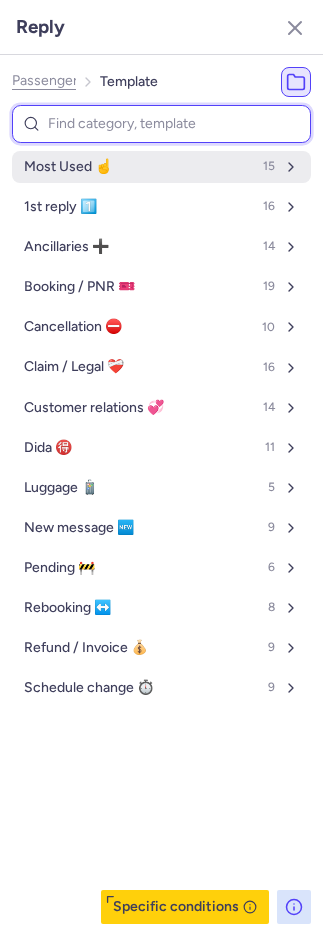 click on "Most Used ☝️ 15" at bounding box center (161, 167) 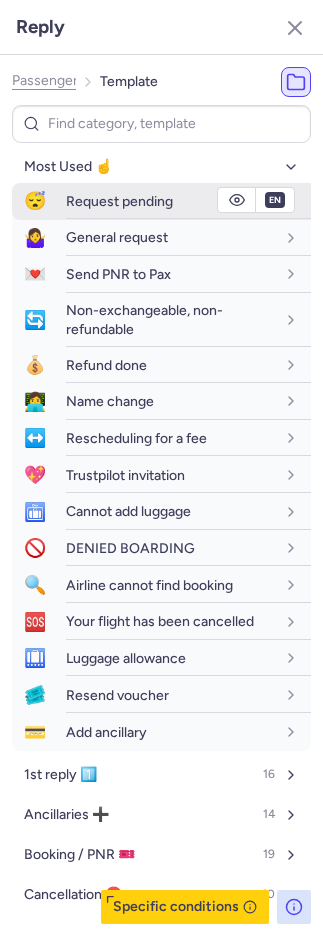 click on "Request pending" at bounding box center [119, 201] 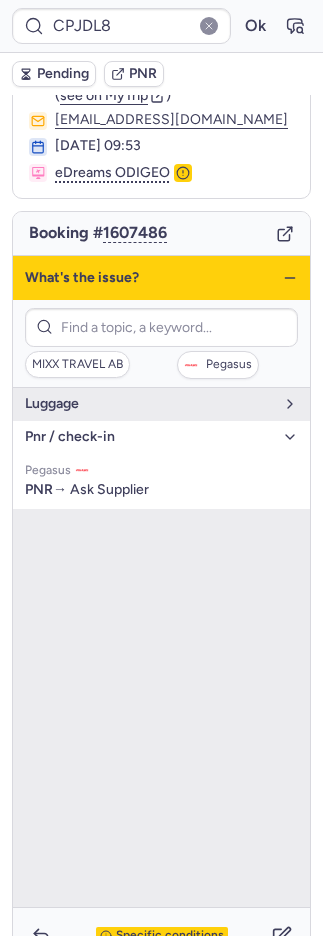 click on "Specific conditions" at bounding box center [170, 936] 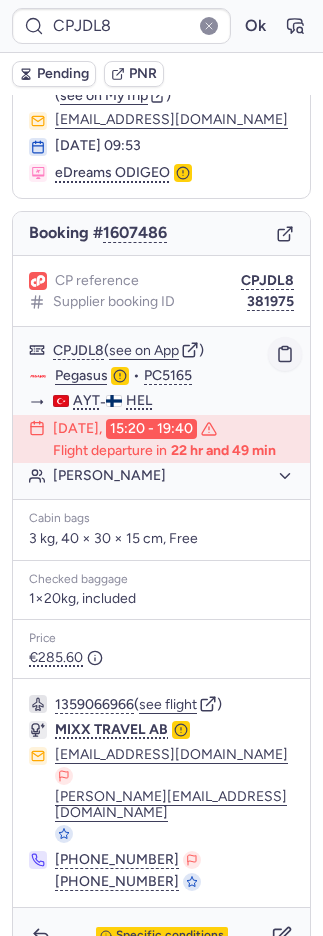click on "Flight departure in  22 hr and 49 min" at bounding box center [164, 451] 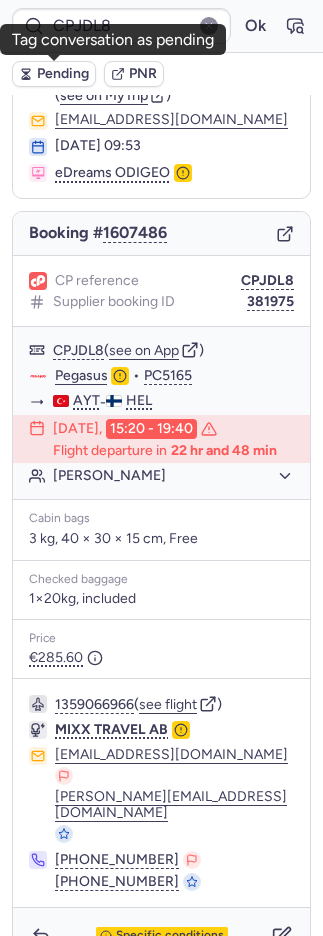 click on "Pending" at bounding box center [54, 74] 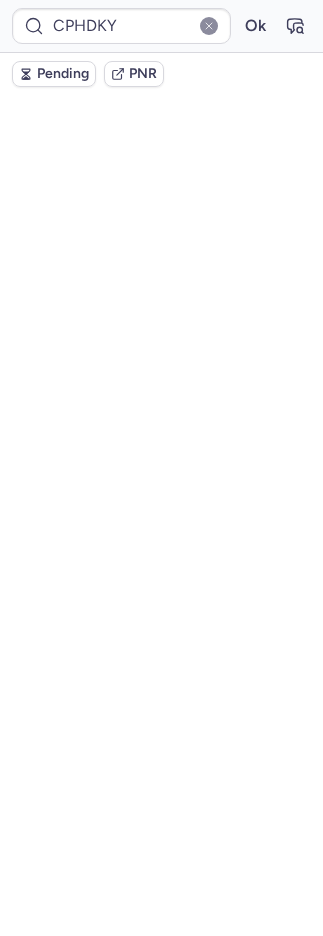scroll, scrollTop: 142, scrollLeft: 0, axis: vertical 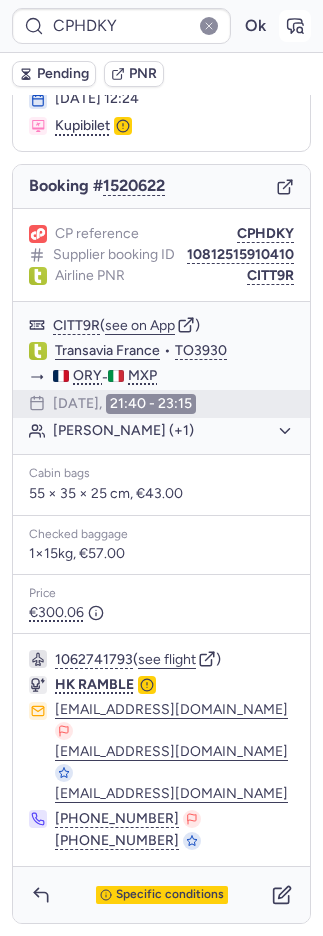 click 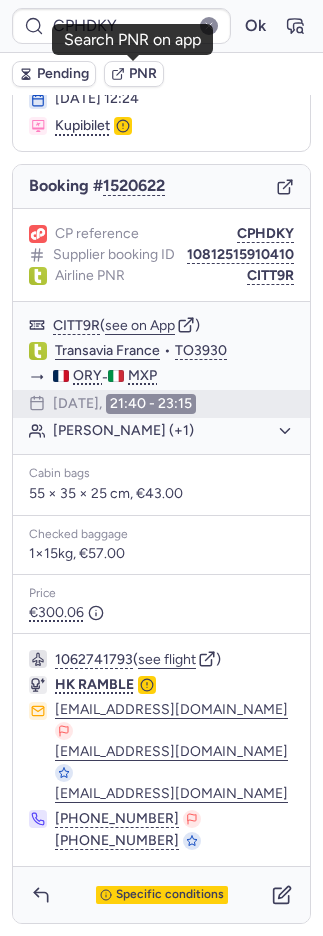 click on "PNR" at bounding box center [143, 74] 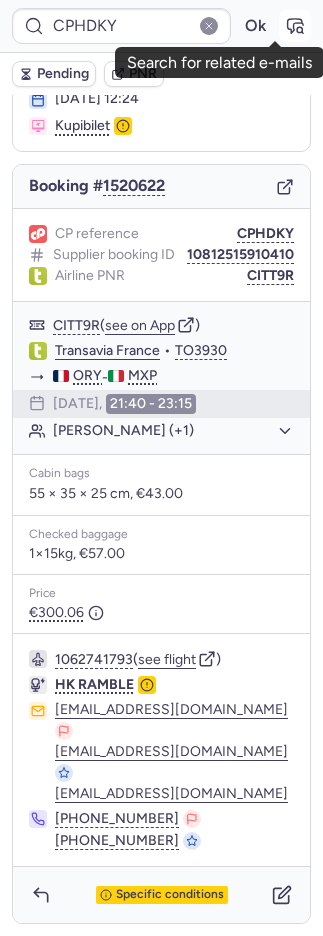click 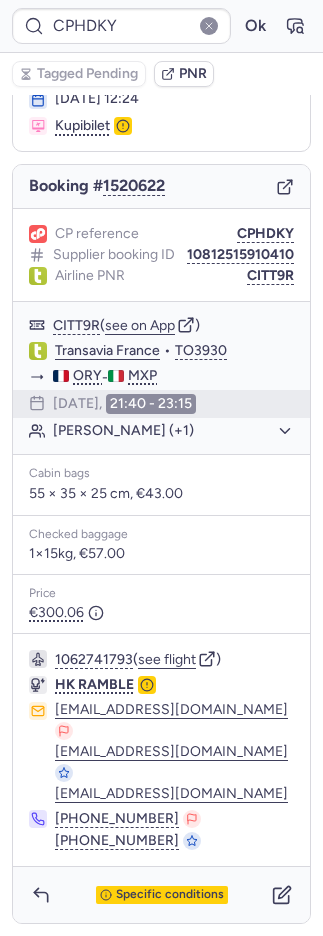 click 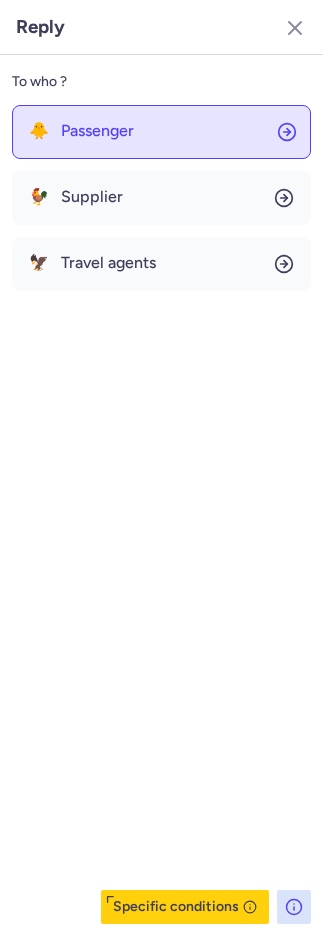 click on "Passenger" at bounding box center (97, 131) 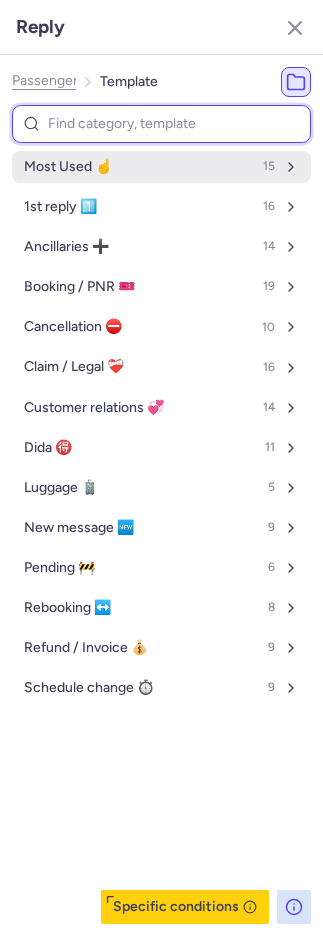 click on "Most Used ☝️ 15" at bounding box center (161, 167) 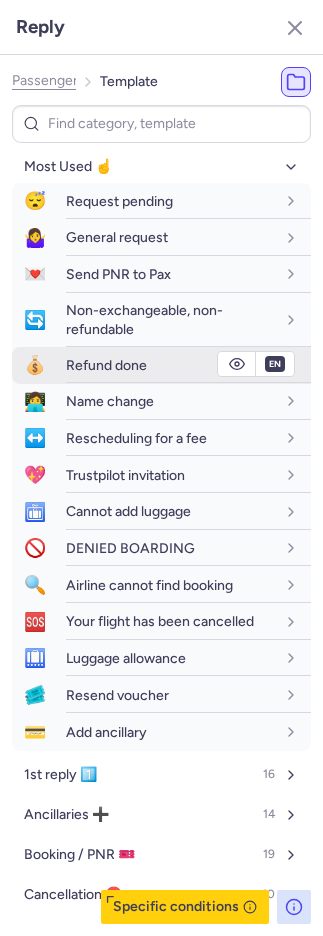 click on "Refund done" at bounding box center (106, 365) 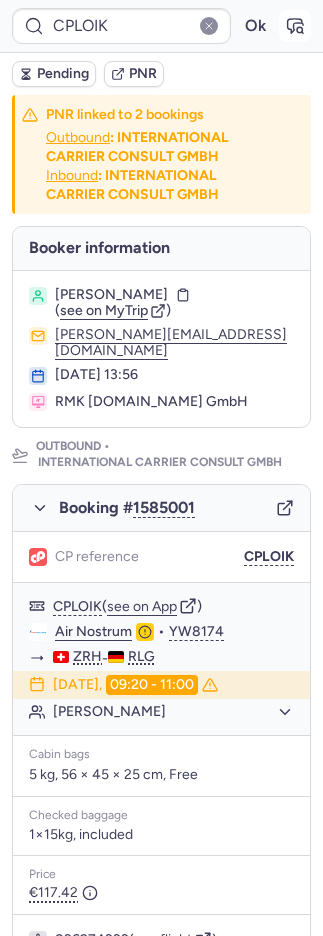 scroll, scrollTop: 5, scrollLeft: 0, axis: vertical 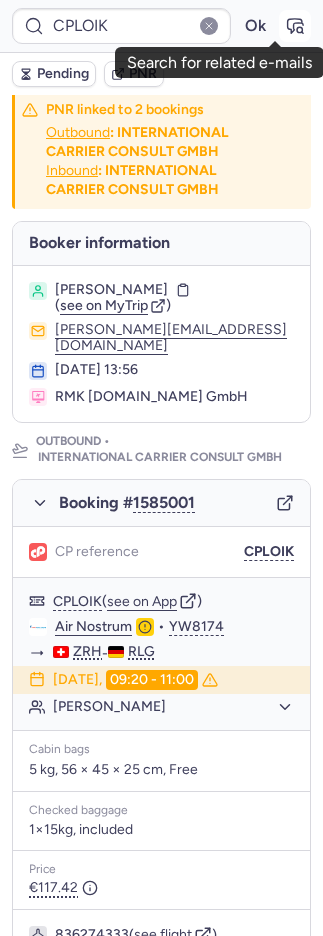 click 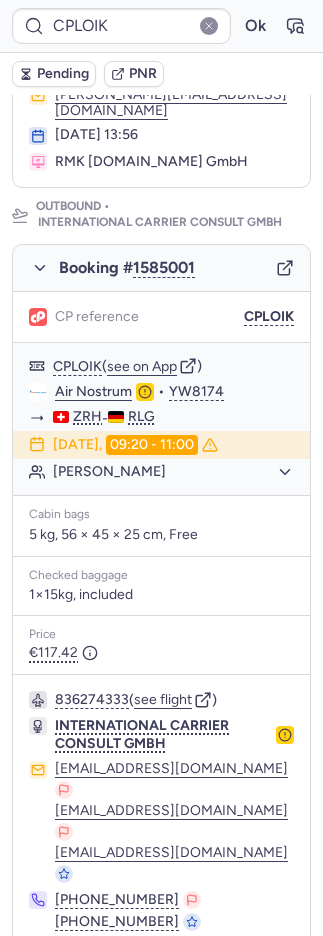 scroll, scrollTop: 994, scrollLeft: 0, axis: vertical 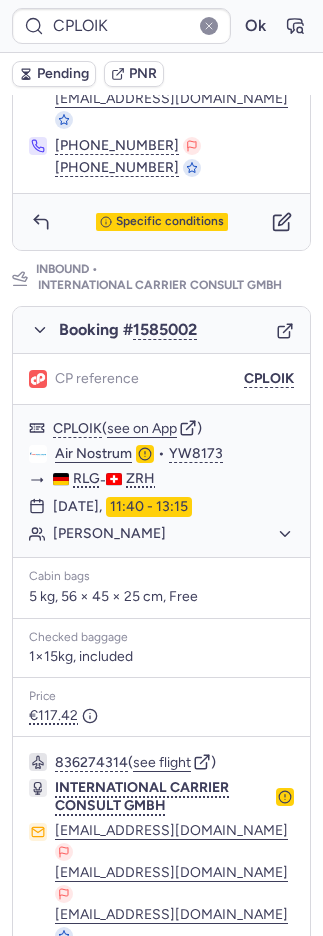 click at bounding box center [41, 1038] 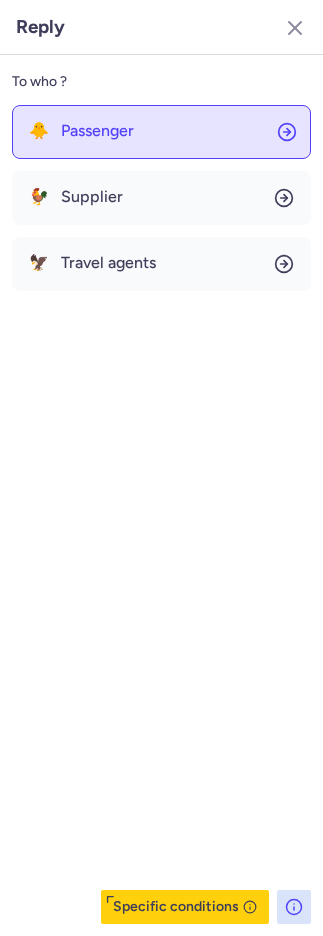 click on "Passenger" at bounding box center [97, 131] 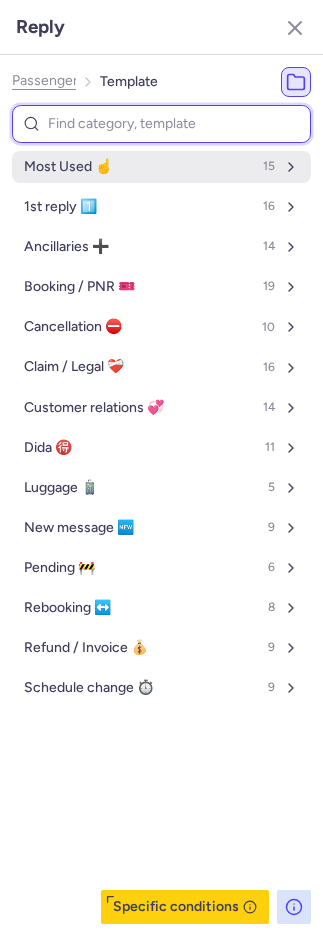 click on "Most Used ☝️" at bounding box center [68, 167] 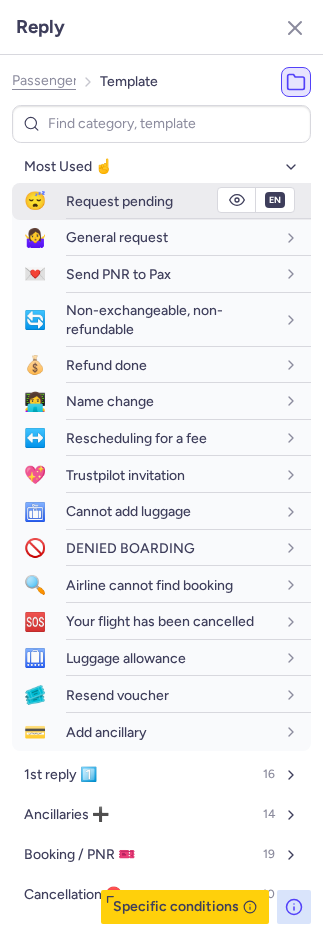 click on "Request pending" at bounding box center (119, 201) 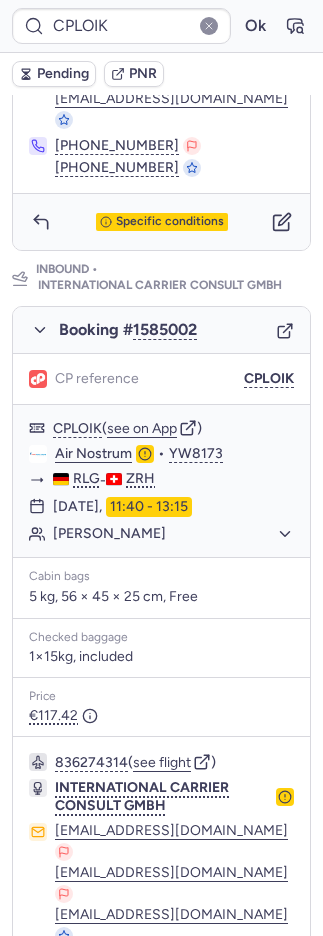 click on "Pending" at bounding box center (63, 74) 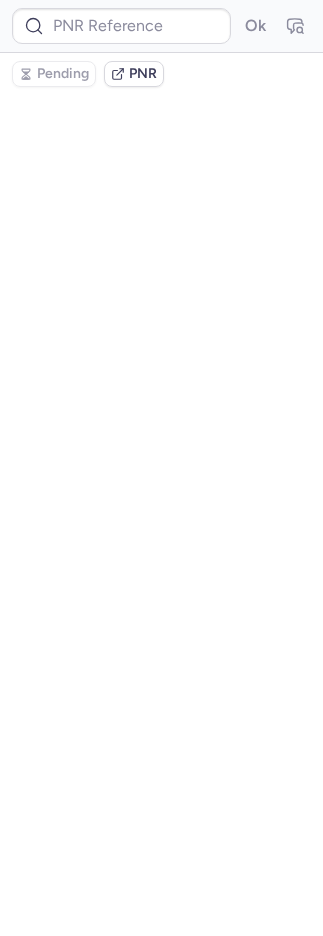 scroll, scrollTop: 0, scrollLeft: 0, axis: both 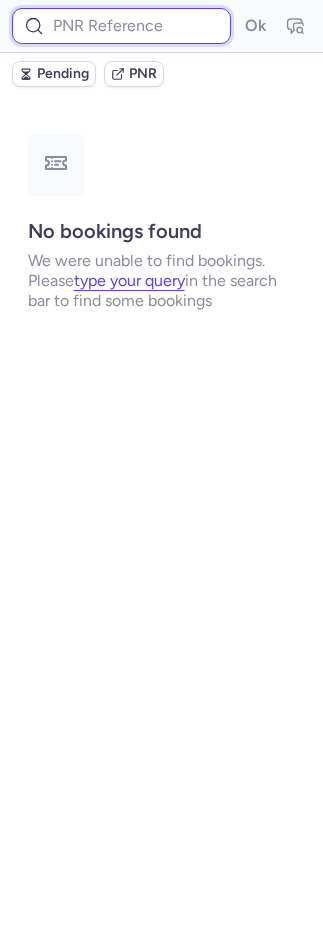 drag, startPoint x: 156, startPoint y: 37, endPoint x: 180, endPoint y: 41, distance: 24.33105 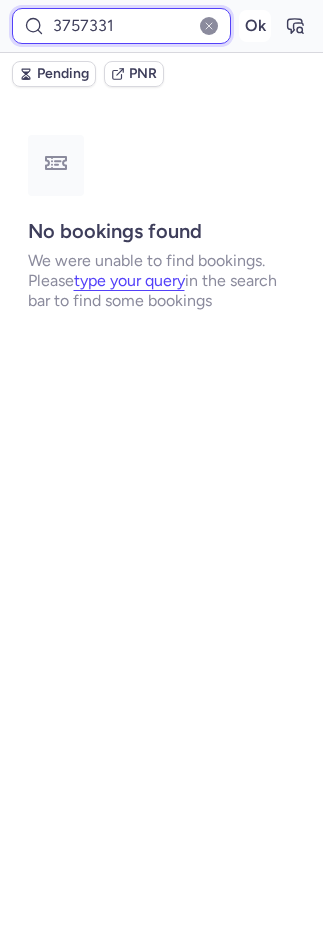 type on "3757331" 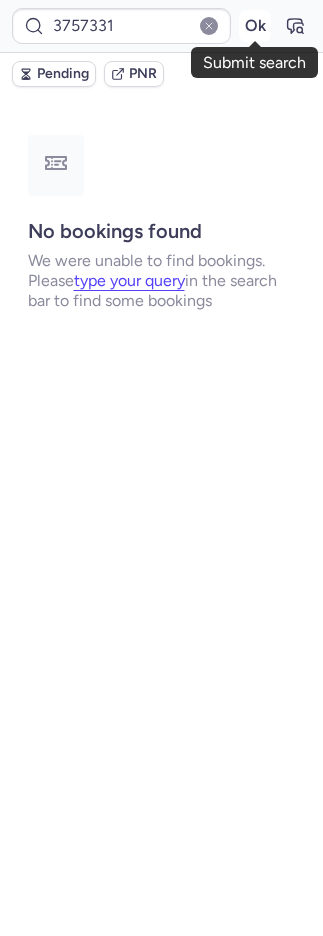 click on "Ok" at bounding box center (255, 26) 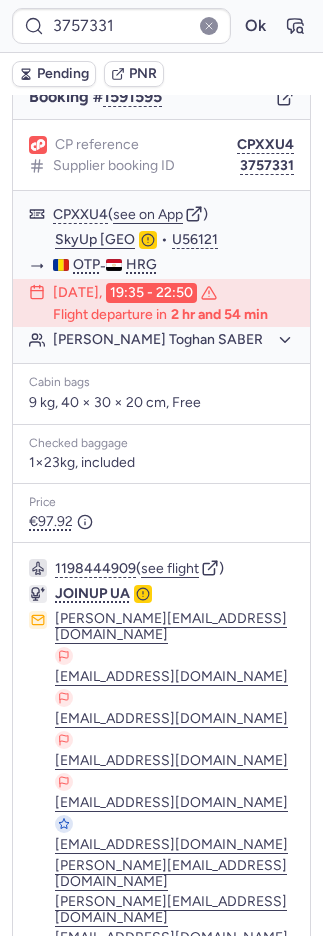 scroll, scrollTop: 252, scrollLeft: 0, axis: vertical 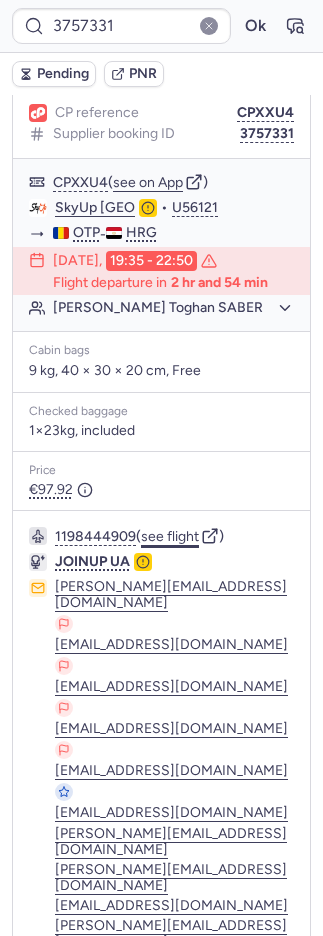 click on "see flight" 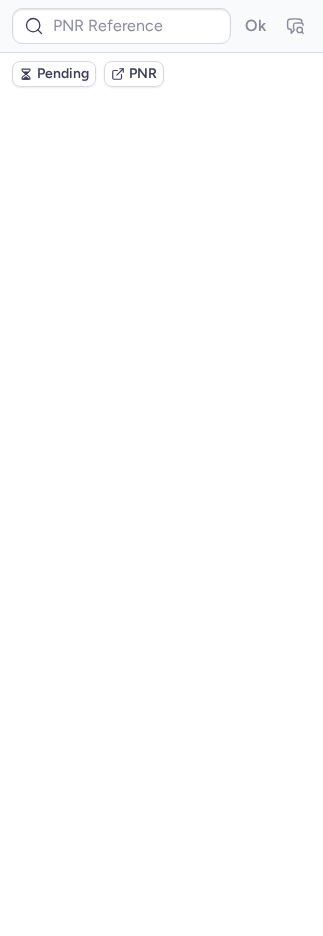 scroll, scrollTop: 0, scrollLeft: 0, axis: both 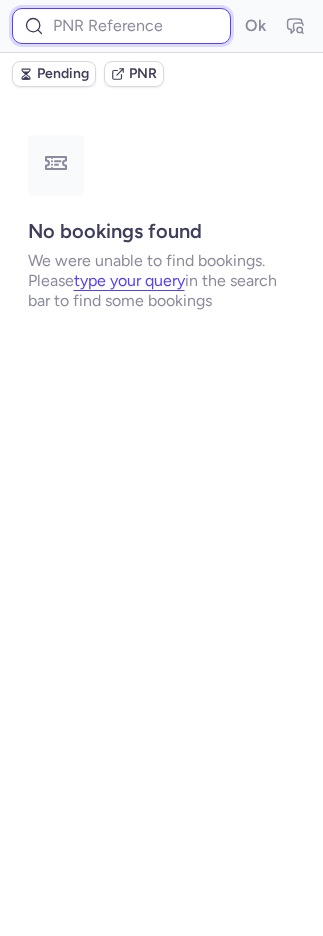 click at bounding box center [121, 26] 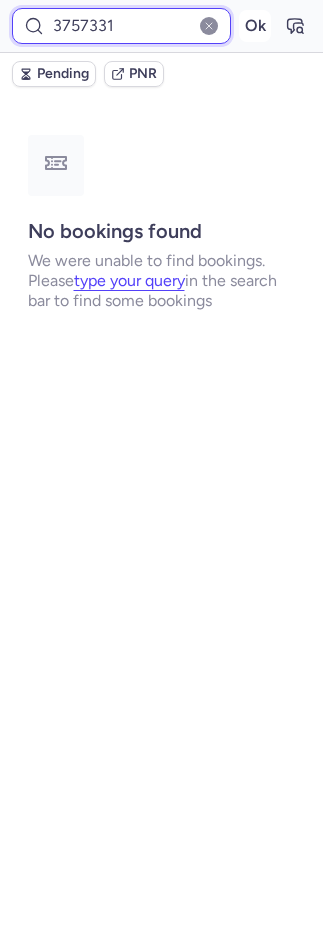 type on "3757331" 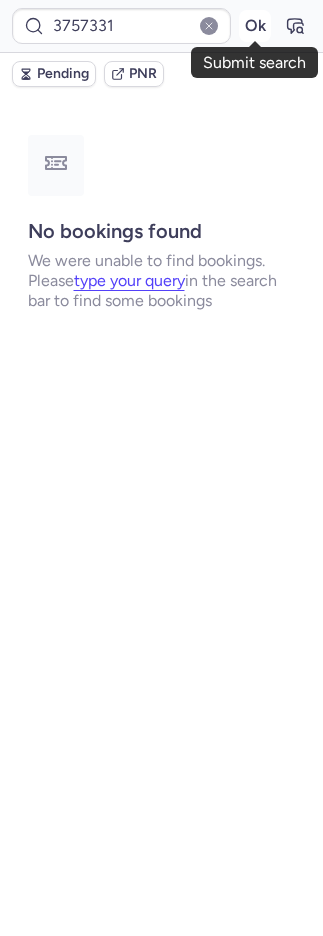 click on "Ok" at bounding box center (255, 26) 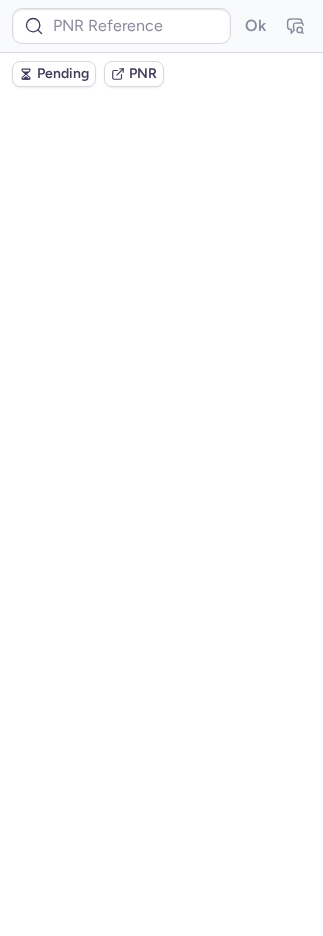 scroll, scrollTop: 0, scrollLeft: 0, axis: both 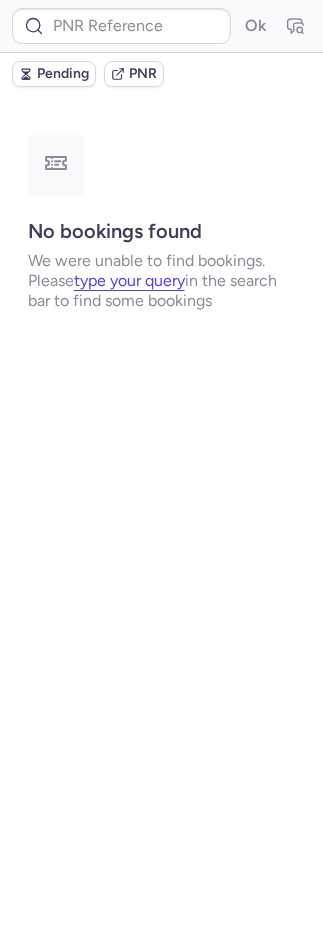 type on "CPED42" 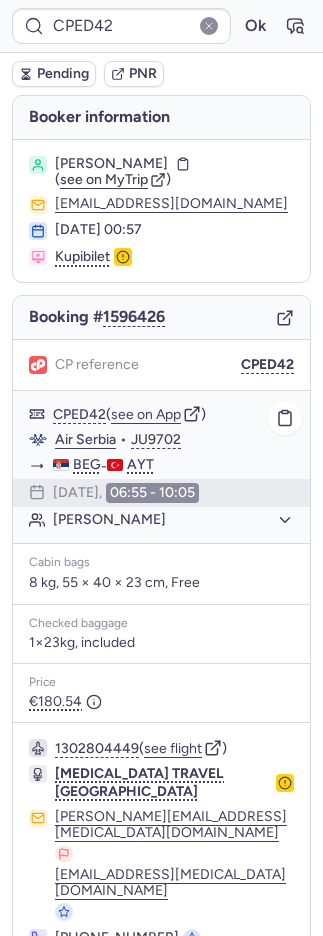scroll, scrollTop: 2, scrollLeft: 0, axis: vertical 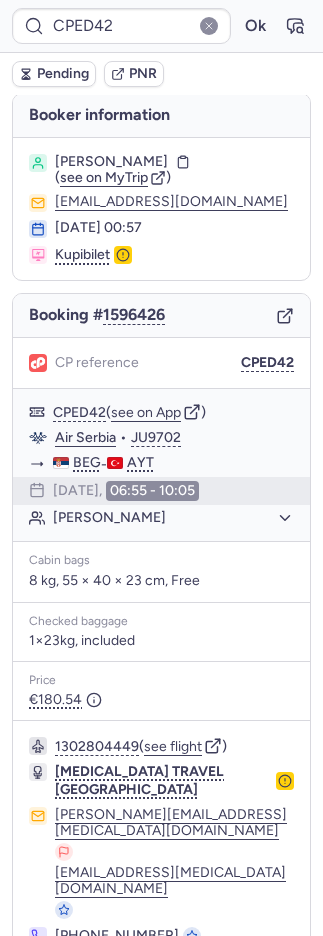 click on "Specific conditions" at bounding box center (161, 990) 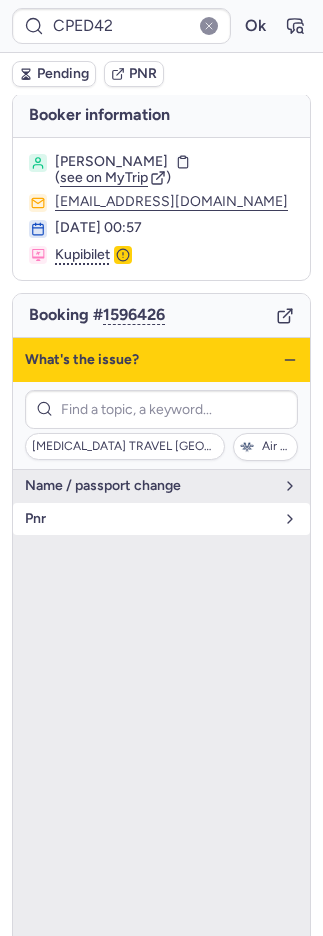 click on "pnr" at bounding box center (149, 519) 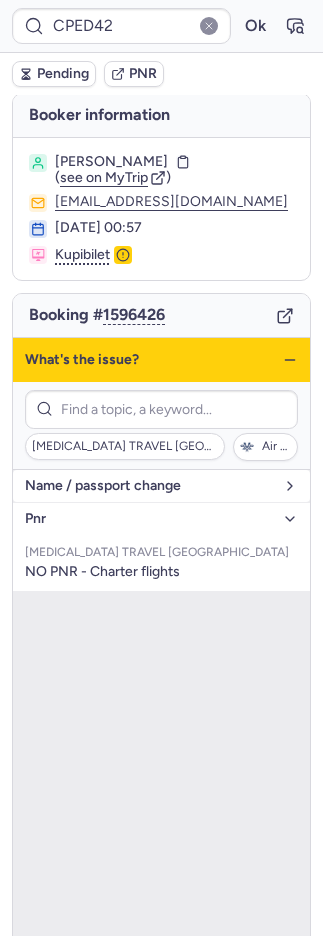 click on "name / passport change" at bounding box center [149, 486] 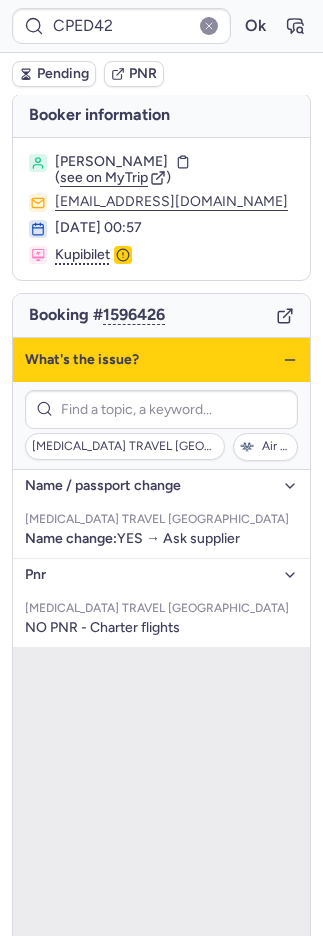 click 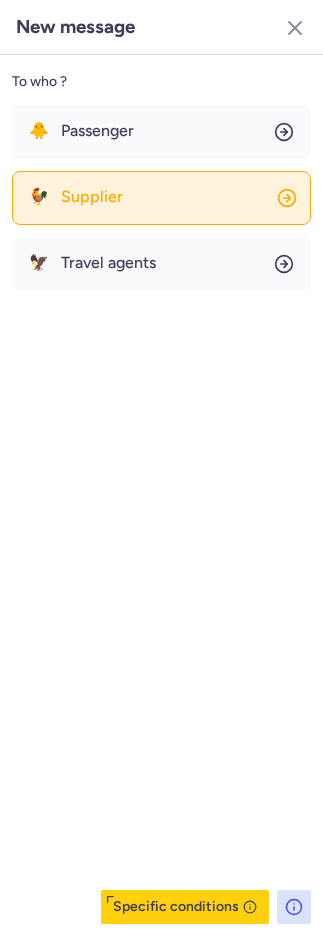 click on "🐓 Supplier" 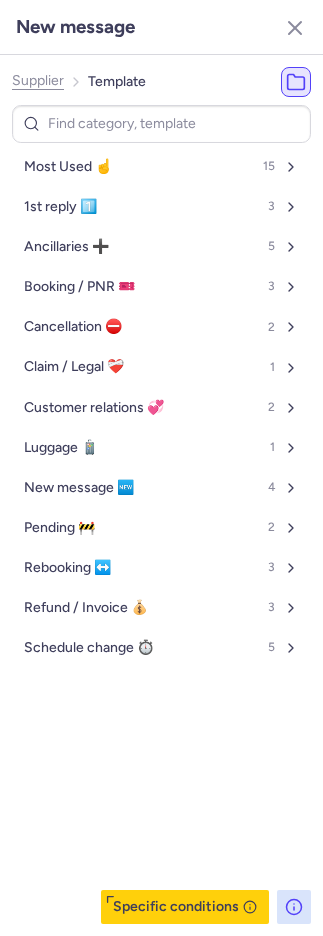 click on "Most Used ☝️ 15" at bounding box center (161, 167) 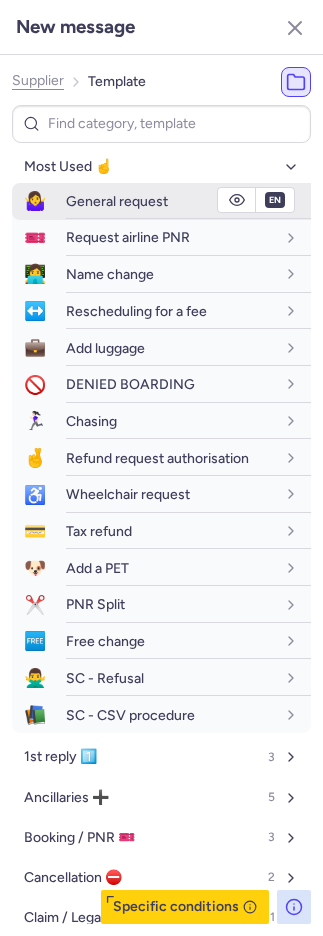 click on "General request" at bounding box center [117, 201] 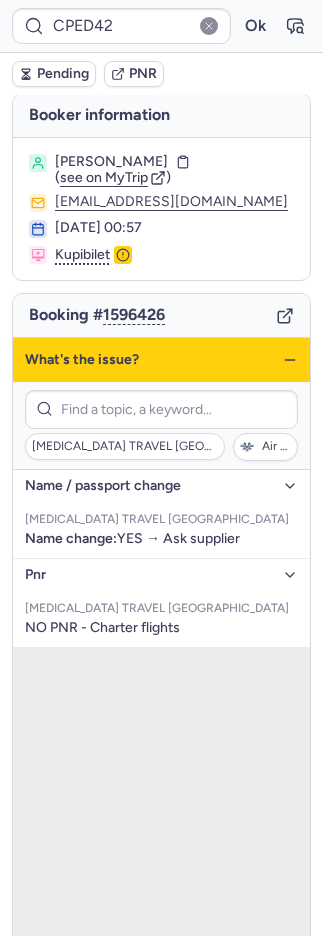 click 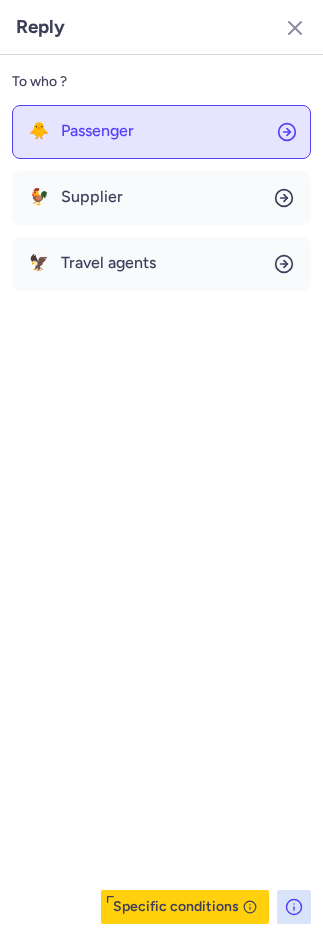 drag, startPoint x: 75, startPoint y: 97, endPoint x: 88, endPoint y: 115, distance: 22.203604 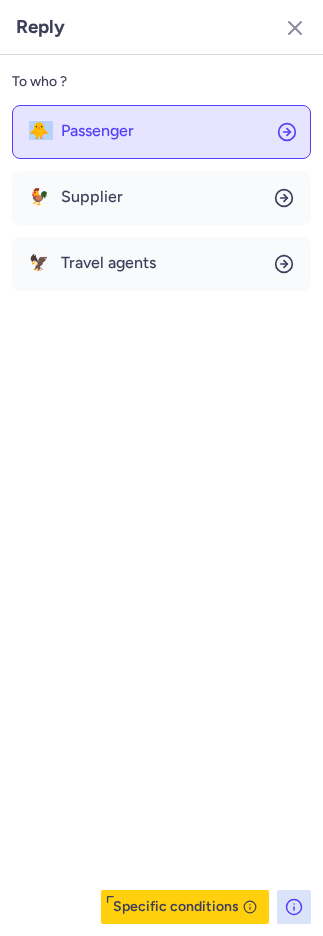 click on "🐥 Passenger" 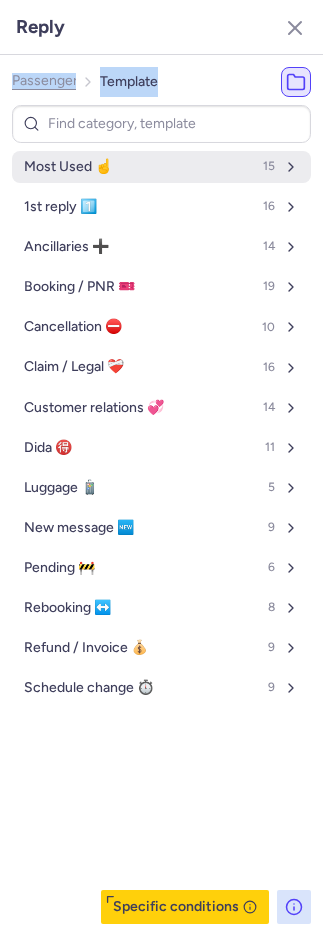 click on "Most Used ☝️" at bounding box center (68, 167) 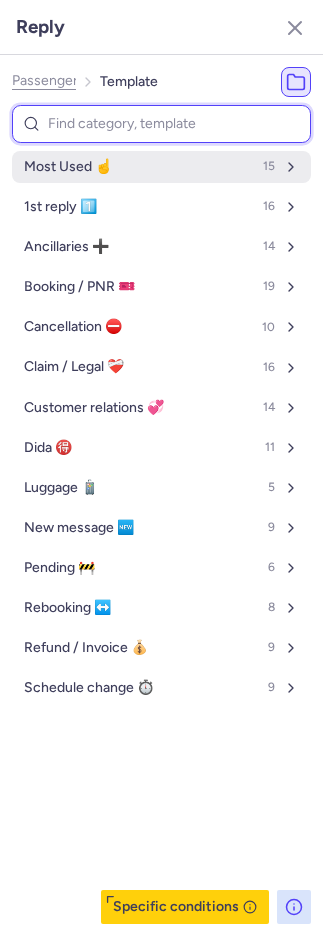 select on "en" 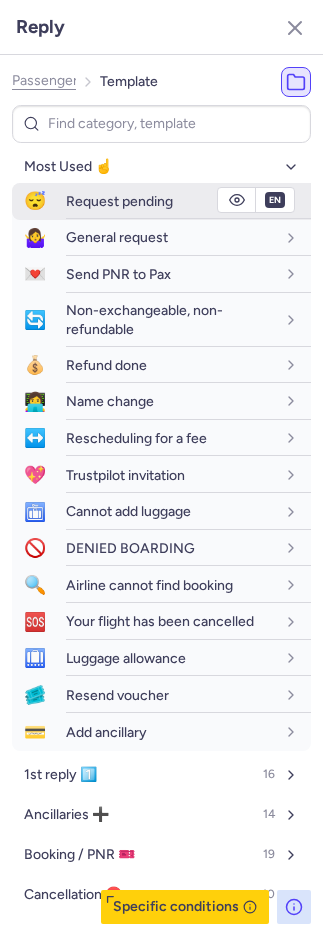 click on "Request pending" at bounding box center (119, 201) 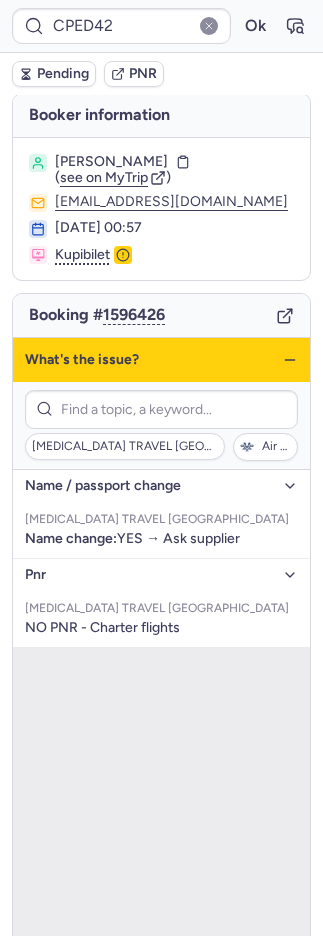 click on "Pending" at bounding box center [54, 74] 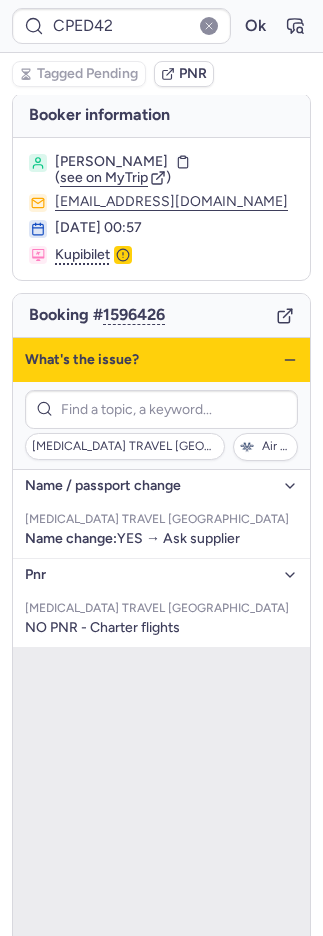 type on "CPNAEY" 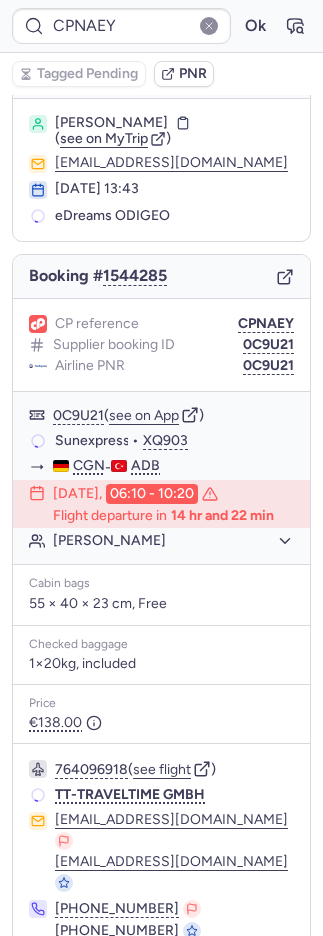 scroll, scrollTop: 41, scrollLeft: 0, axis: vertical 